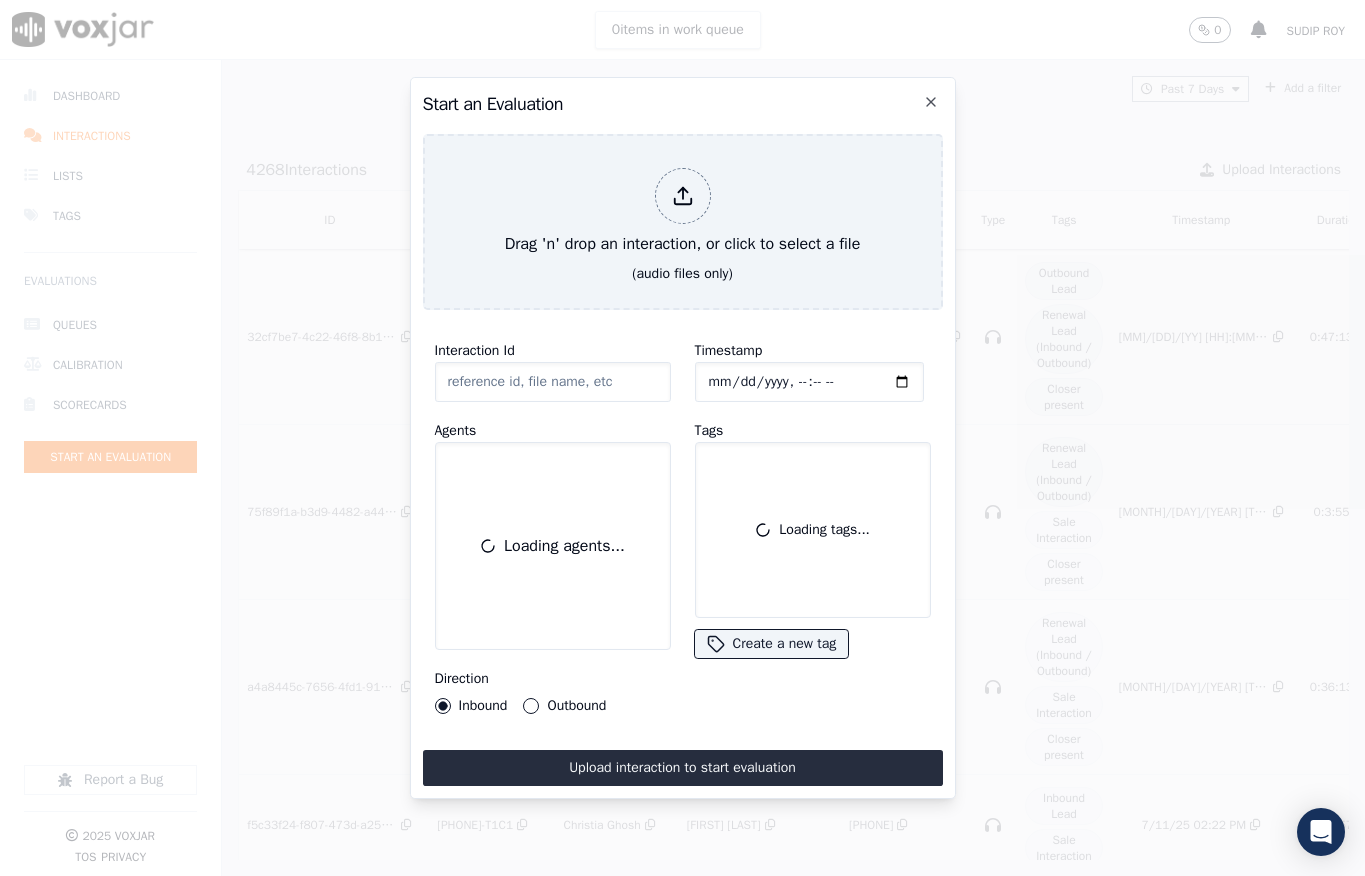 scroll, scrollTop: 0, scrollLeft: 0, axis: both 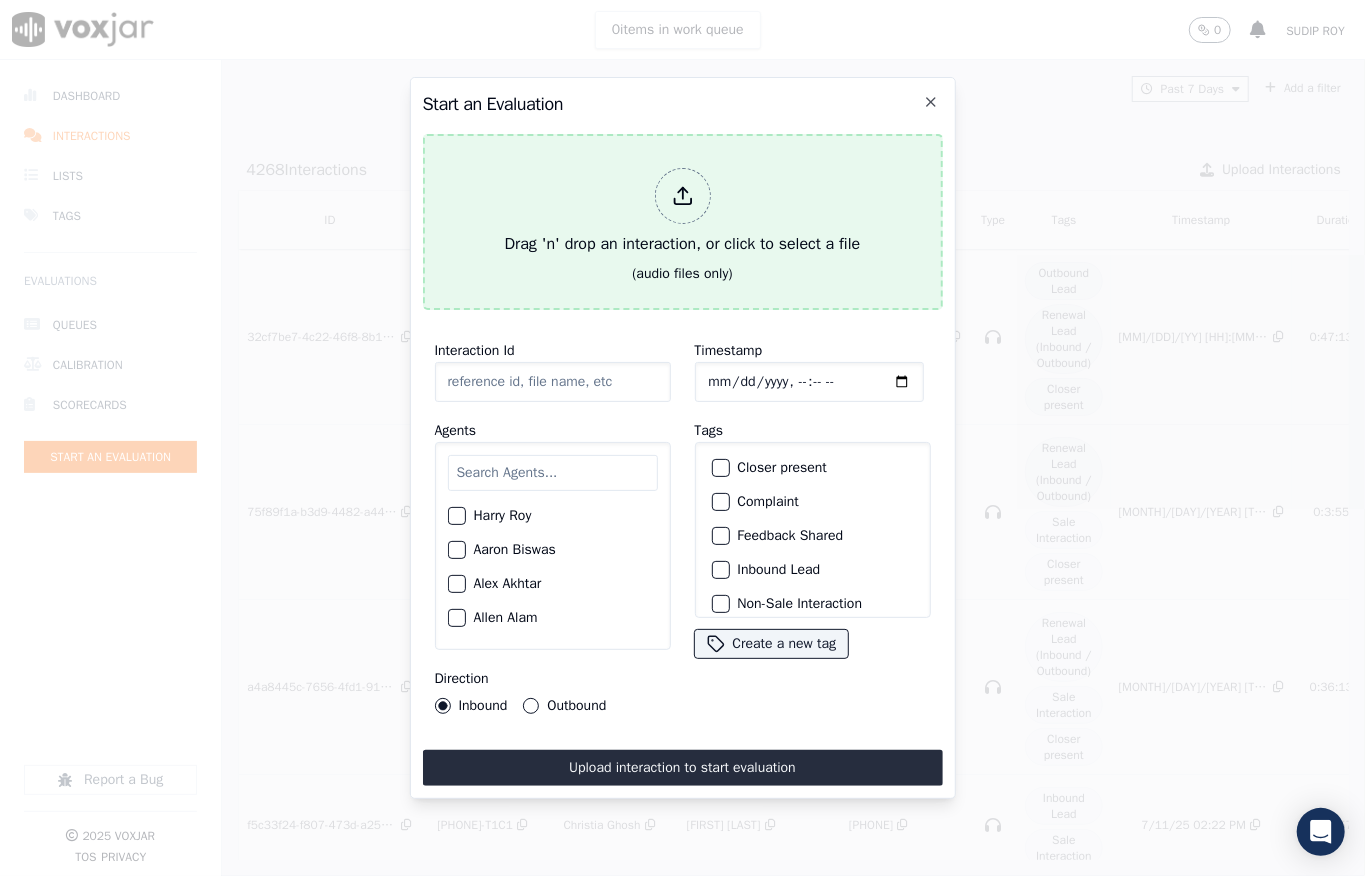 click at bounding box center (683, 196) 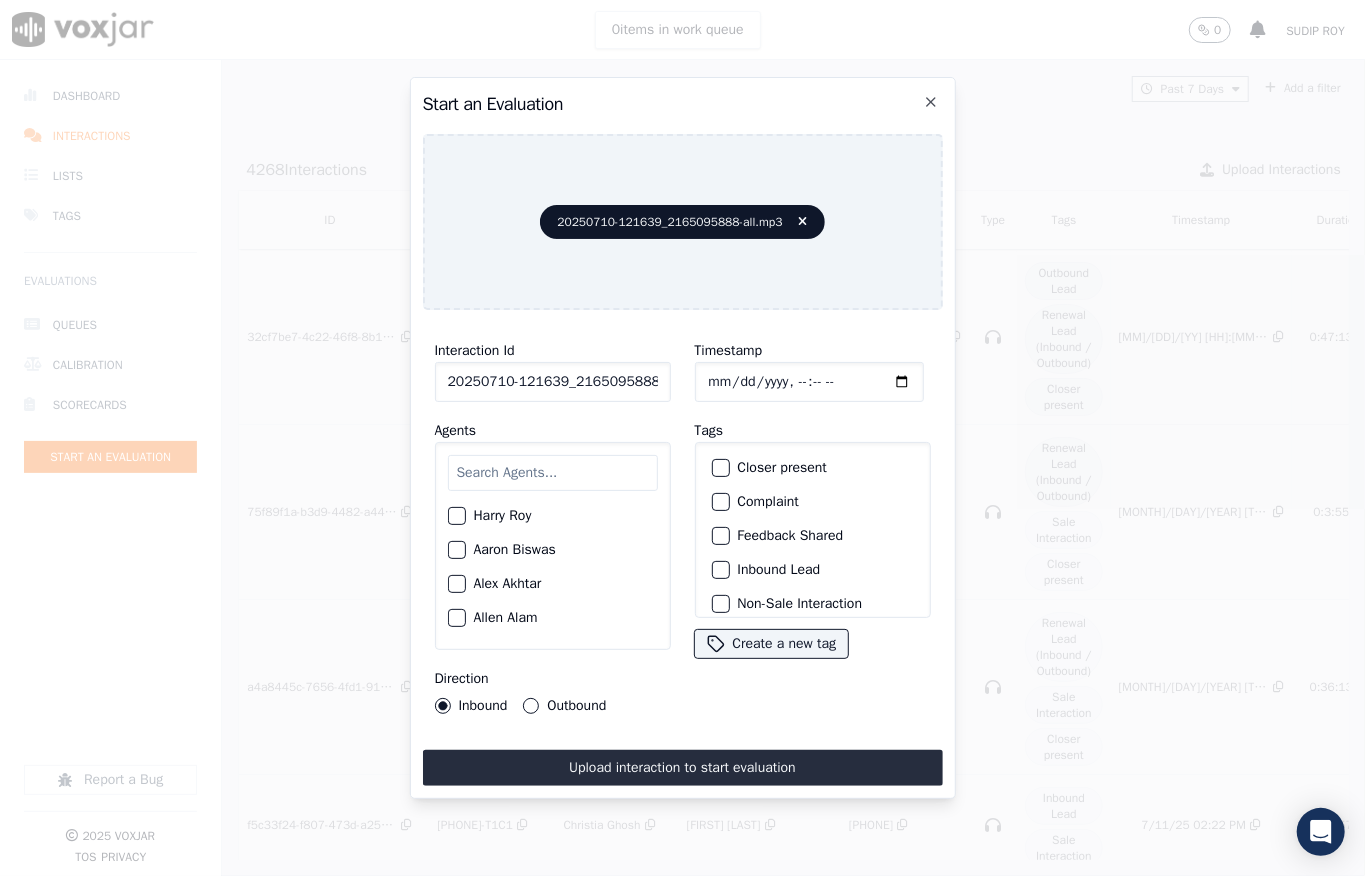 scroll, scrollTop: 0, scrollLeft: 45, axis: horizontal 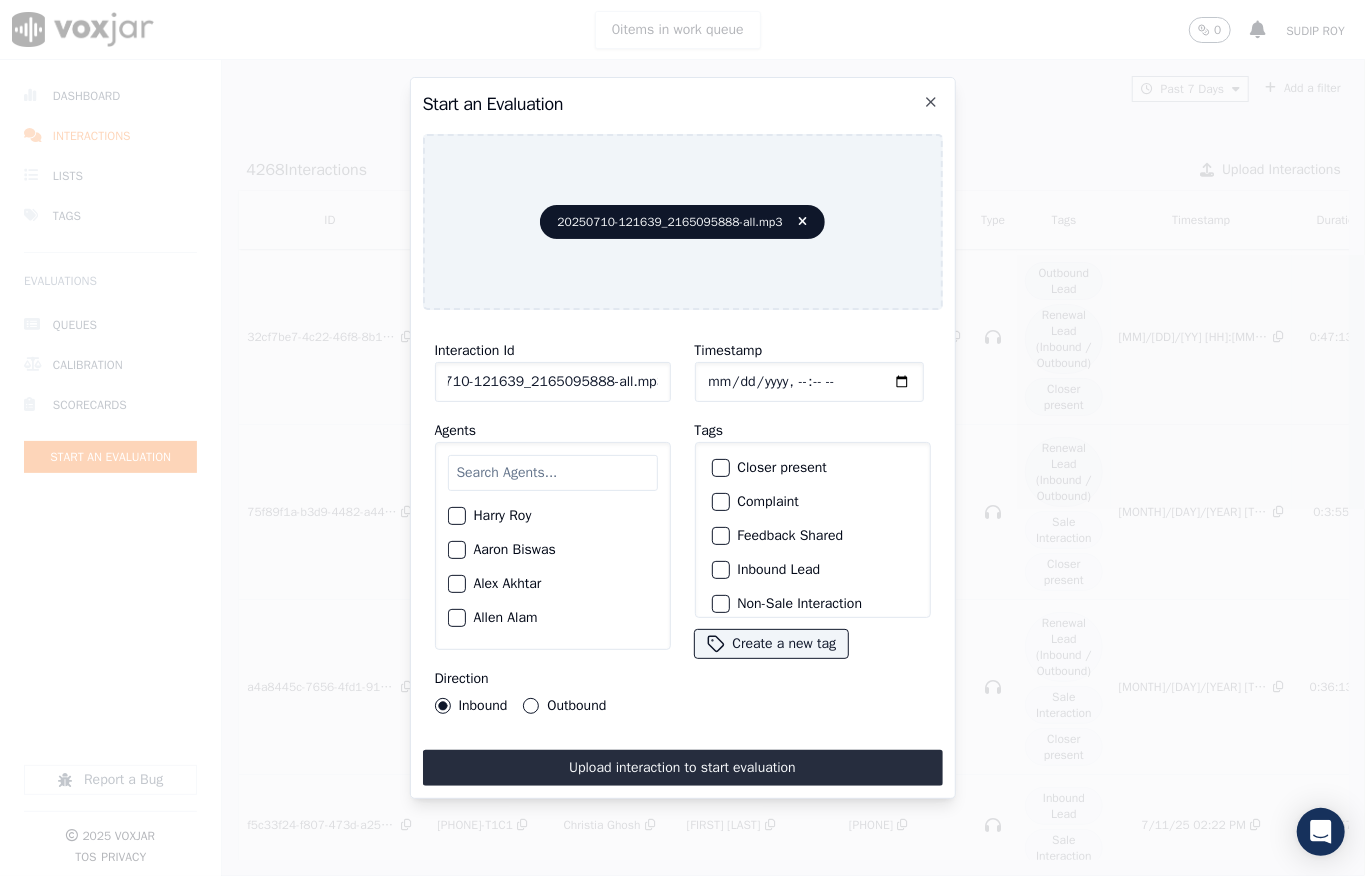drag, startPoint x: 649, startPoint y: 370, endPoint x: 685, endPoint y: 376, distance: 36.496574 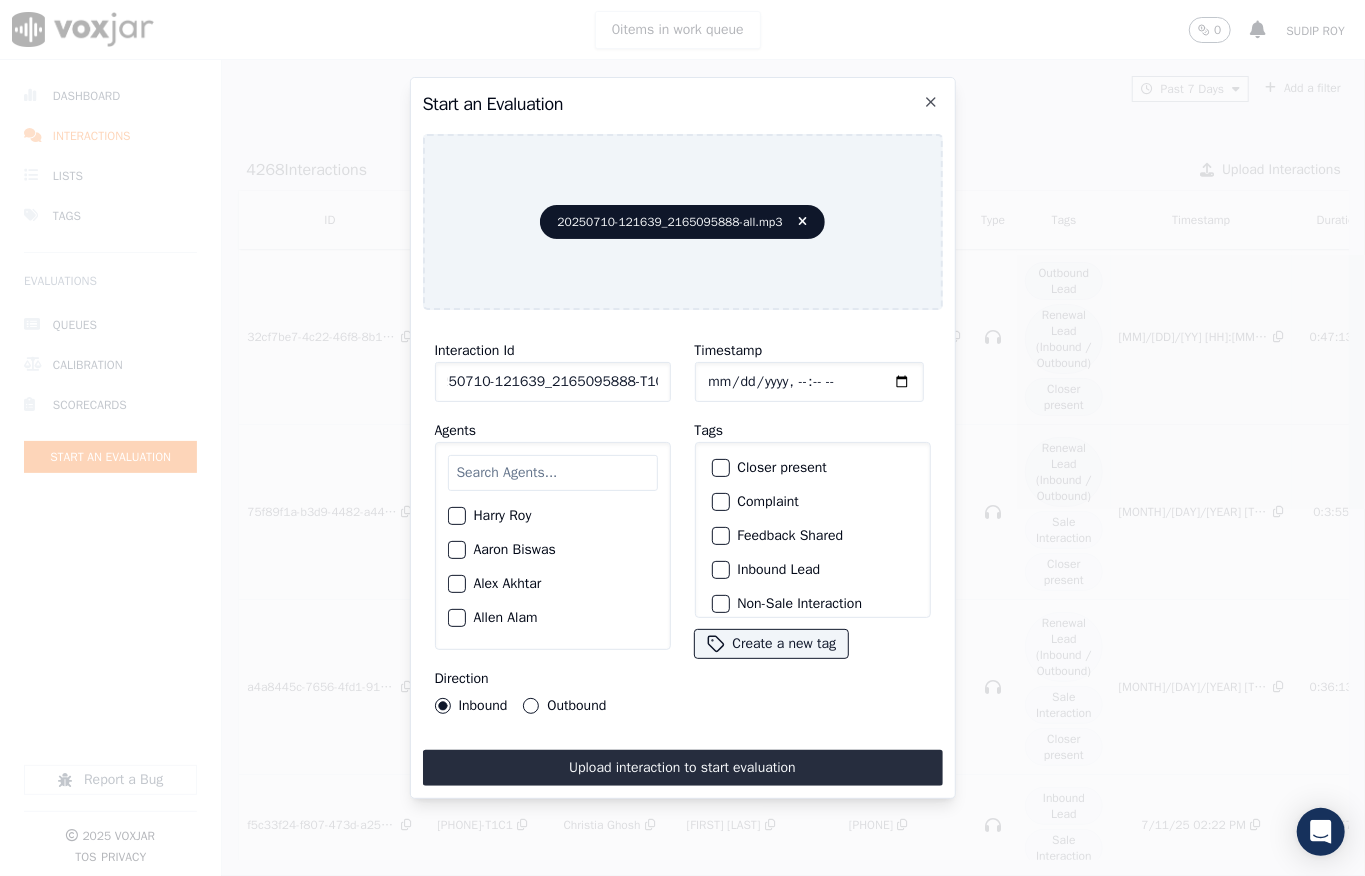 scroll, scrollTop: 0, scrollLeft: 32, axis: horizontal 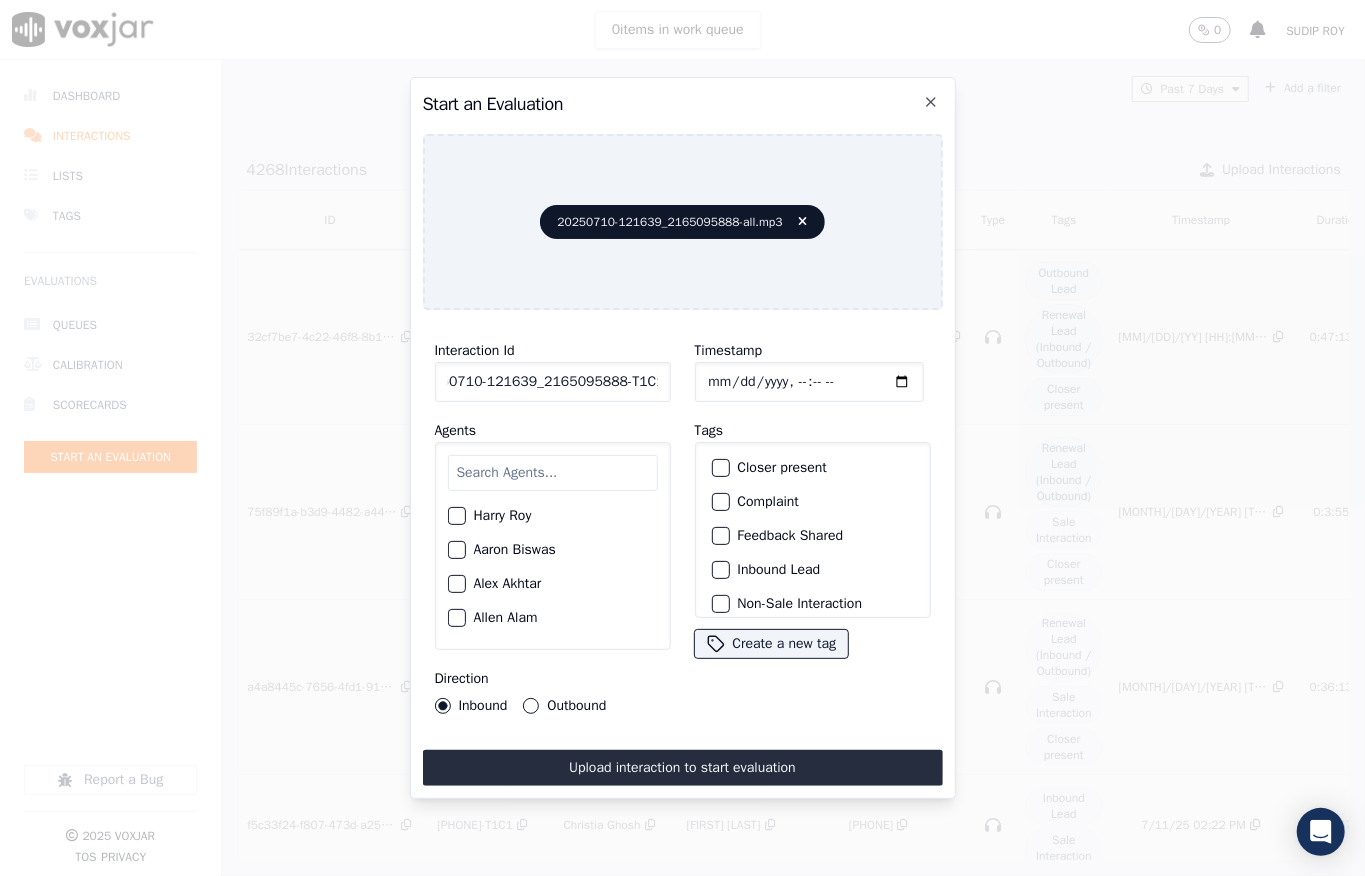 type on "20250710-121639_2165095888-T1C1" 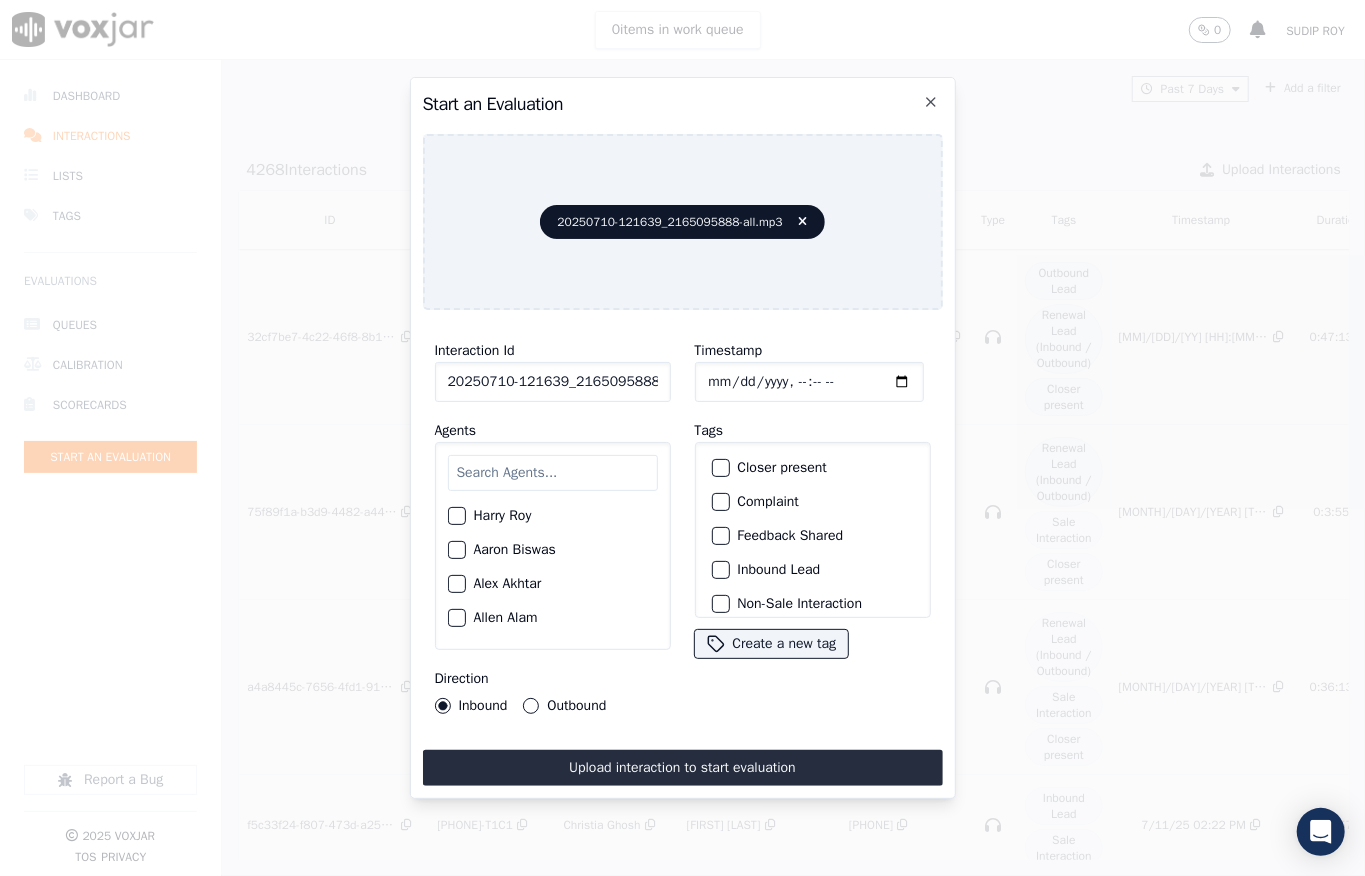 click on "Timestamp" 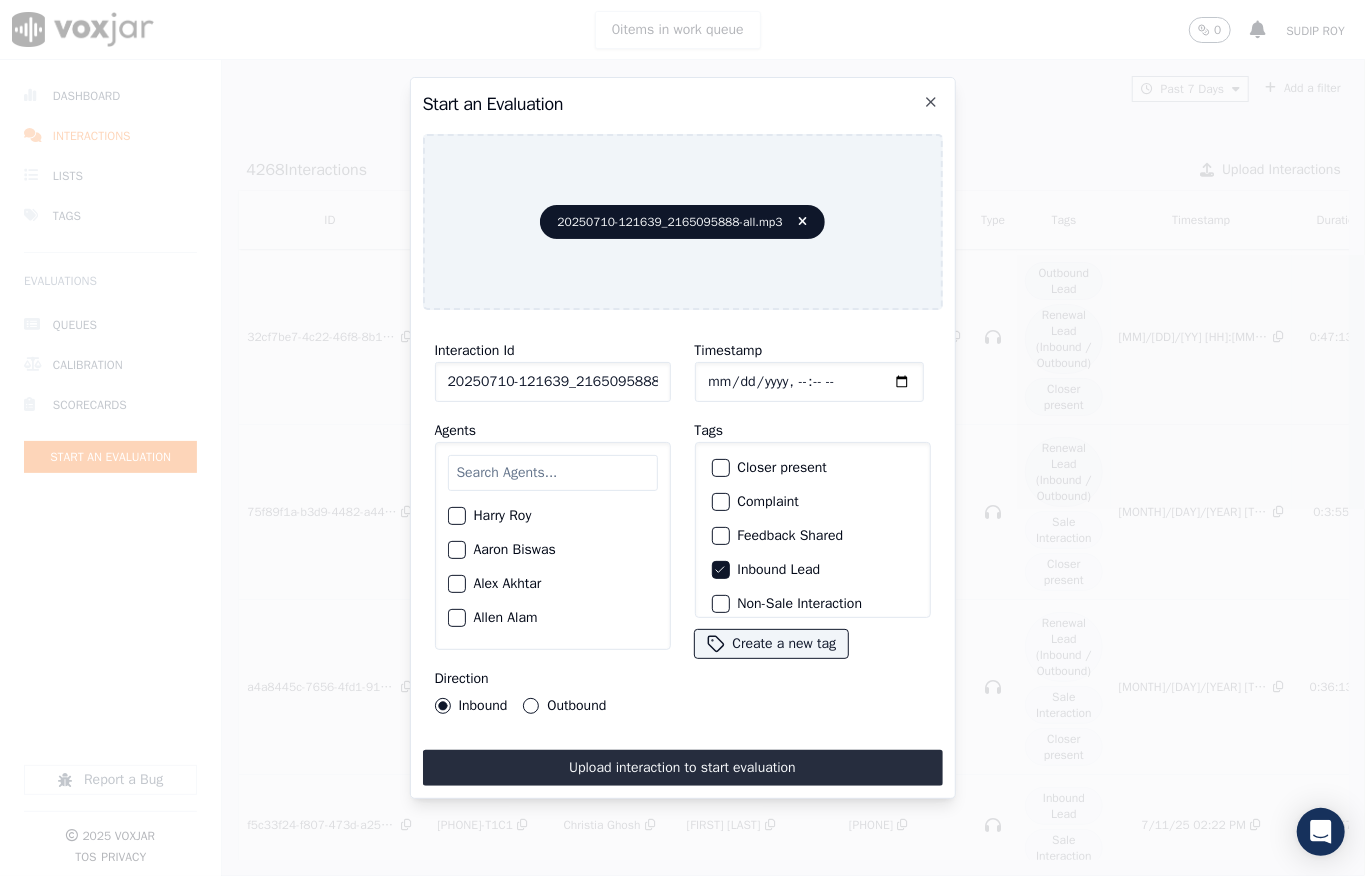 scroll, scrollTop: 200, scrollLeft: 0, axis: vertical 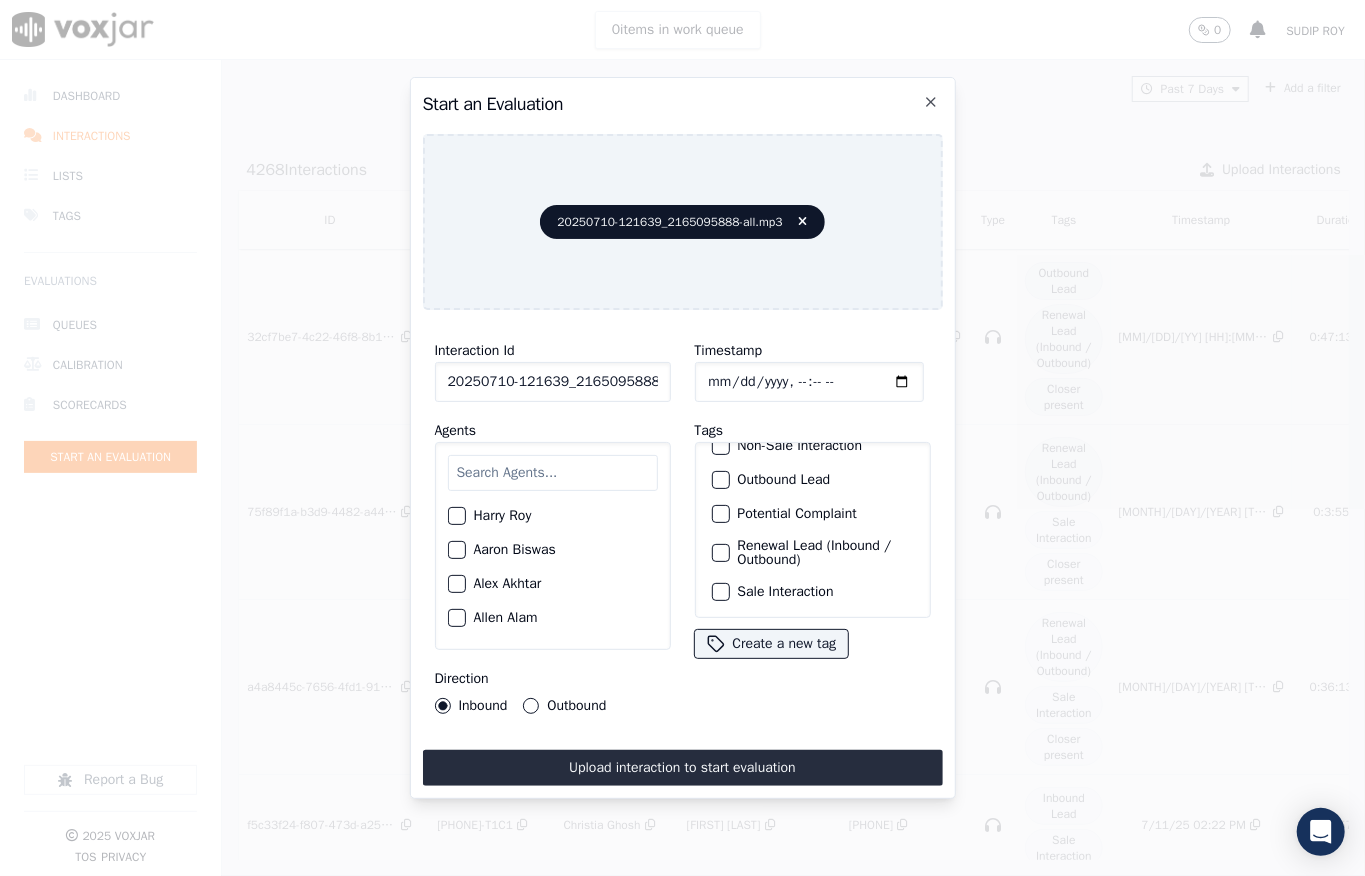 click at bounding box center [720, 592] 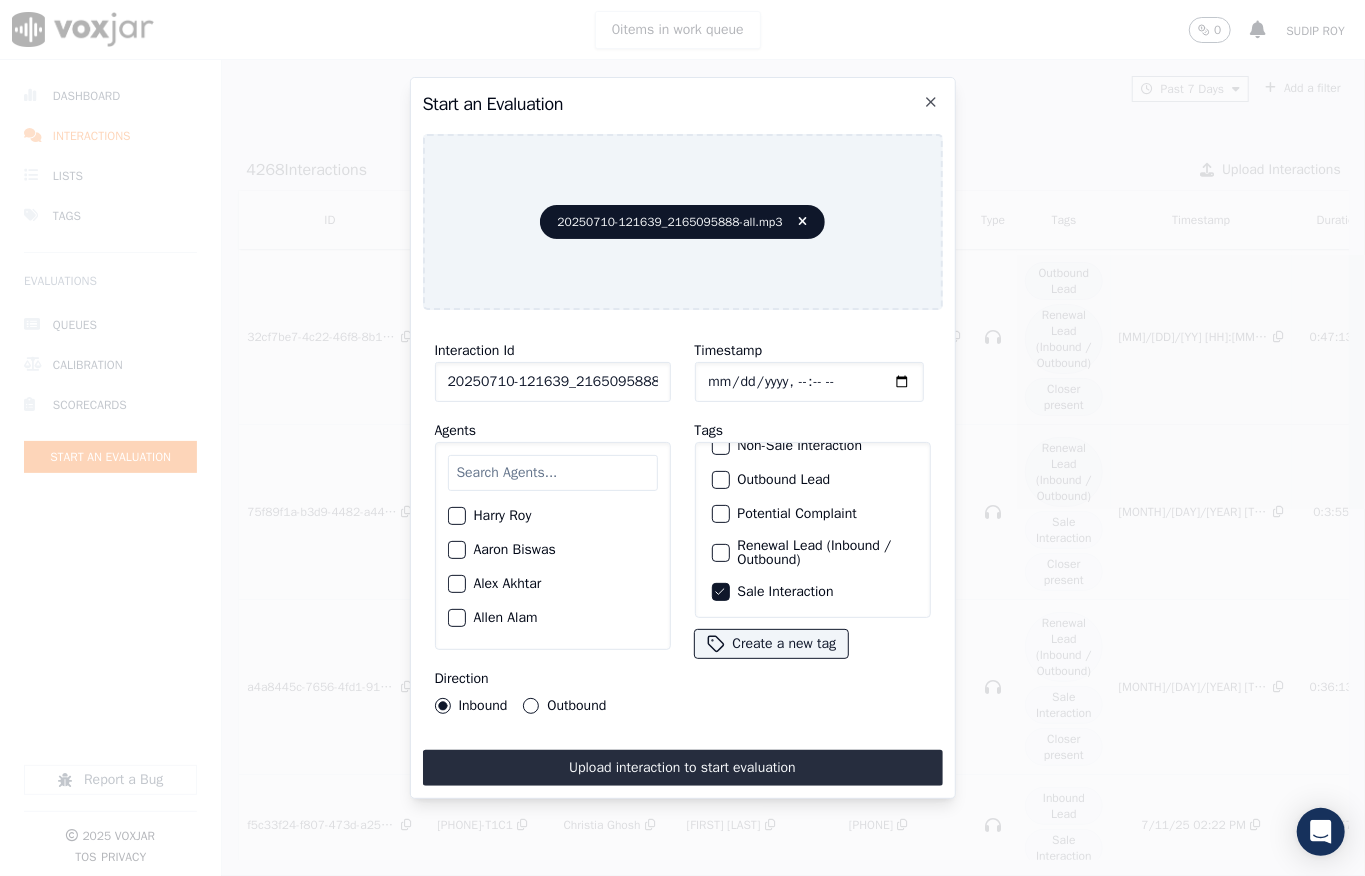 click at bounding box center [553, 473] 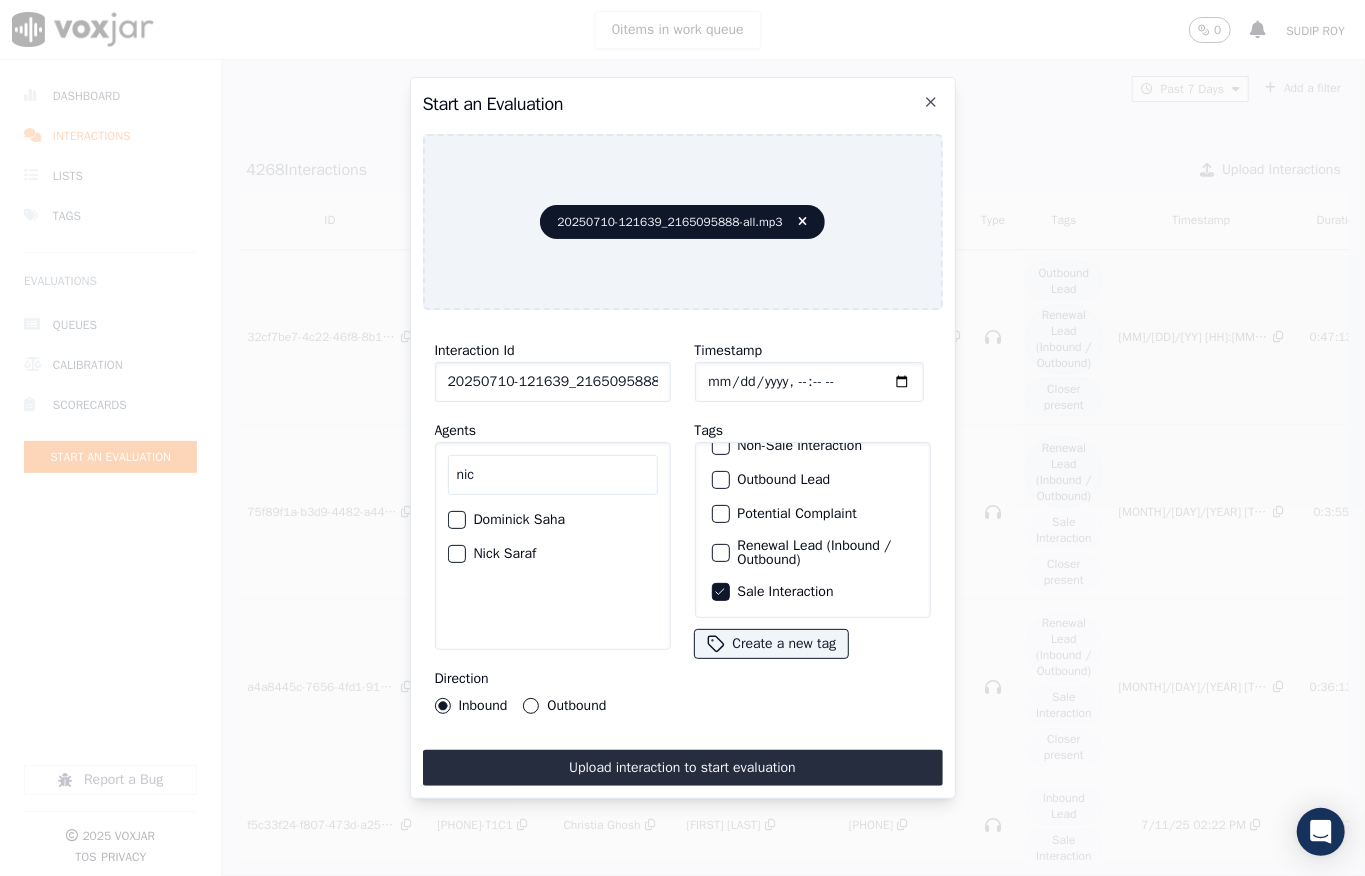 type on "nic" 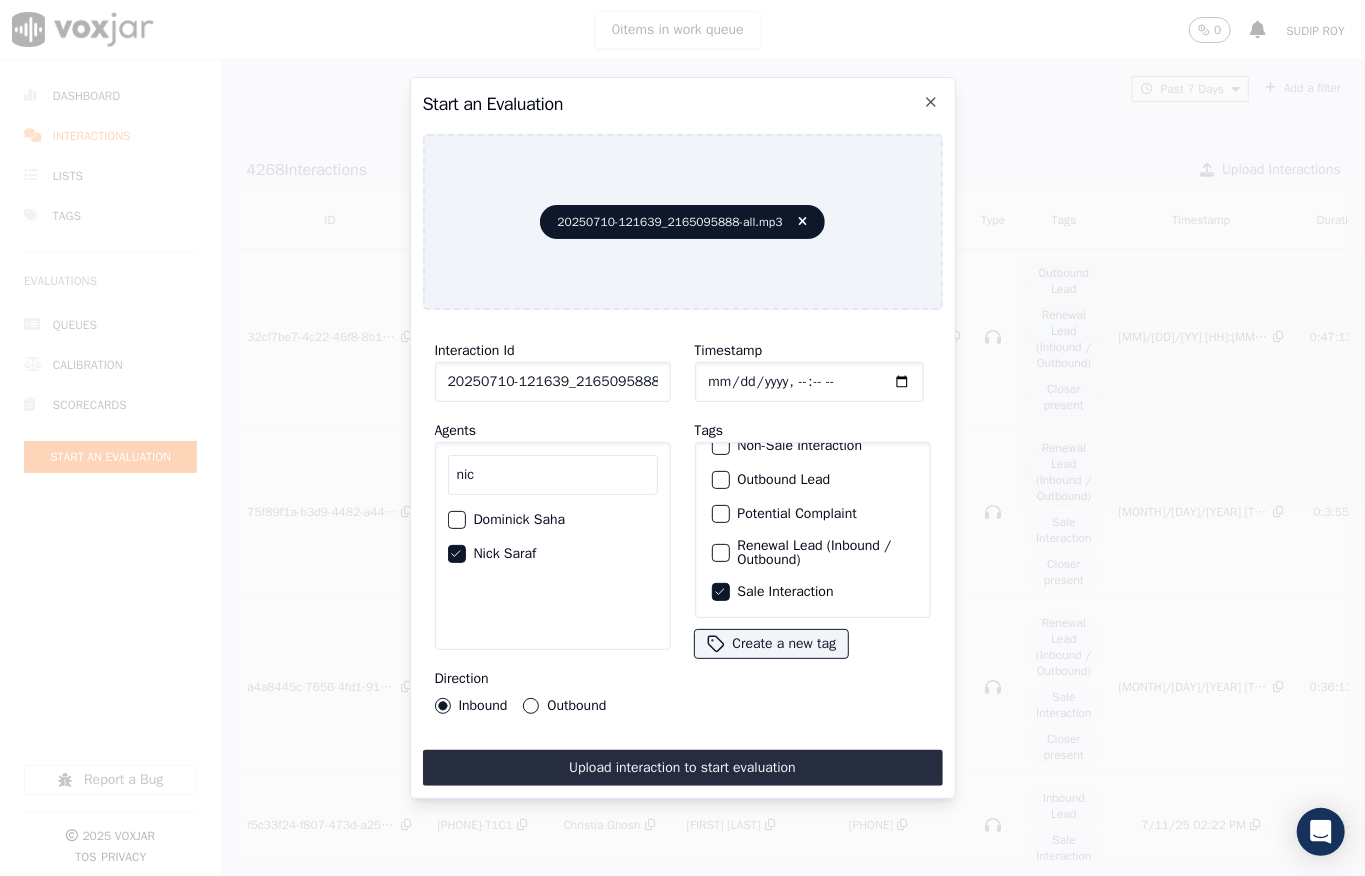 scroll, scrollTop: 0, scrollLeft: 32, axis: horizontal 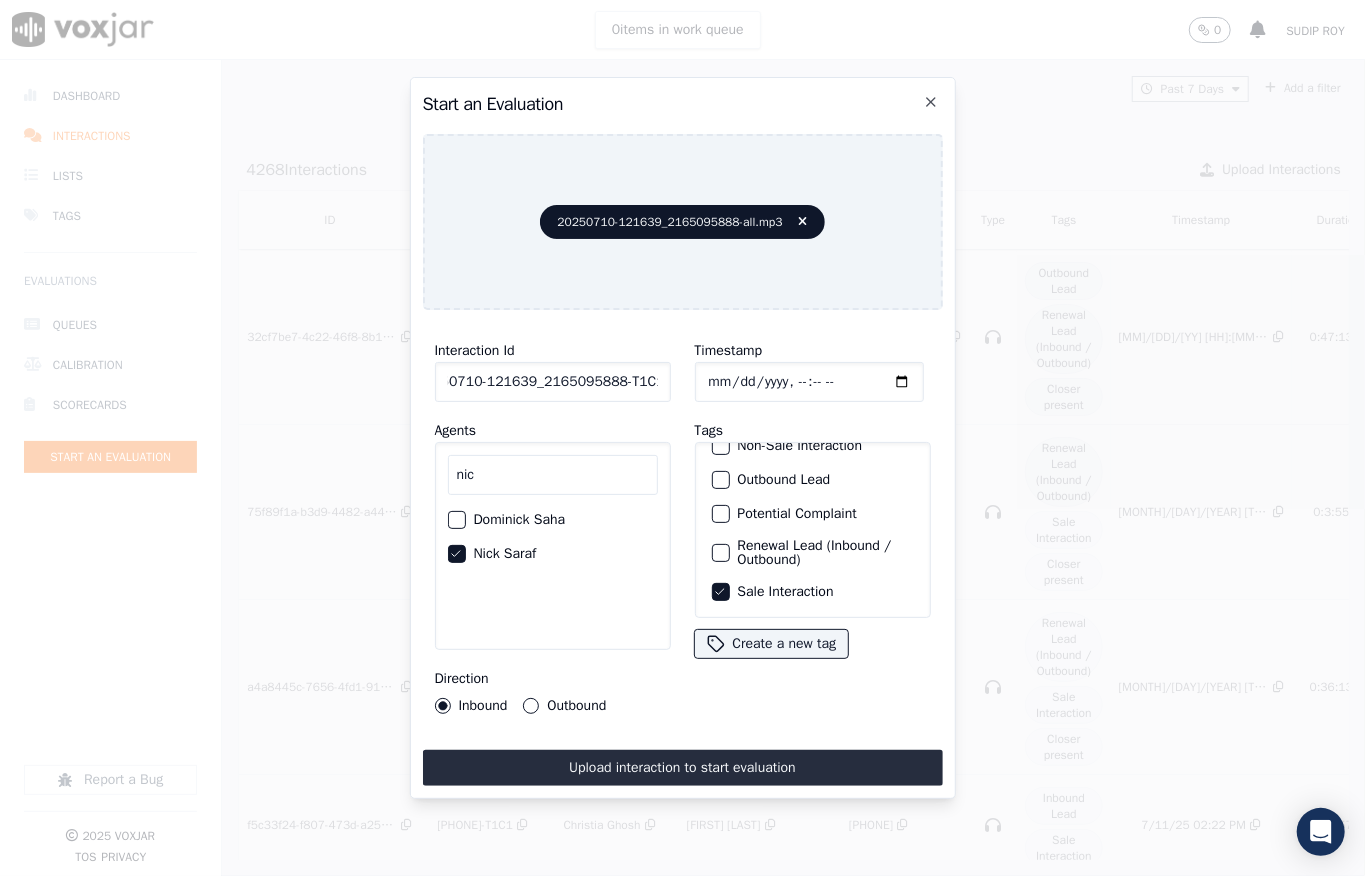 drag, startPoint x: 616, startPoint y: 358, endPoint x: 741, endPoint y: 392, distance: 129.5415 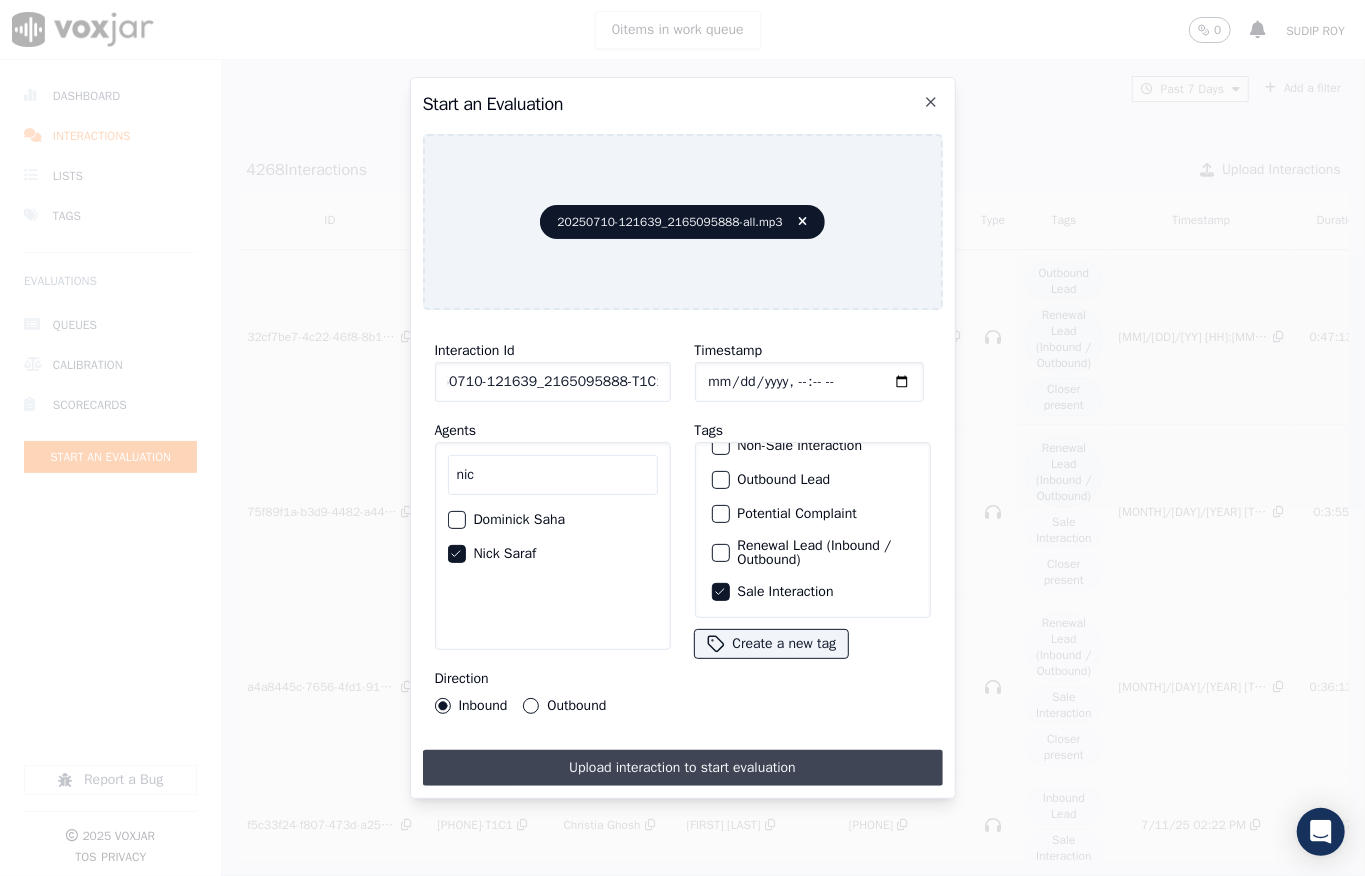 scroll, scrollTop: 0, scrollLeft: 0, axis: both 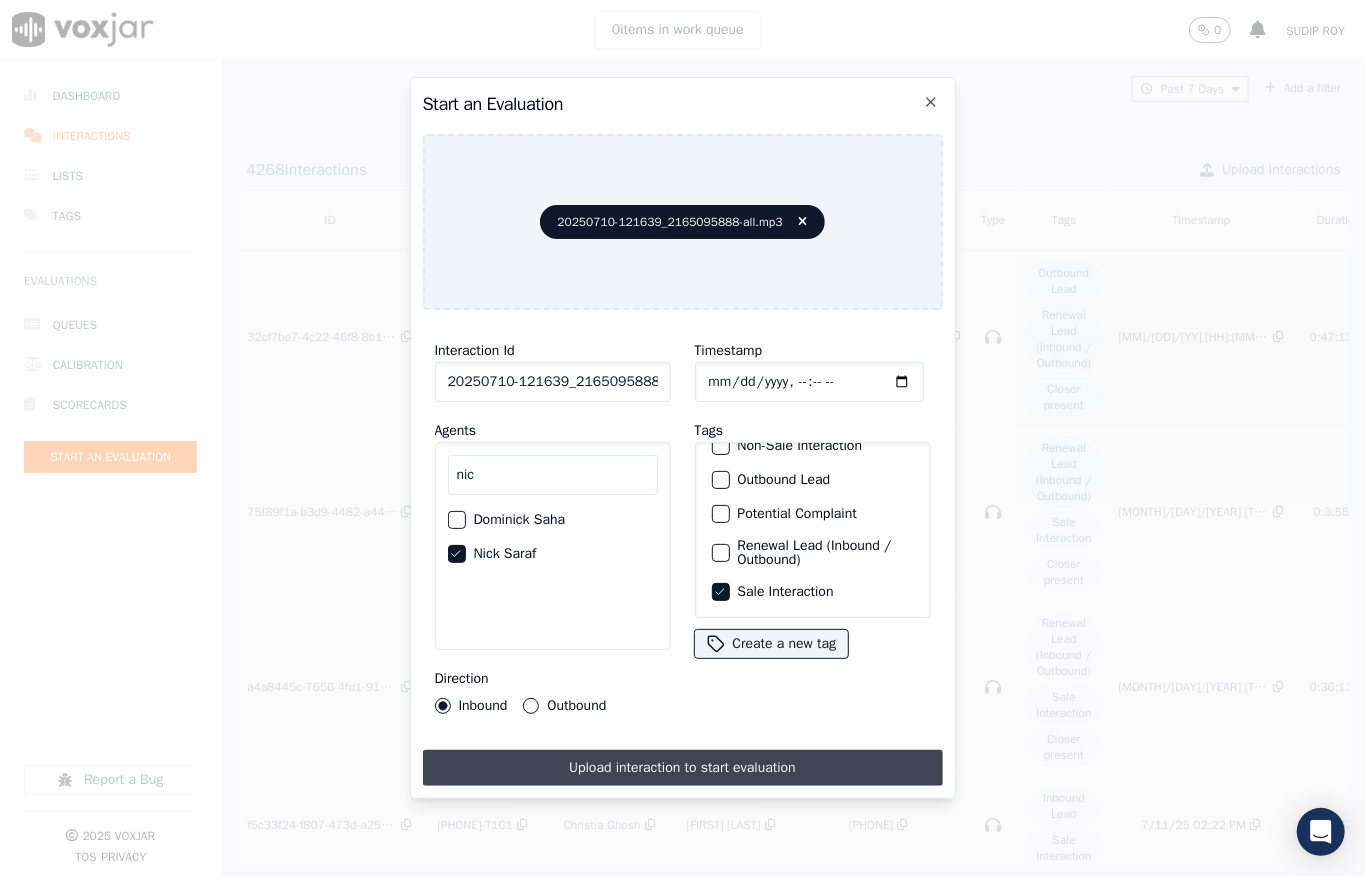 click on "Upload interaction to start evaluation" at bounding box center (683, 768) 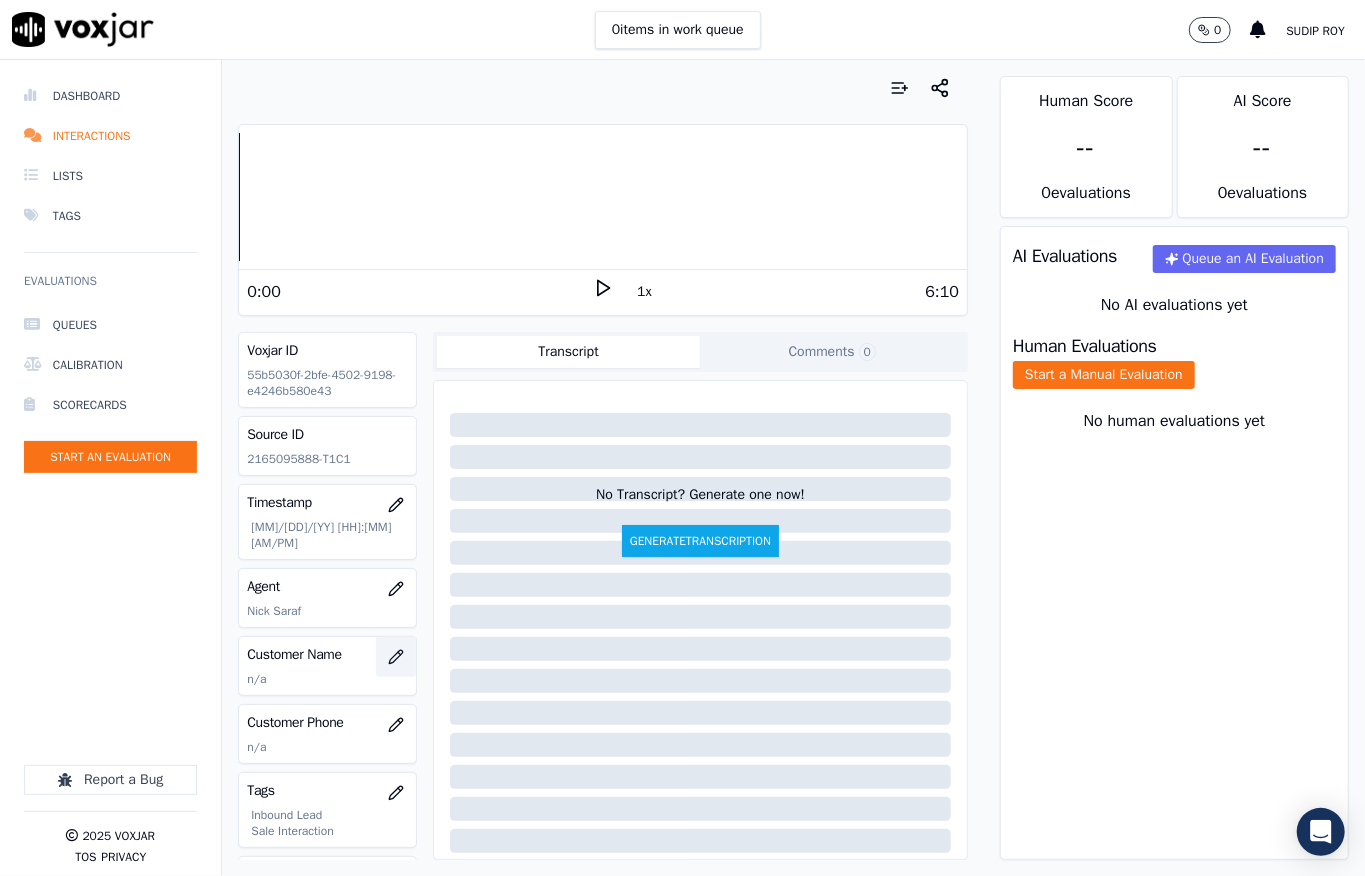 click 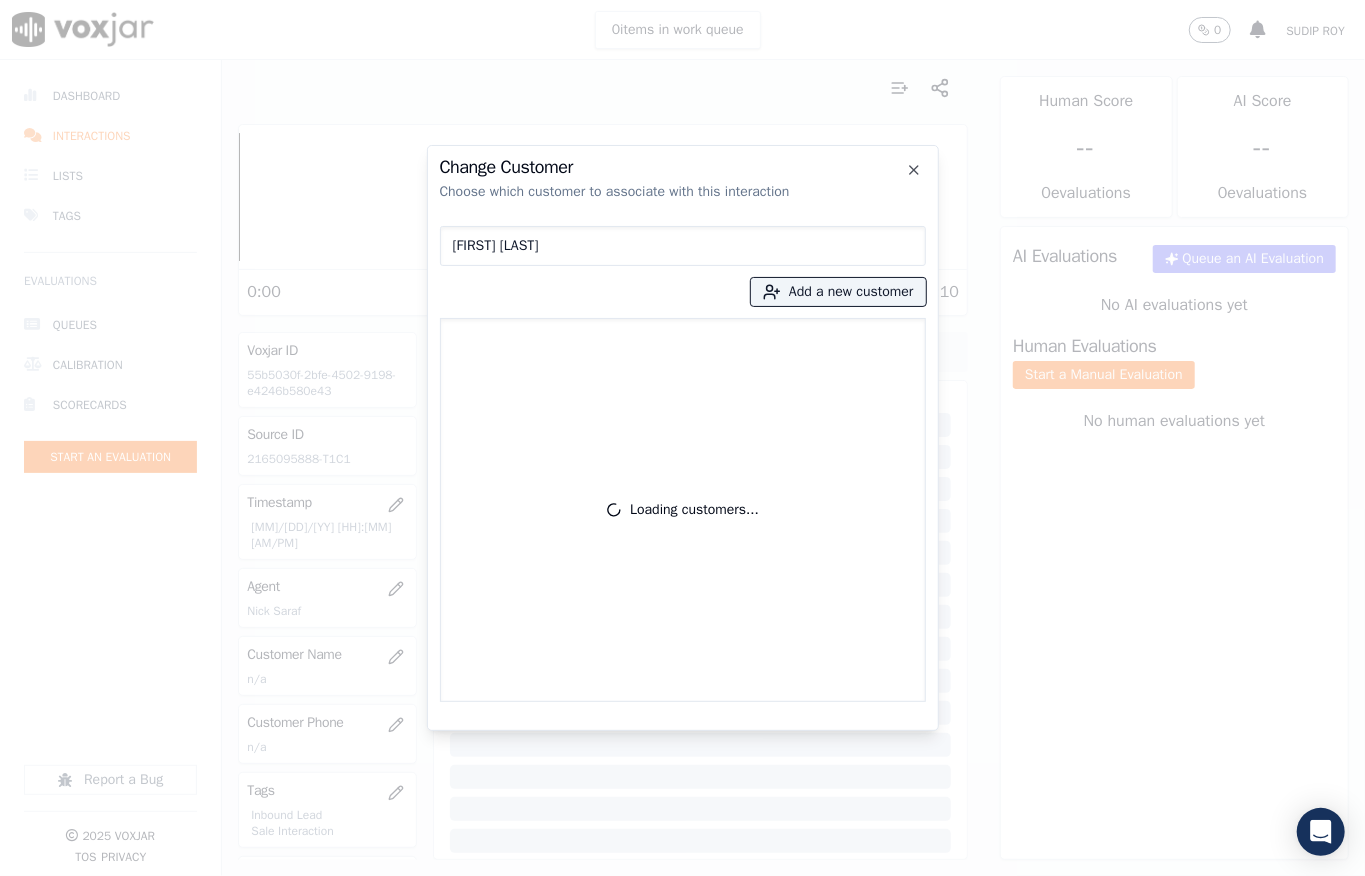 click on "[FIRST] [LAST]" at bounding box center [683, 246] 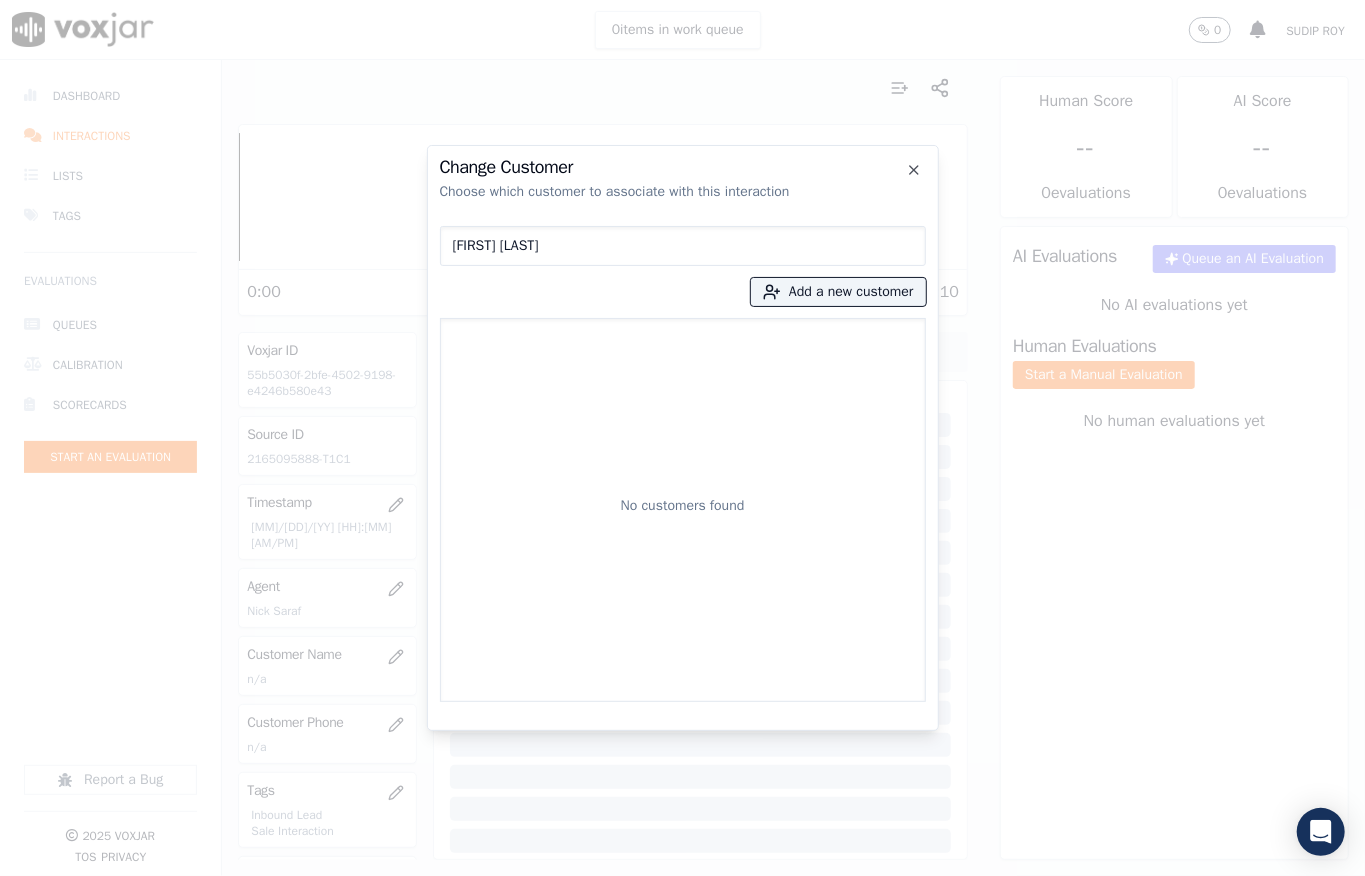 drag, startPoint x: 572, startPoint y: 242, endPoint x: 137, endPoint y: 300, distance: 438.84964 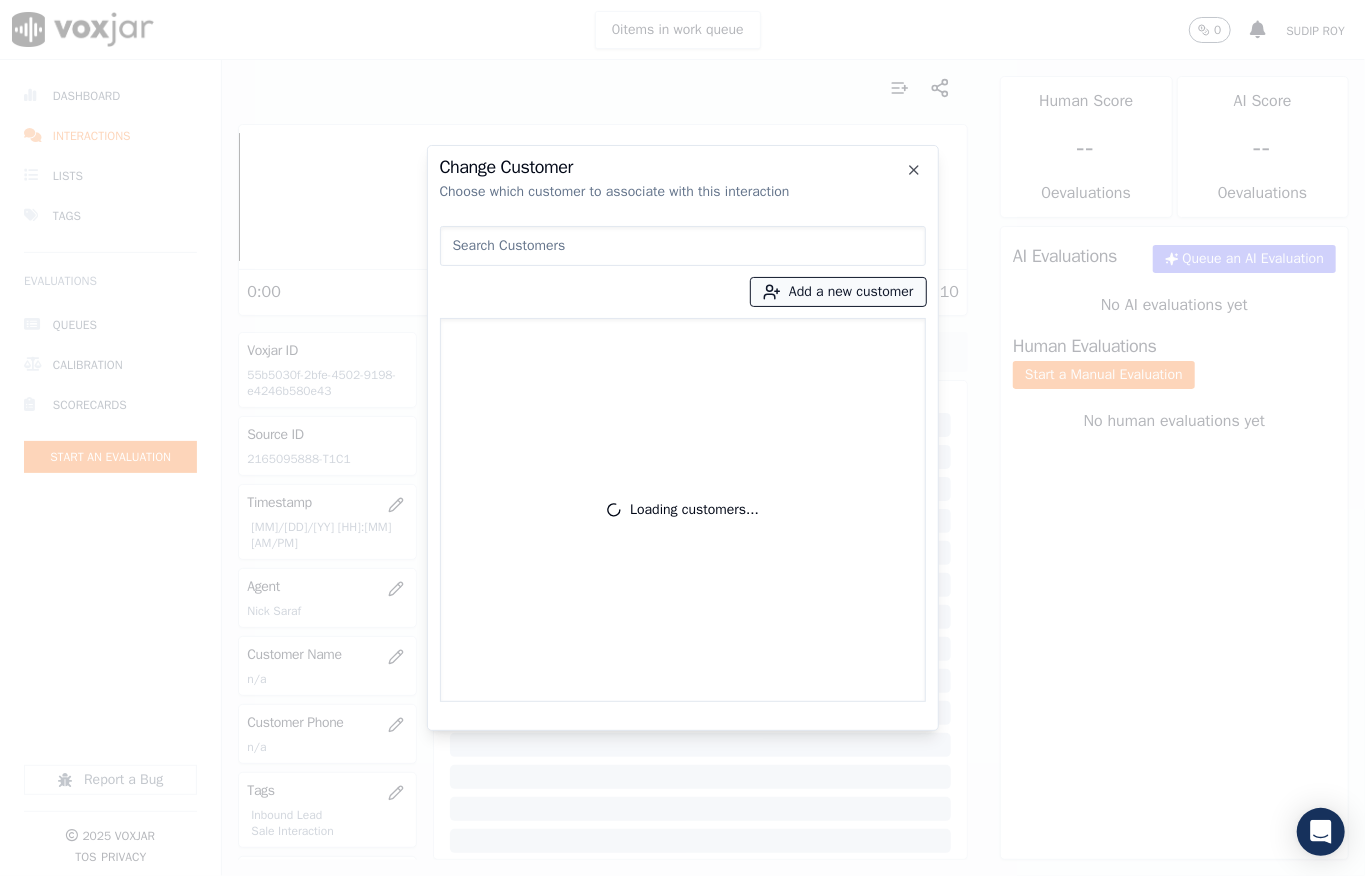 click on "Add a new customer" at bounding box center [838, 292] 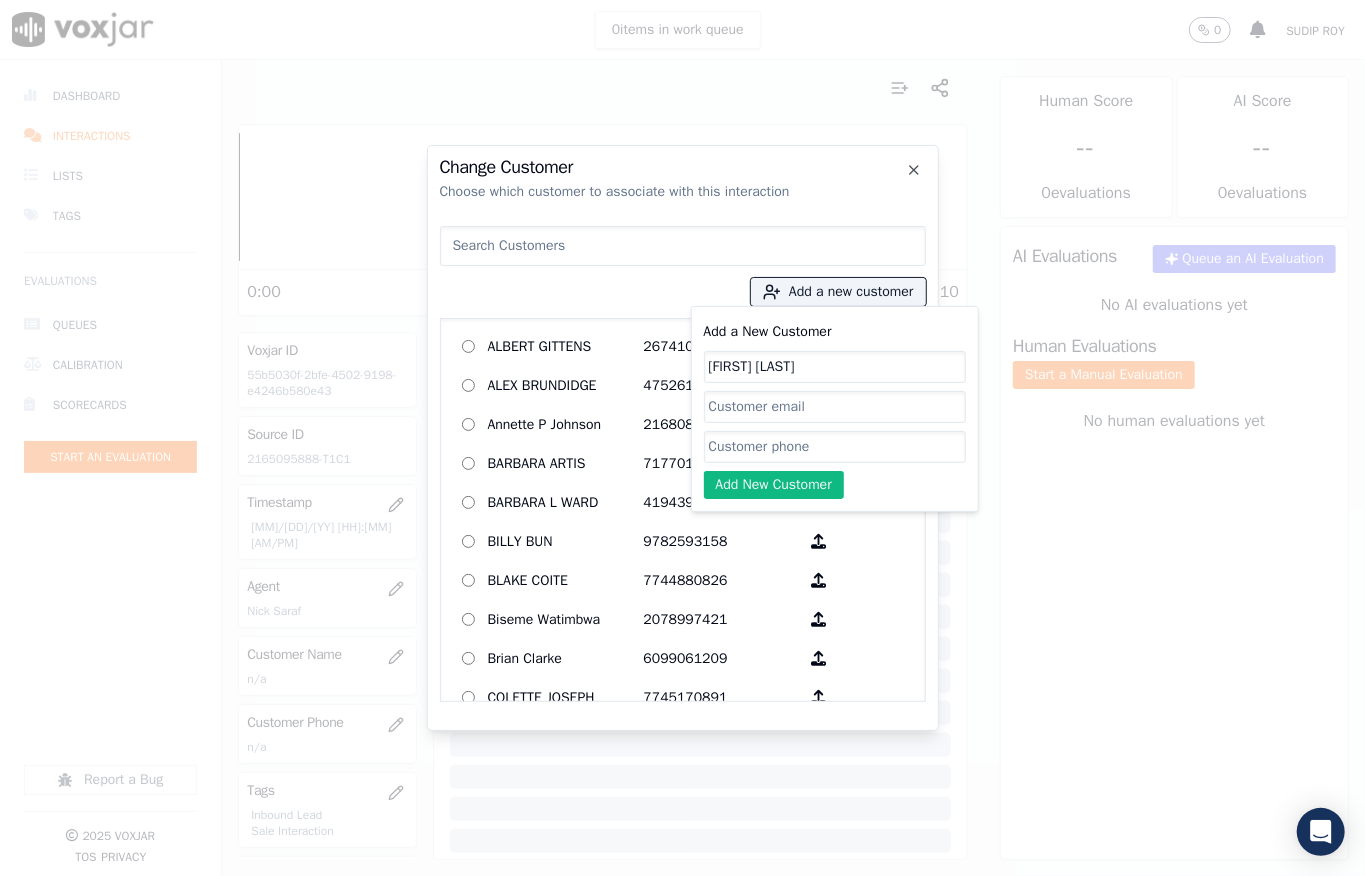 type on "[FIRST] [LAST]" 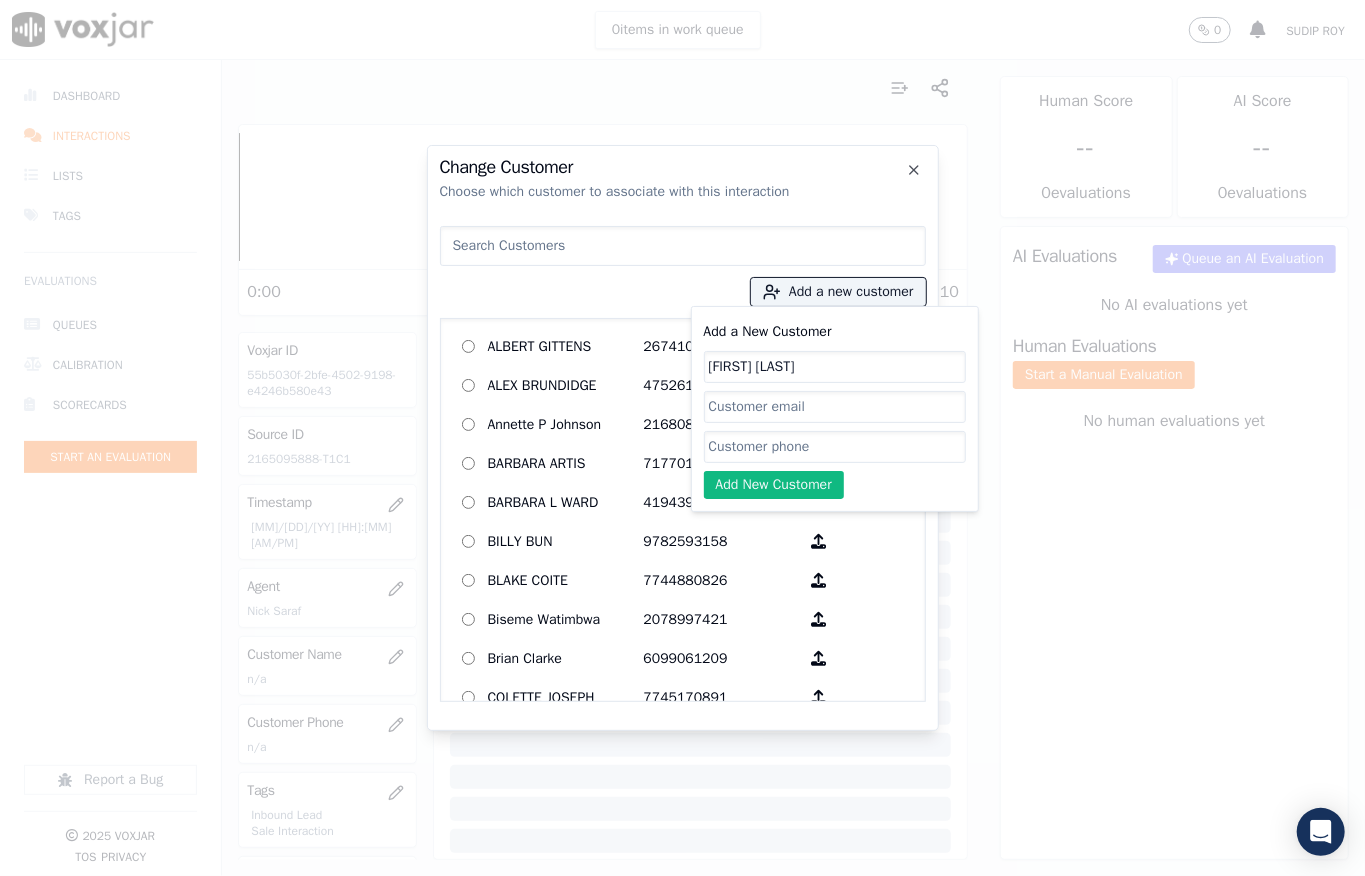 click on "Add a New Customer" 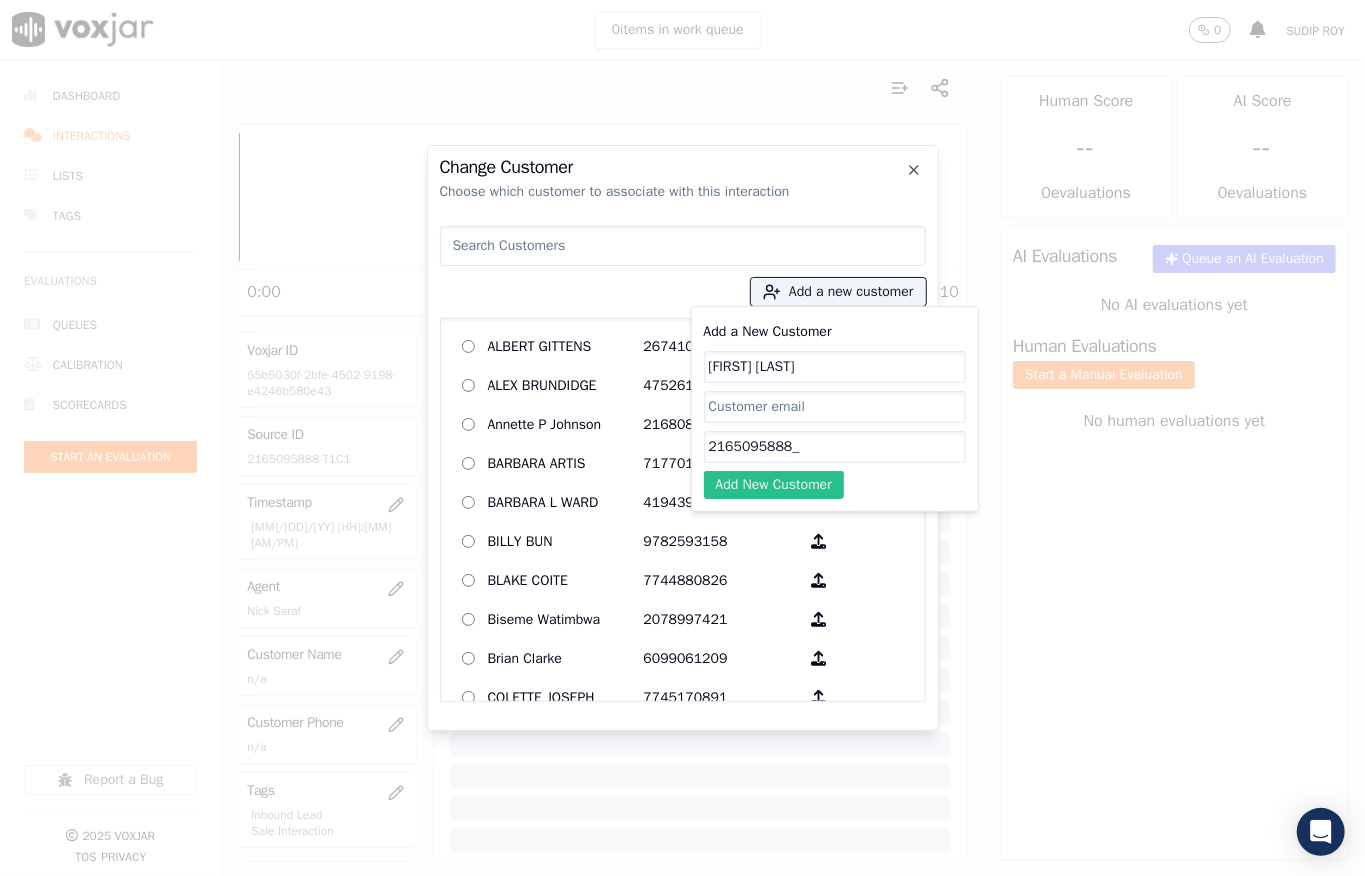 paste on "[PHONE]" 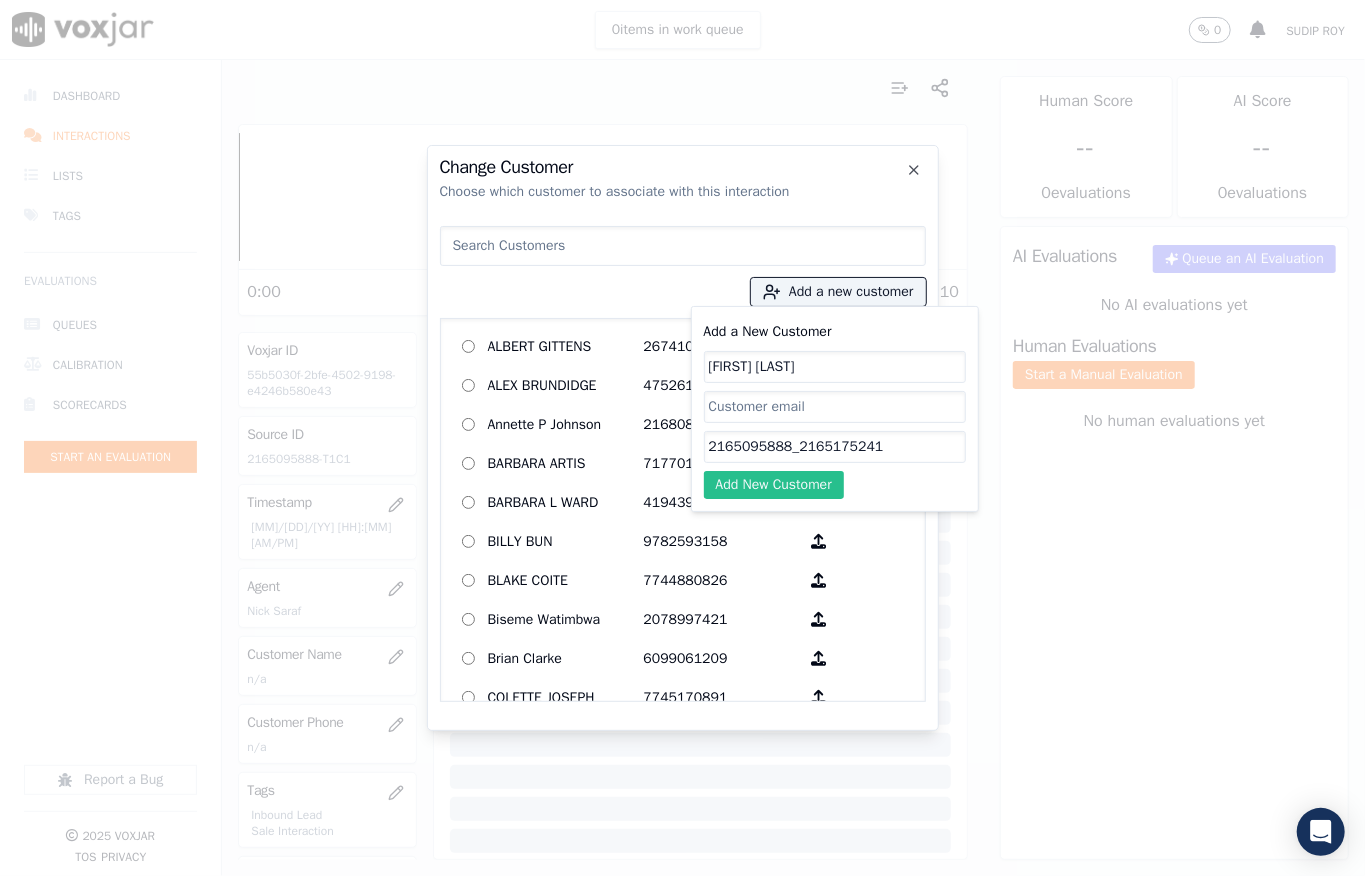 type on "2165095888_2165175241" 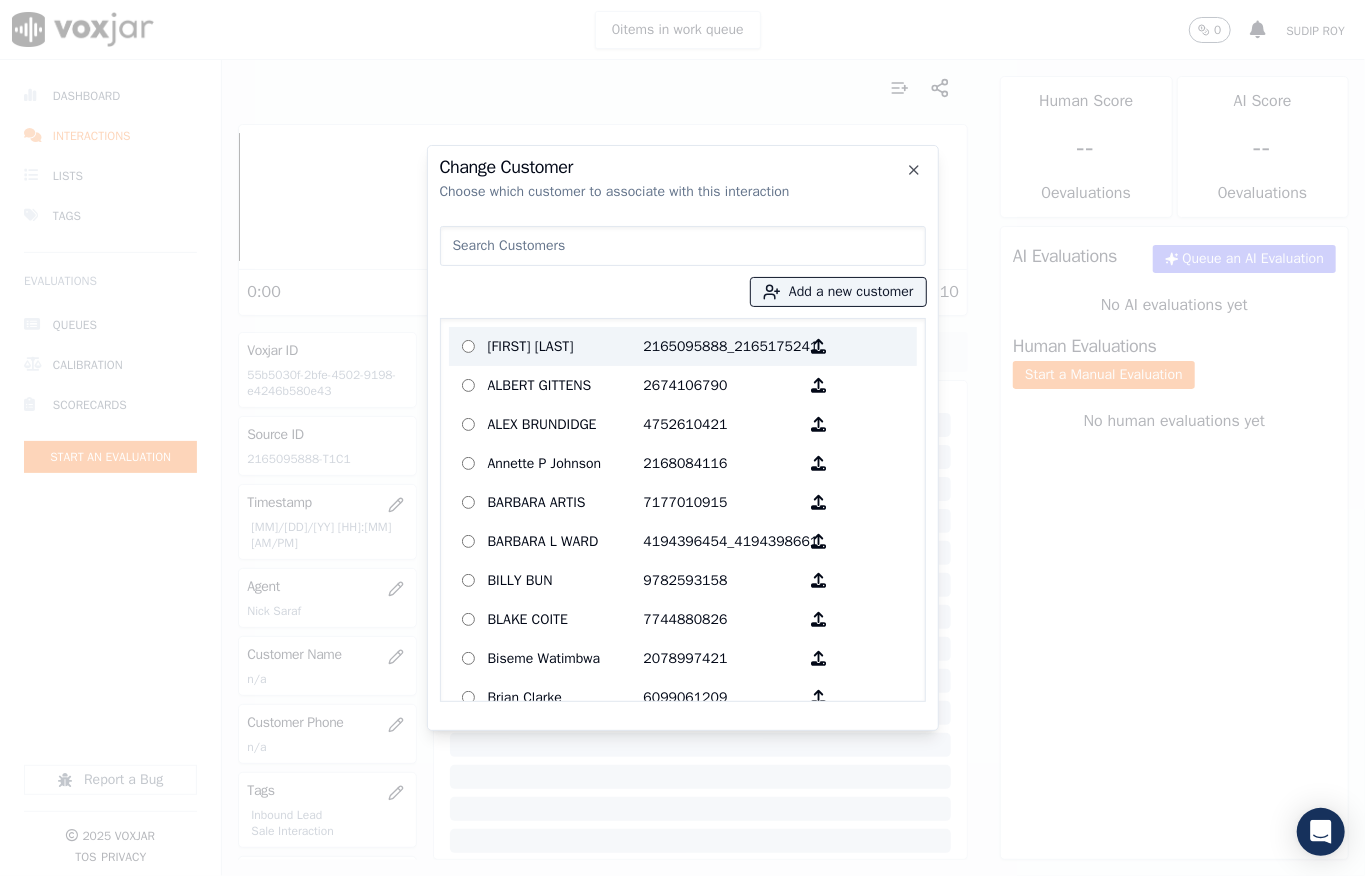 click on "[FIRST] [LAST]" at bounding box center (566, 346) 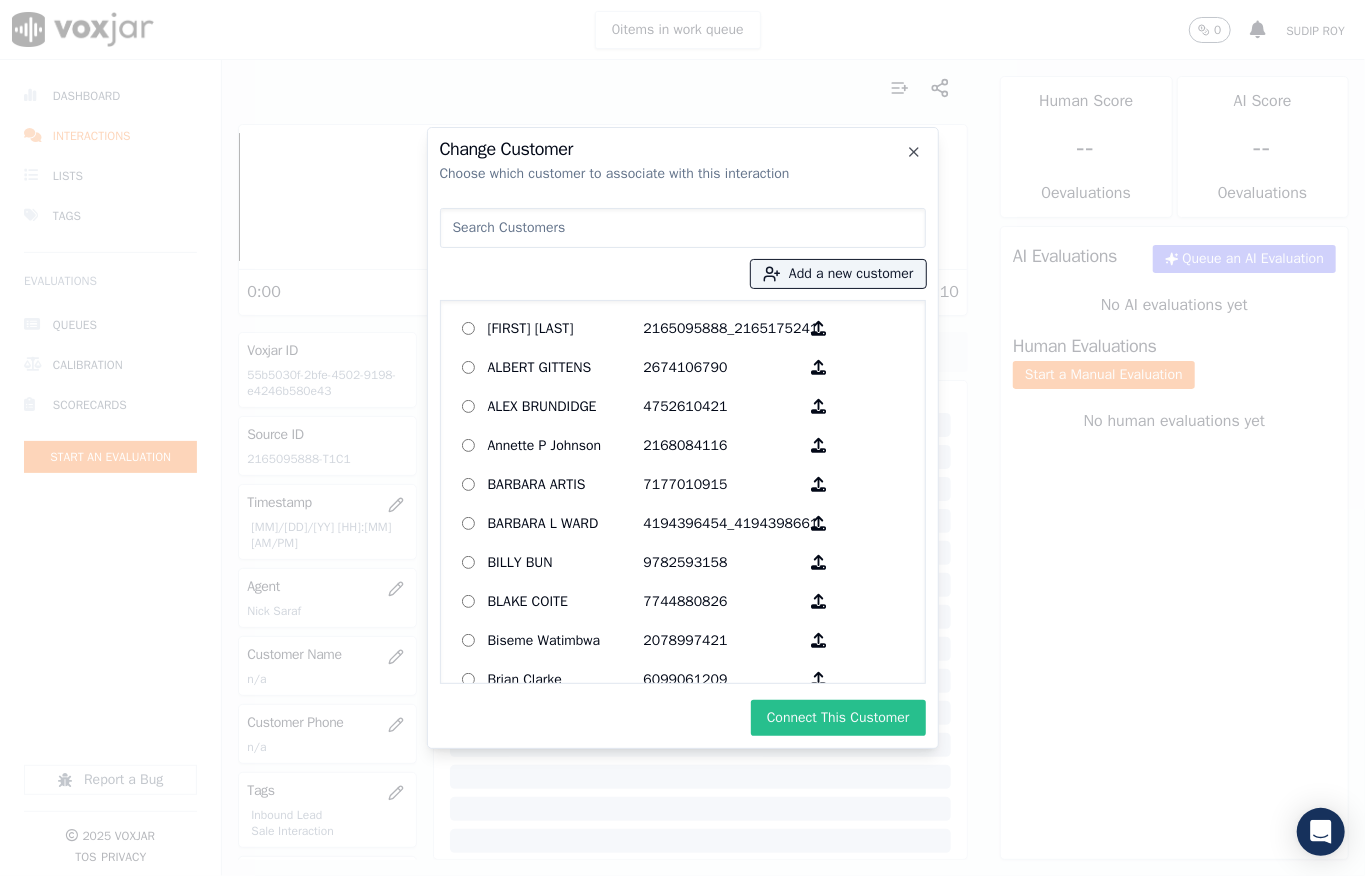 click on "Connect This Customer" at bounding box center (838, 718) 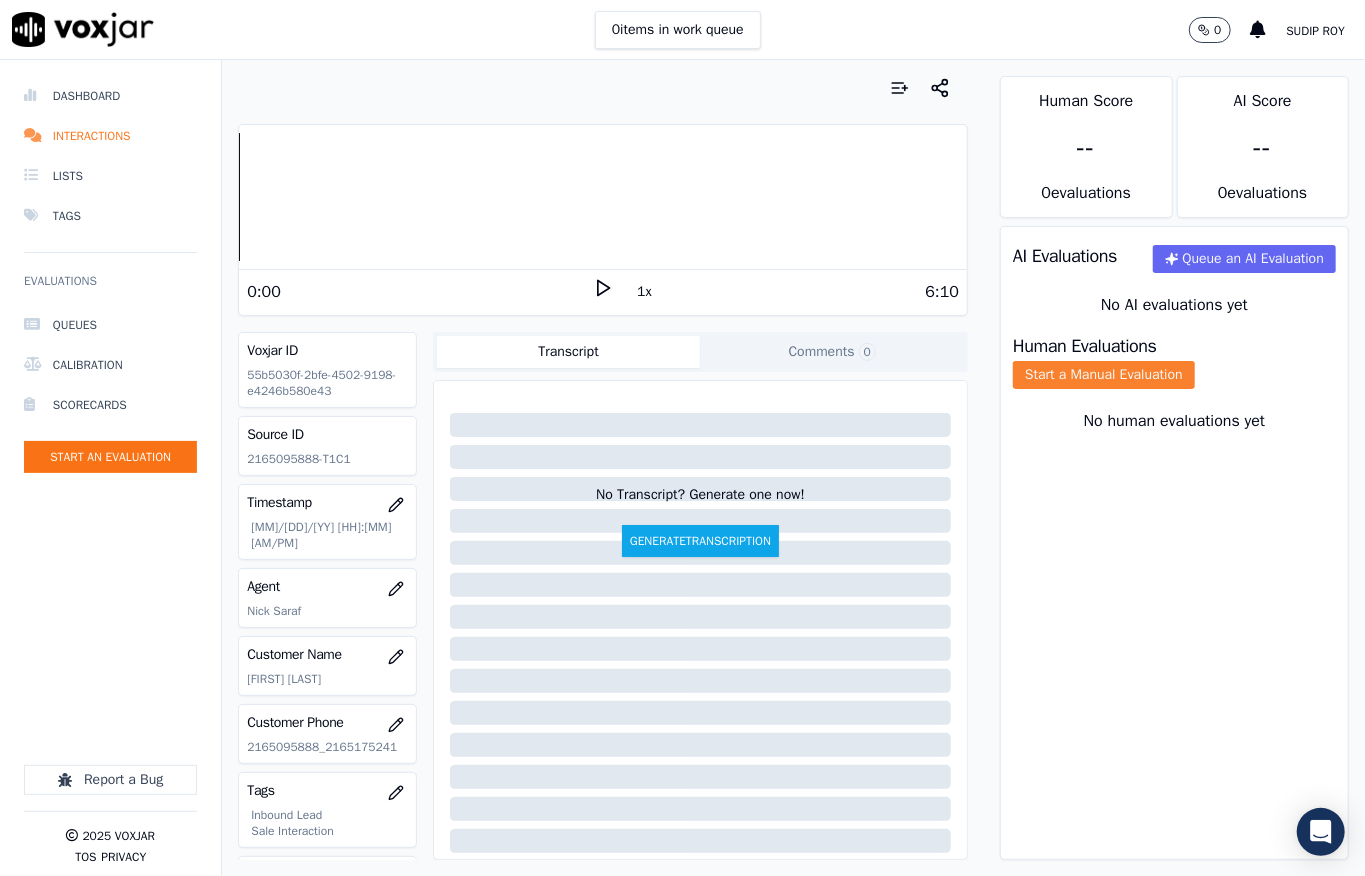 click on "Start a Manual Evaluation" 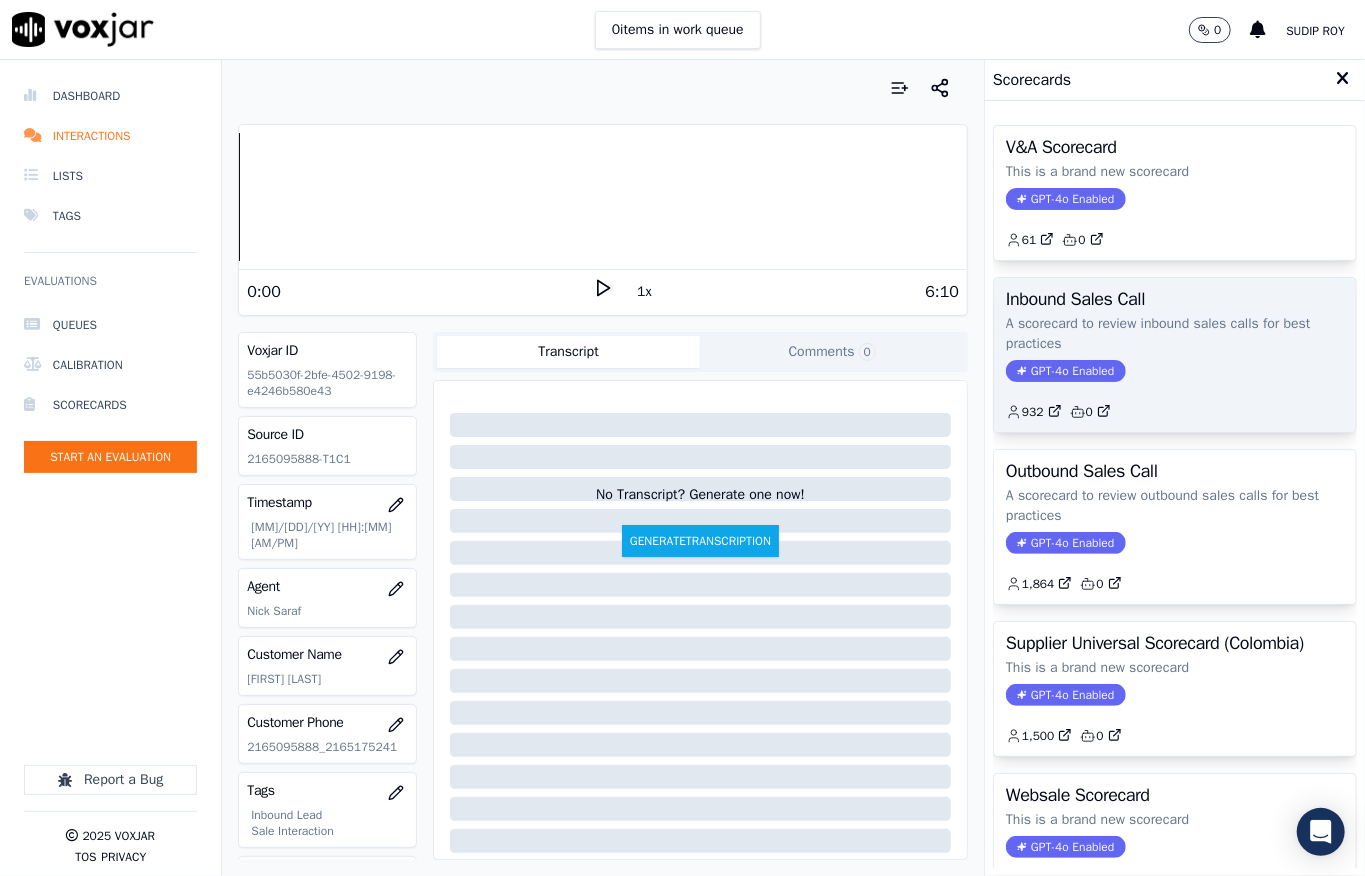 click on "GPT-4o Enabled" at bounding box center [1065, 371] 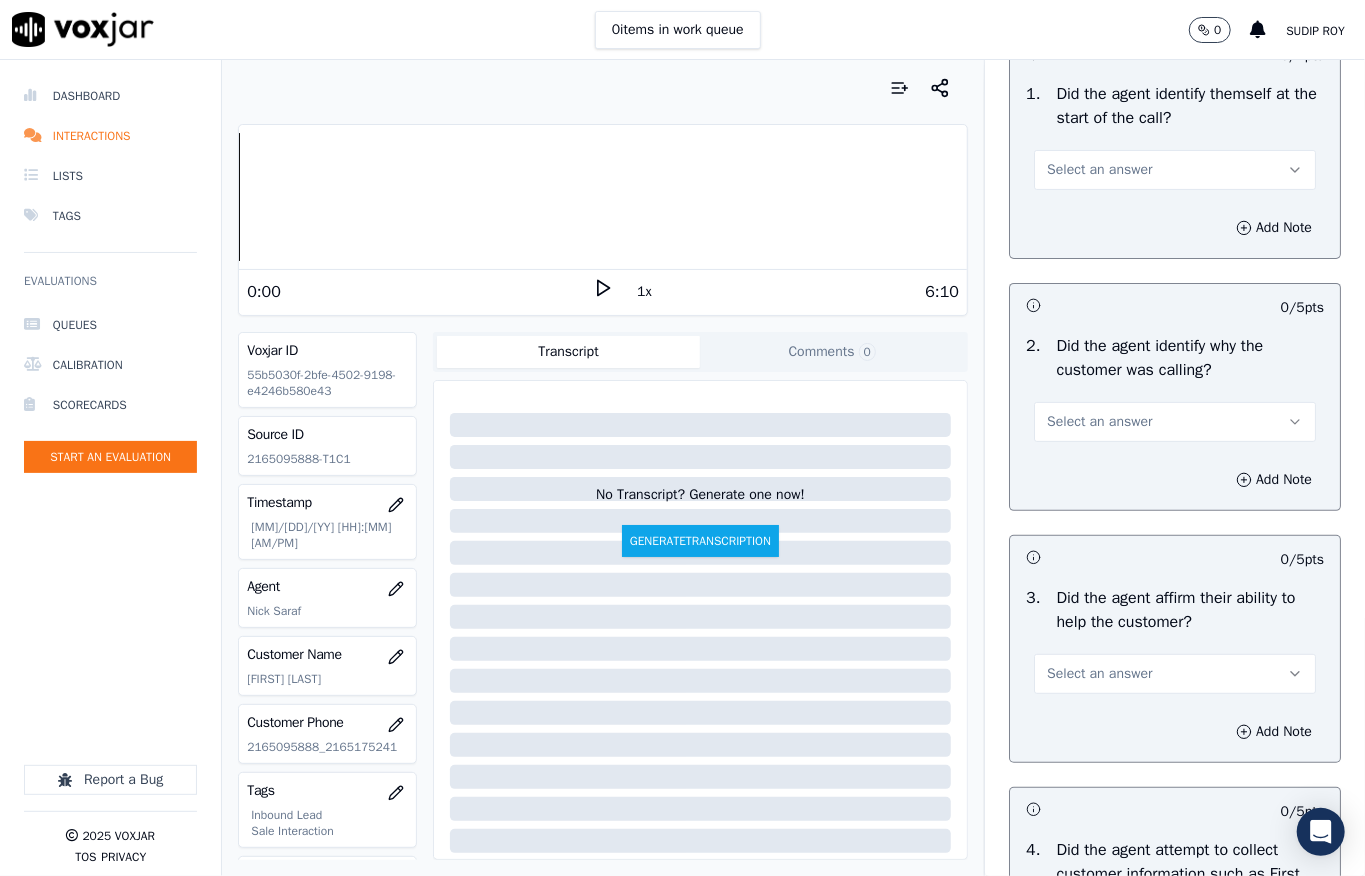 scroll, scrollTop: 158, scrollLeft: 0, axis: vertical 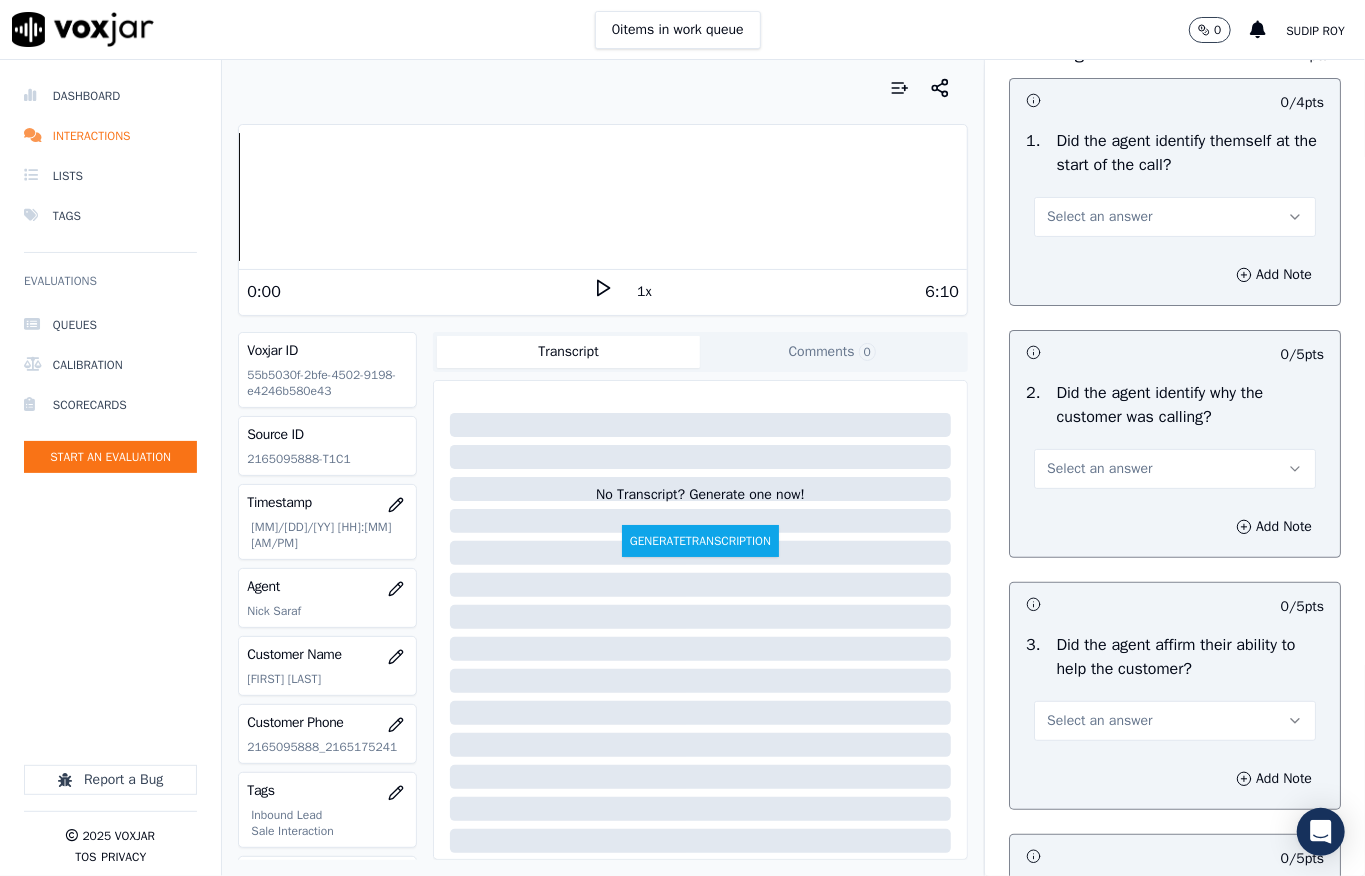 click on "Select an answer" at bounding box center [1175, 217] 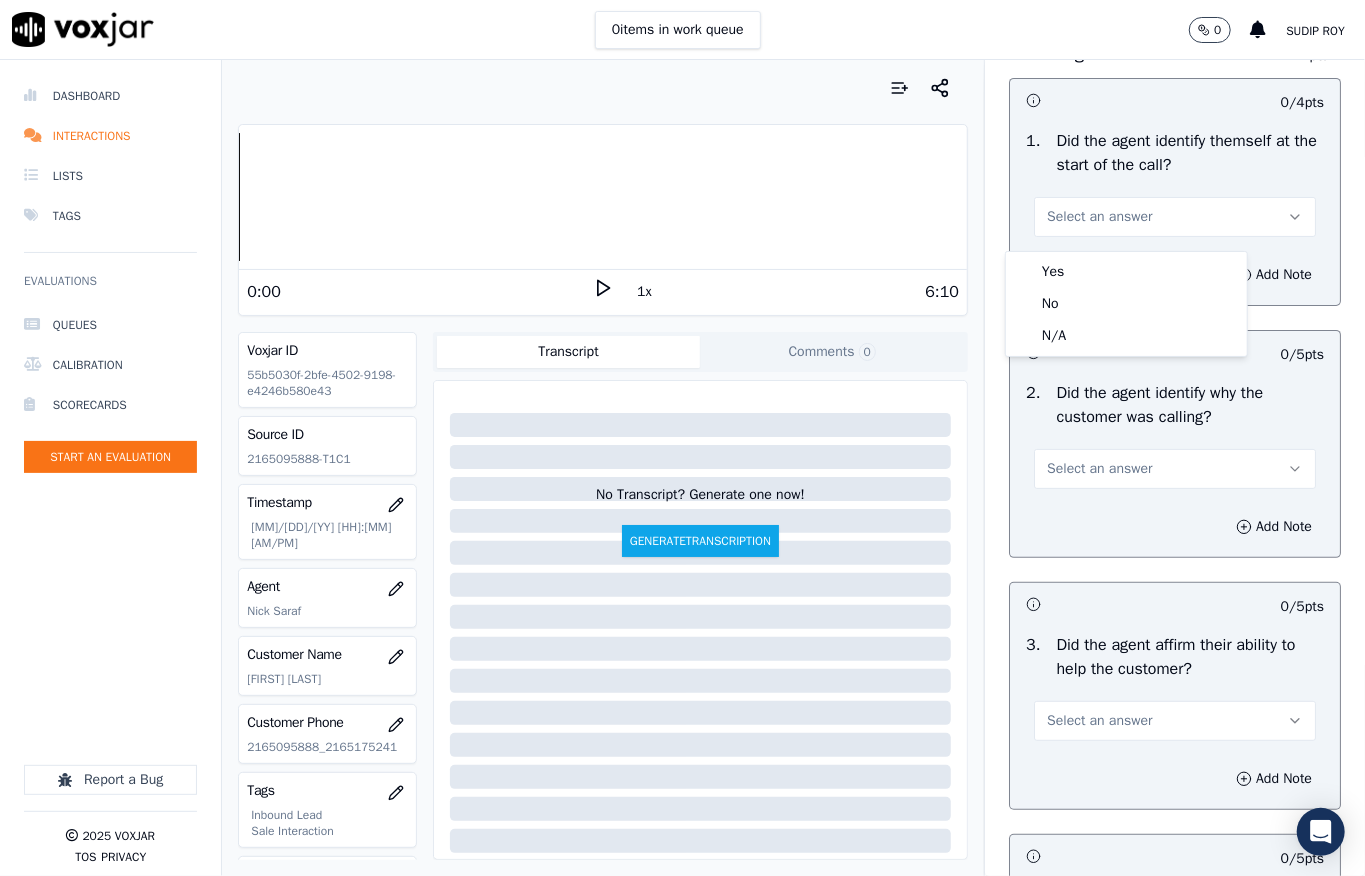 click on "Yes" at bounding box center (1126, 272) 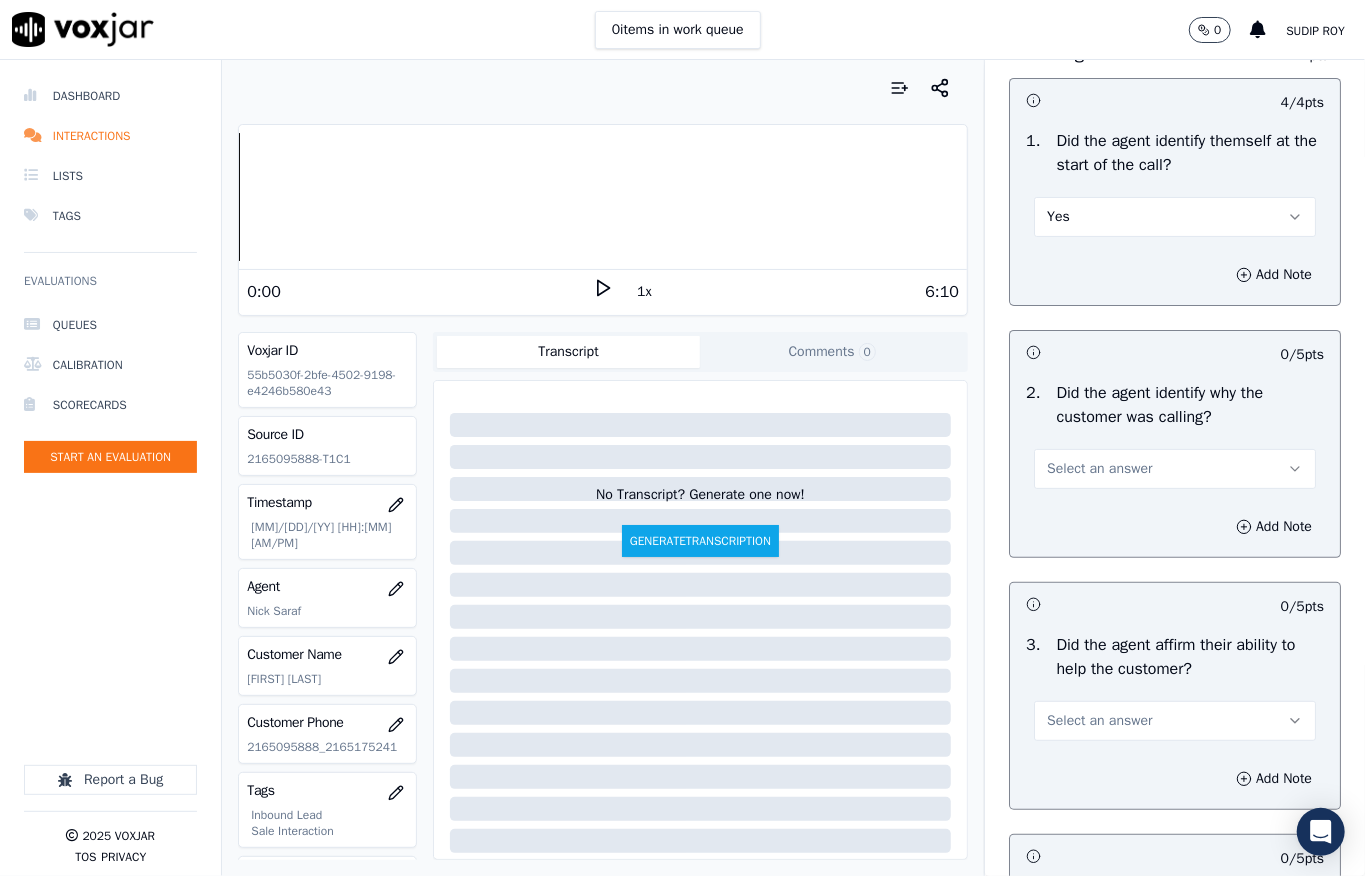 drag, startPoint x: 1090, startPoint y: 480, endPoint x: 1092, endPoint y: 497, distance: 17.117243 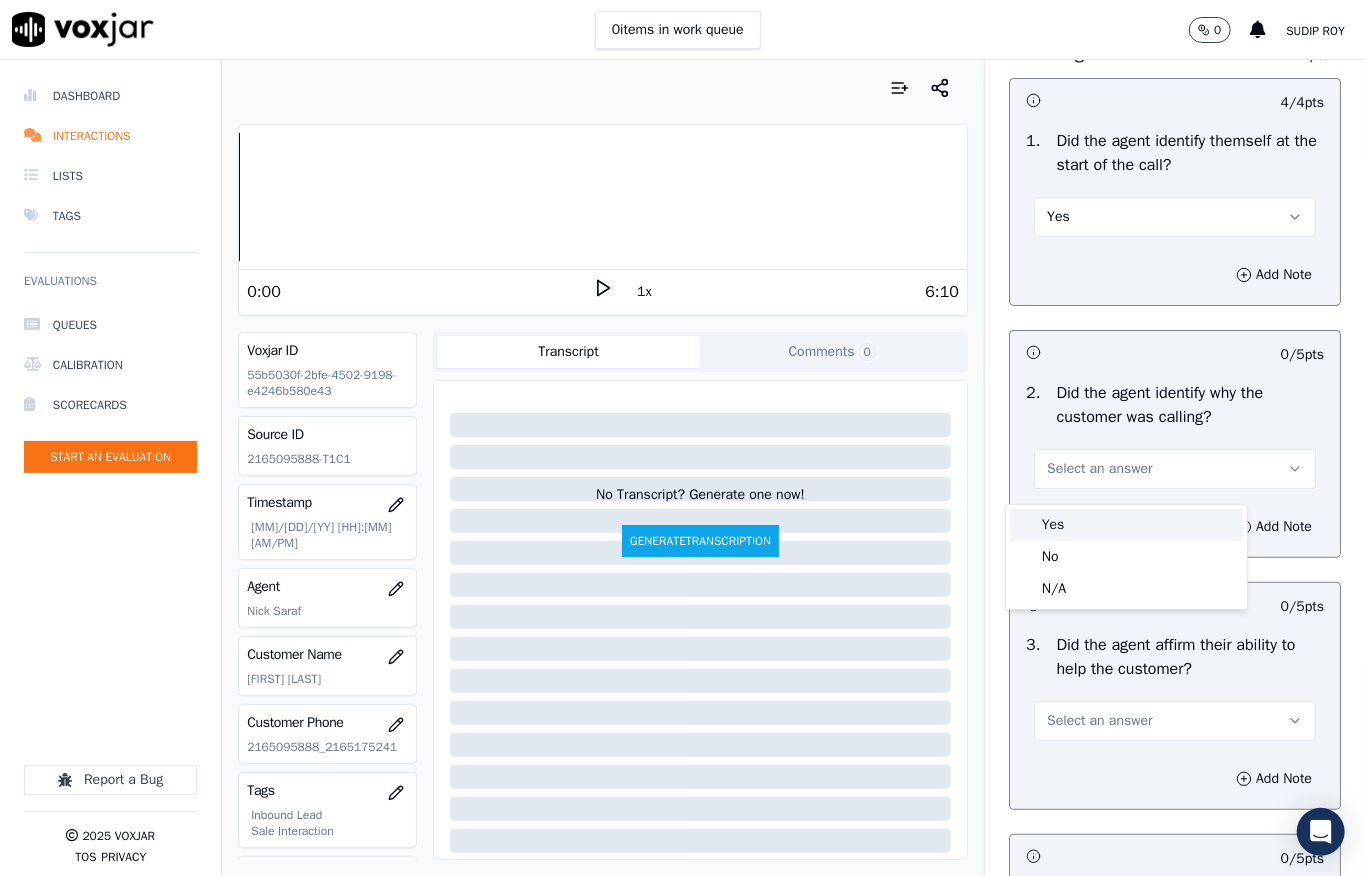 drag, startPoint x: 1092, startPoint y: 497, endPoint x: 1089, endPoint y: 516, distance: 19.235384 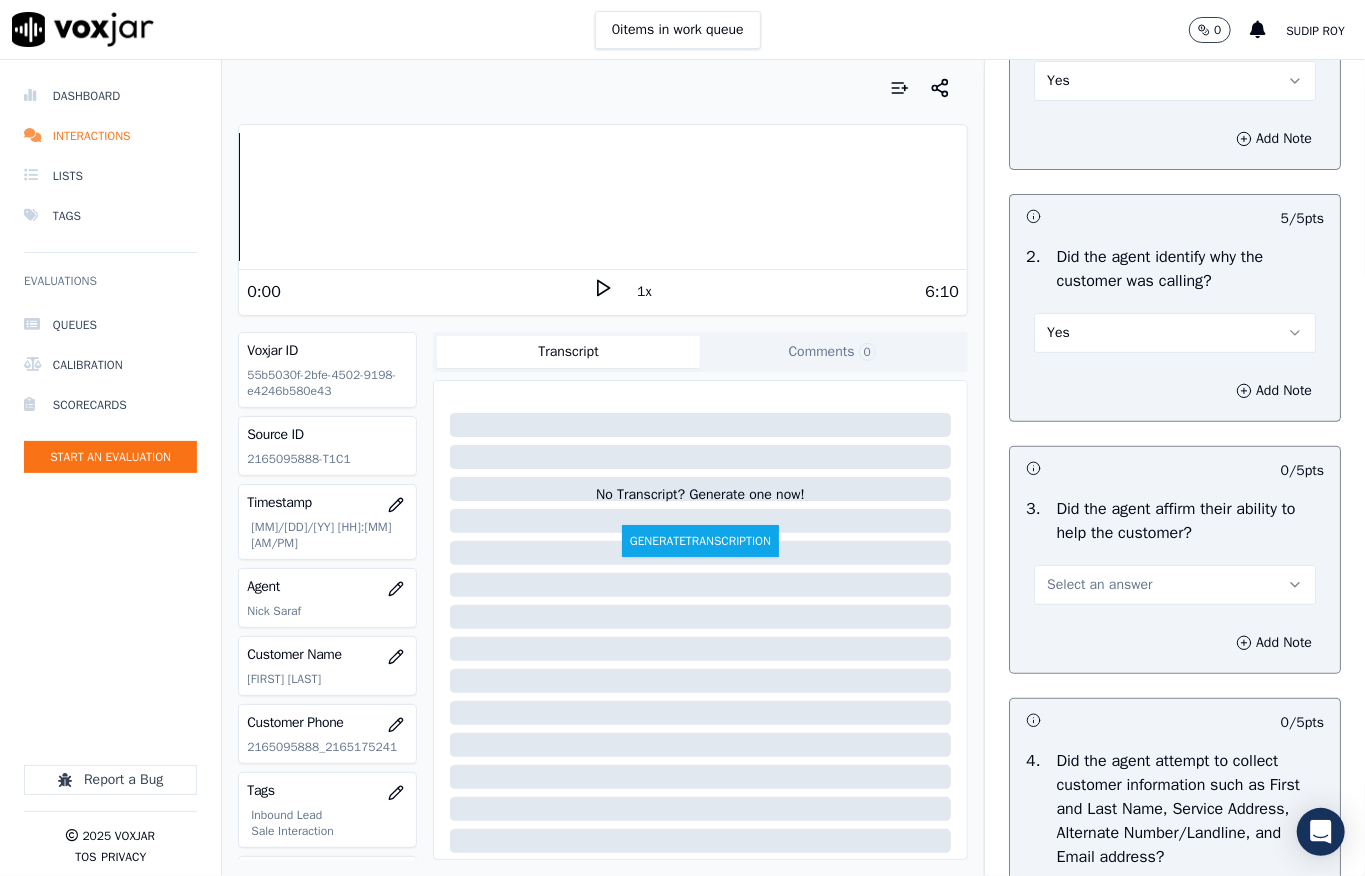 scroll, scrollTop: 425, scrollLeft: 0, axis: vertical 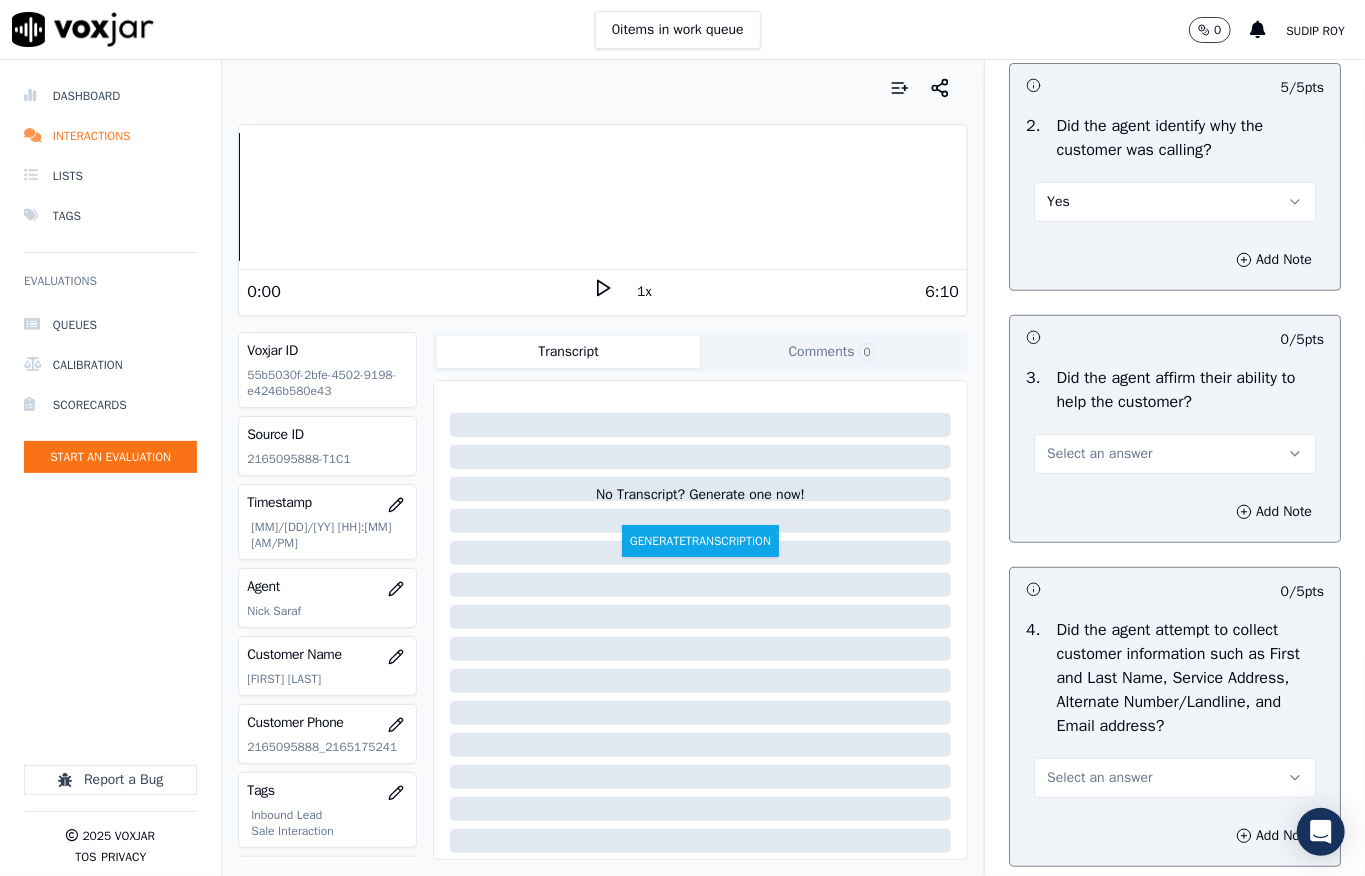 drag, startPoint x: 1108, startPoint y: 469, endPoint x: 1106, endPoint y: 484, distance: 15.132746 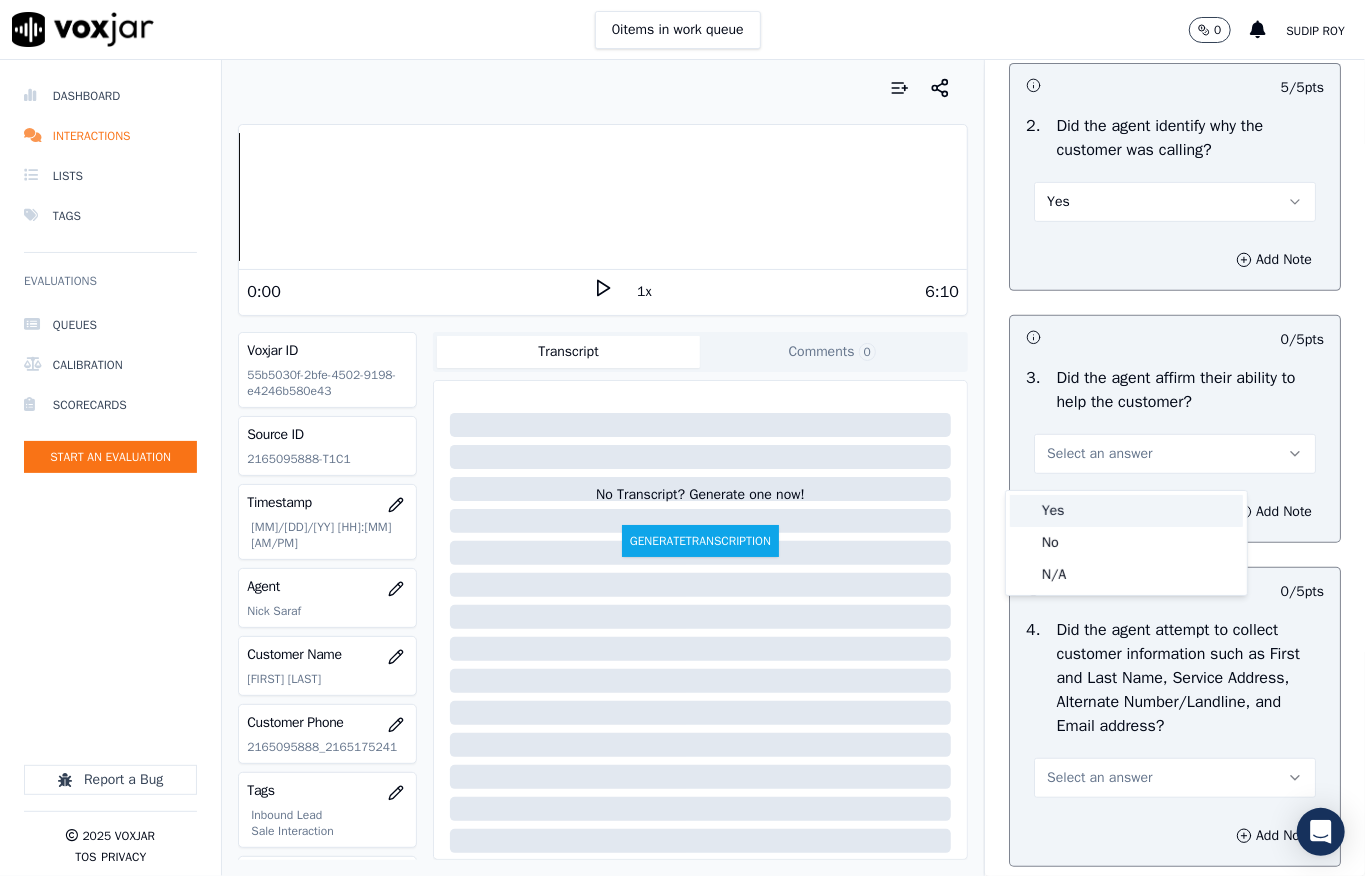 click on "Yes" at bounding box center [1126, 511] 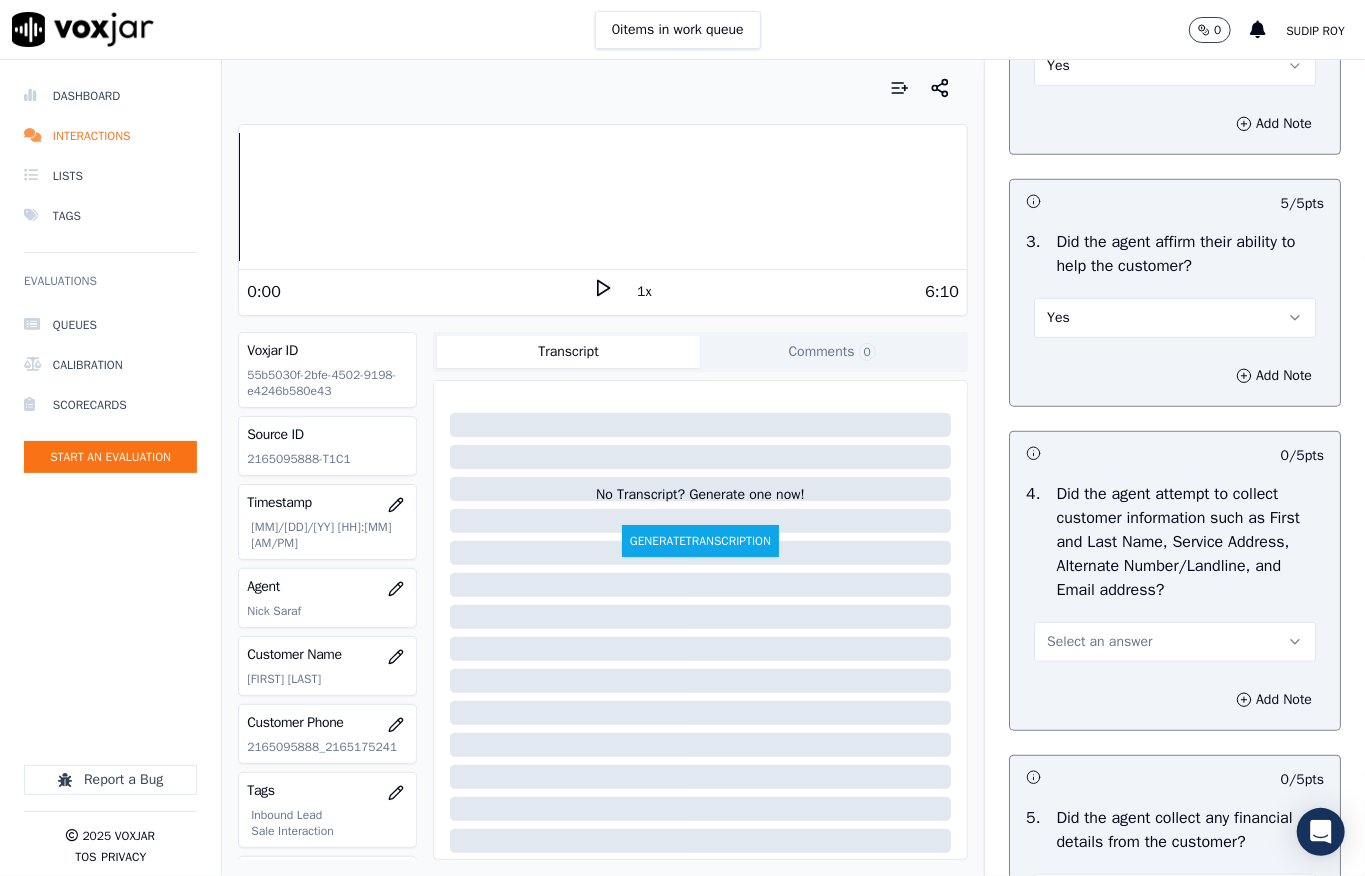 scroll, scrollTop: 692, scrollLeft: 0, axis: vertical 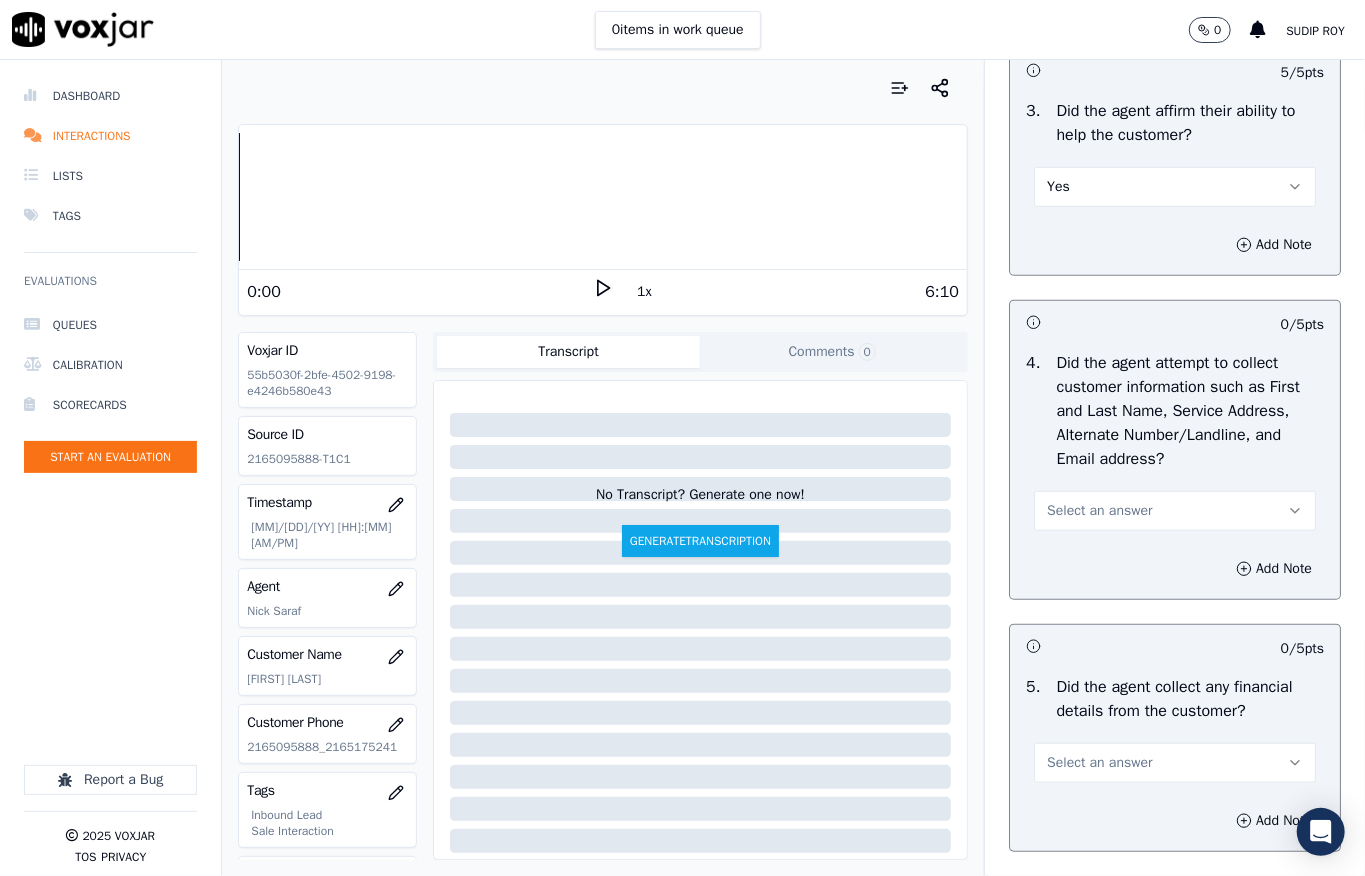 drag, startPoint x: 1076, startPoint y: 560, endPoint x: 1080, endPoint y: 549, distance: 11.7046995 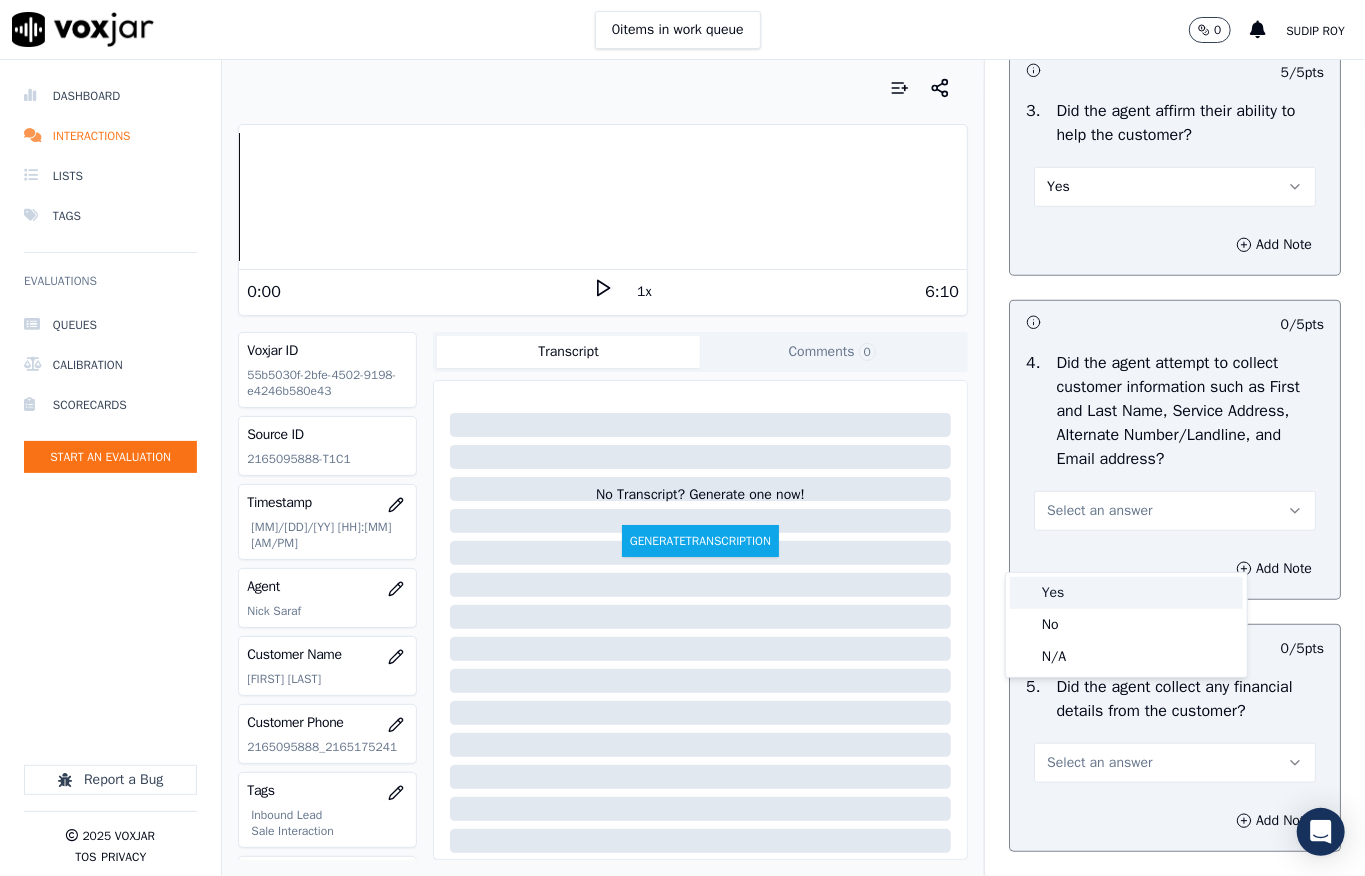 click on "Yes" at bounding box center [1126, 593] 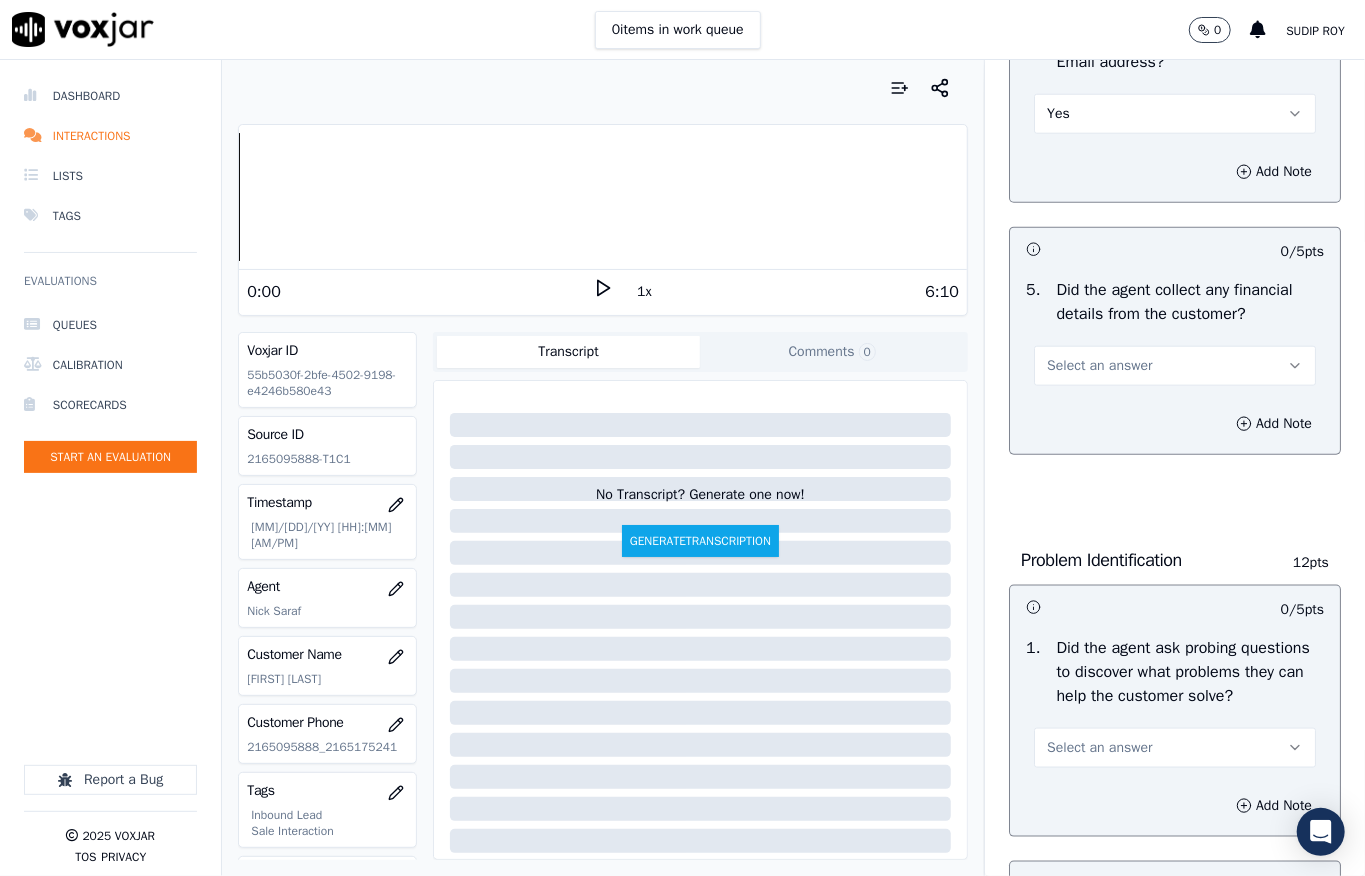 scroll, scrollTop: 1092, scrollLeft: 0, axis: vertical 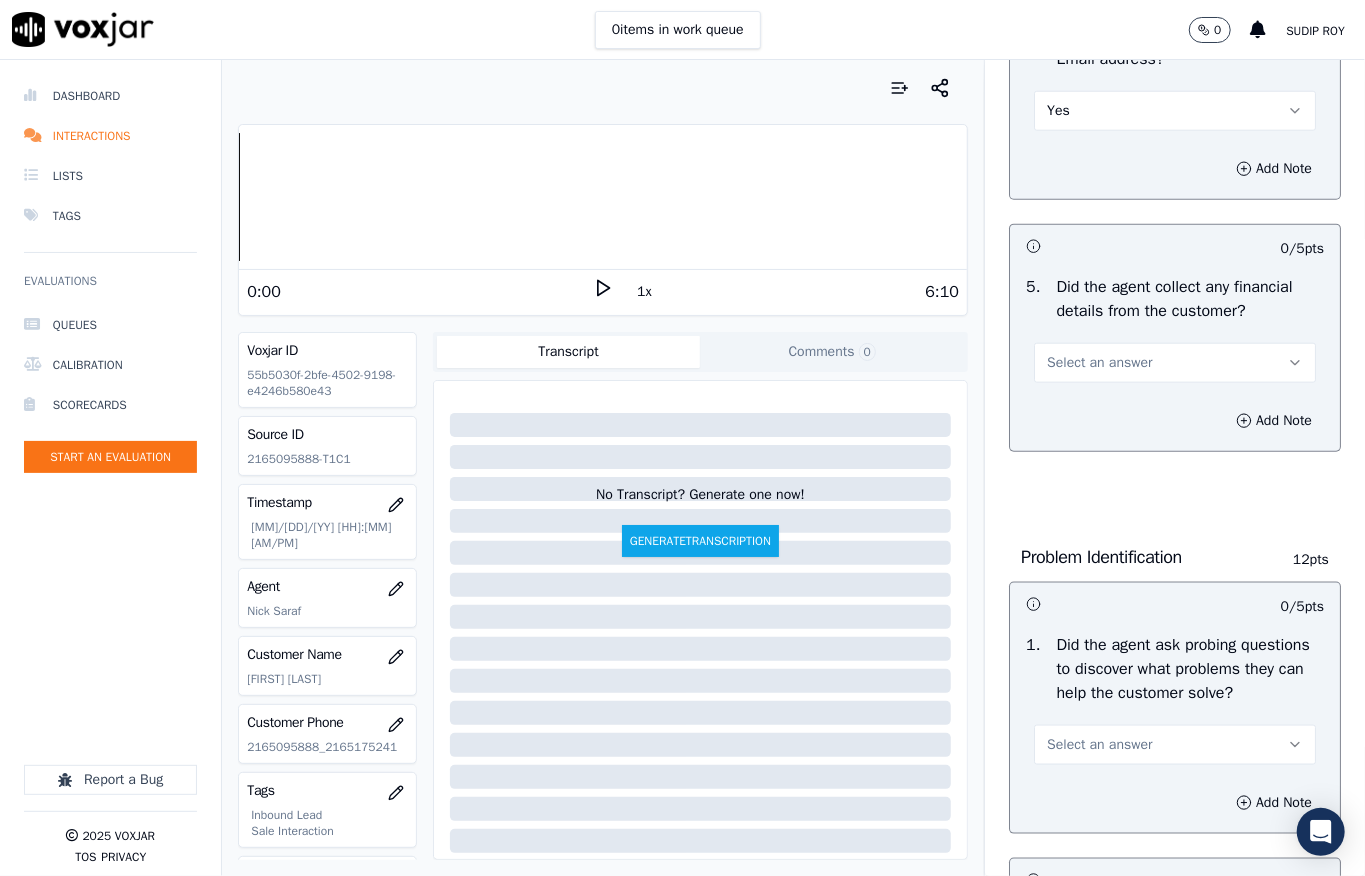 click on "Select an answer" at bounding box center [1099, 363] 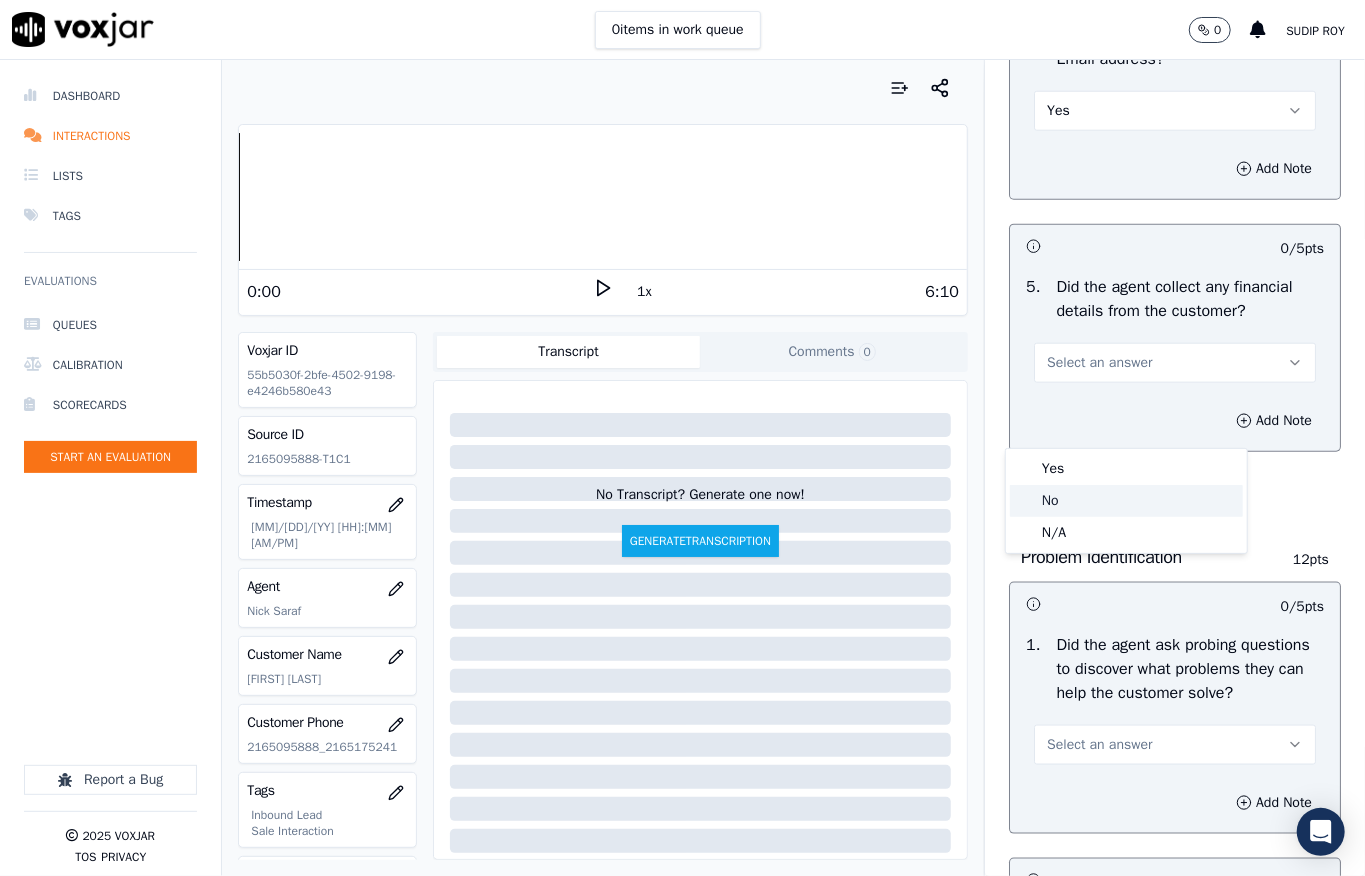 click on "No" 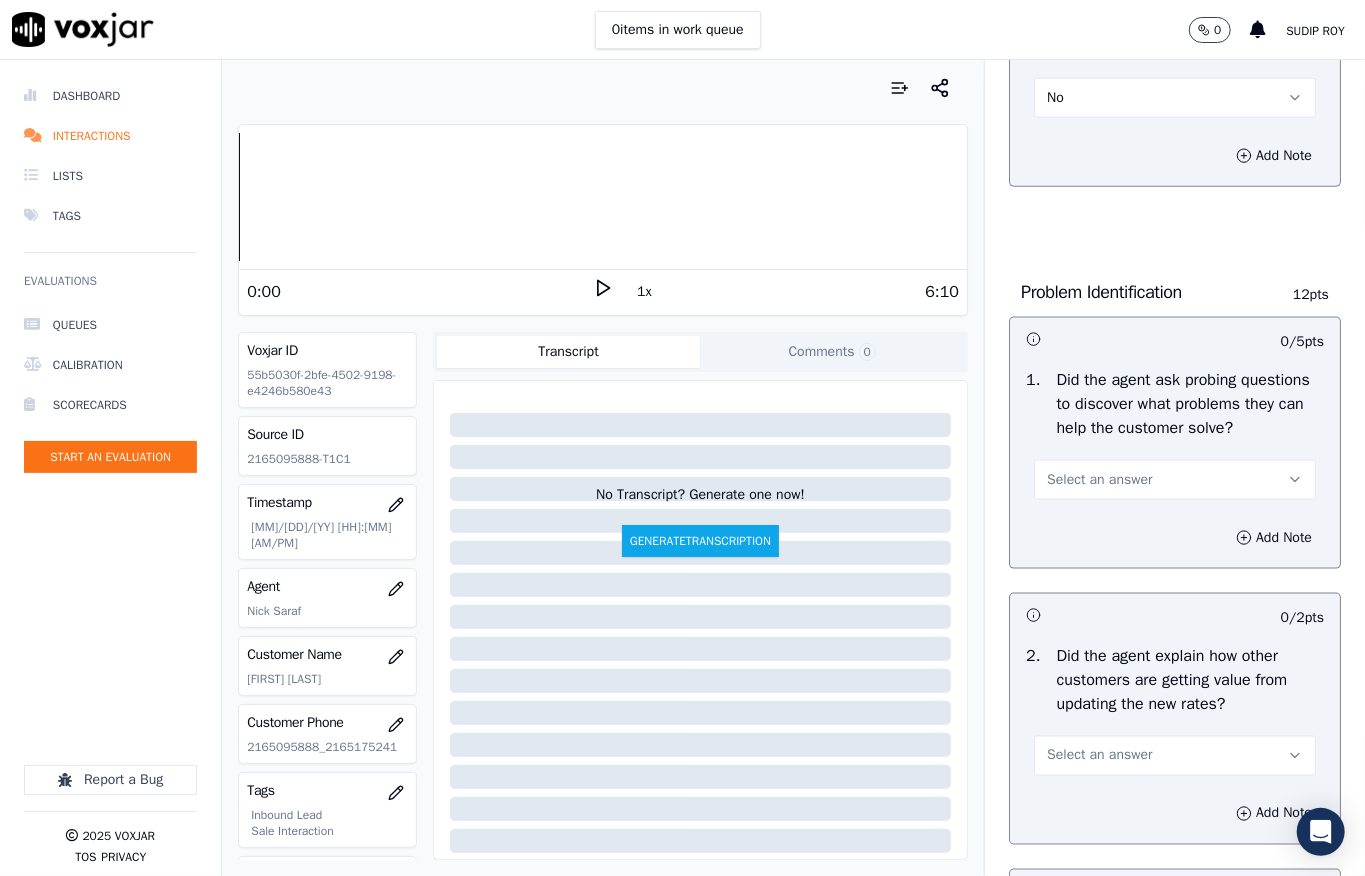 scroll, scrollTop: 1358, scrollLeft: 0, axis: vertical 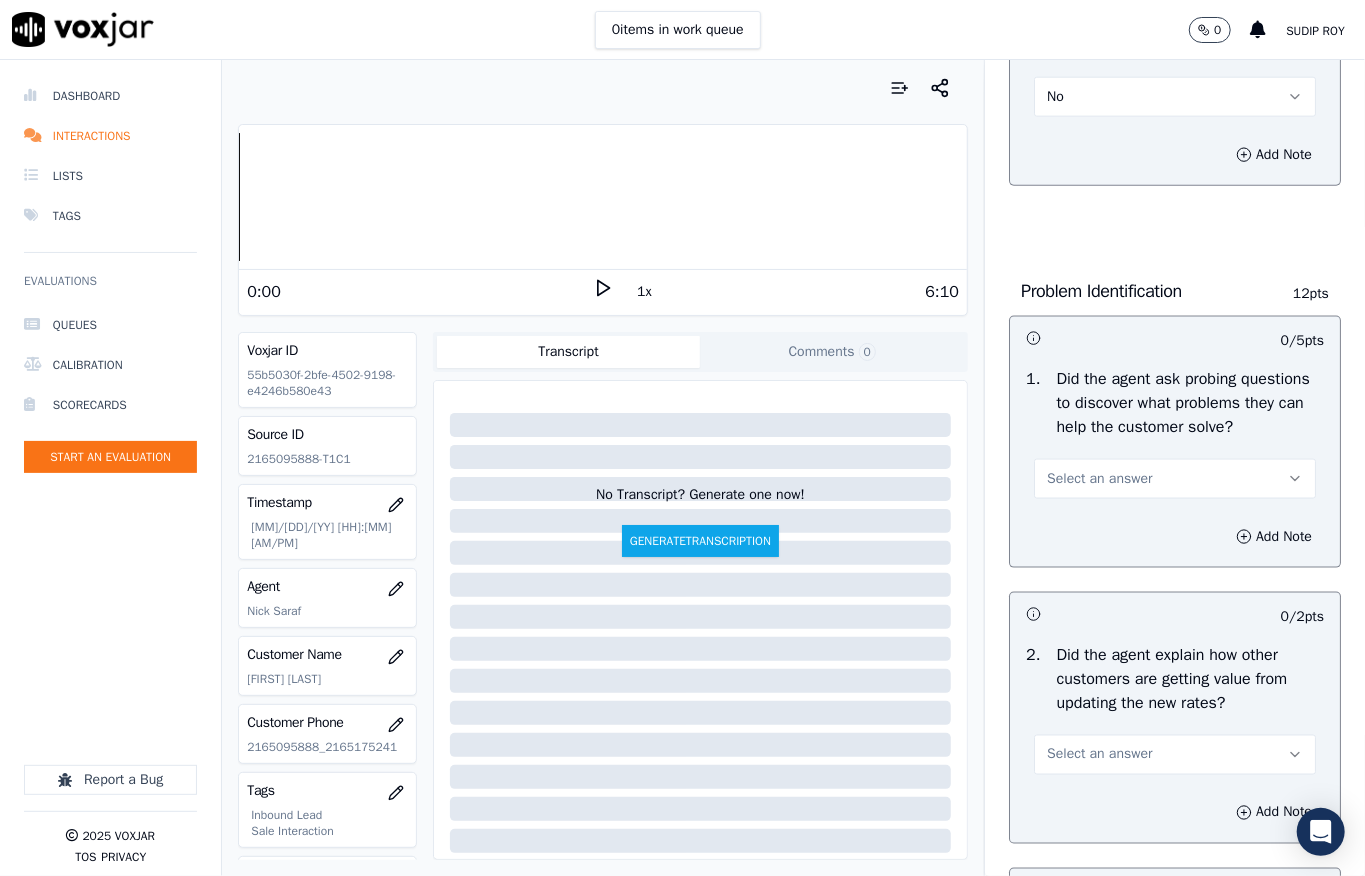 click on "Select an answer" at bounding box center (1099, 479) 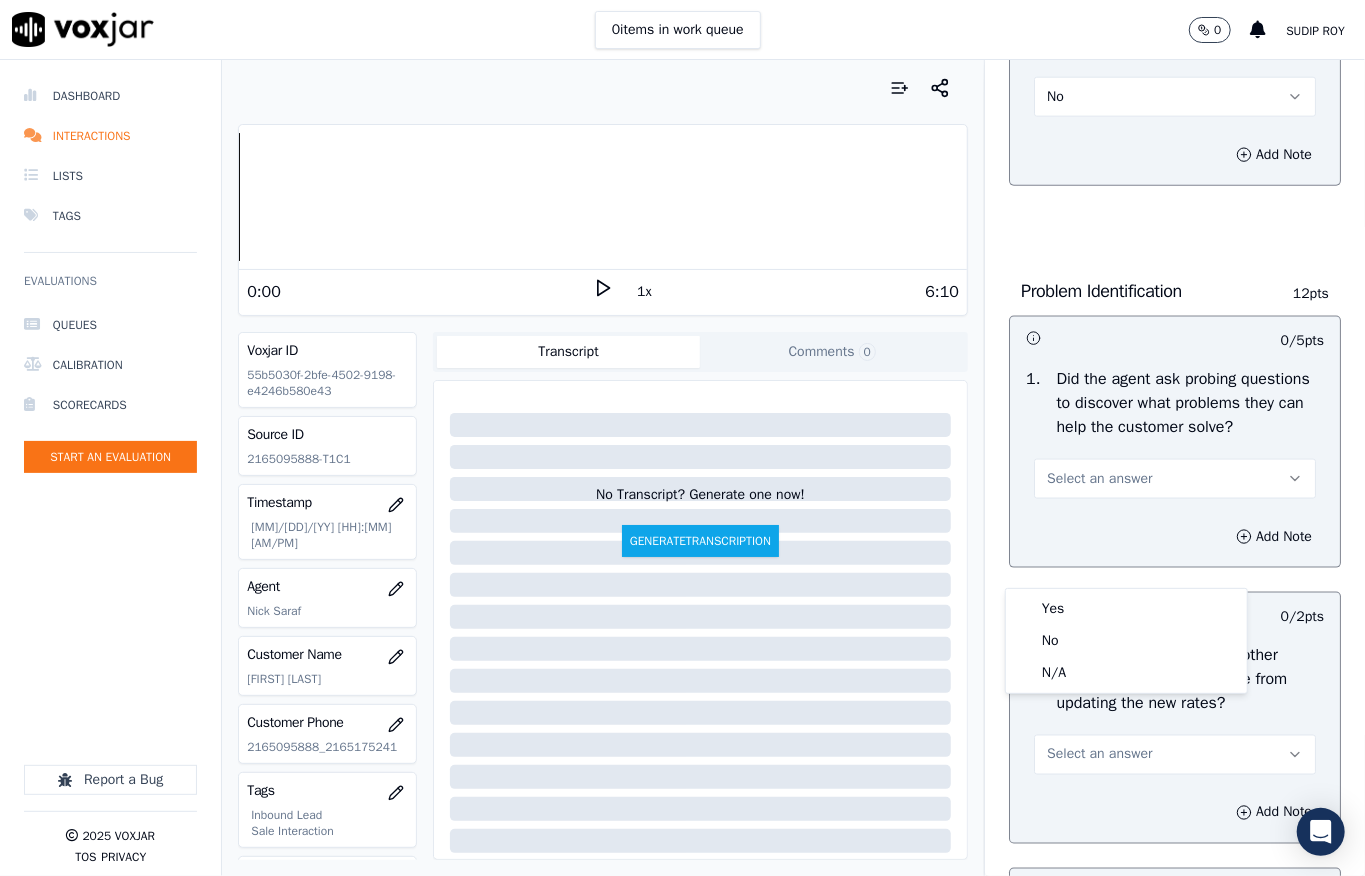 click on "Select an answer" at bounding box center [1175, 479] 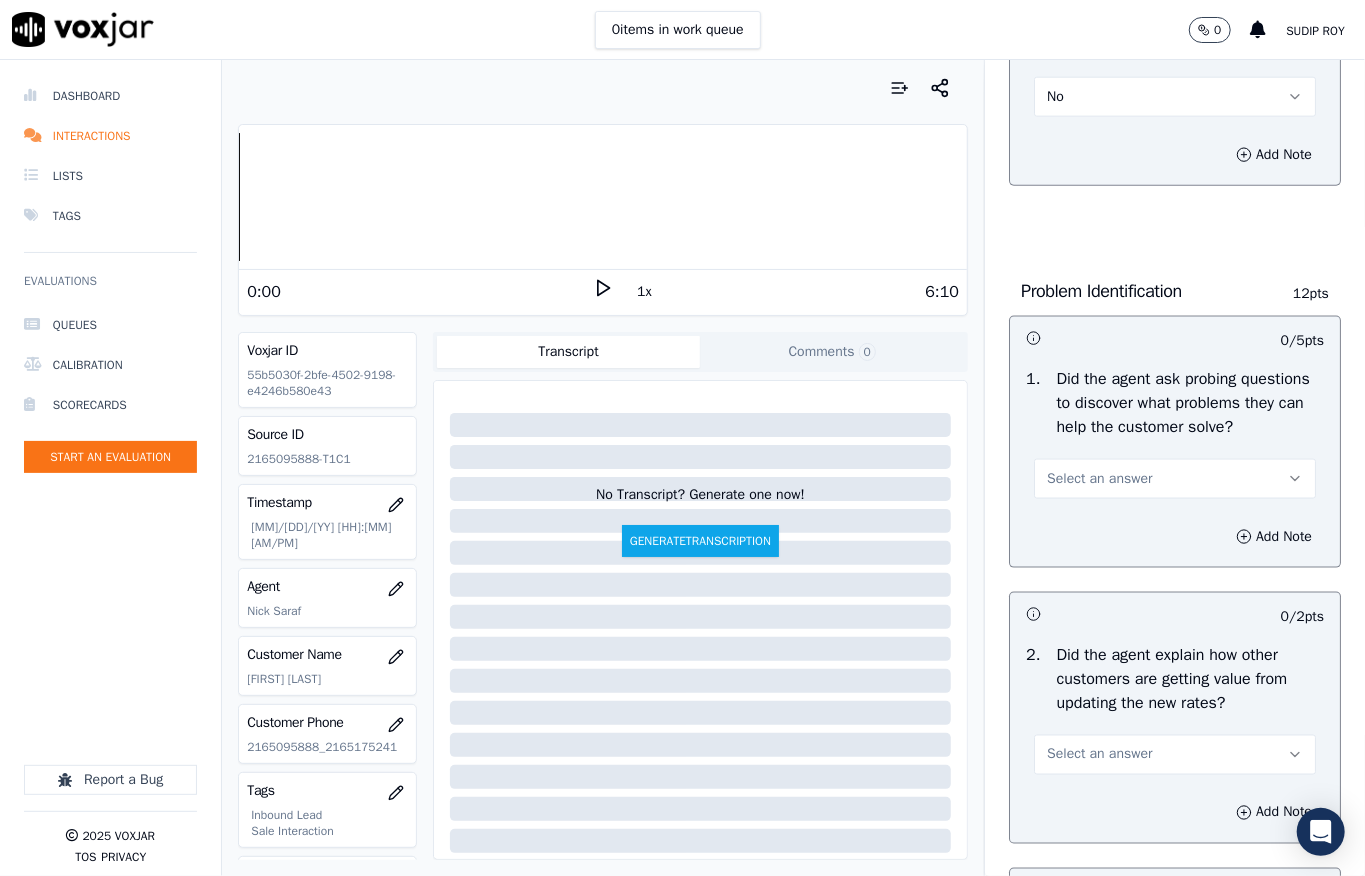 click on "Add Note" at bounding box center [1175, 537] 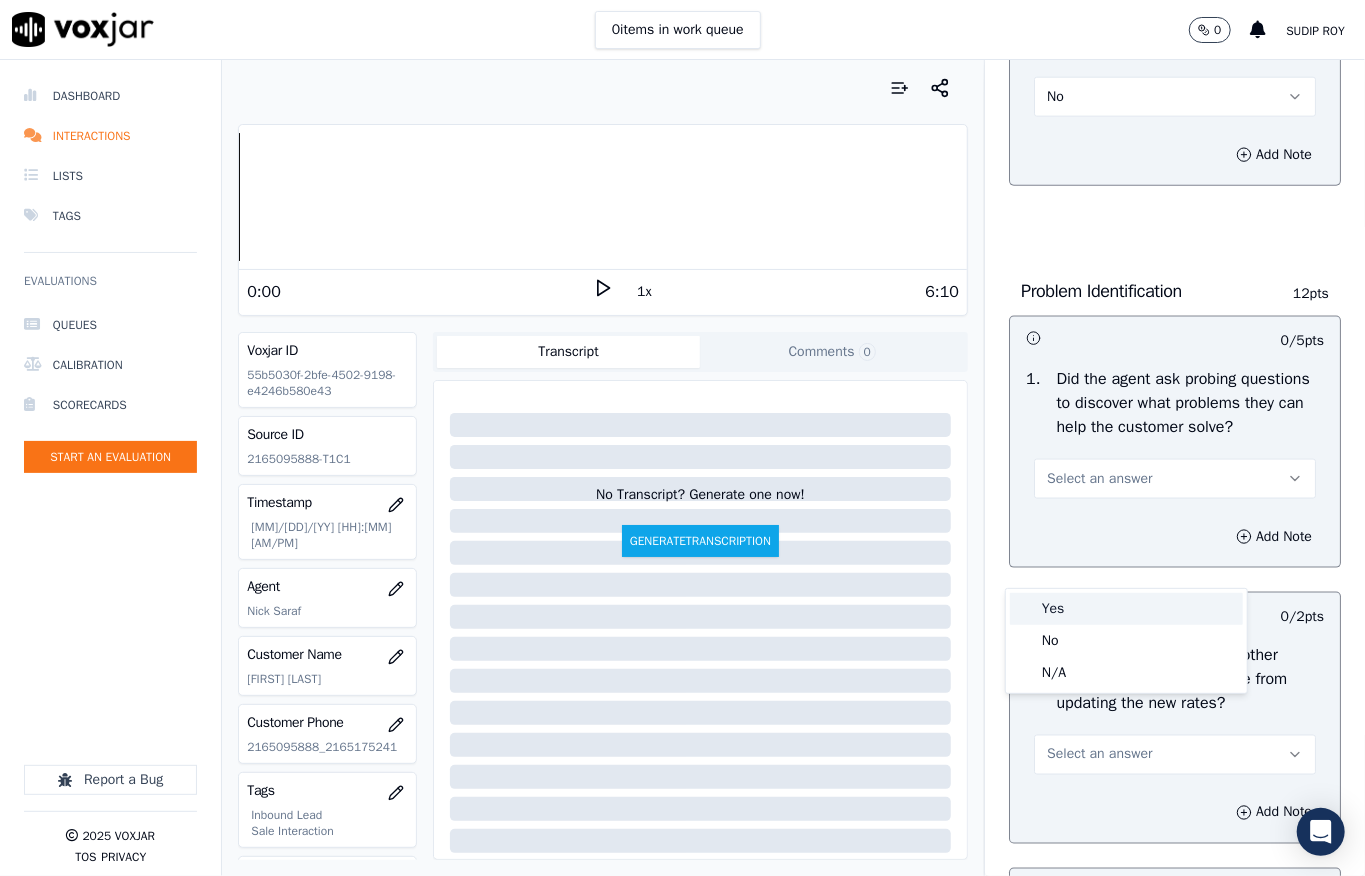 click on "Yes" at bounding box center [1126, 609] 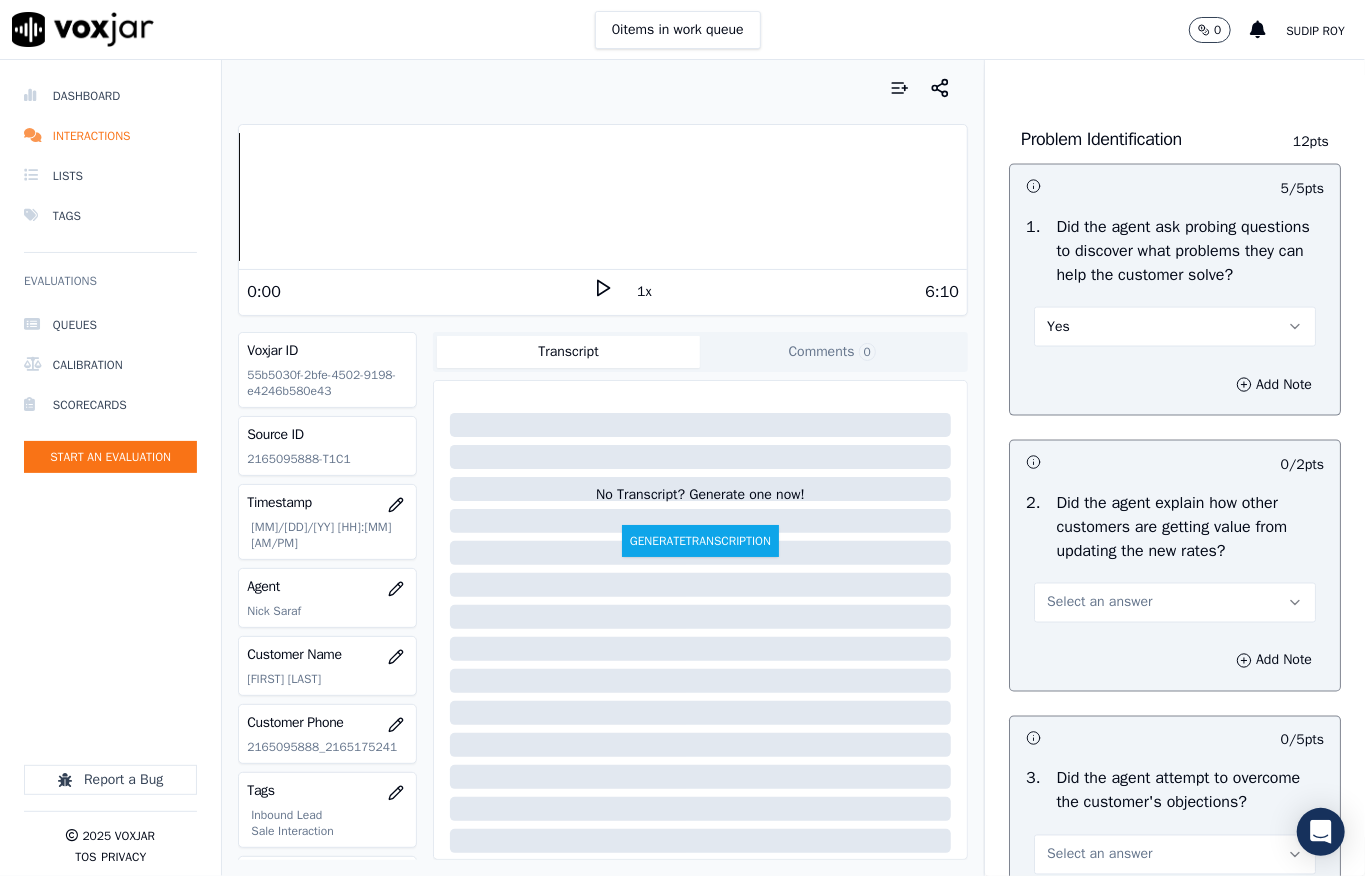 scroll, scrollTop: 1758, scrollLeft: 0, axis: vertical 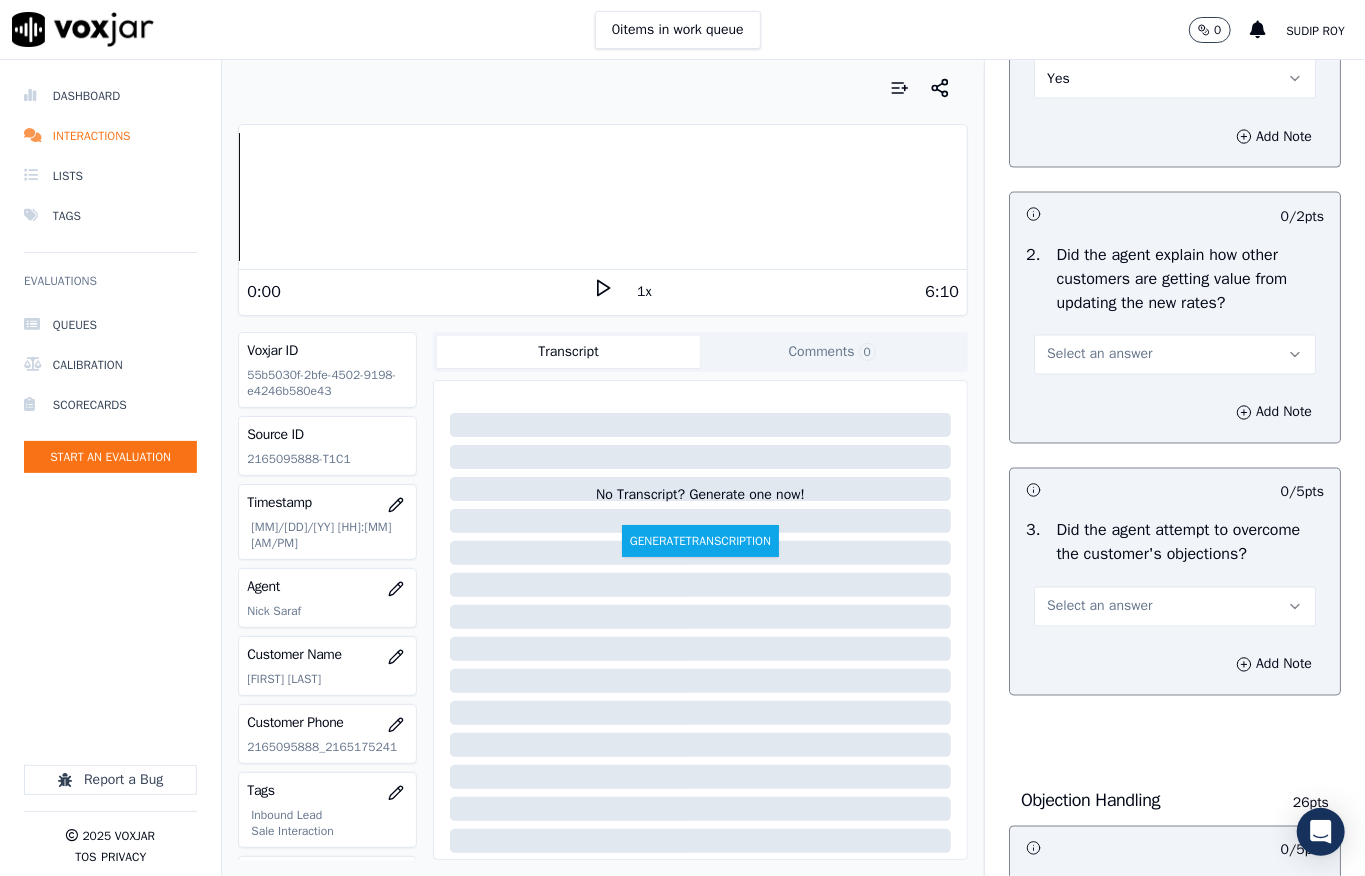 click on "Select an answer" at bounding box center [1099, 355] 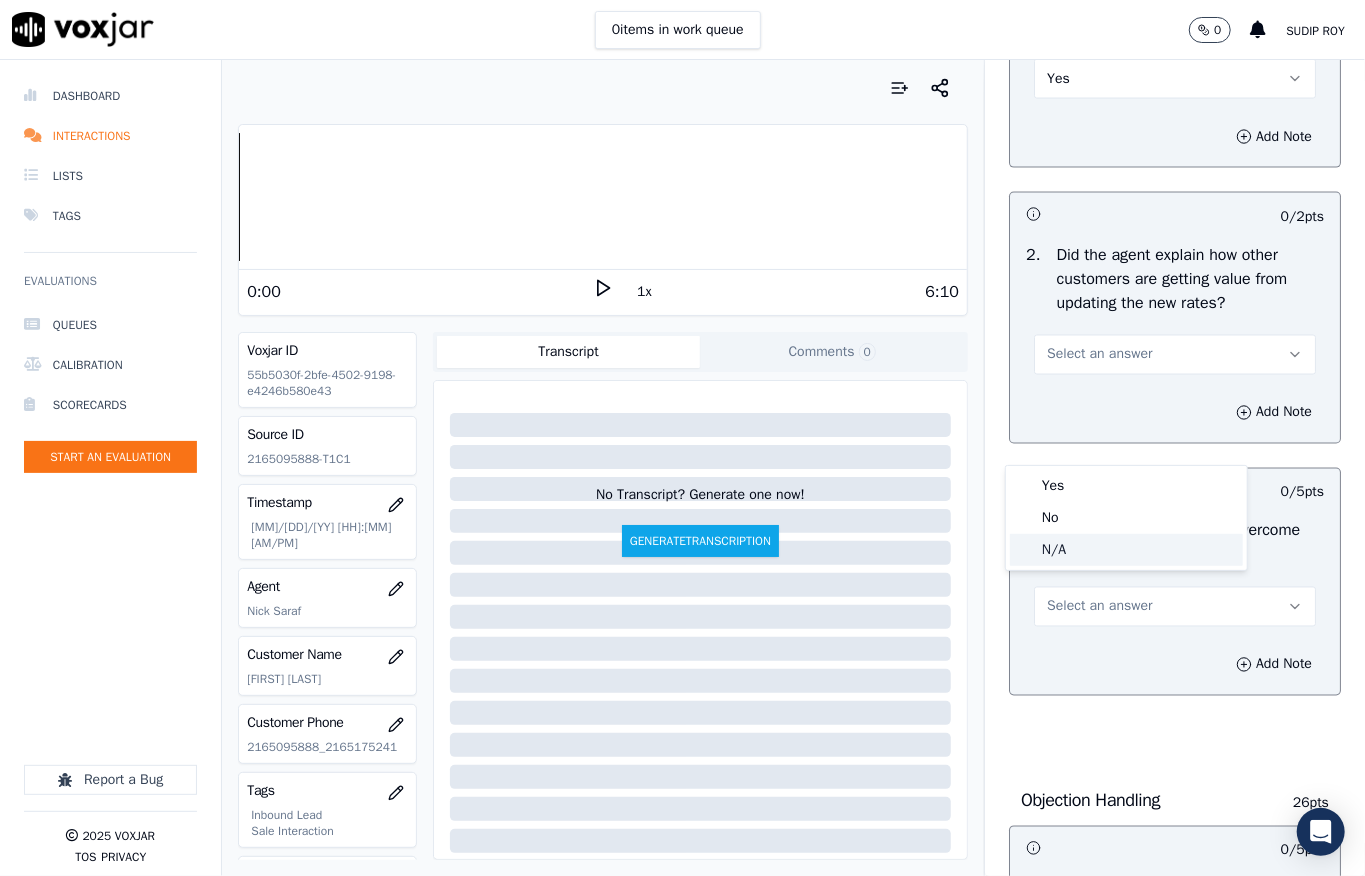 click on "N/A" 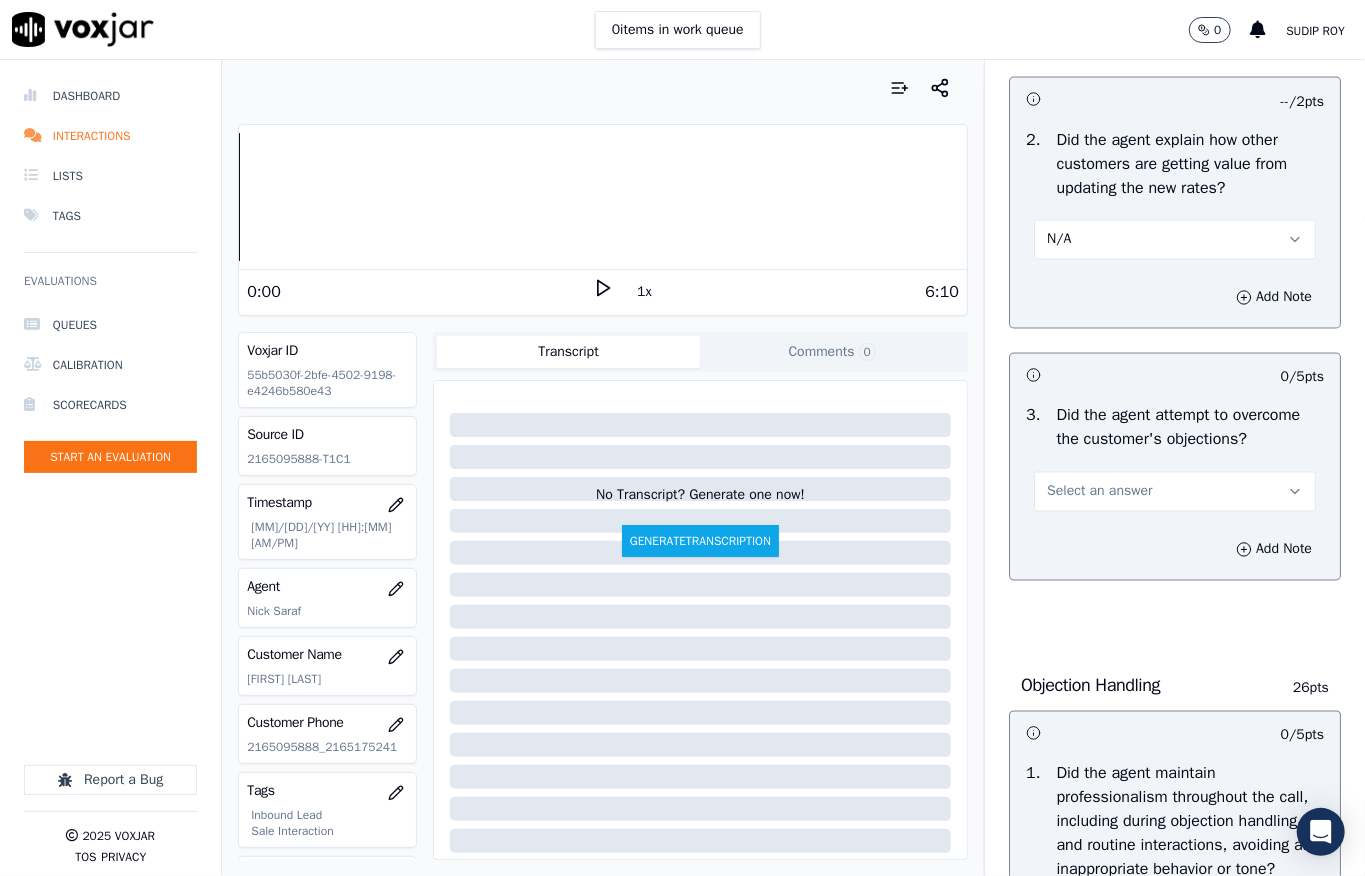 scroll, scrollTop: 2025, scrollLeft: 0, axis: vertical 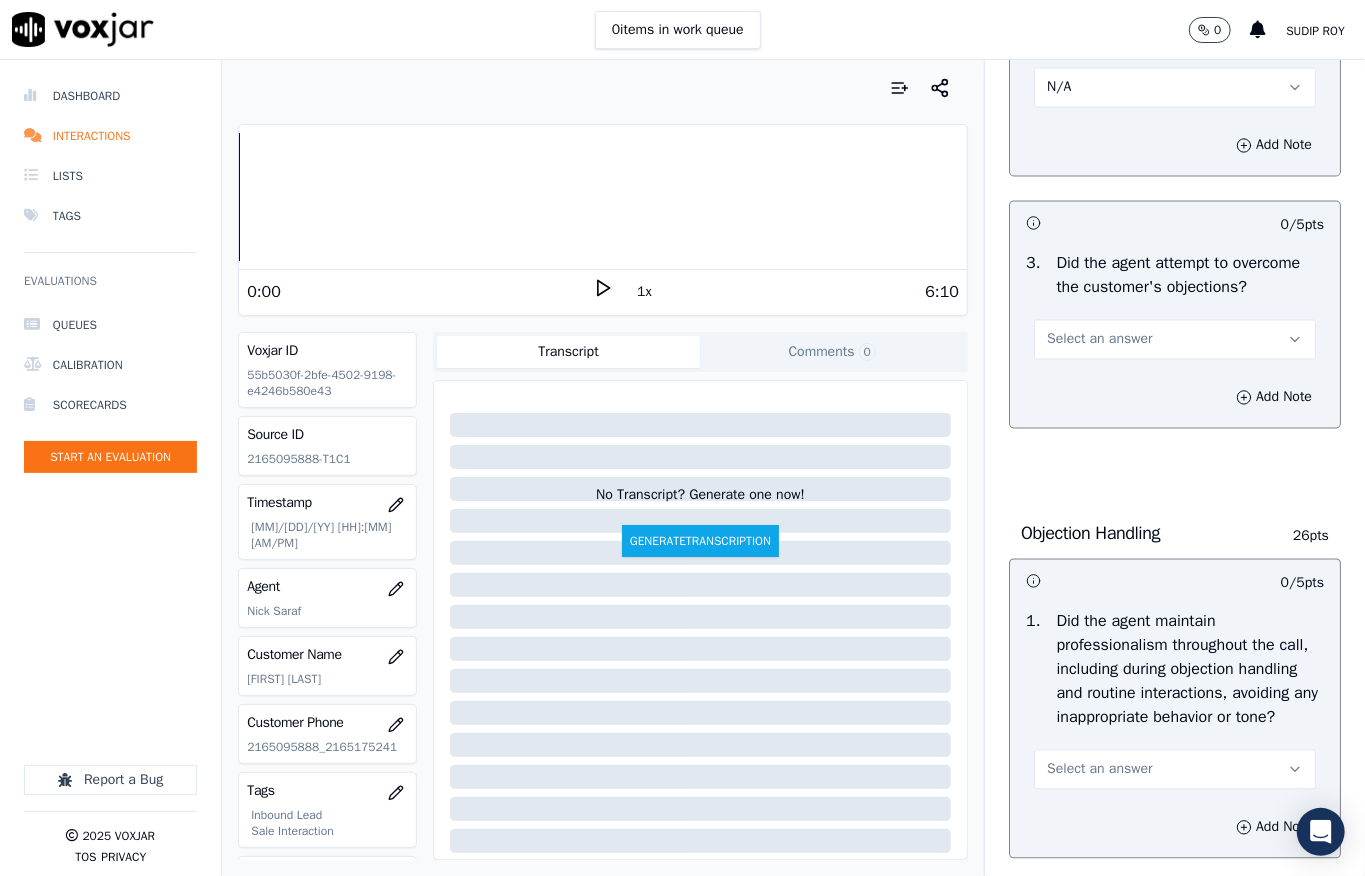 click on "Select an answer" at bounding box center [1099, 340] 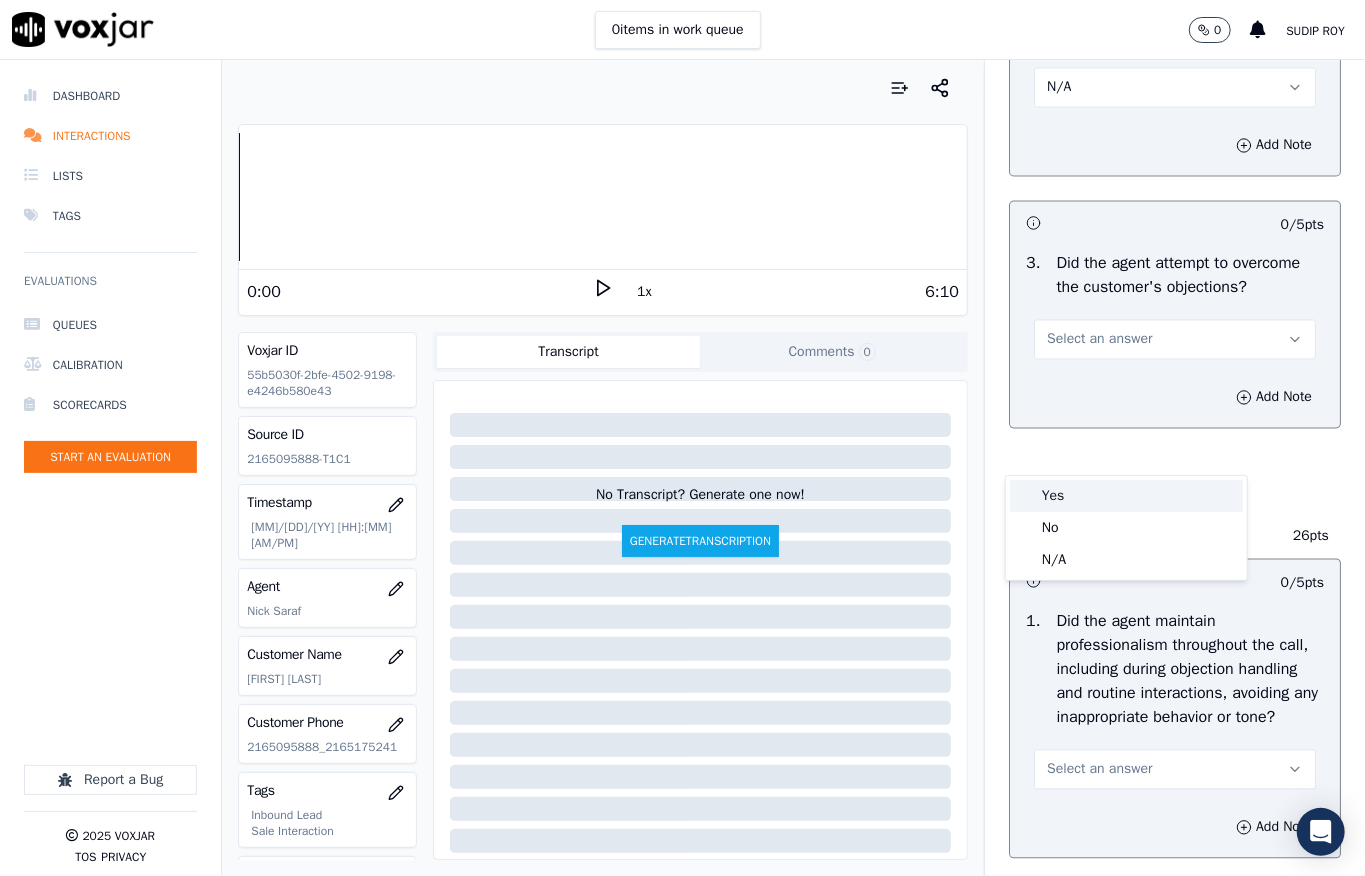 click on "Yes" at bounding box center (1126, 496) 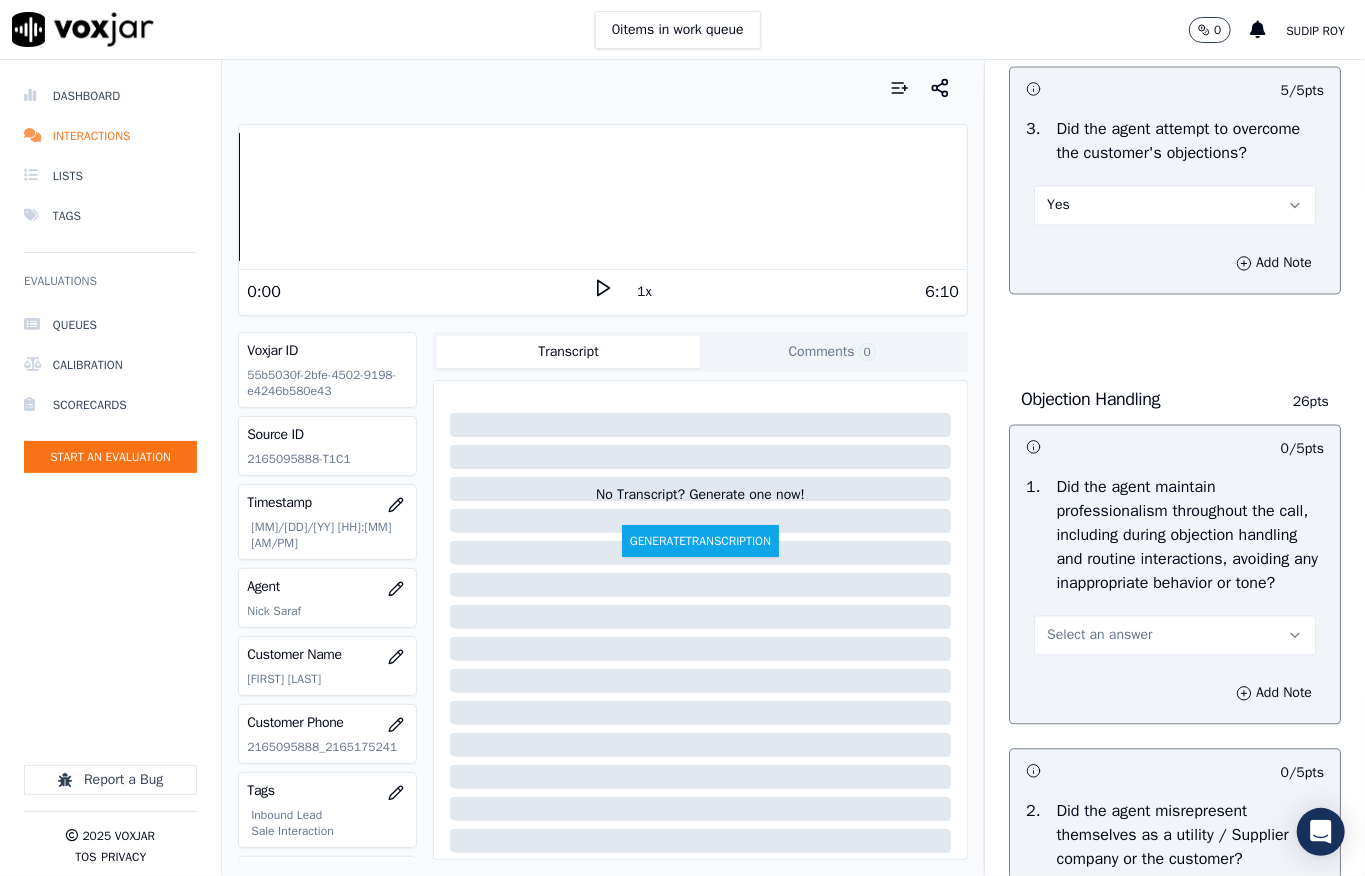 scroll, scrollTop: 2425, scrollLeft: 0, axis: vertical 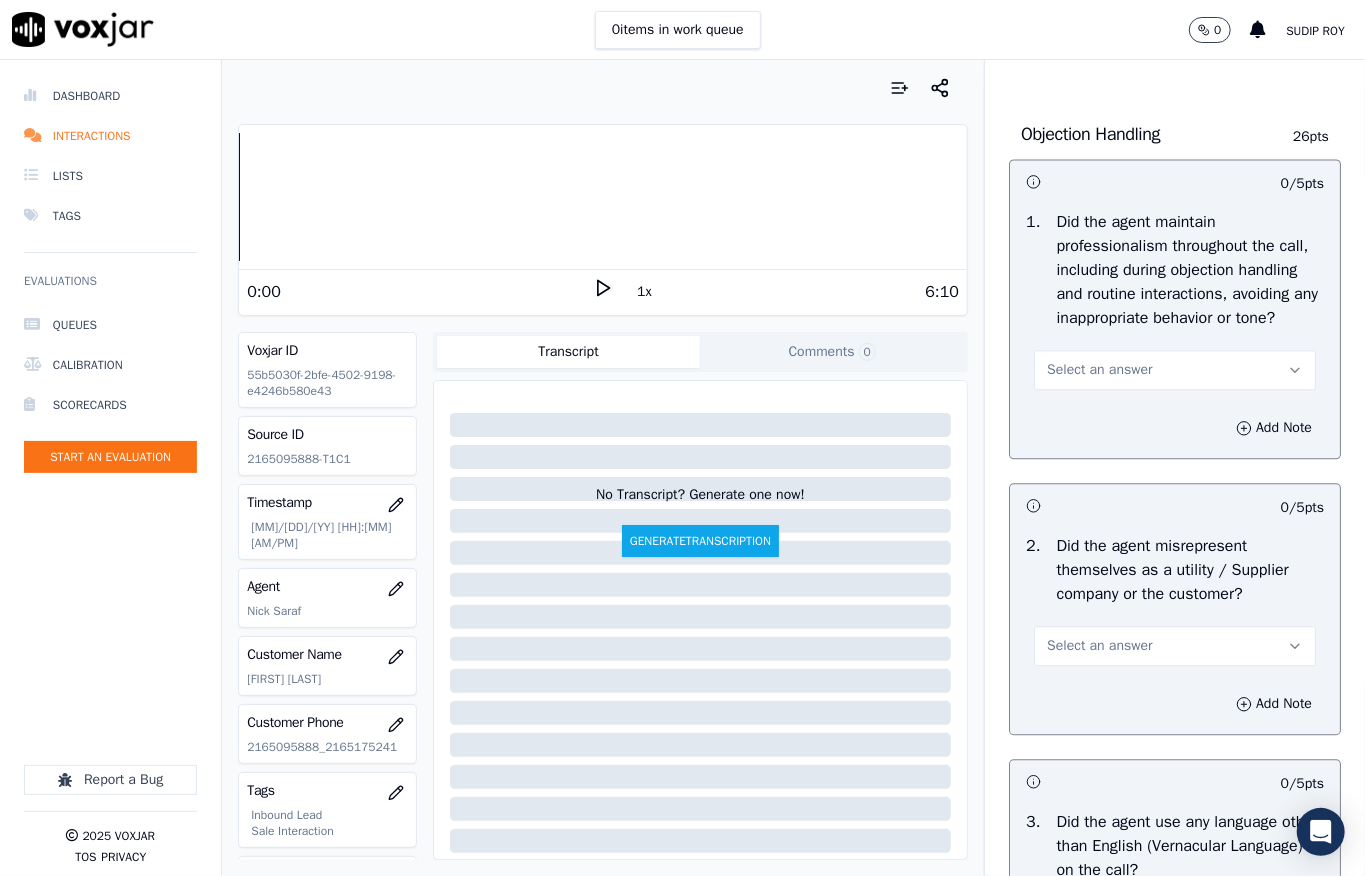 click on "Select an answer" at bounding box center (1099, 370) 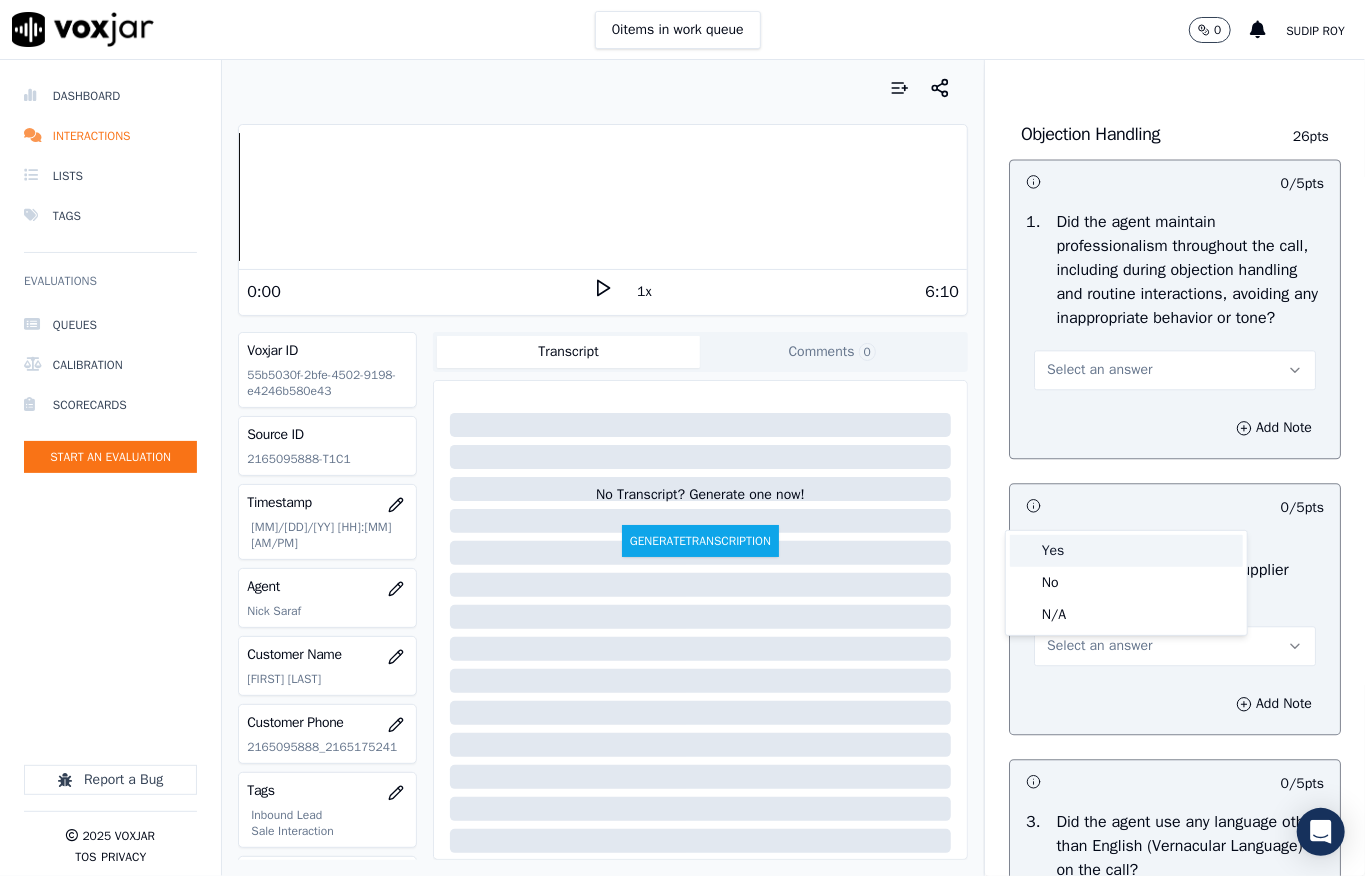 click on "Yes" at bounding box center (1126, 551) 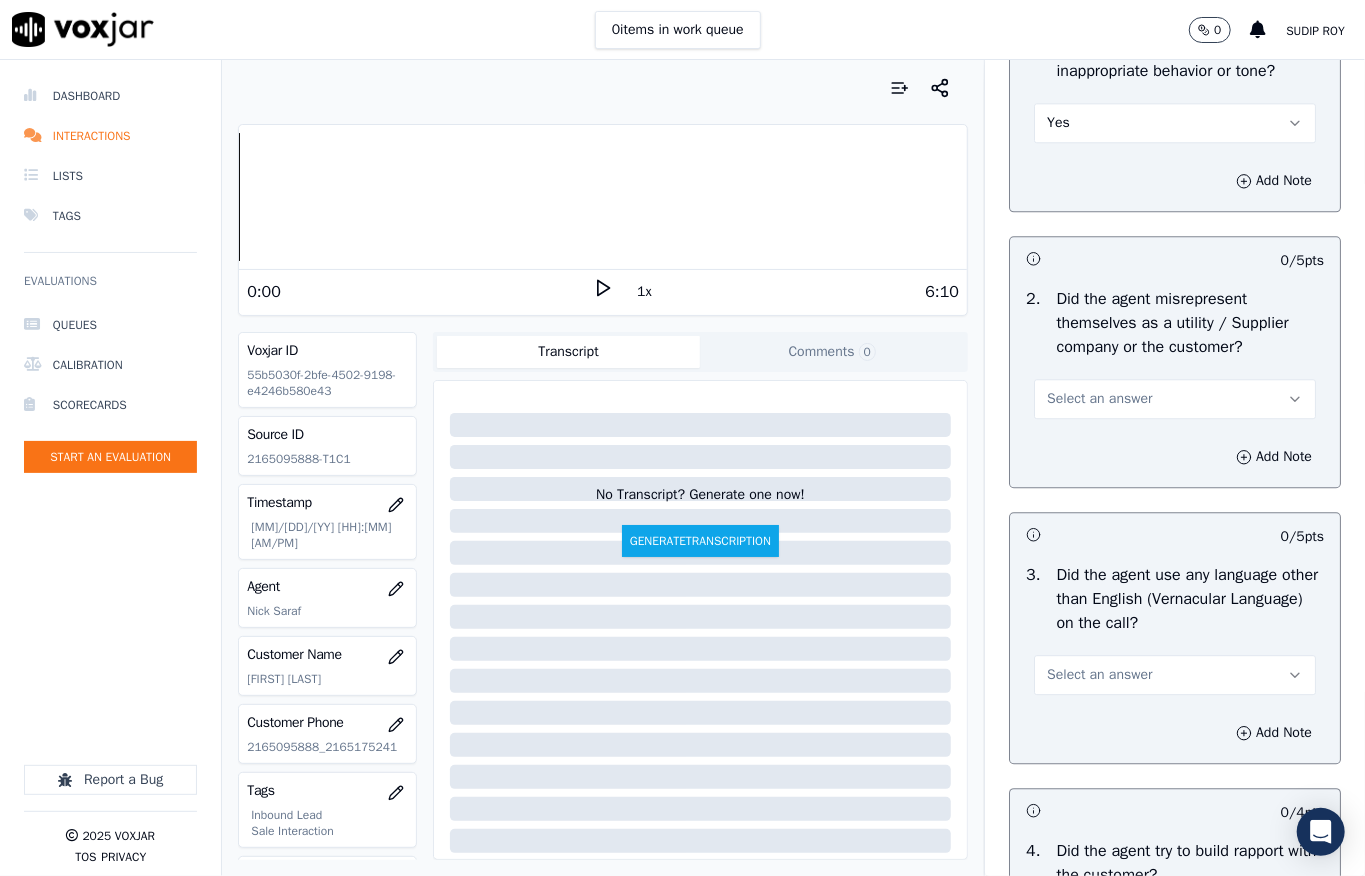 scroll, scrollTop: 2692, scrollLeft: 0, axis: vertical 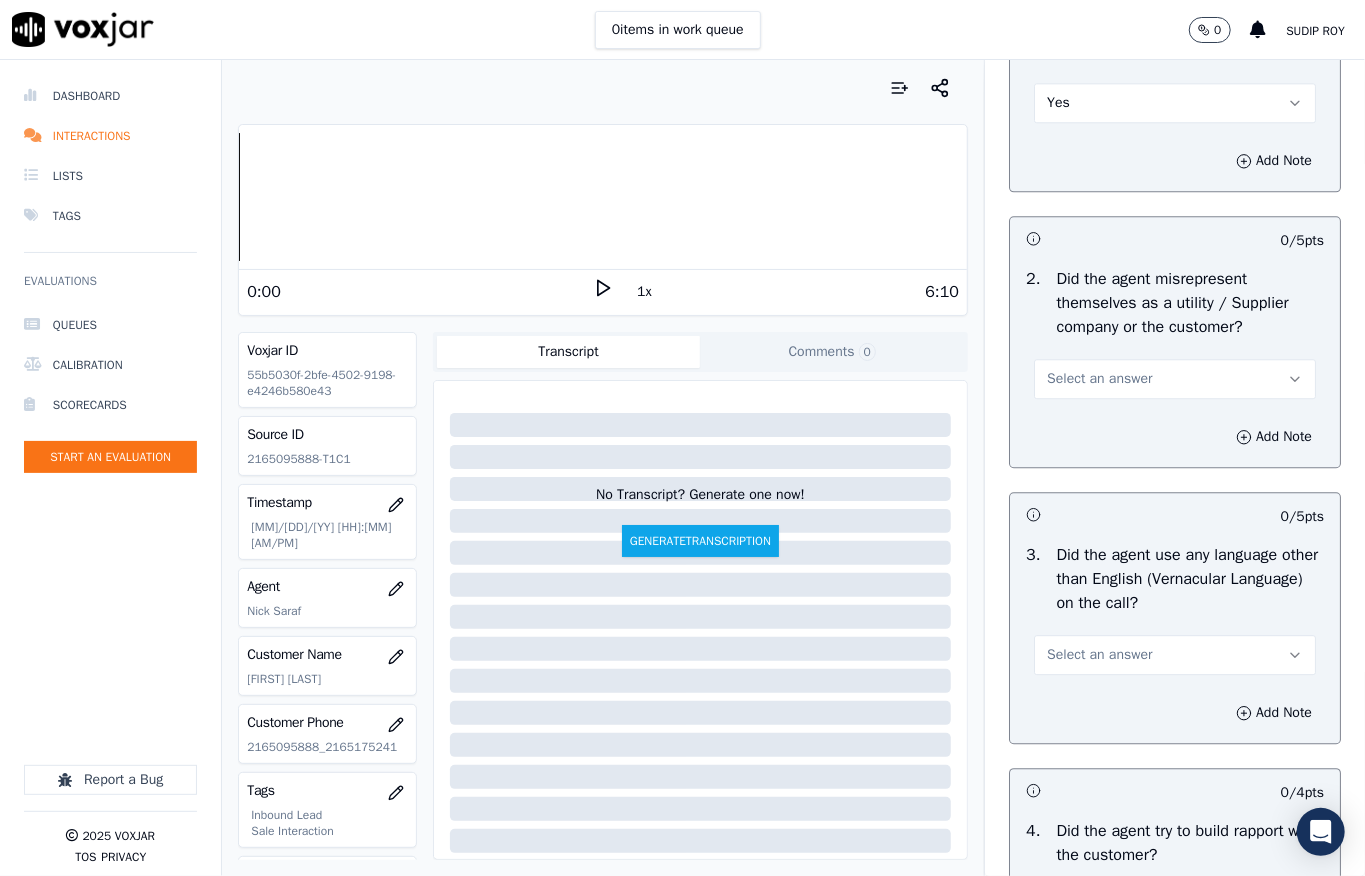 click on "Select an answer" at bounding box center [1099, 379] 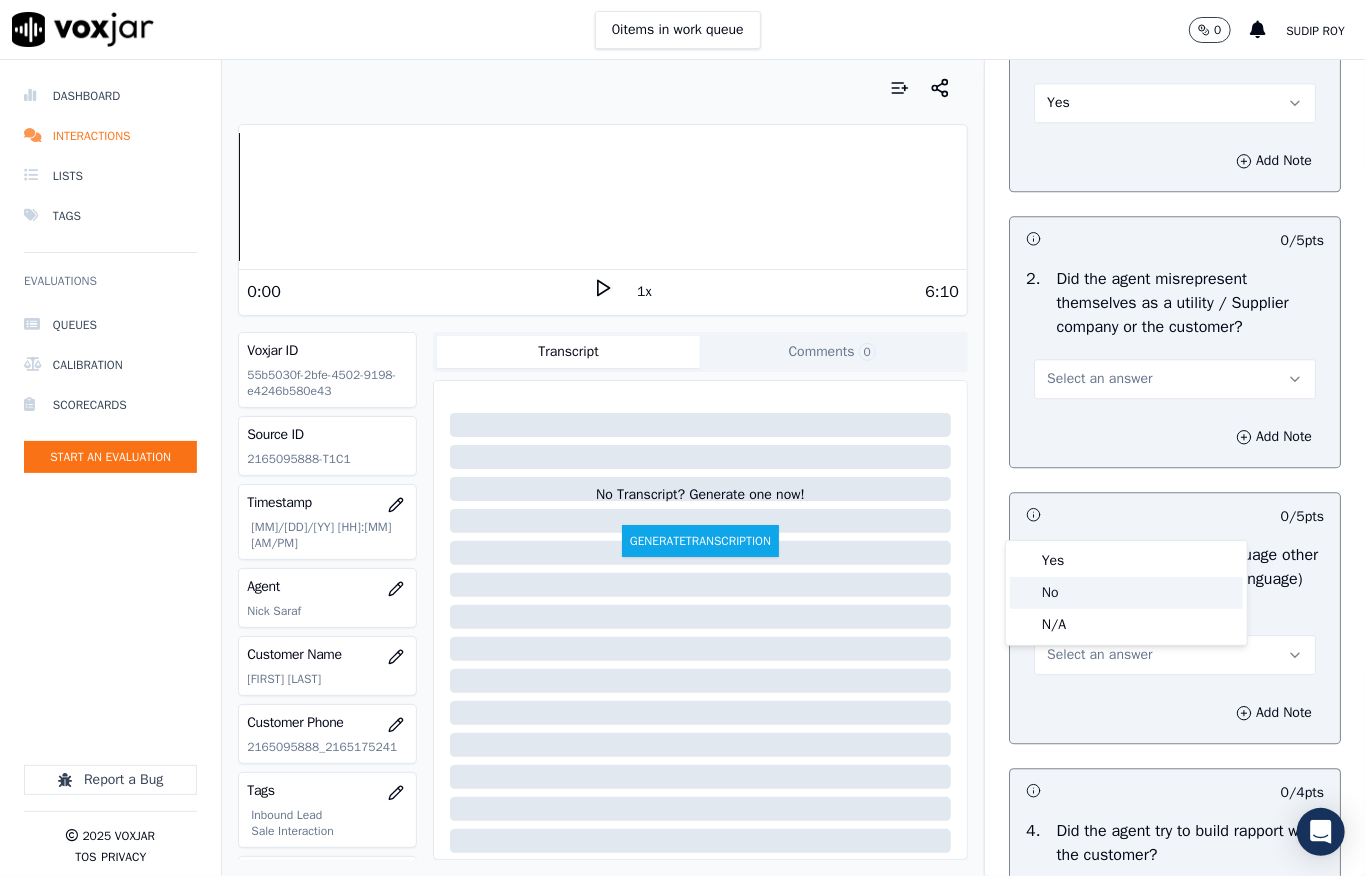 click on "No" 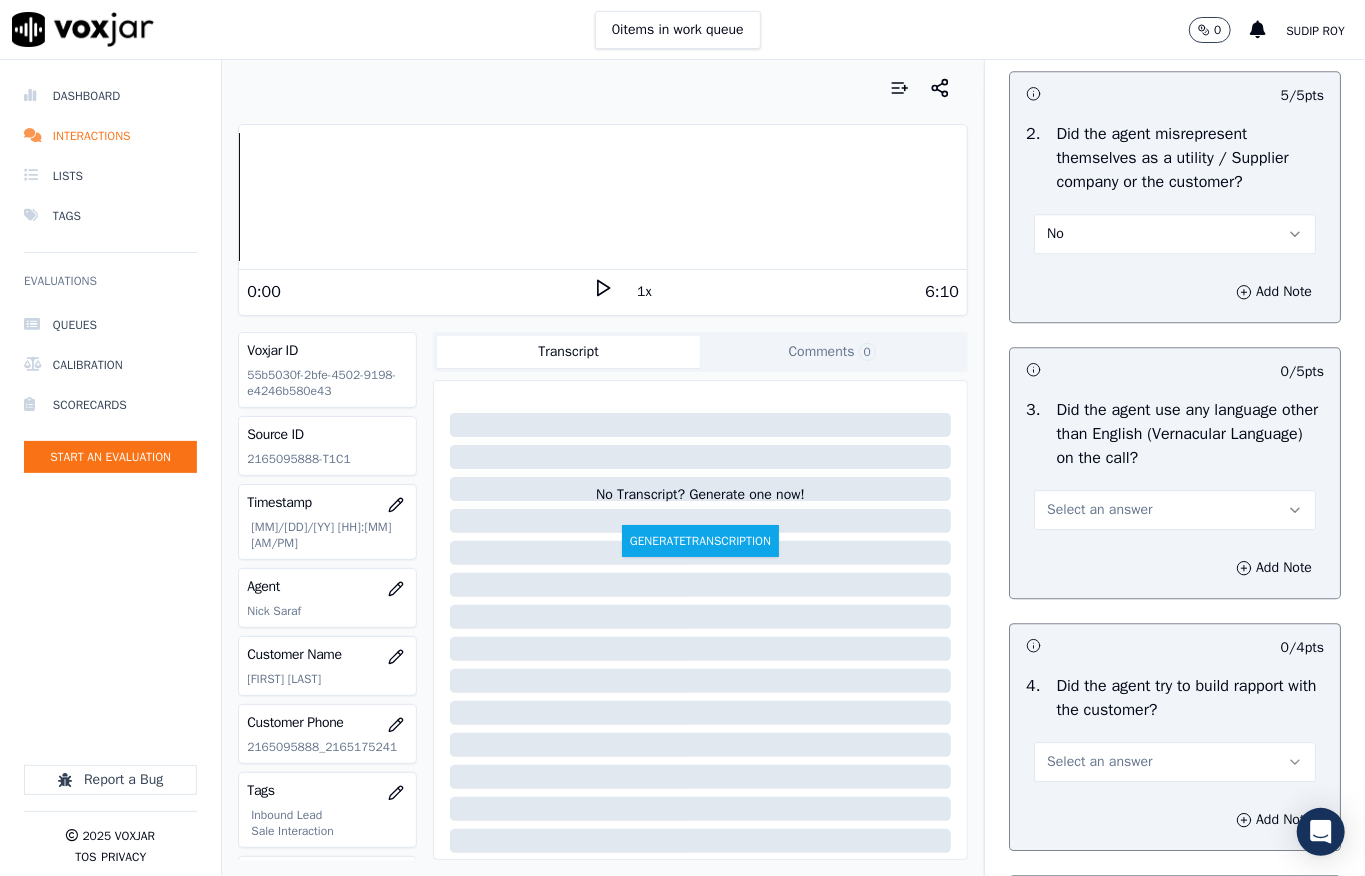 scroll, scrollTop: 3092, scrollLeft: 0, axis: vertical 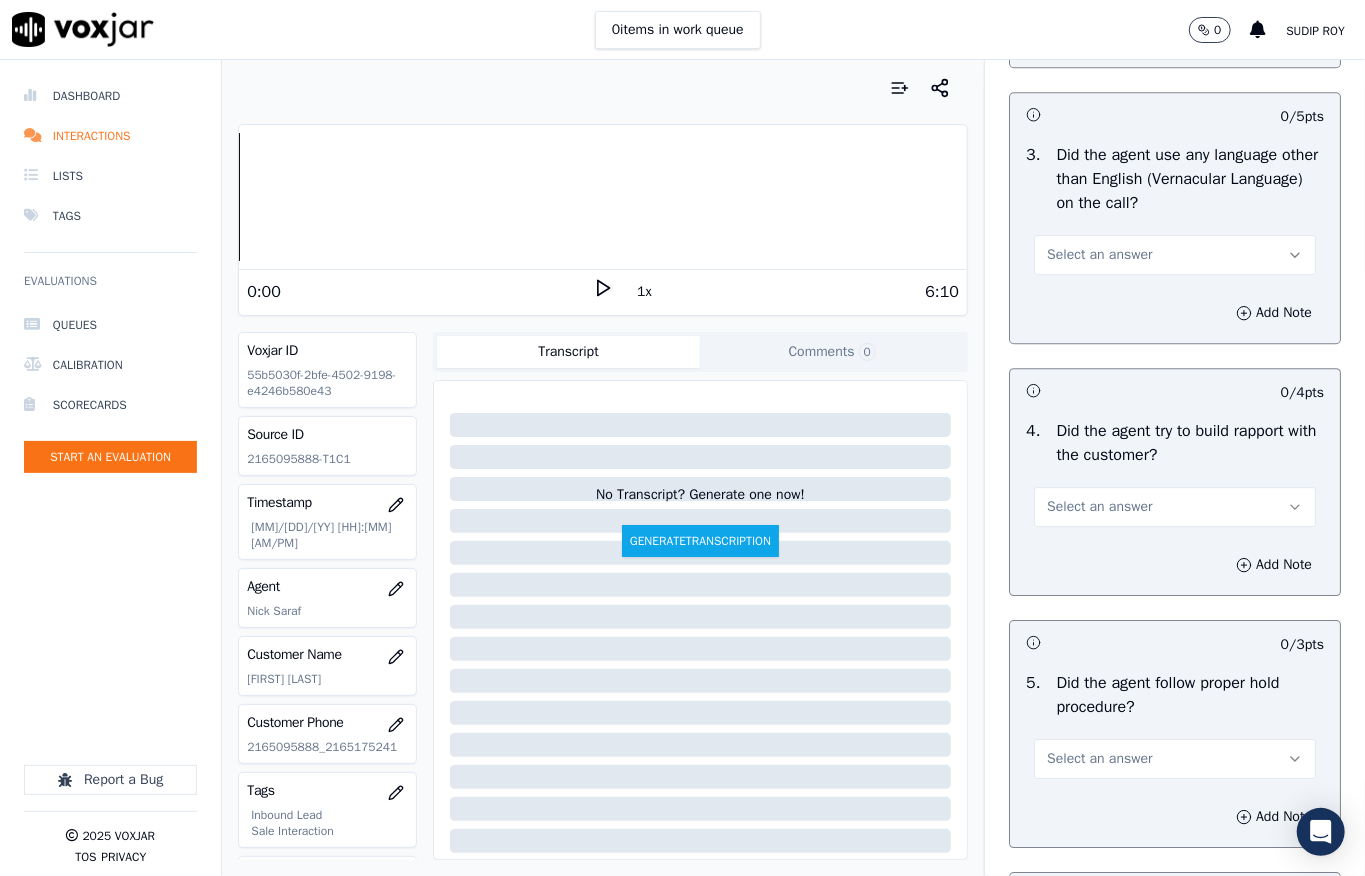 click on "Select an answer" at bounding box center [1099, 255] 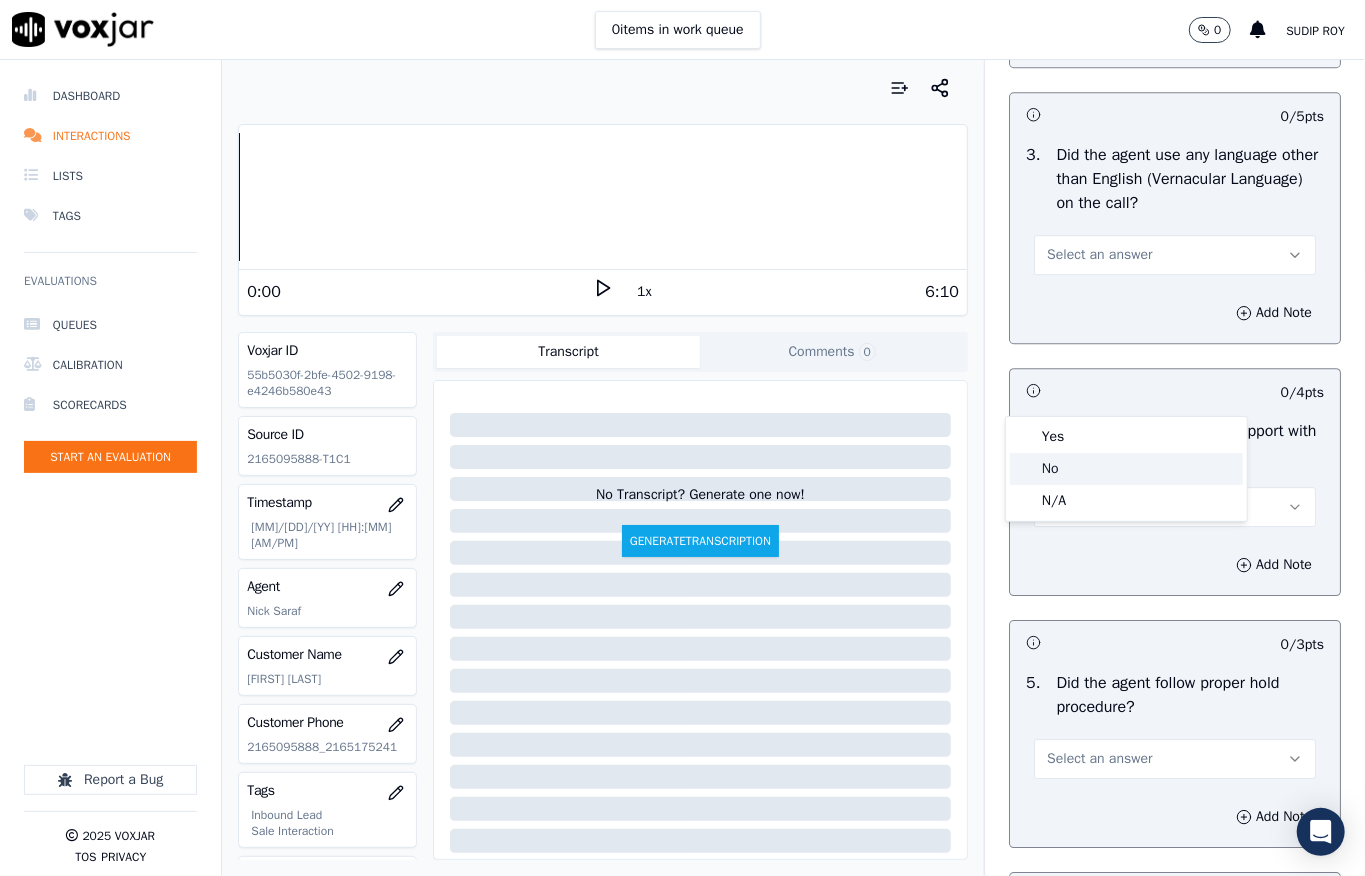 click on "No" 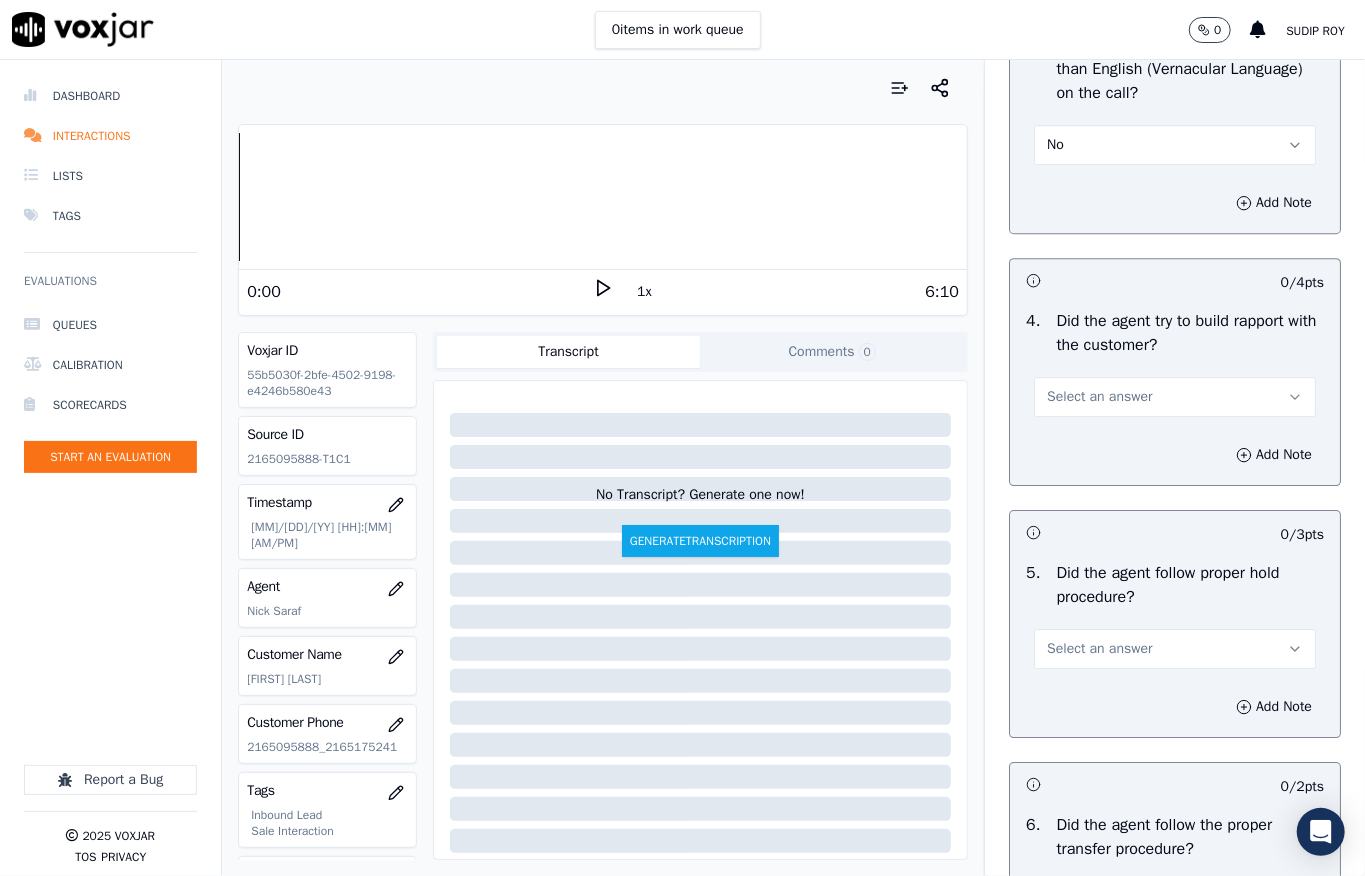 scroll, scrollTop: 3358, scrollLeft: 0, axis: vertical 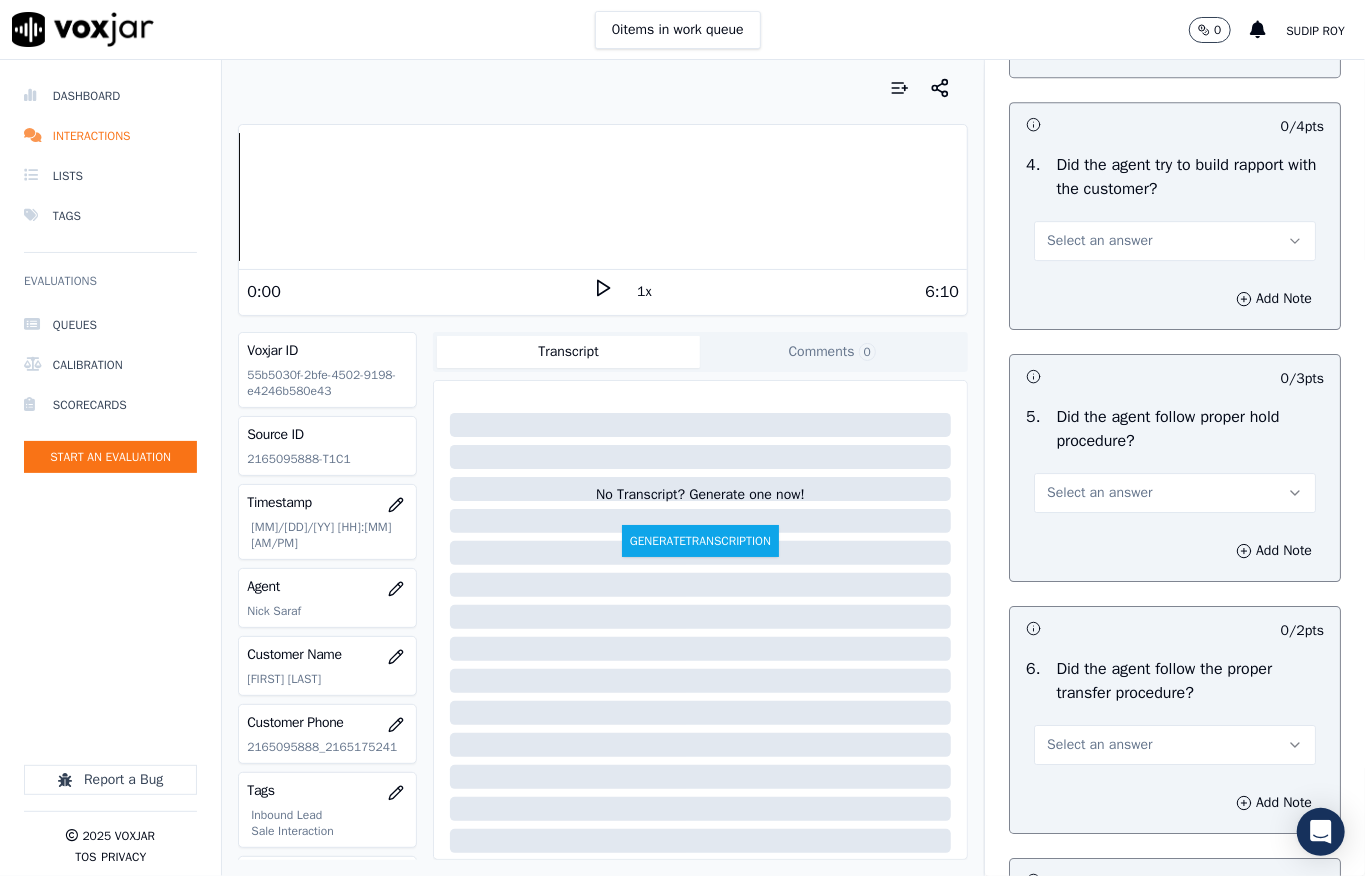 click on "Select an answer" at bounding box center [1099, 241] 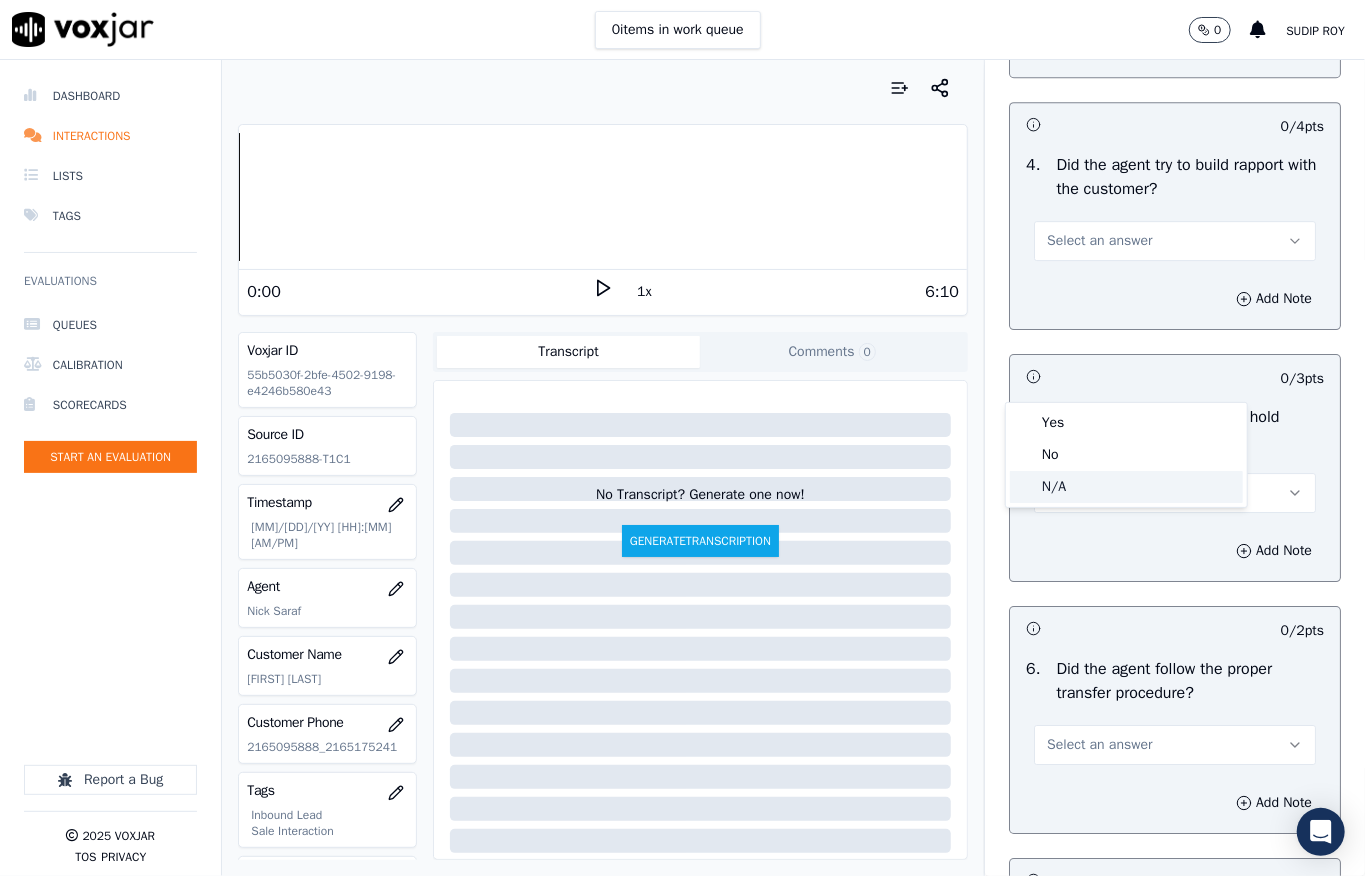 click on "N/A" 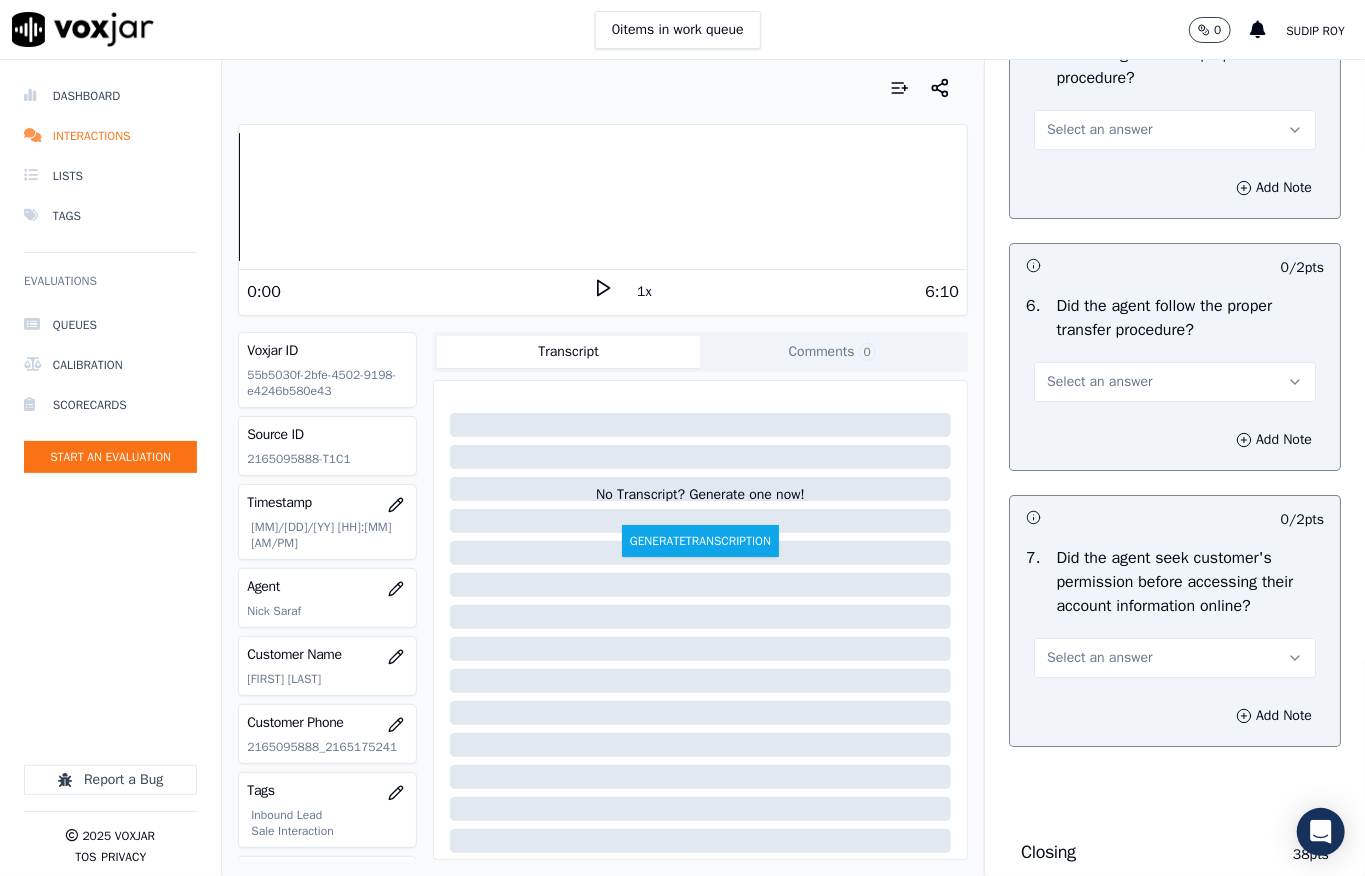 scroll, scrollTop: 3758, scrollLeft: 0, axis: vertical 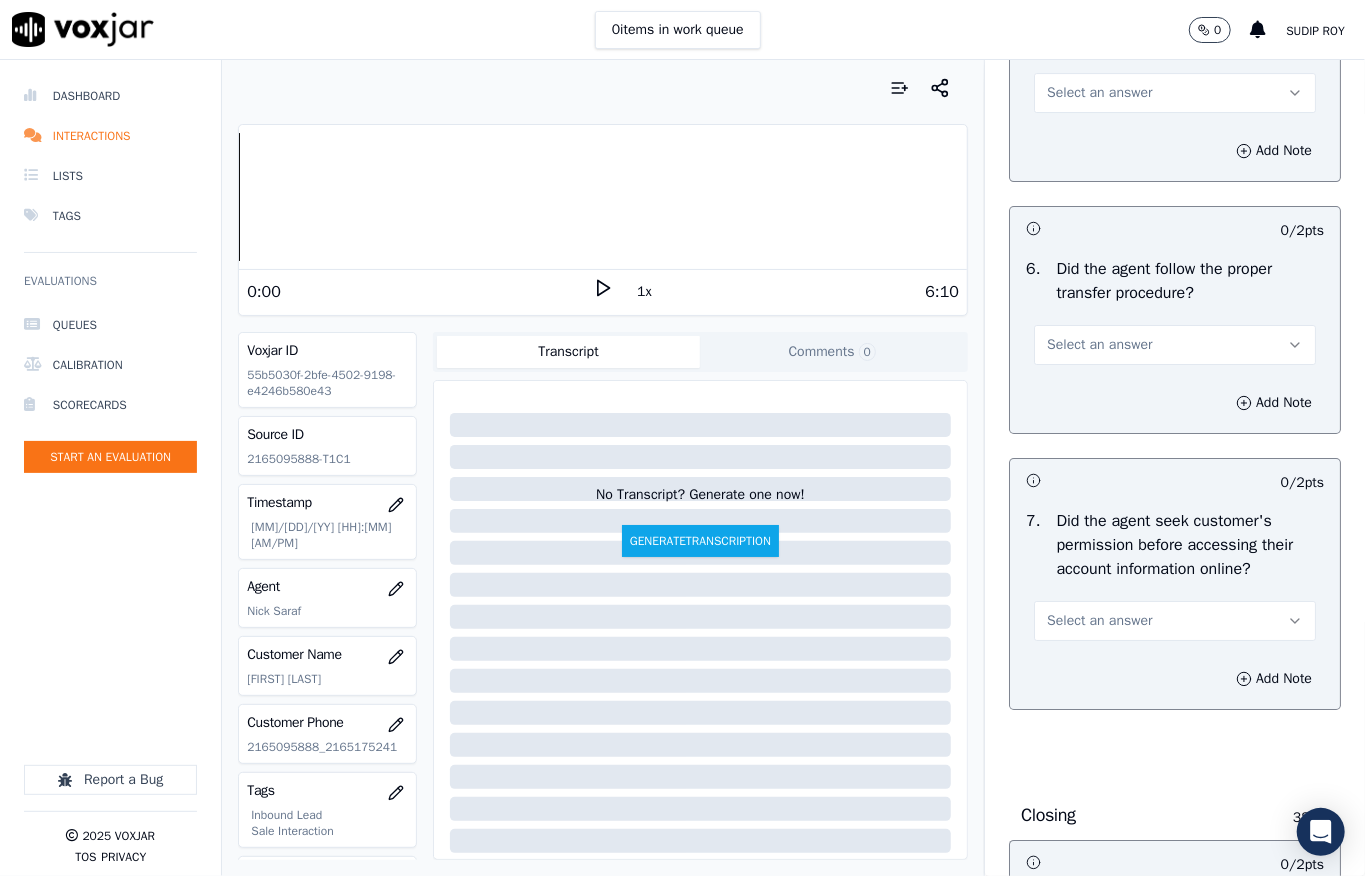 click on "Select an answer" at bounding box center (1175, 93) 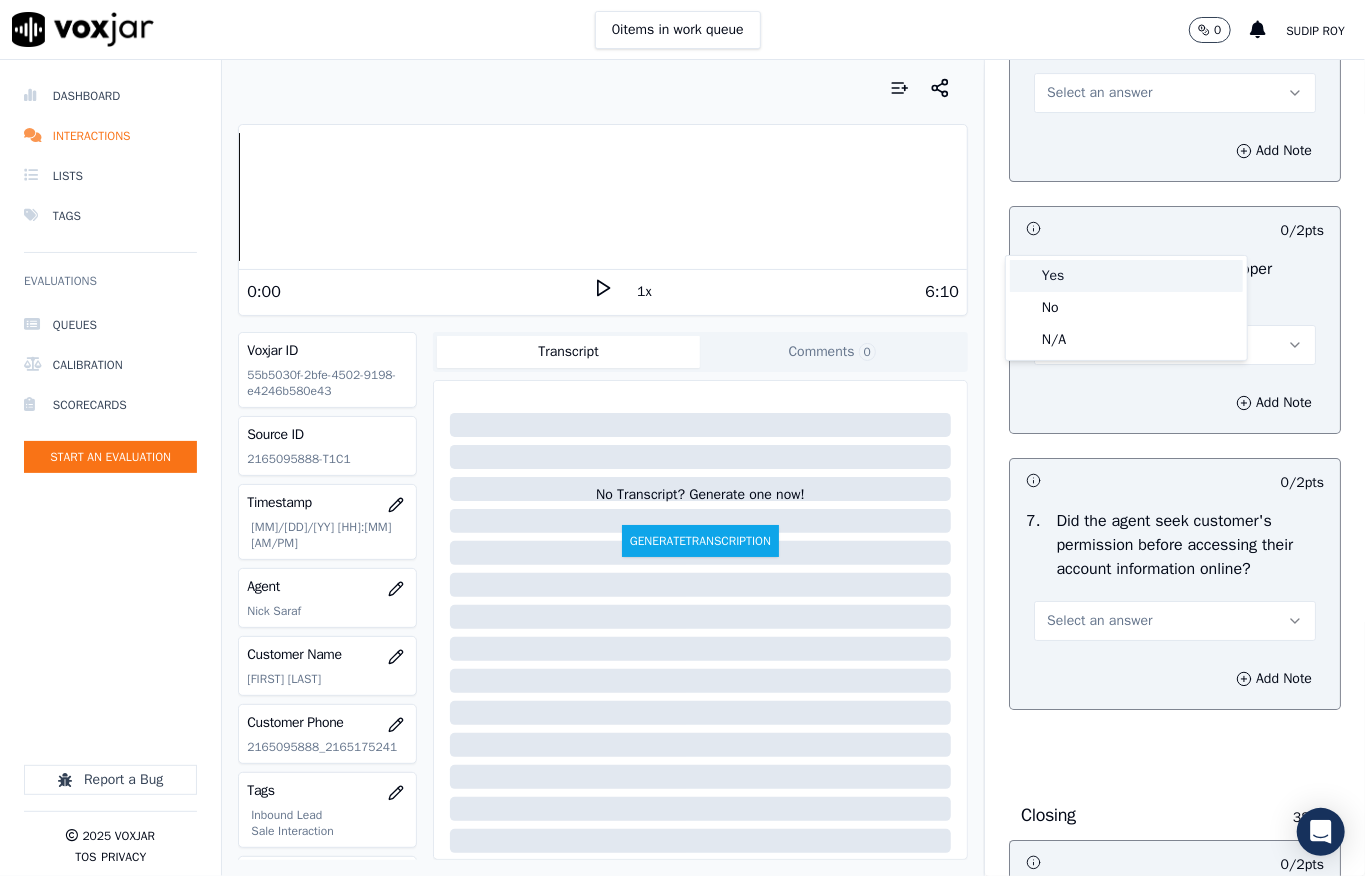 click on "Yes" at bounding box center (1126, 276) 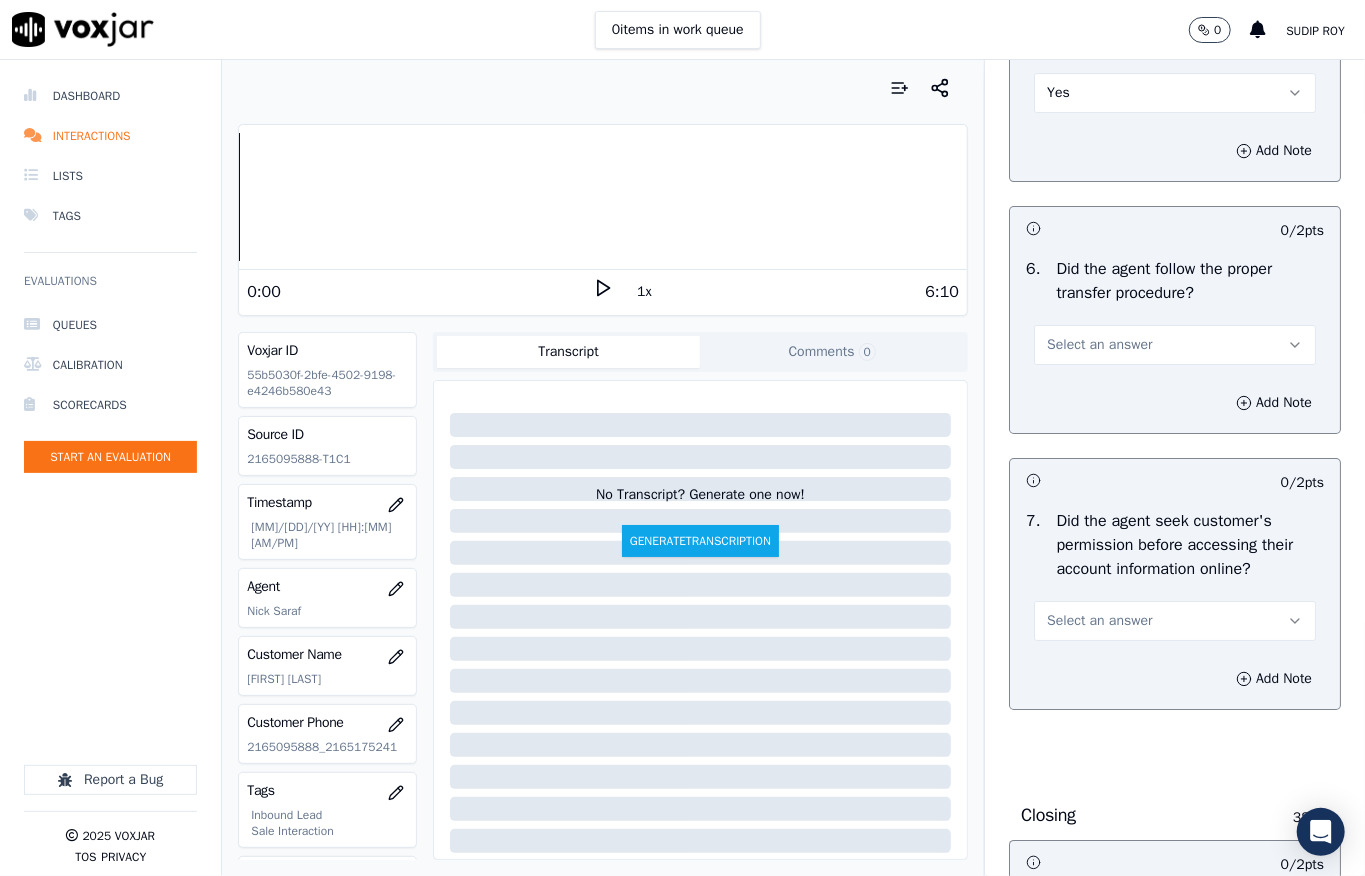 click on "Select an answer" at bounding box center (1099, 345) 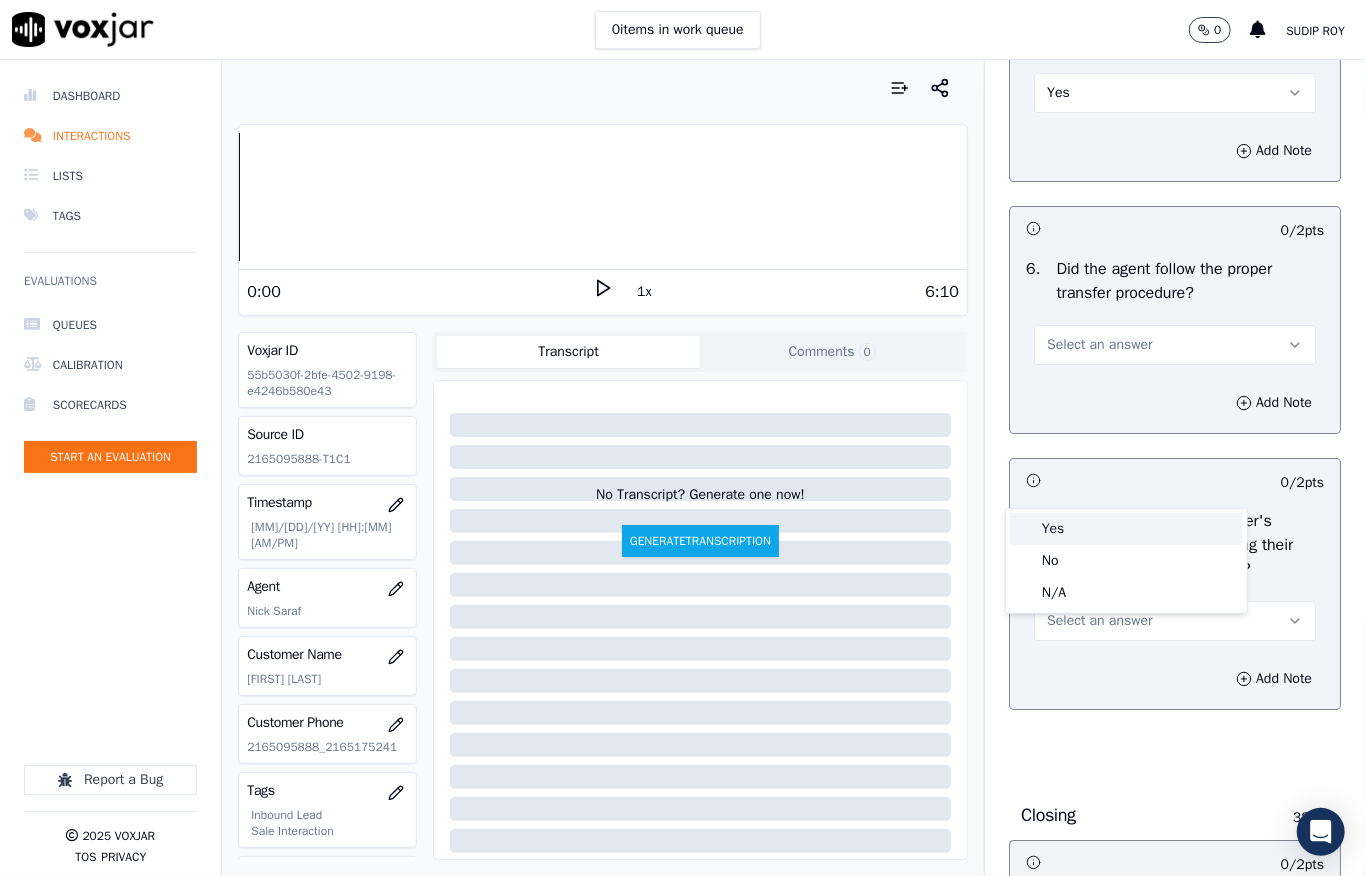drag, startPoint x: 1066, startPoint y: 532, endPoint x: 1053, endPoint y: 488, distance: 45.88028 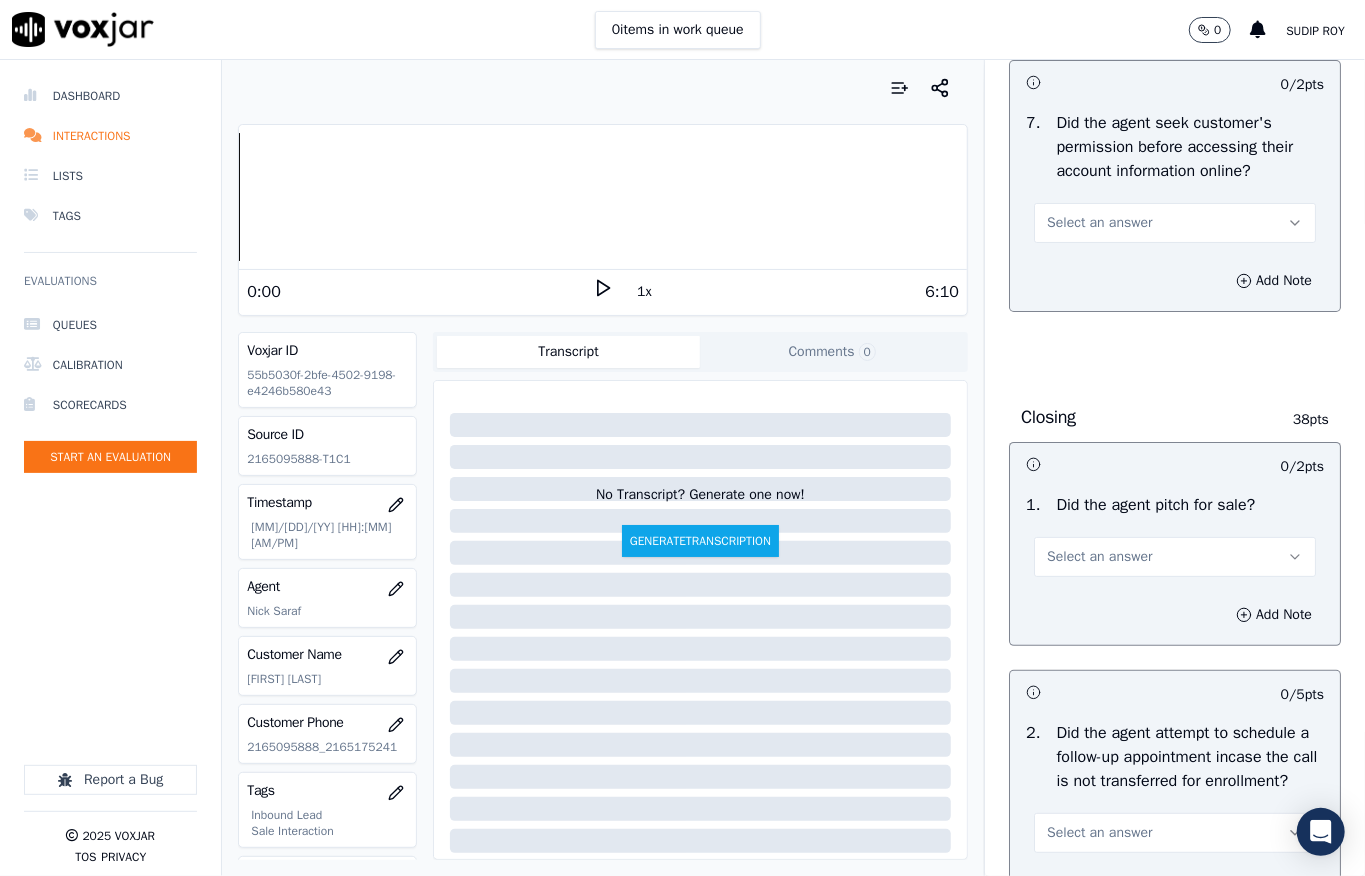 scroll, scrollTop: 4158, scrollLeft: 0, axis: vertical 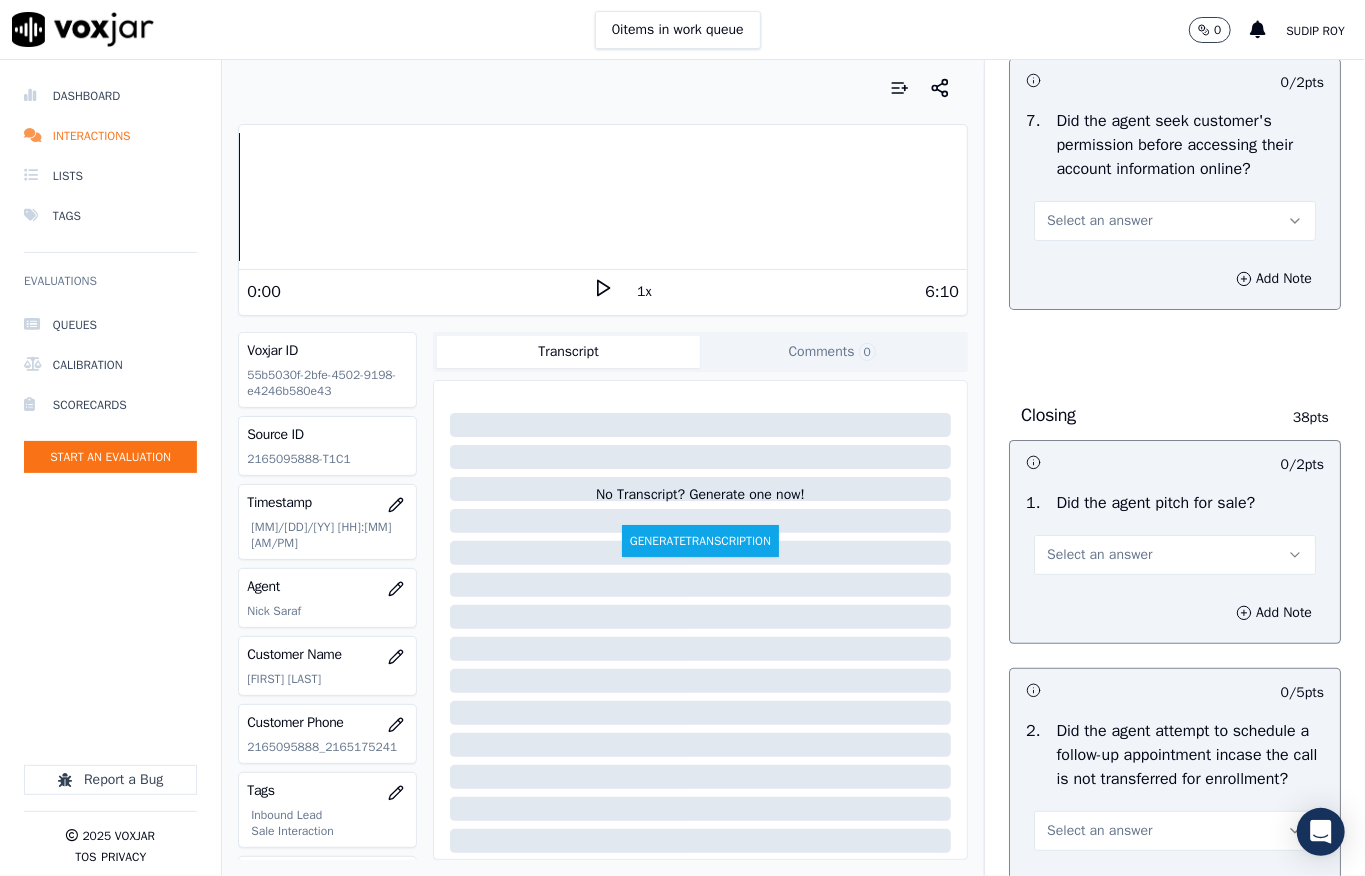 click on "Select an answer" at bounding box center [1099, 221] 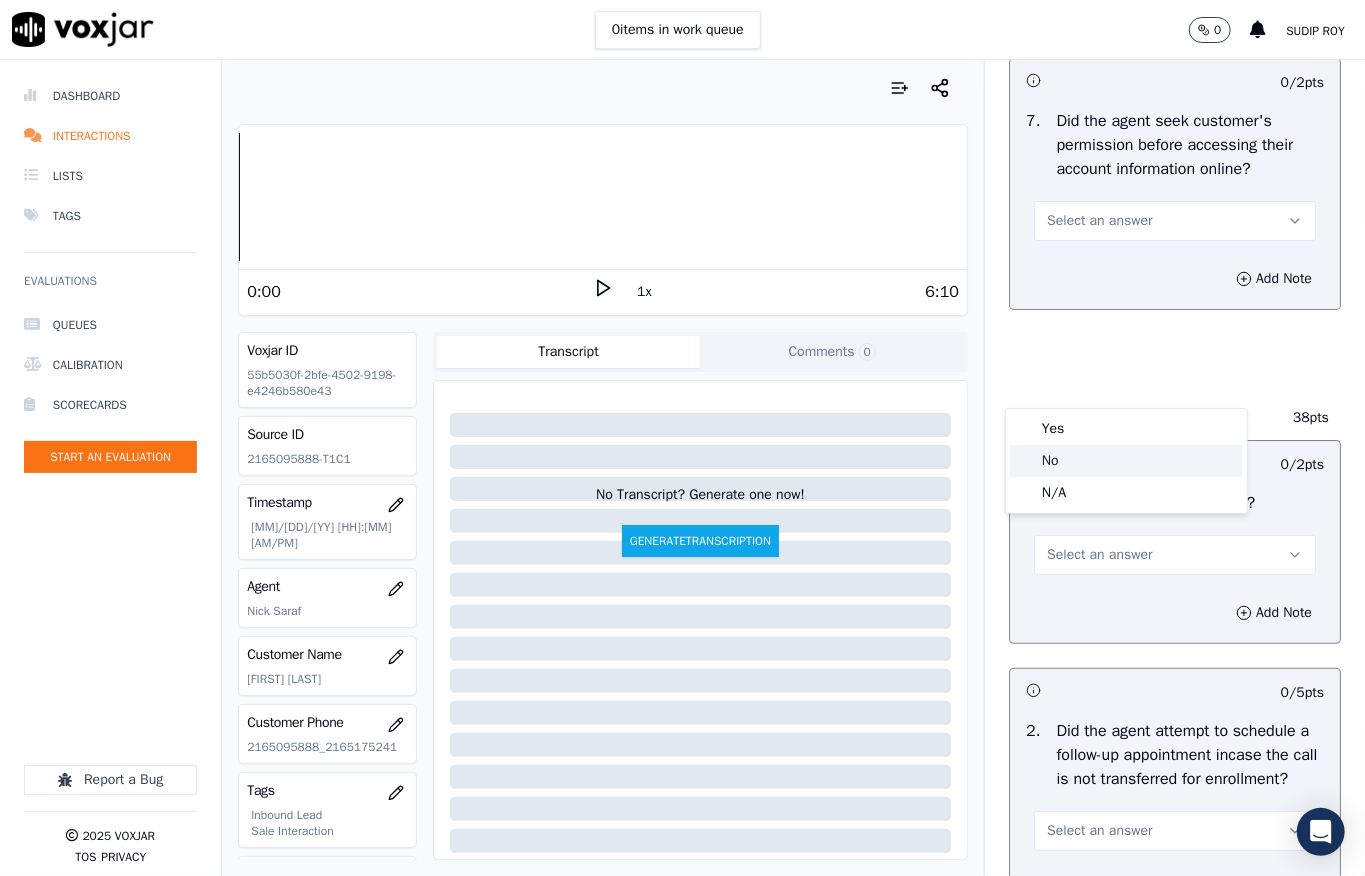 click on "No" 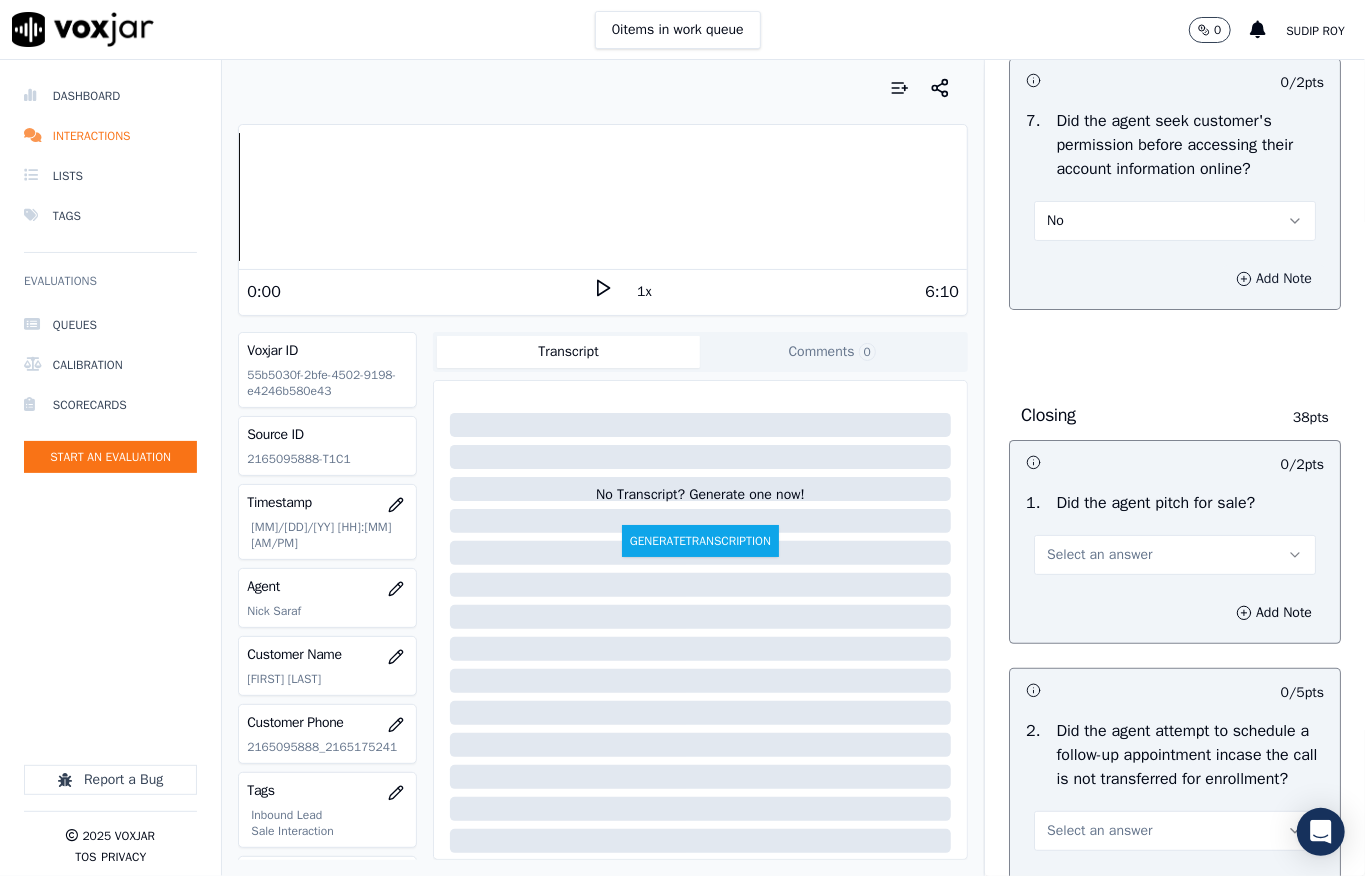 click on "Add Note" at bounding box center (1274, 279) 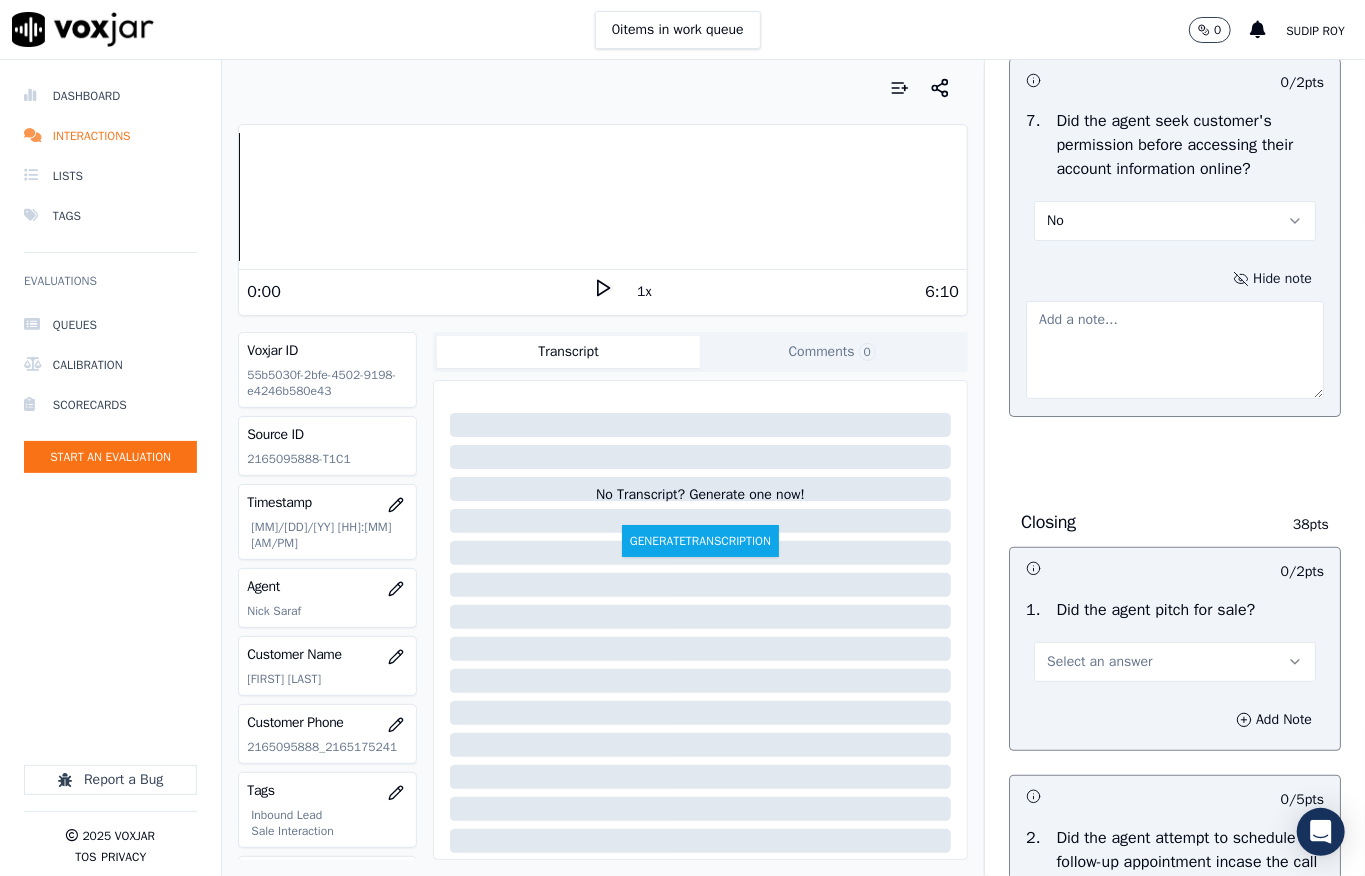 click at bounding box center [1175, 350] 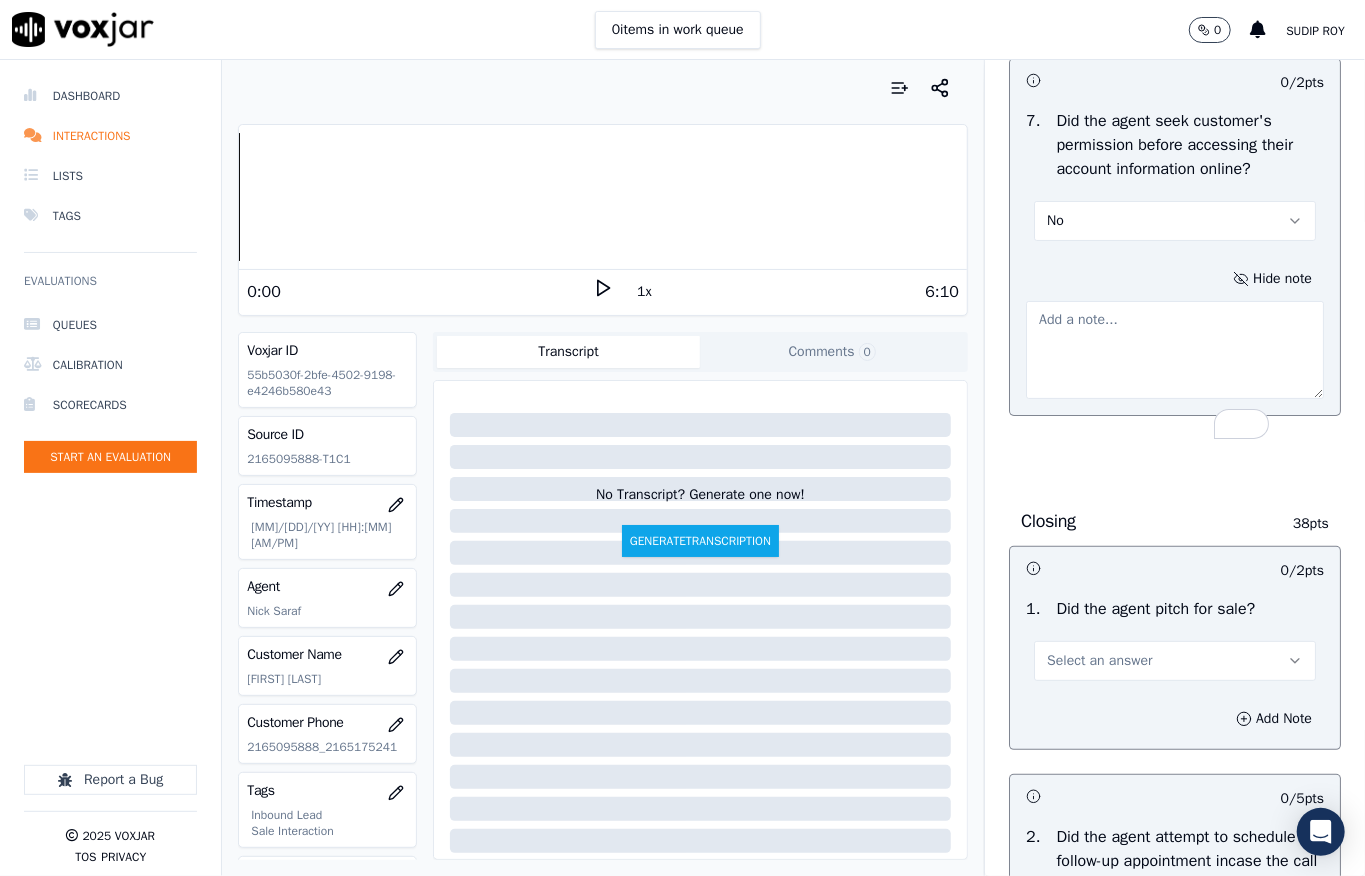 paste on "Call id - [DATE]_[TIME] - Agent shared account details without obtaining the customer’s permission //" 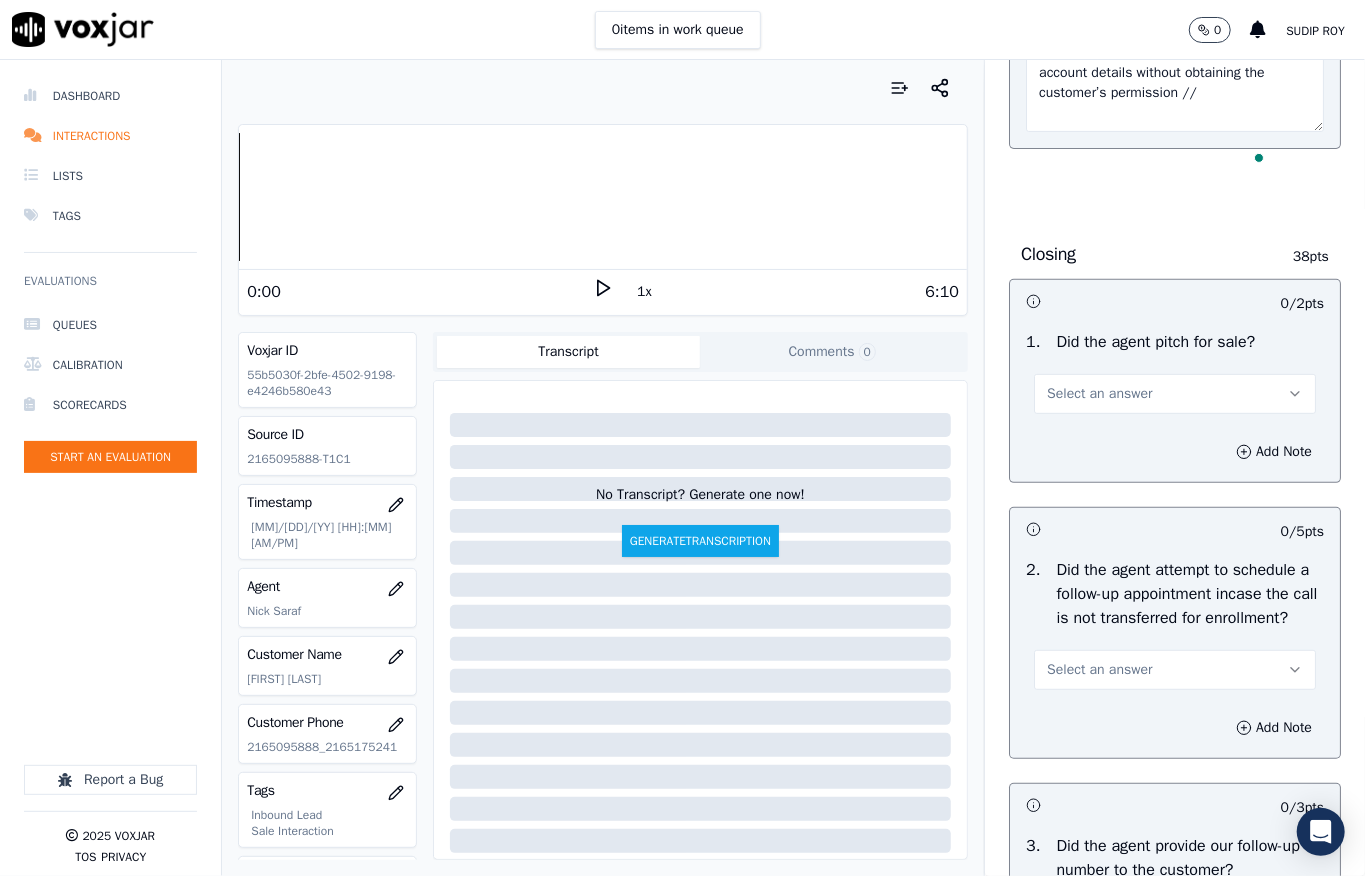 scroll, scrollTop: 4558, scrollLeft: 0, axis: vertical 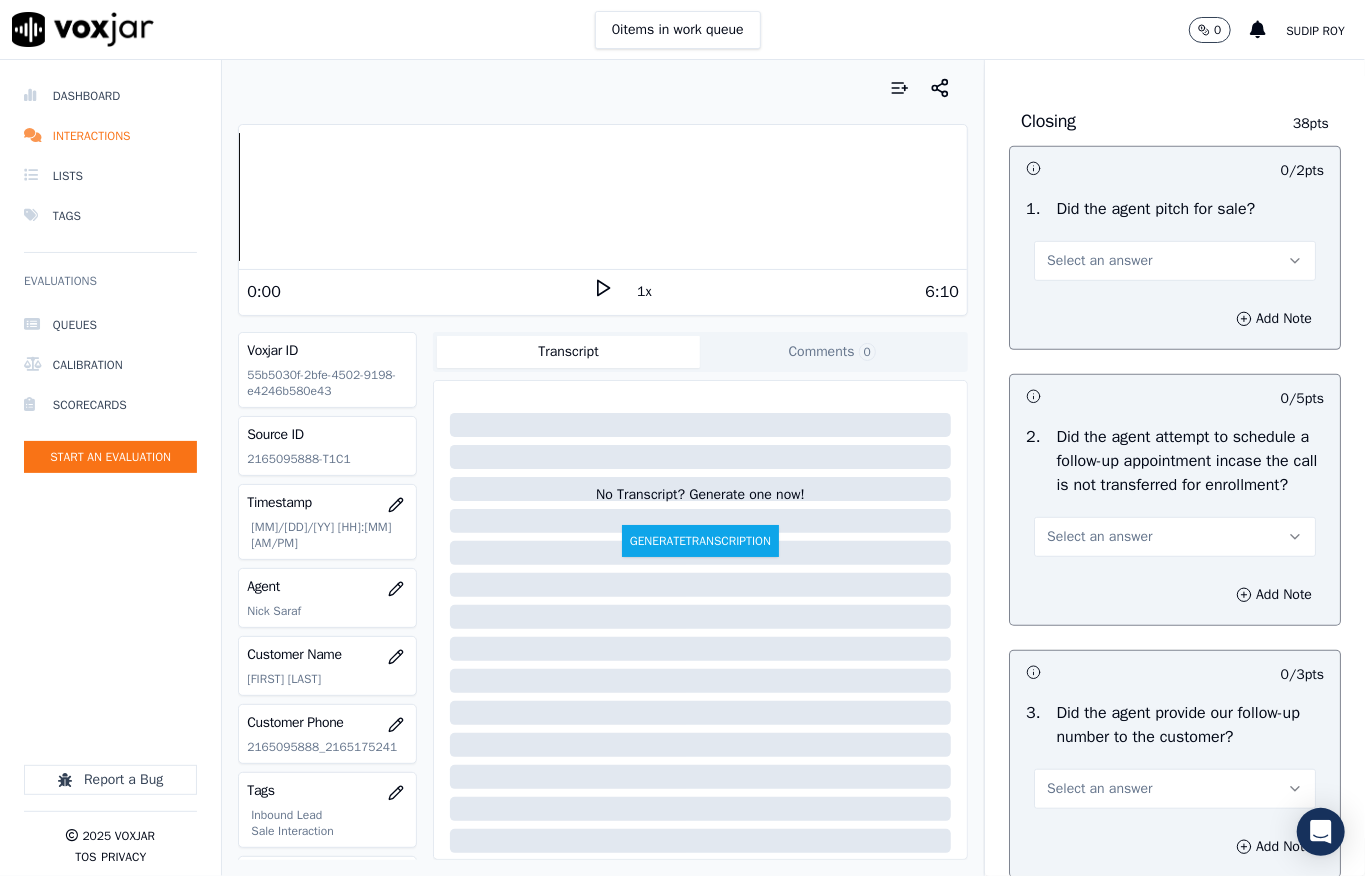 type on "Call id - [DATE]_[TIME] - Agent shared account details without obtaining the customer’s permission //" 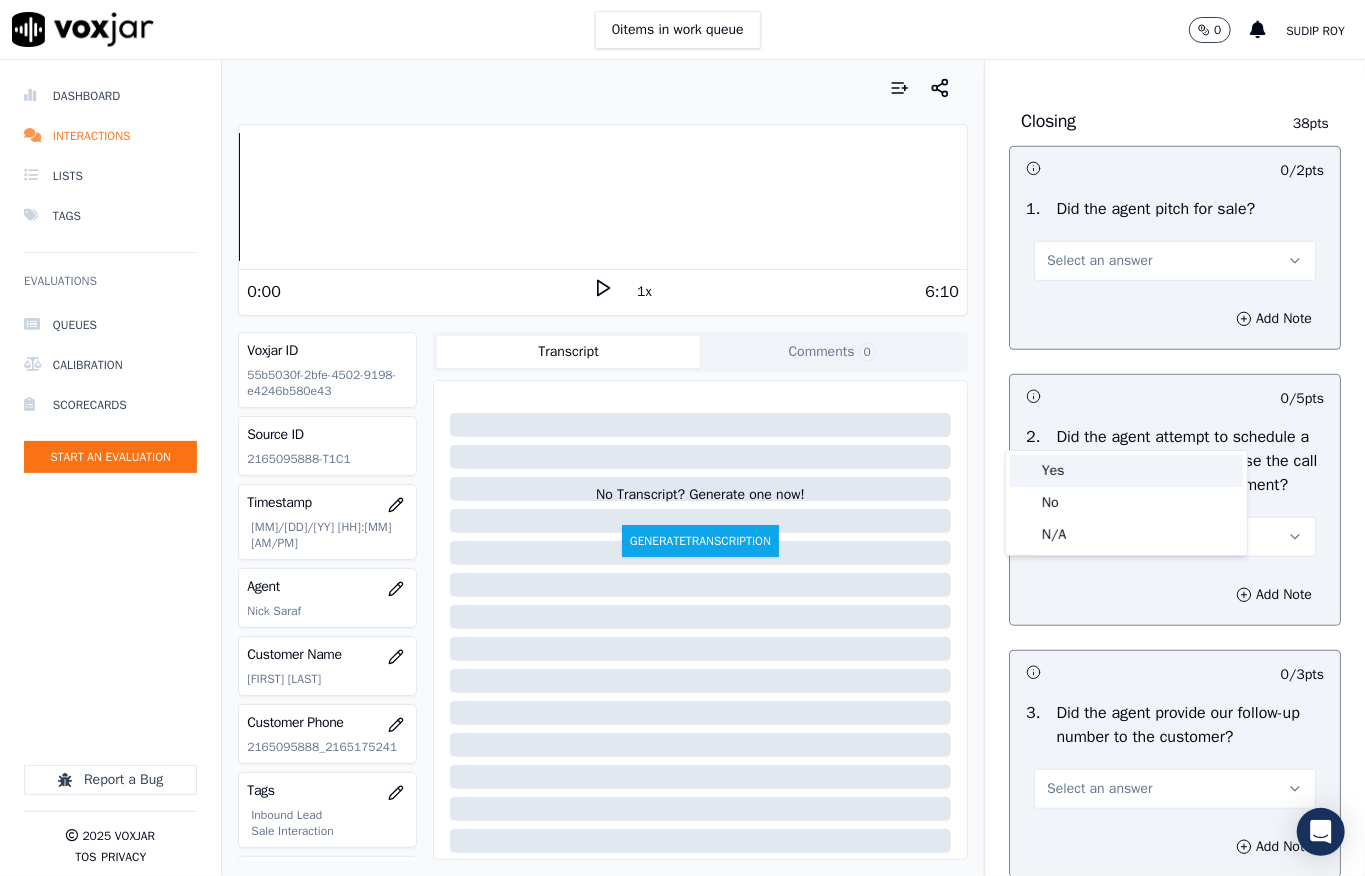 click on "Yes" at bounding box center [1126, 471] 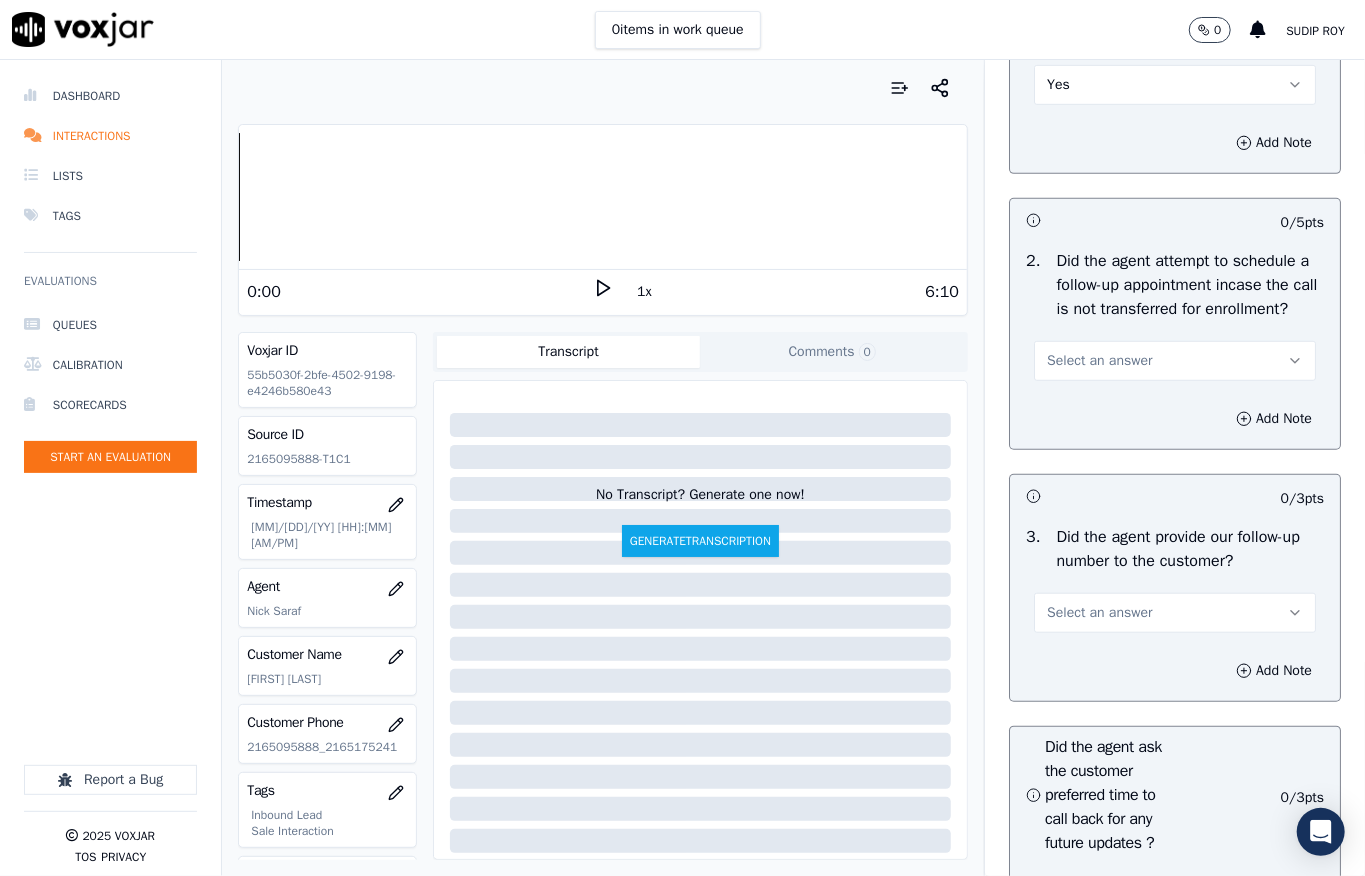 scroll, scrollTop: 4958, scrollLeft: 0, axis: vertical 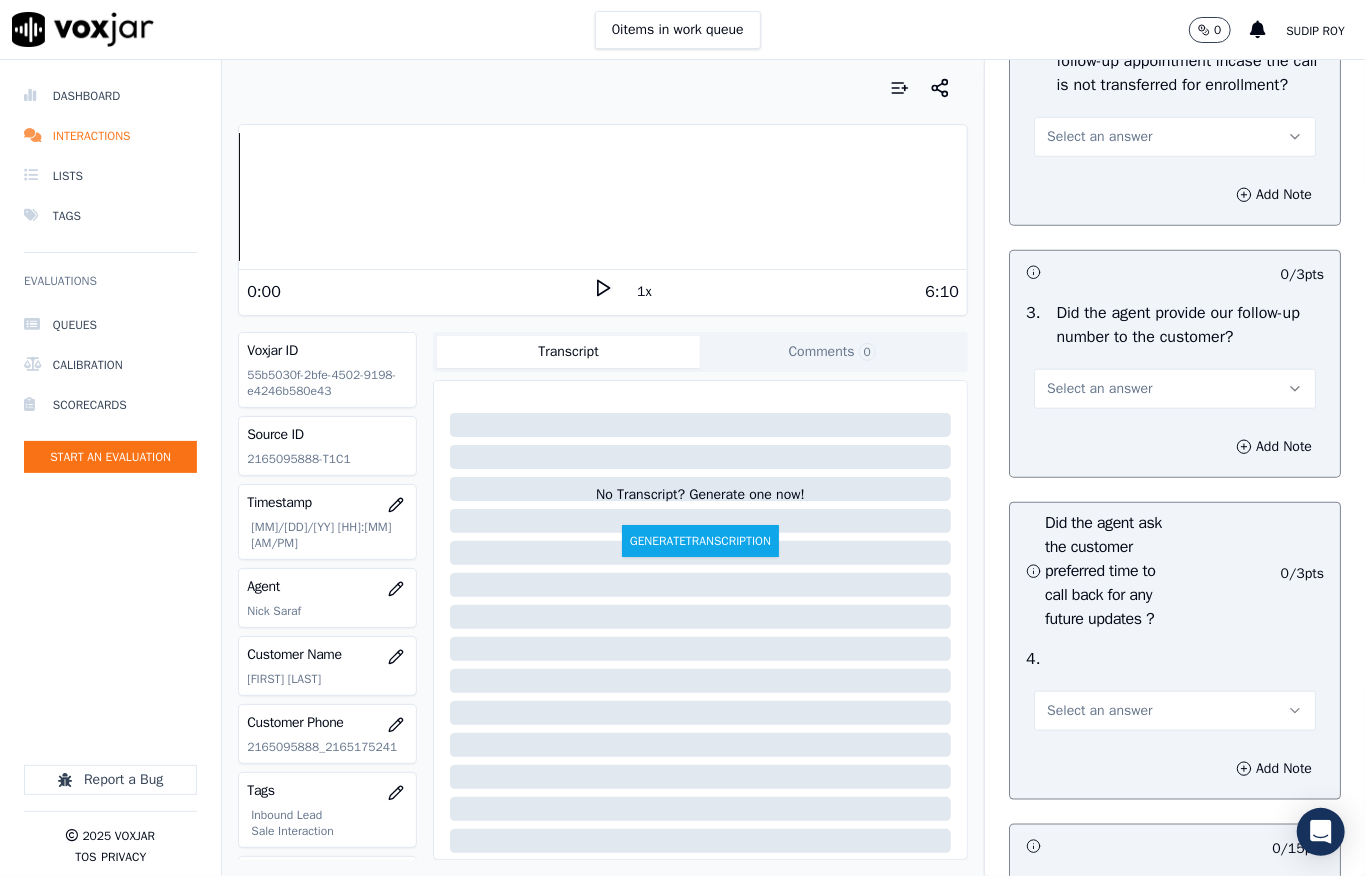 click on "Select an answer" at bounding box center (1175, 137) 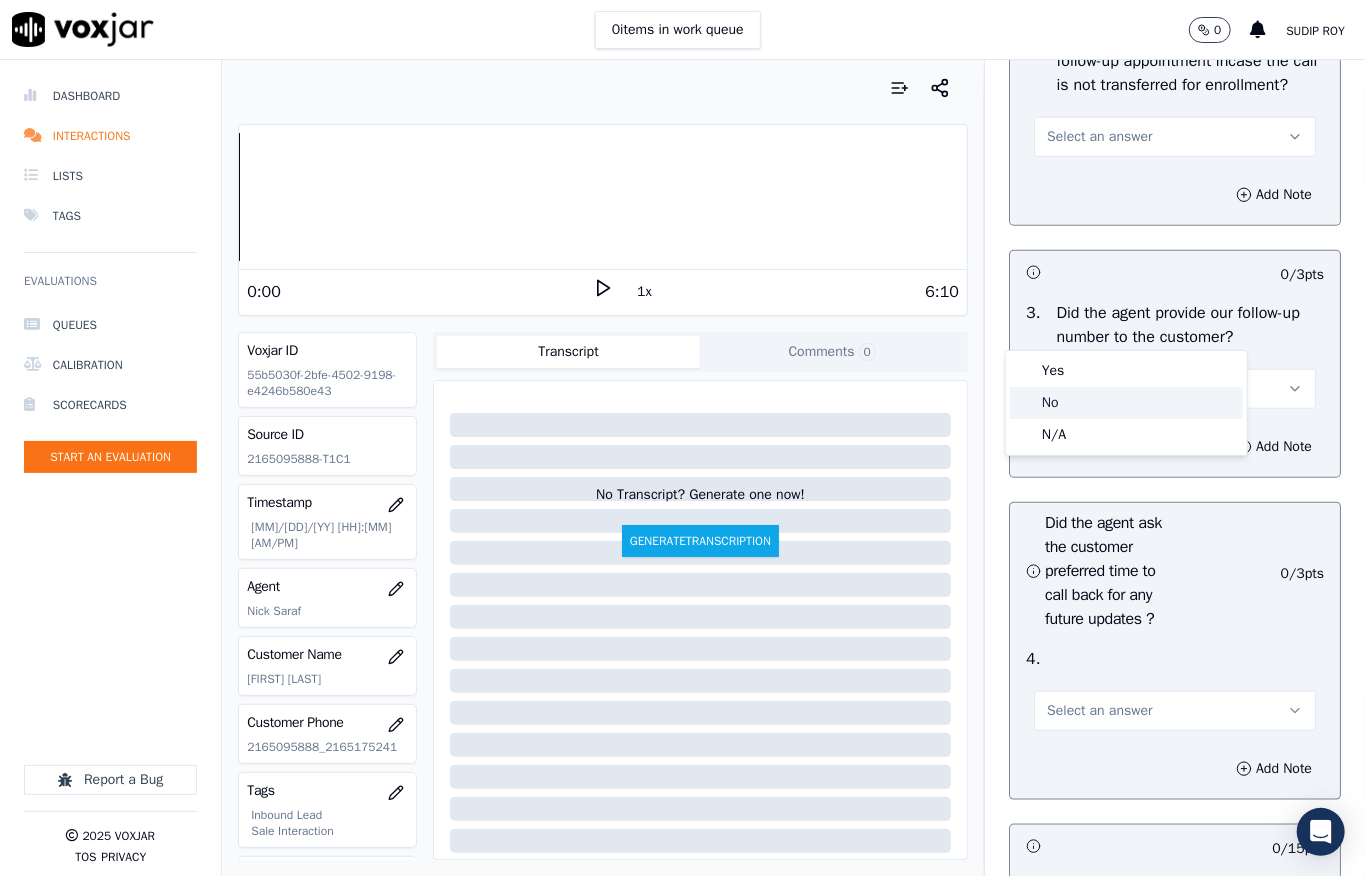 click on "No" 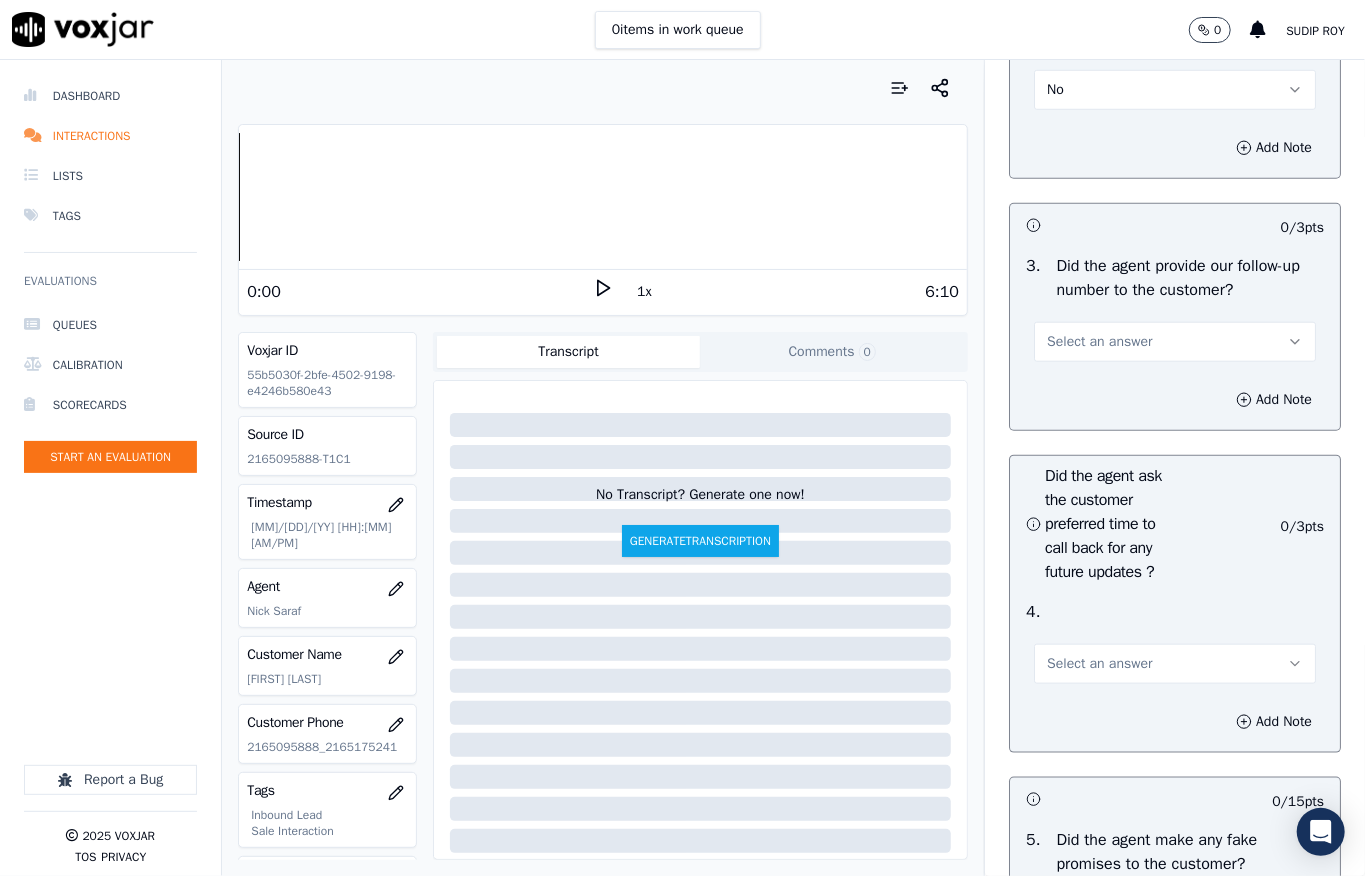 scroll, scrollTop: 4958, scrollLeft: 0, axis: vertical 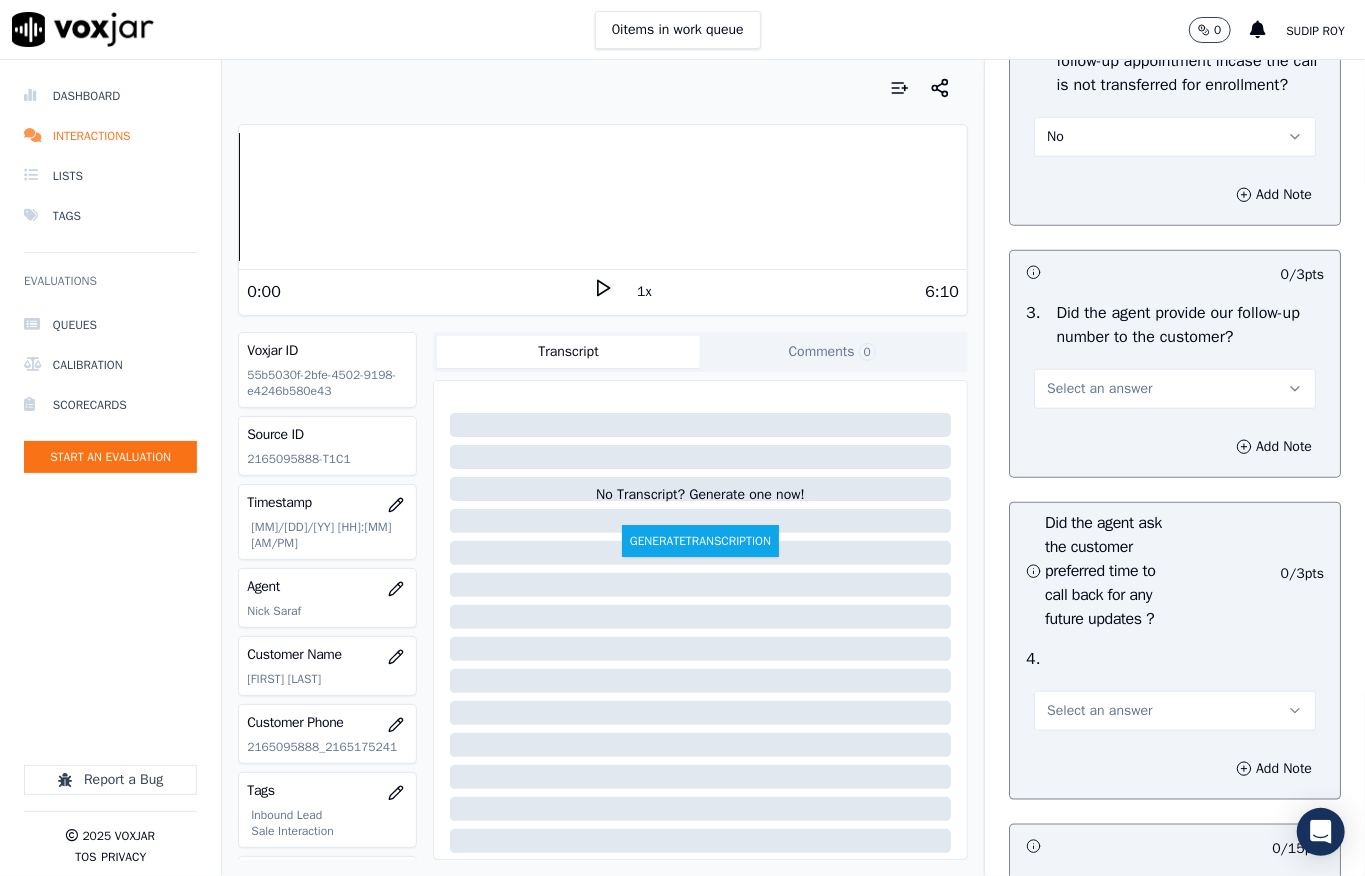 click on "No" at bounding box center (1175, 137) 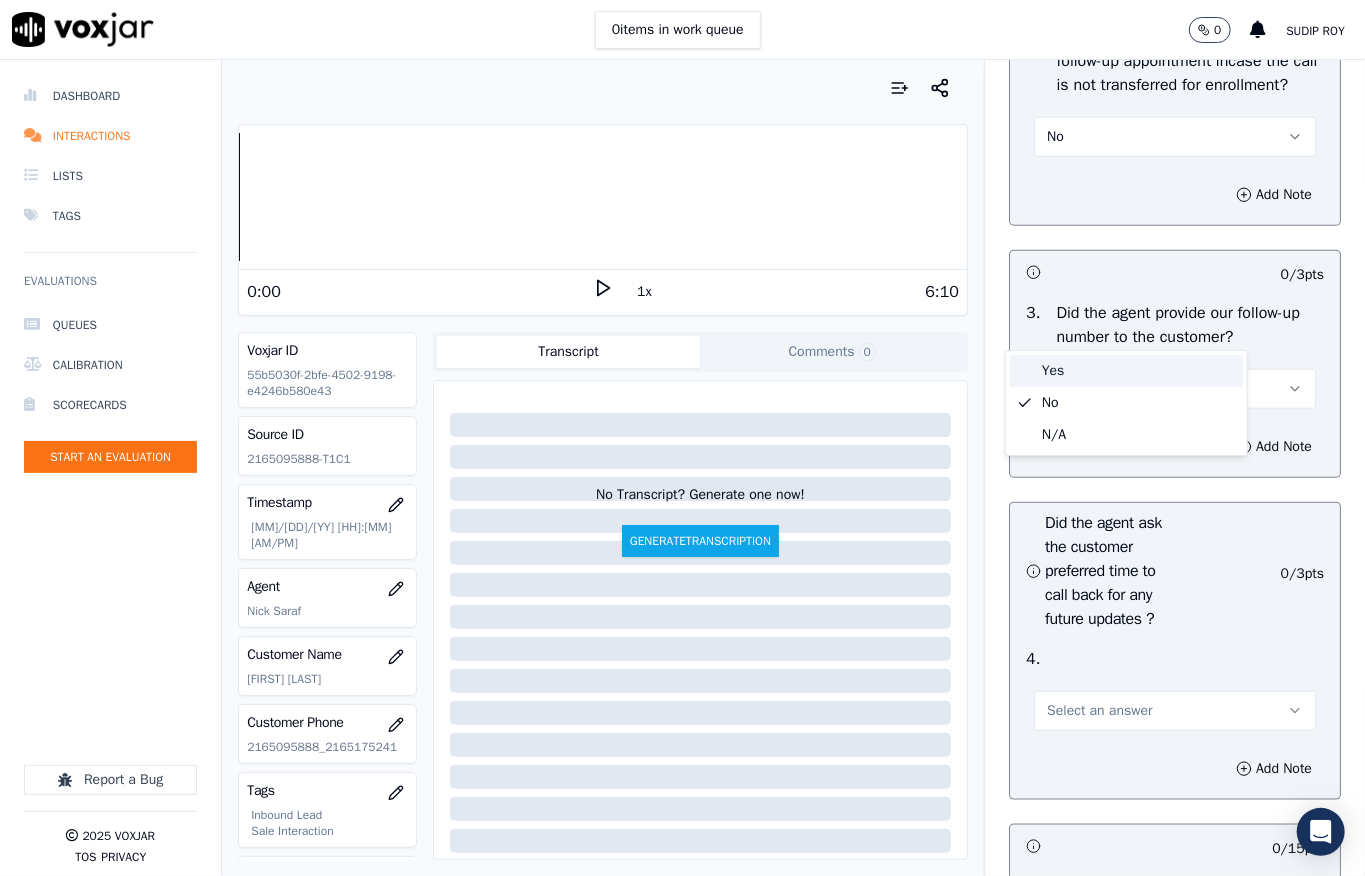 click on "Yes" at bounding box center [1126, 371] 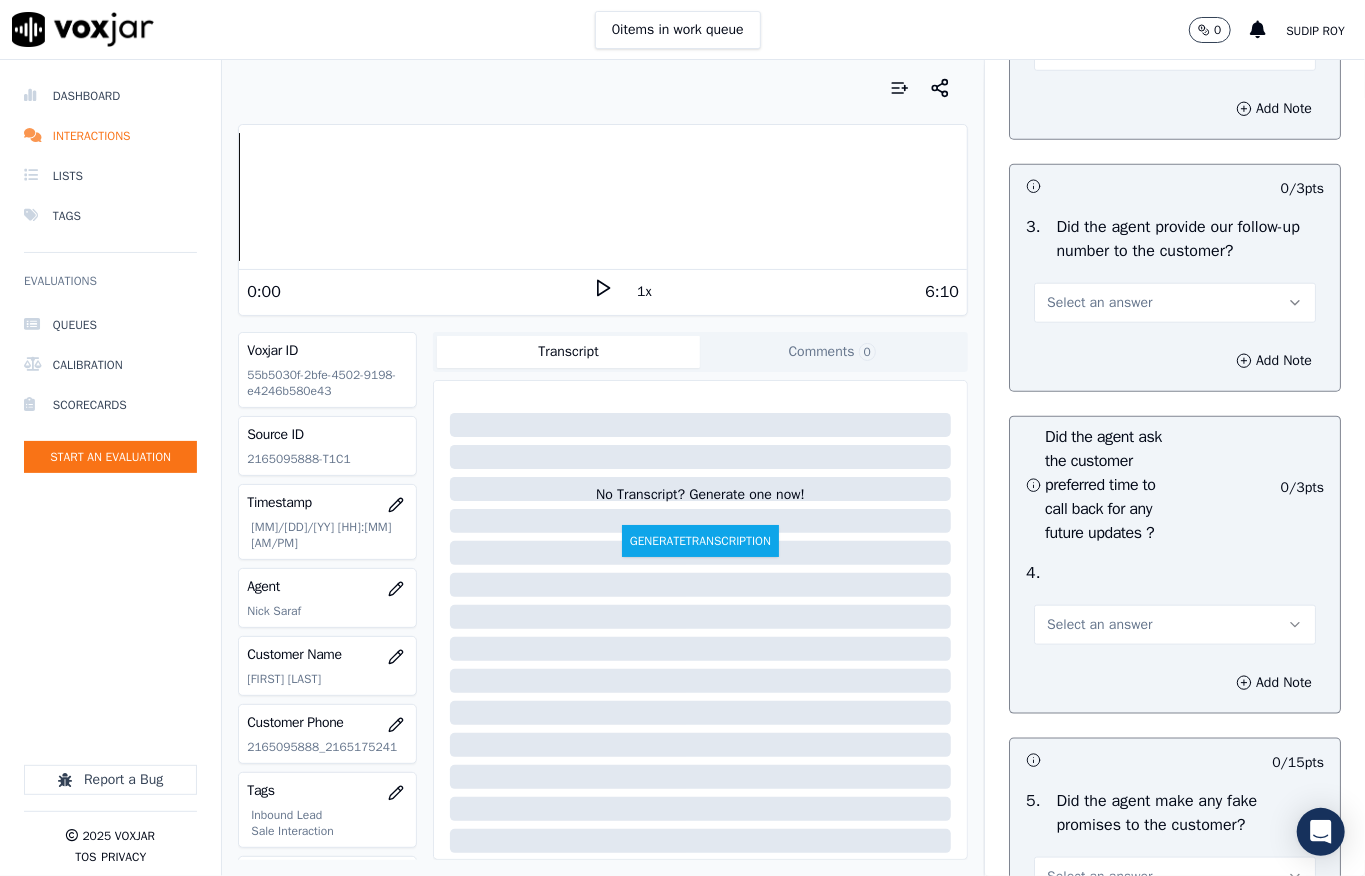 scroll, scrollTop: 5092, scrollLeft: 0, axis: vertical 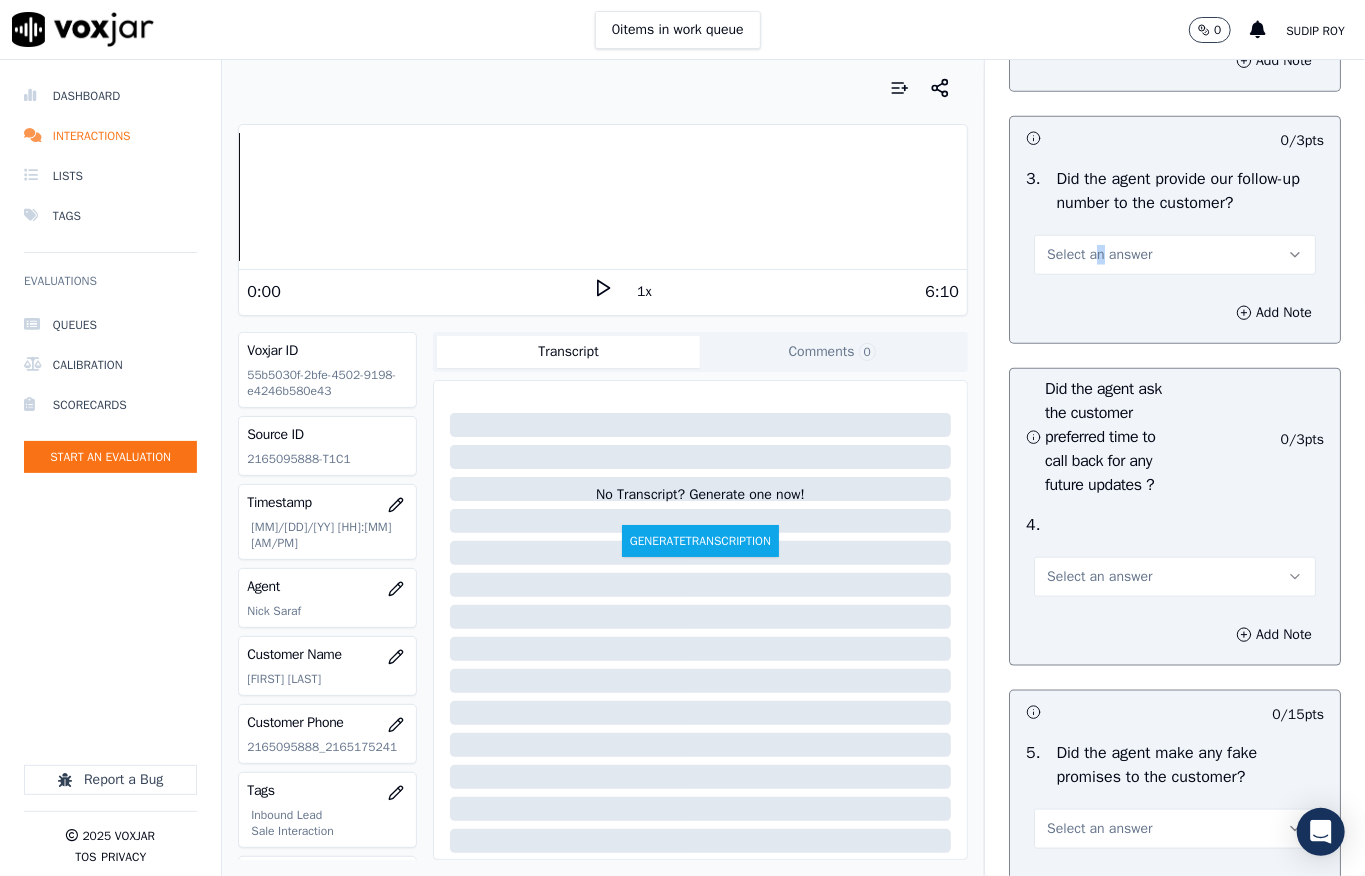 click on "Select an answer" at bounding box center (1175, 253) 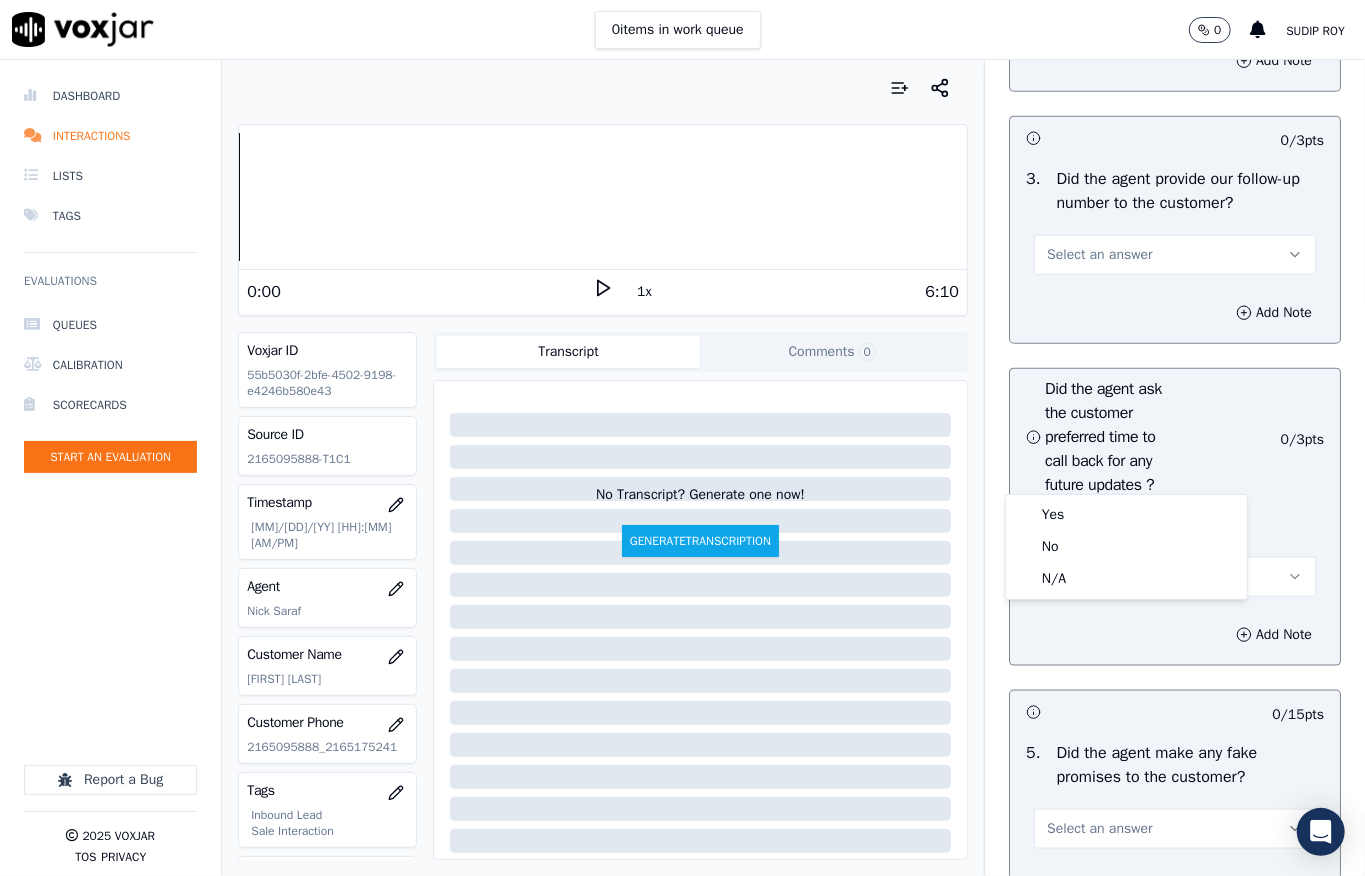 click on "Yes   No     N/A" at bounding box center (1126, 547) 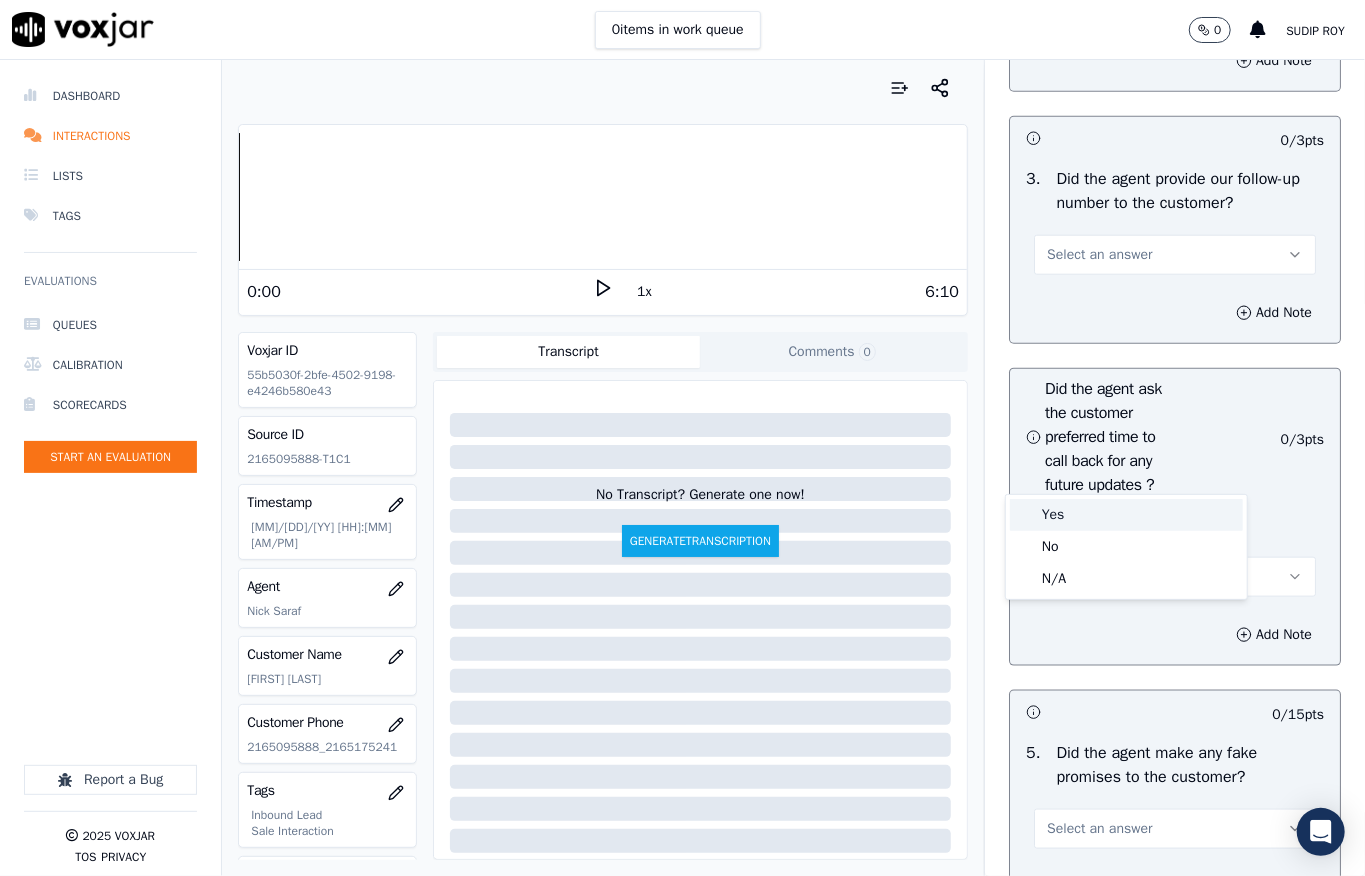 click on "Yes" at bounding box center (1126, 515) 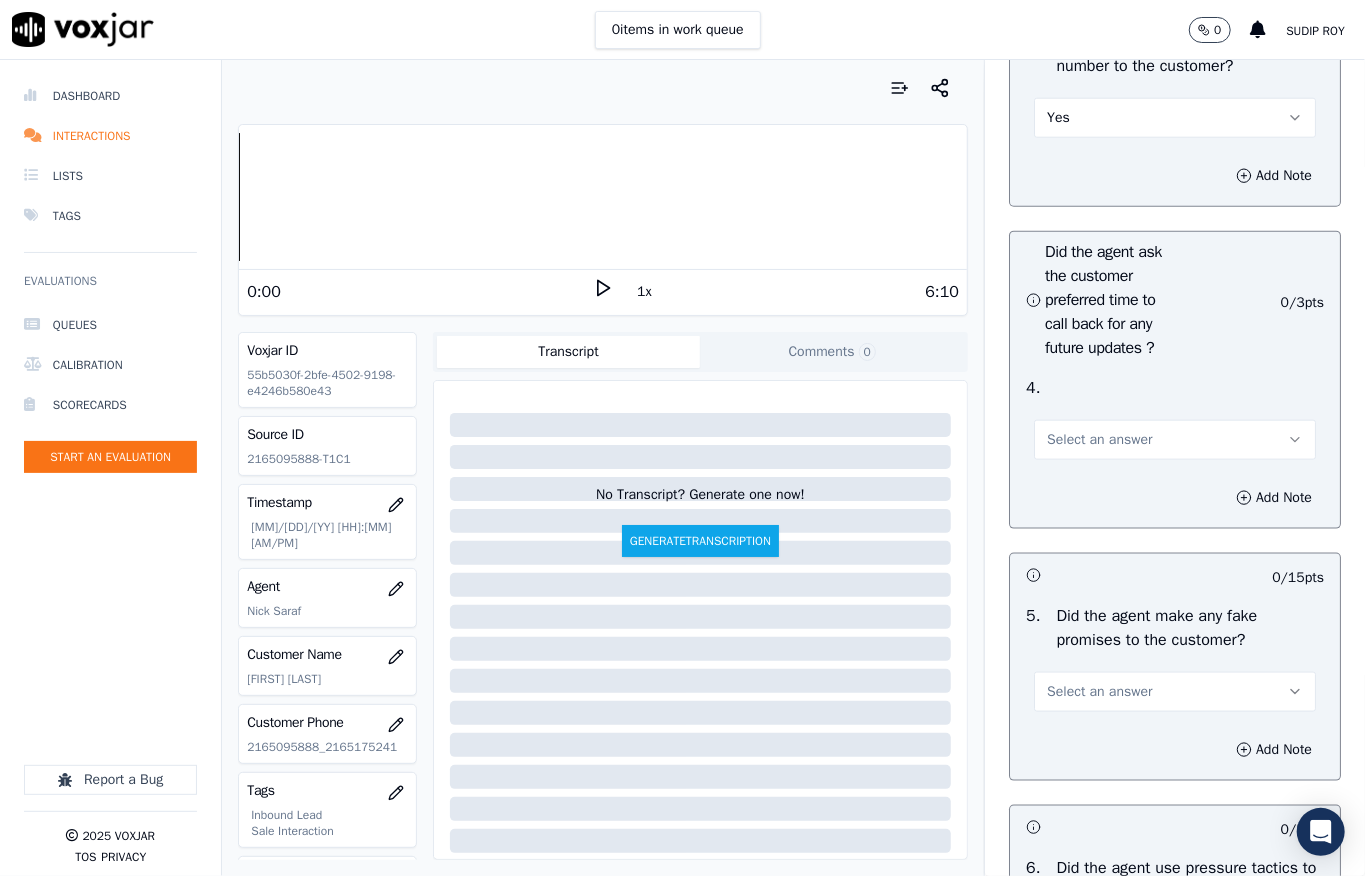 scroll, scrollTop: 5625, scrollLeft: 0, axis: vertical 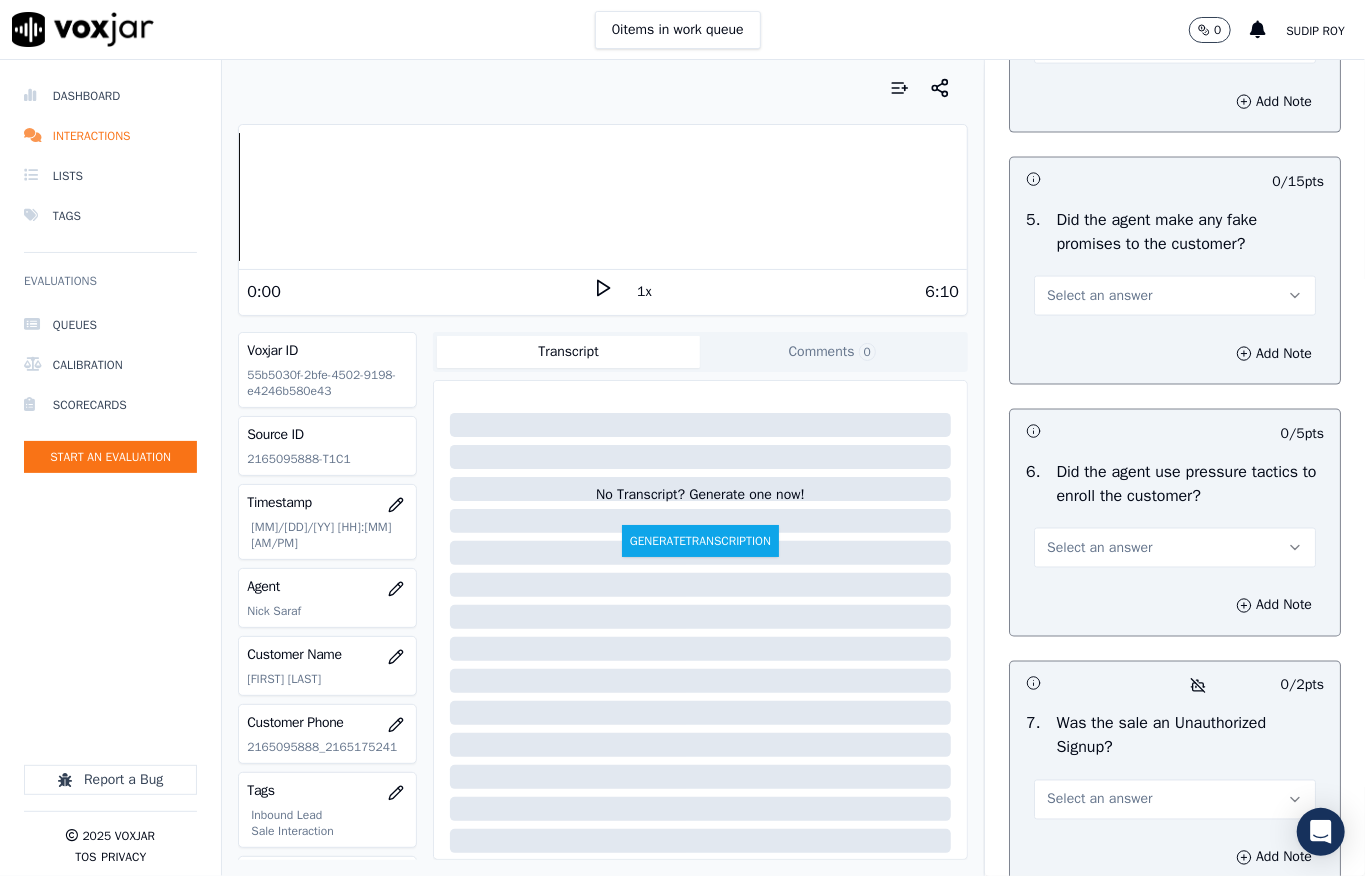 click on "Select an answer" at bounding box center (1175, 44) 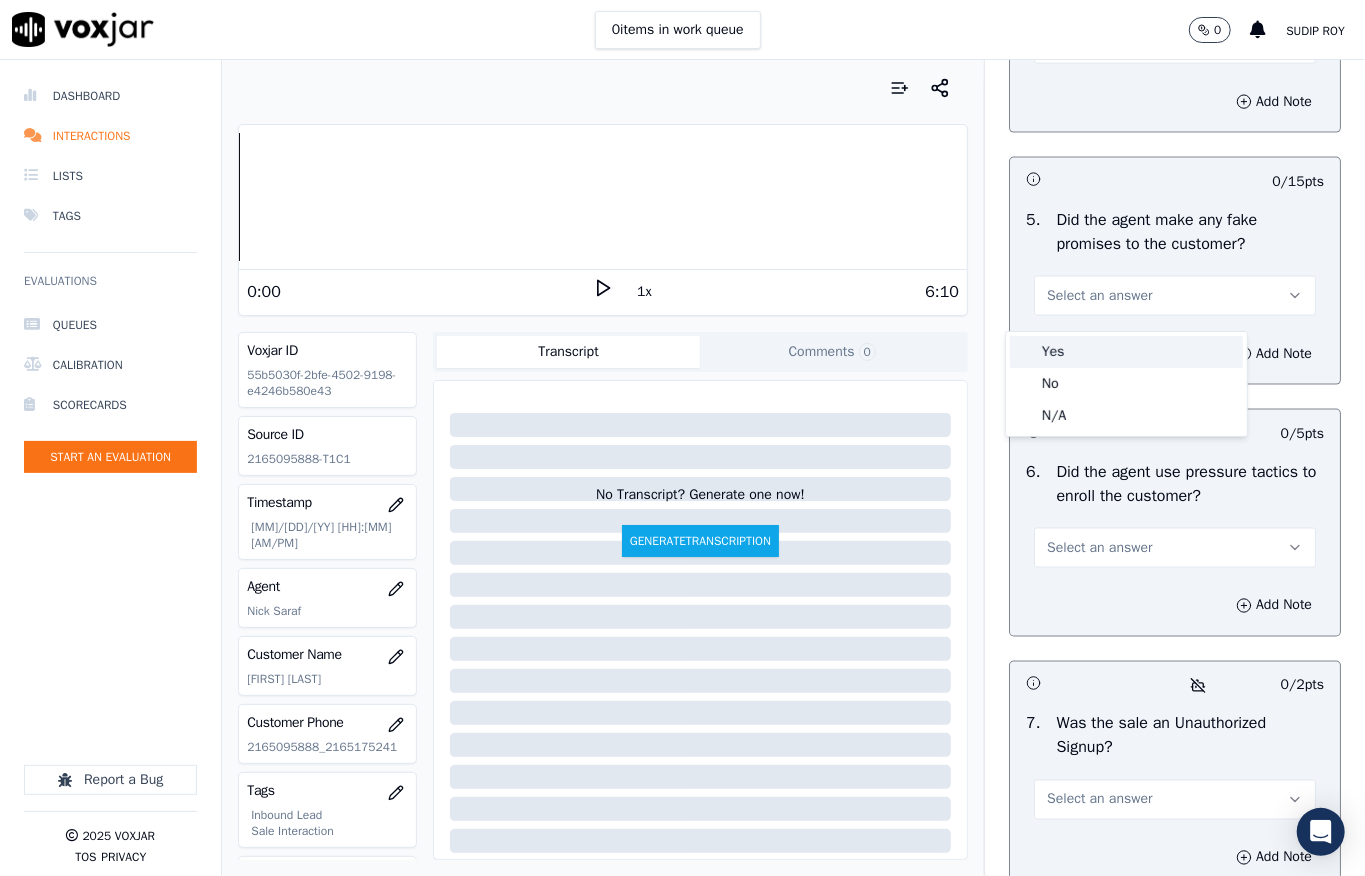 click on "Yes" at bounding box center [1126, 352] 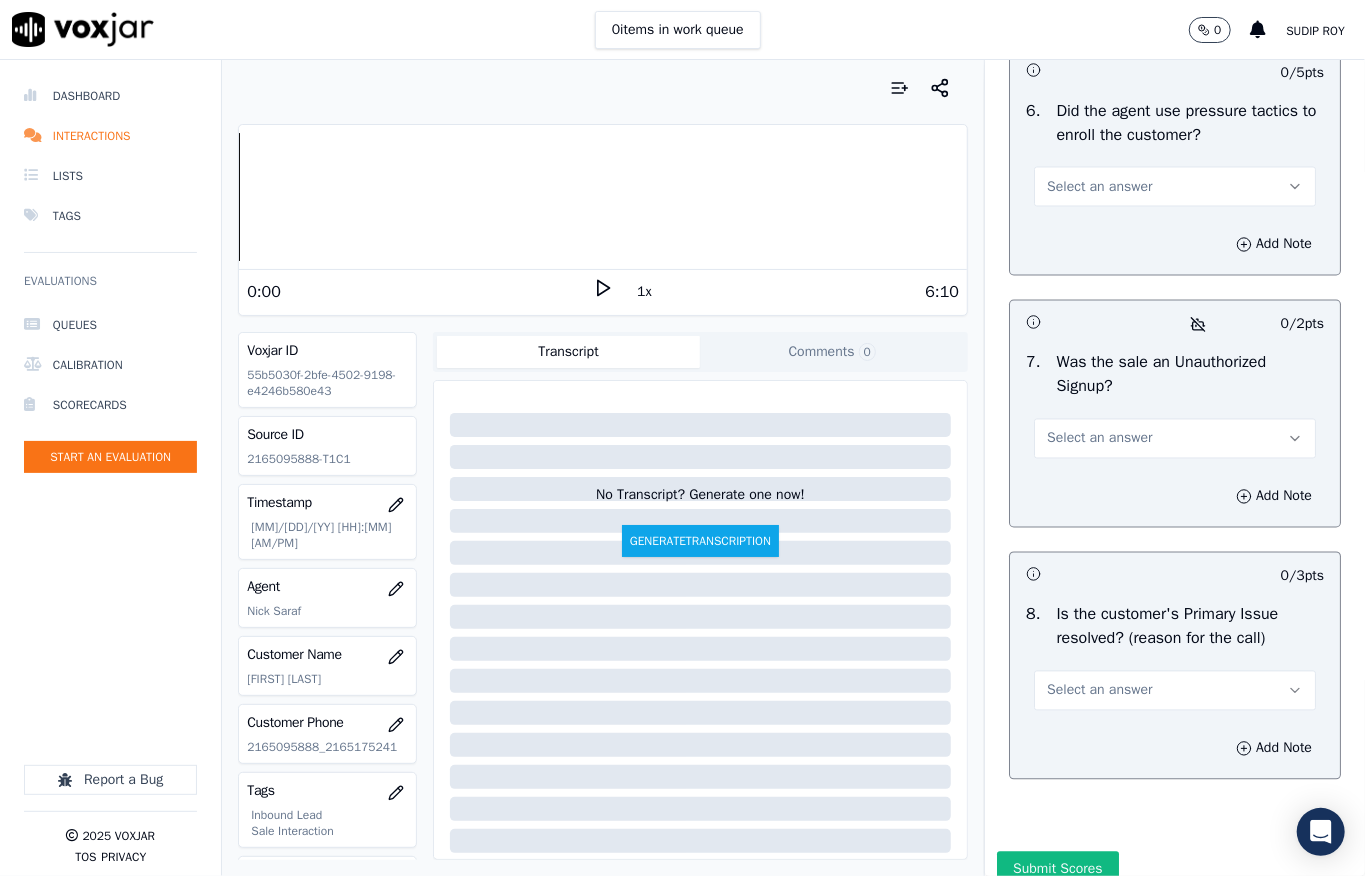 scroll, scrollTop: 6025, scrollLeft: 0, axis: vertical 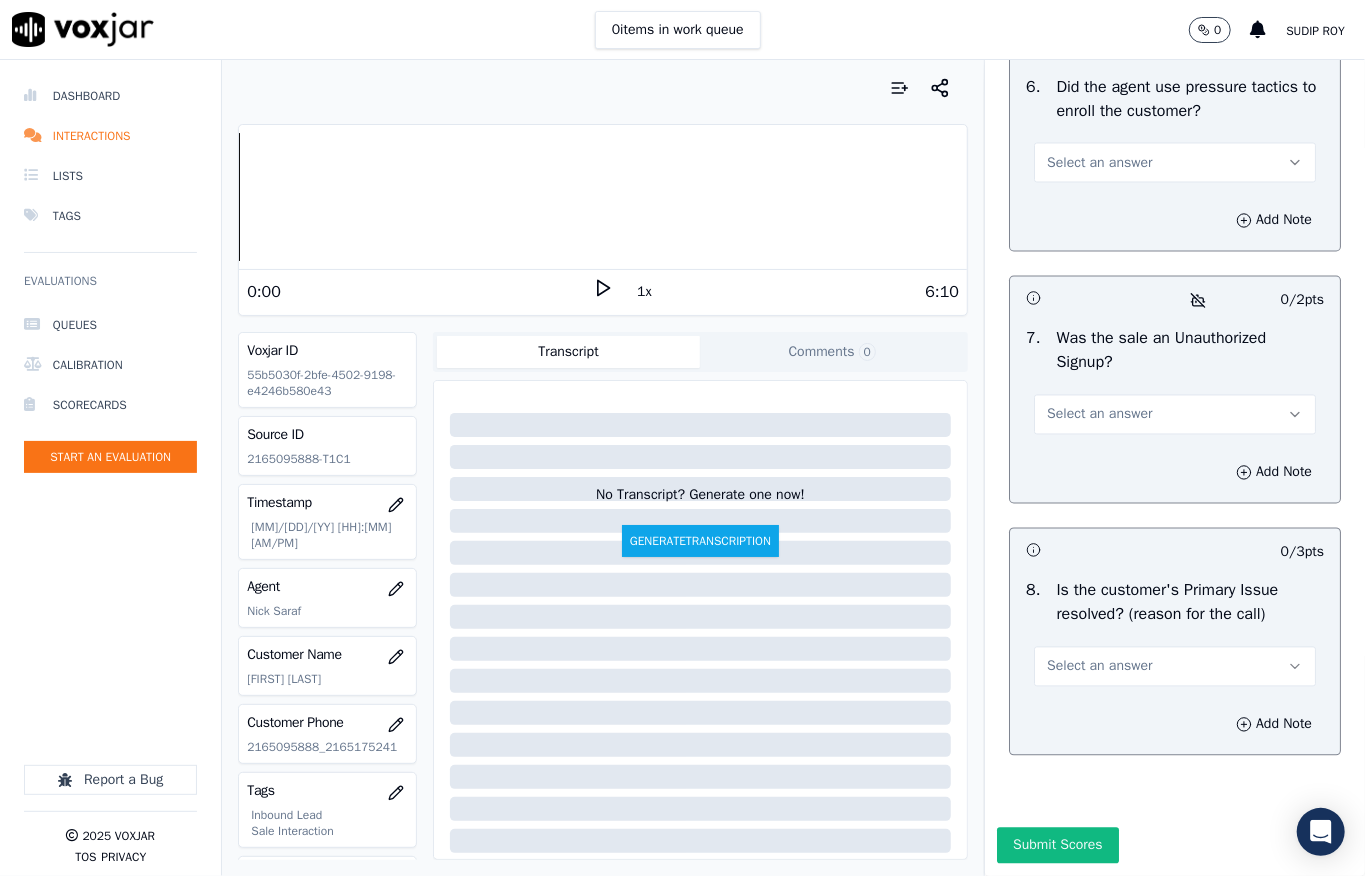 click on "Select an answer" at bounding box center [1175, -89] 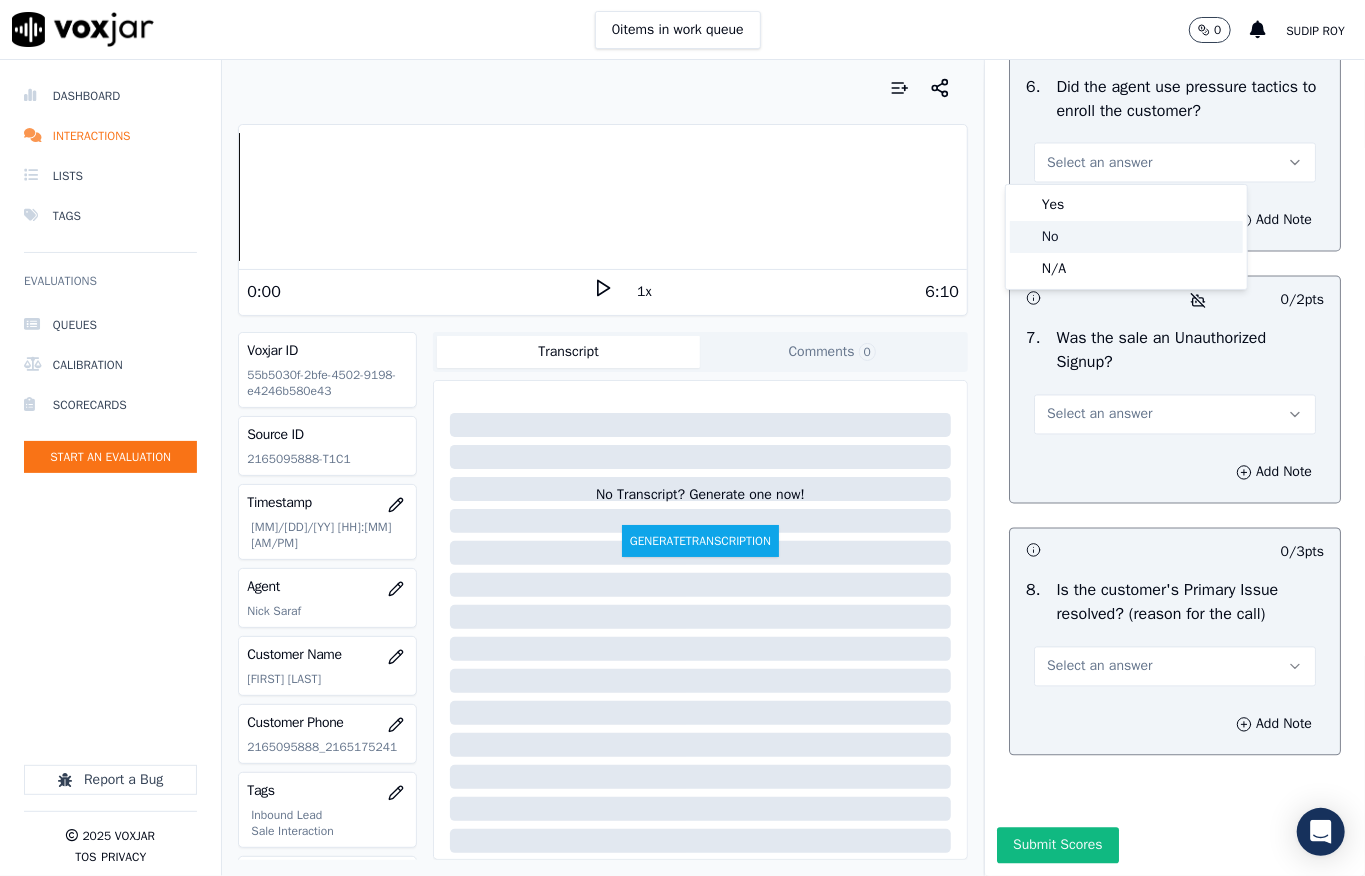 click on "No" 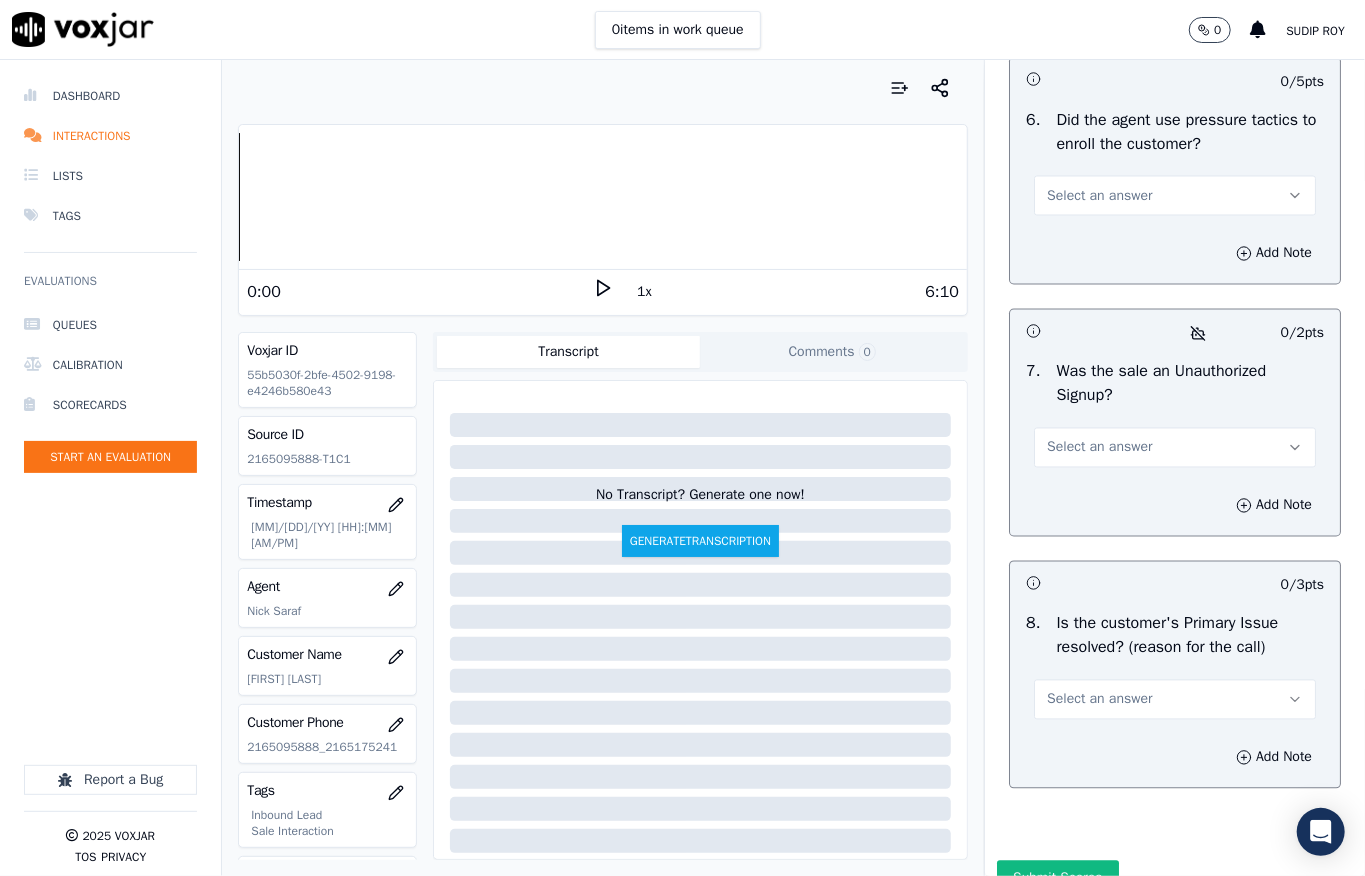 scroll, scrollTop: 6025, scrollLeft: 0, axis: vertical 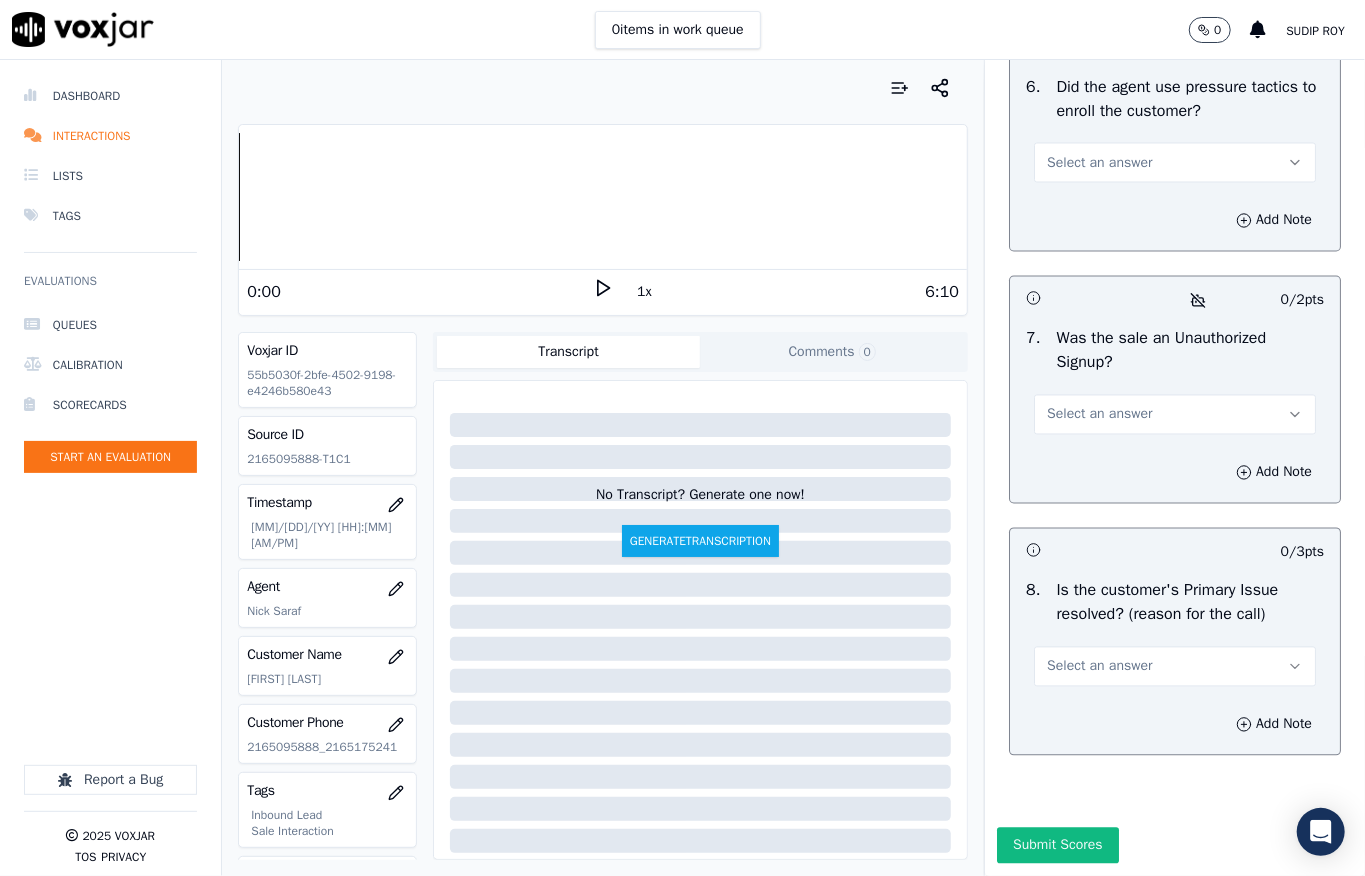 click on "Select an answer" at bounding box center (1099, 163) 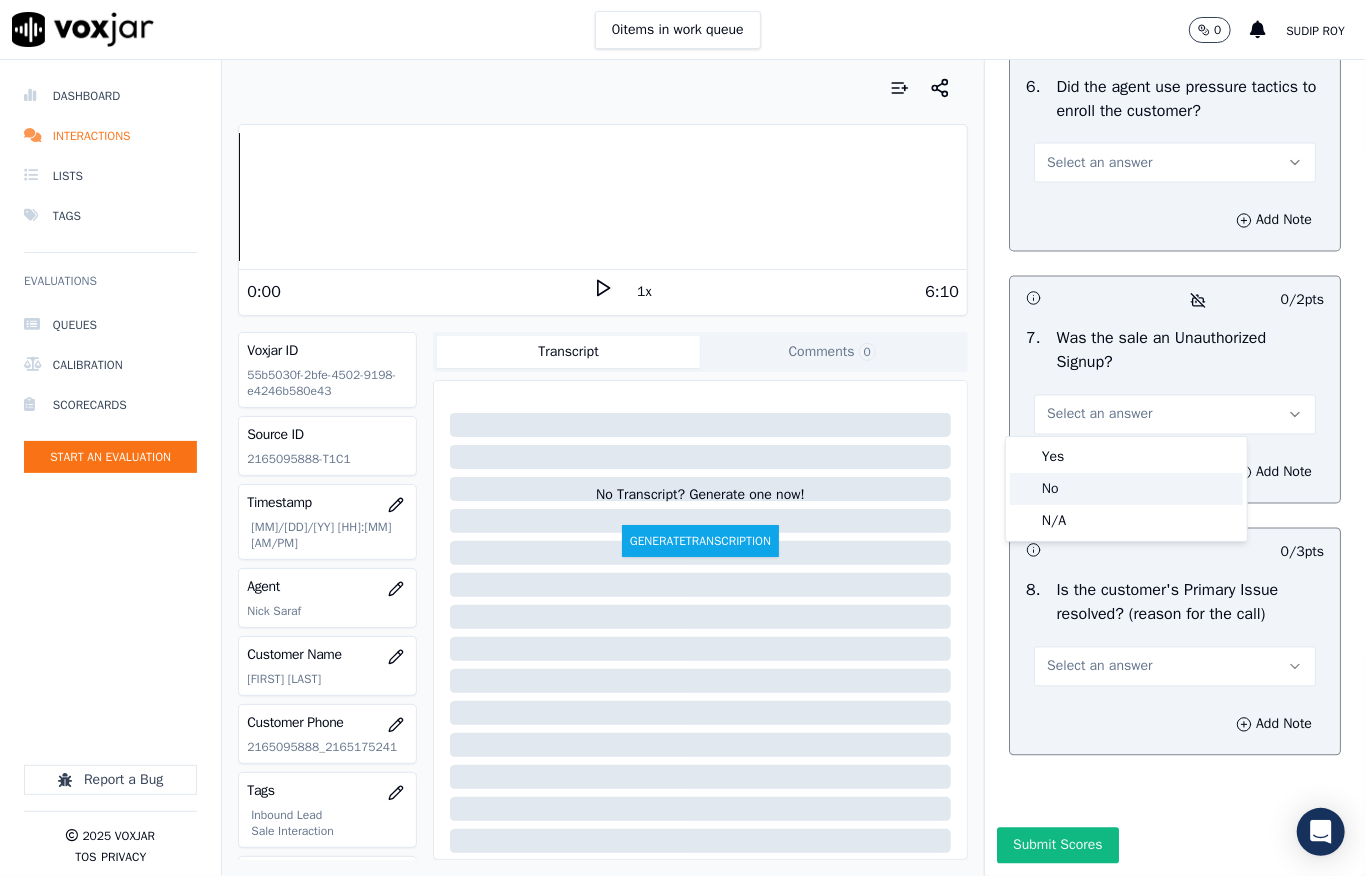 click on "No" 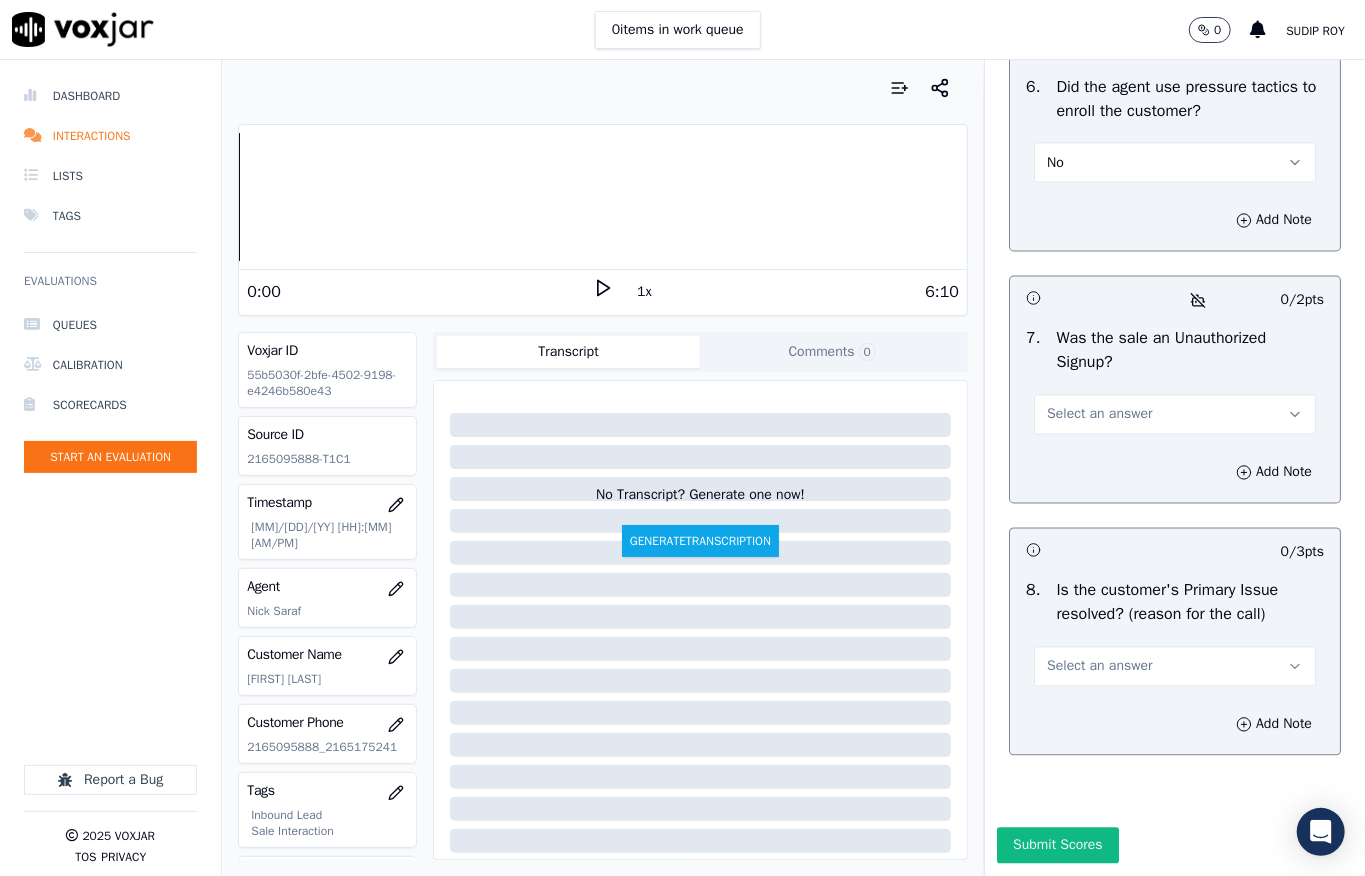 scroll, scrollTop: 6158, scrollLeft: 0, axis: vertical 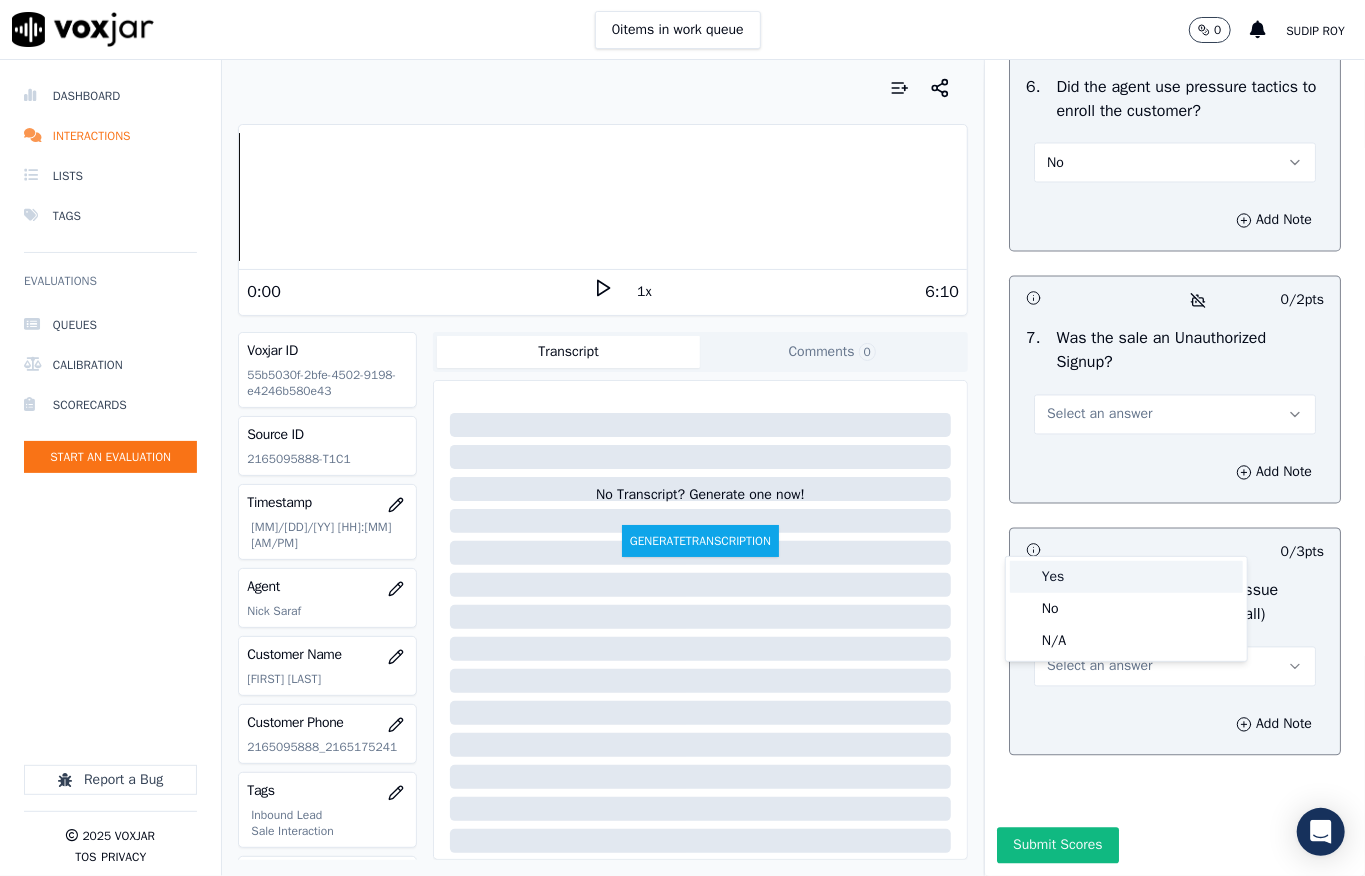 click on "Yes" at bounding box center (1126, 577) 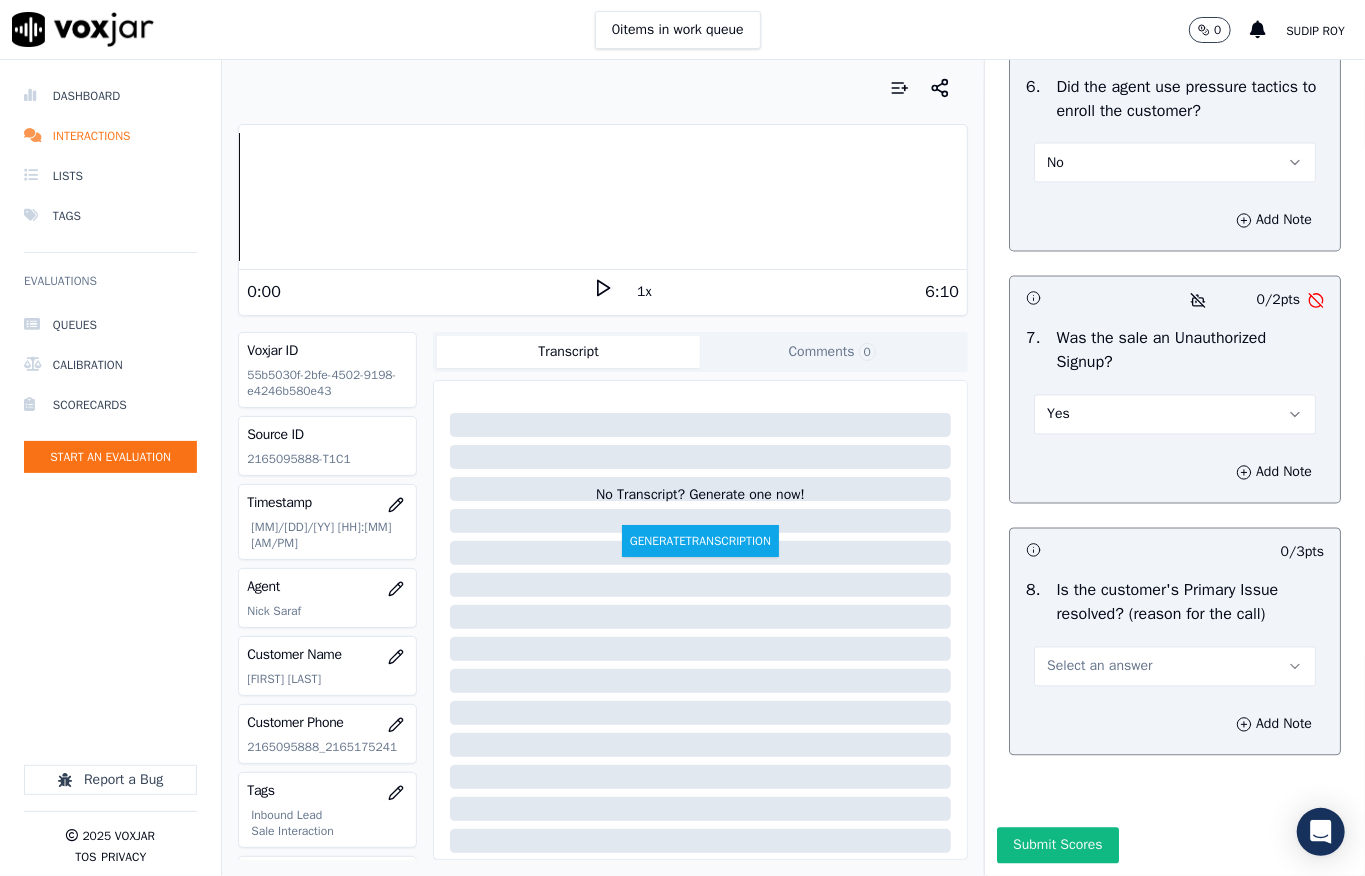click on "Yes" at bounding box center (1175, 415) 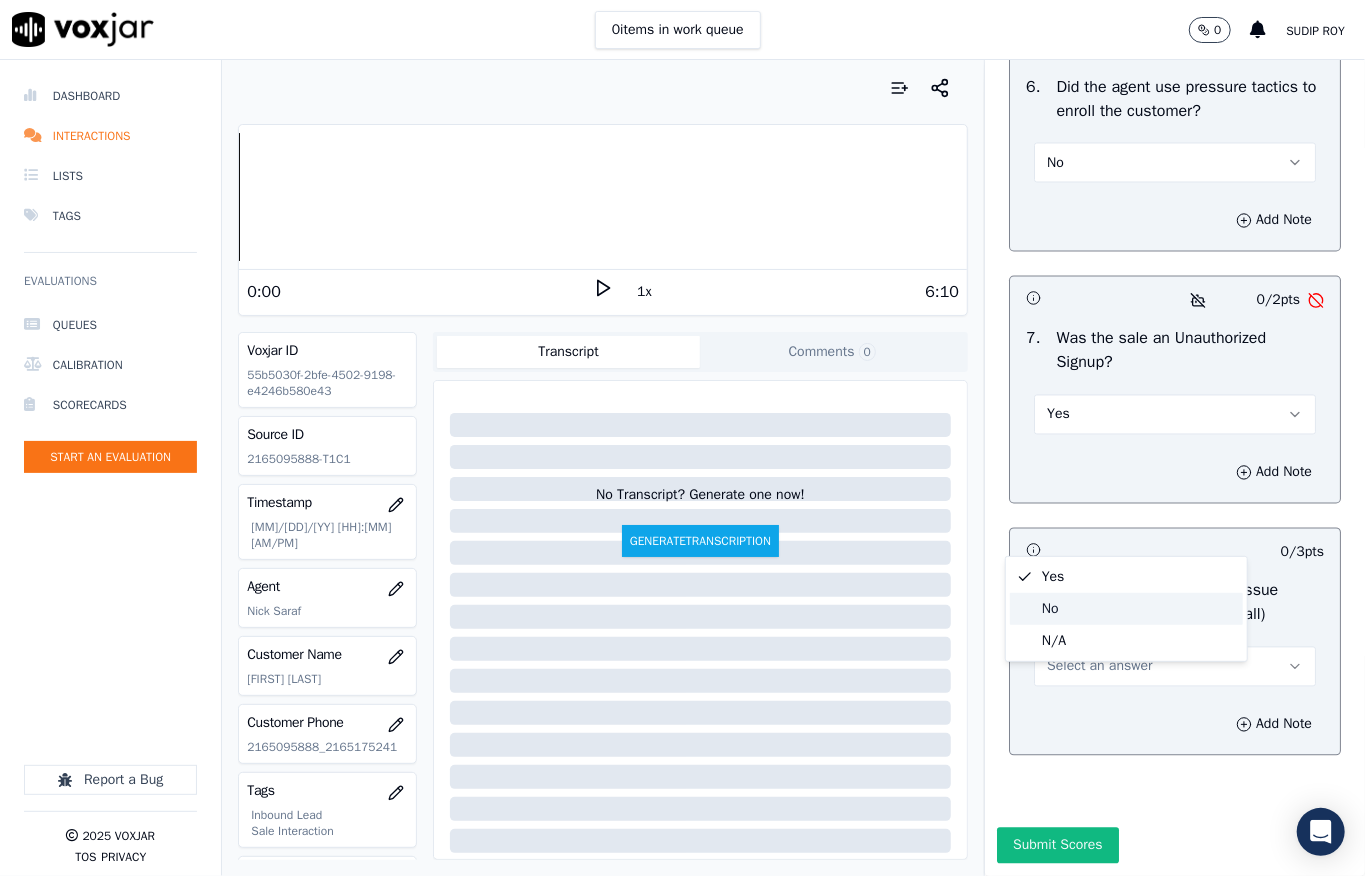 click on "No" 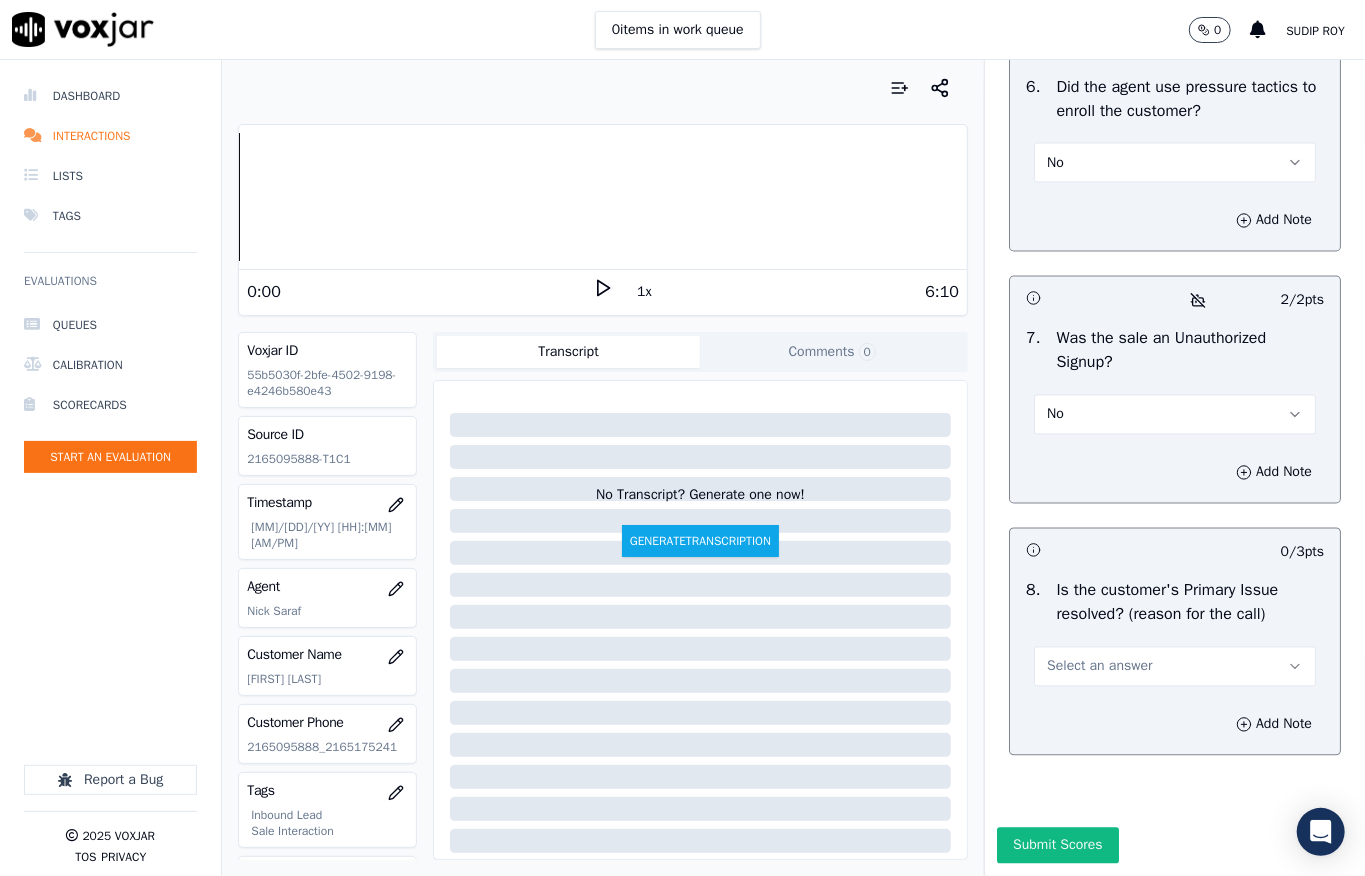 scroll, scrollTop: 6344, scrollLeft: 0, axis: vertical 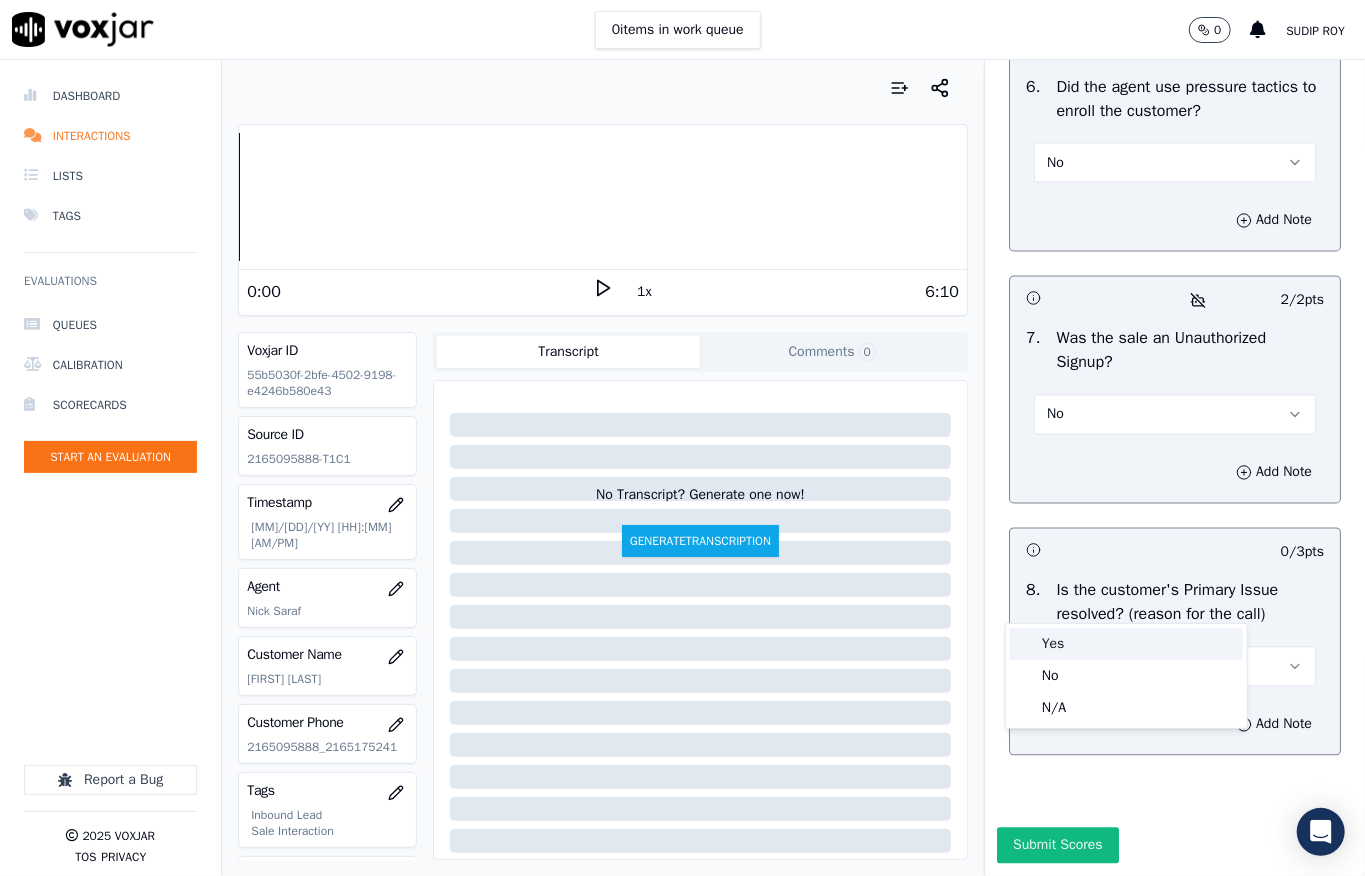 click on "Yes" at bounding box center (1126, 644) 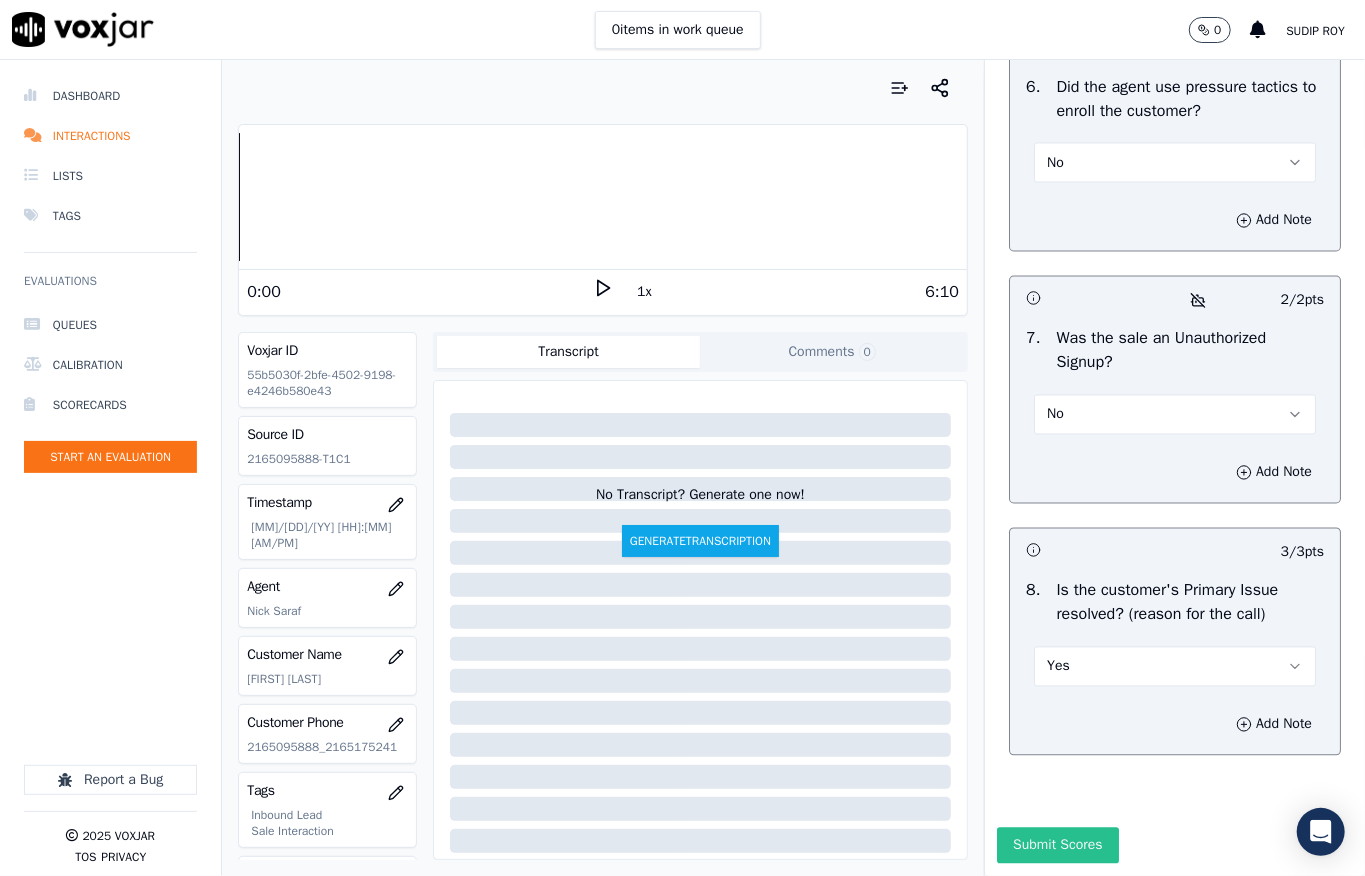 click on "Submit Scores" at bounding box center (1057, 846) 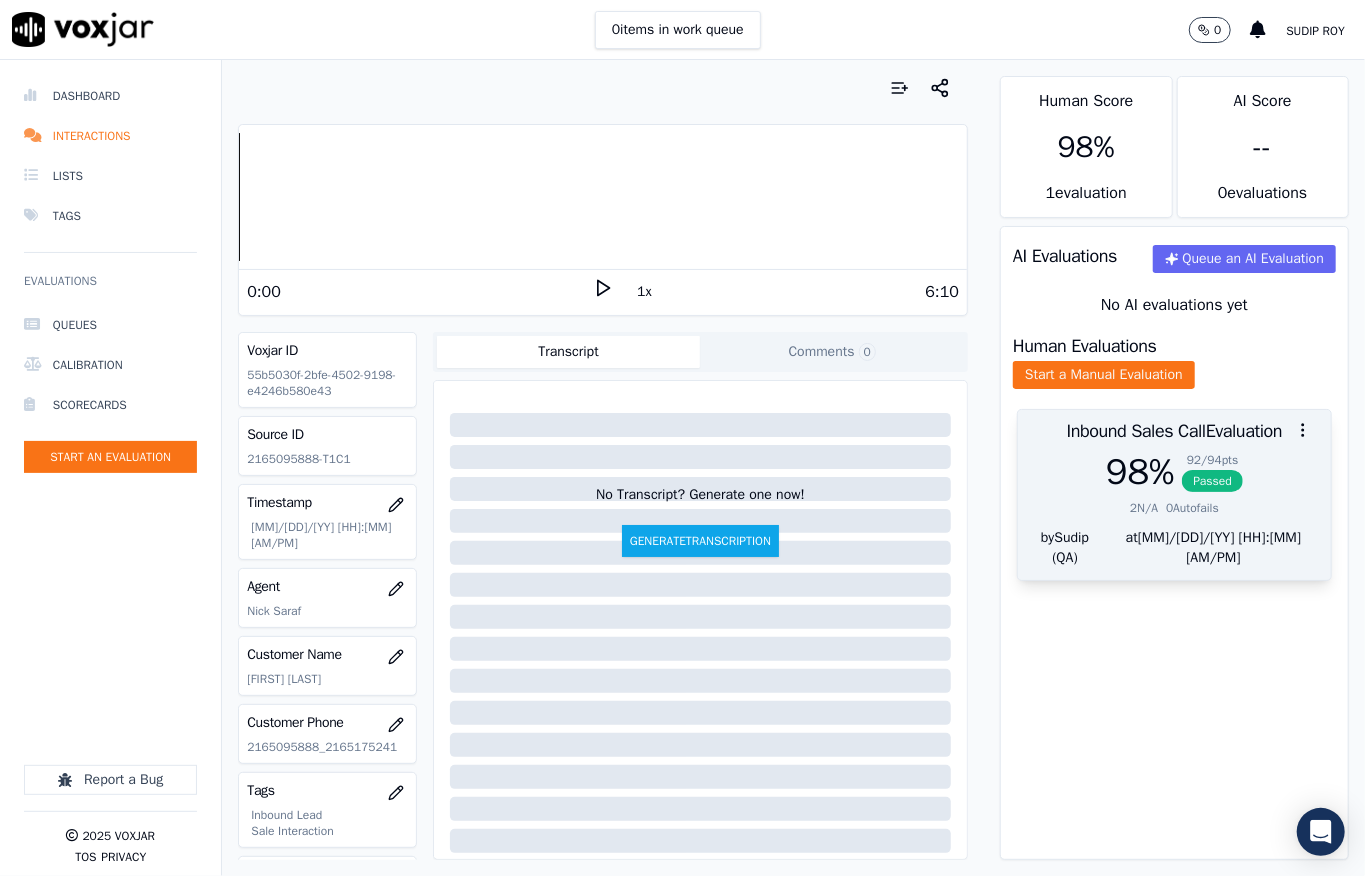 click on "92 / 94  pts   Passed" at bounding box center [1212, 472] 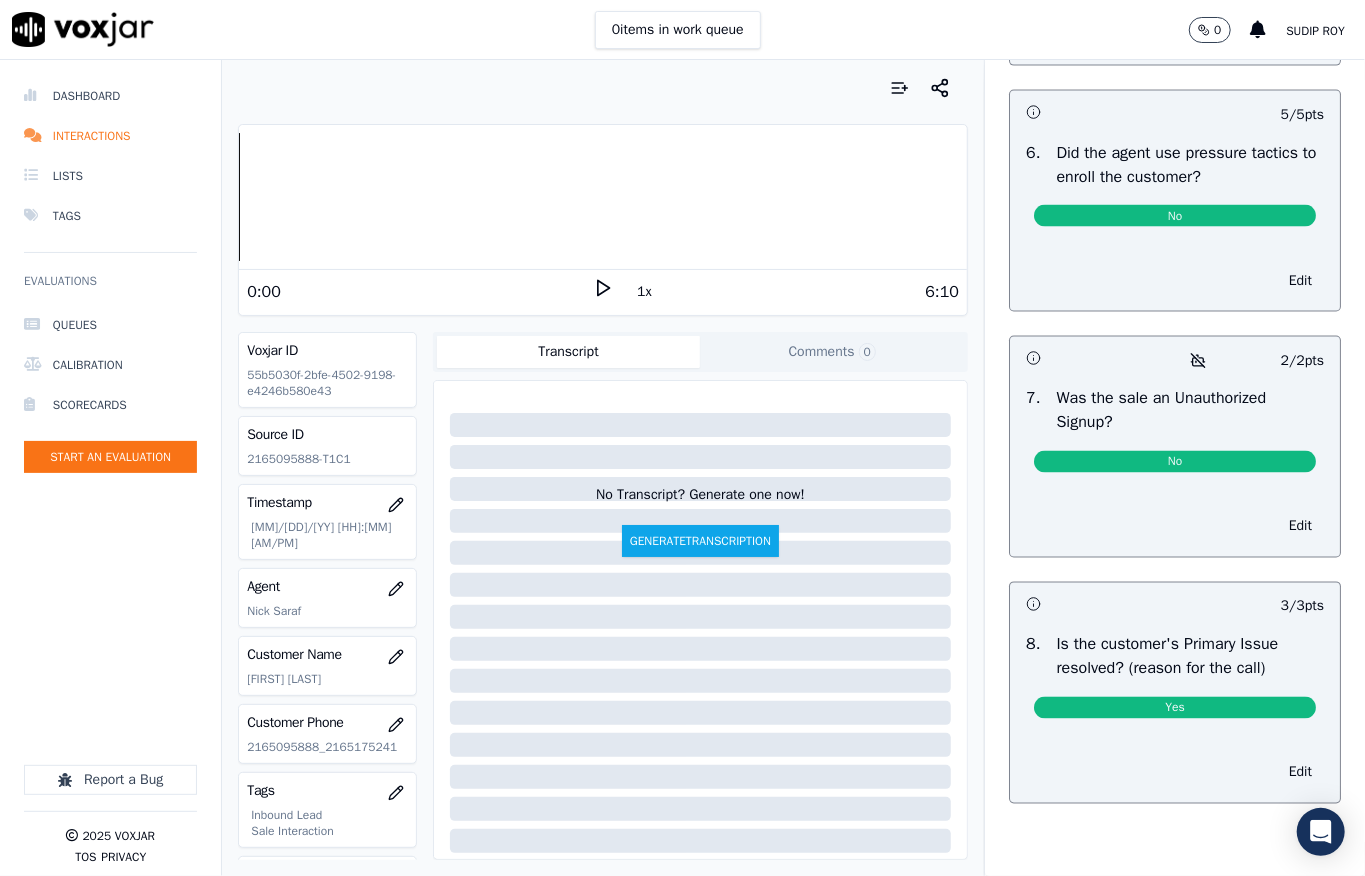 scroll, scrollTop: 0, scrollLeft: 0, axis: both 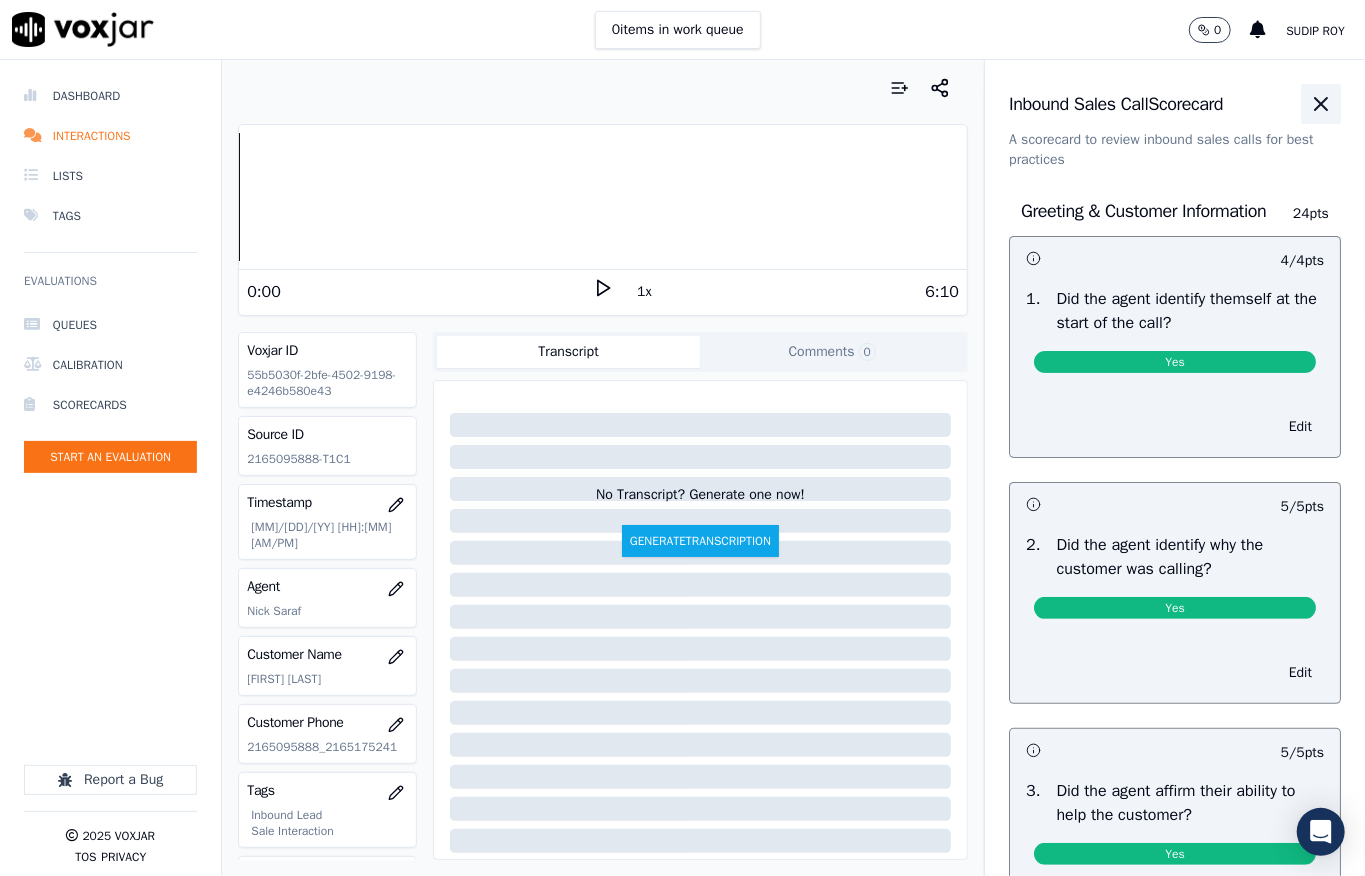 click 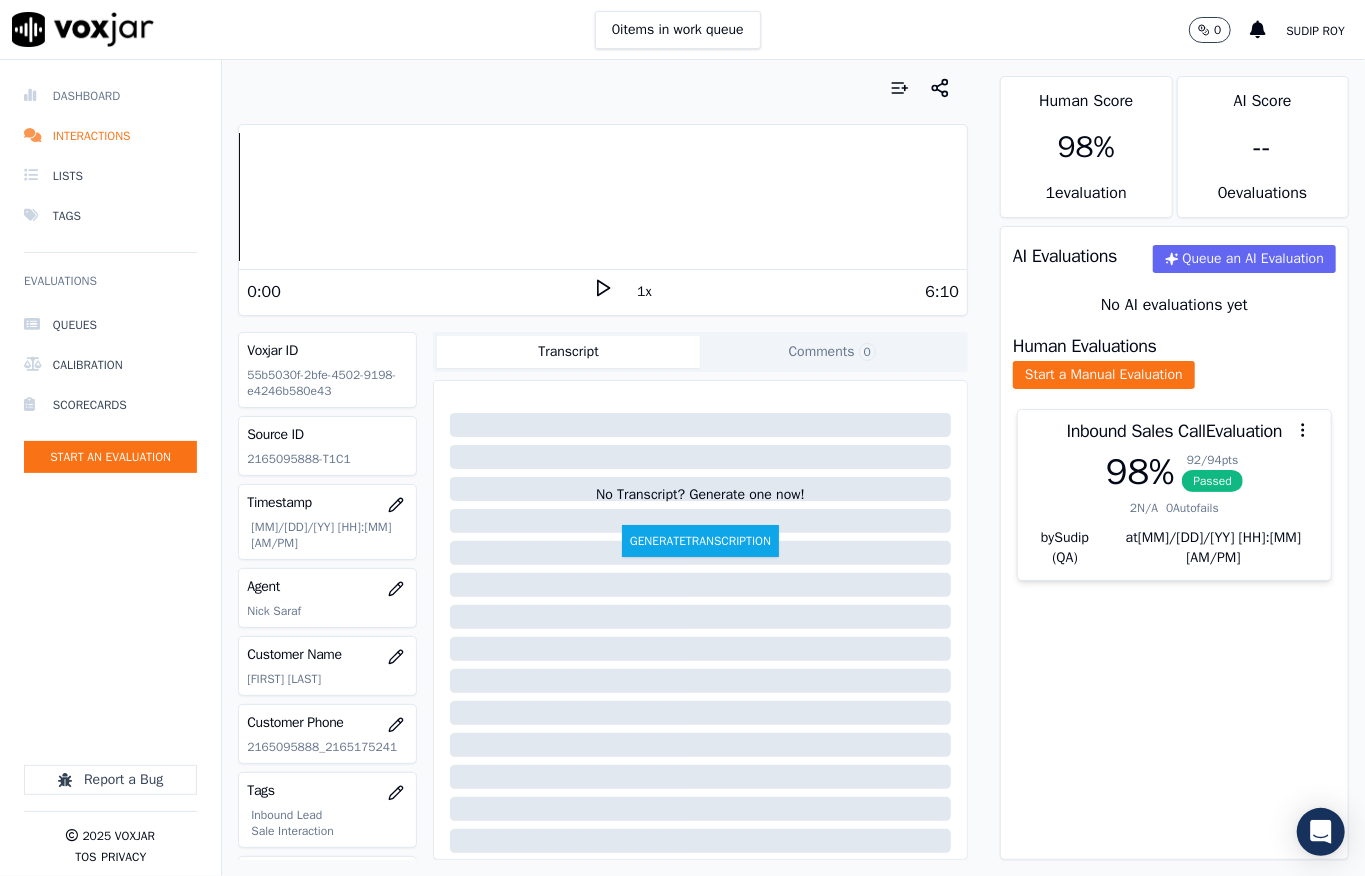 click on "Dashboard" at bounding box center (110, 96) 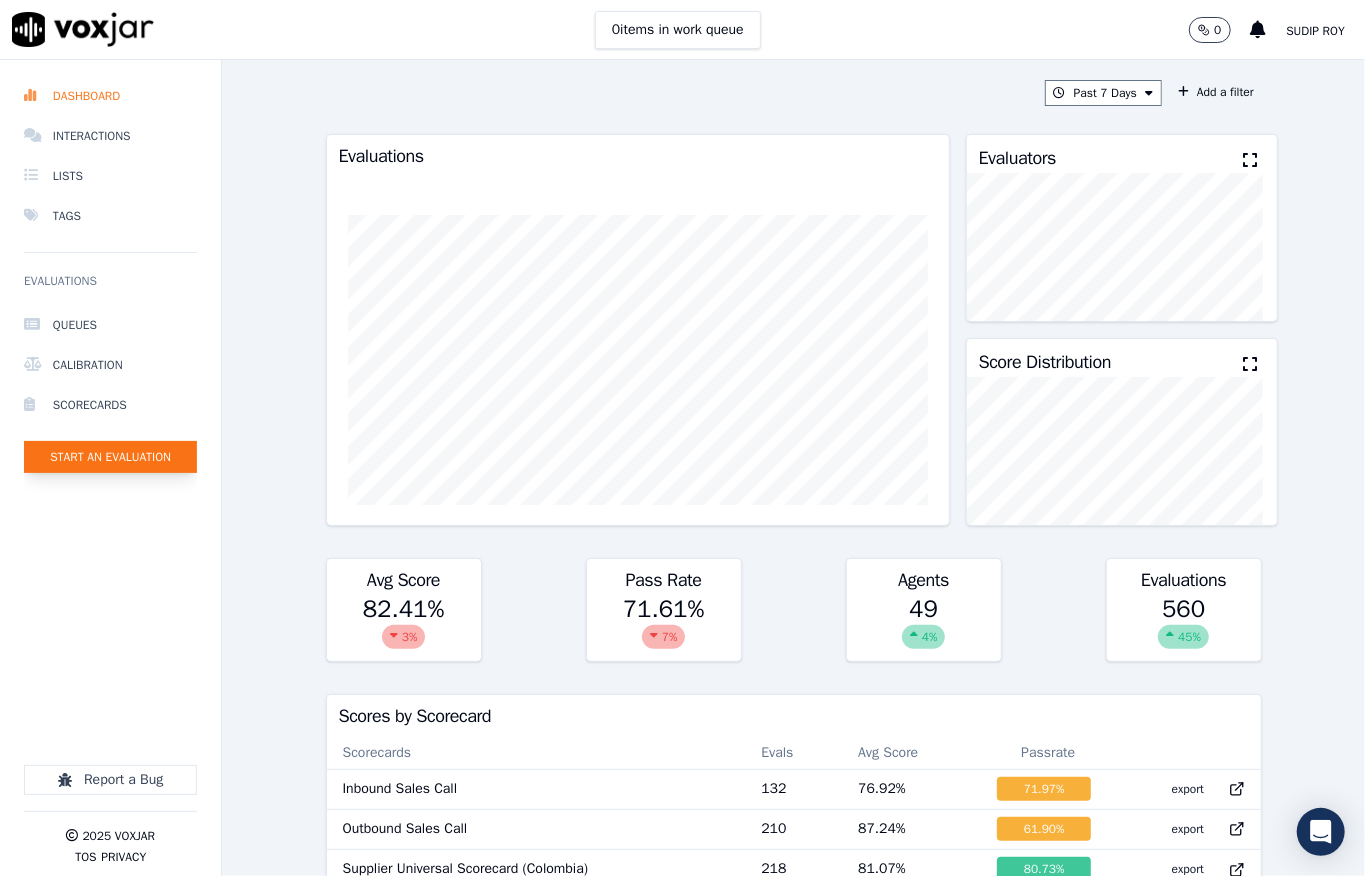 click on "Start an Evaluation" 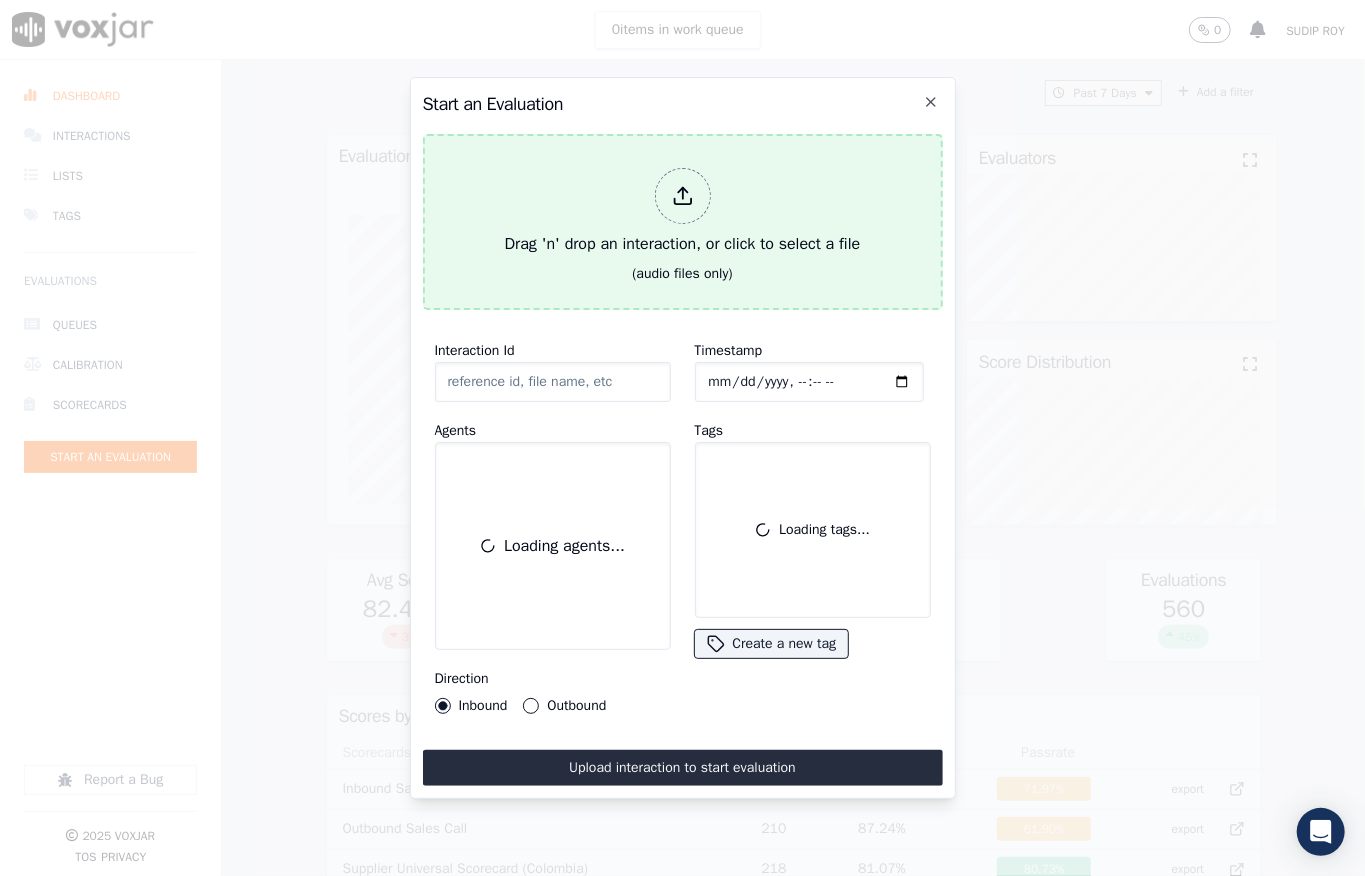 click at bounding box center (683, 196) 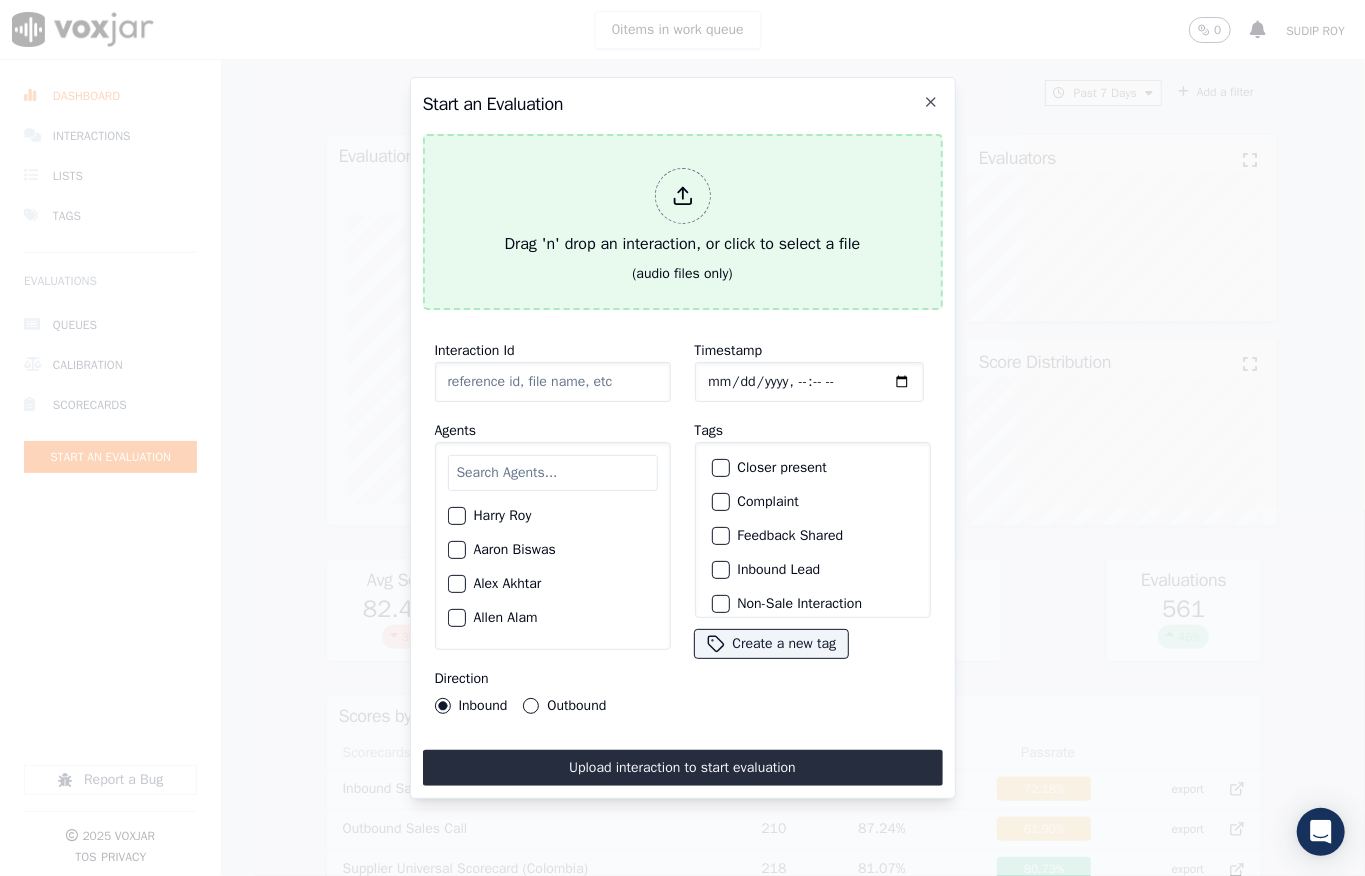 type on "20250711-172538_4193814941-all.mp3" 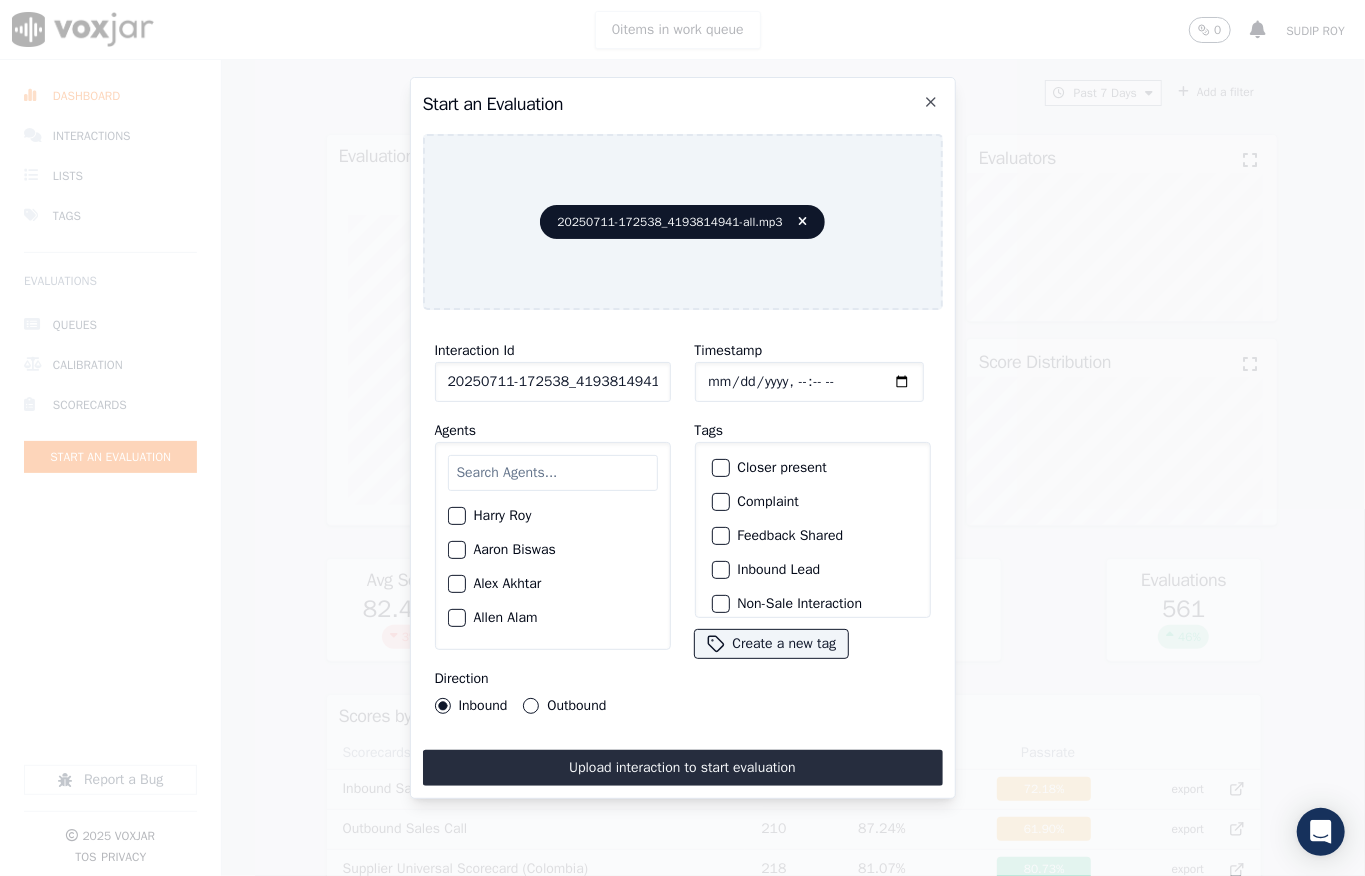 scroll, scrollTop: 200, scrollLeft: 0, axis: vertical 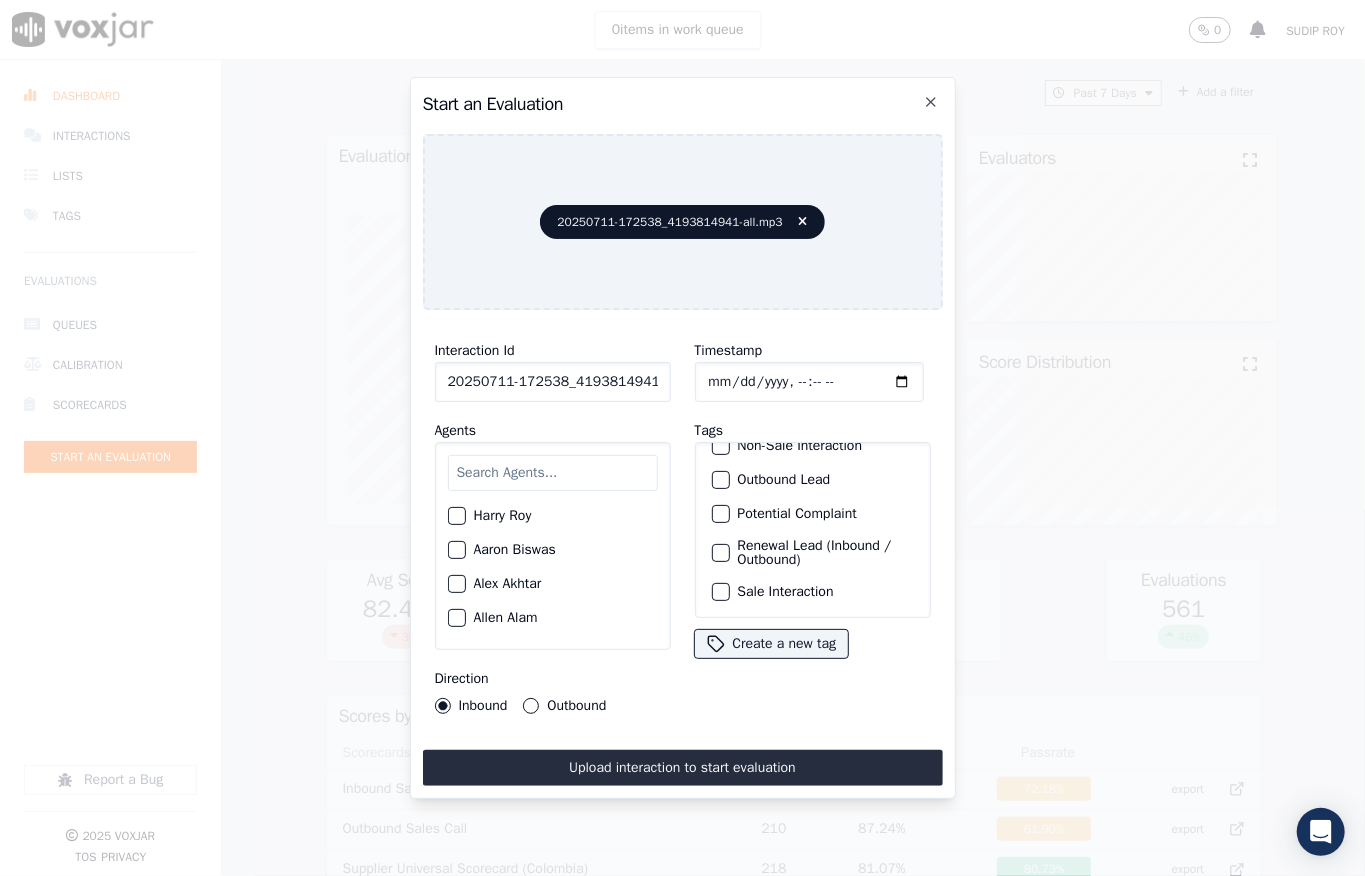 click at bounding box center (720, 592) 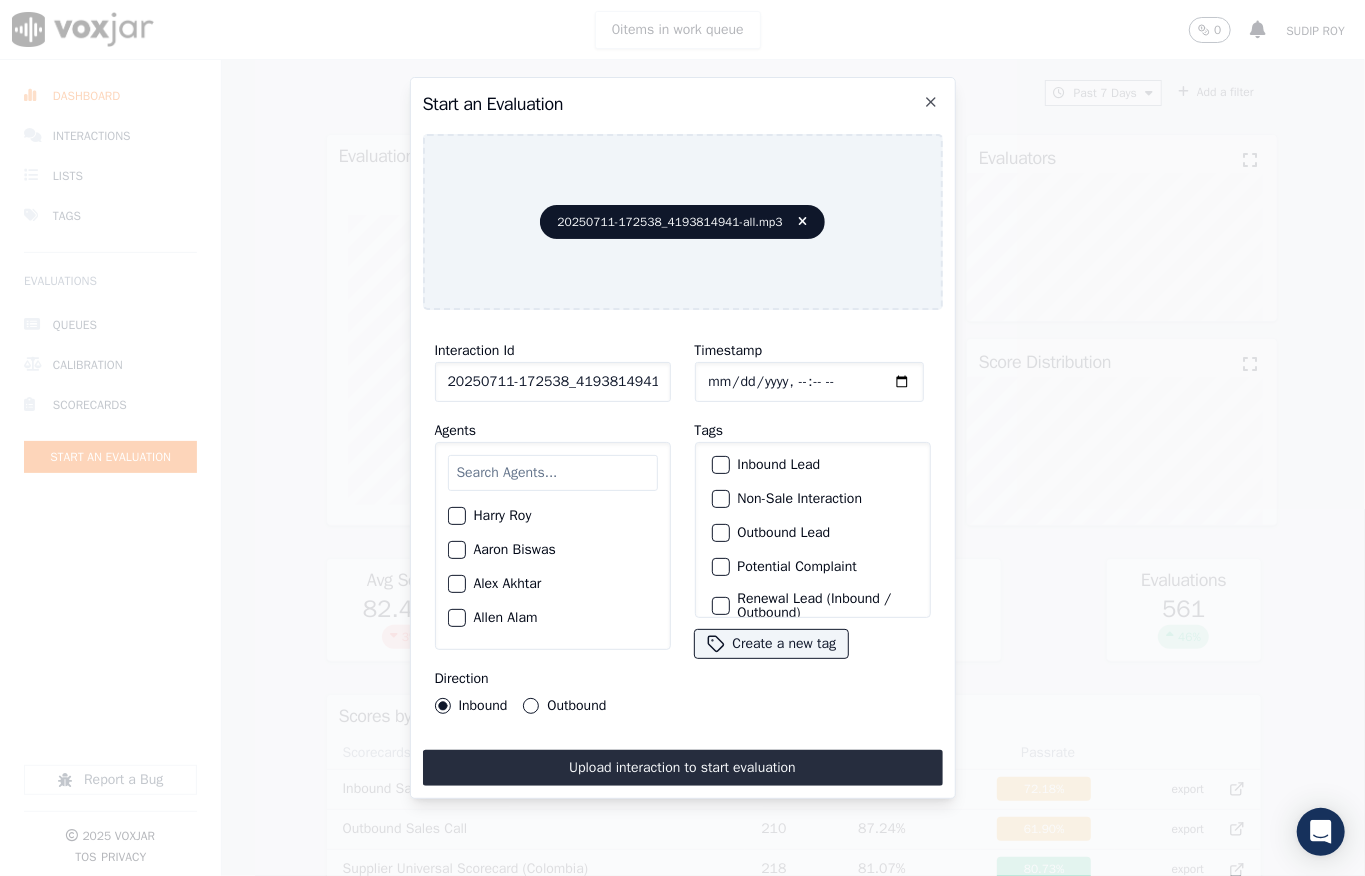 scroll, scrollTop: 0, scrollLeft: 0, axis: both 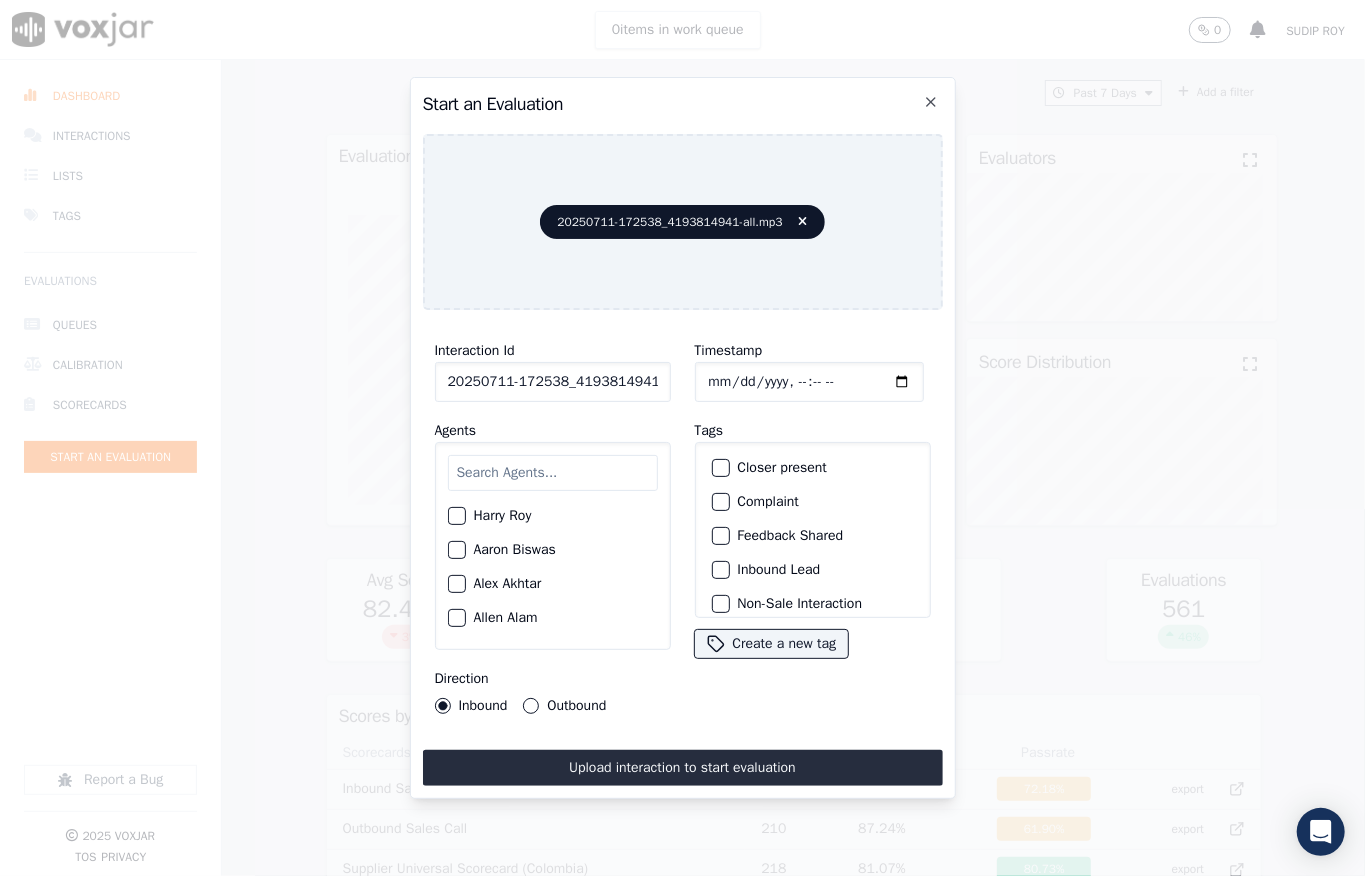 click on "Inbound Lead" at bounding box center [721, 570] 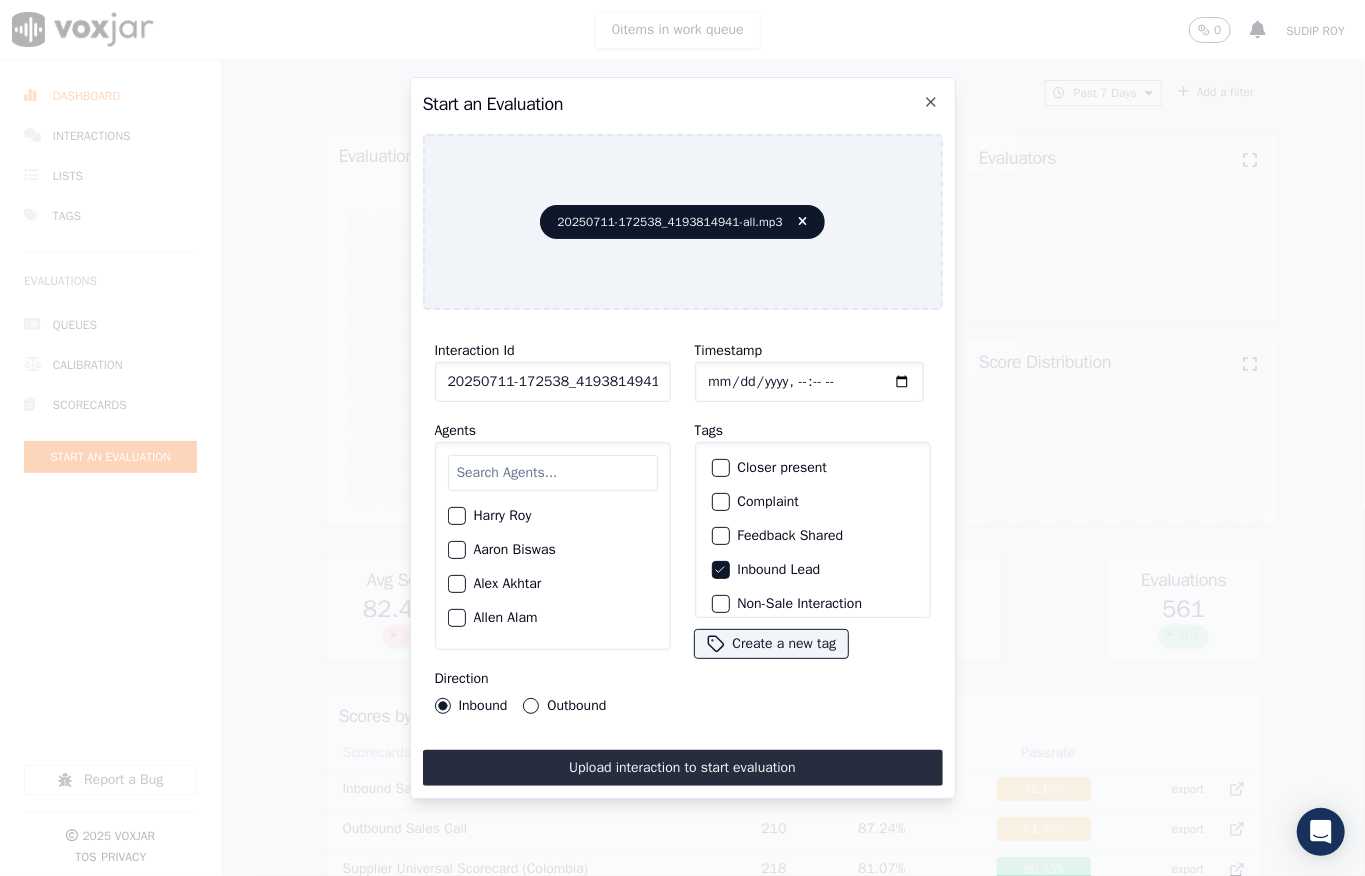 click at bounding box center [553, 473] 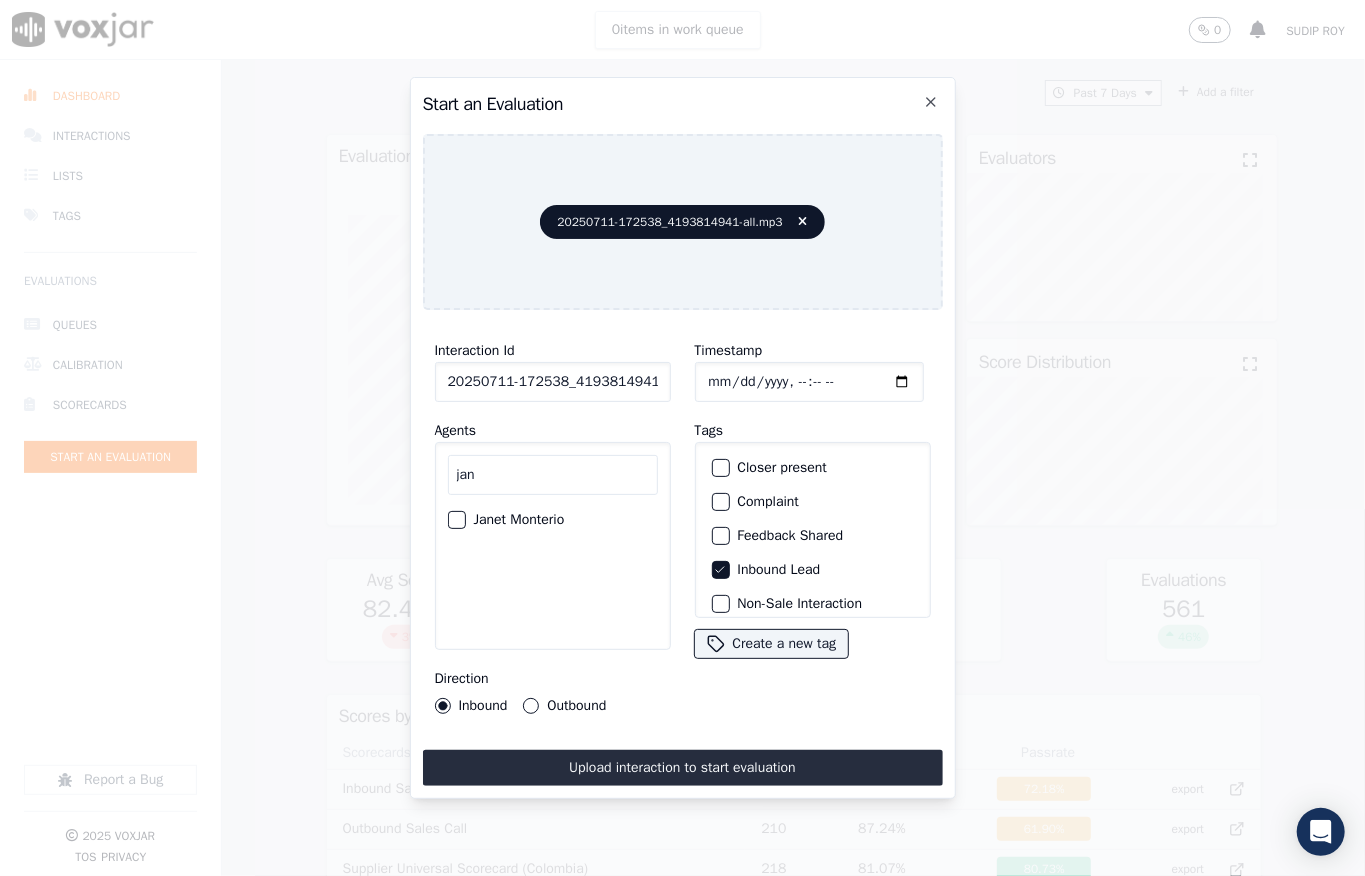 type on "jan" 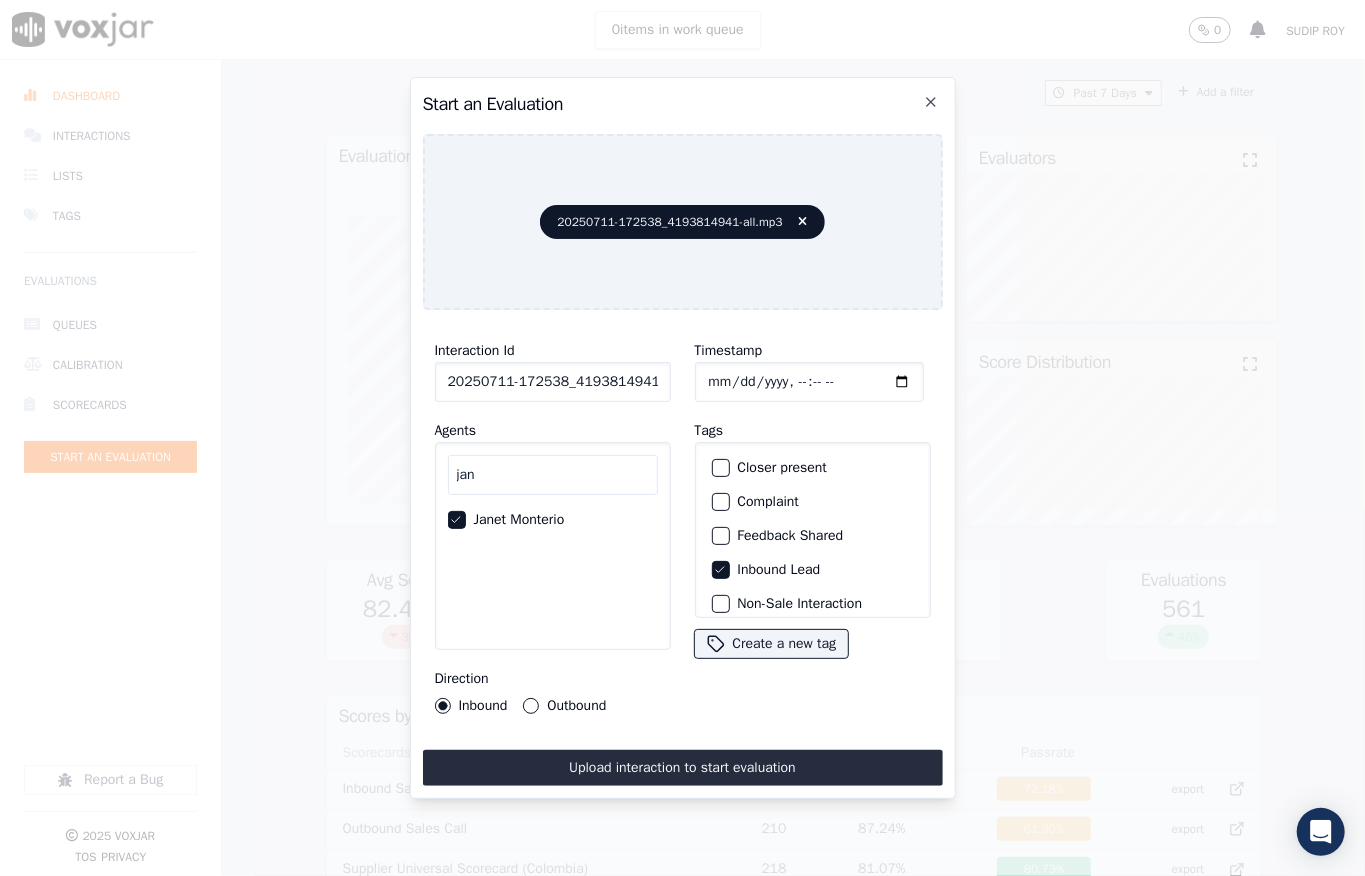 click on "Timestamp" 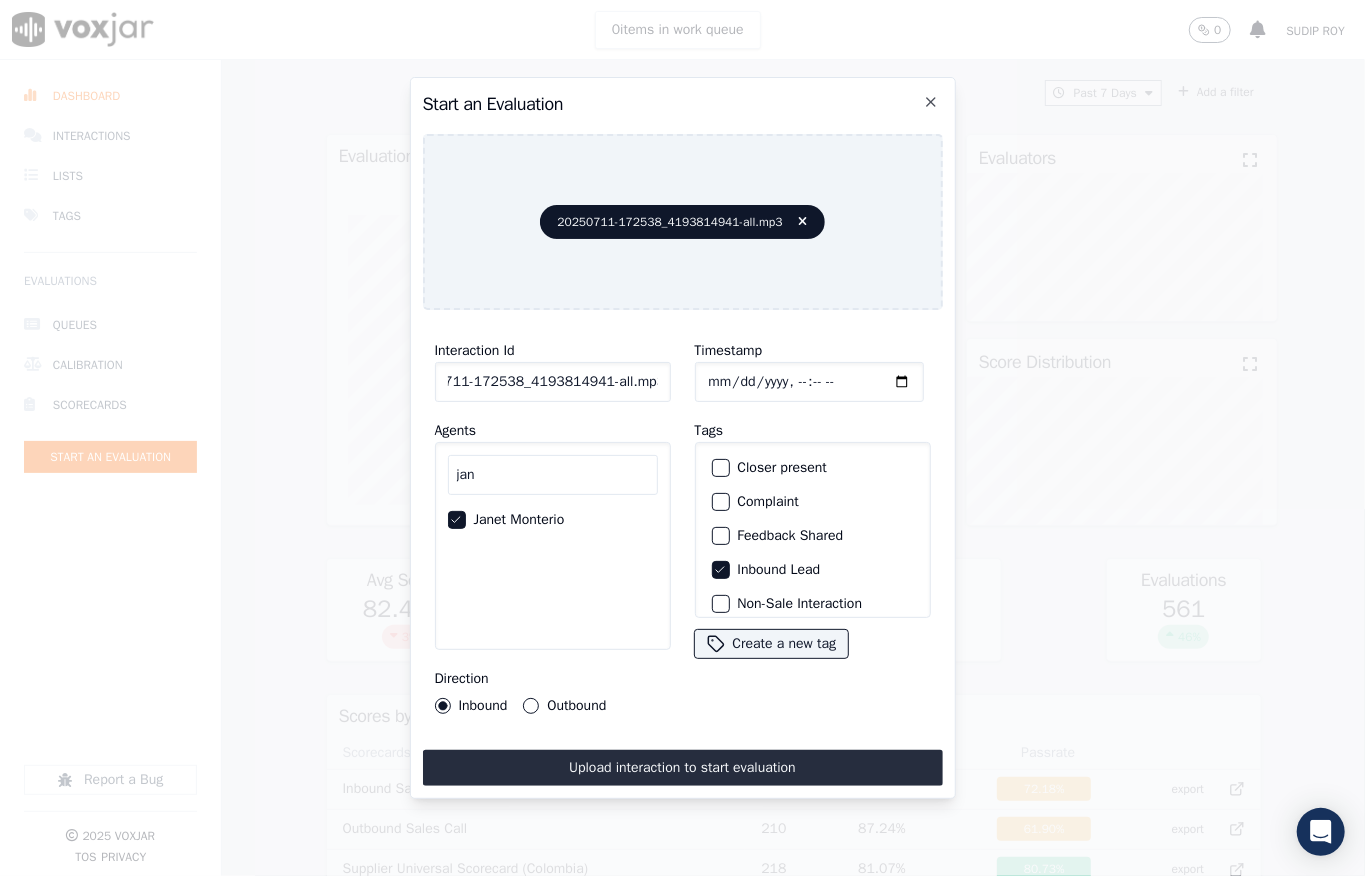 drag, startPoint x: 641, startPoint y: 370, endPoint x: 673, endPoint y: 369, distance: 32.01562 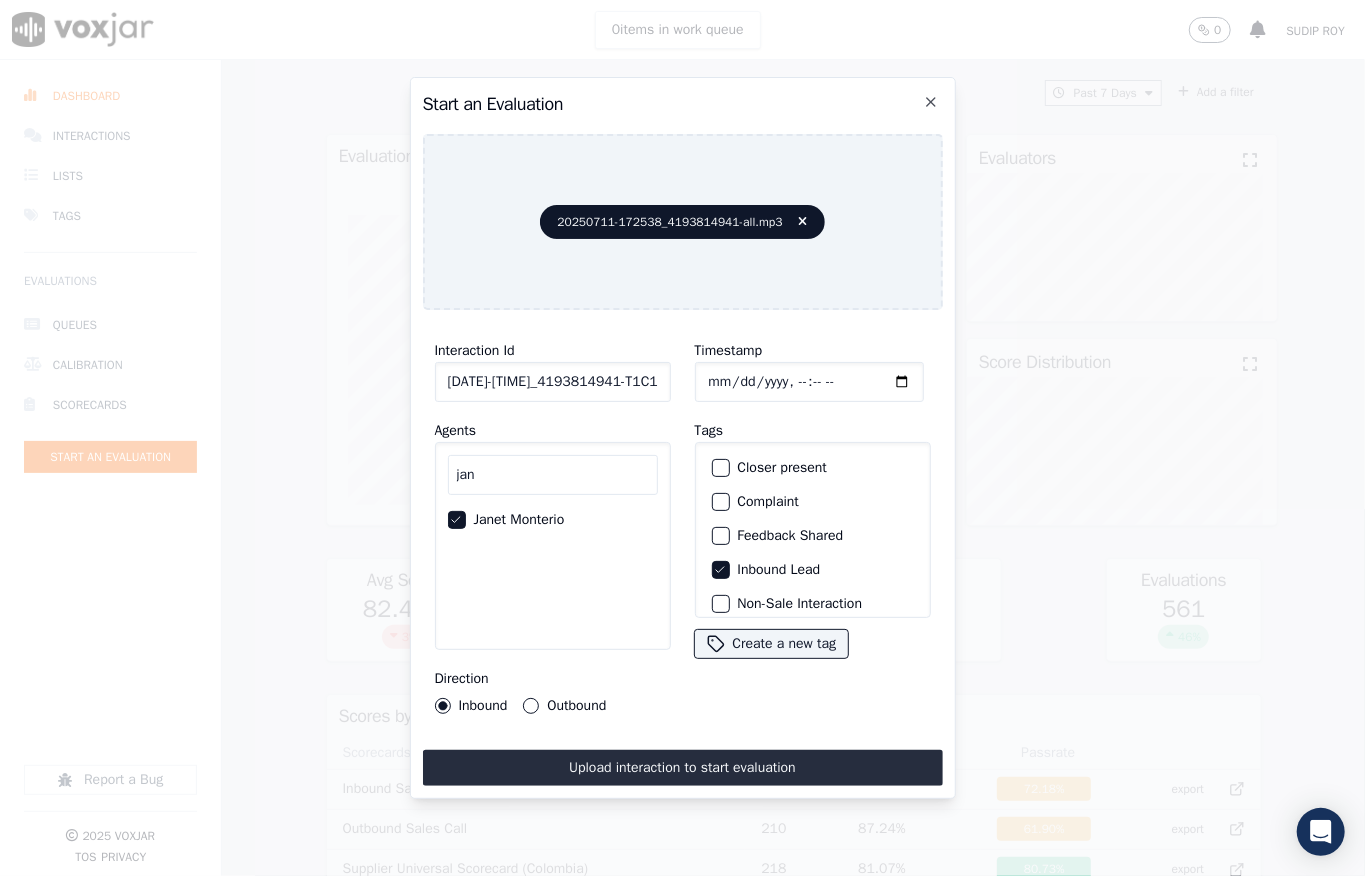 scroll, scrollTop: 0, scrollLeft: 32, axis: horizontal 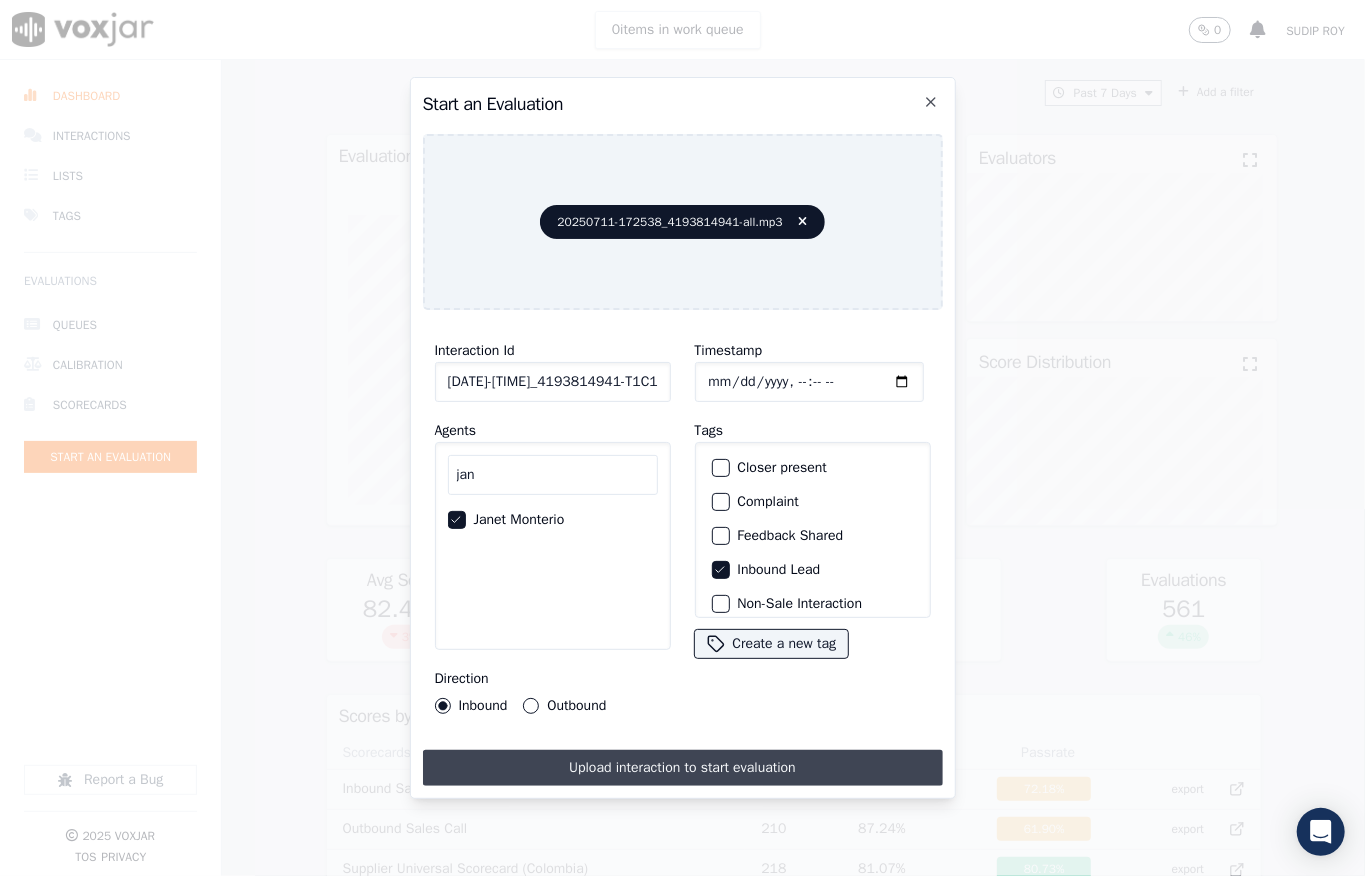 type on "[DATE]-[TIME]_4193814941-T1C1" 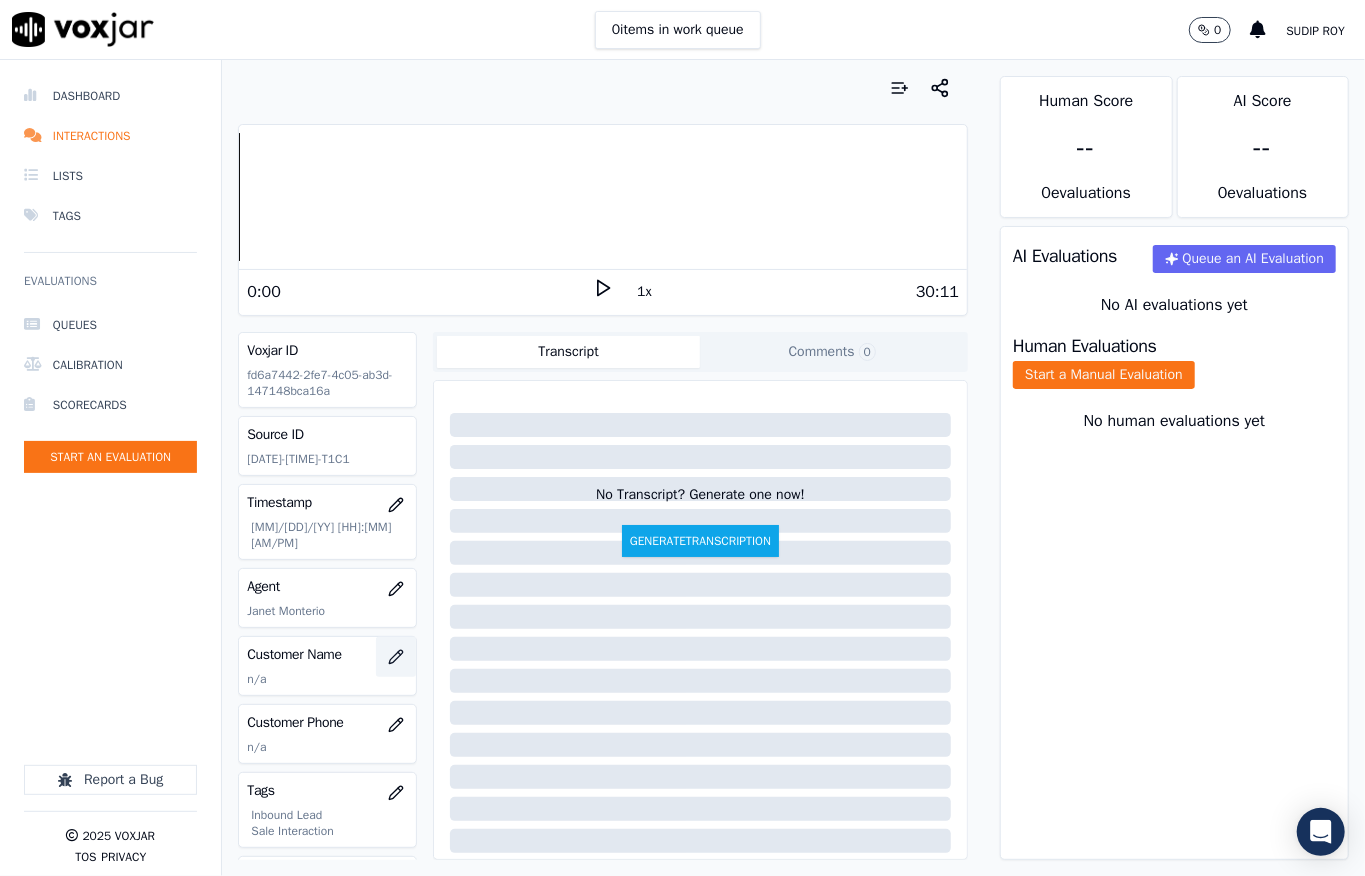 click at bounding box center [396, 657] 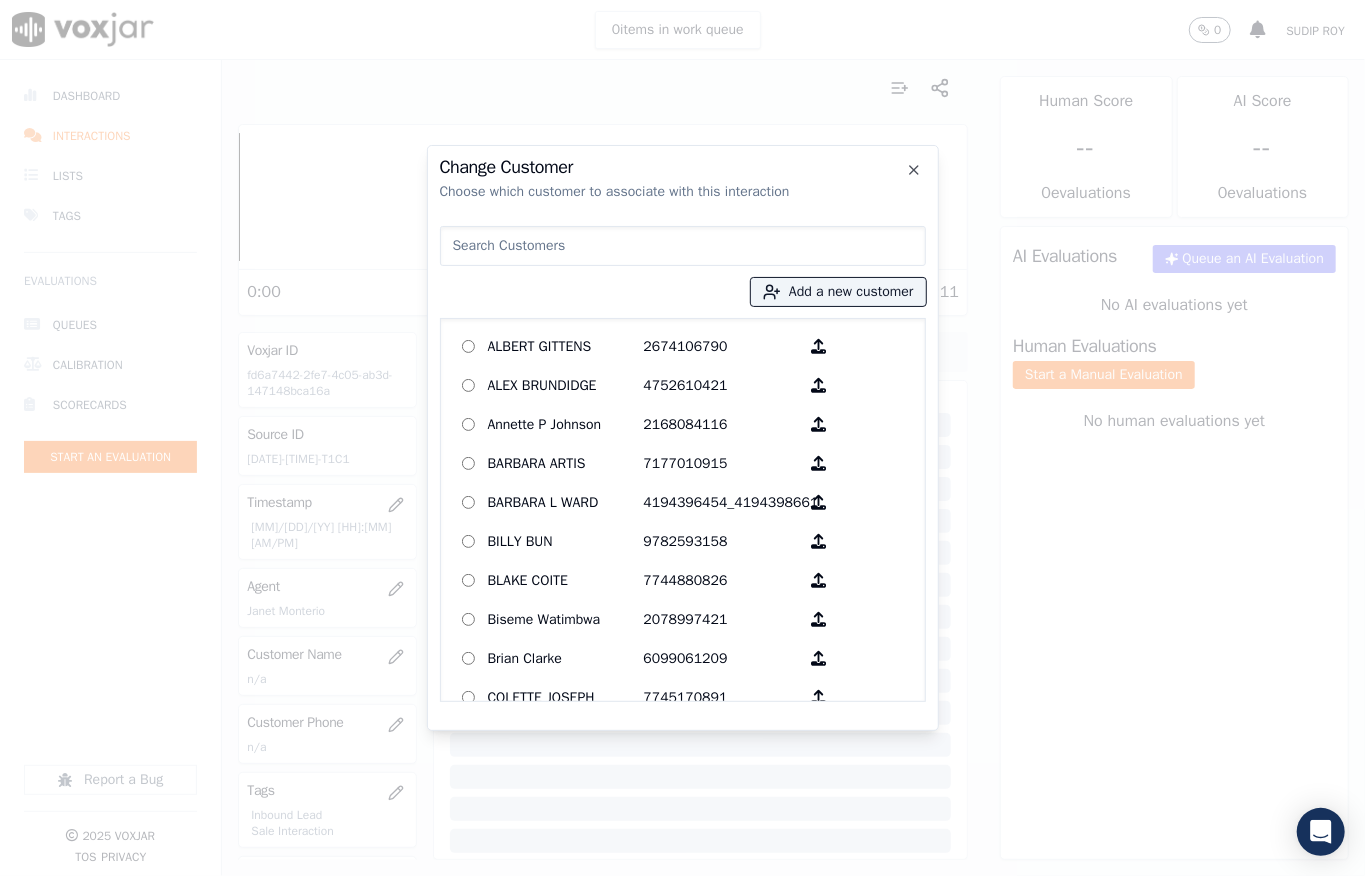 type on "Henry S Allen" 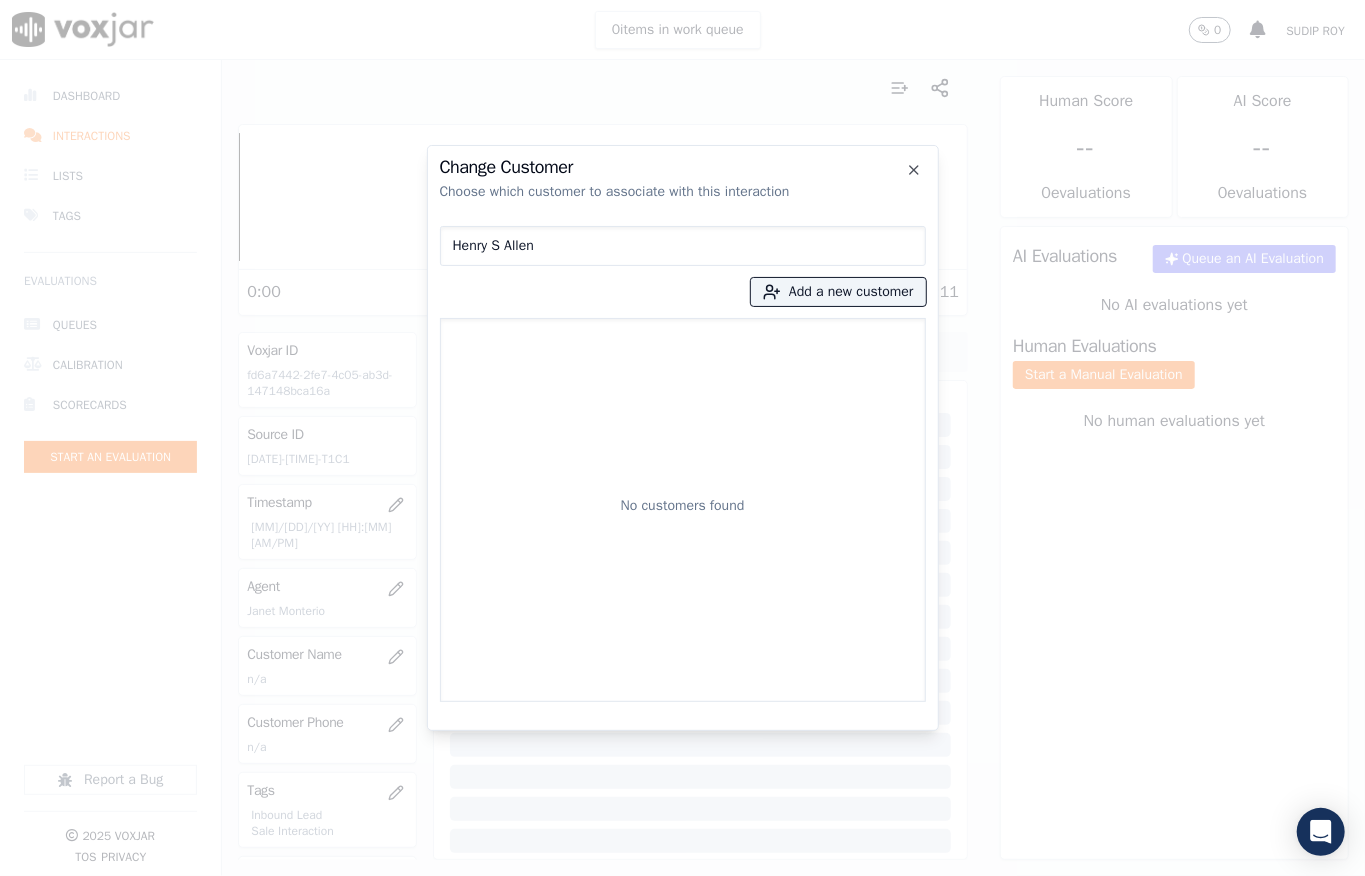 drag, startPoint x: 569, startPoint y: 246, endPoint x: 184, endPoint y: 252, distance: 385.04675 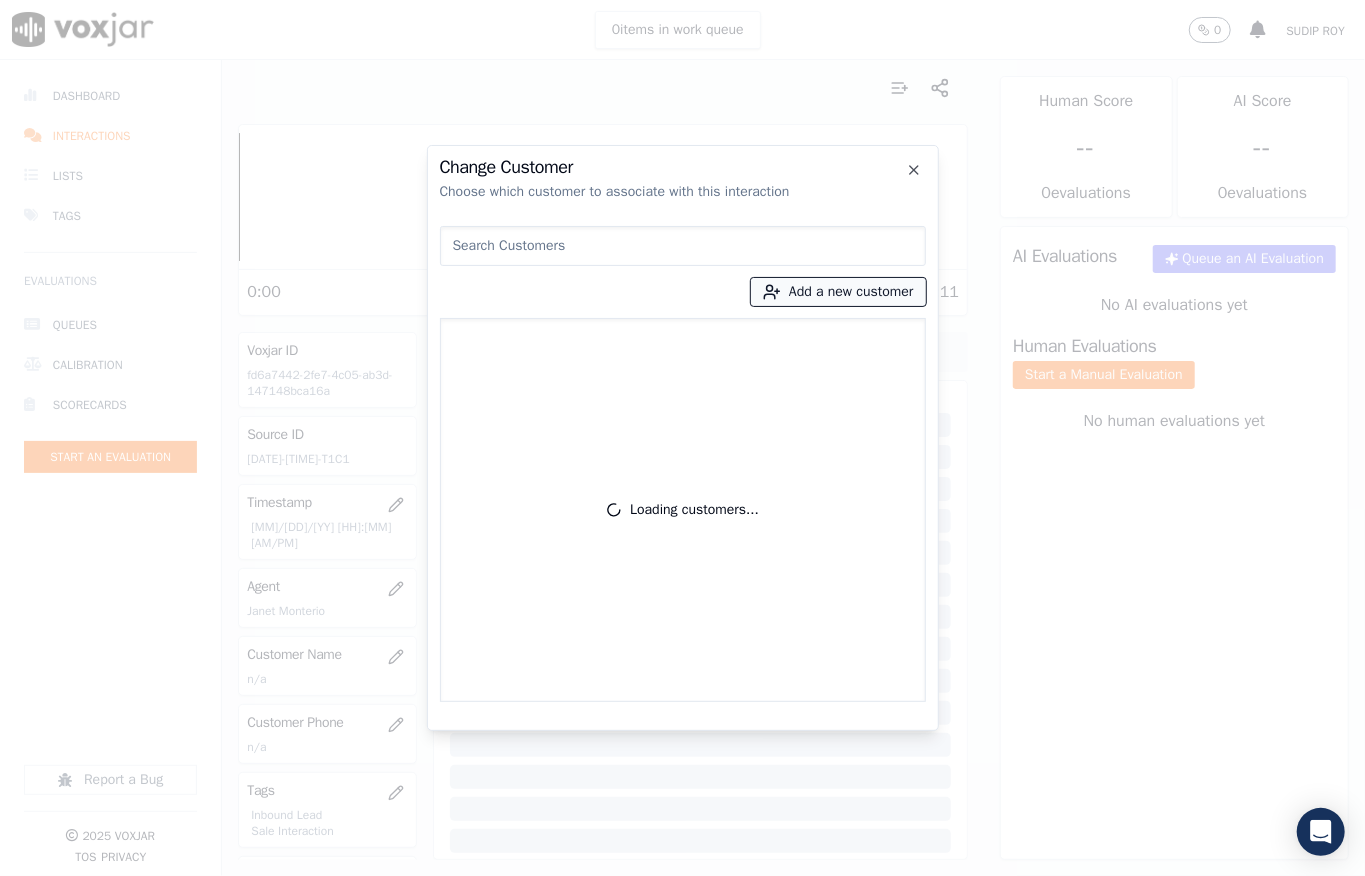 click on "Add a new customer" at bounding box center (838, 292) 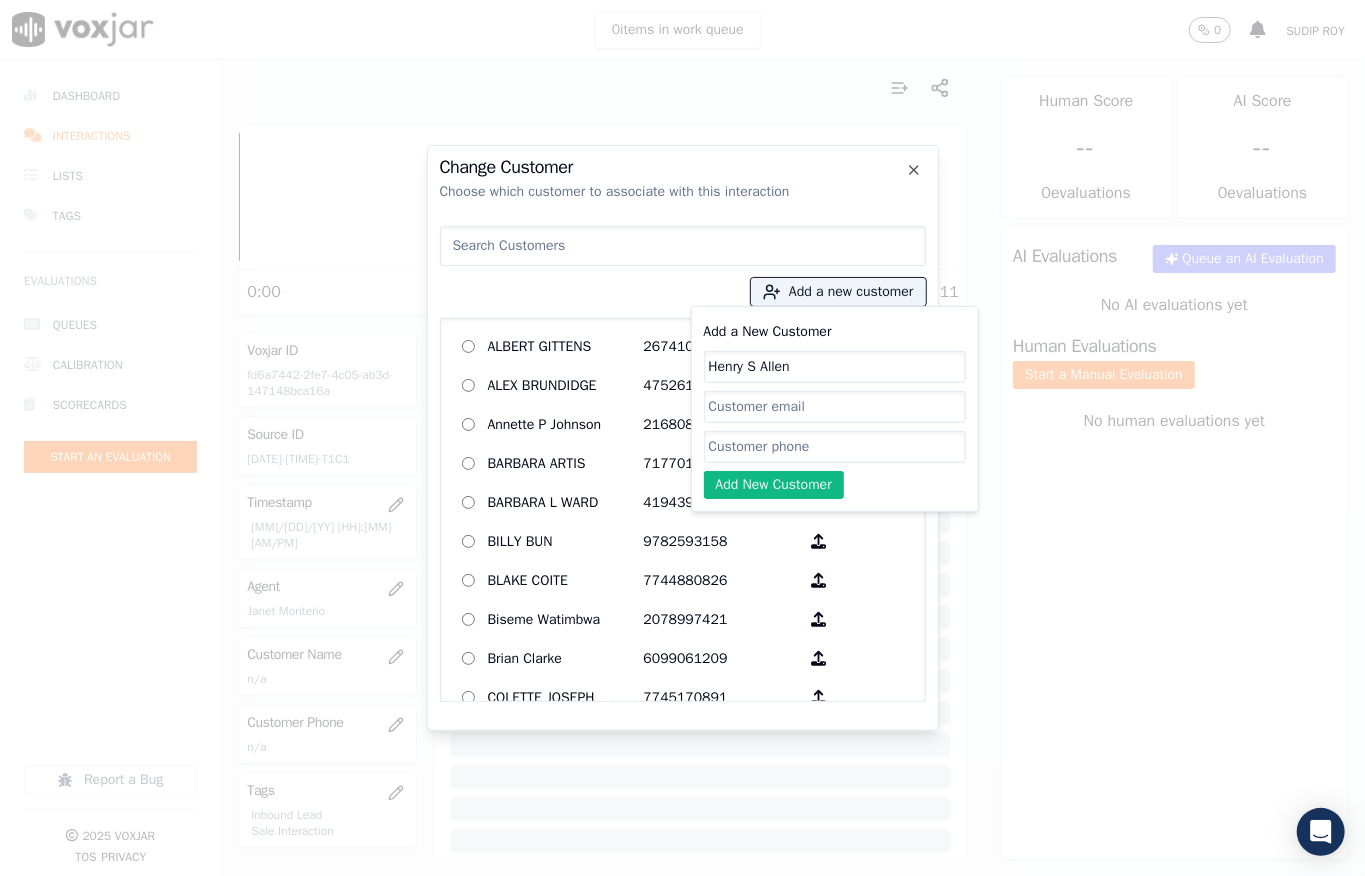 type on "Henry S Allen" 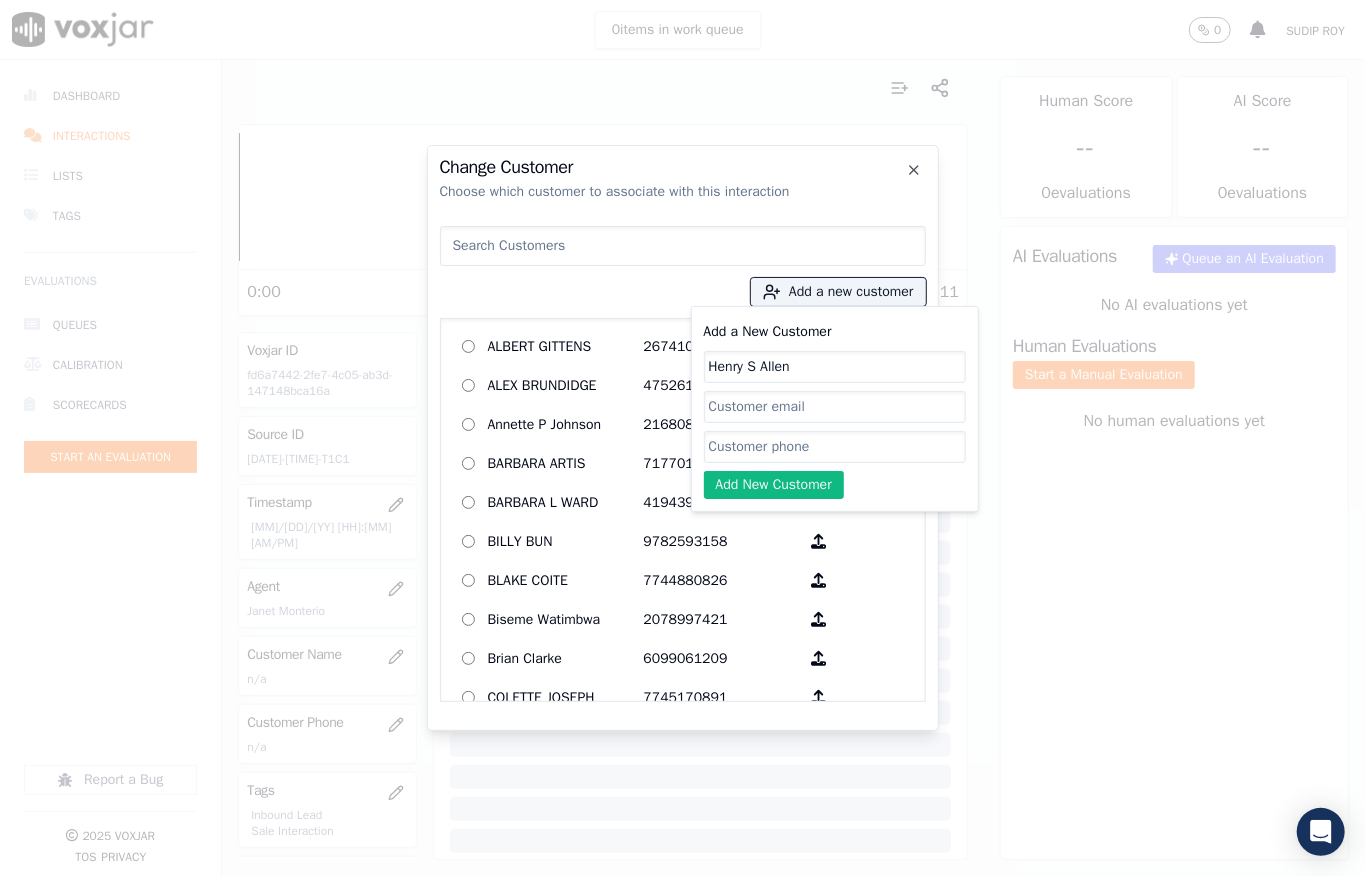click on "Add a New Customer" 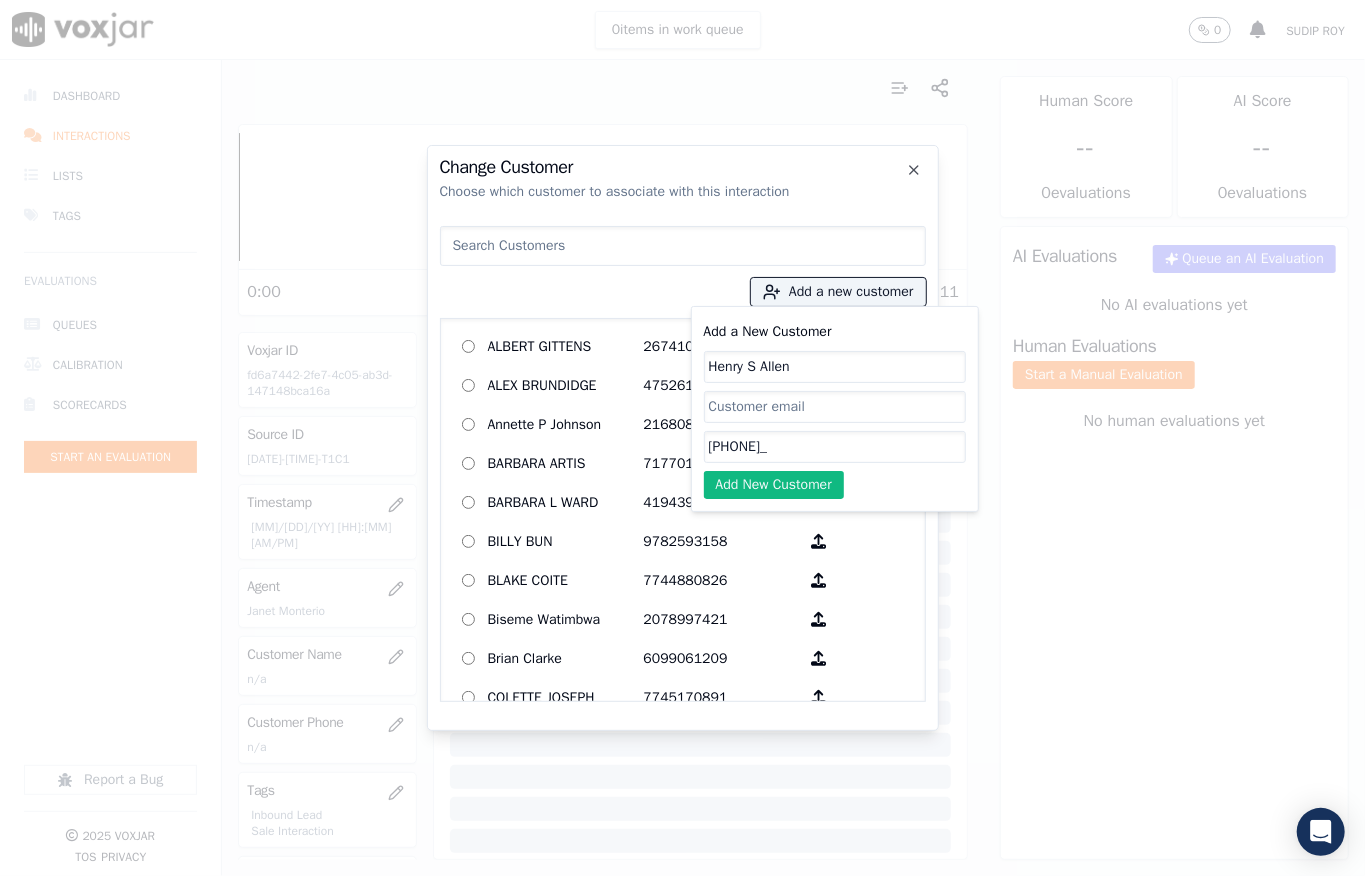paste on "[PHONE]" 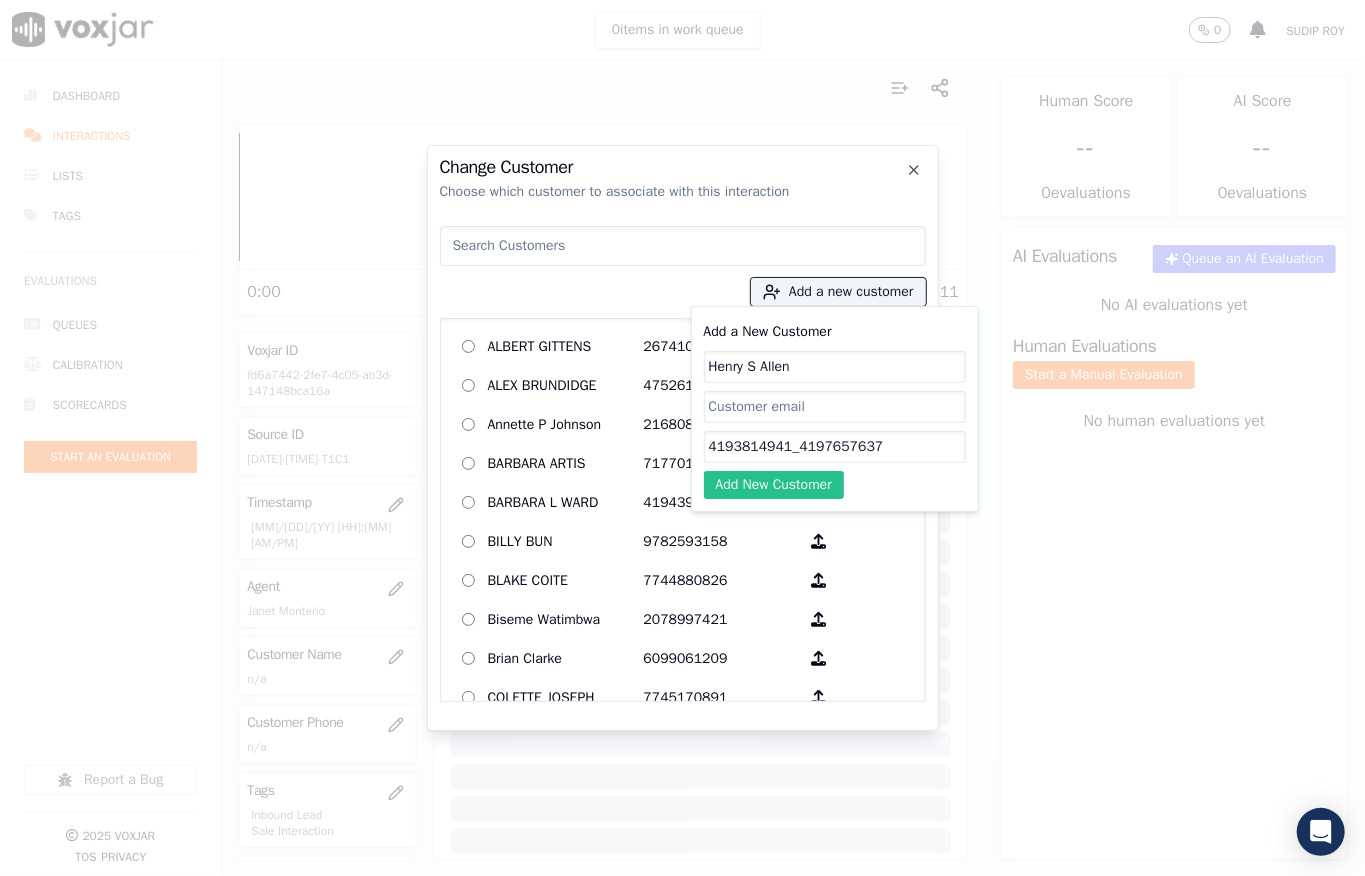 type on "4193814941_4197657637" 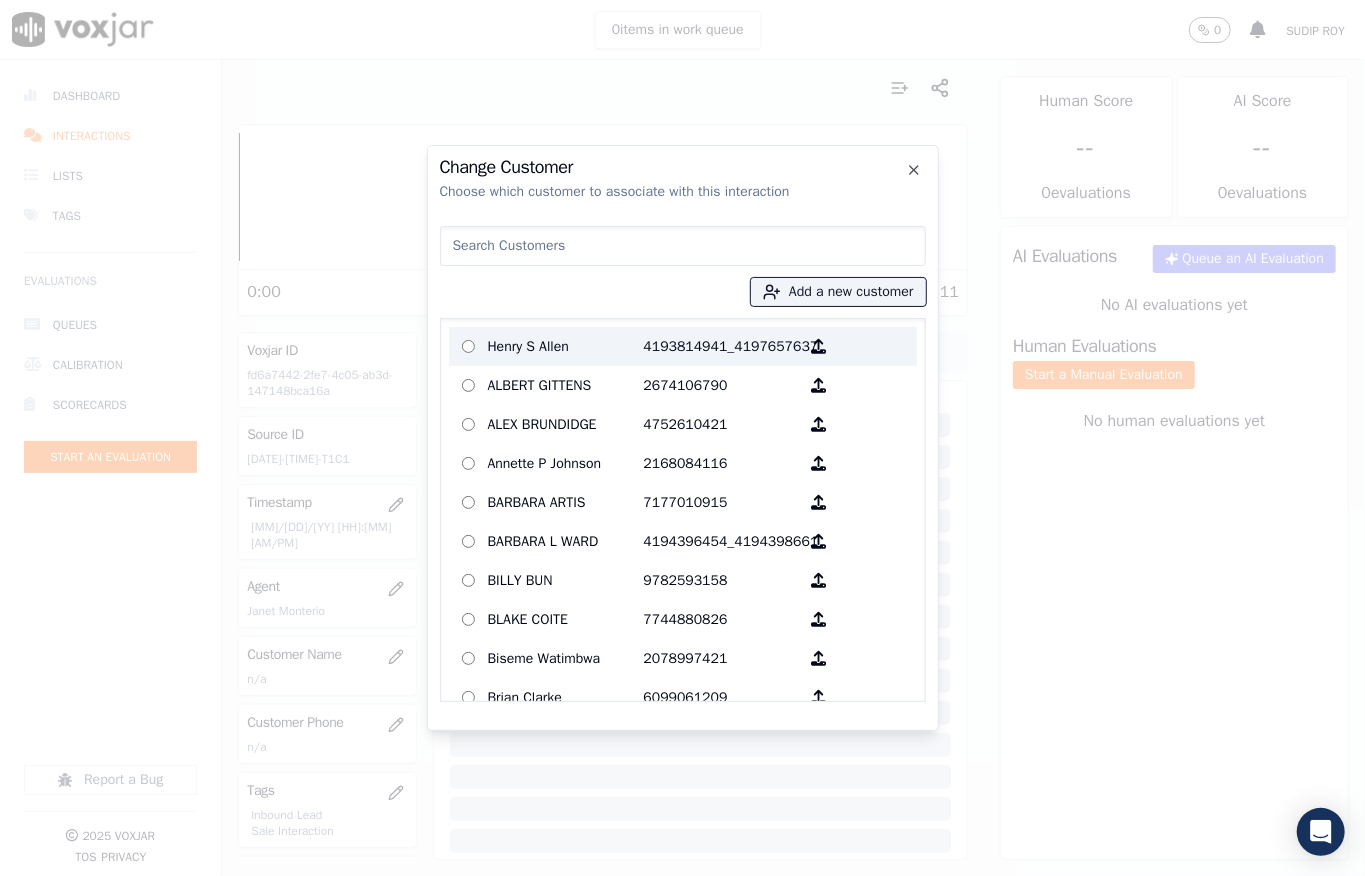 click on "Henry S Allen" at bounding box center (566, 346) 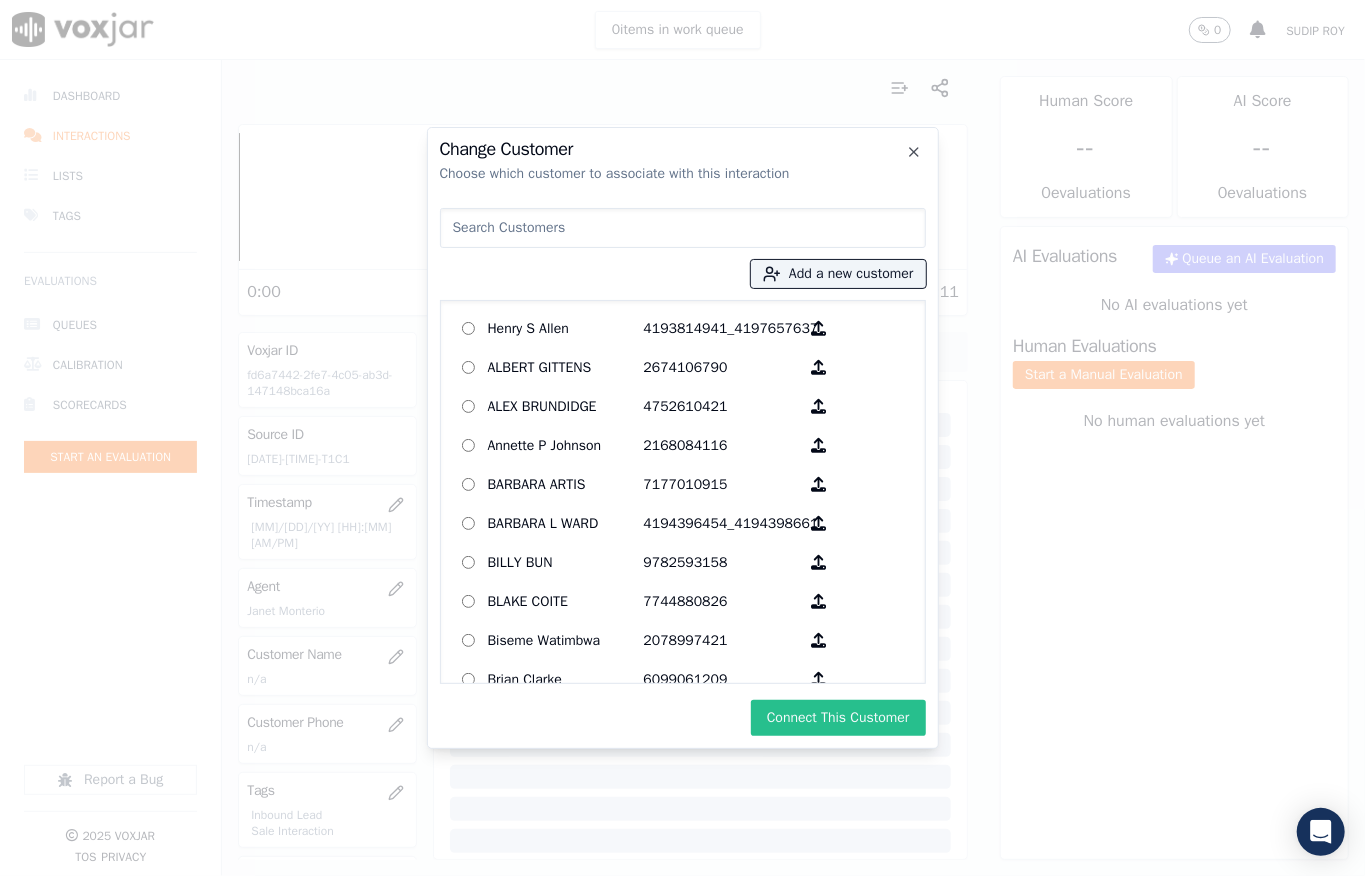 click on "Connect This Customer" at bounding box center [838, 718] 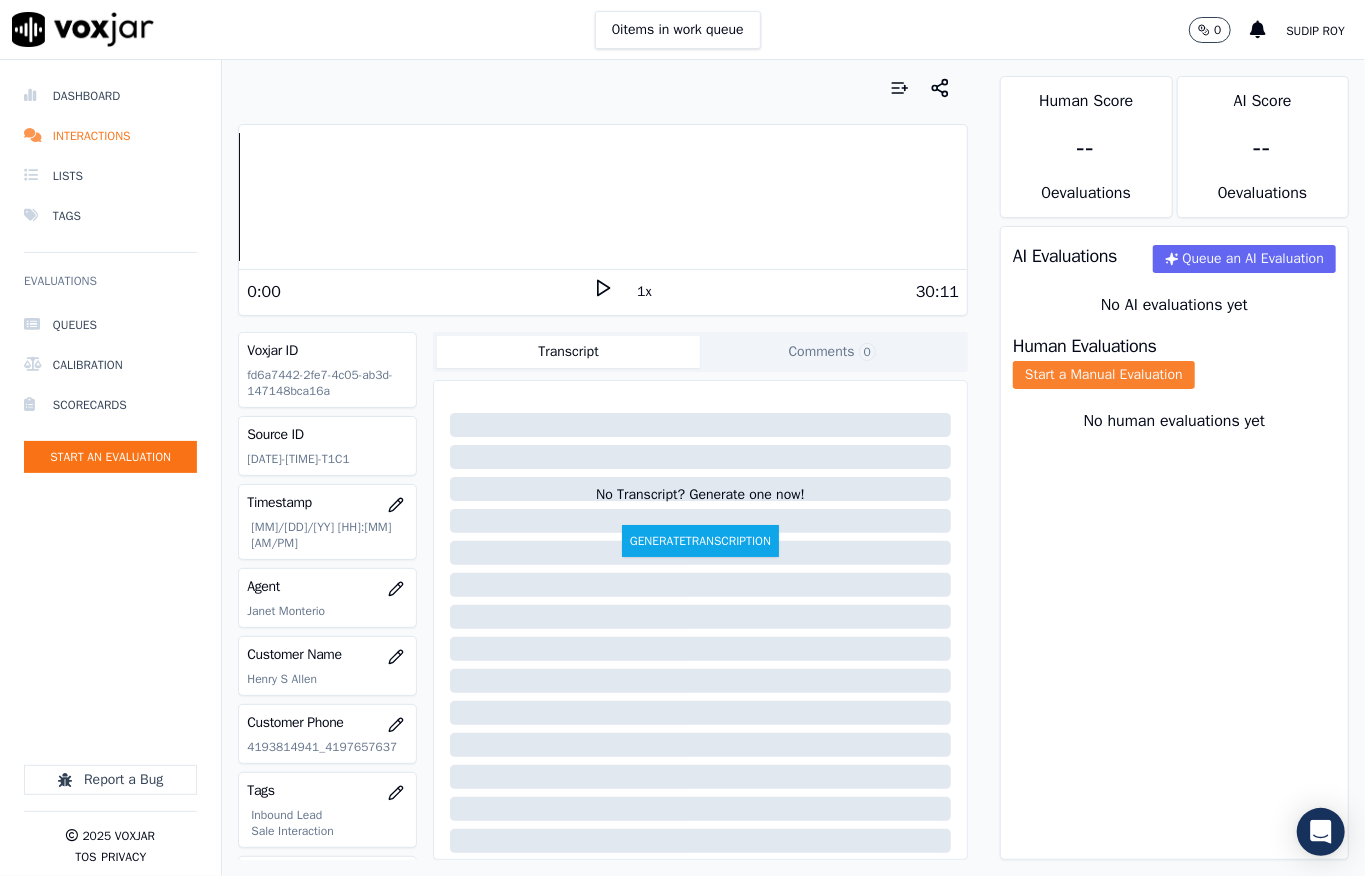 click on "Start a Manual Evaluation" 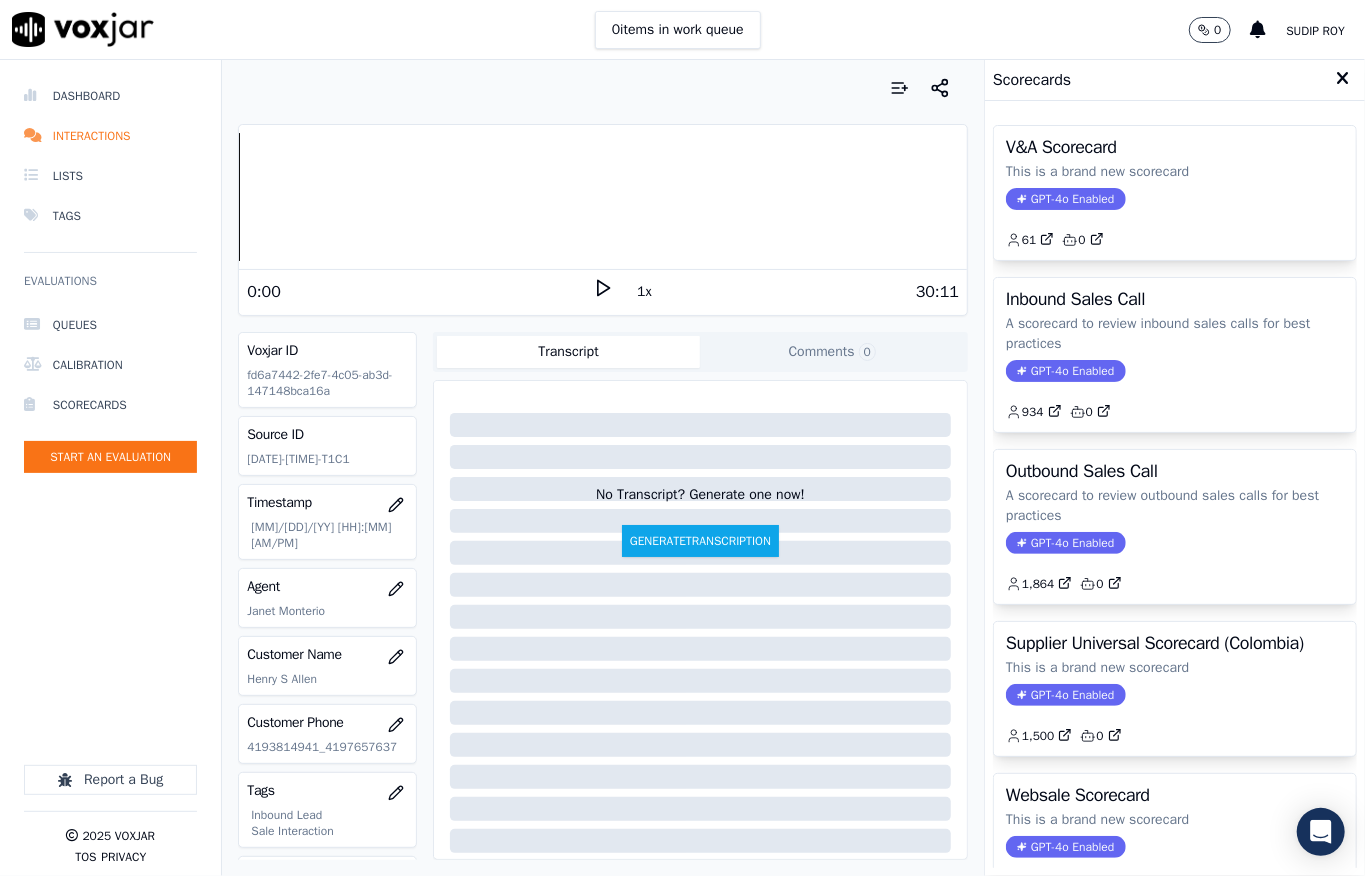 click on "GPT-4o Enabled" at bounding box center (1065, 371) 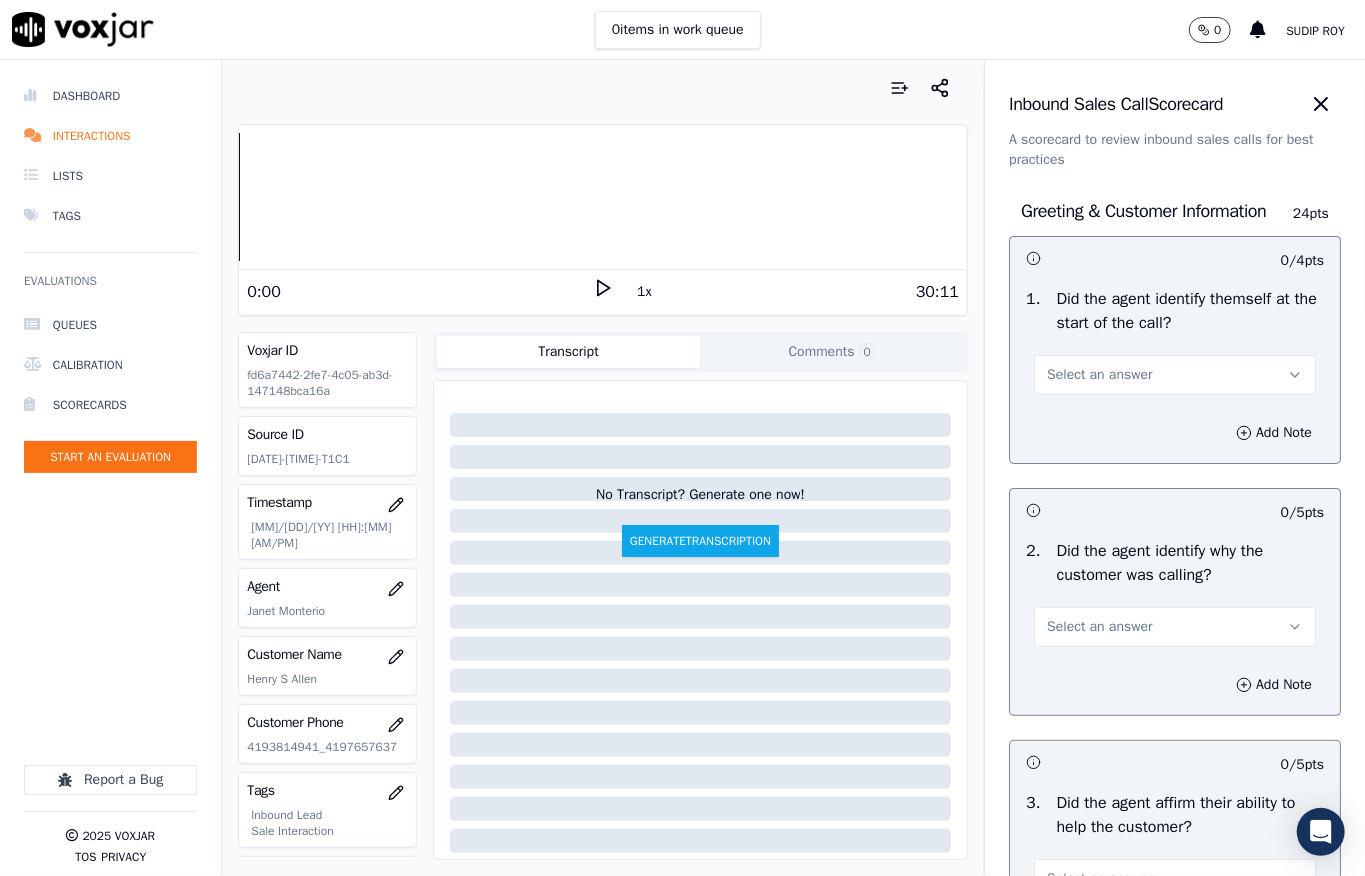 click on "Select an answer" at bounding box center [1175, 375] 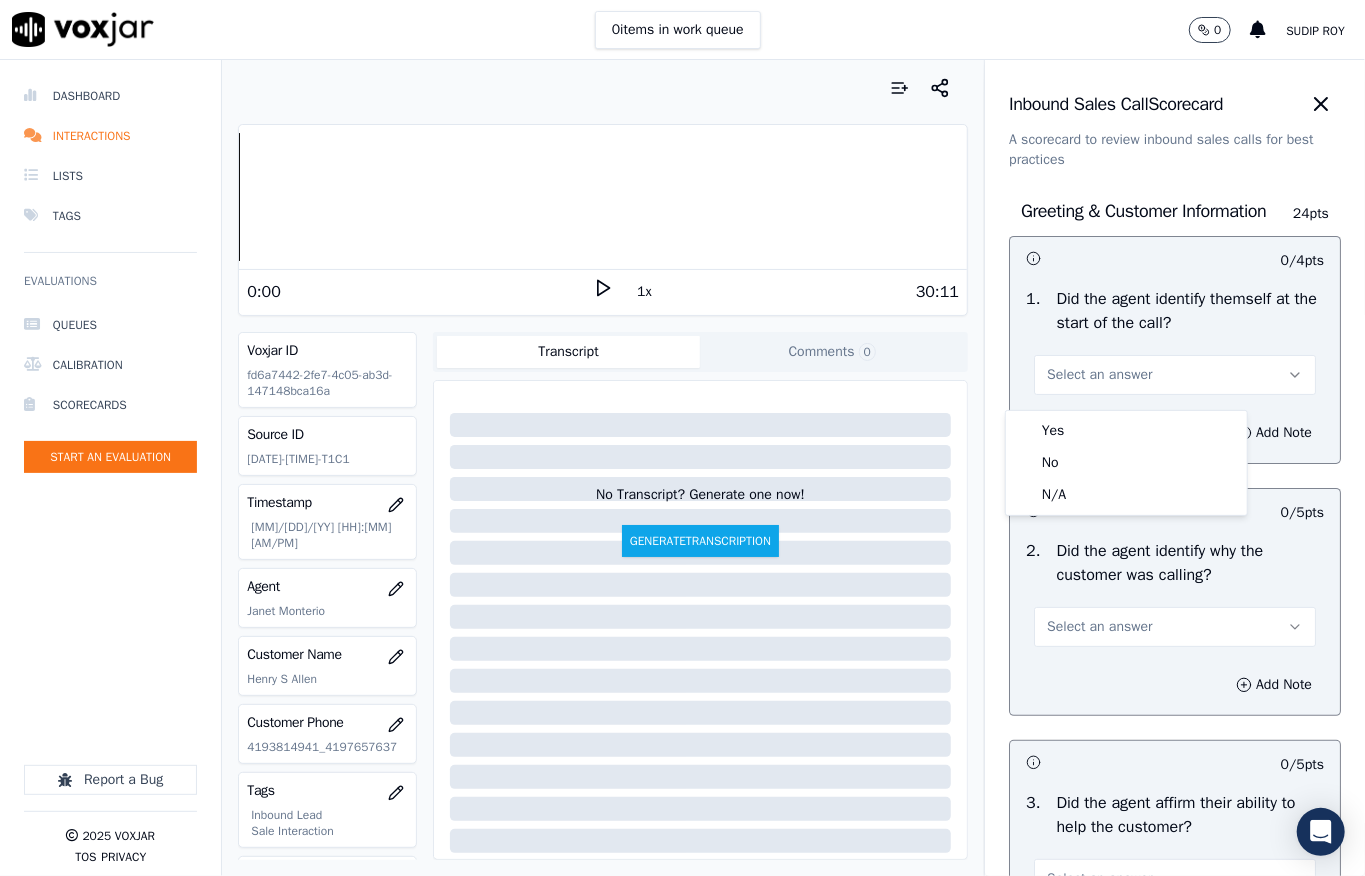 click on "1 .   Did the agent identify themself at the start of the call?   Select an answer" at bounding box center (1175, 341) 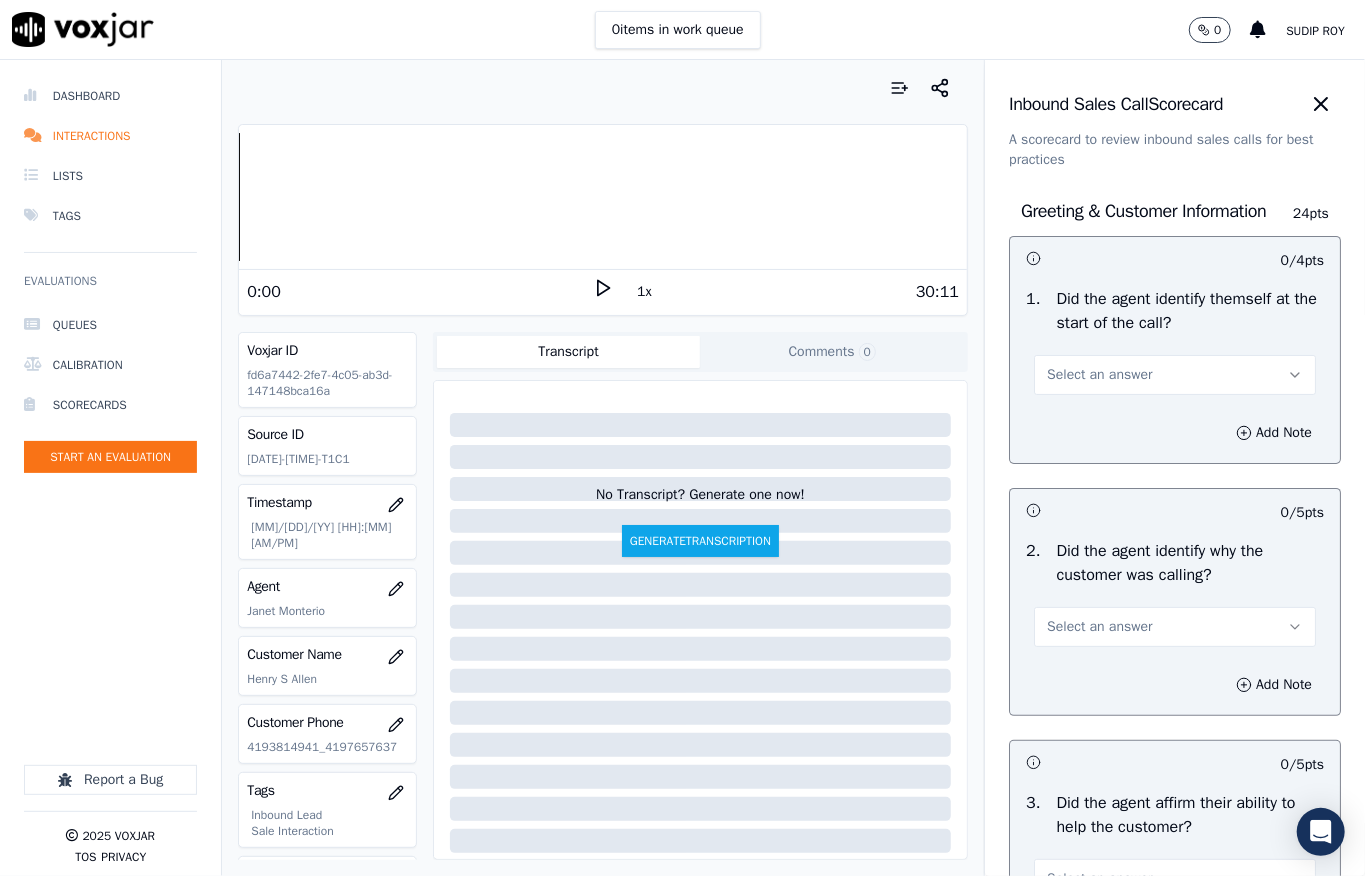 click on "Select an answer" at bounding box center (1175, 375) 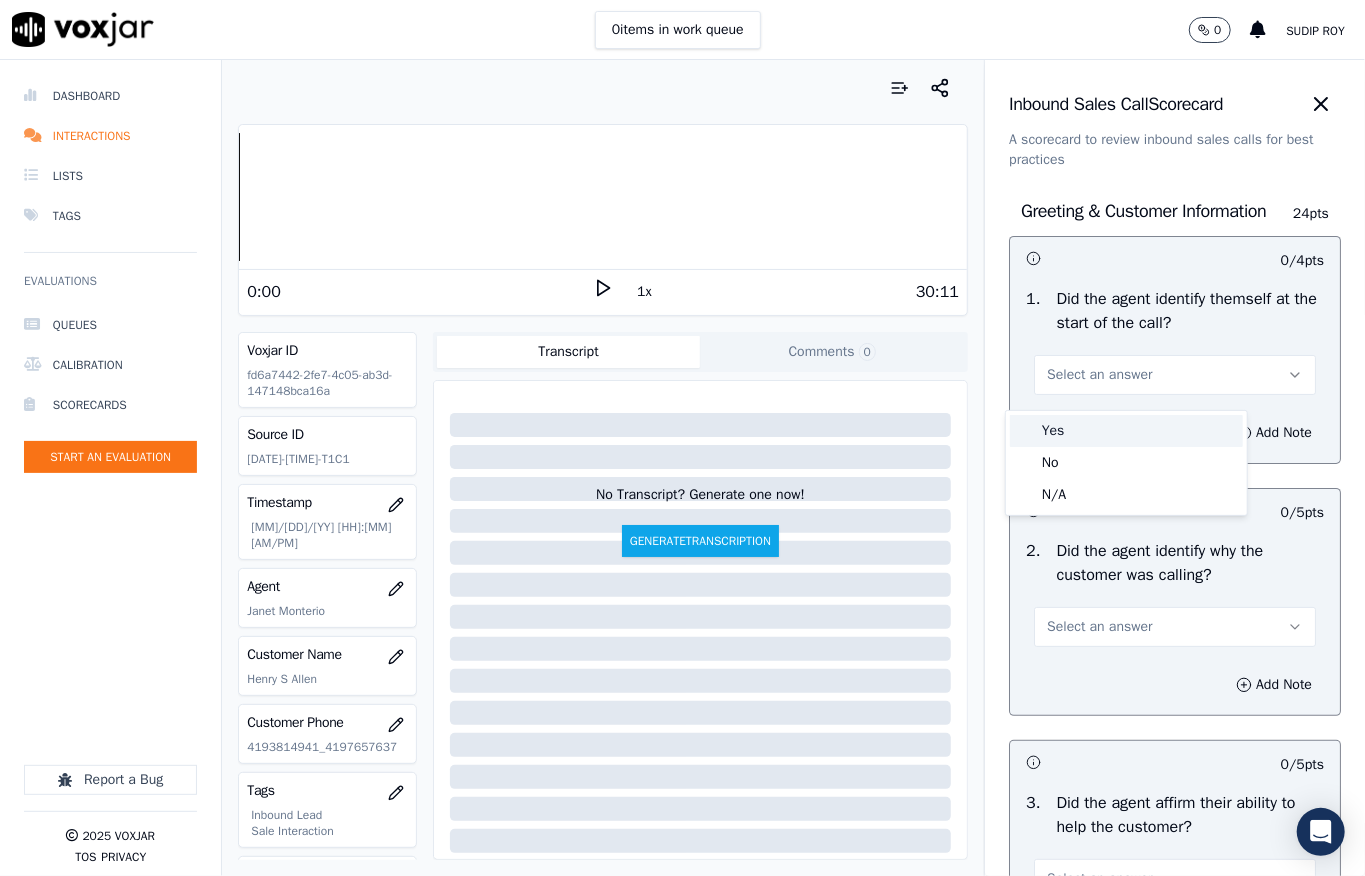 drag, startPoint x: 1109, startPoint y: 441, endPoint x: 1098, endPoint y: 433, distance: 13.601471 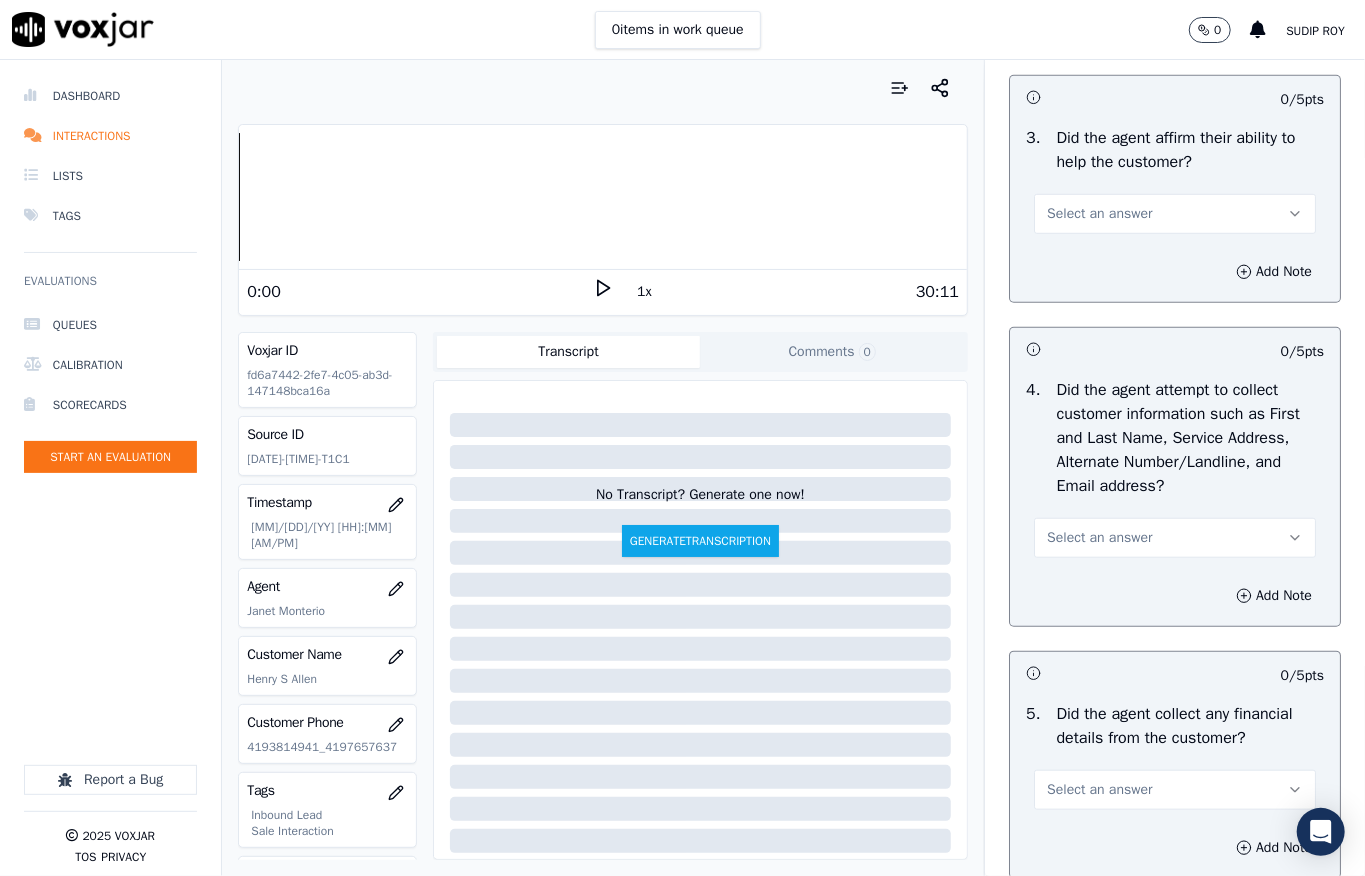 scroll, scrollTop: 666, scrollLeft: 0, axis: vertical 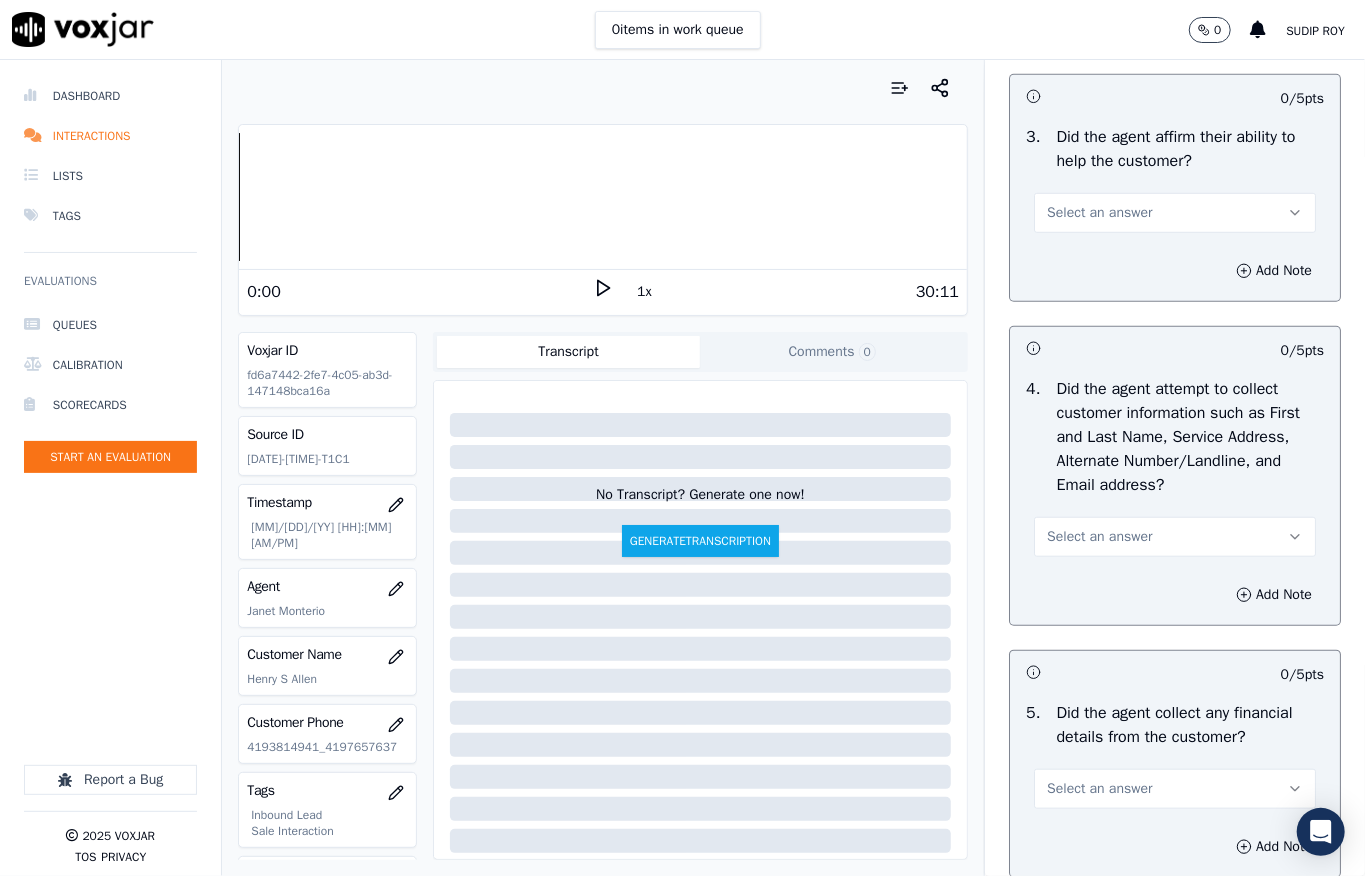 drag, startPoint x: 1097, startPoint y: 570, endPoint x: 1097, endPoint y: 589, distance: 19 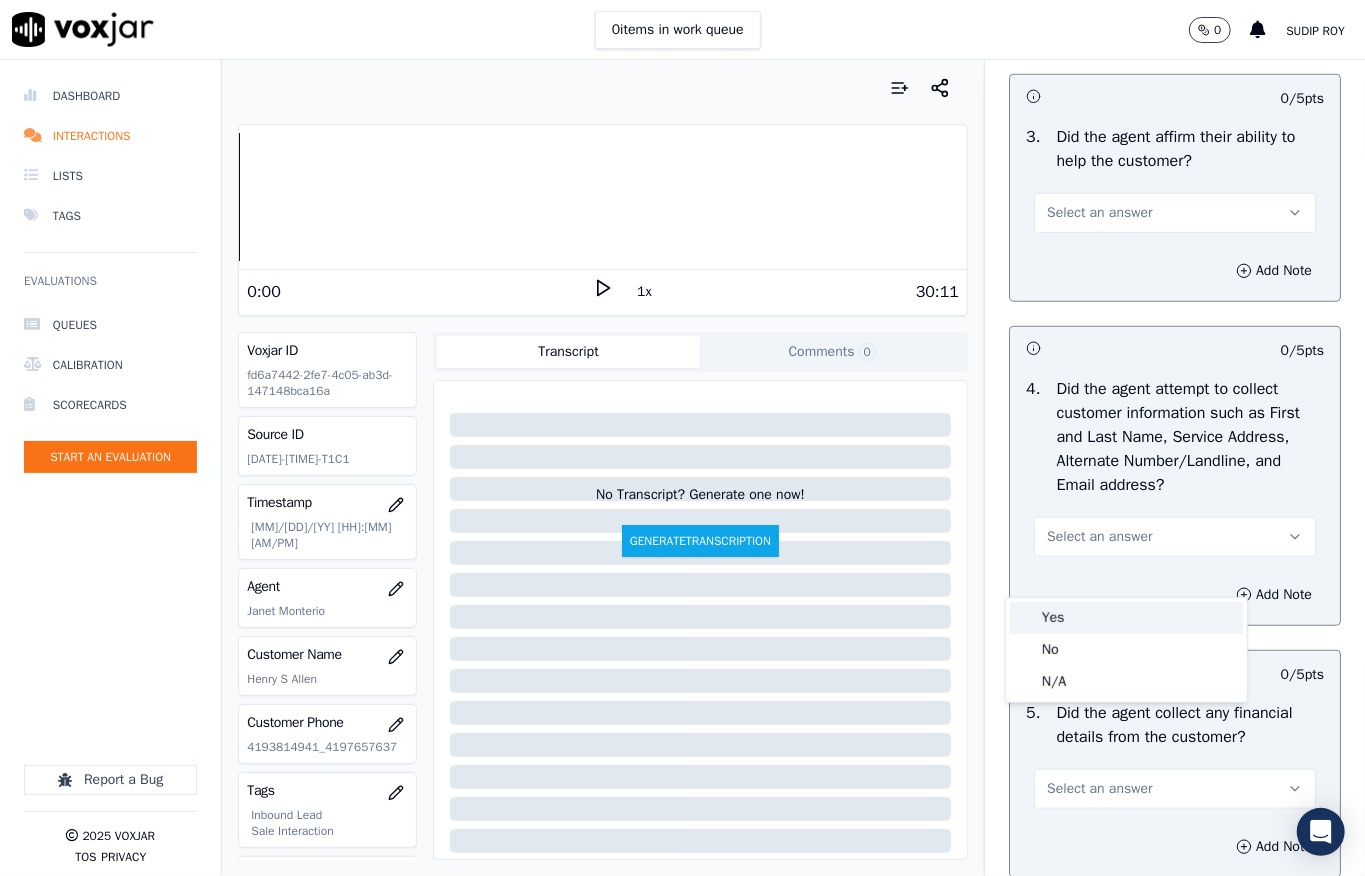 click on "Yes" at bounding box center (1126, 618) 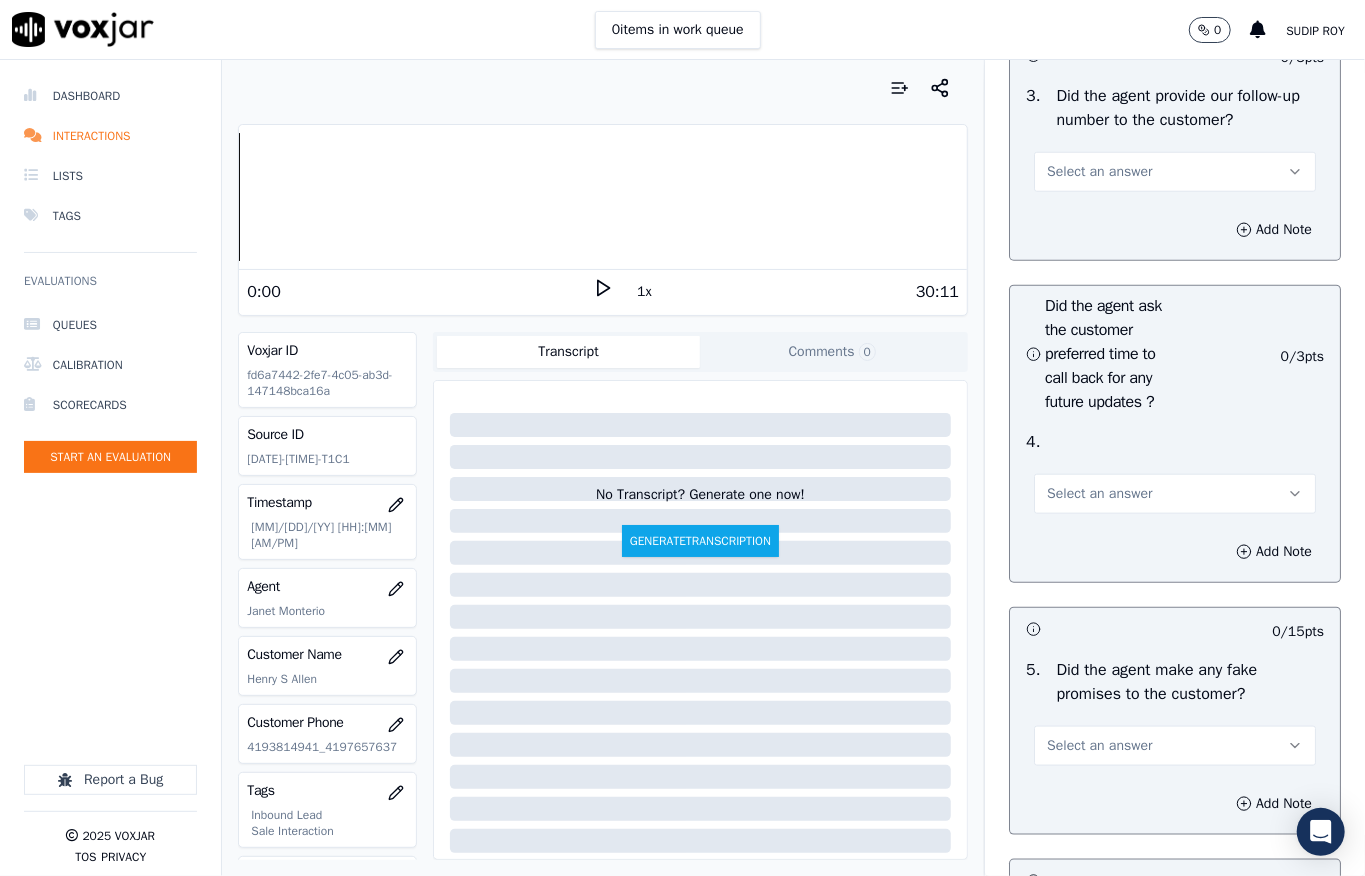 scroll, scrollTop: 4896, scrollLeft: 0, axis: vertical 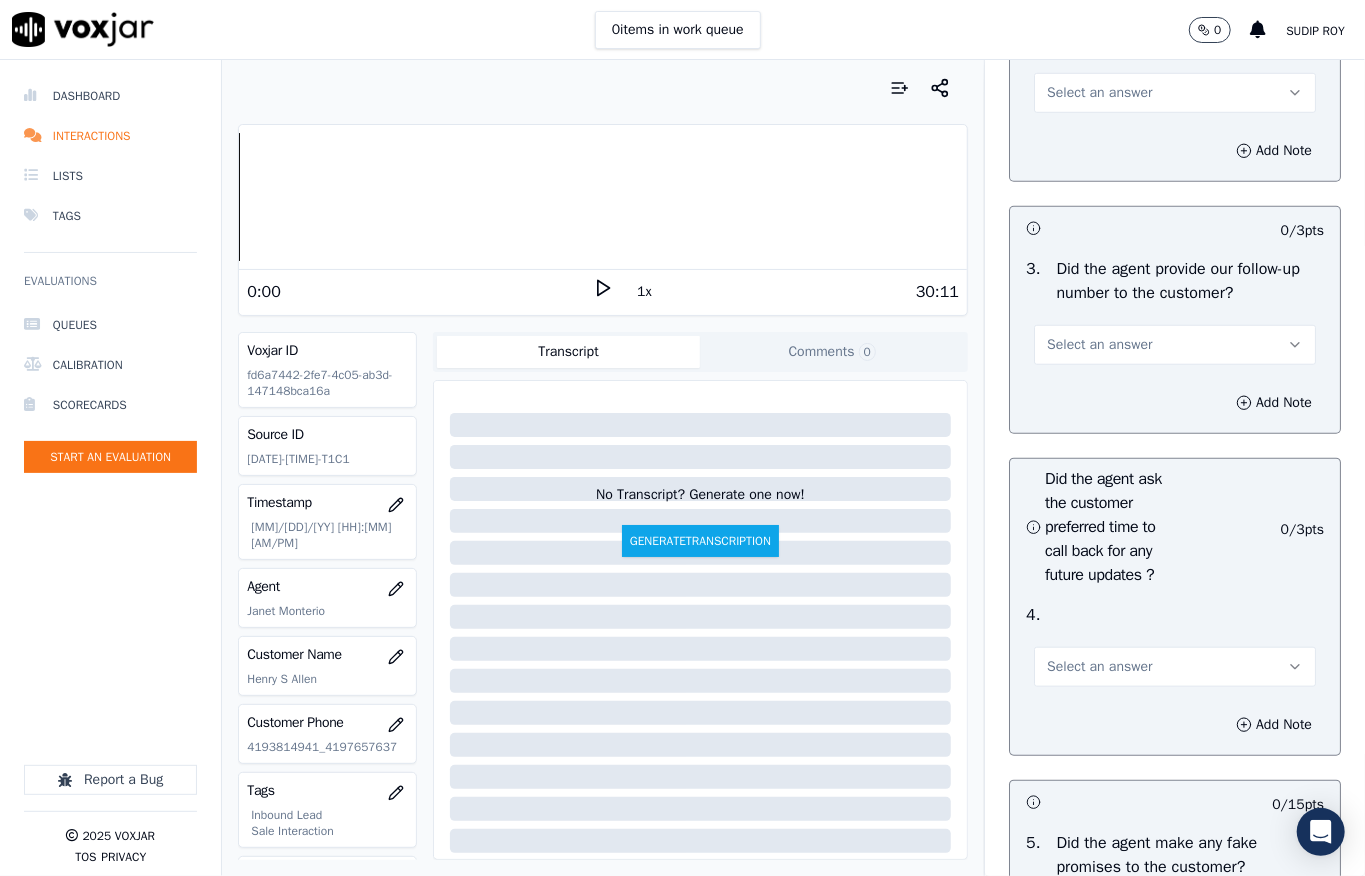 drag, startPoint x: 1112, startPoint y: 560, endPoint x: 1105, endPoint y: 573, distance: 14.764823 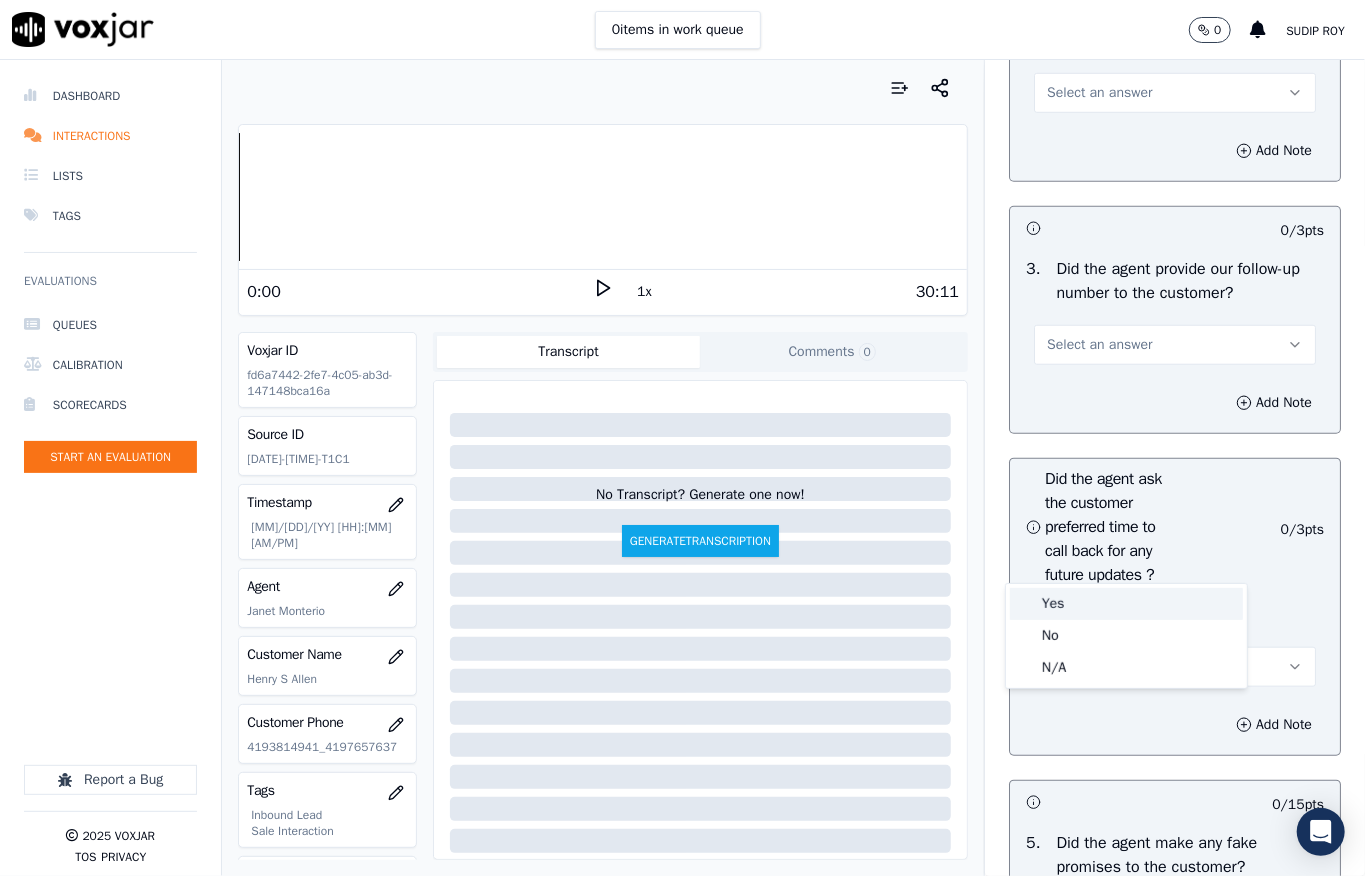 click on "Yes" at bounding box center (1126, 604) 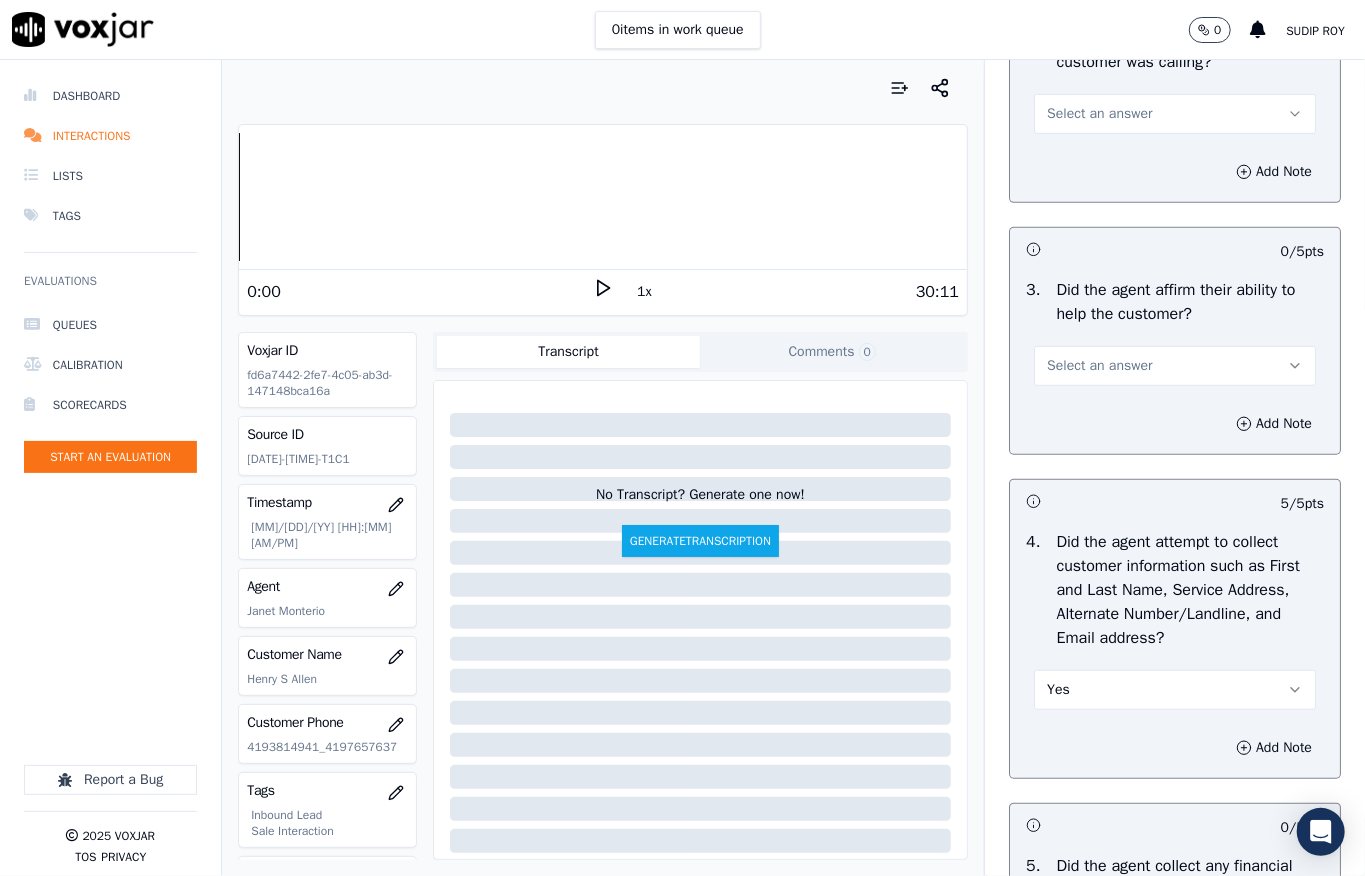 scroll, scrollTop: 0, scrollLeft: 0, axis: both 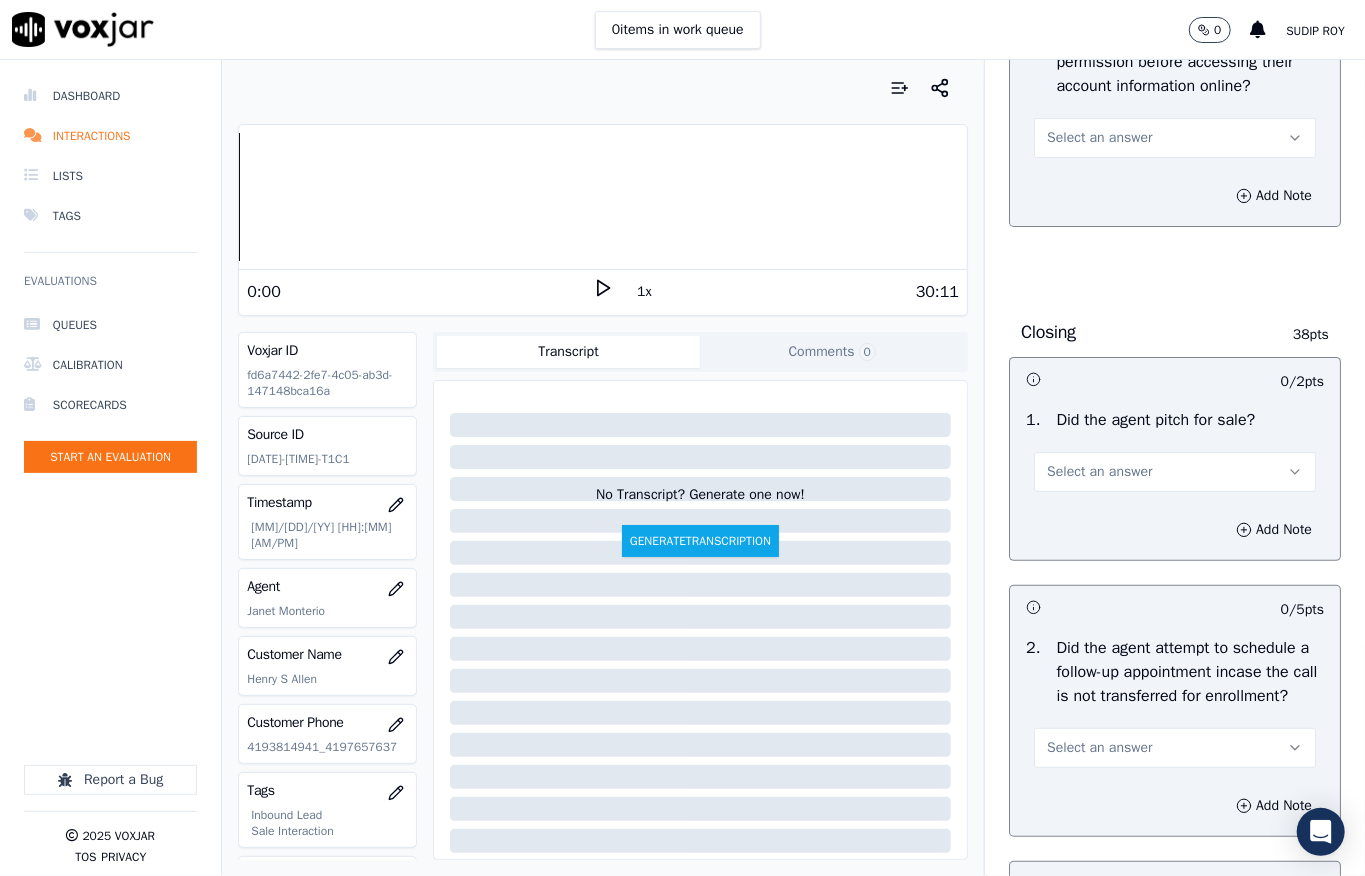 click on "Select an answer" at bounding box center [1099, 138] 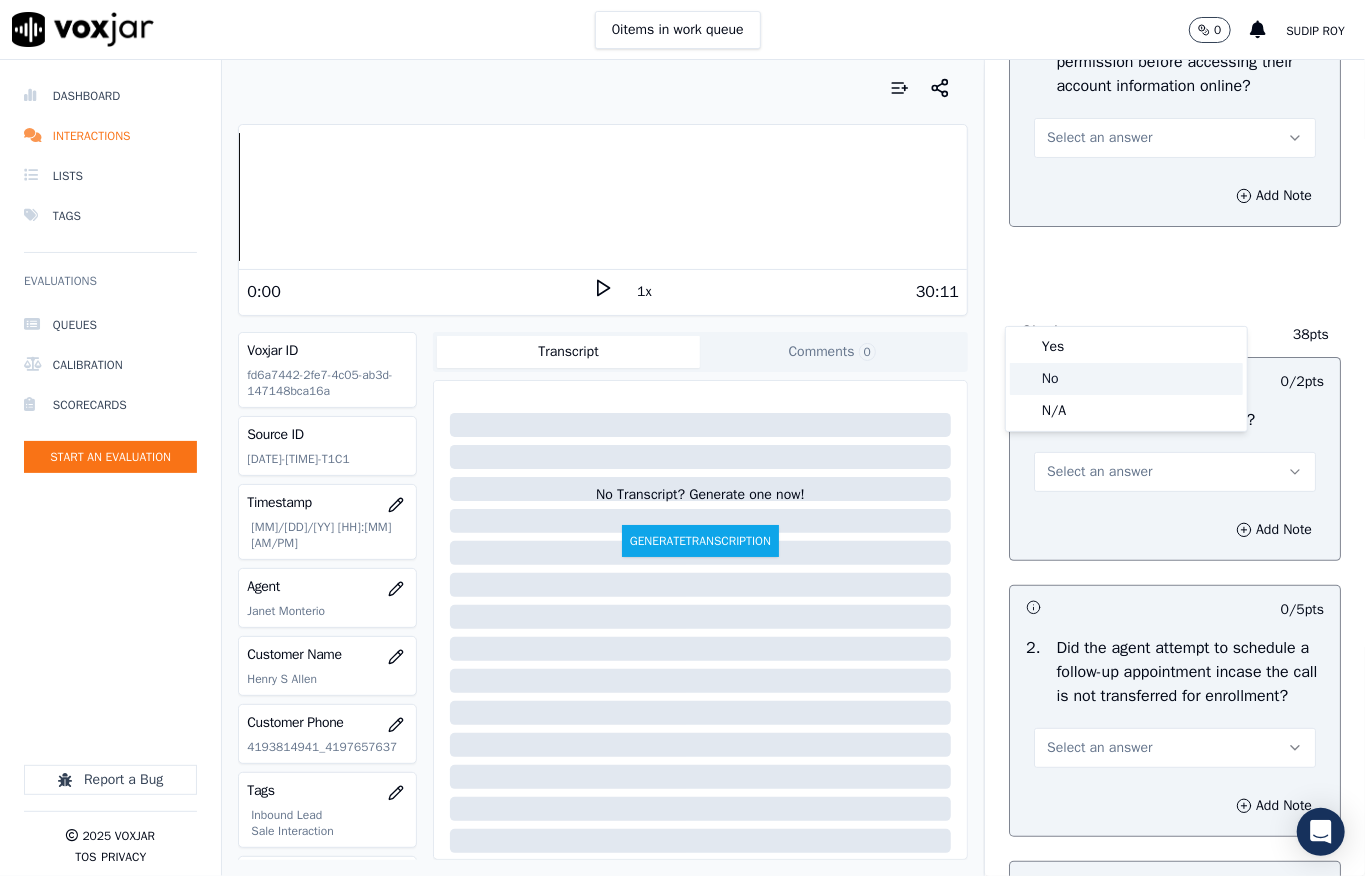 click on "No" 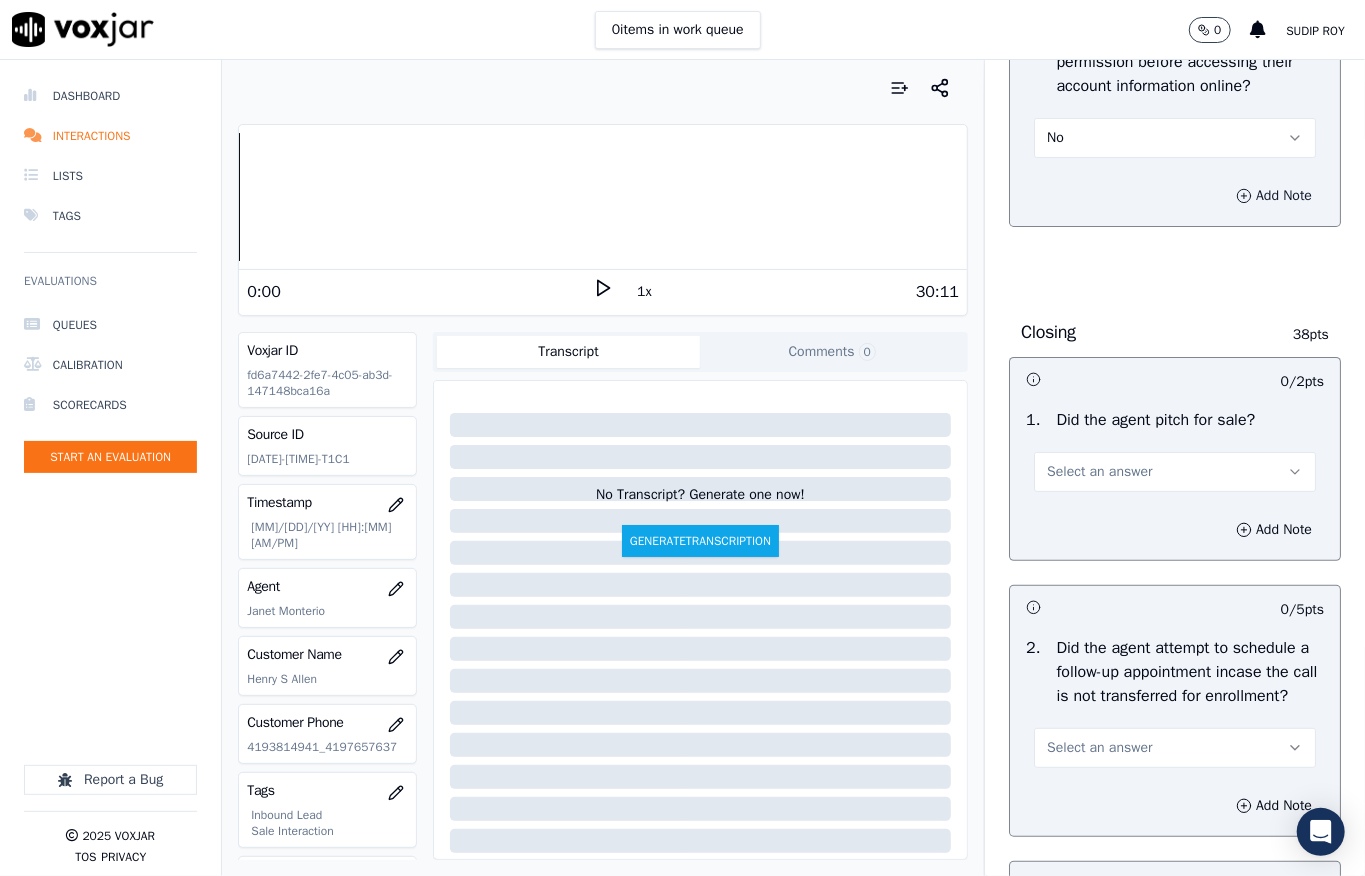 drag, startPoint x: 1193, startPoint y: 346, endPoint x: 1160, endPoint y: 369, distance: 40.22437 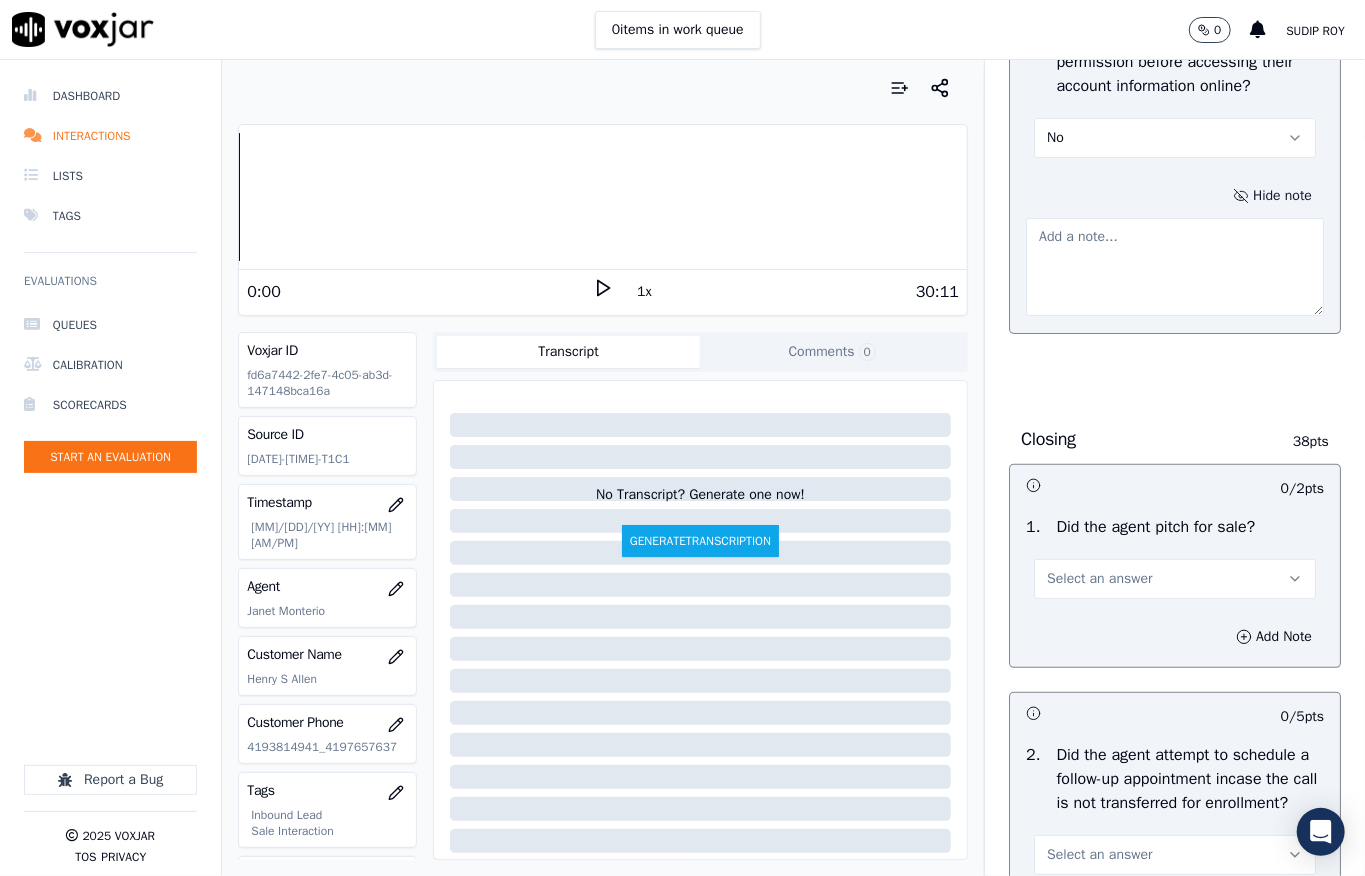 click at bounding box center (1175, 267) 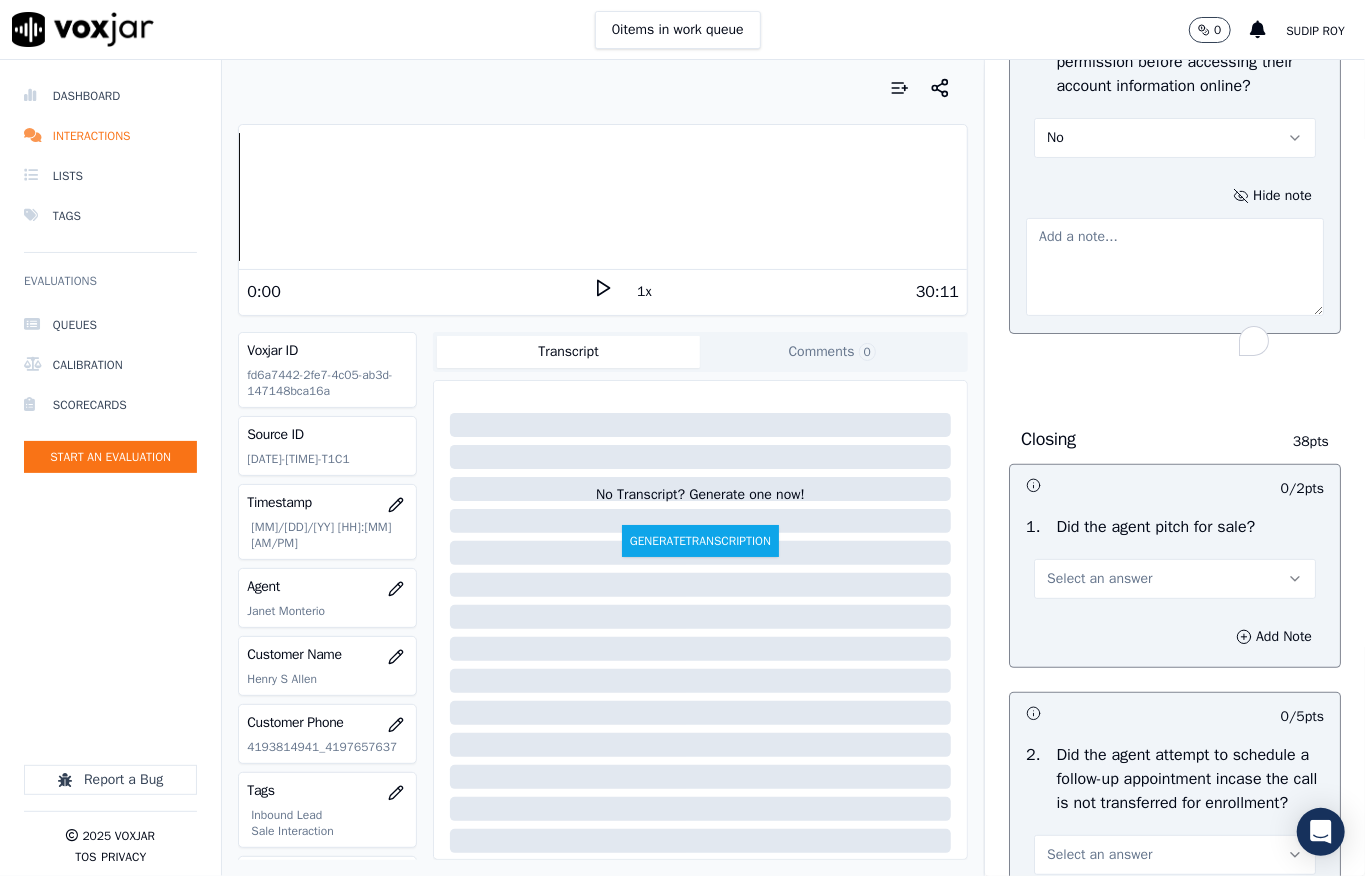 paste on "@4:01 - Agent shared account details without obtaining the customer’s permission //" 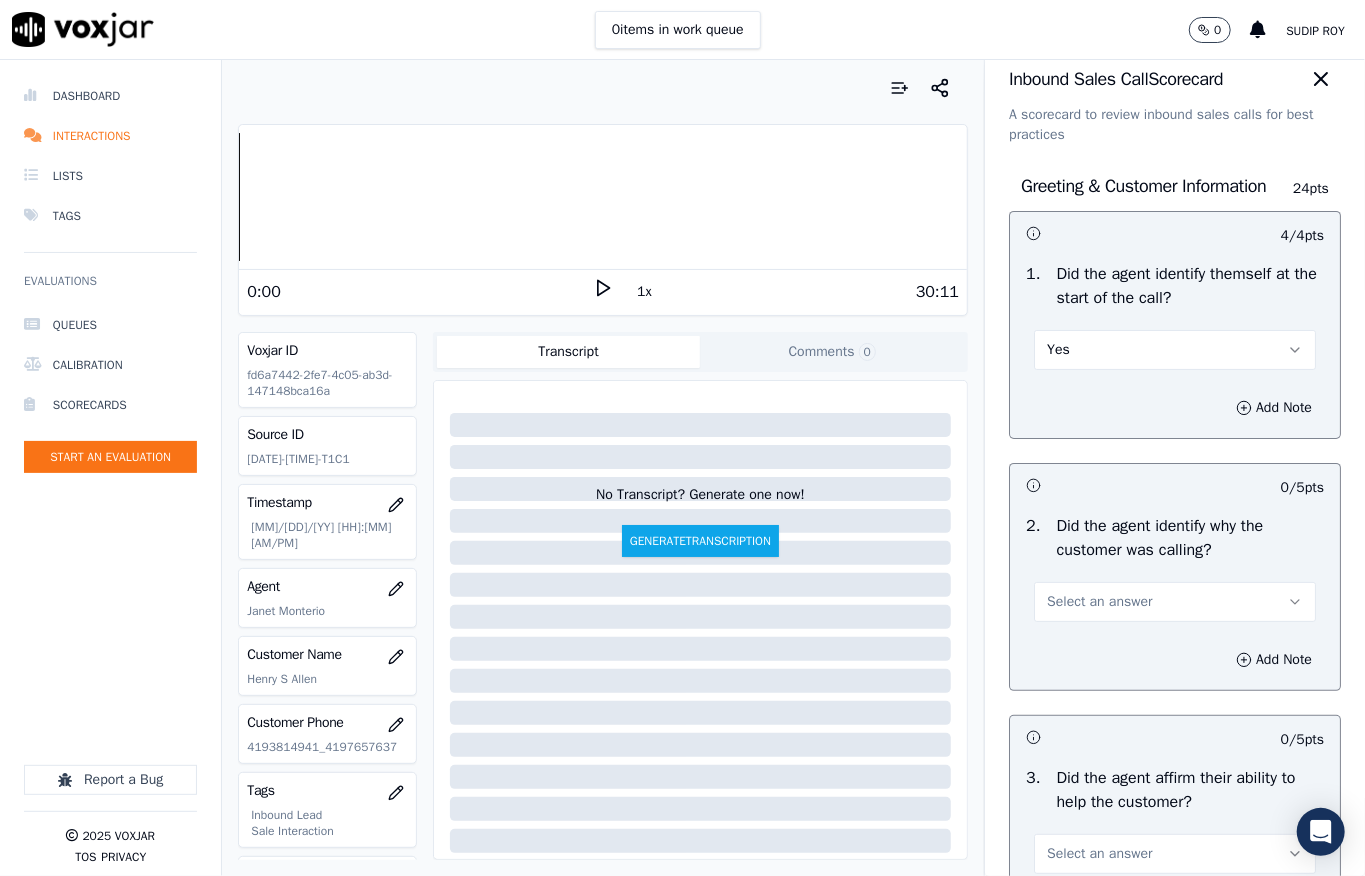 scroll, scrollTop: 0, scrollLeft: 0, axis: both 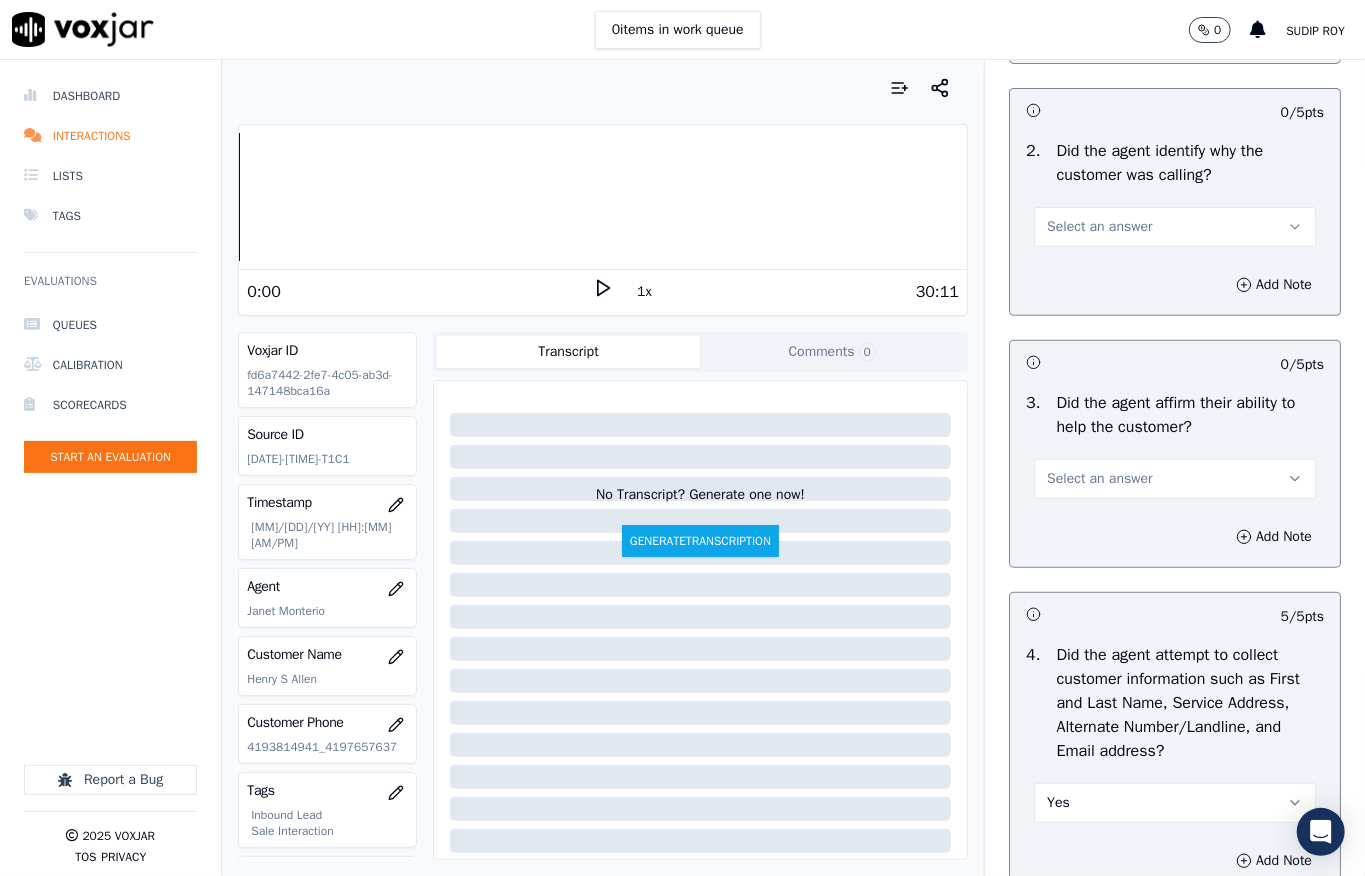 click on "Select an answer" at bounding box center [1175, 227] 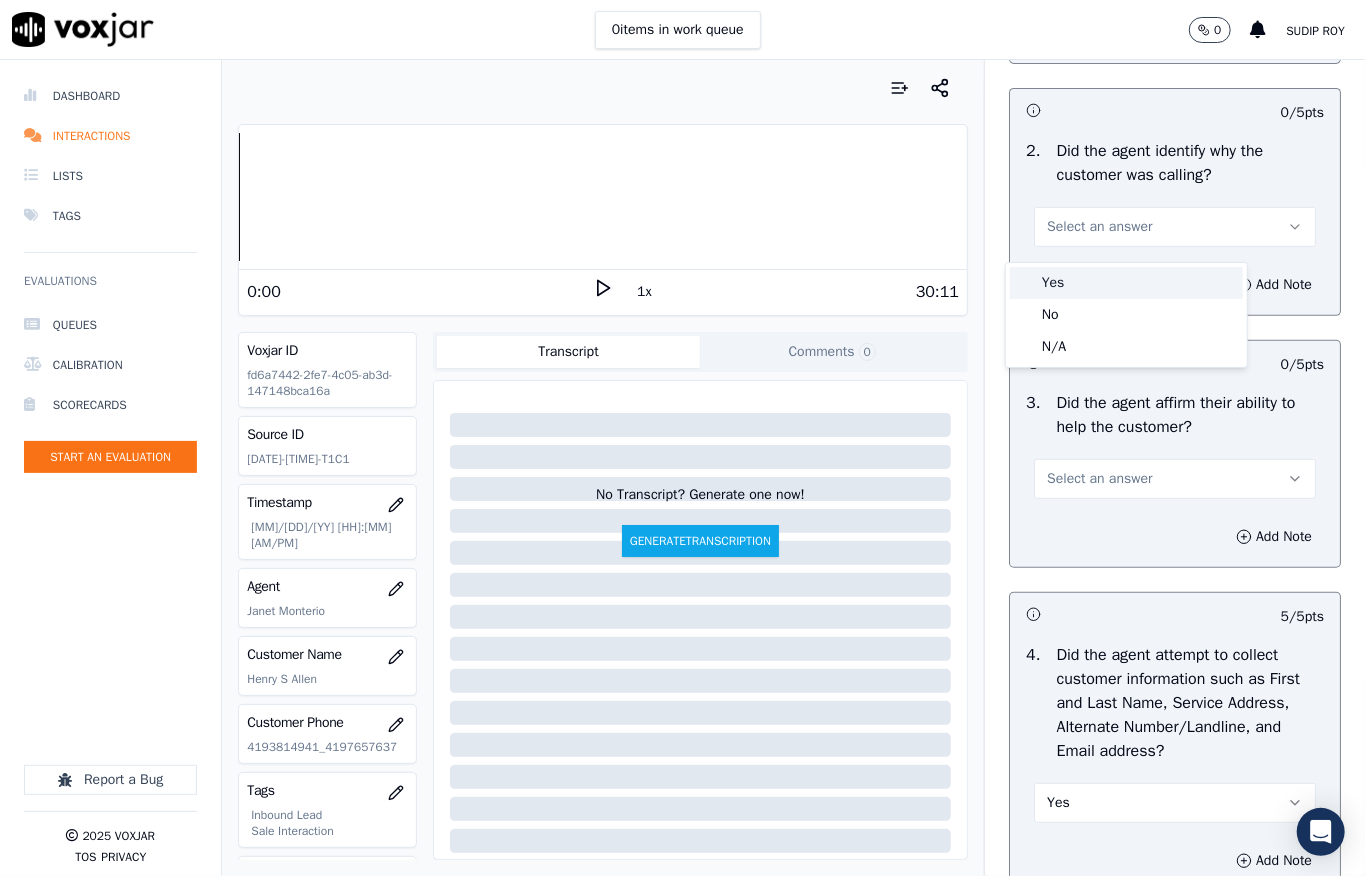click on "Yes" at bounding box center [1126, 283] 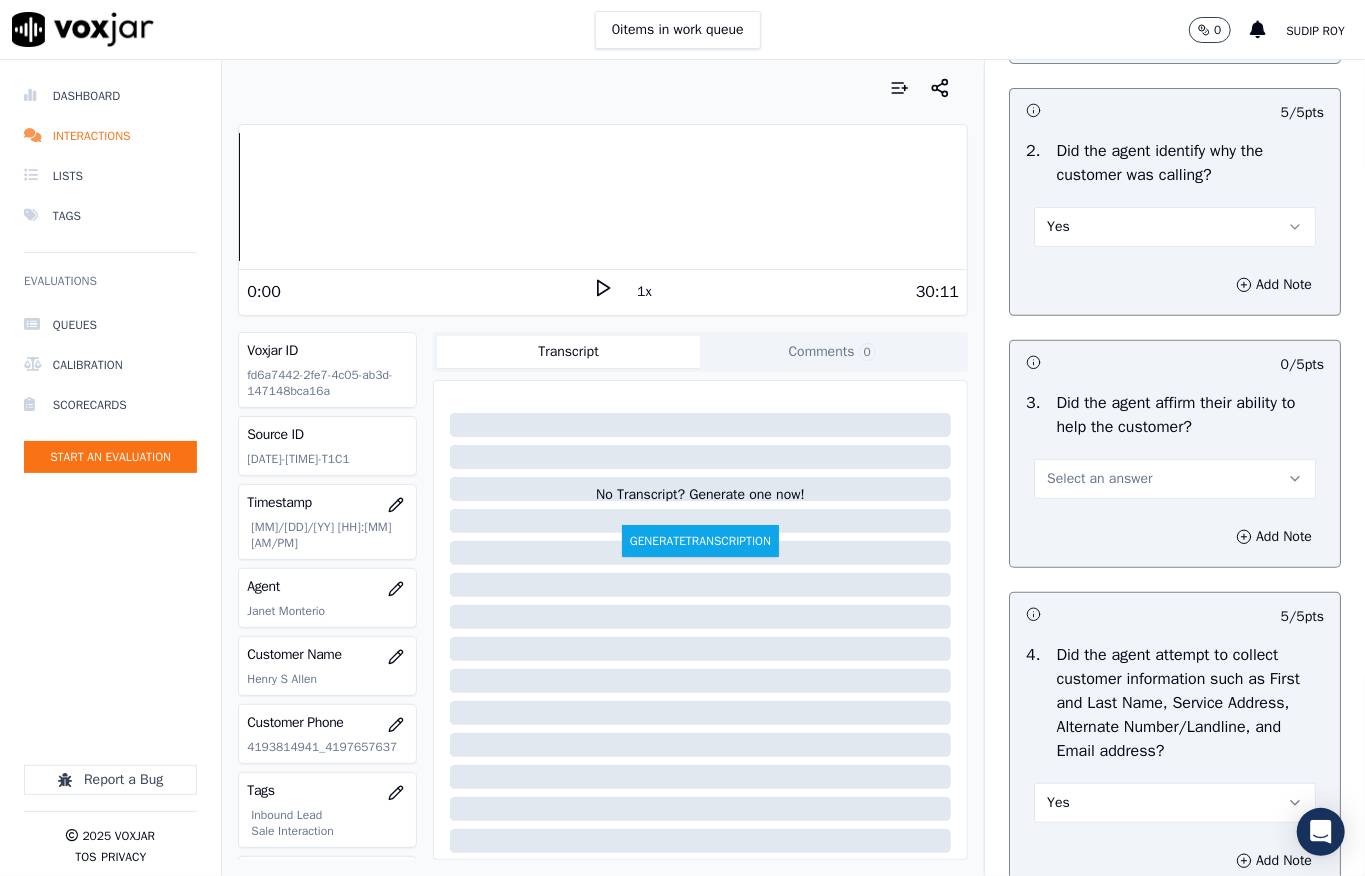 click on "Select an answer" at bounding box center (1175, 479) 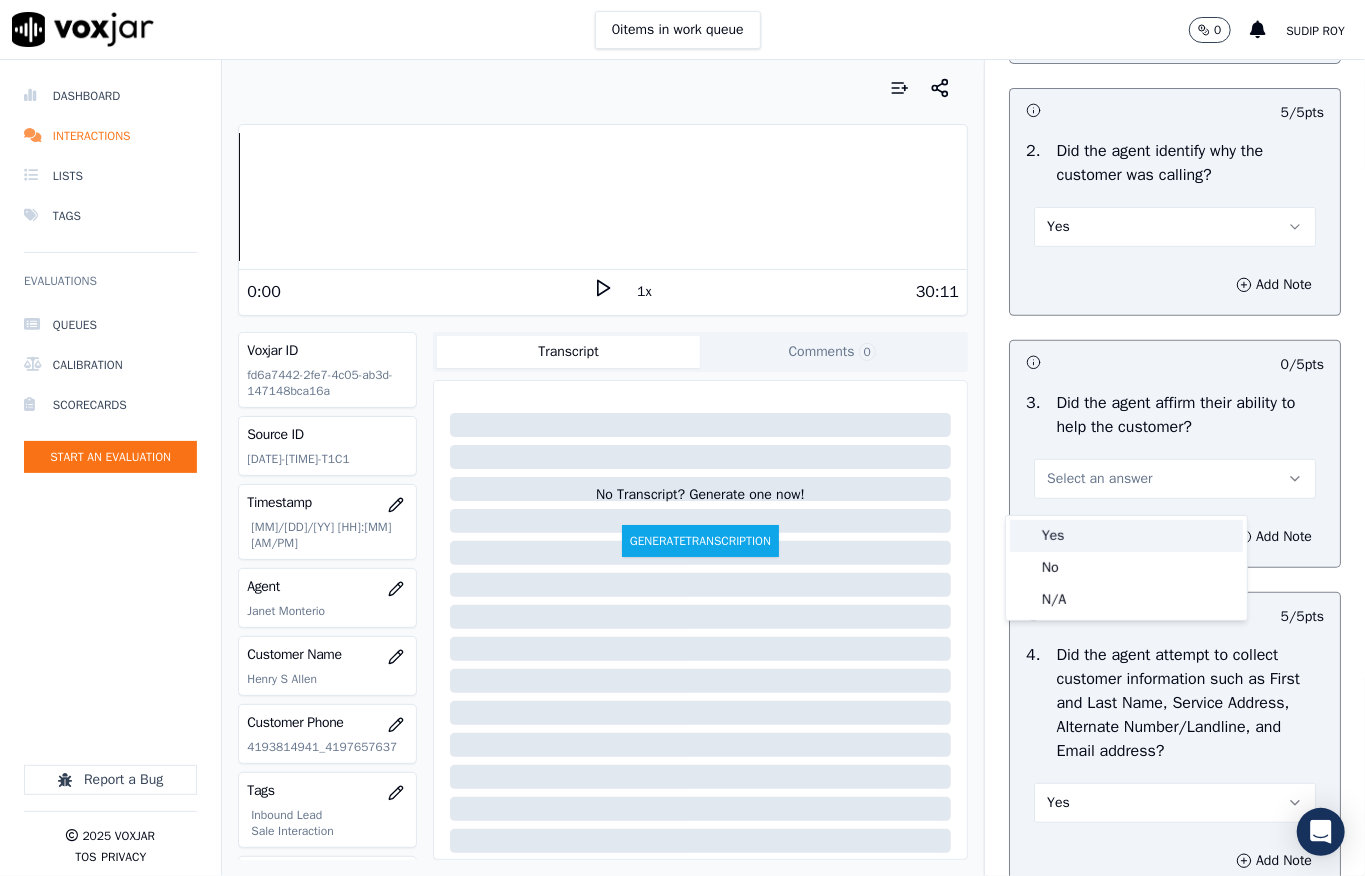click on "Yes" at bounding box center (1126, 536) 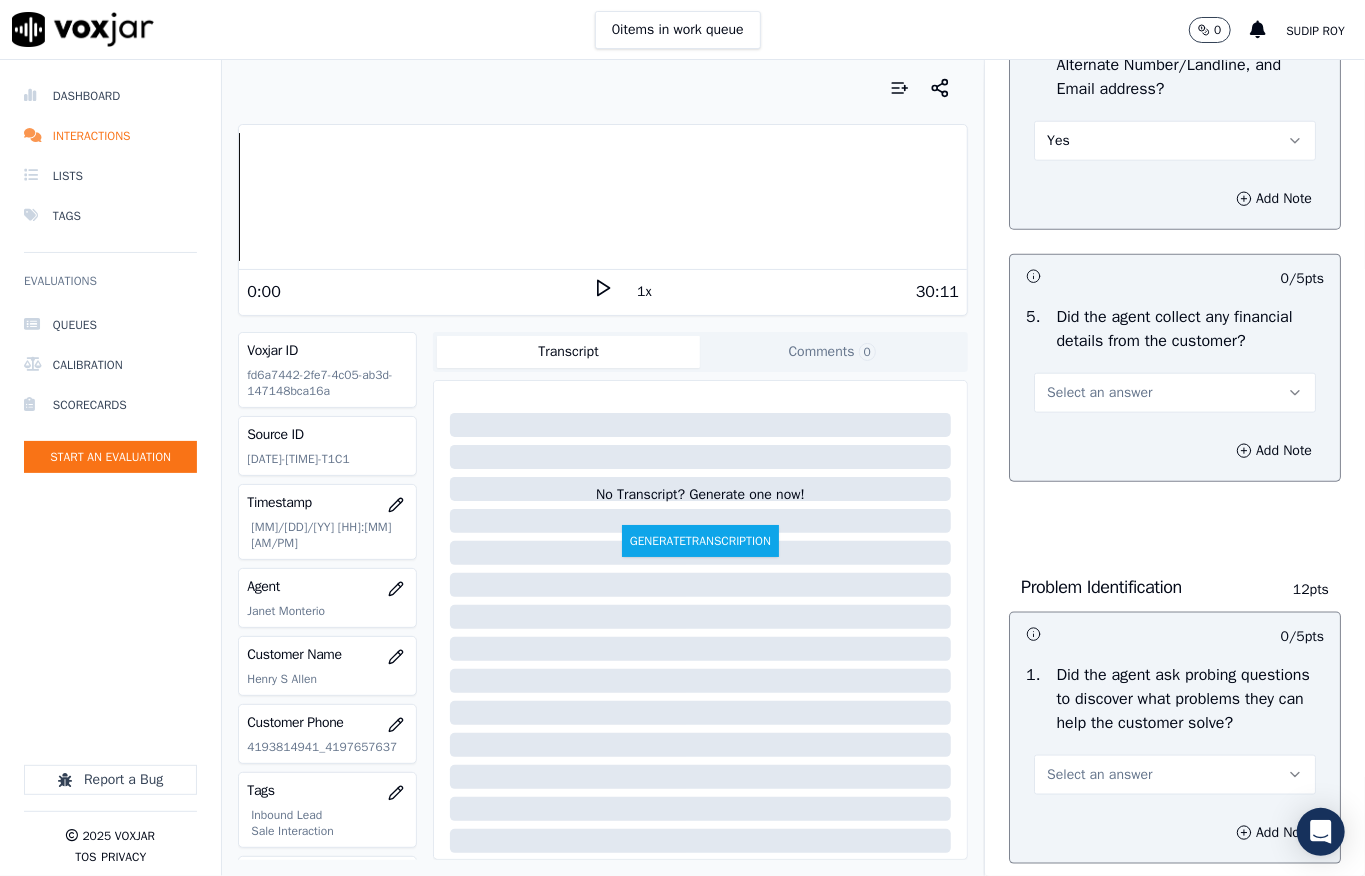 scroll, scrollTop: 1200, scrollLeft: 0, axis: vertical 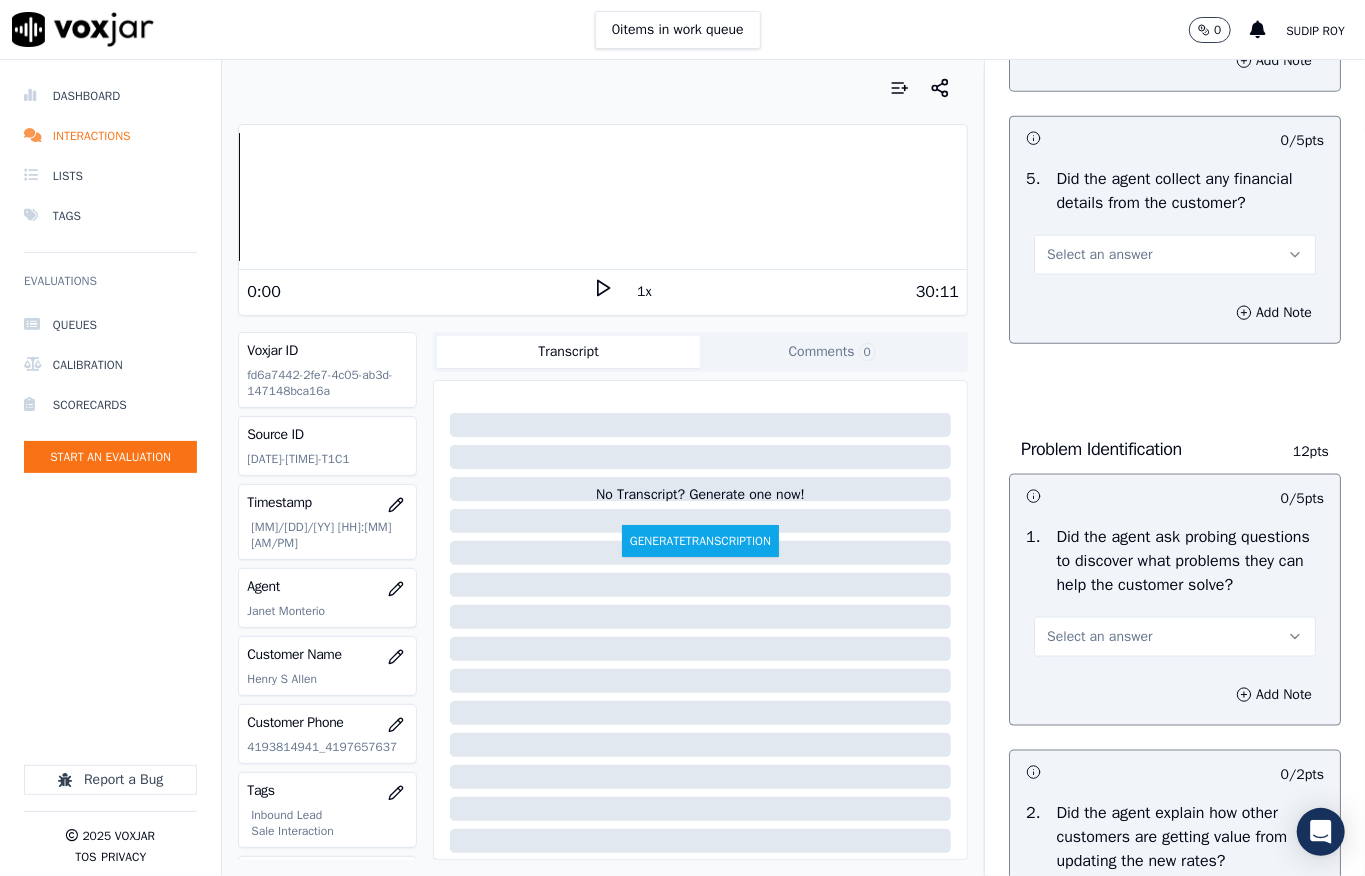 click on "Select an answer" at bounding box center [1175, 255] 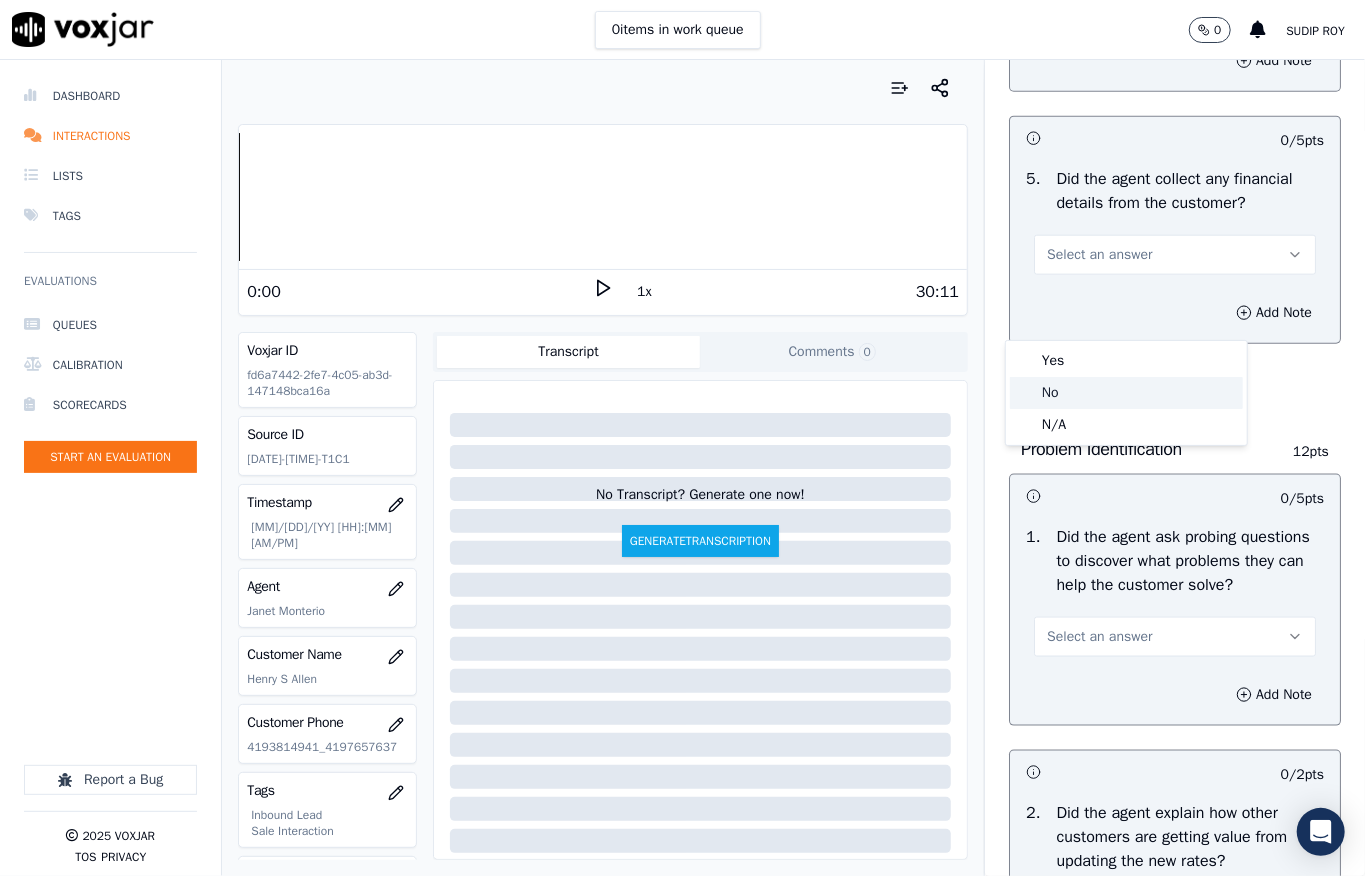 click on "No" 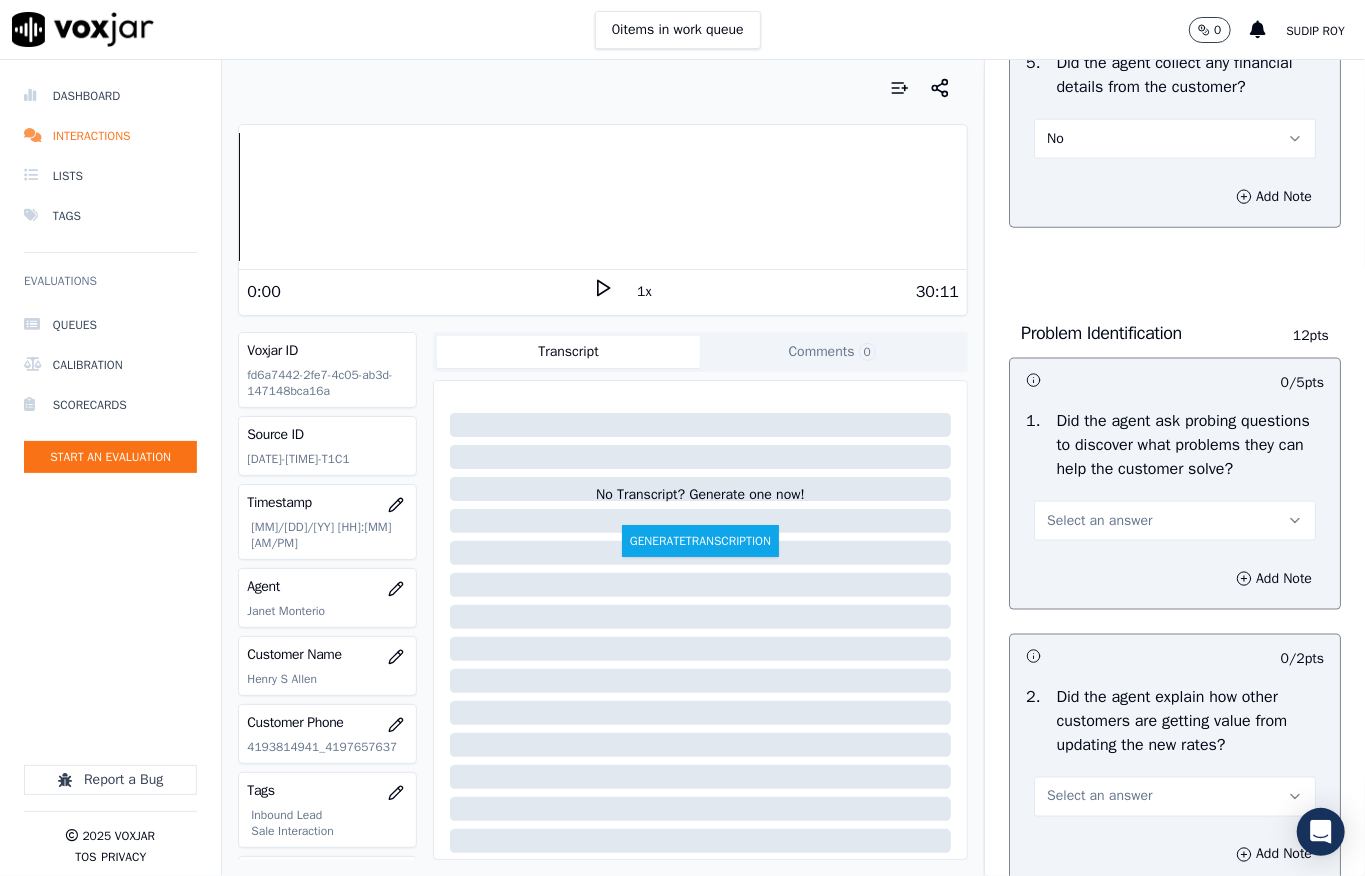 scroll, scrollTop: 1066, scrollLeft: 0, axis: vertical 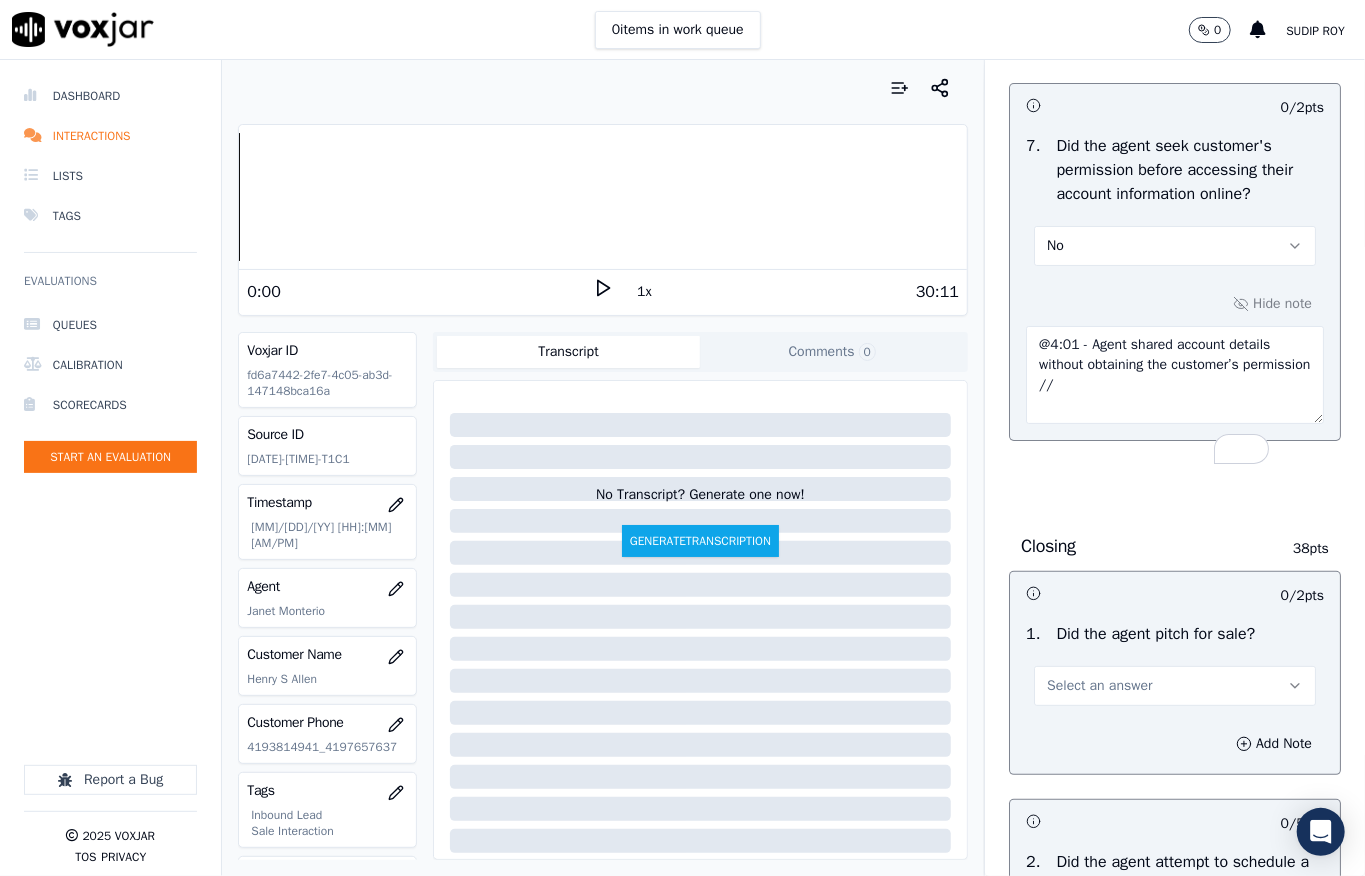click on "@4:01 - Agent shared account details without obtaining the customer’s permission //" at bounding box center (1175, 375) 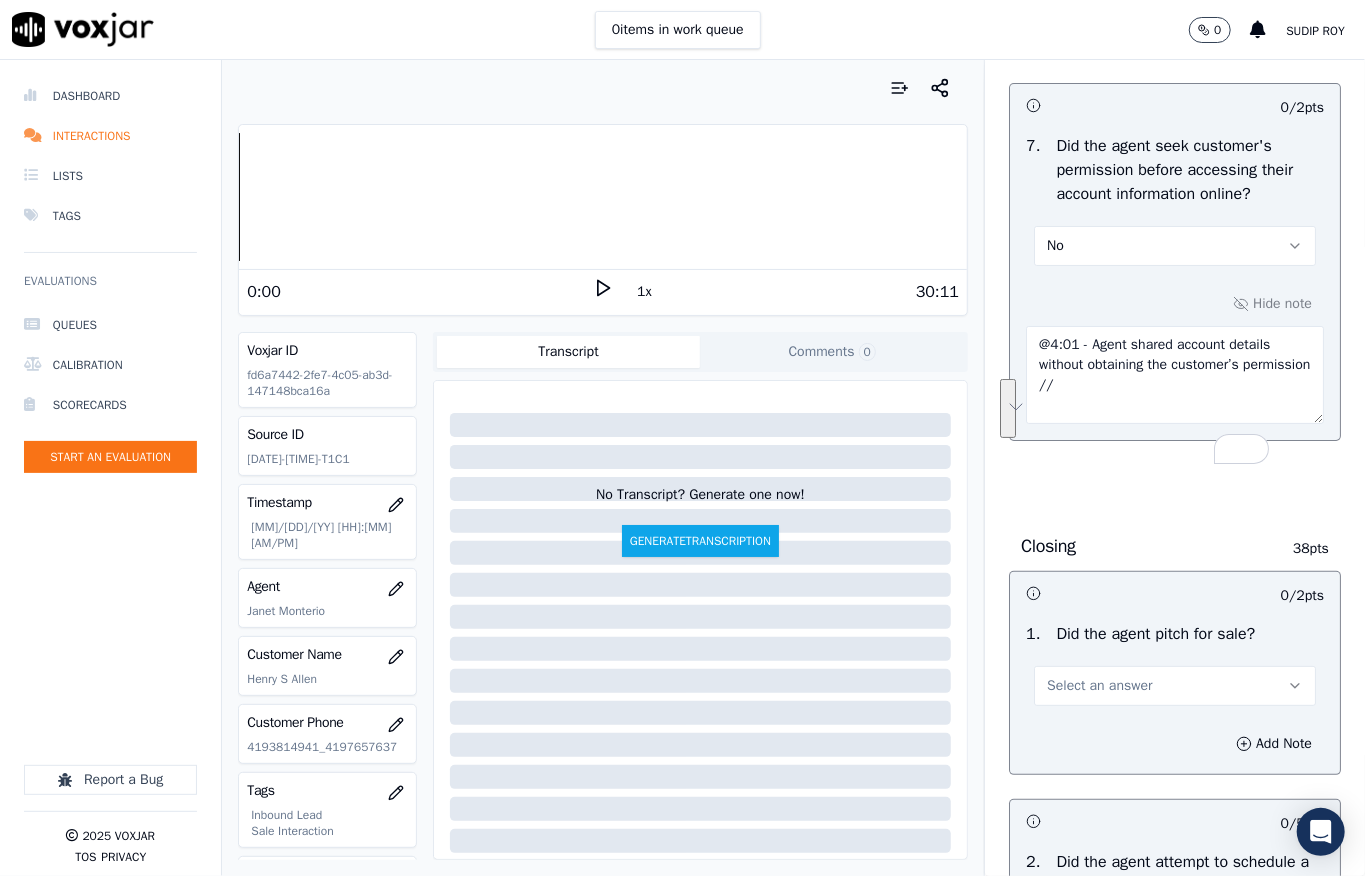 paste on "/5:43" 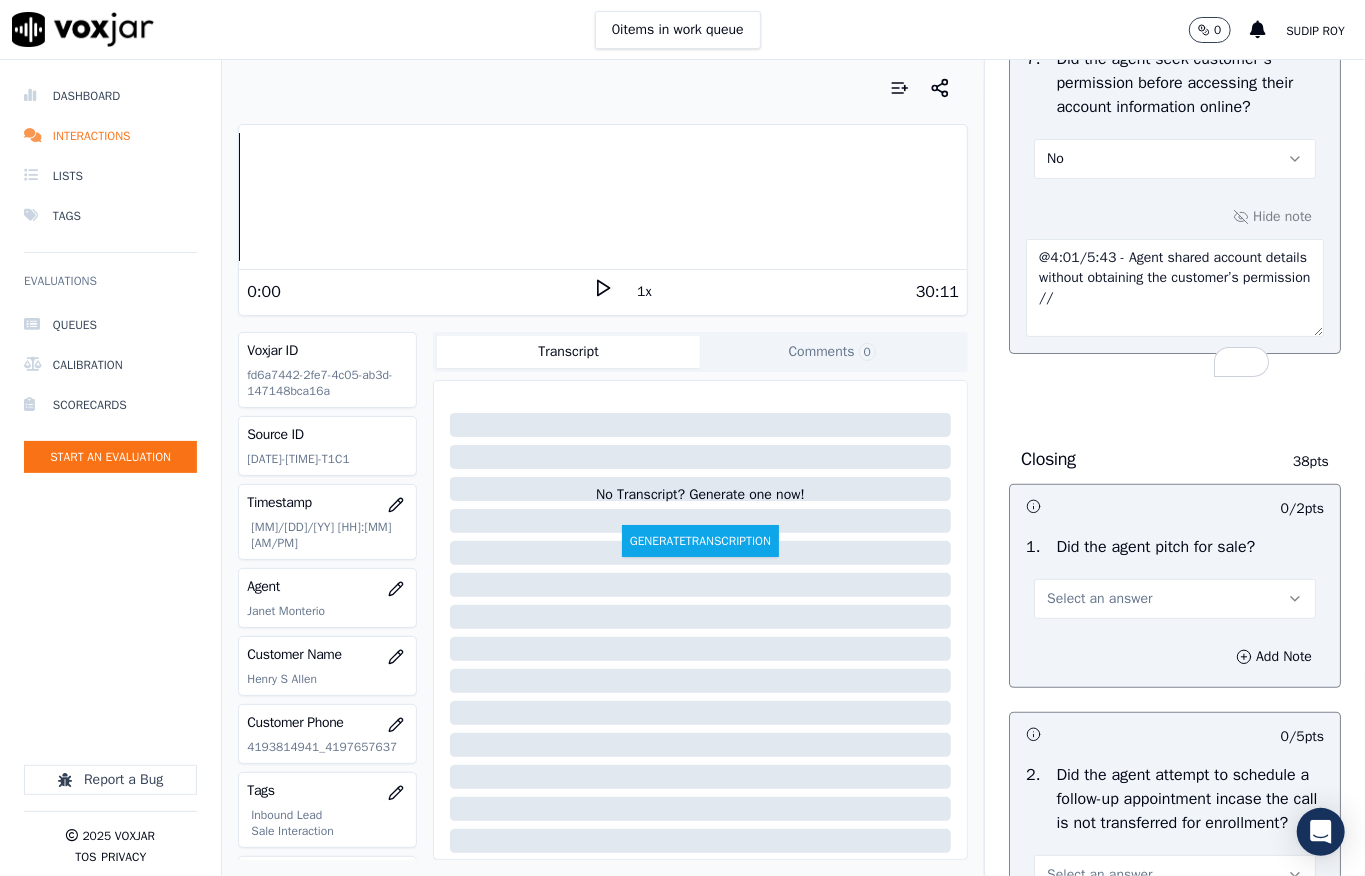 scroll, scrollTop: 0, scrollLeft: 0, axis: both 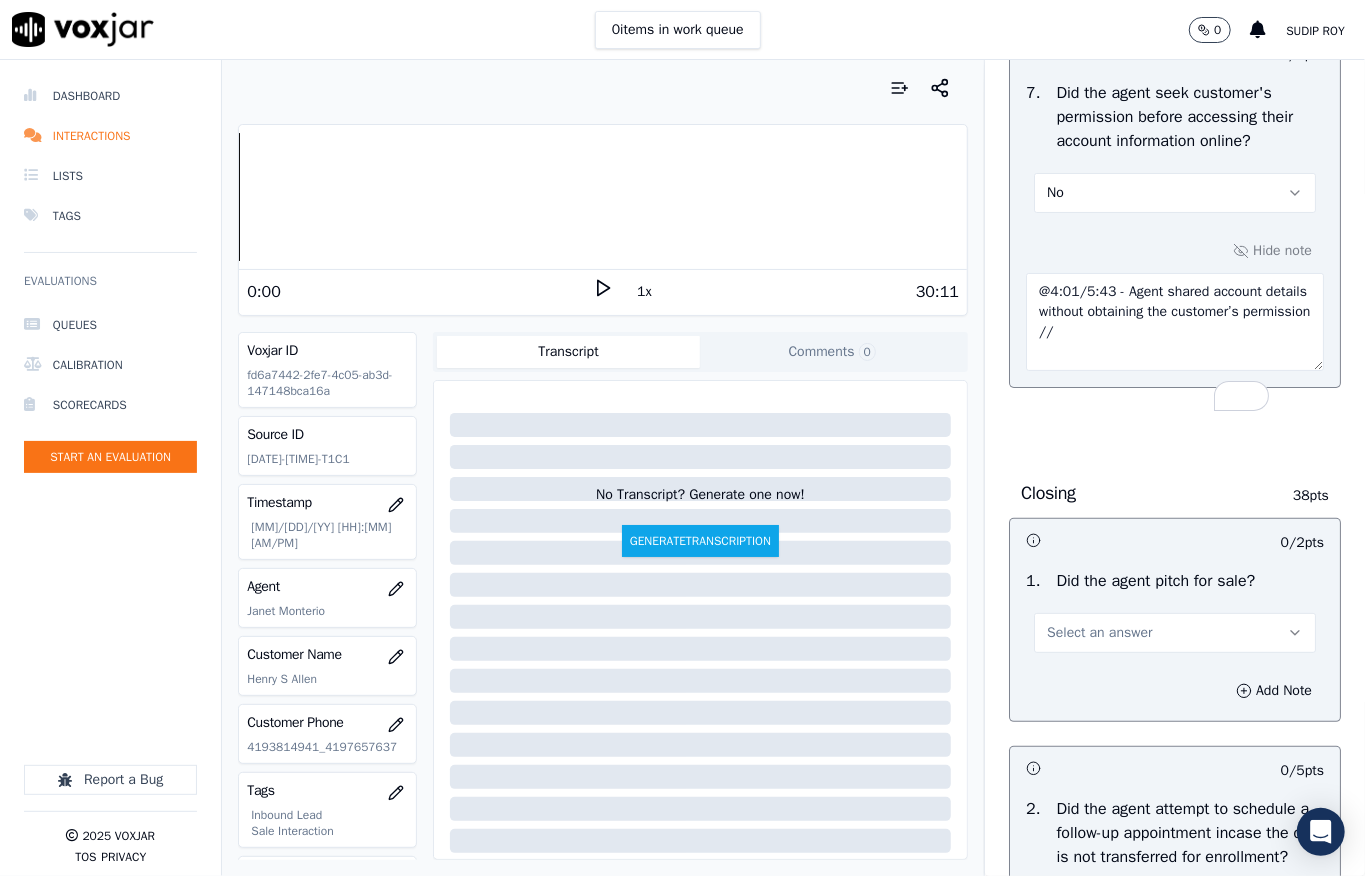 drag, startPoint x: 1180, startPoint y: 502, endPoint x: 981, endPoint y: 468, distance: 201.88364 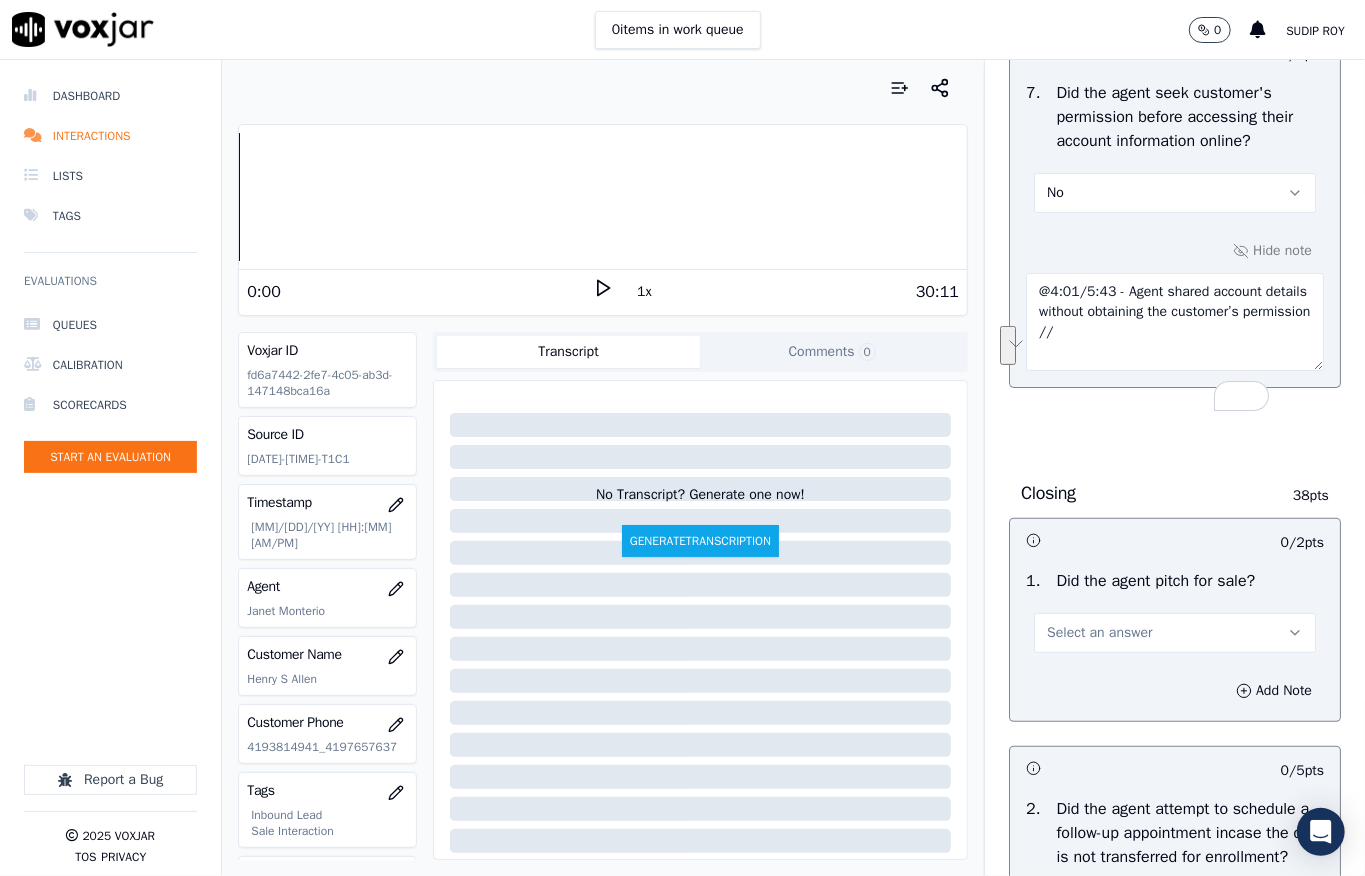 click on "@4:01/5:43 - Agent shared account details without obtaining the customer’s permission //" at bounding box center [1175, 322] 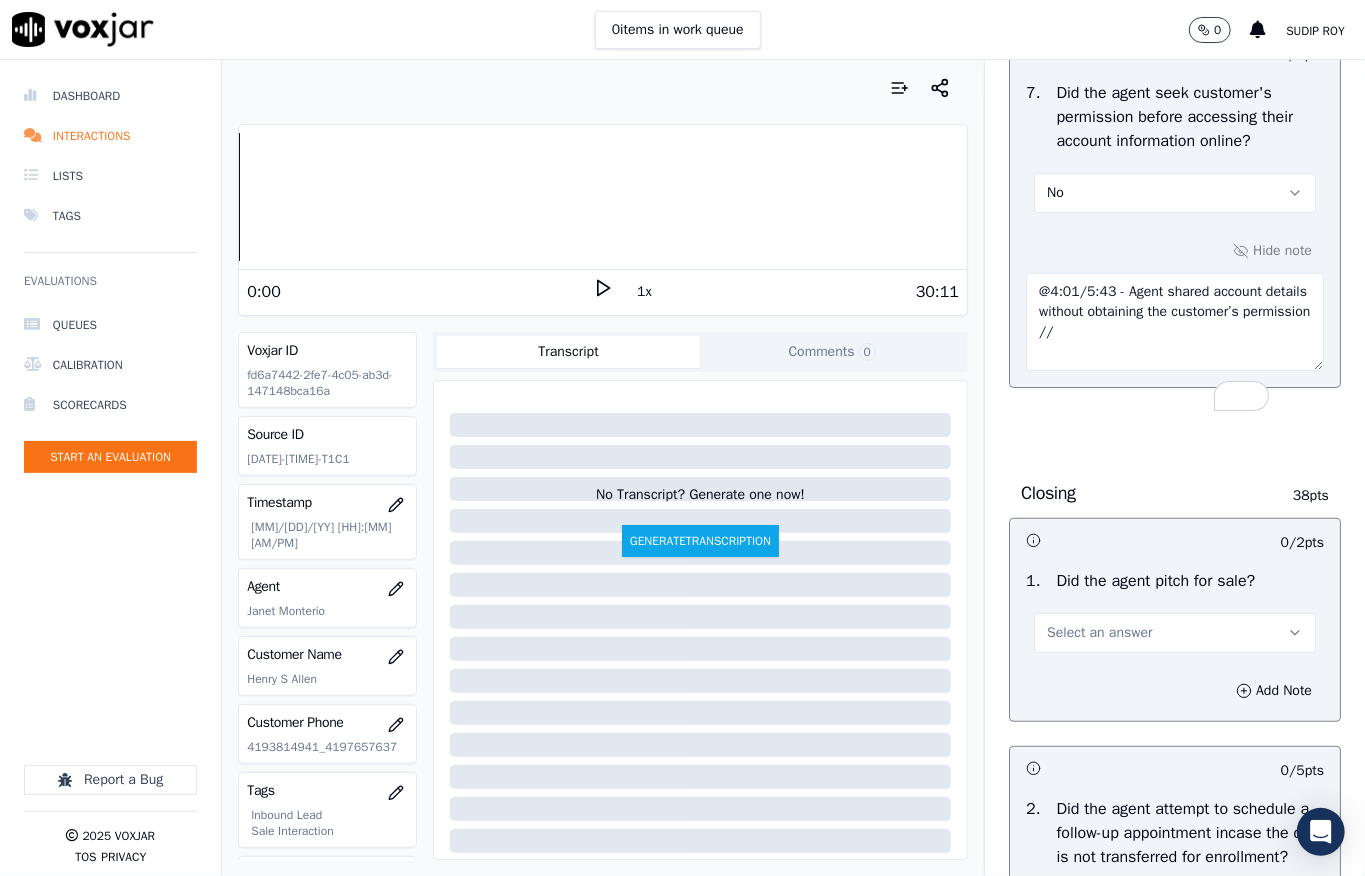 click on "@4:01/5:43 - Agent shared account details without obtaining the customer’s permission //" at bounding box center [1175, 322] 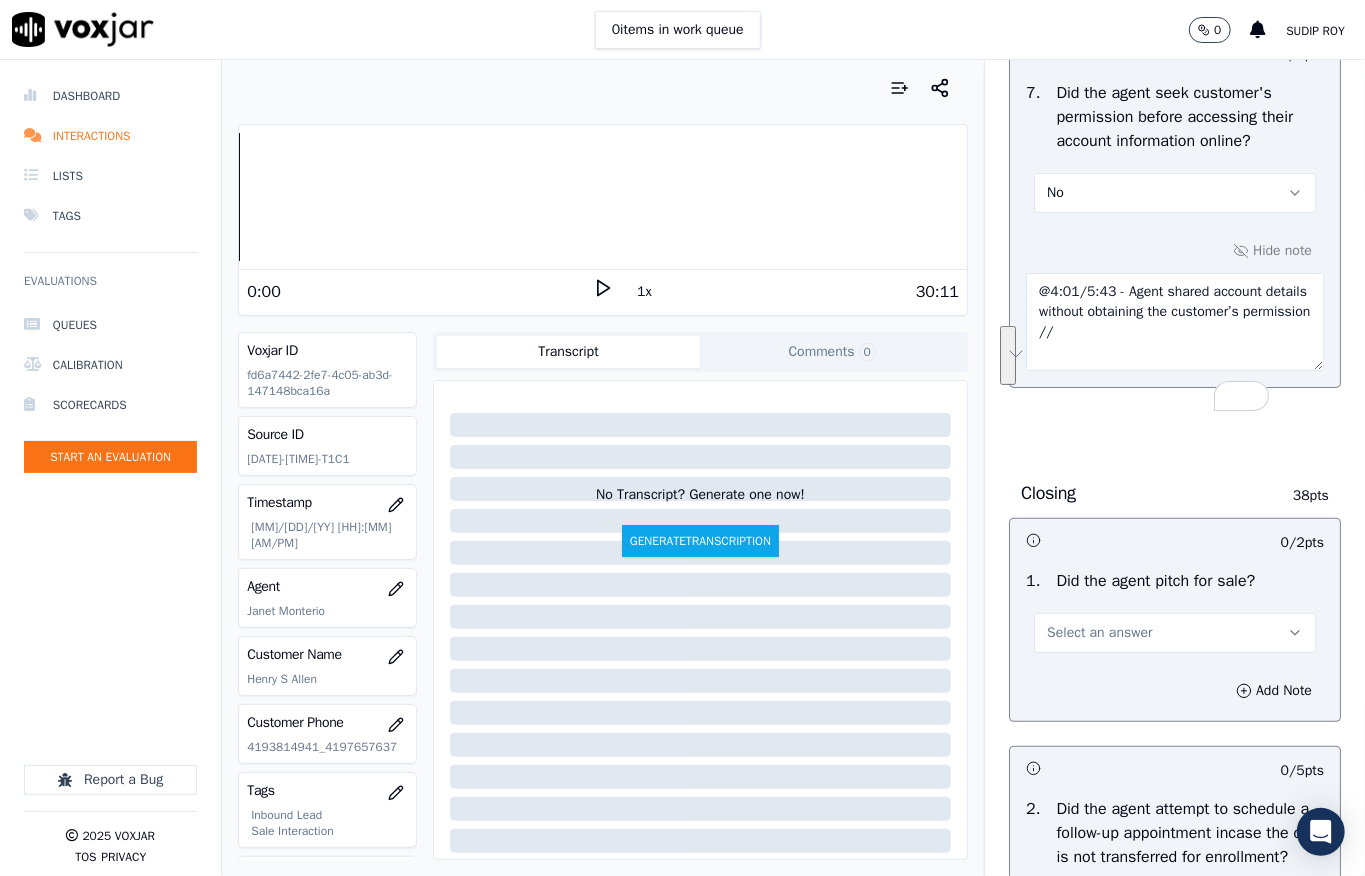 paste on "Call id - [DATE]_[TIME] - Agent shared account details without obtaining the customer’s permission >< @[TIME] - The agent shared the account details first and asked for permission afterwards" 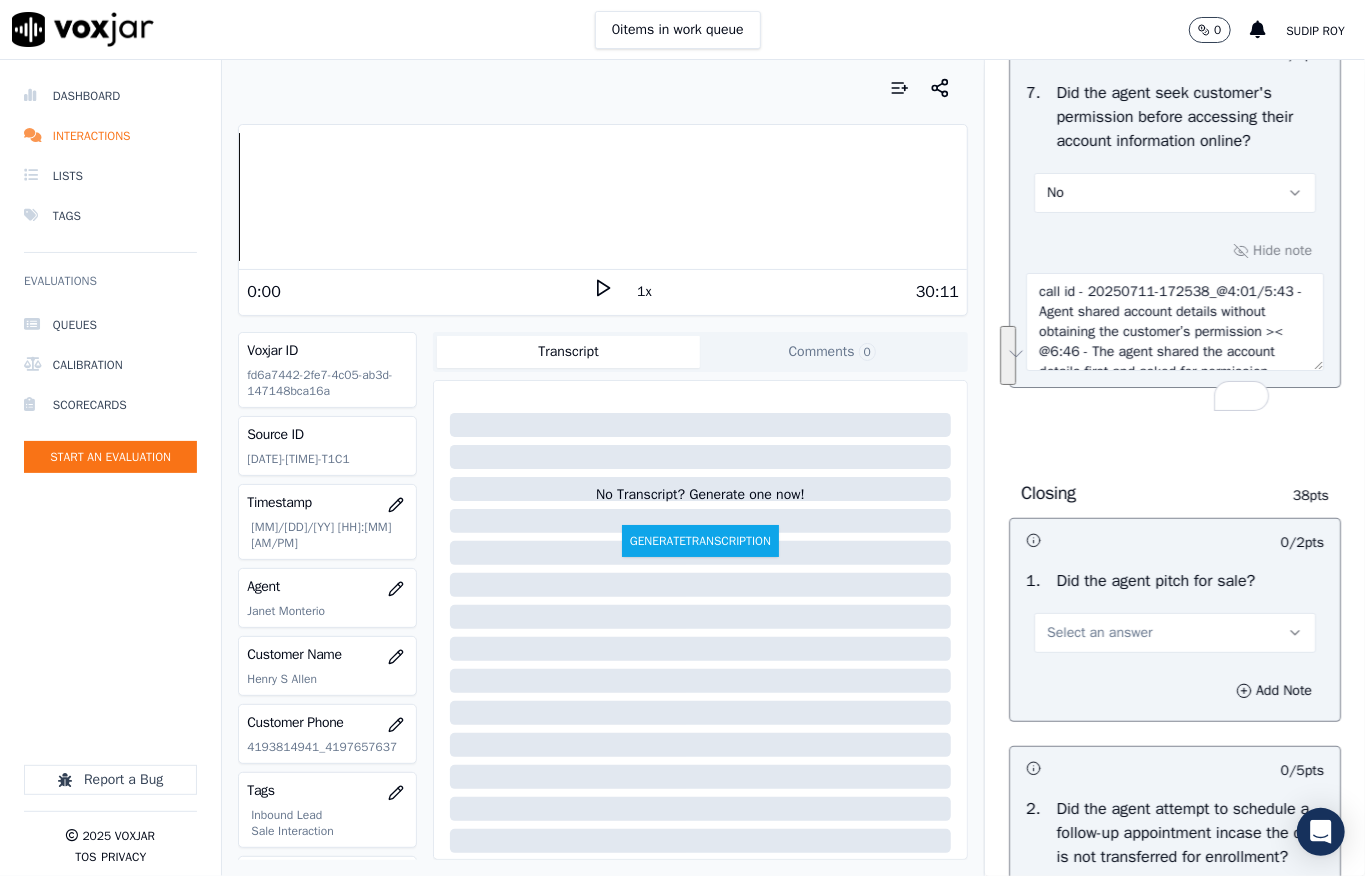scroll, scrollTop: 72, scrollLeft: 0, axis: vertical 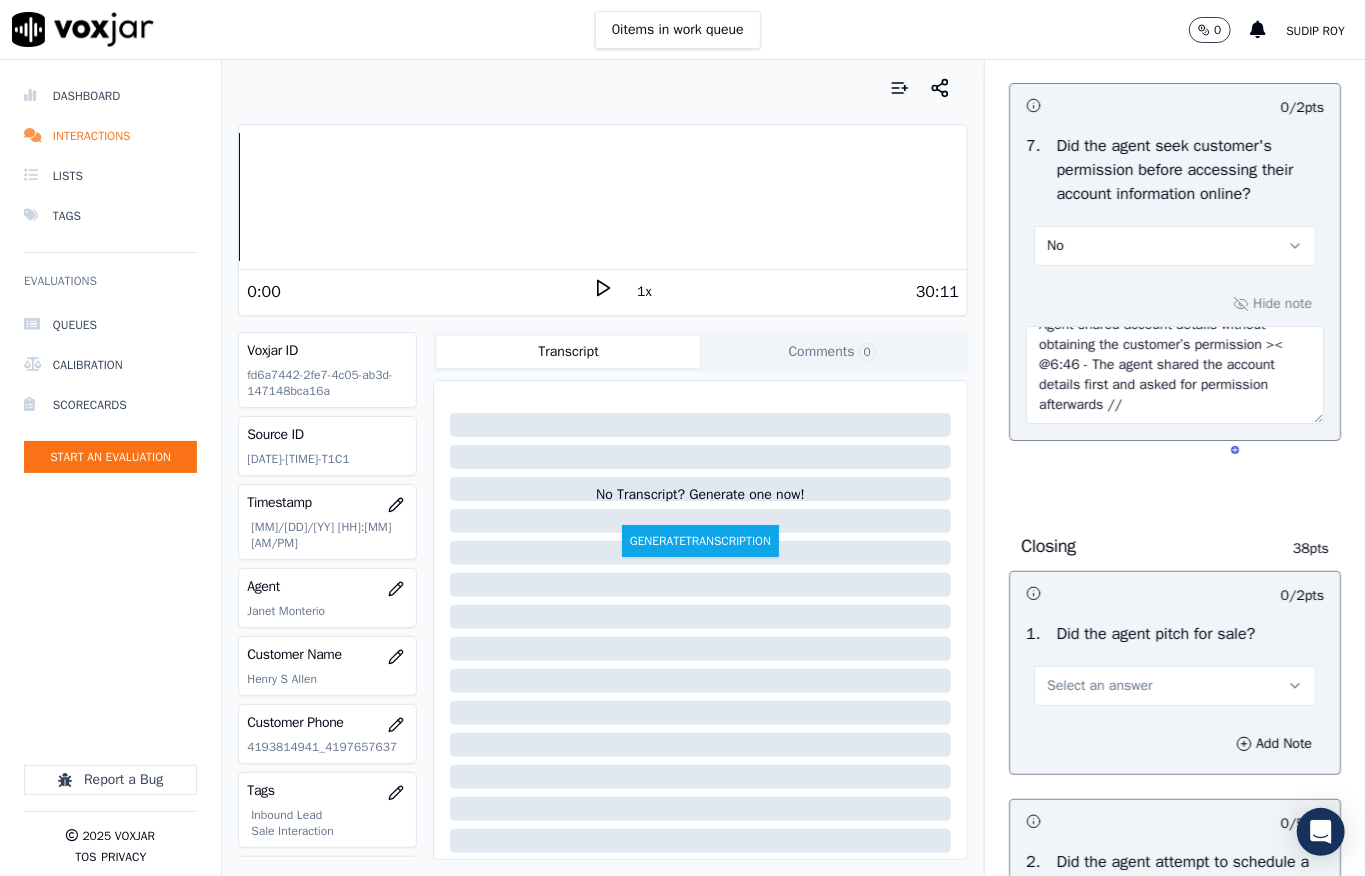 click on "call id - 20250711-172538_@4:01/5:43 - Agent shared account details without obtaining the customer’s permission >< @6:46 - The agent shared the account details first and asked for permission afterwards //" at bounding box center [1175, 375] 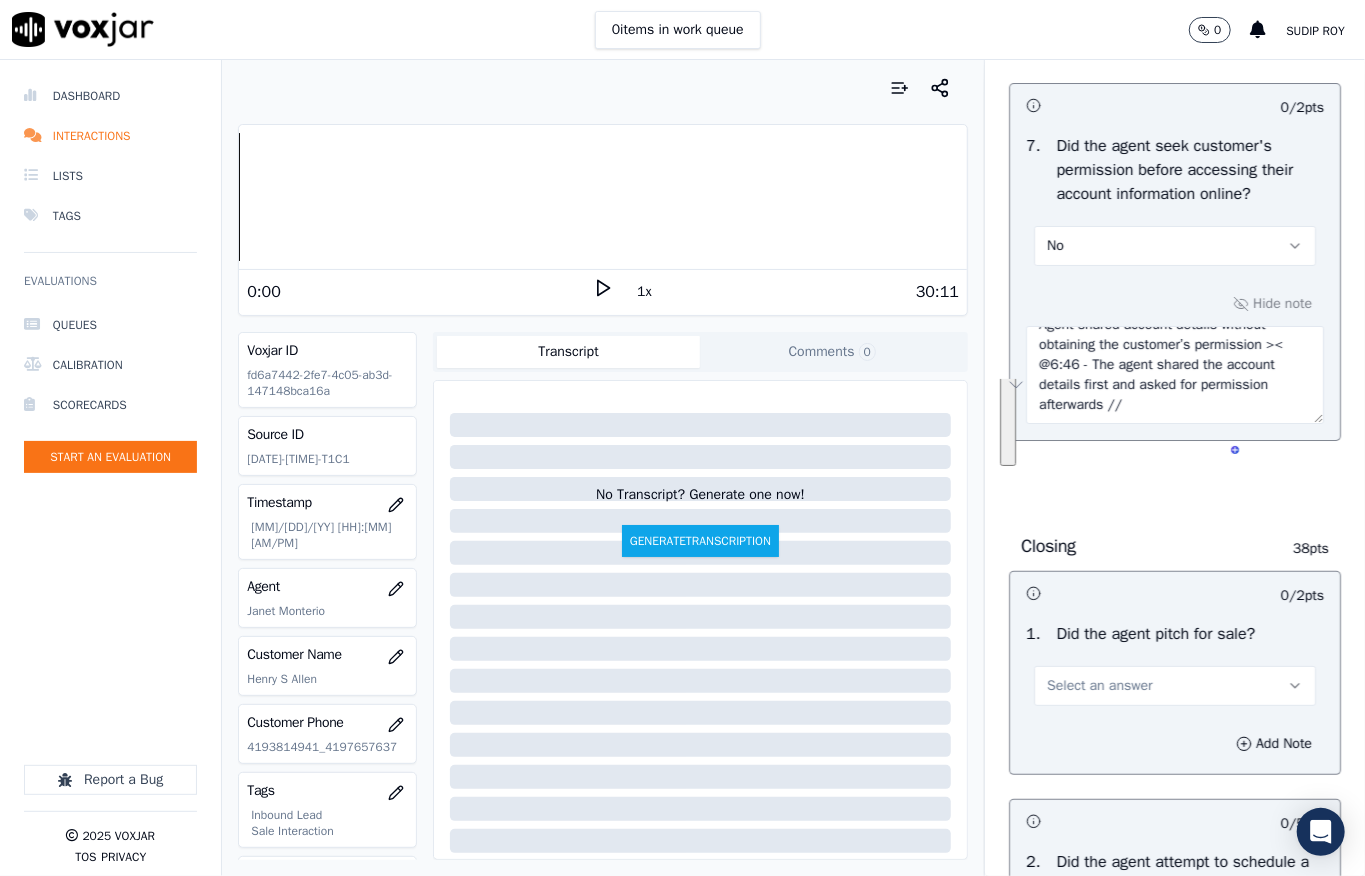 paste on "/10:57 - The agent shared the account details first and asked for permission afterwards //" 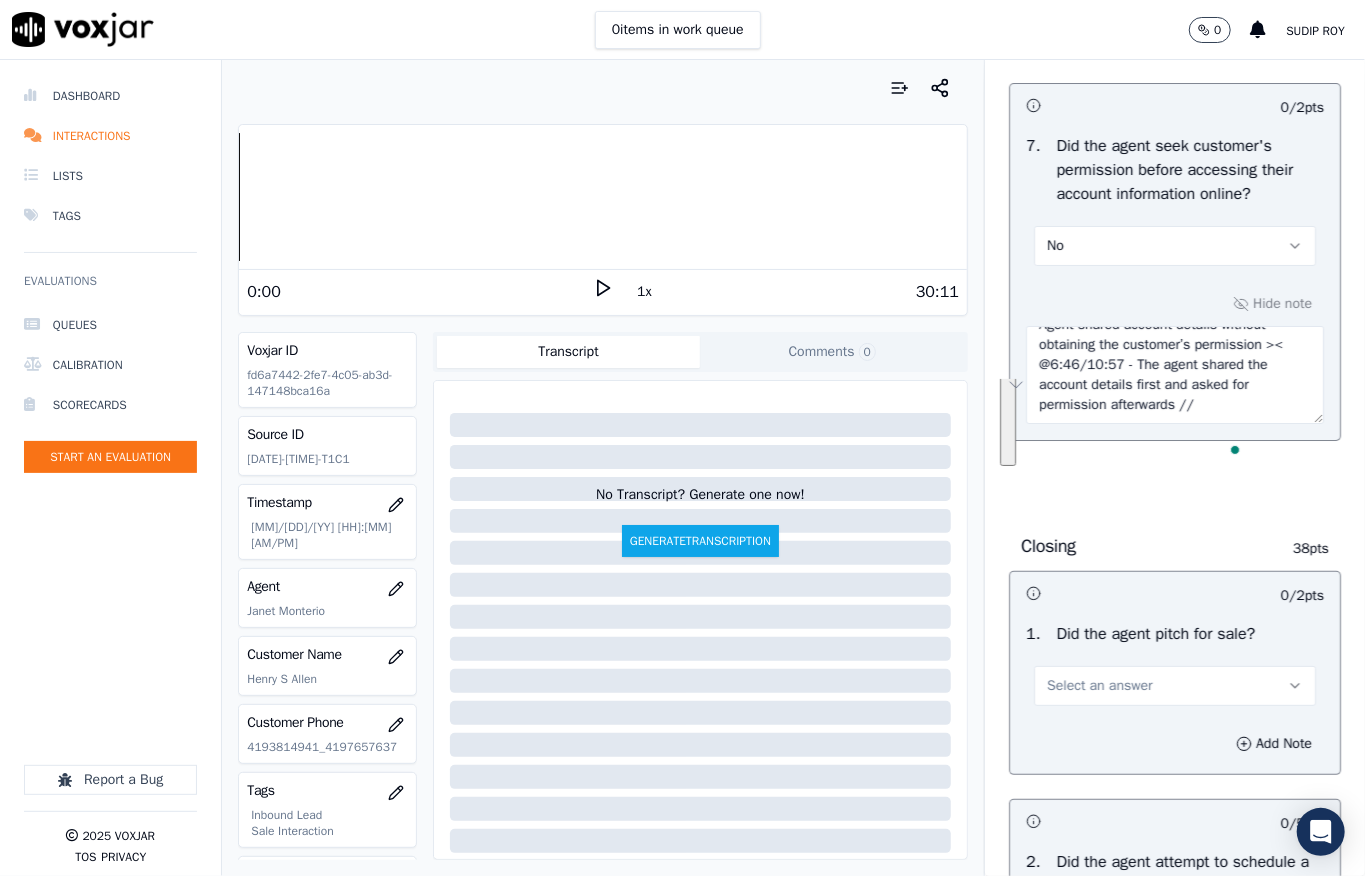scroll, scrollTop: 92, scrollLeft: 0, axis: vertical 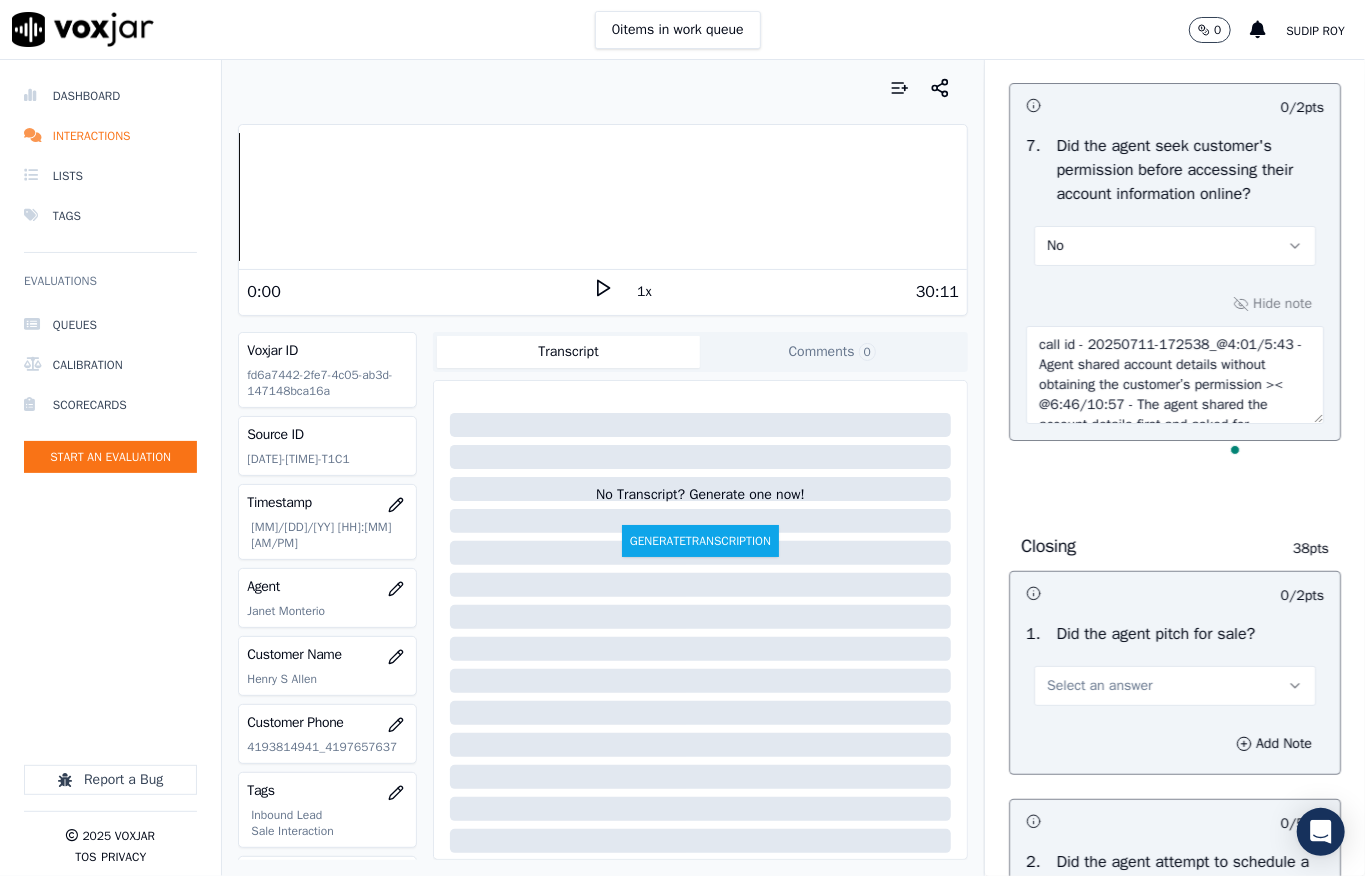 type on "call id - 20250711-172538_@4:01/5:43 - Agent shared account details without obtaining the customer’s permission >< @6:46/10:57 - The agent shared the account details first and asked for permission afterwards //" 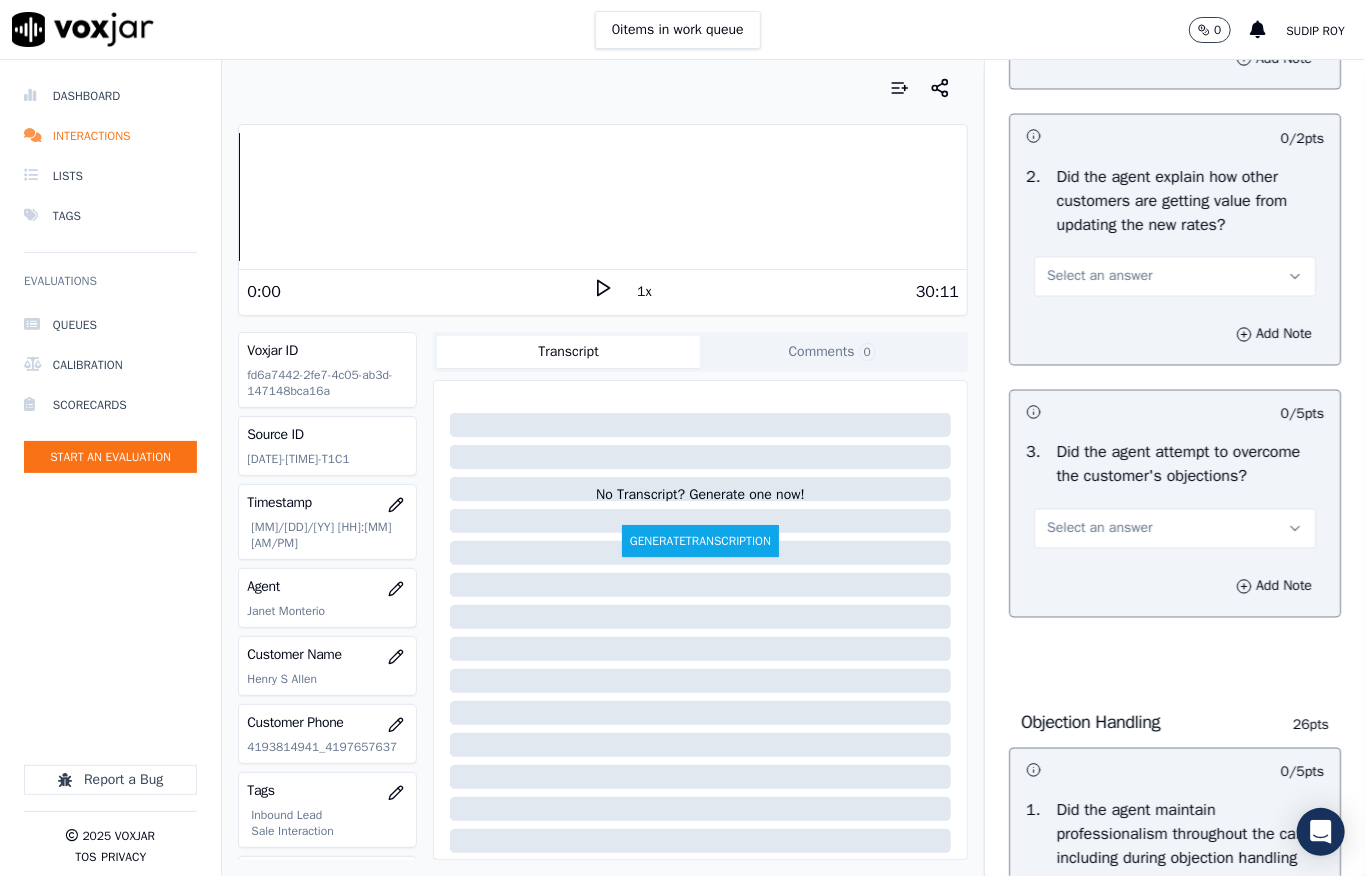 scroll, scrollTop: 0, scrollLeft: 0, axis: both 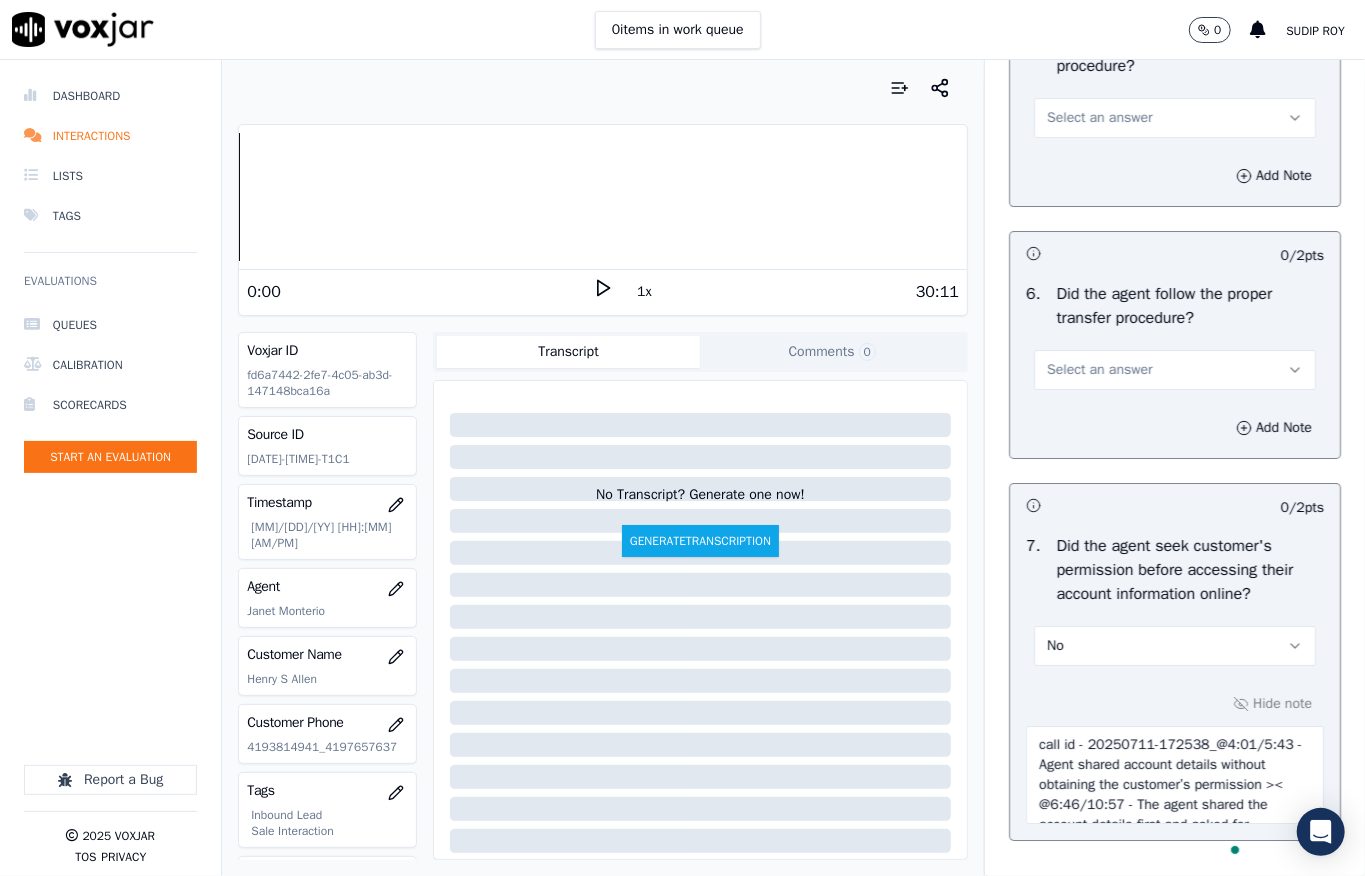 click on "Select an answer" at bounding box center [1099, 370] 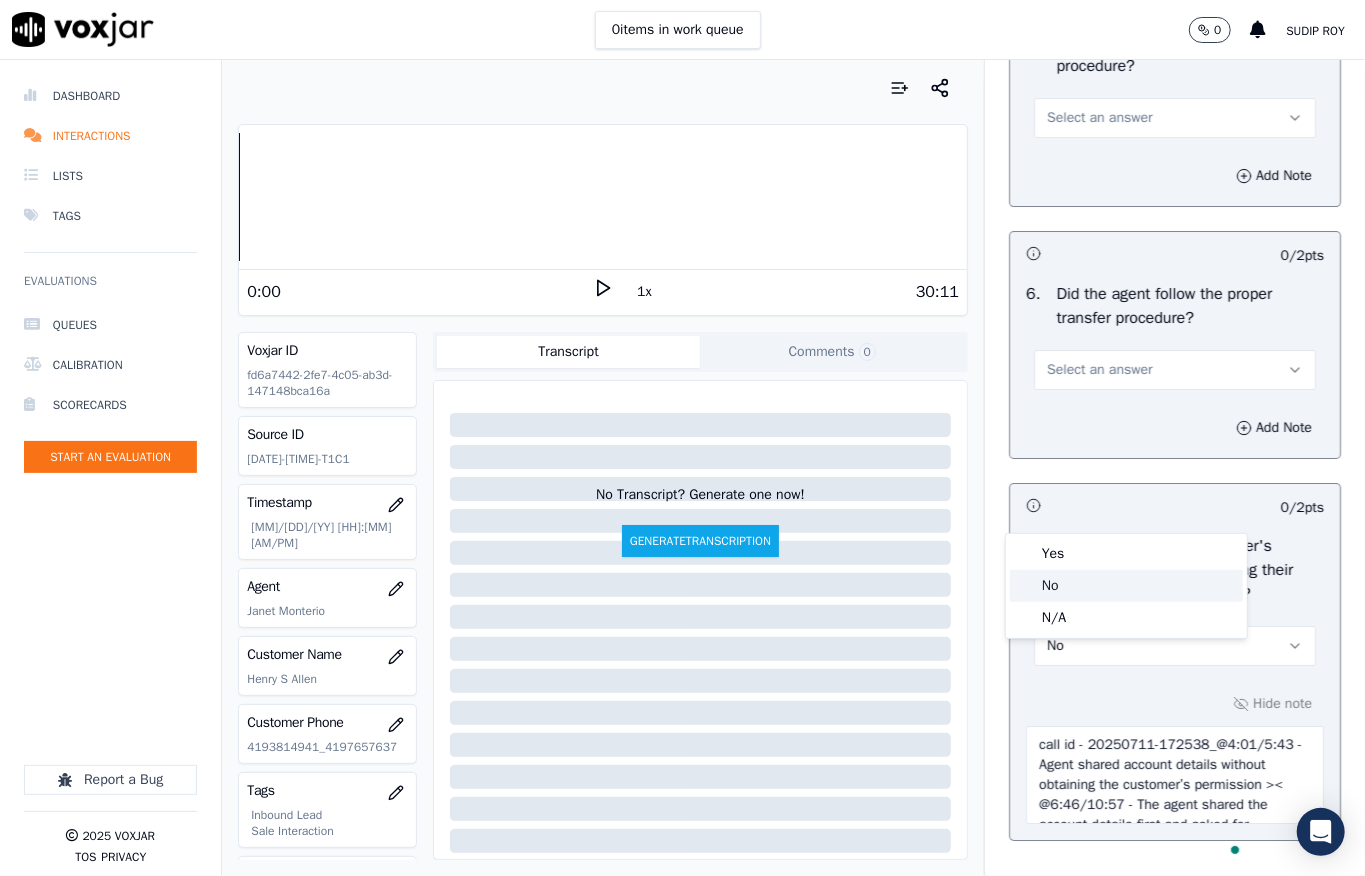 click on "No" 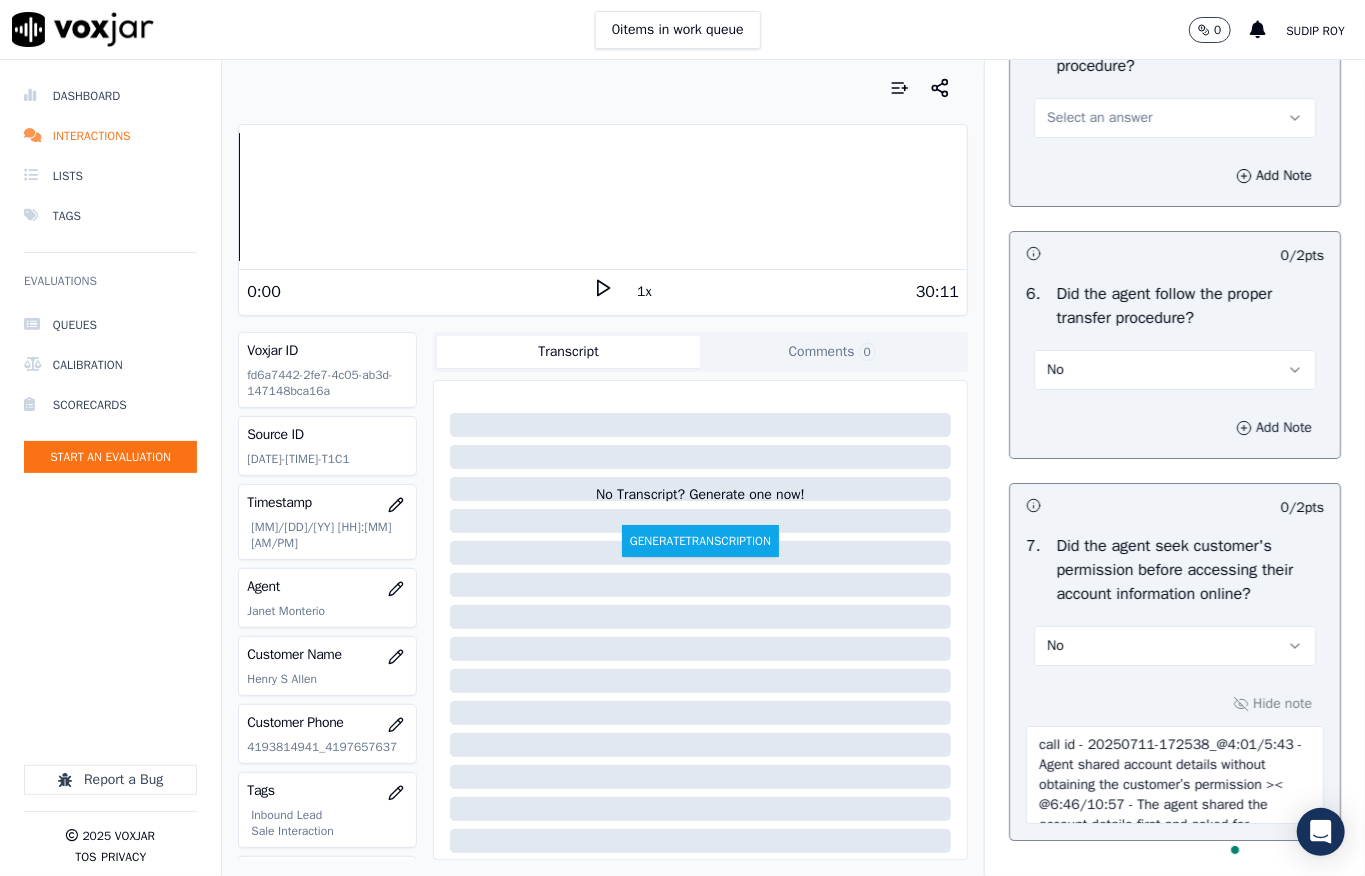 drag, startPoint x: 1205, startPoint y: 566, endPoint x: 1164, endPoint y: 577, distance: 42.44997 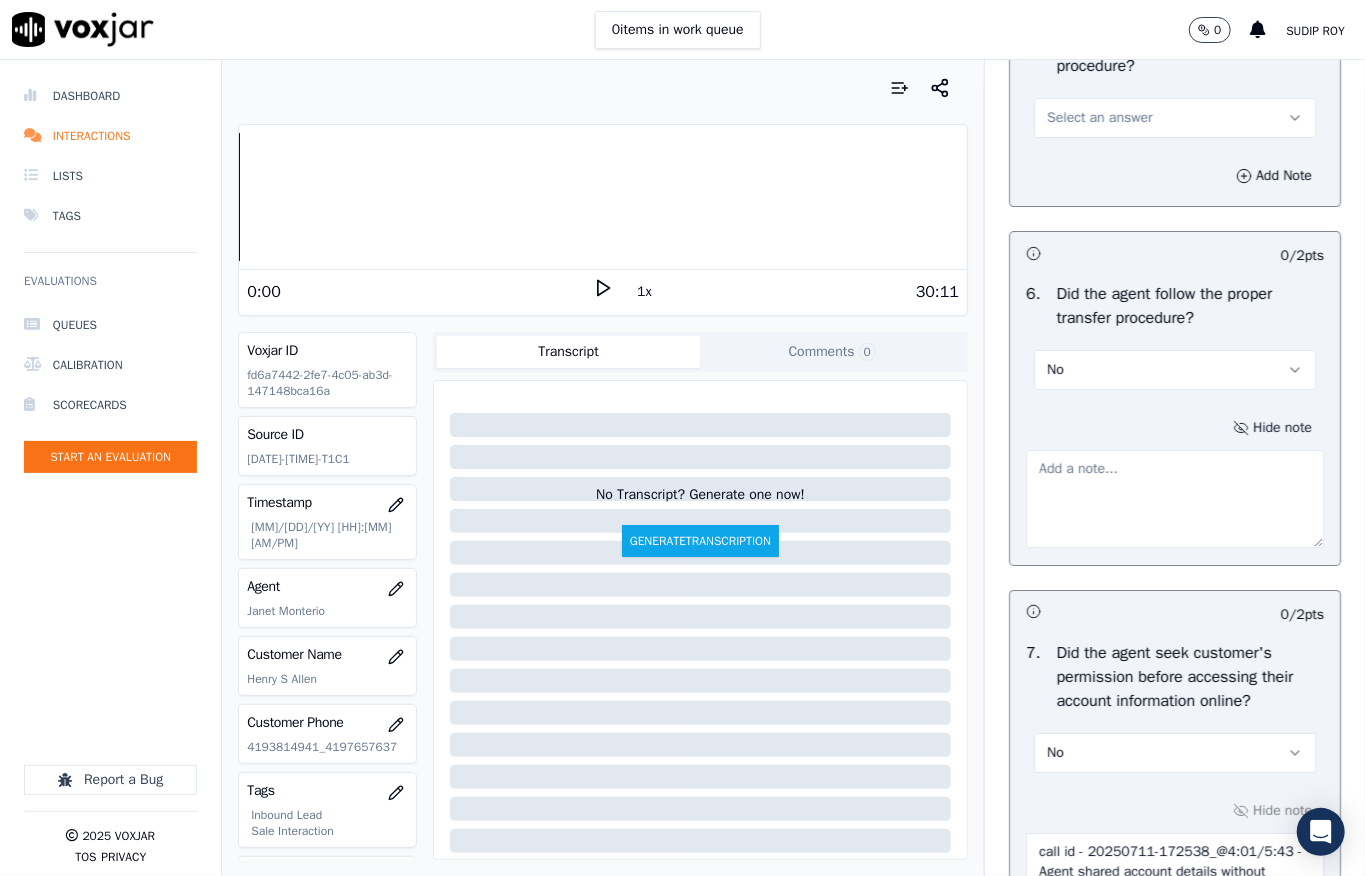click on "Hide note" at bounding box center [1272, 428] 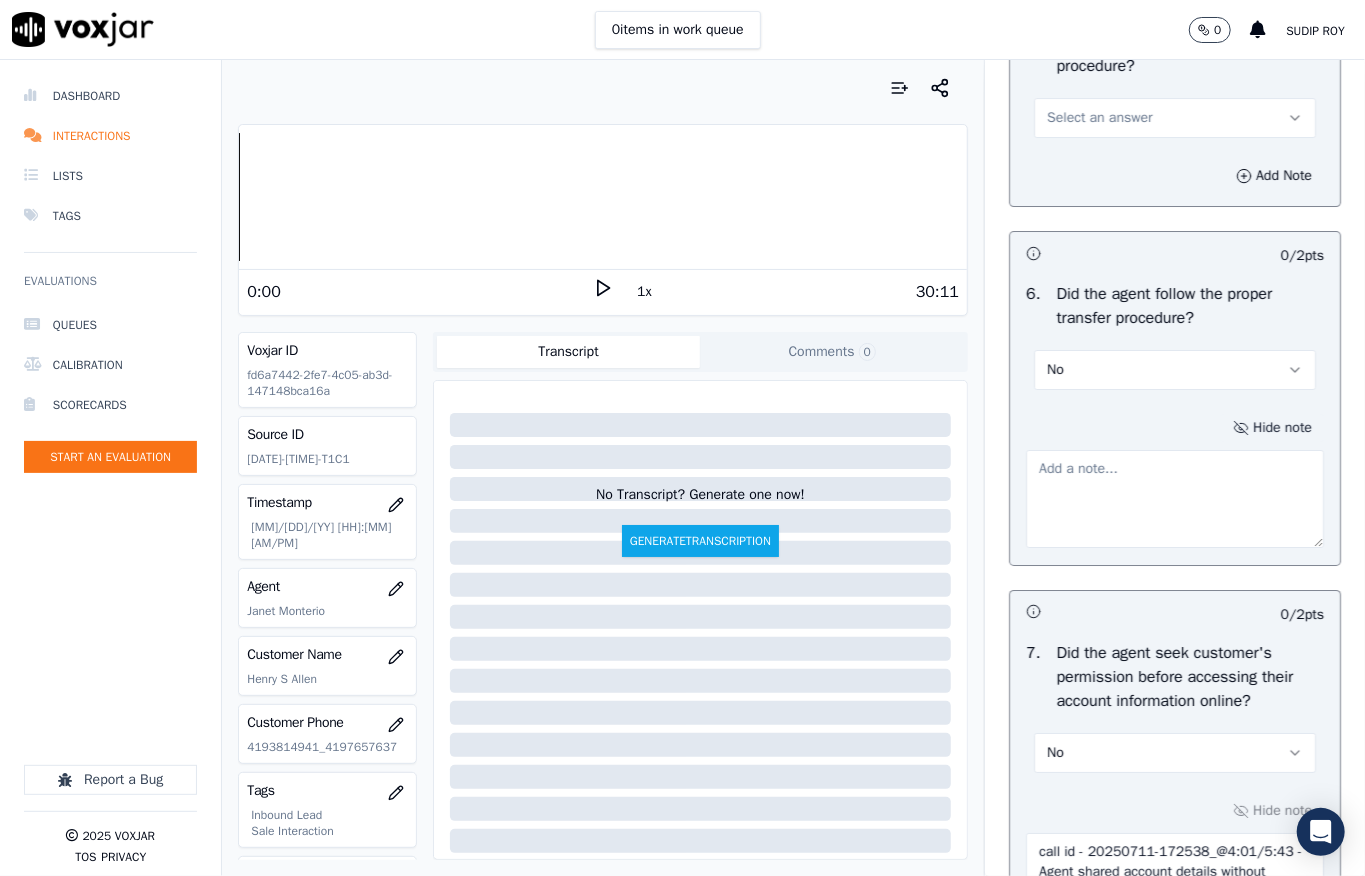type 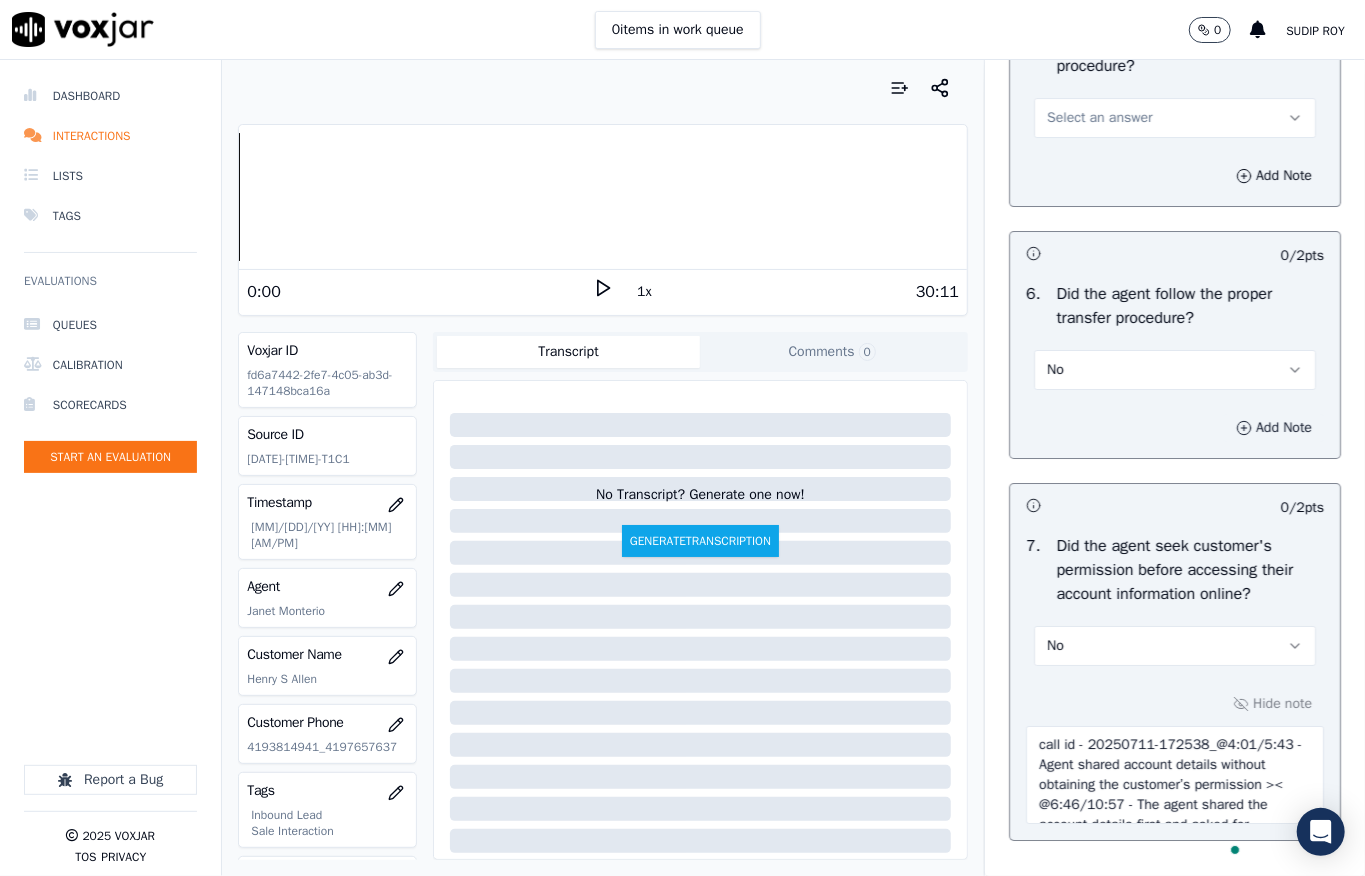 click on "Add Note" at bounding box center (1274, 428) 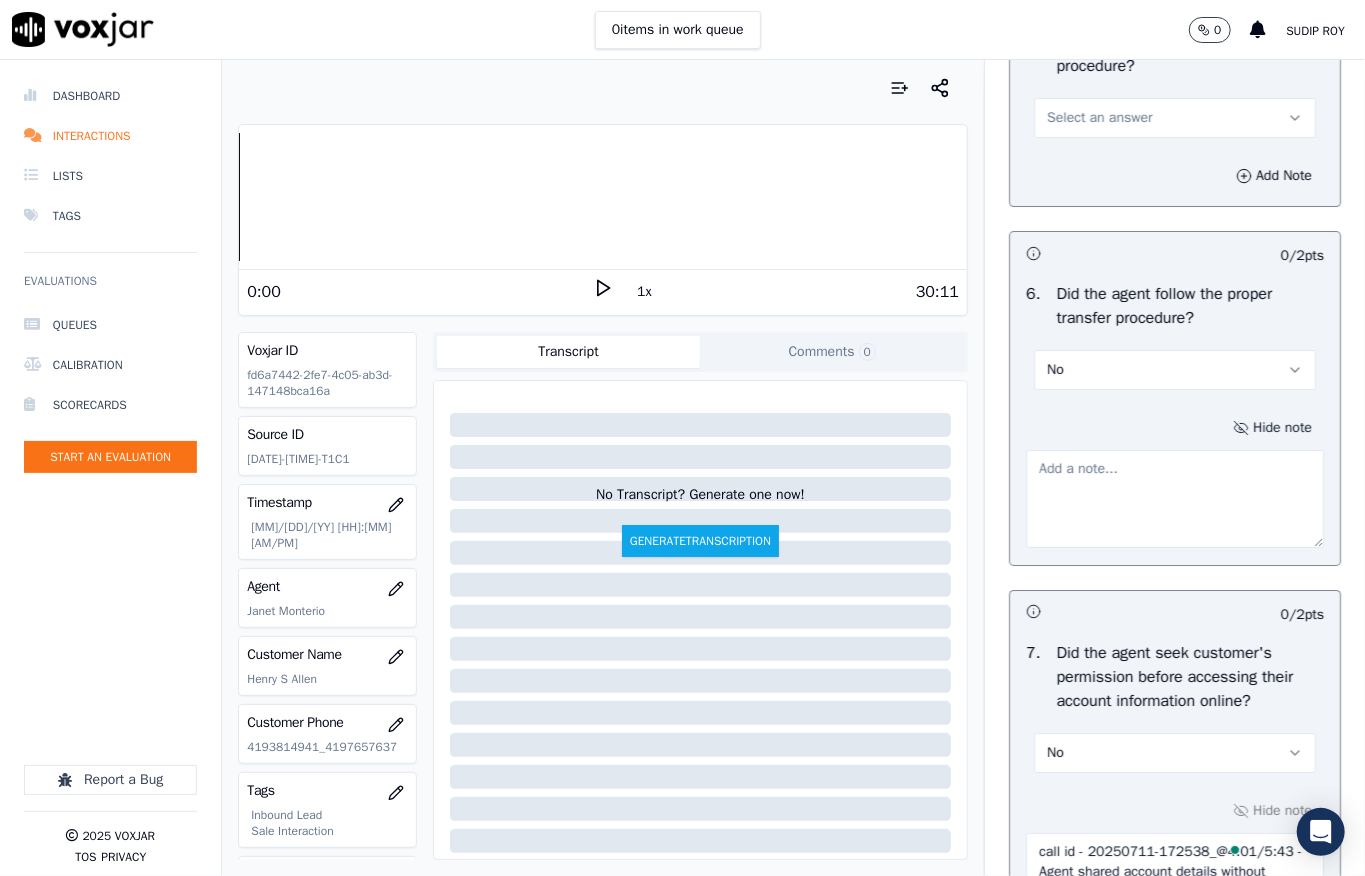 click at bounding box center [1175, 499] 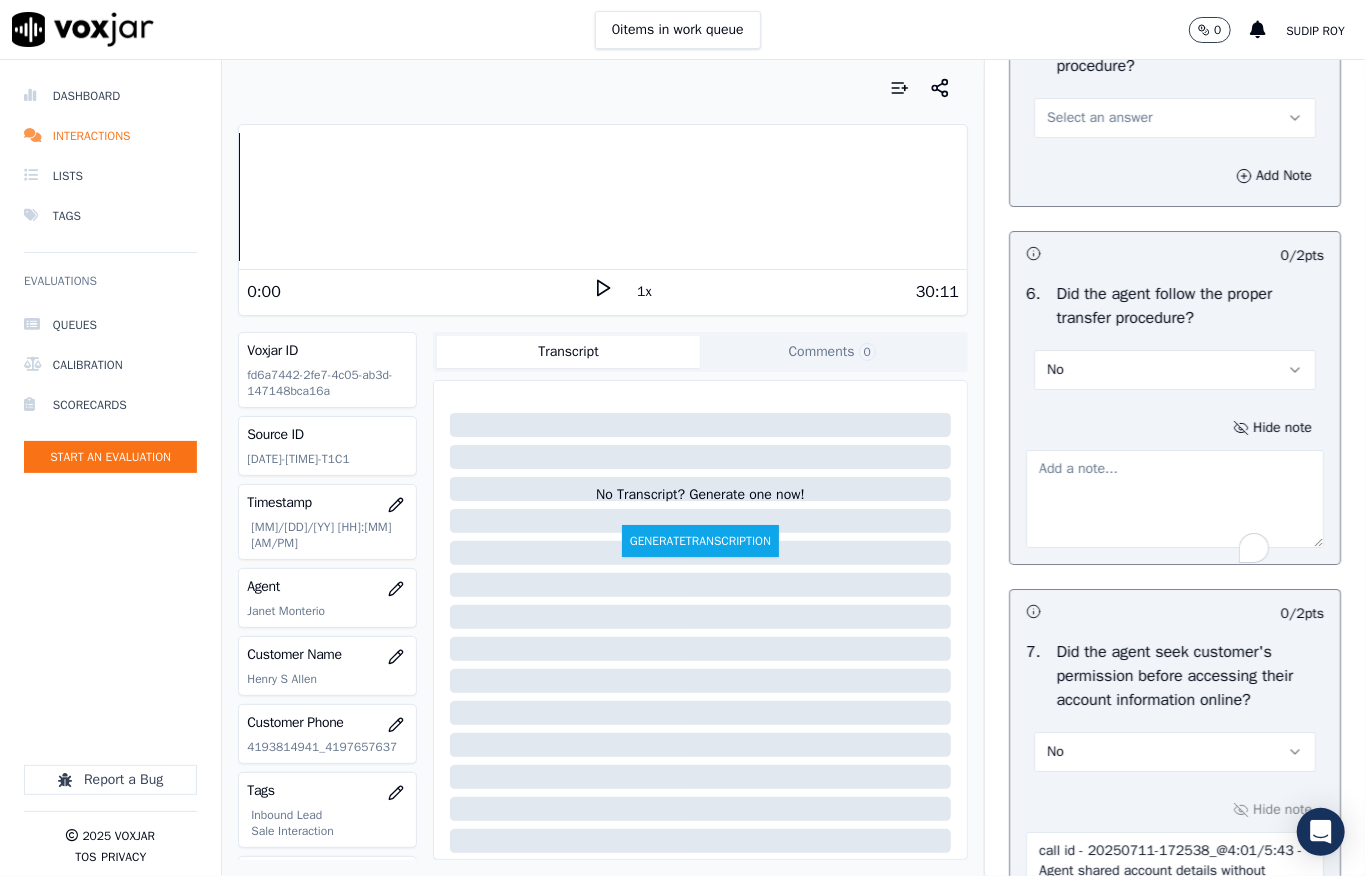 paste on "@[TIME] - The agent transferred the call to another agent without informing the customer //" 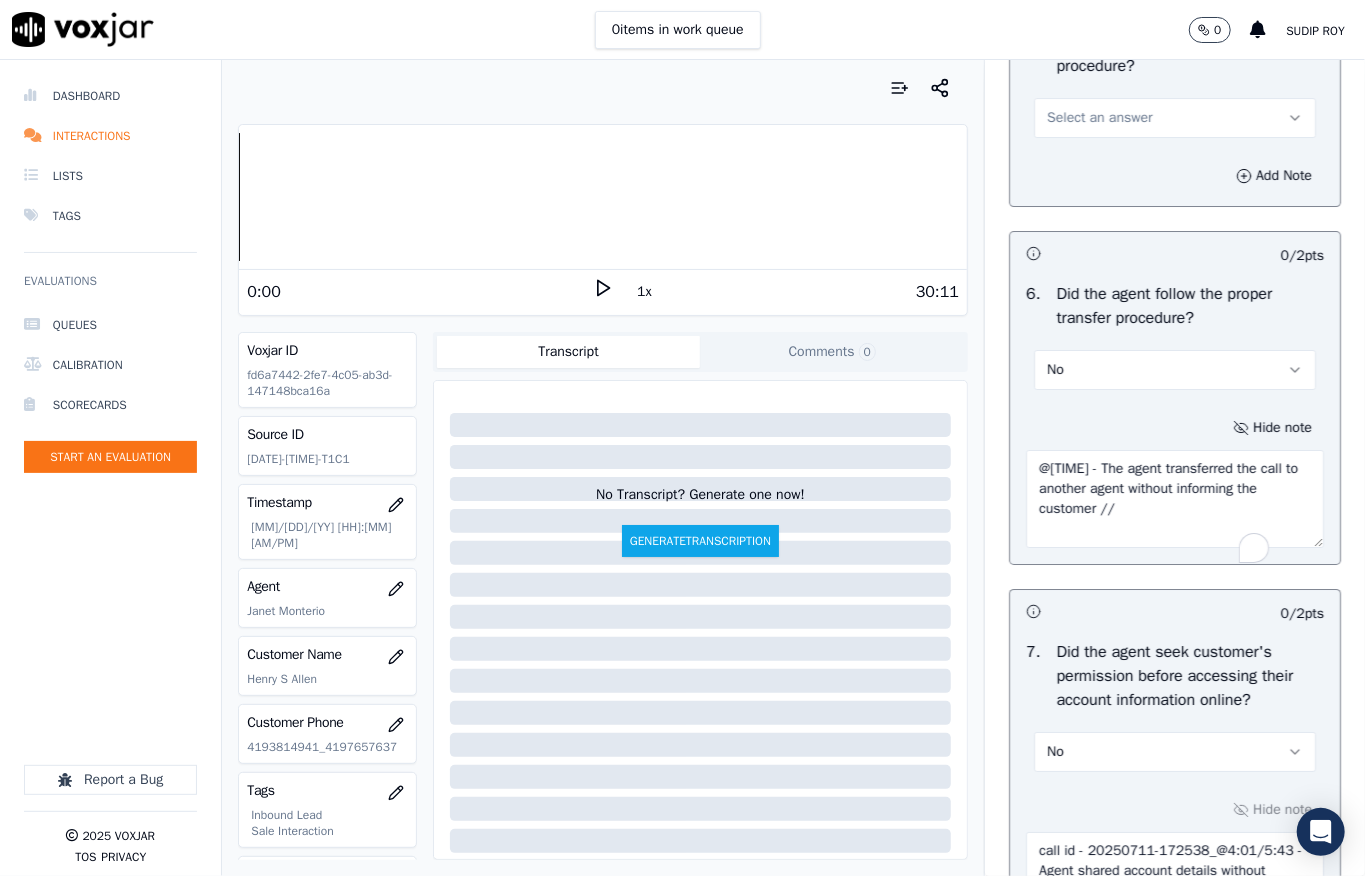 scroll, scrollTop: 3866, scrollLeft: 0, axis: vertical 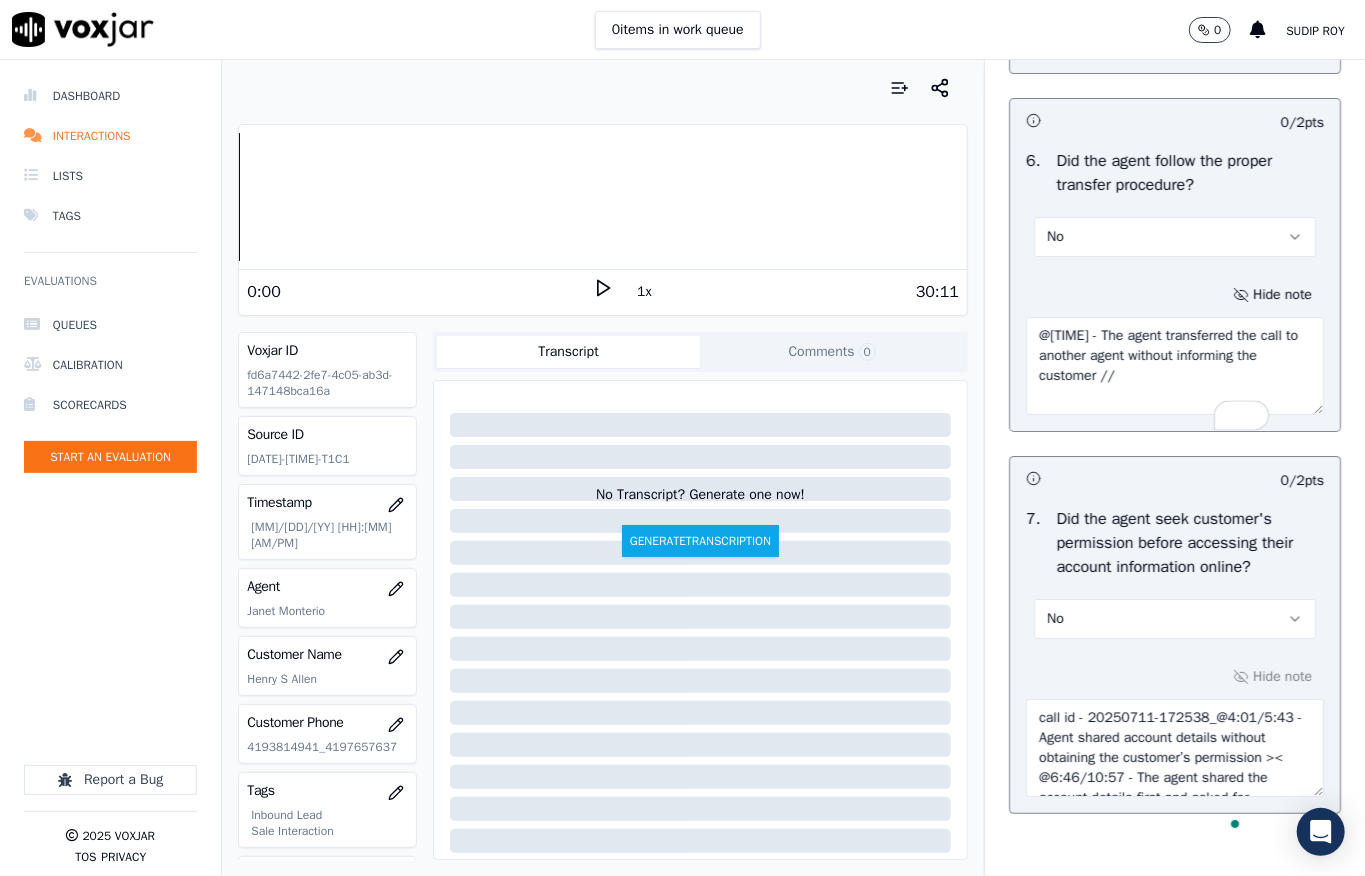 type on "@[TIME] - The agent transferred the call to another agent without informing the customer //" 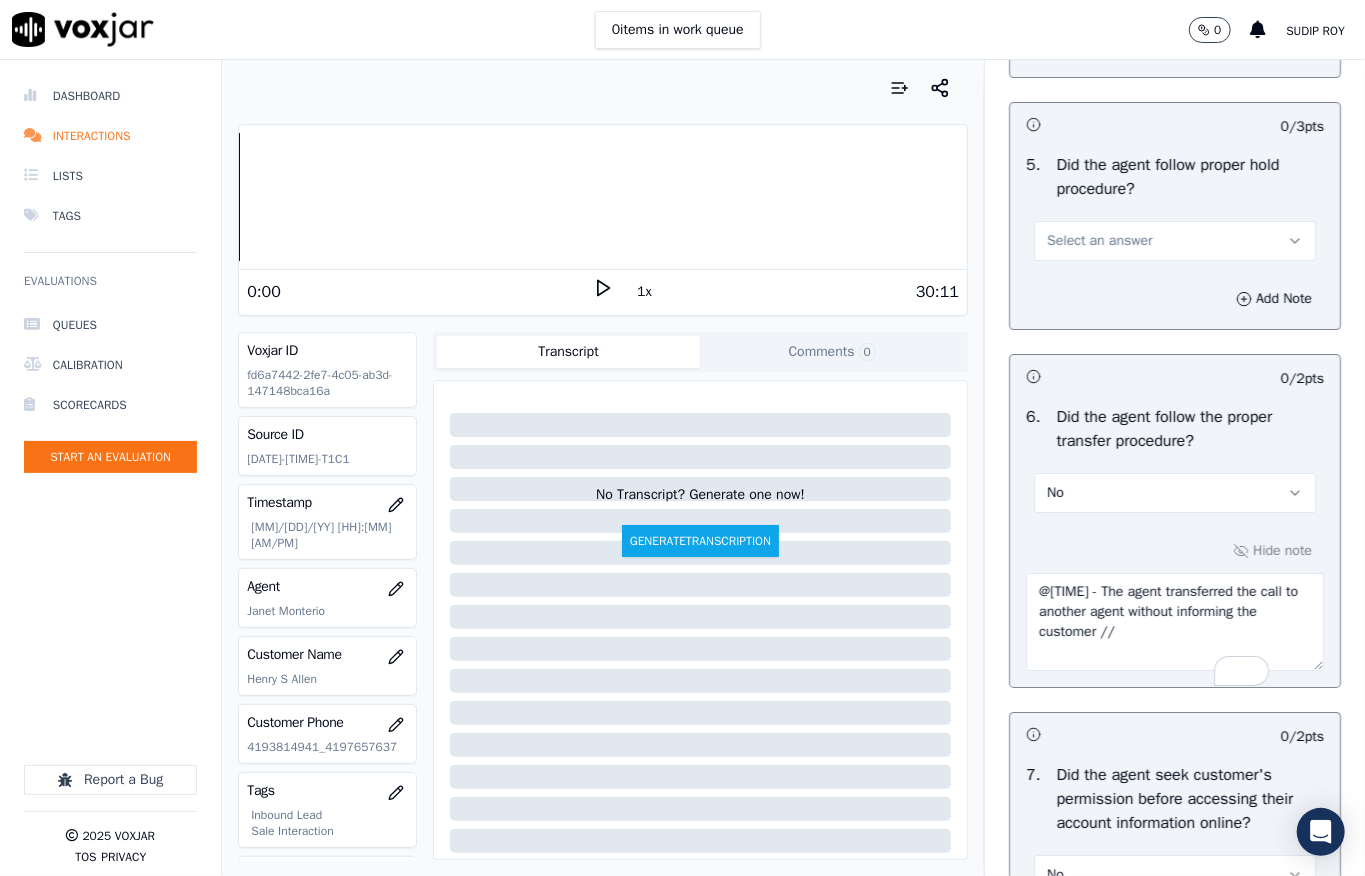 scroll, scrollTop: 3600, scrollLeft: 0, axis: vertical 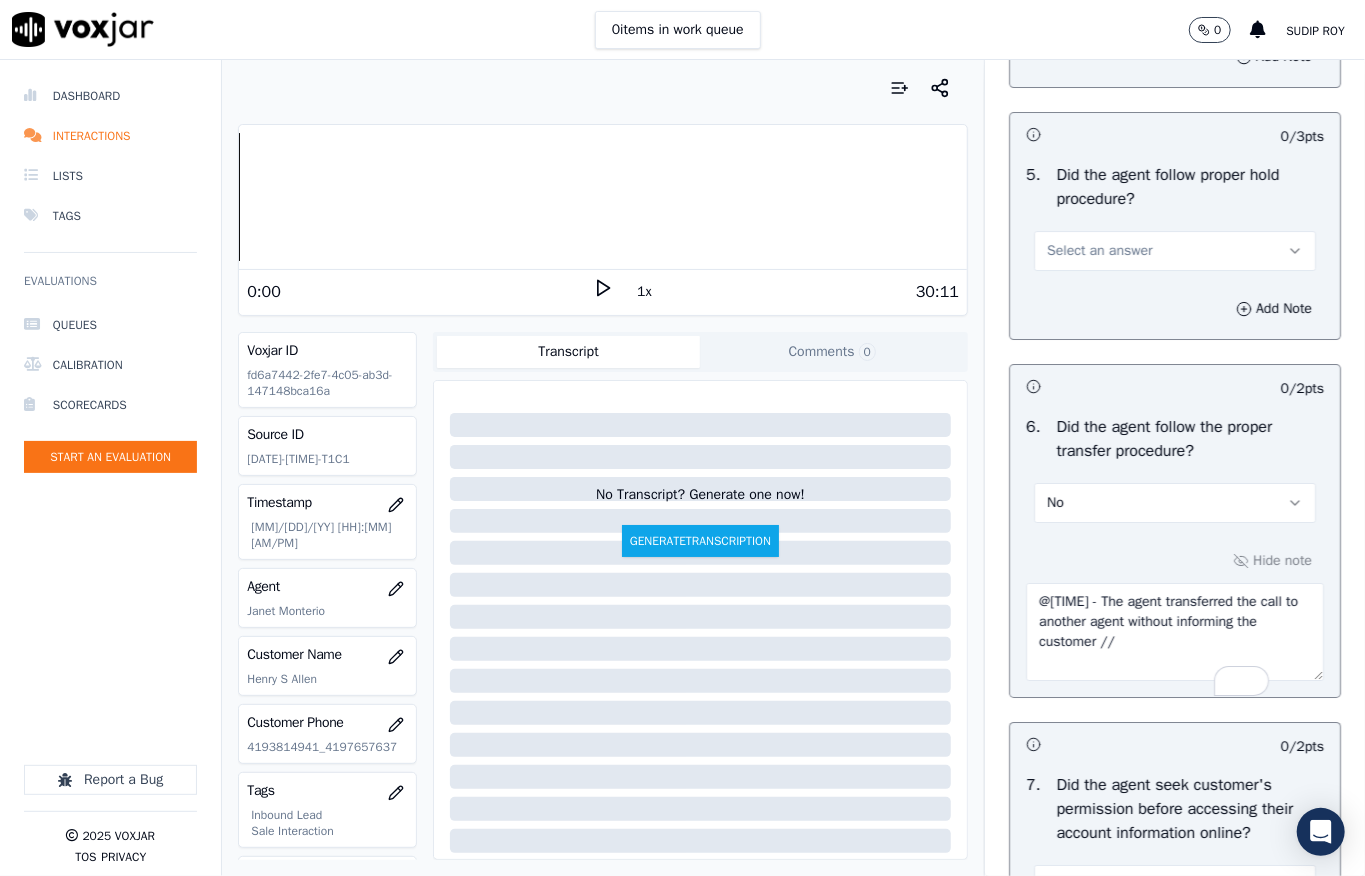 click on "Select an answer" at bounding box center [1175, 251] 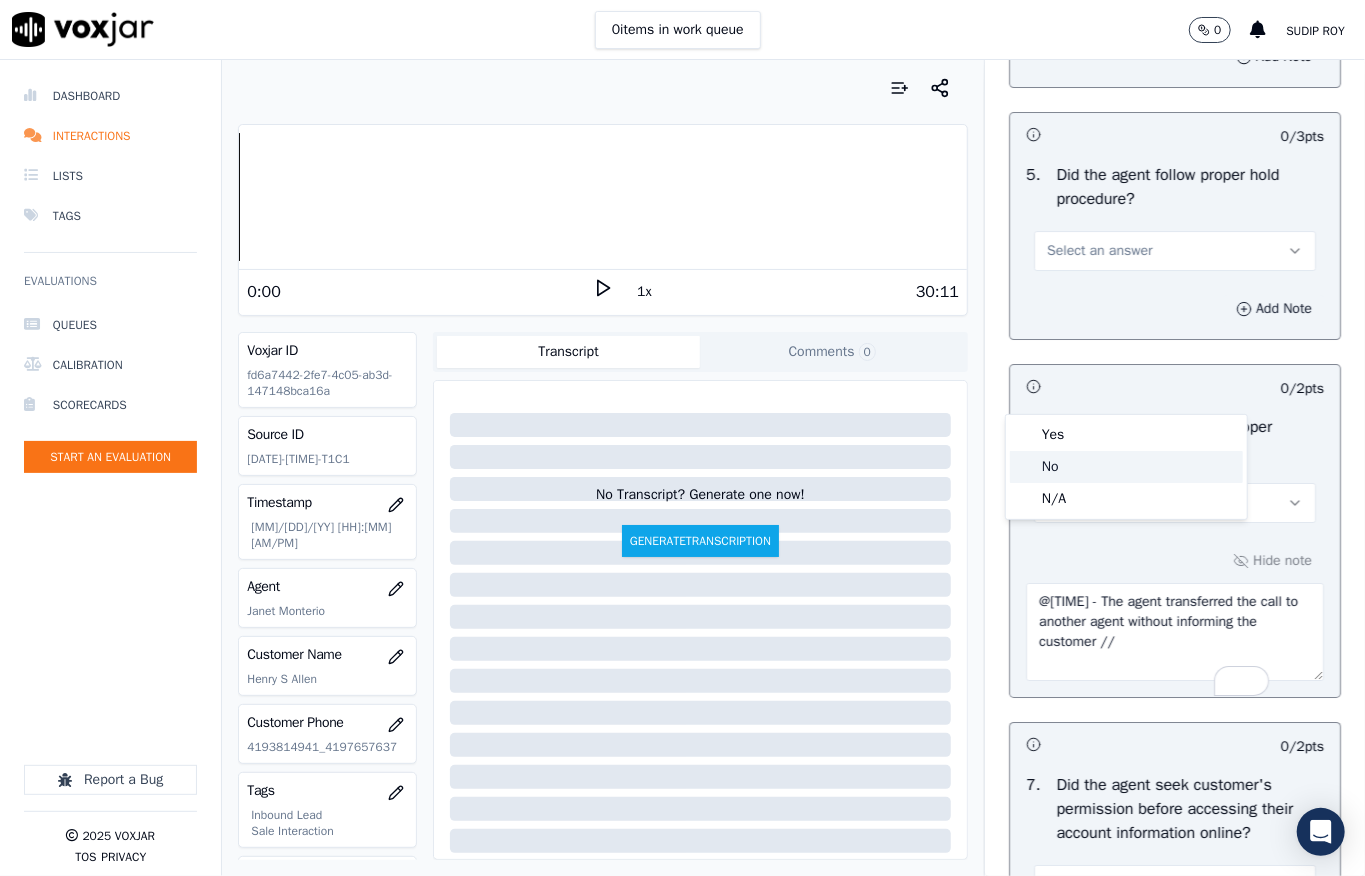 drag, startPoint x: 1081, startPoint y: 458, endPoint x: 1220, endPoint y: 448, distance: 139.35925 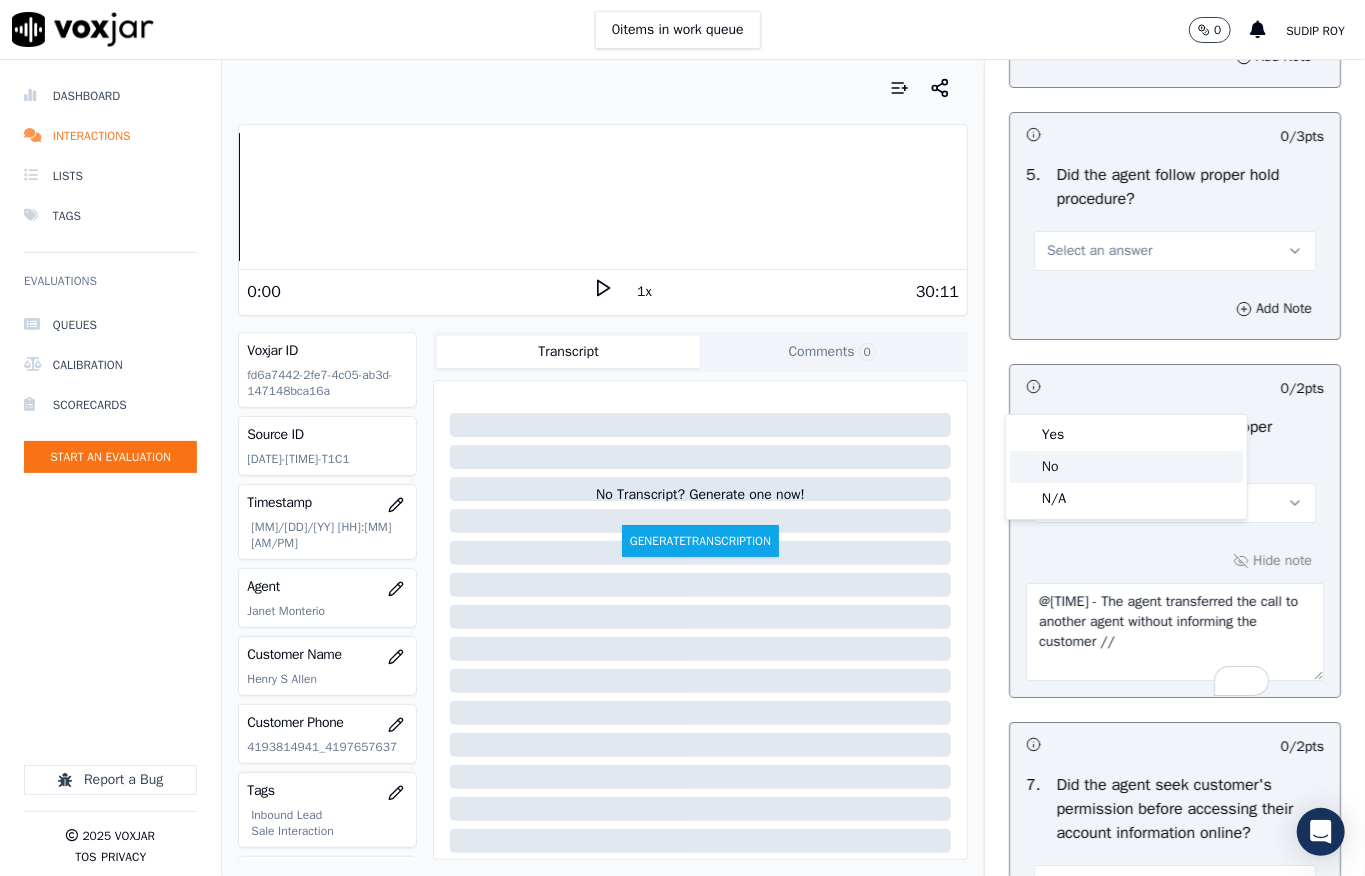 click on "No" 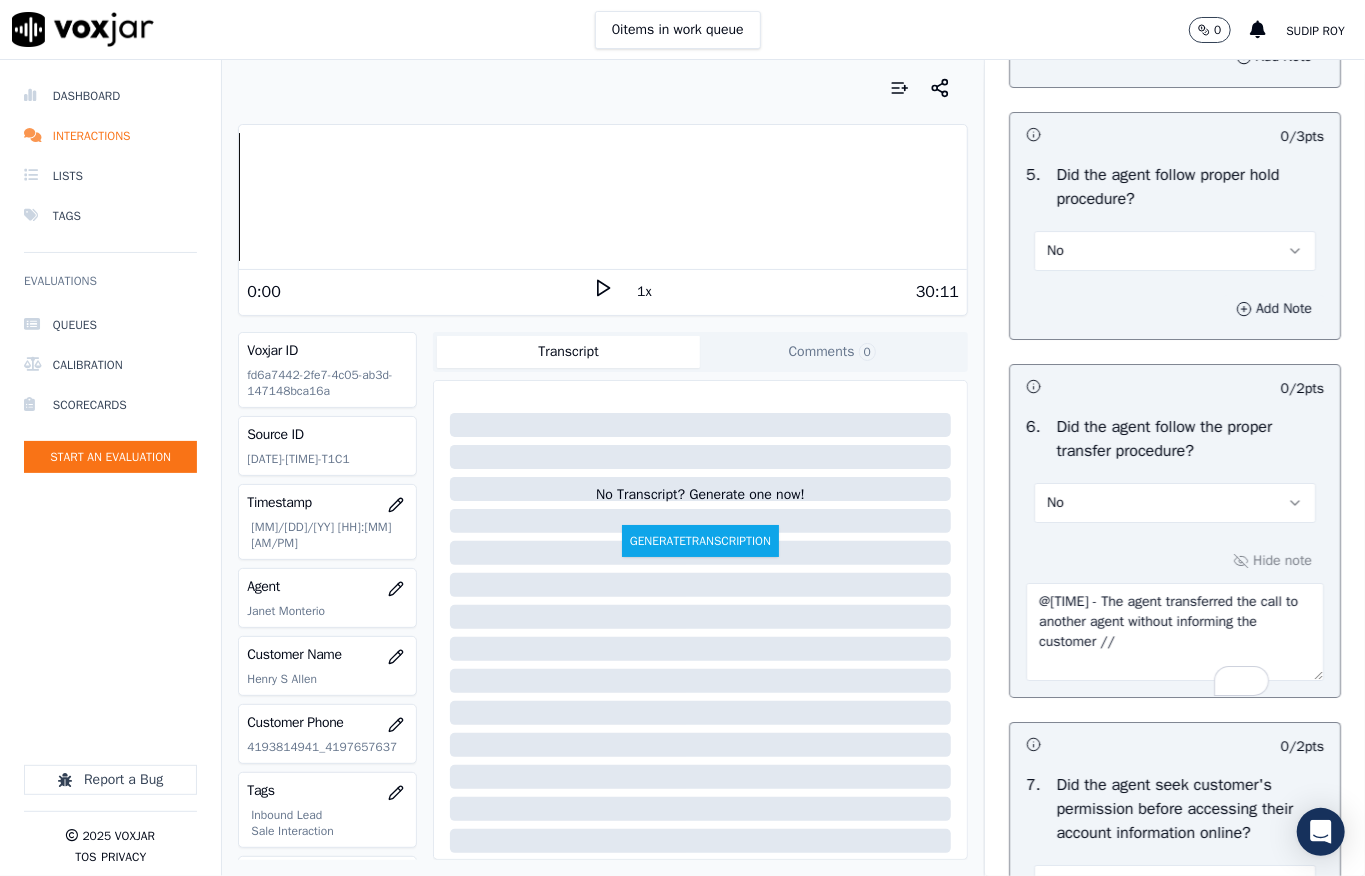 click on "Add Note" at bounding box center (1274, 309) 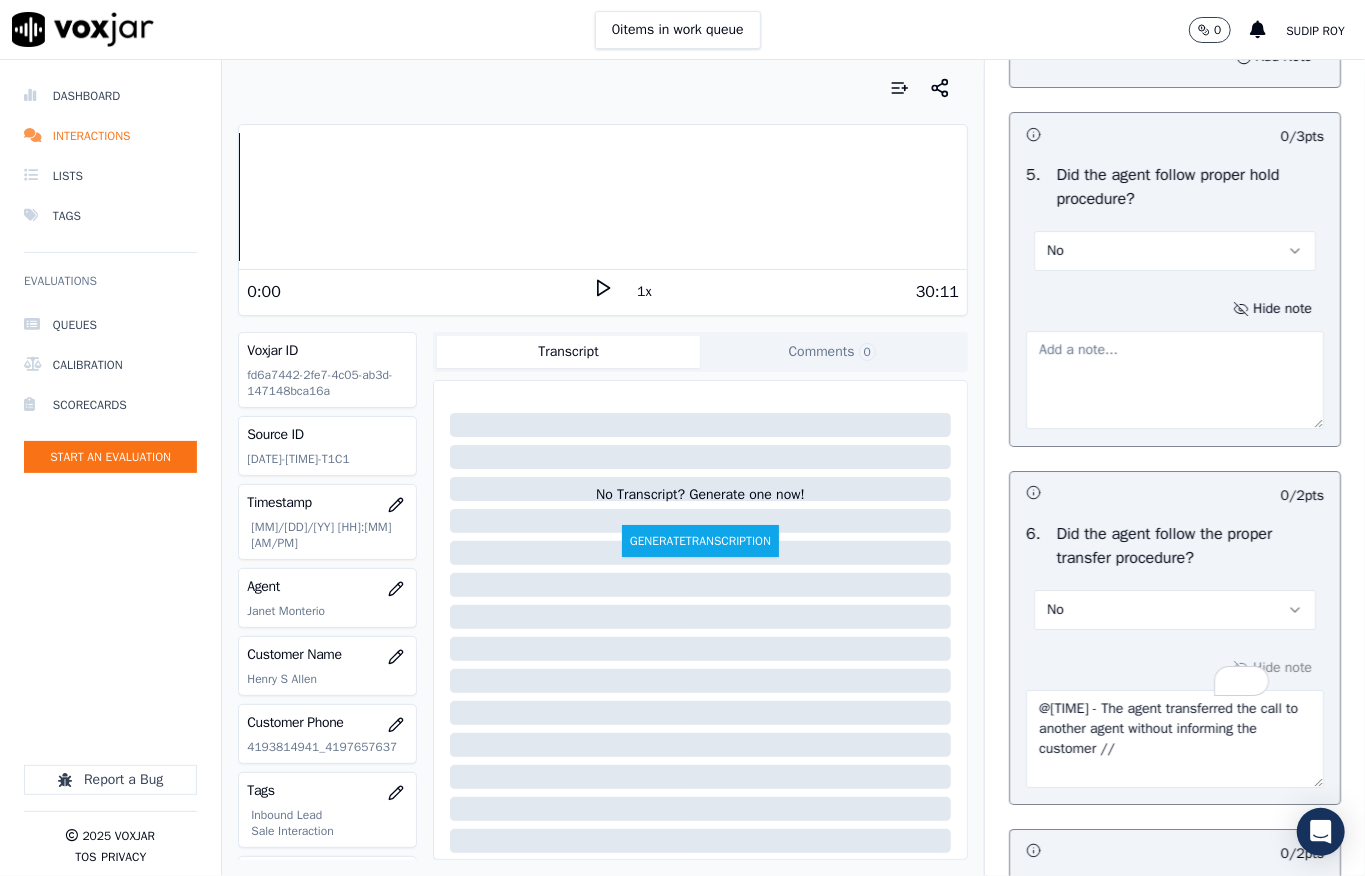 type 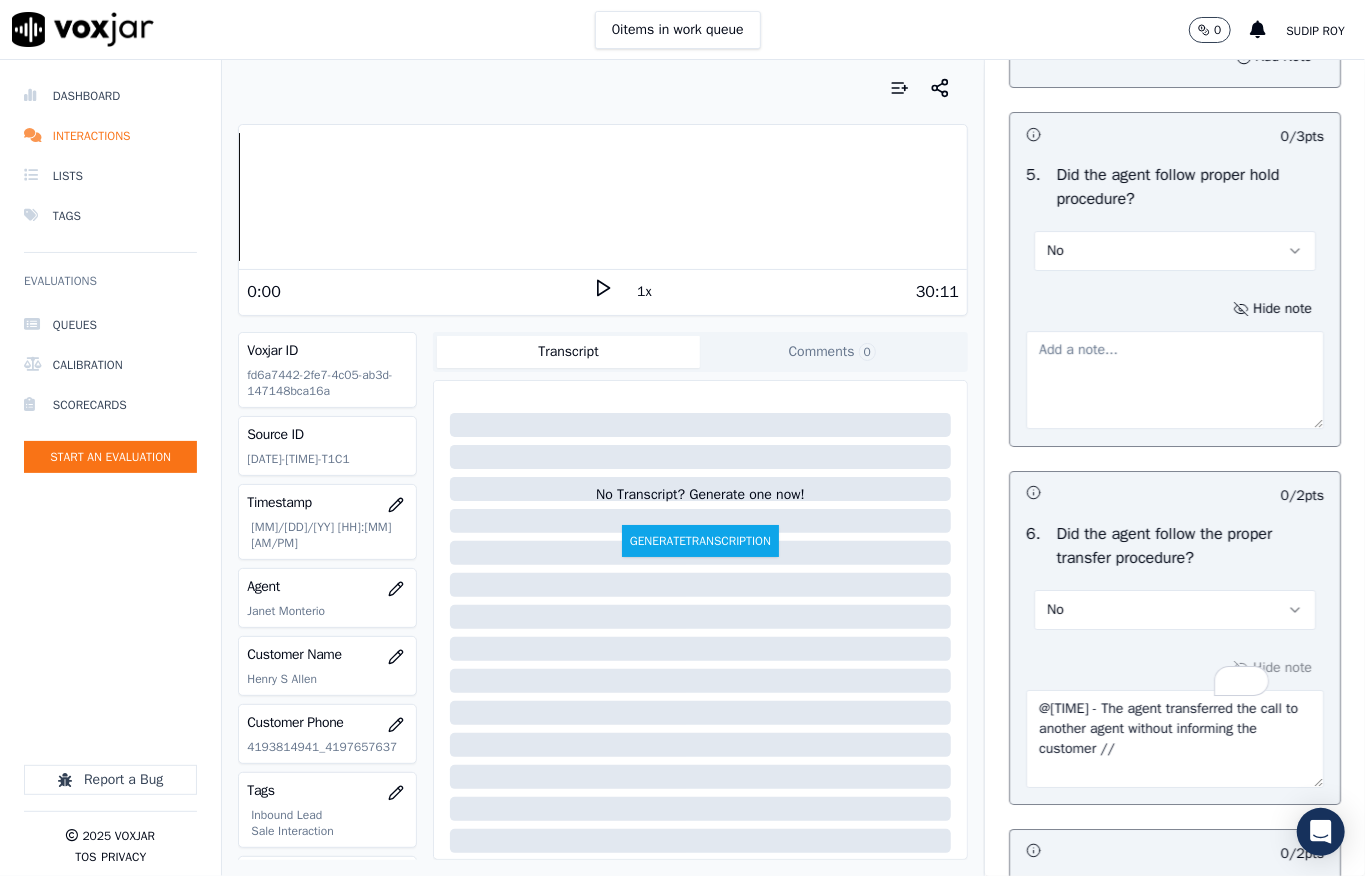 click at bounding box center [1175, 380] 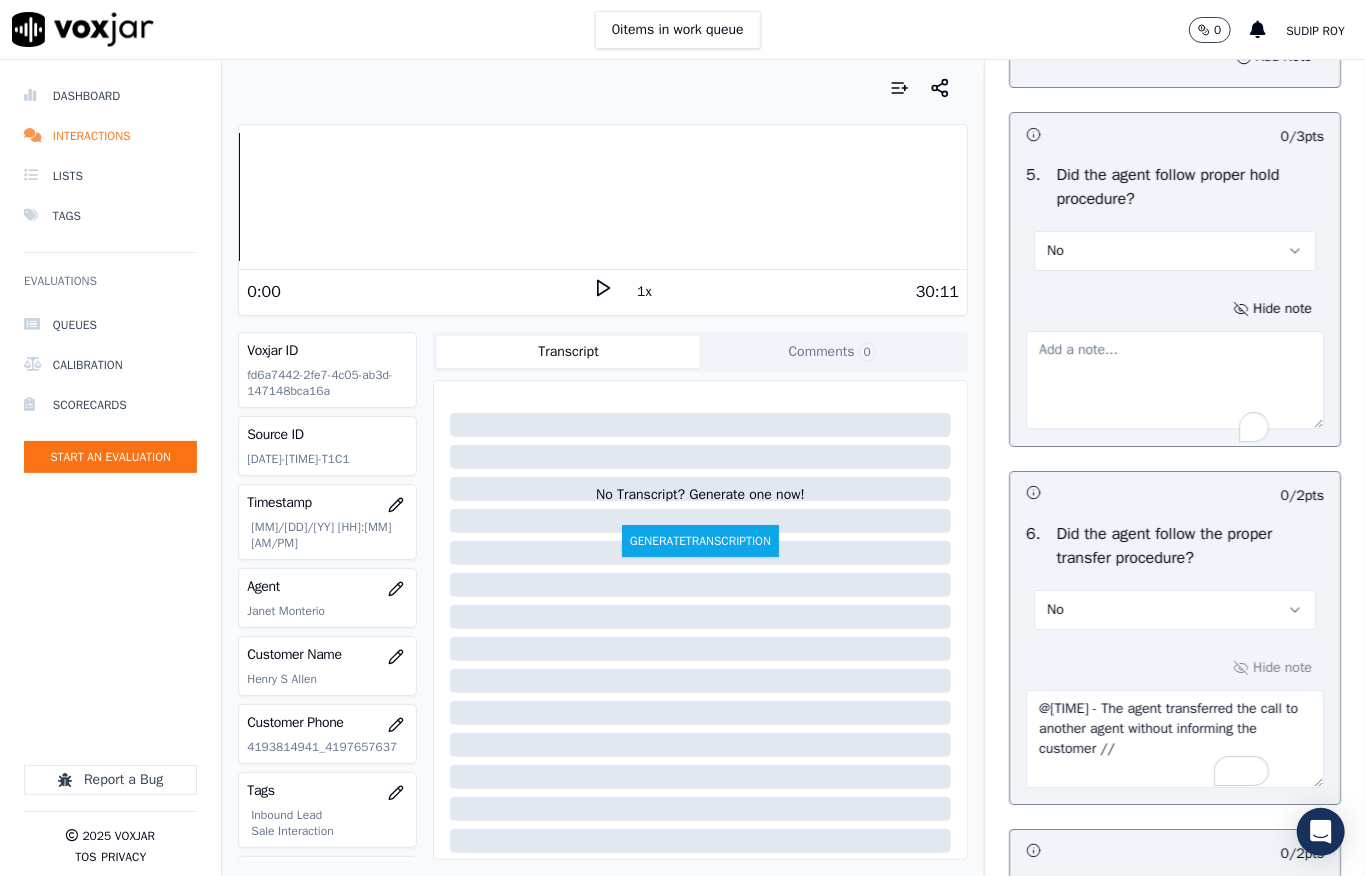 paste on "@[TIME] - The agent failed to share a proper hold statement during the call interaction //" 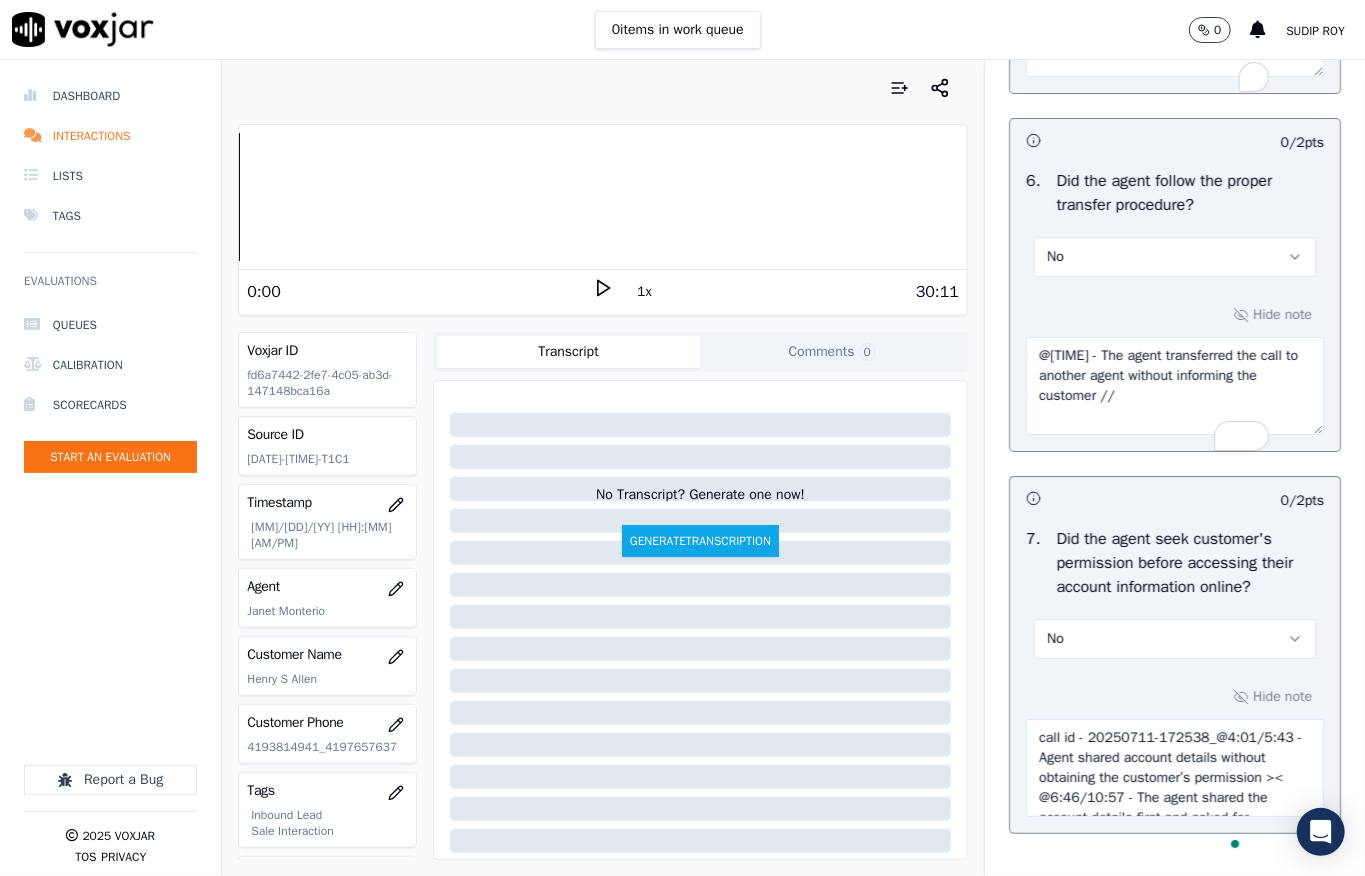 scroll, scrollTop: 4000, scrollLeft: 0, axis: vertical 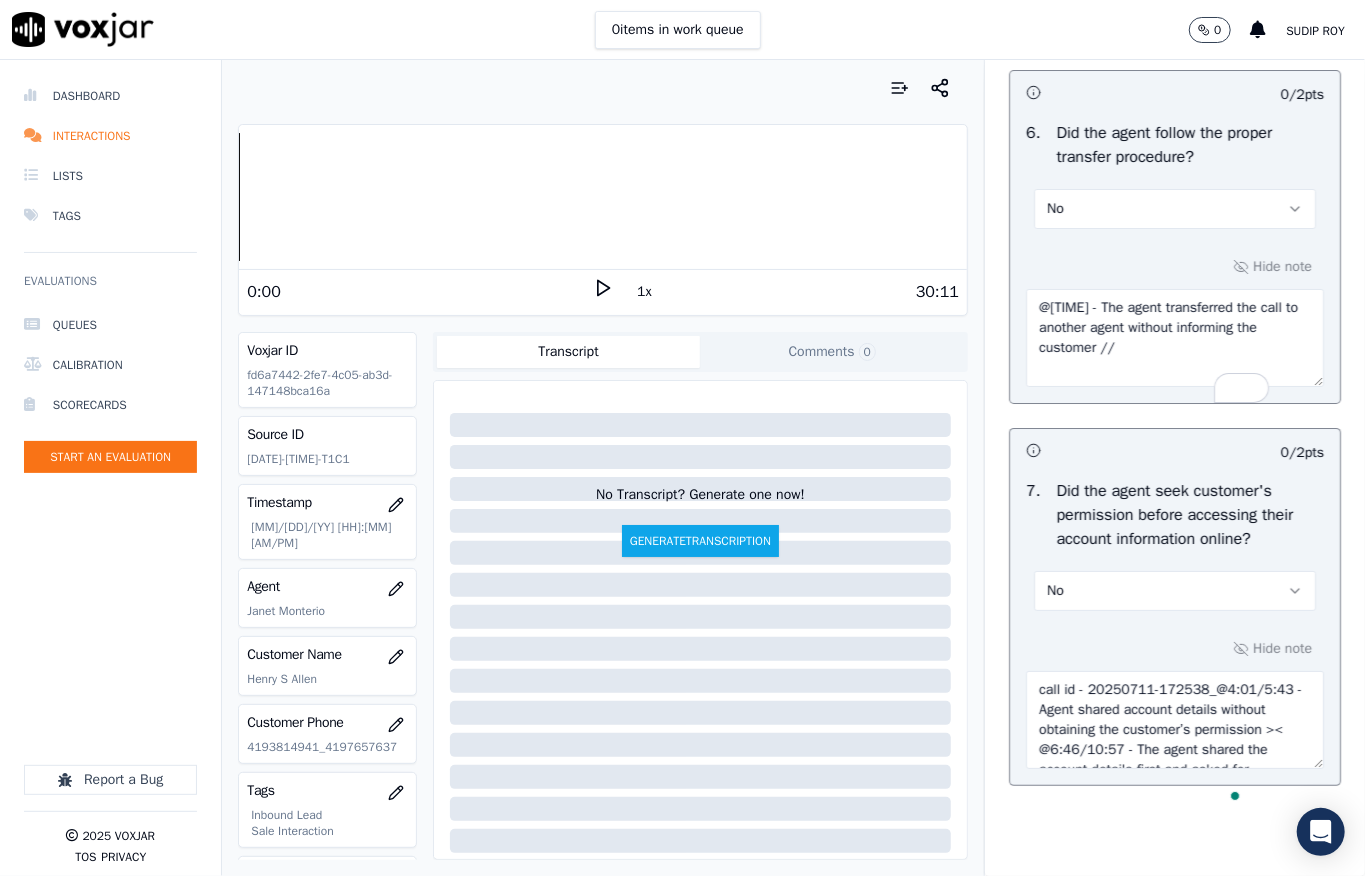 type on "@[TIME] - The agent failed to share a proper hold statement during the call interaction //" 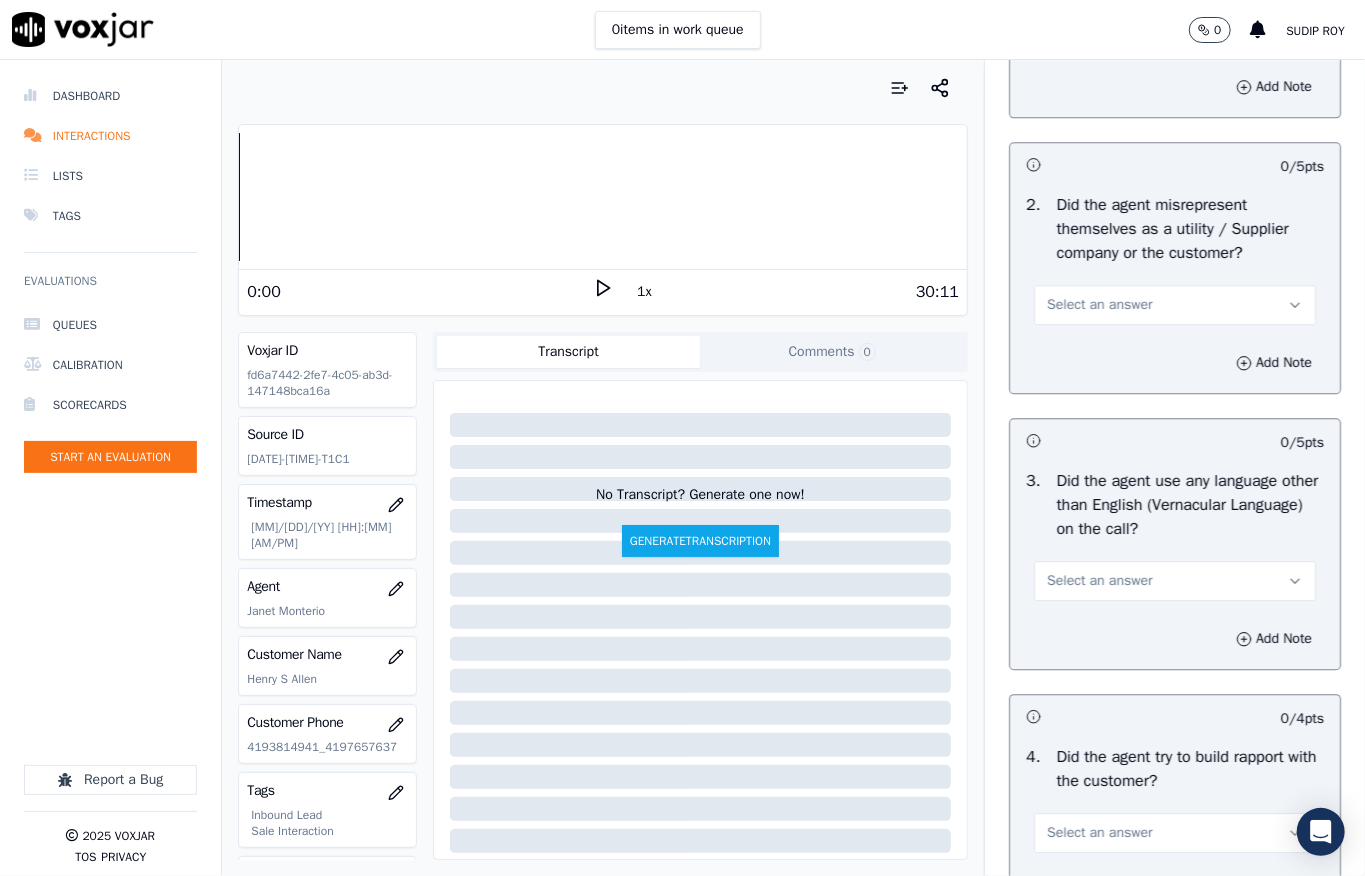 scroll, scrollTop: 2905, scrollLeft: 0, axis: vertical 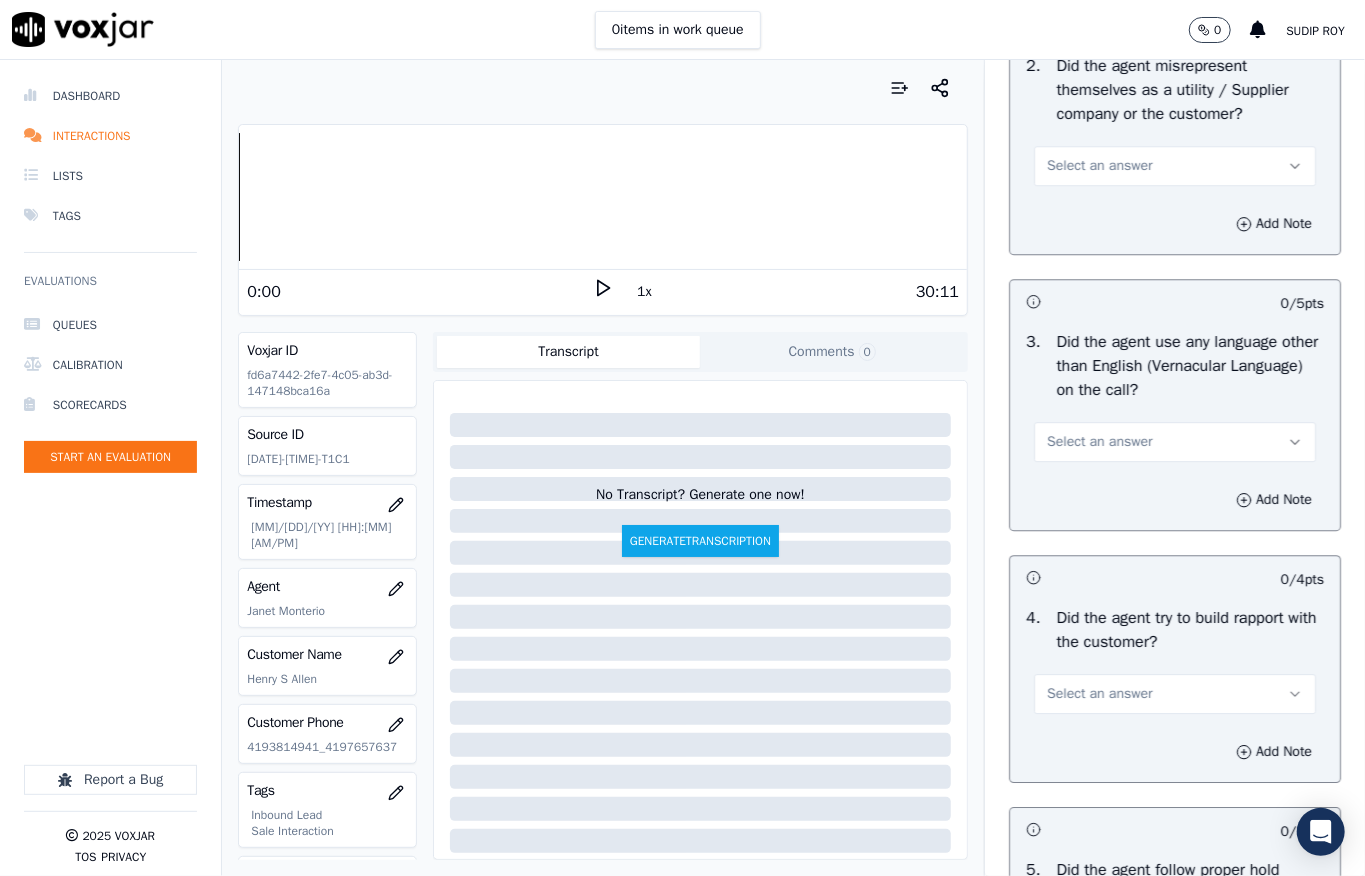 click on "Select an answer" at bounding box center [1175, 166] 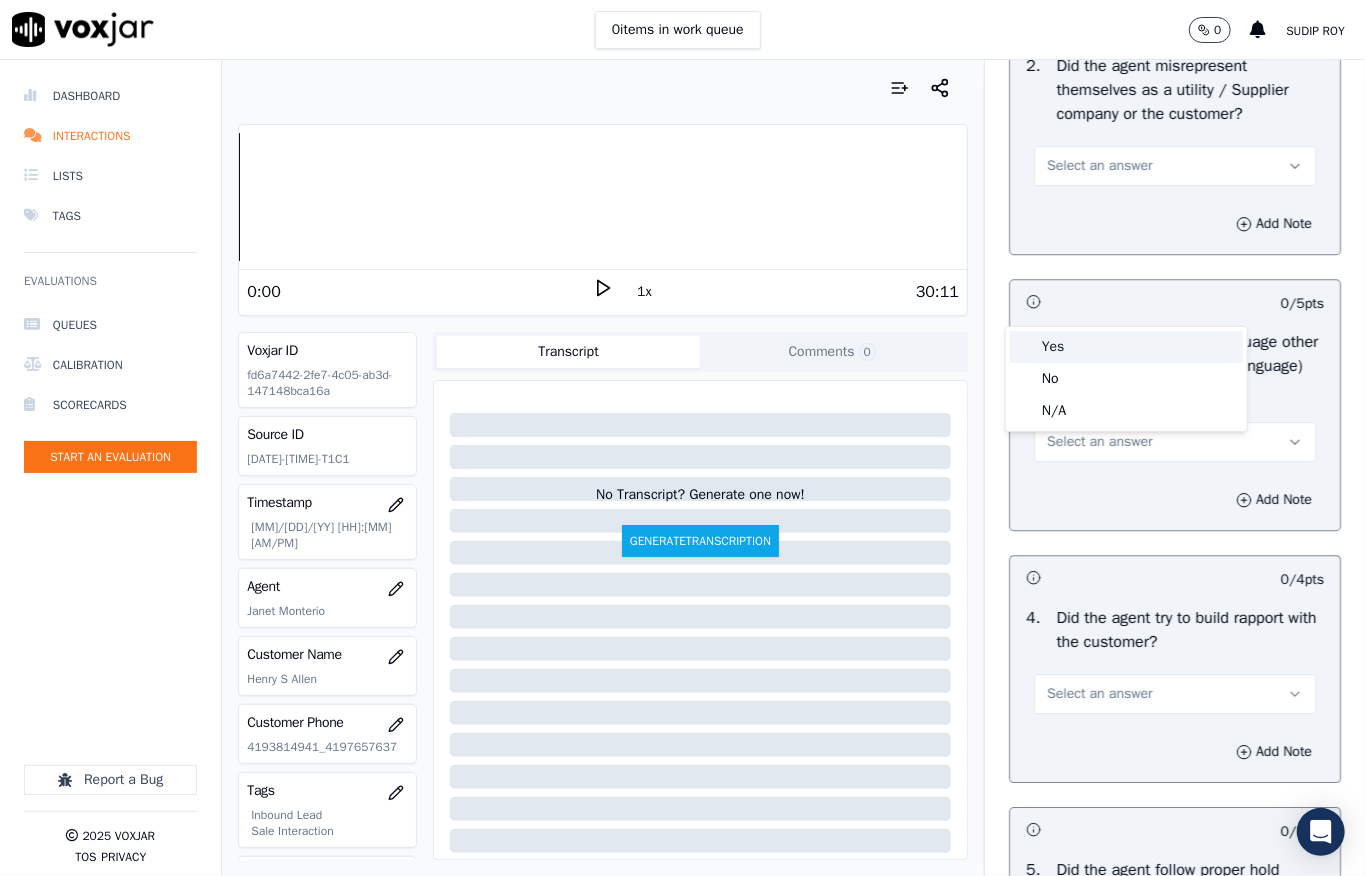 click on "Yes" at bounding box center (1126, 347) 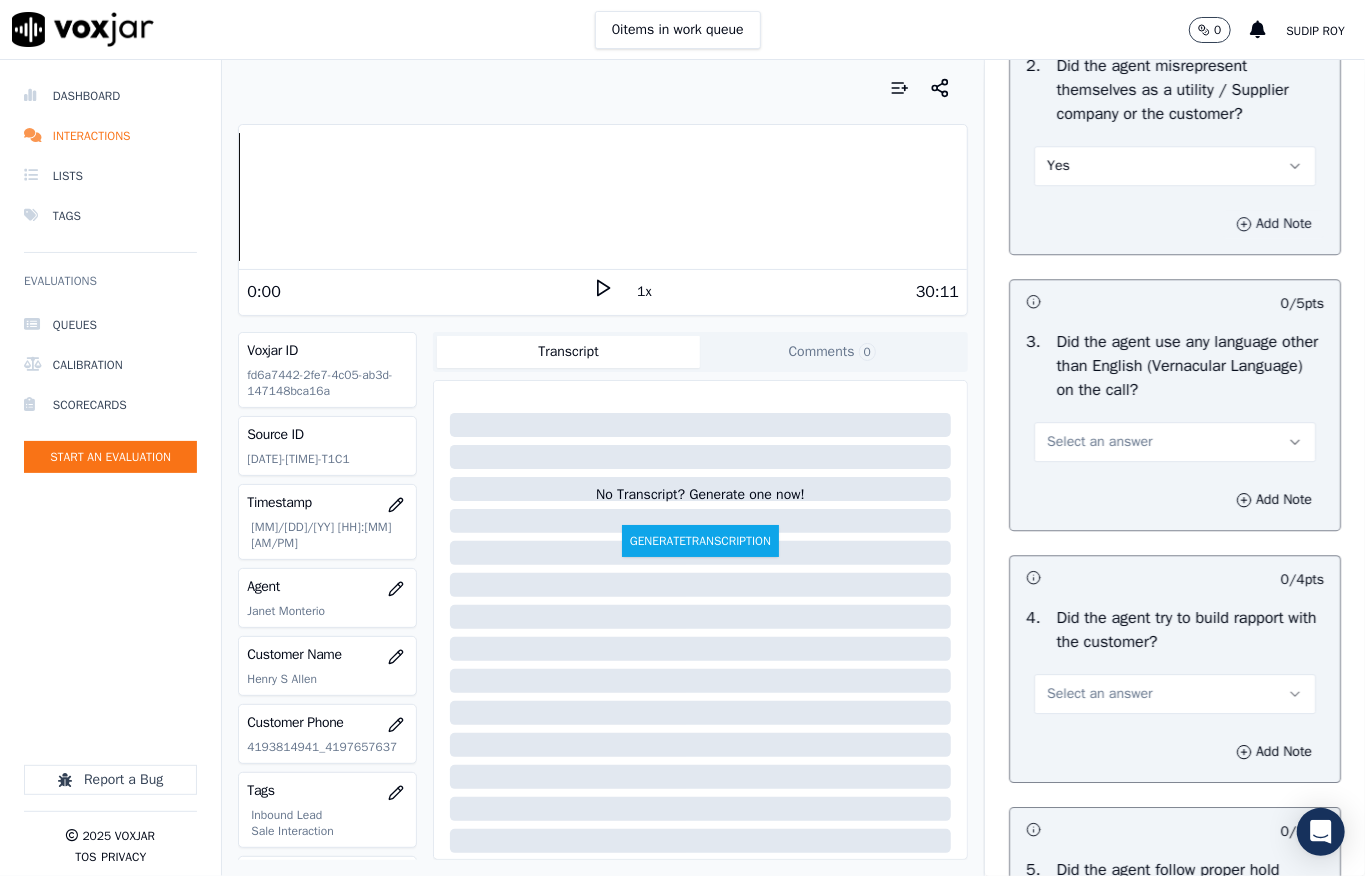 click on "Add Note" at bounding box center [1274, 224] 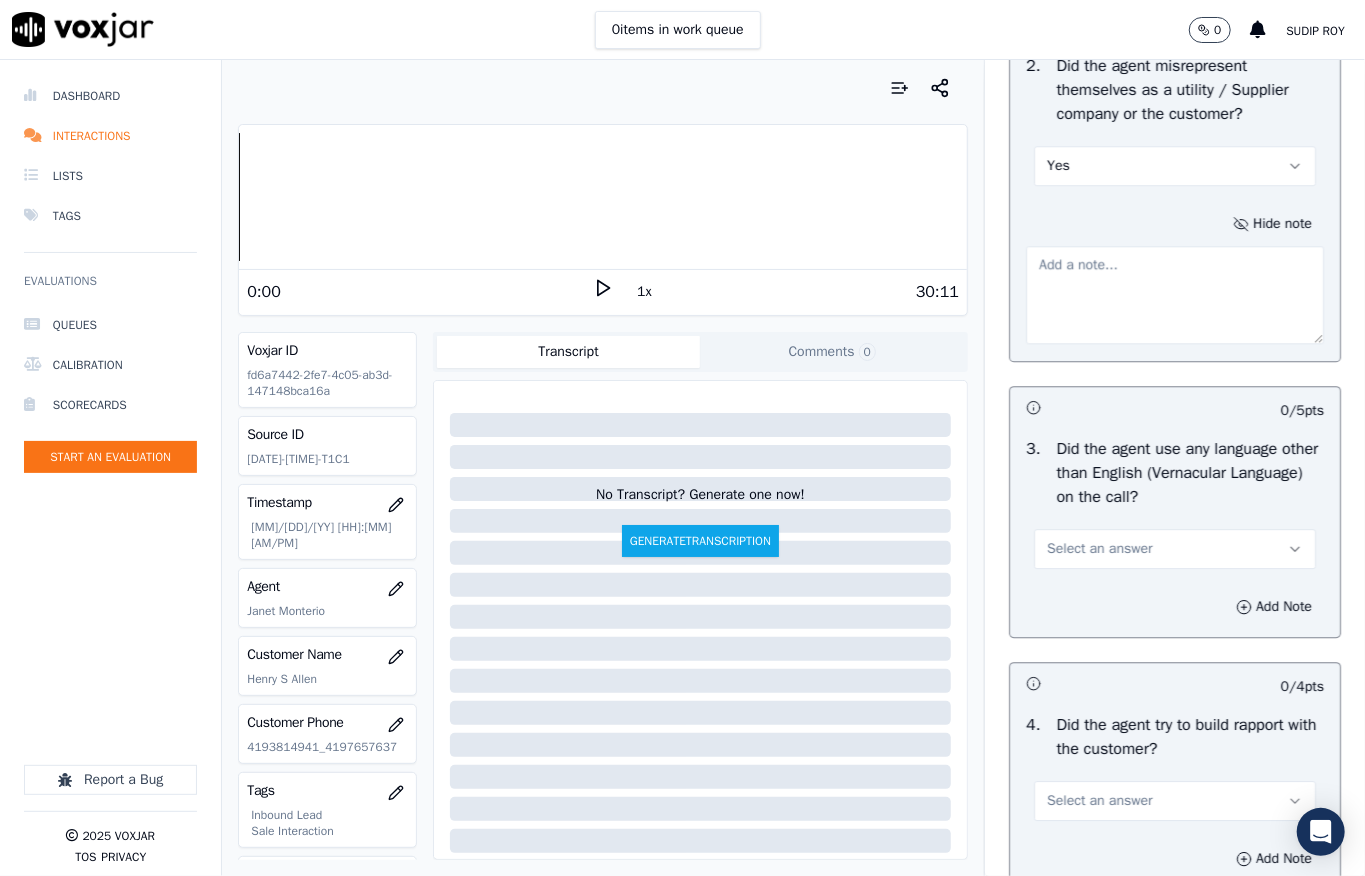 click at bounding box center [1175, 295] 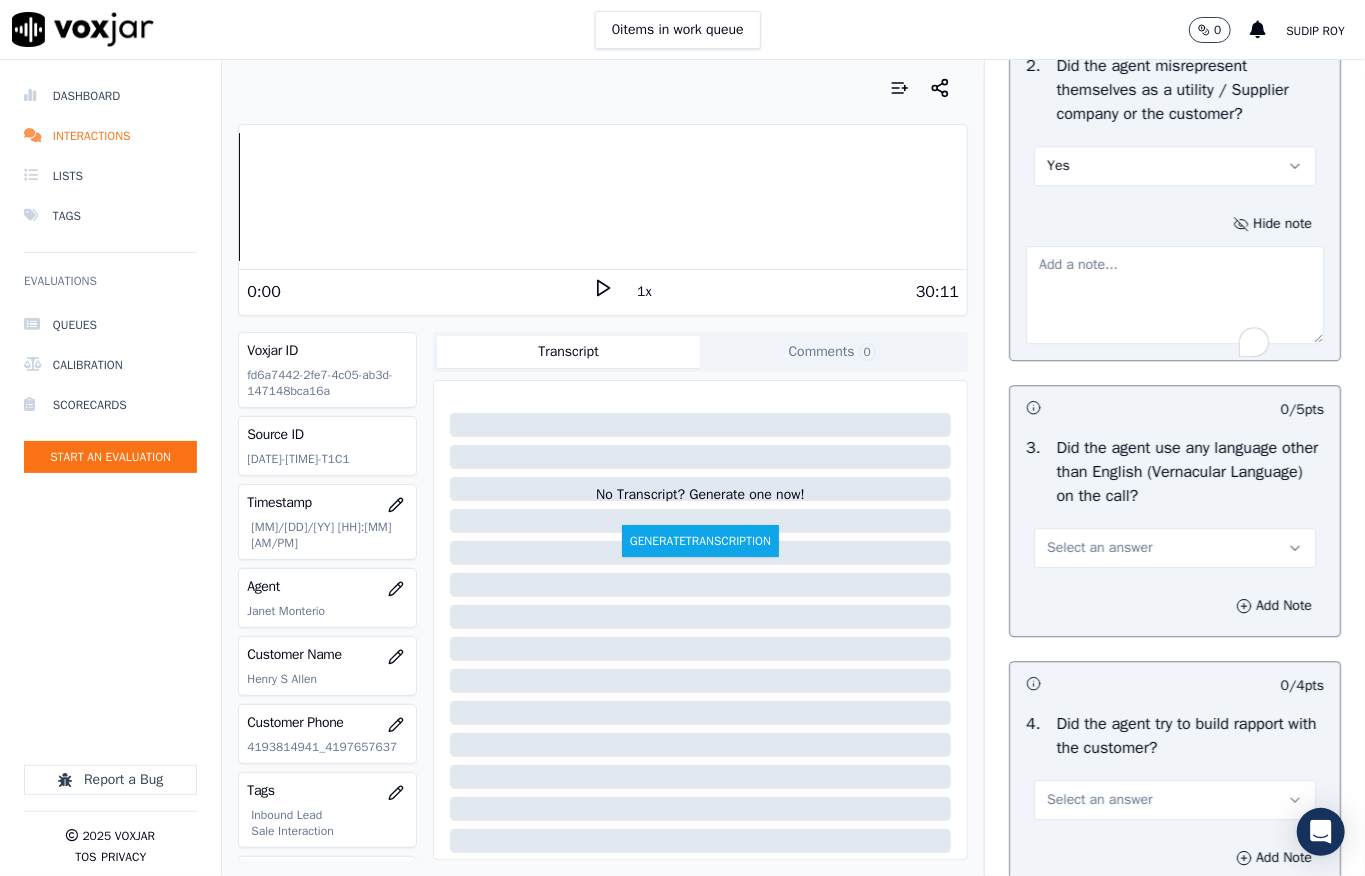 paste on "@[TIME] - Fronter: [FIRST] informed - (I'll give you a better price for your electricity) <> I will help you obtain a better rate for your electricity service - - pitch should be in this way //" 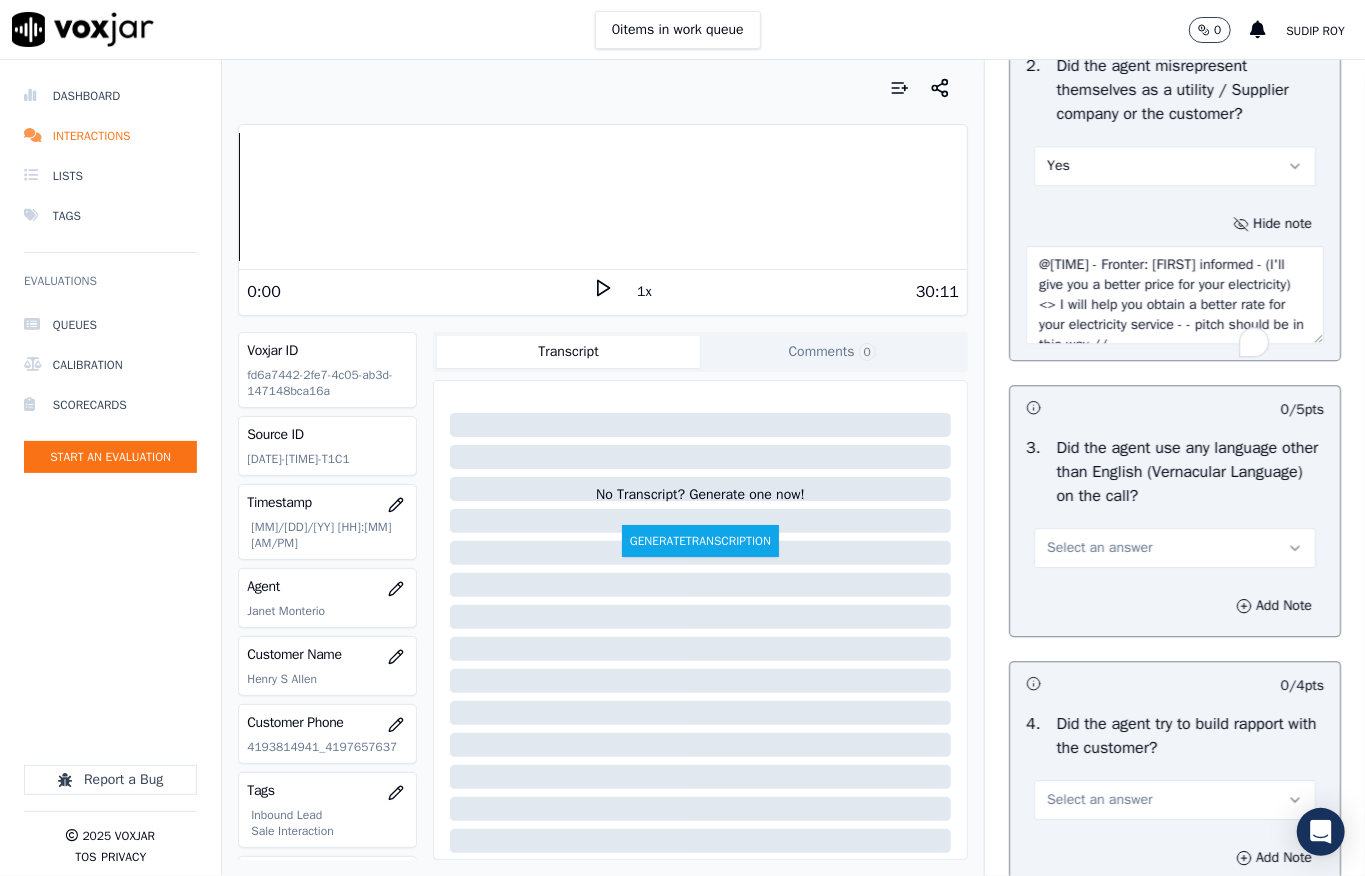 scroll, scrollTop: 30, scrollLeft: 0, axis: vertical 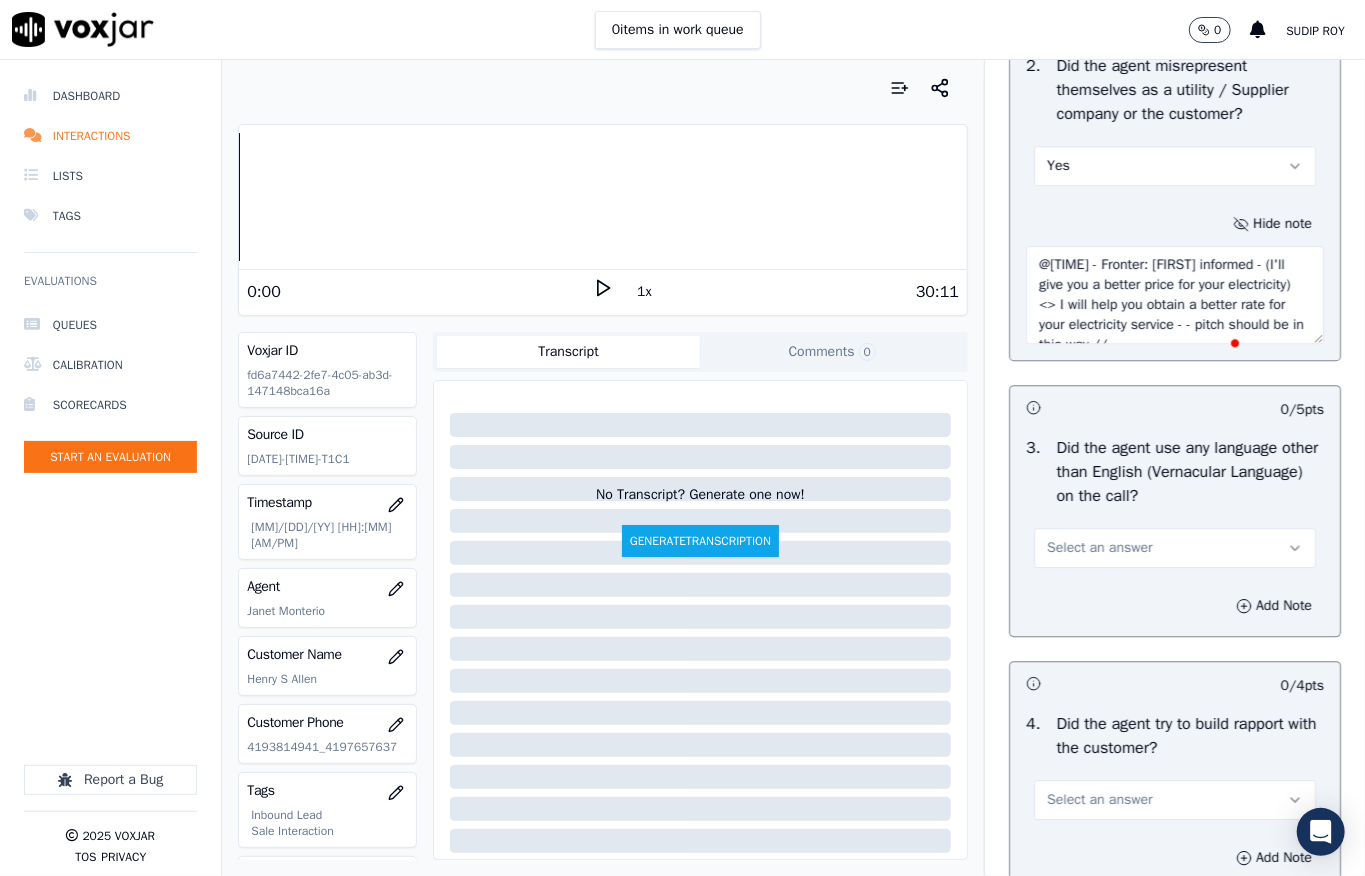 click on "@[TIME] - Fronter: [FIRST] informed - (I'll give you a better price for your electricity) <> I will help you obtain a better rate for your electricity service - - pitch should be in this way //" at bounding box center [1175, 295] 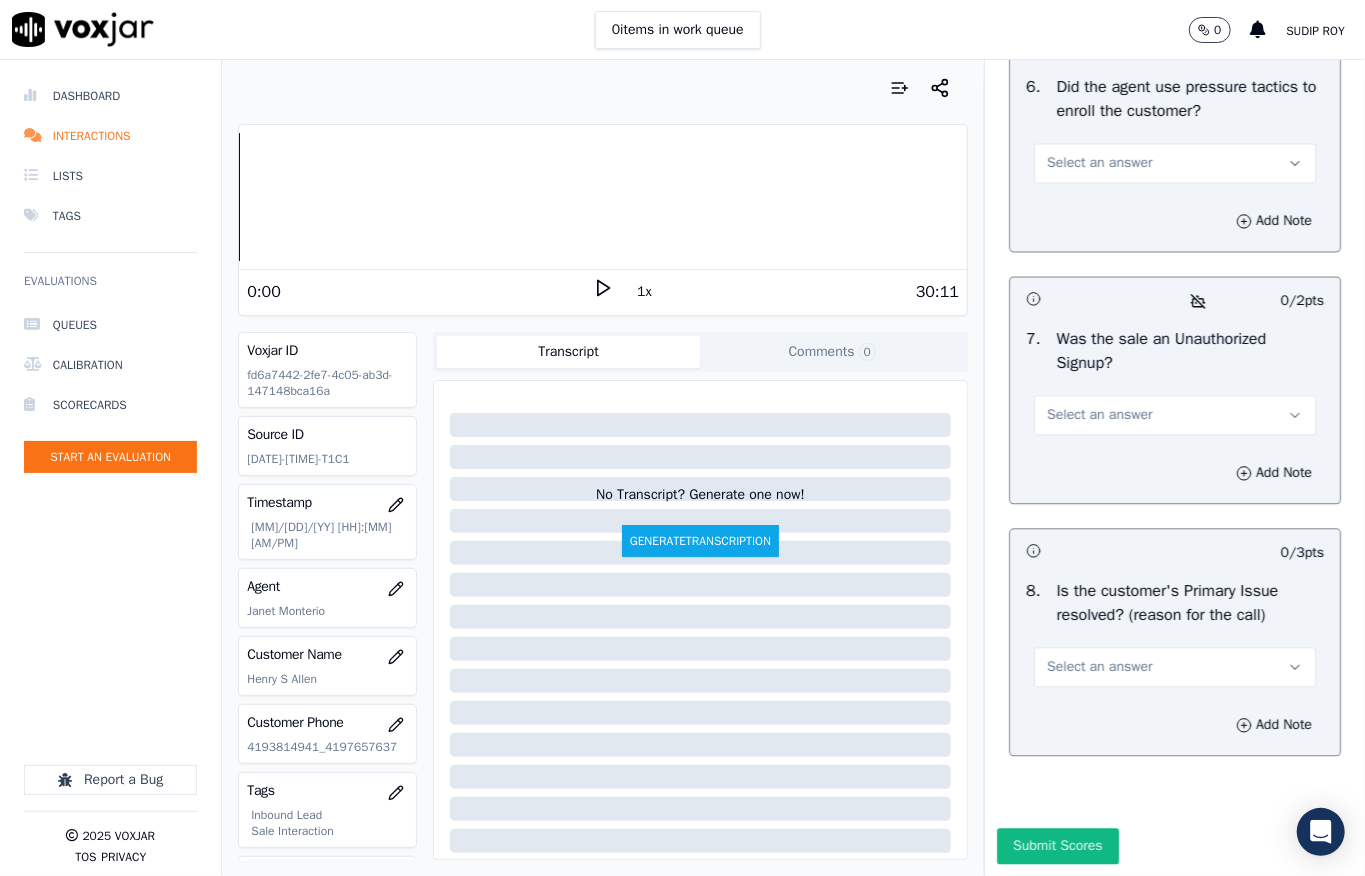 scroll, scrollTop: 6664, scrollLeft: 0, axis: vertical 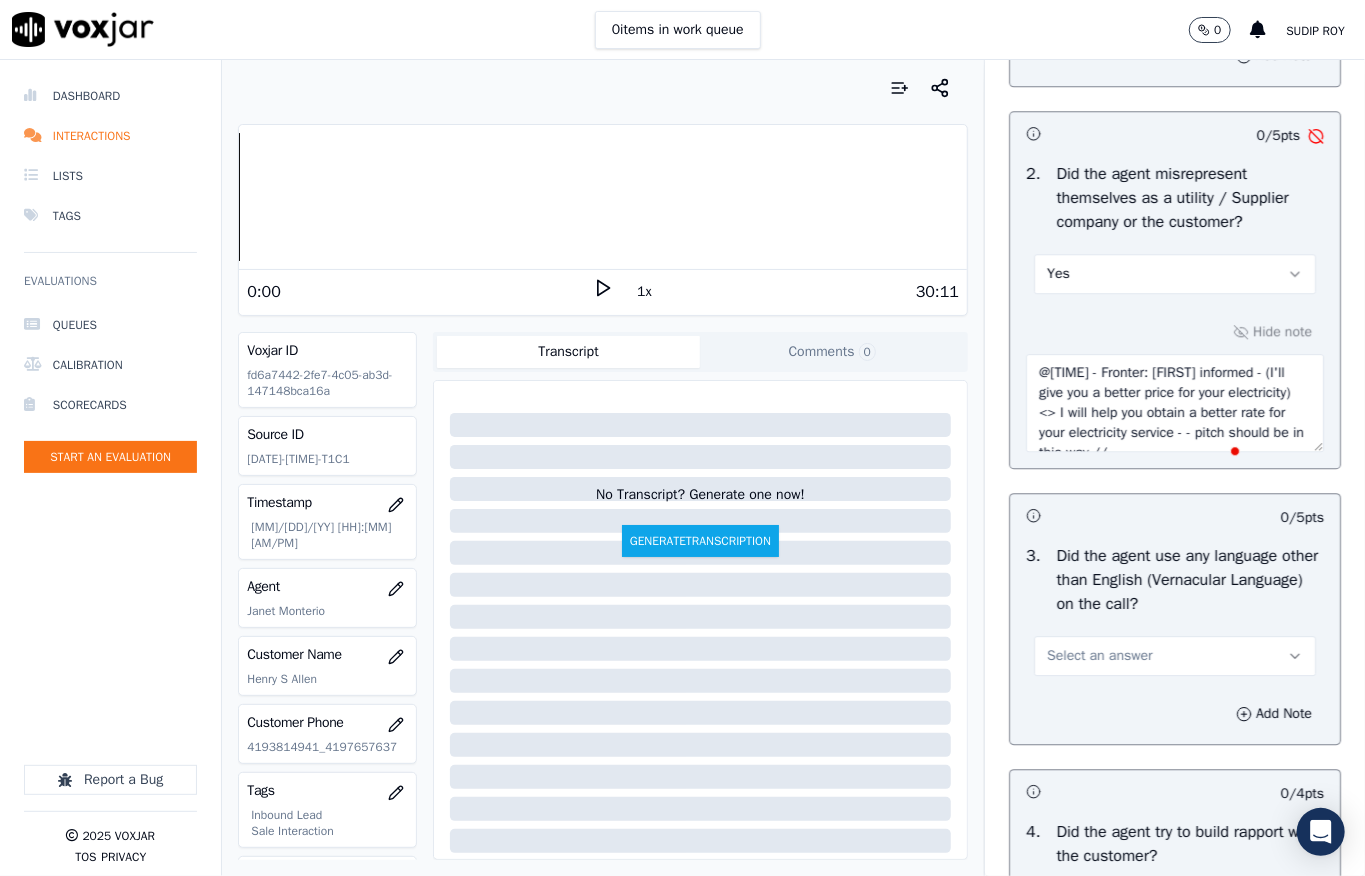 click at bounding box center (1236, 451) 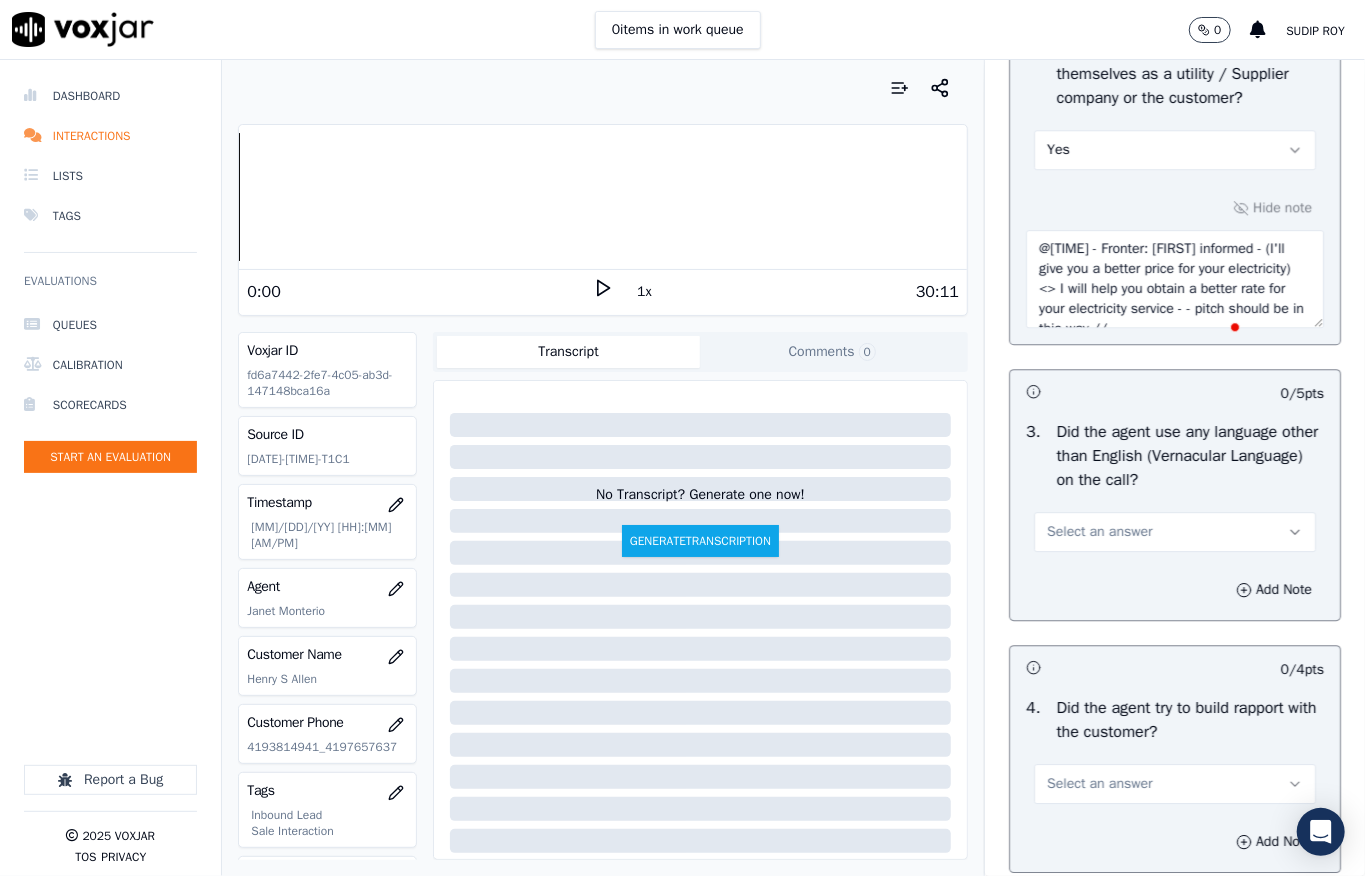 scroll, scrollTop: 3064, scrollLeft: 0, axis: vertical 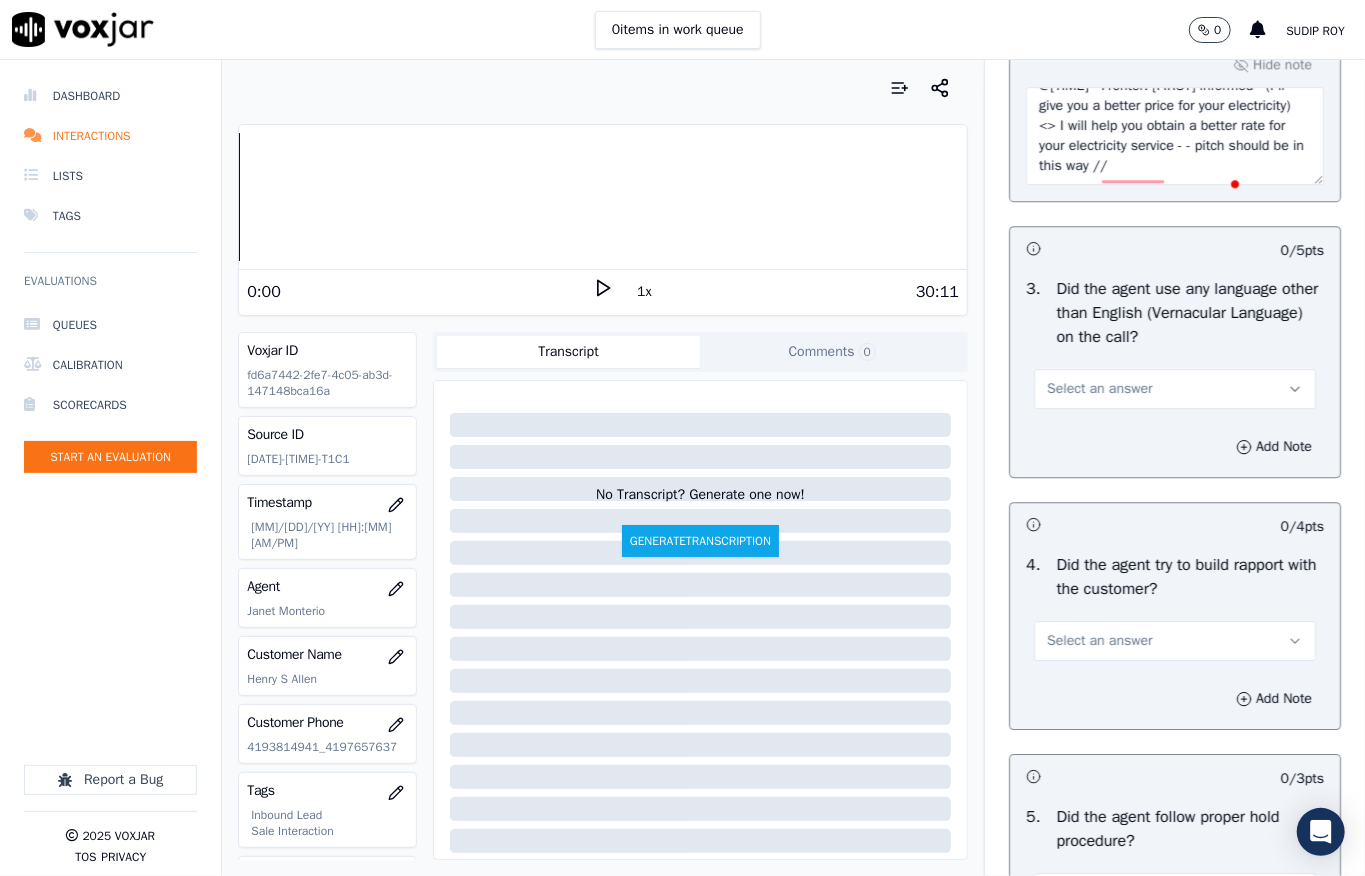 click on "@[TIME] - Fronter: [FIRST] informed - (I'll give you a better price for your electricity) <> I will help you obtain a better rate for your electricity service - - pitch should be in this way //" at bounding box center (1175, 136) 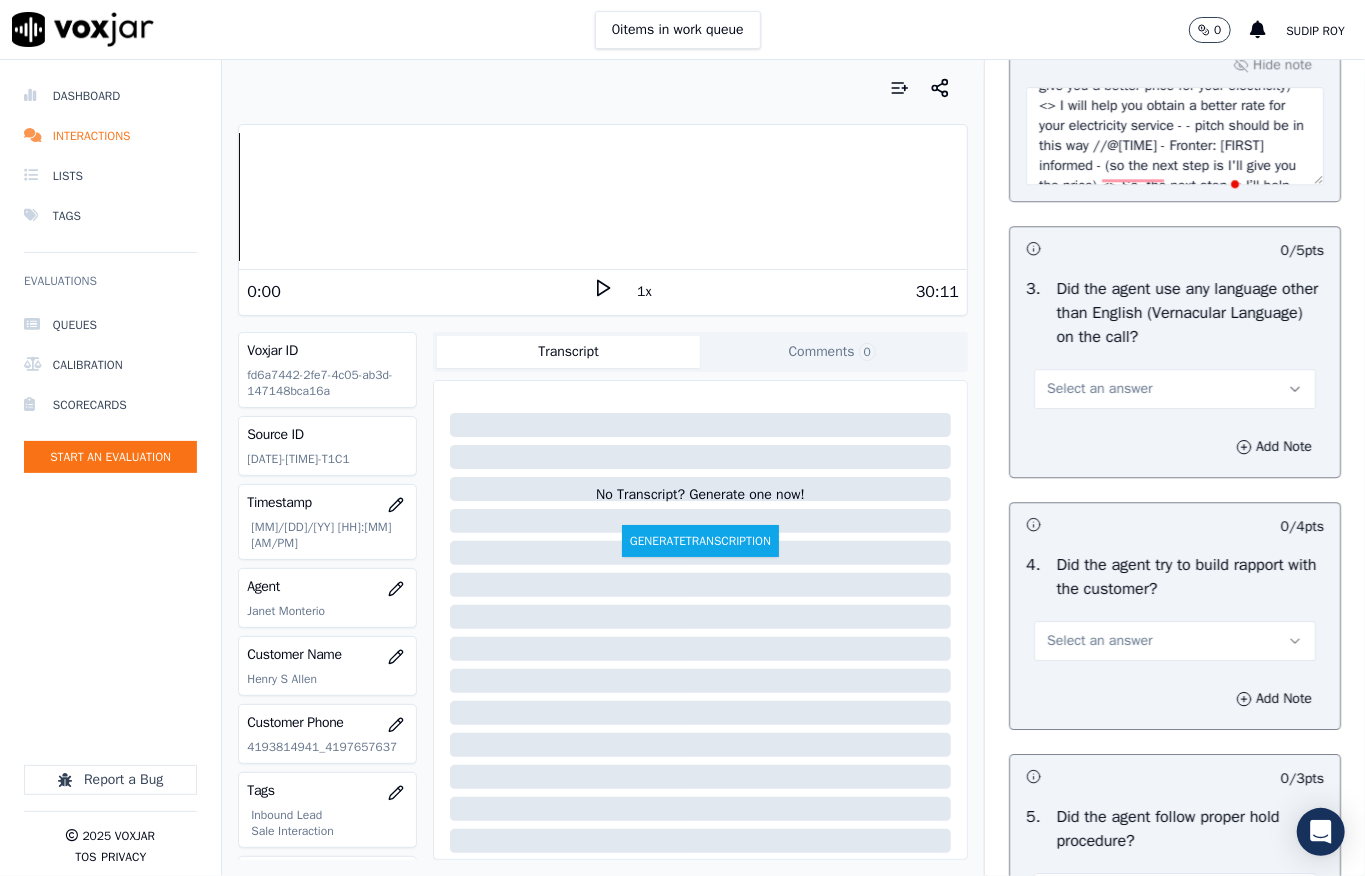 scroll, scrollTop: 130, scrollLeft: 0, axis: vertical 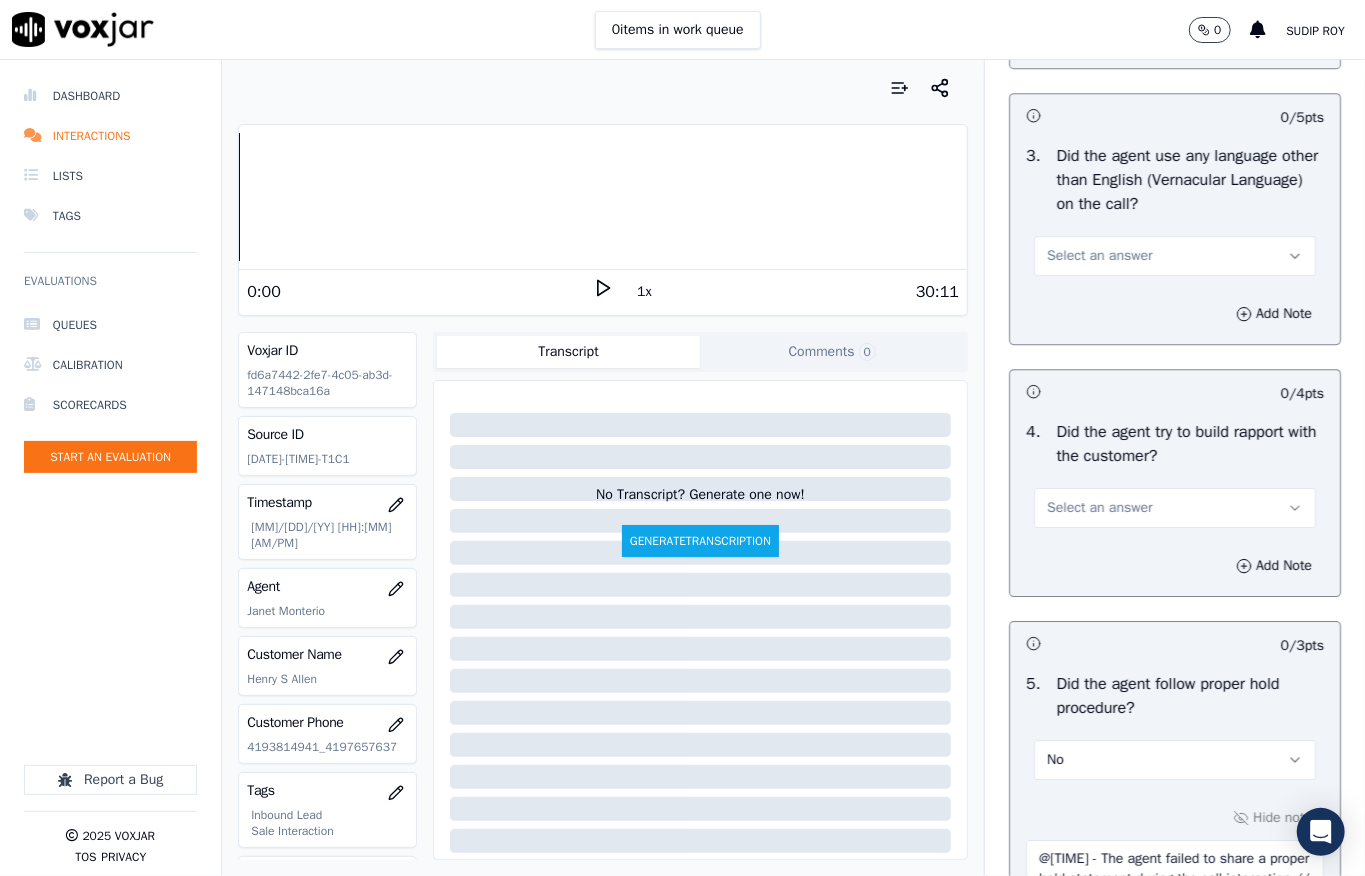 click on "@[TIME] - Fronter: [FIRST] informed - (I'll give you a better price for your electricity) <> I will help you obtain a better rate for your electricity service - - pitch should be in this way //@[TIME] - Fronter: [FIRST] informed - (so the next step is I'll give you the price) <> So, the next step is I’ll help you with the rates - - pitch should be in this way //" at bounding box center [1175, 3] 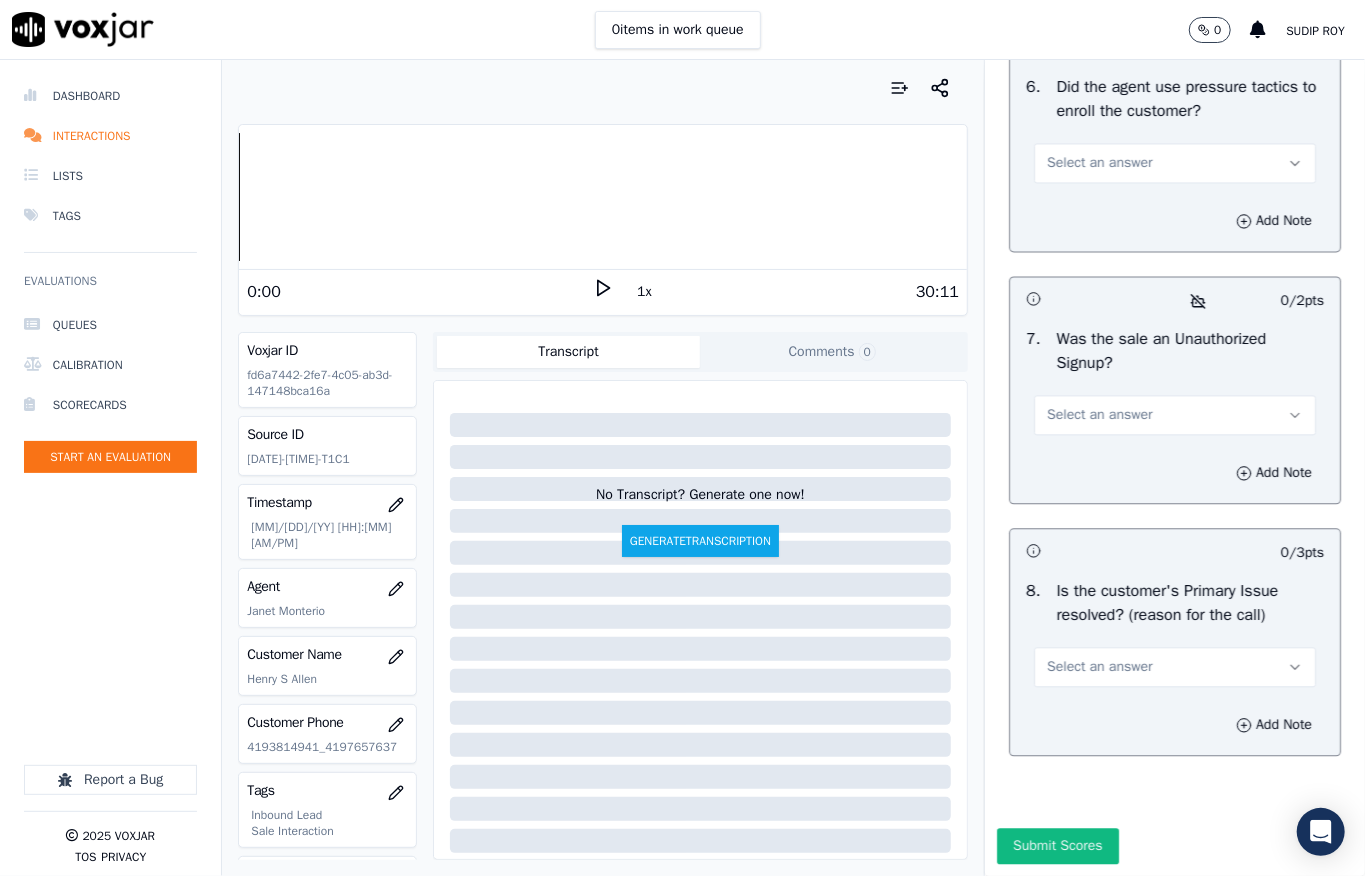 click on "Select an answer" at bounding box center (1099, 415) 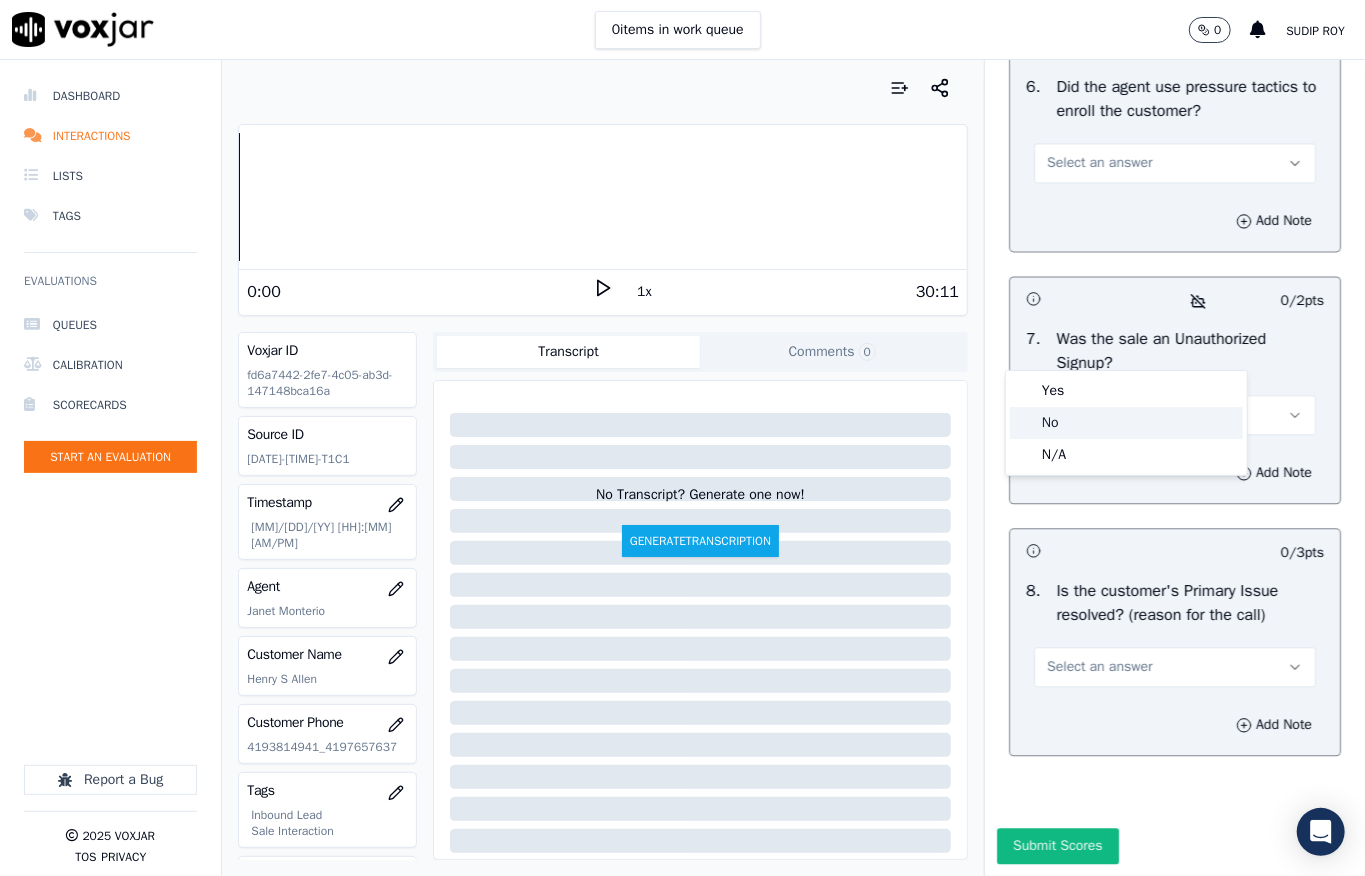 click on "N/A" 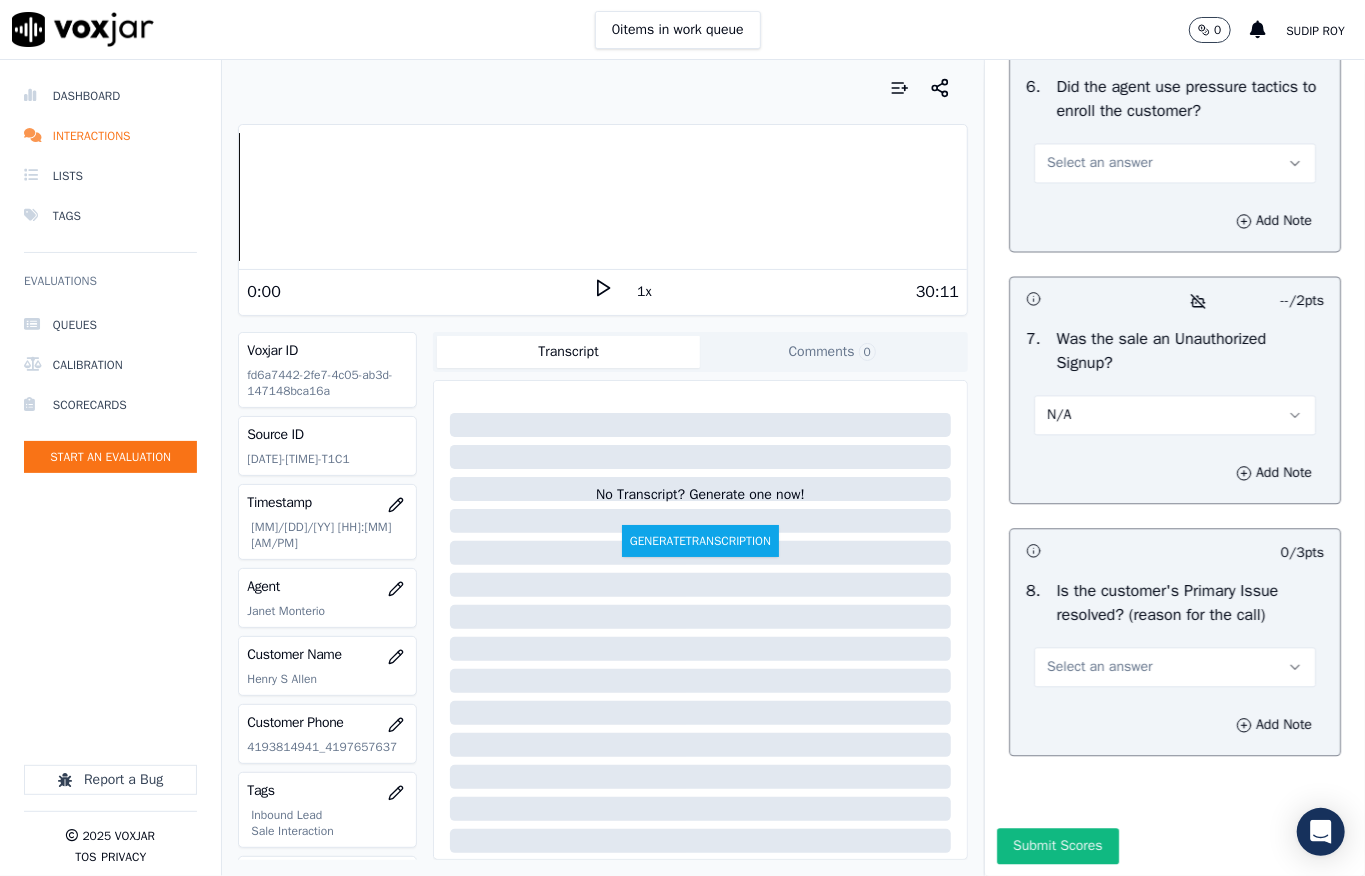 click on "Select an answer" at bounding box center (1099, 667) 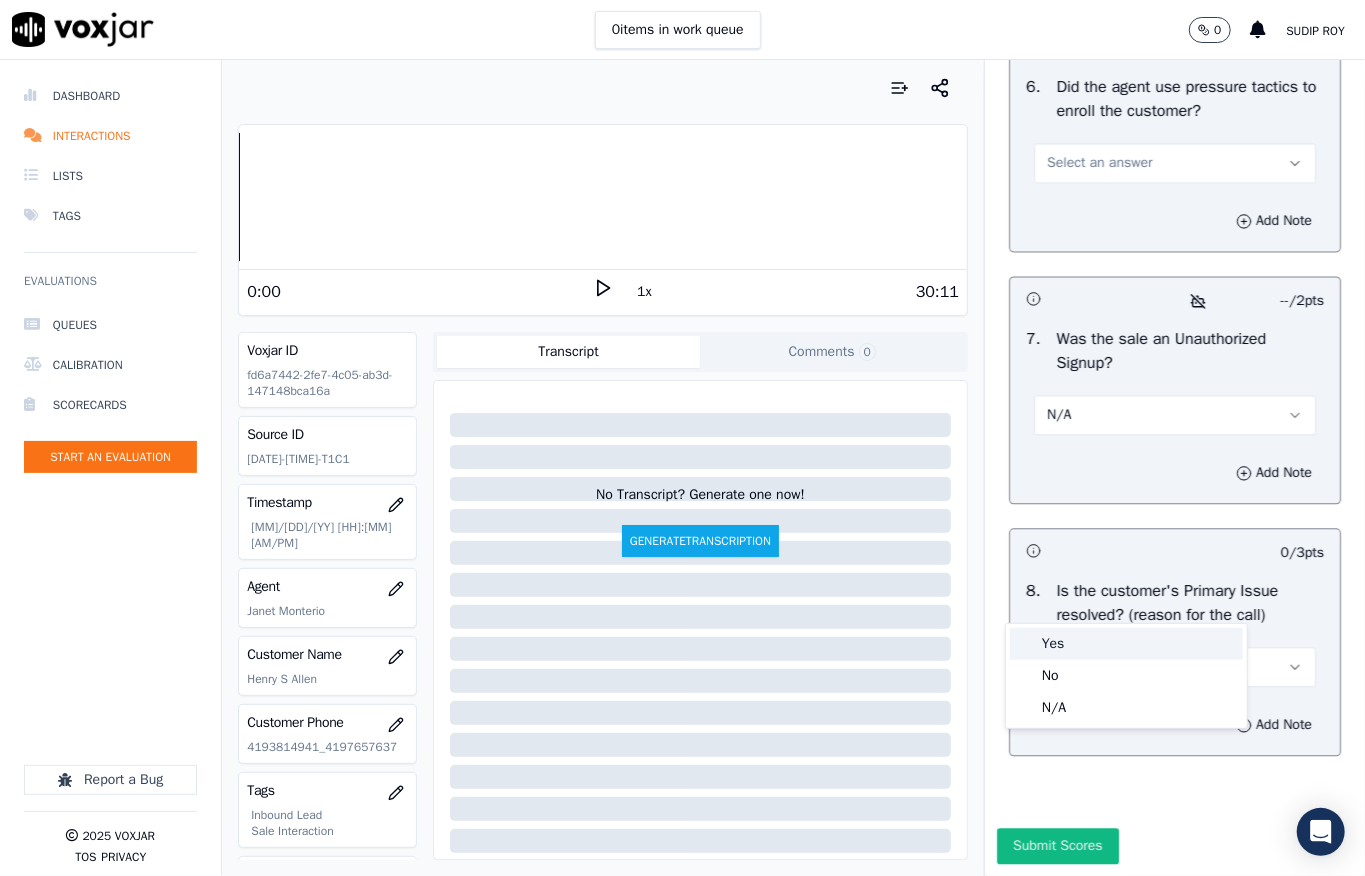 click on "Yes" at bounding box center (1126, 644) 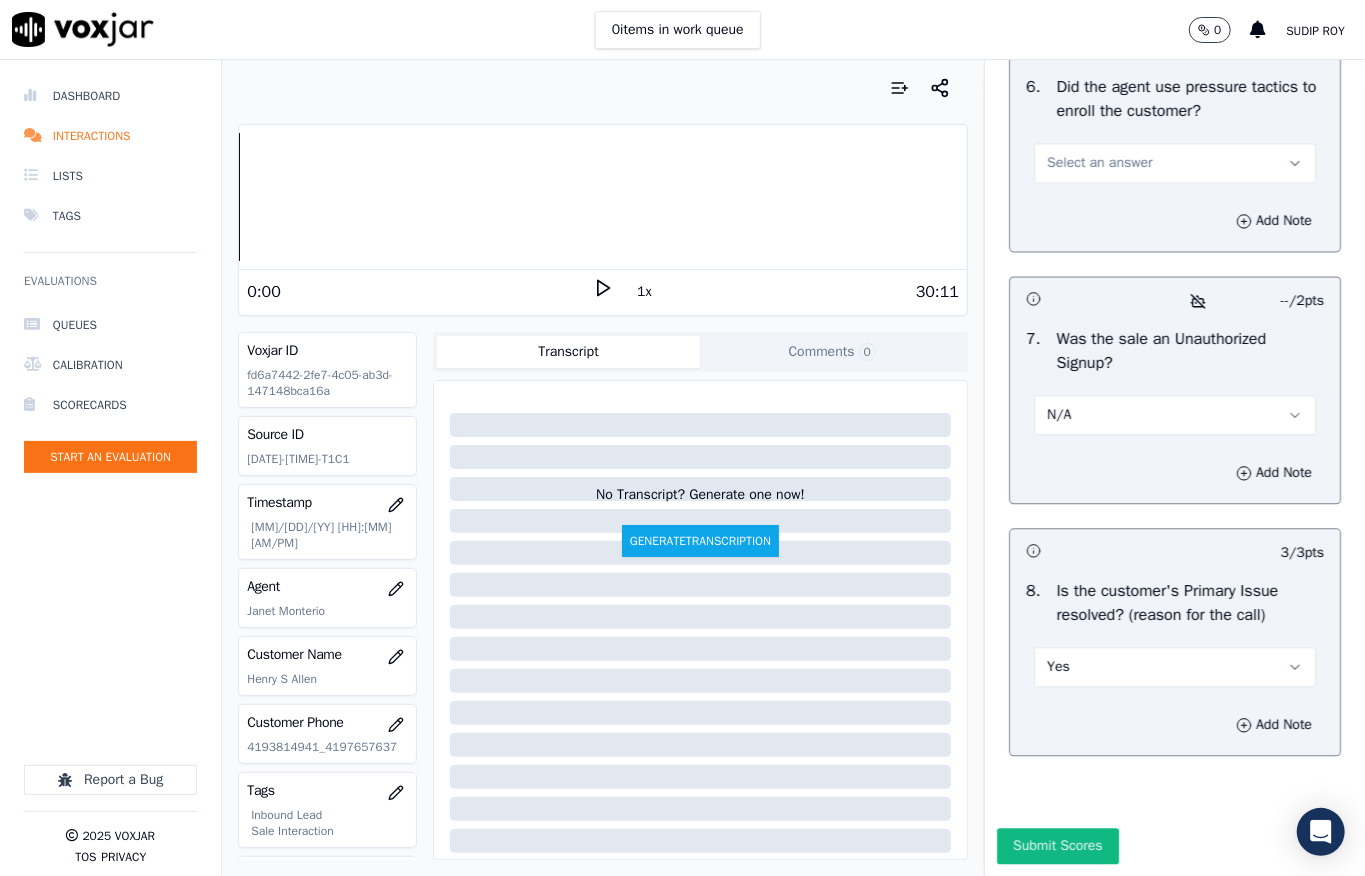 drag, startPoint x: 1084, startPoint y: 337, endPoint x: 1090, endPoint y: 364, distance: 27.658634 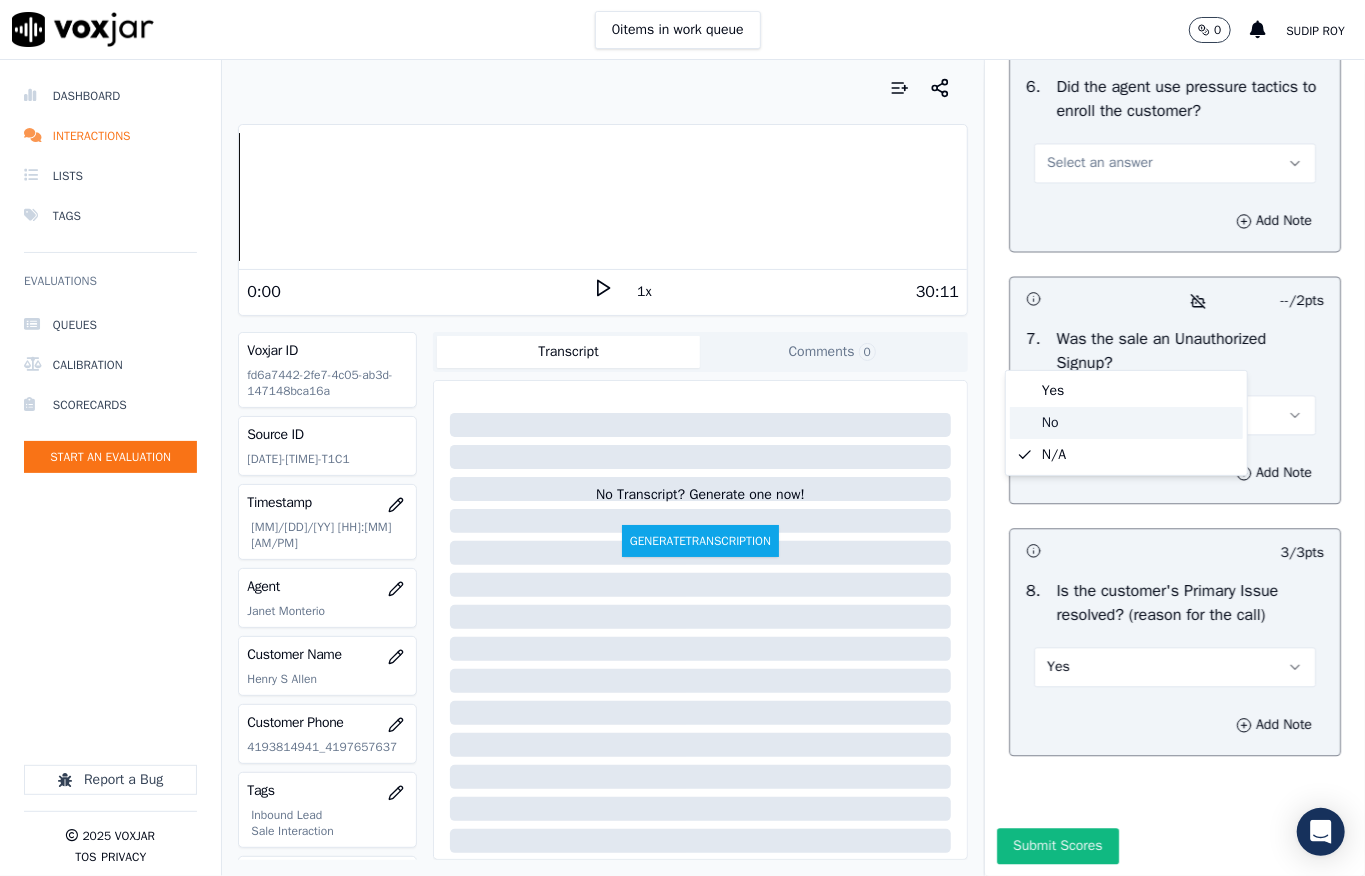 click on "No" 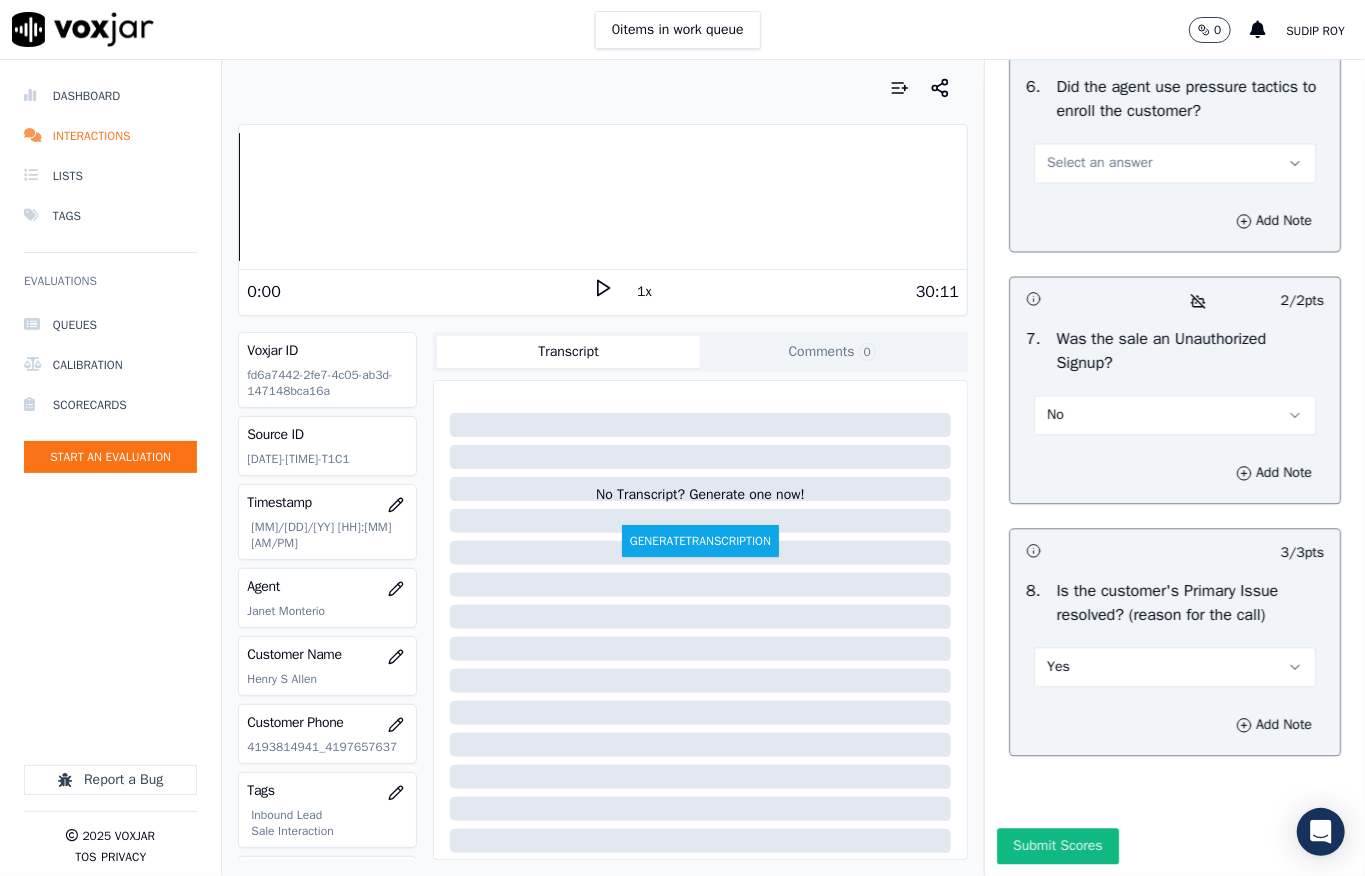 click on "Select an answer" at bounding box center [1099, 163] 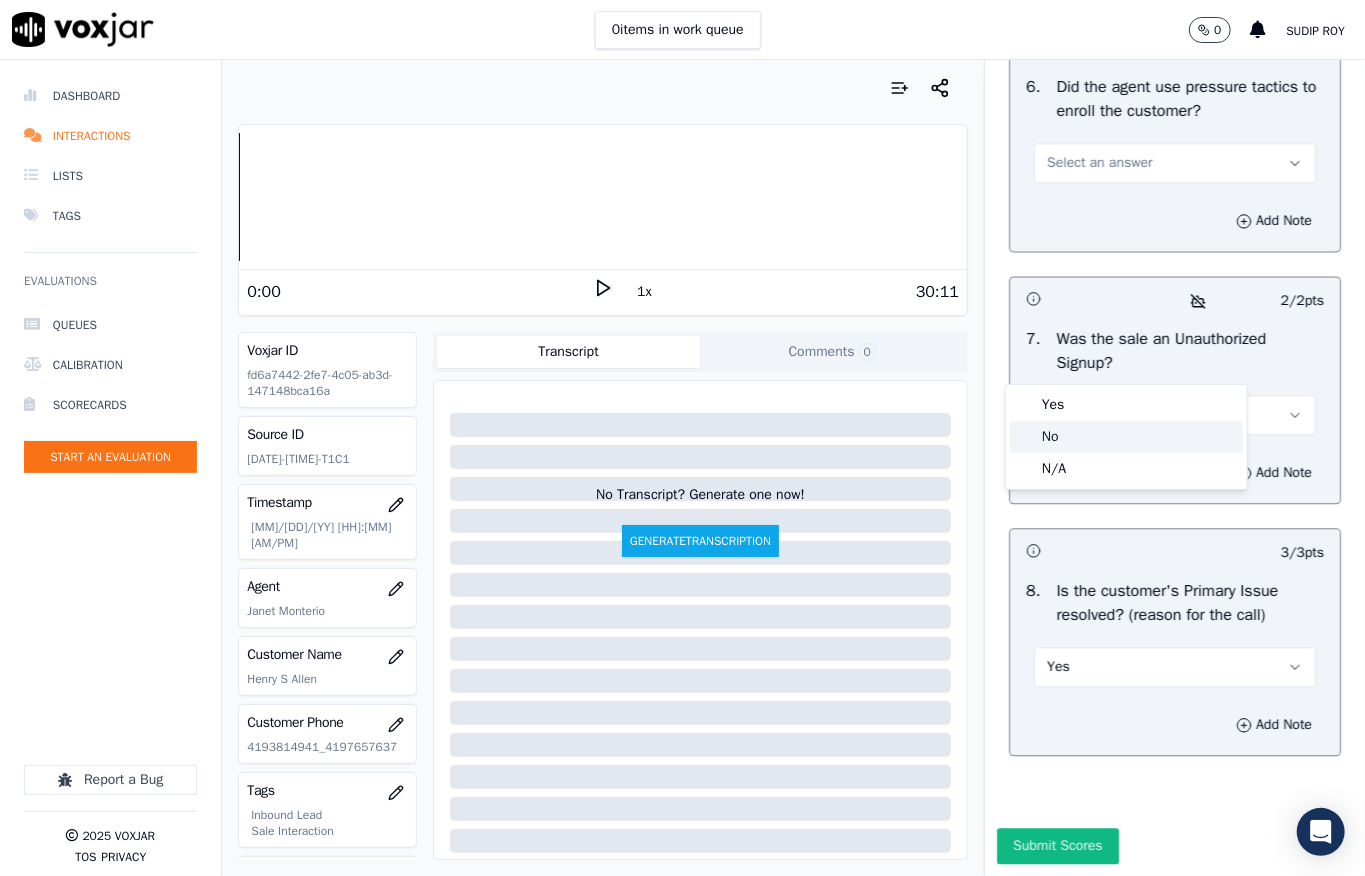 click on "No" 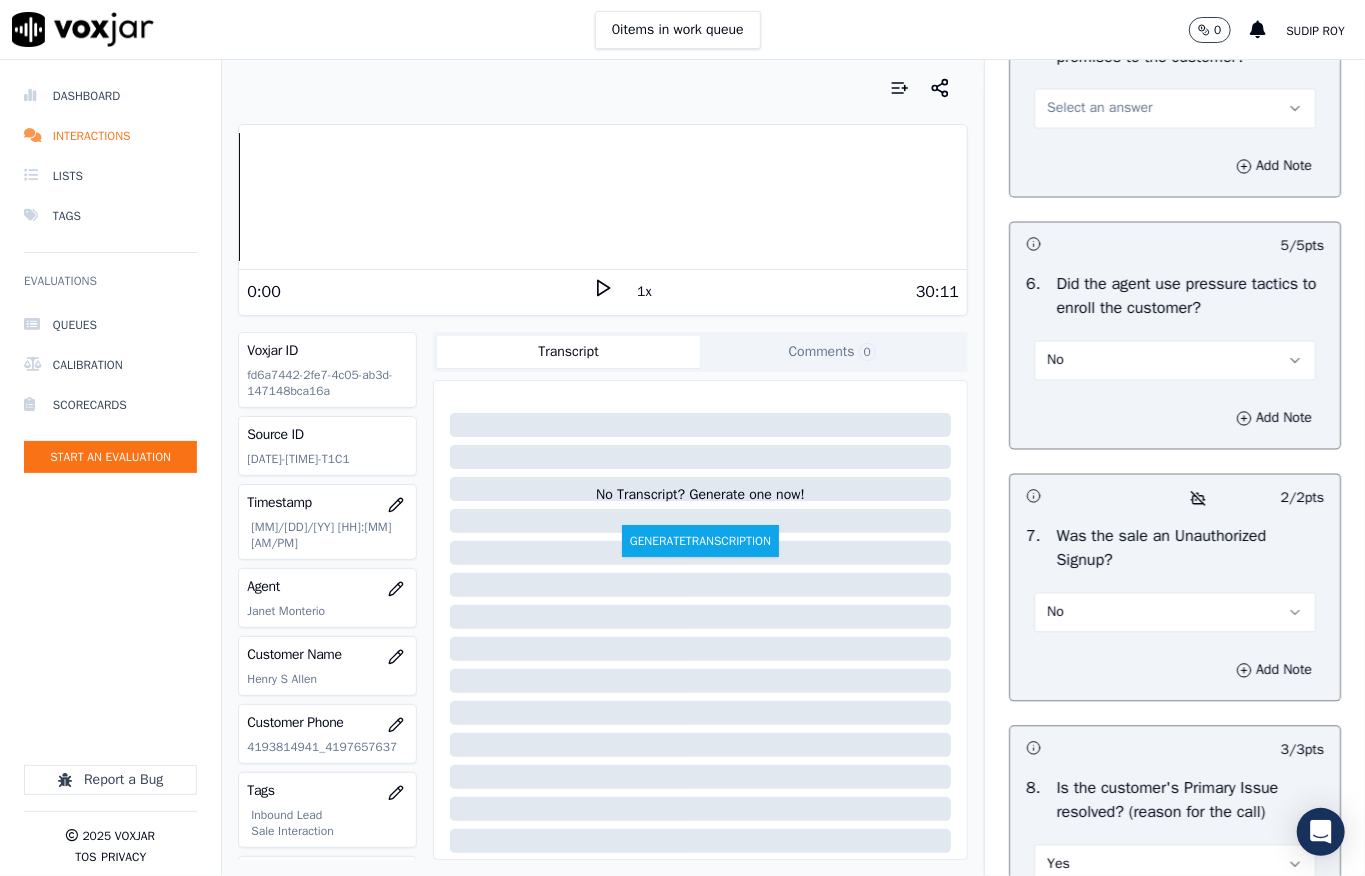 click on "Select an answer" at bounding box center (1099, 109) 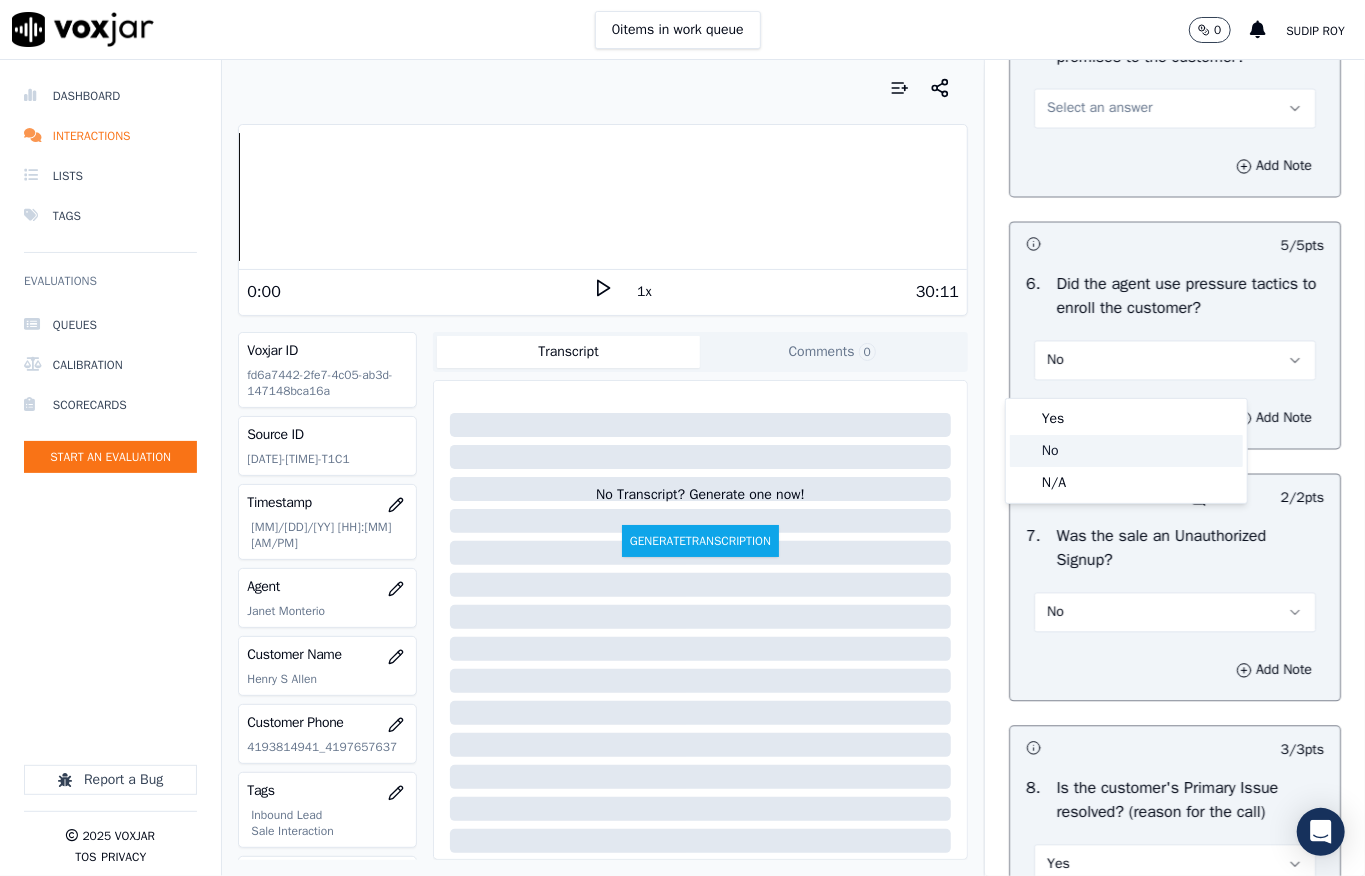 click on "No" 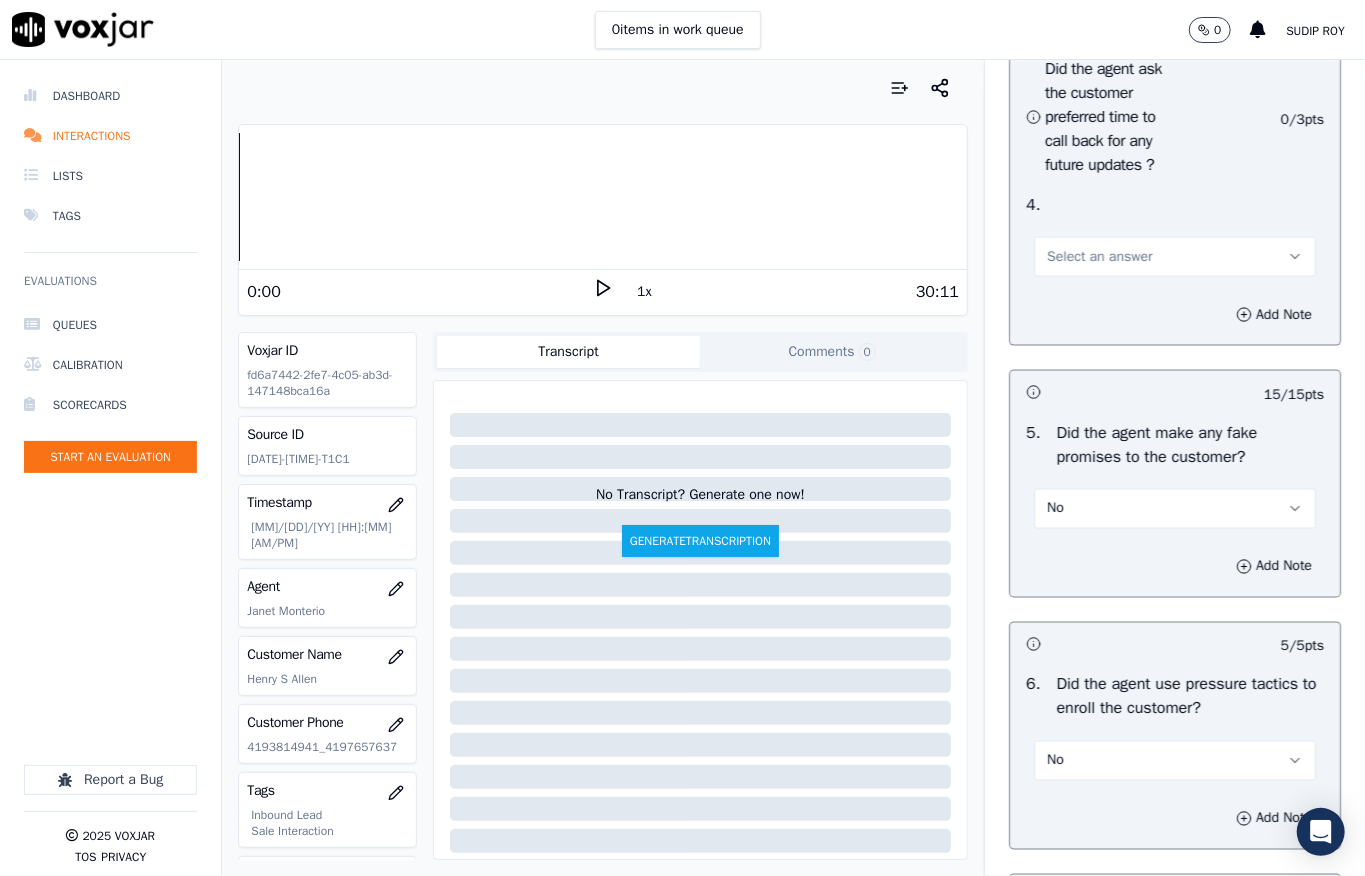 click on "Select an answer" at bounding box center [1175, 247] 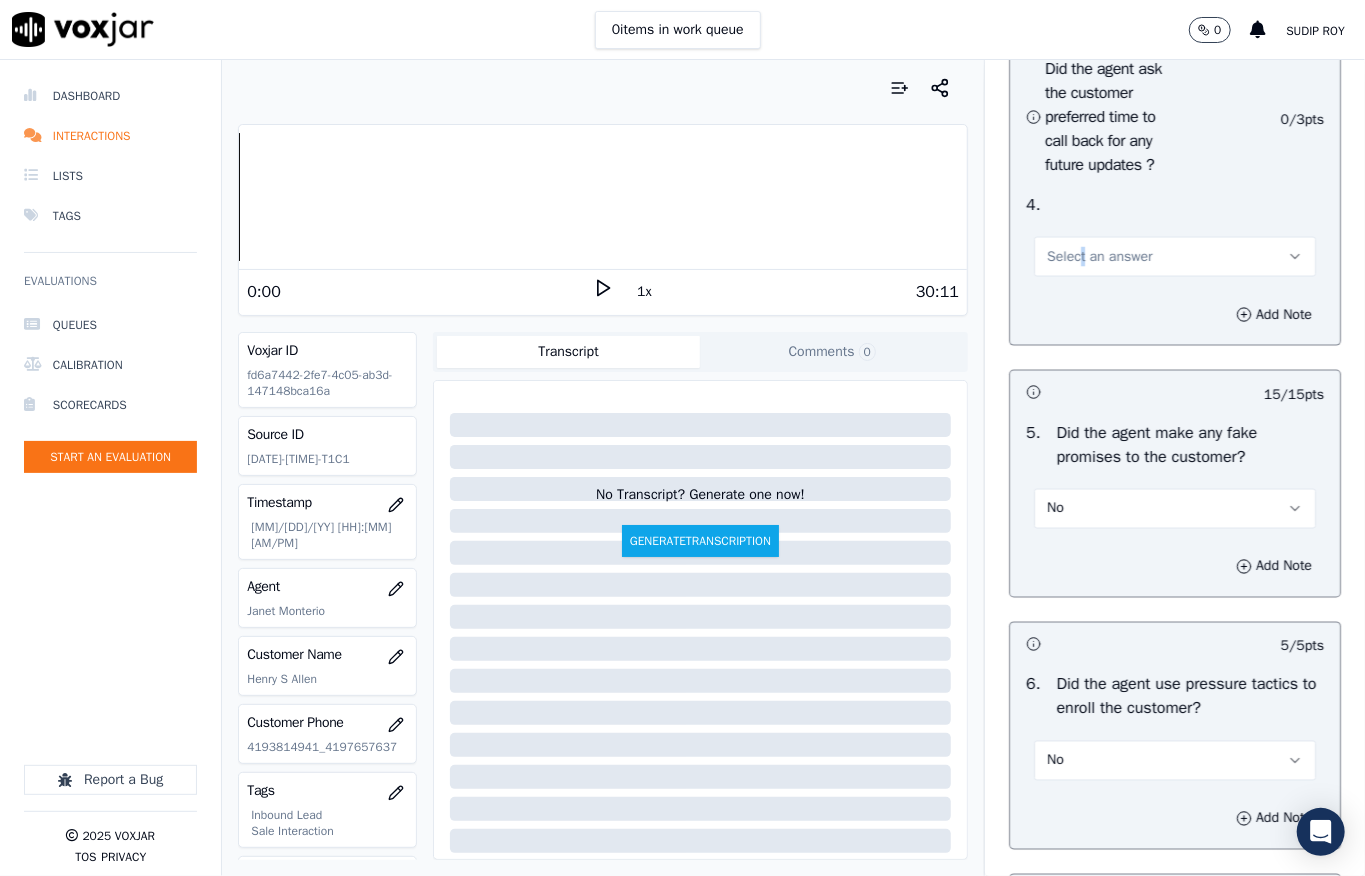 click on "Select an answer" at bounding box center (1099, 257) 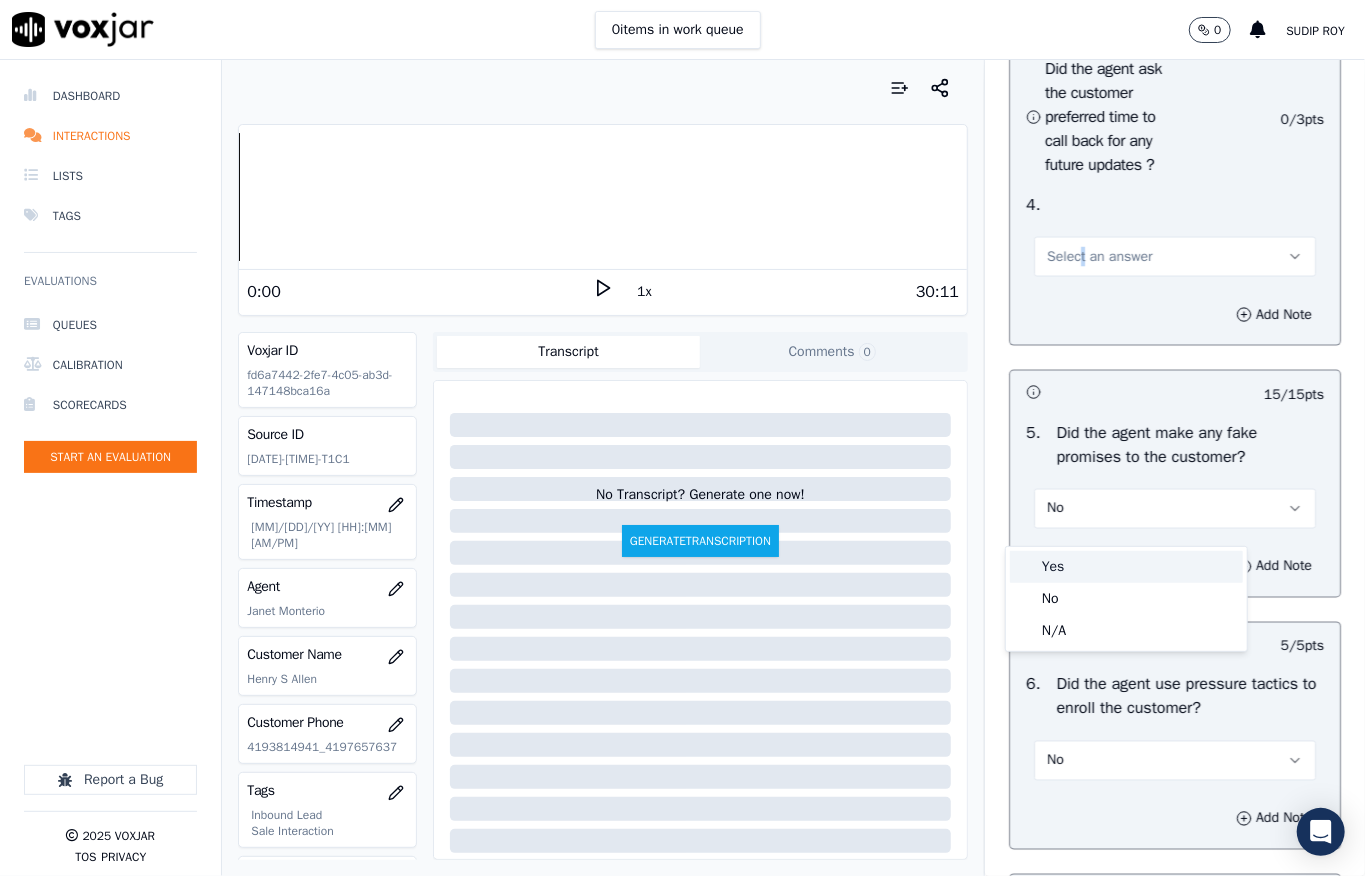 click on "Yes" at bounding box center [1126, 567] 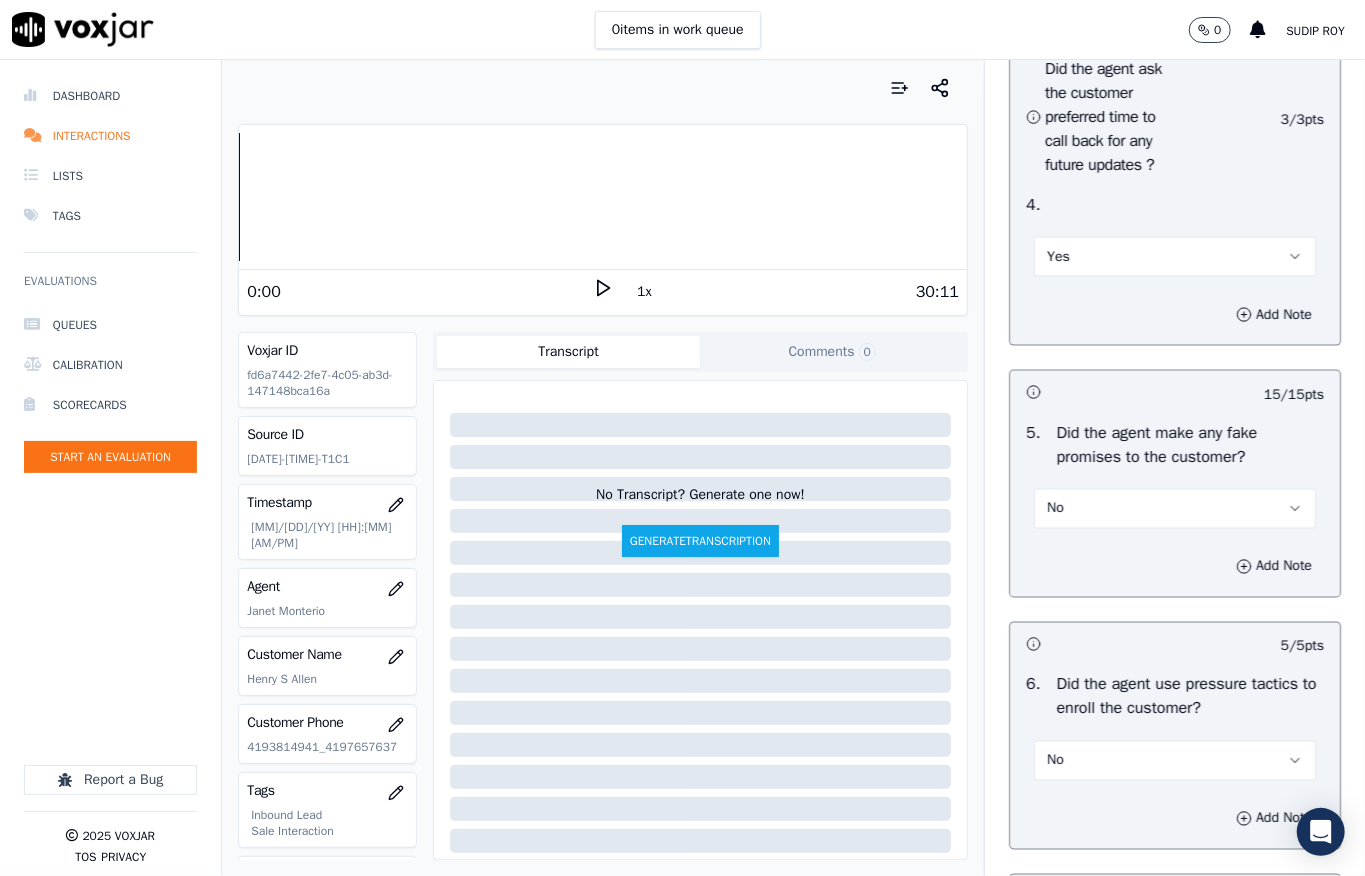 click 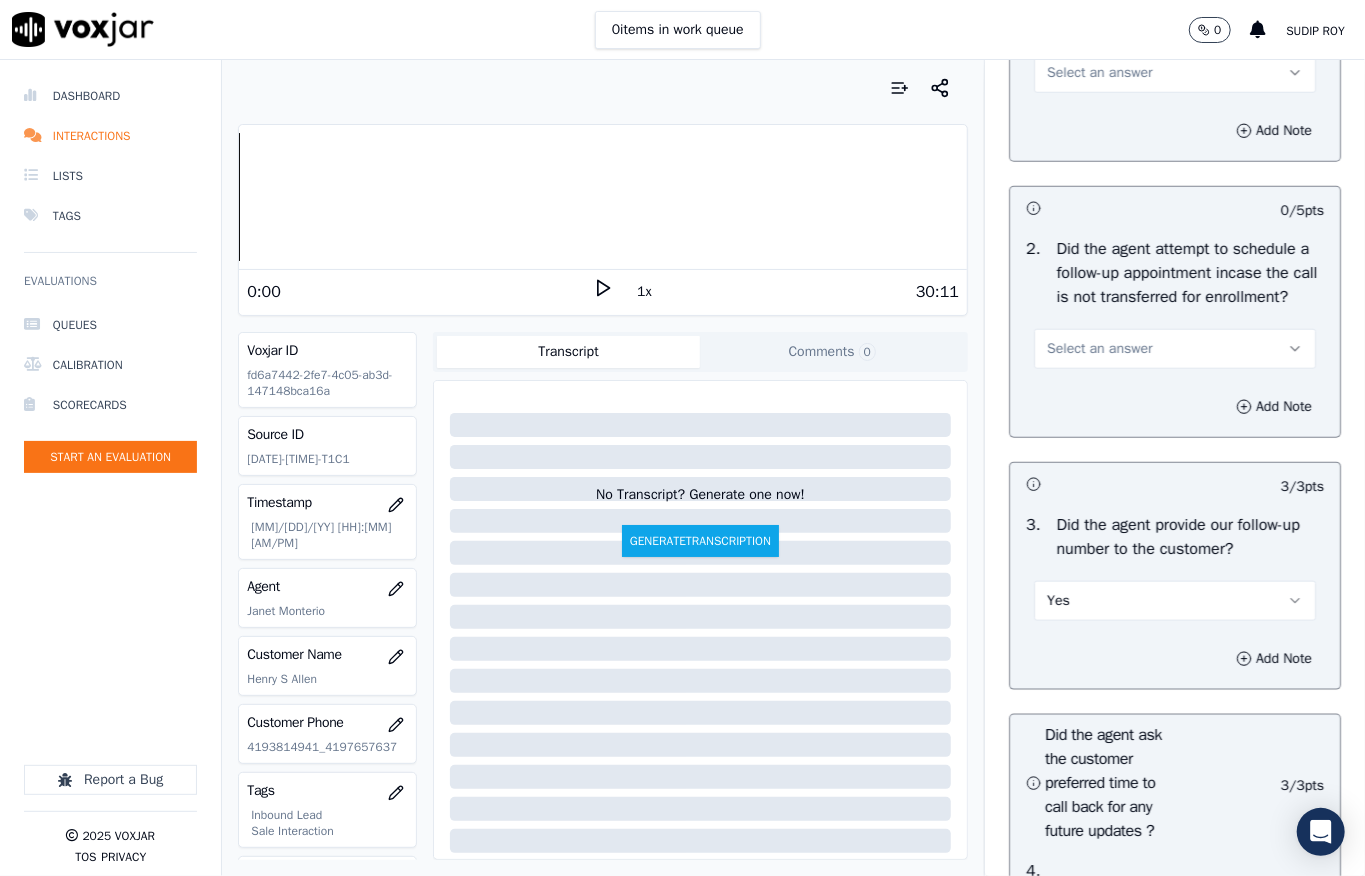 click on "Select an answer" at bounding box center (1099, 349) 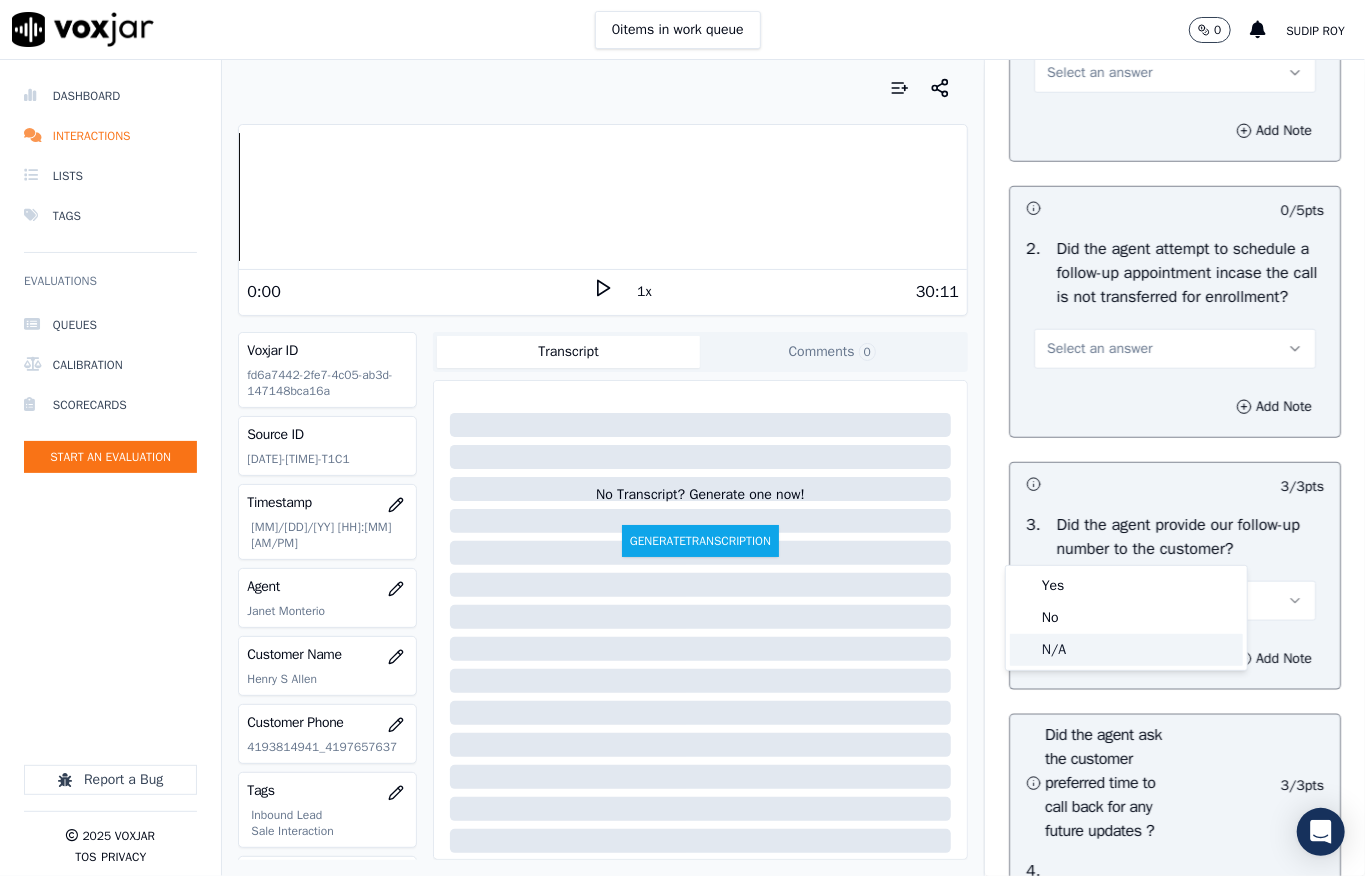click on "N/A" 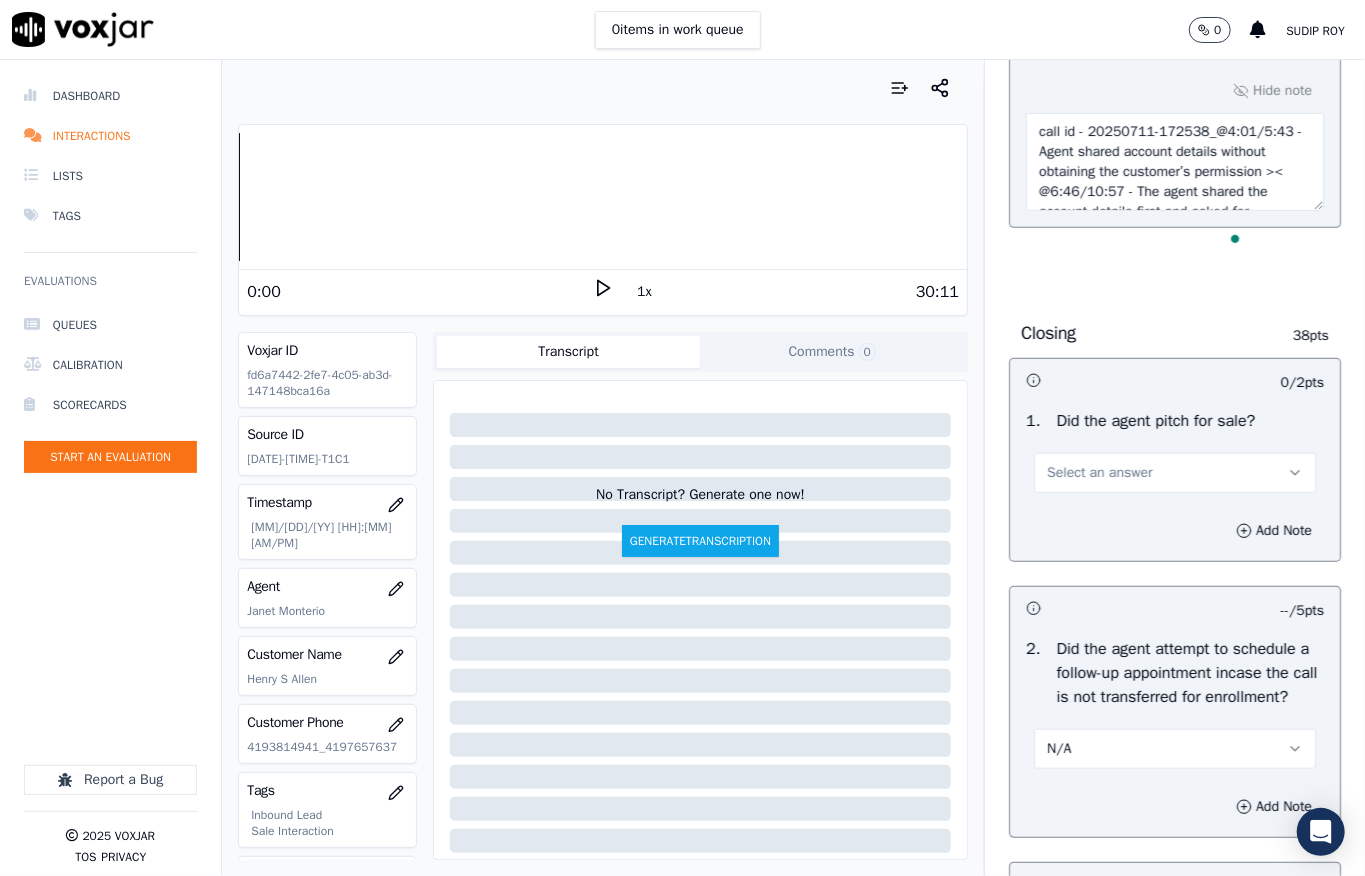 click on "Select an answer" at bounding box center [1175, 473] 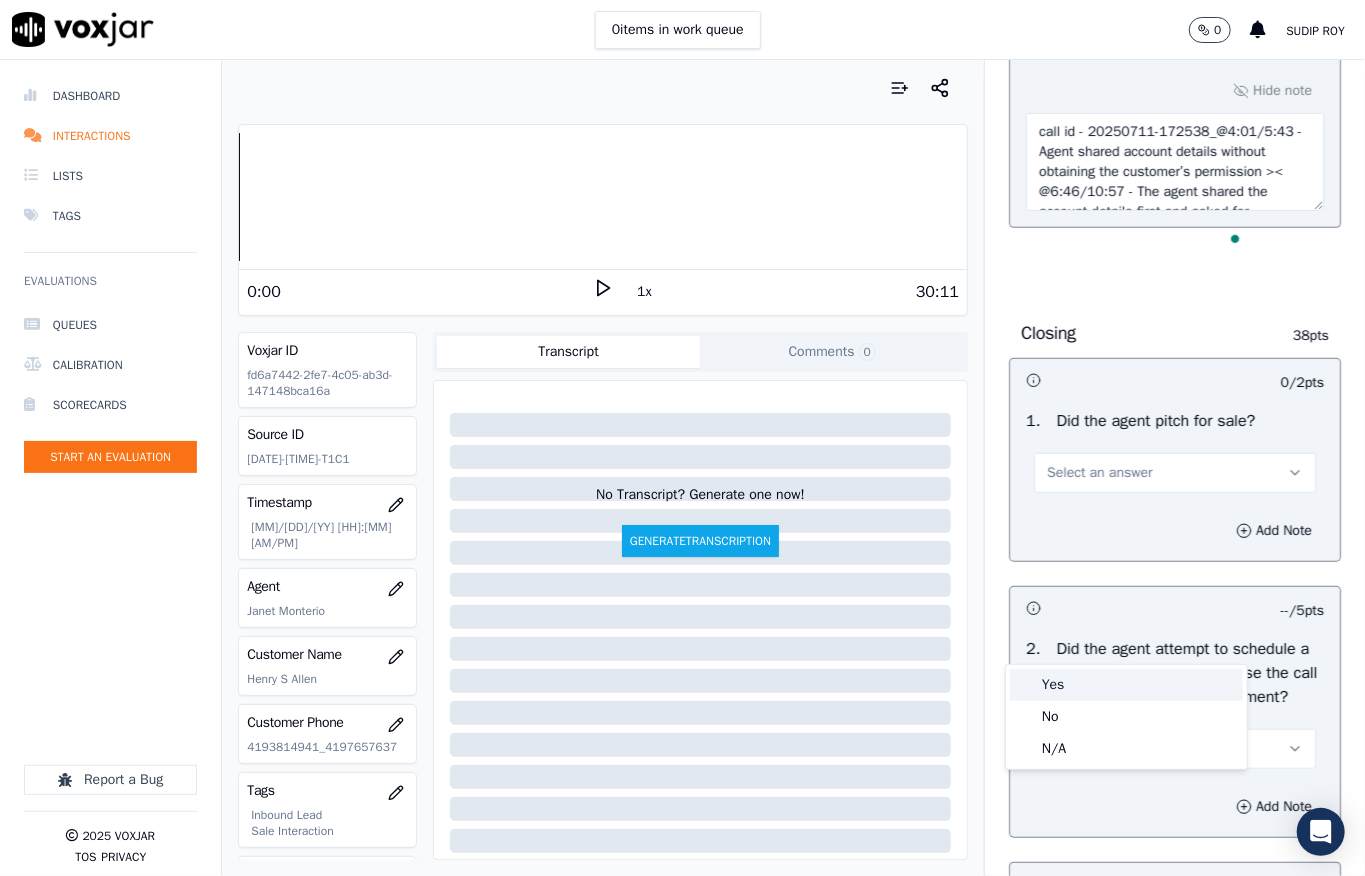 click on "Yes" at bounding box center [1126, 685] 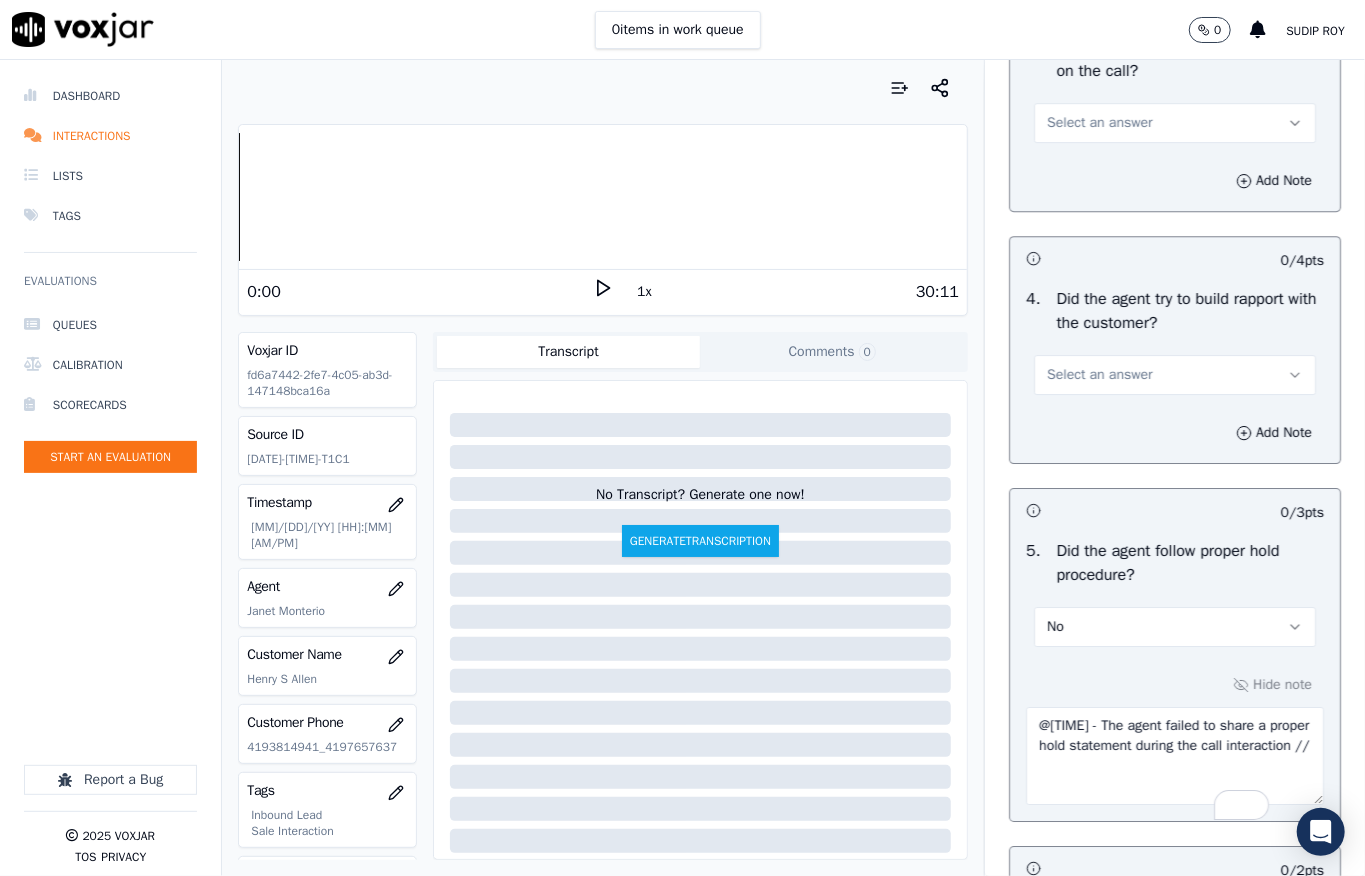 click on "Select an answer" at bounding box center (1099, 375) 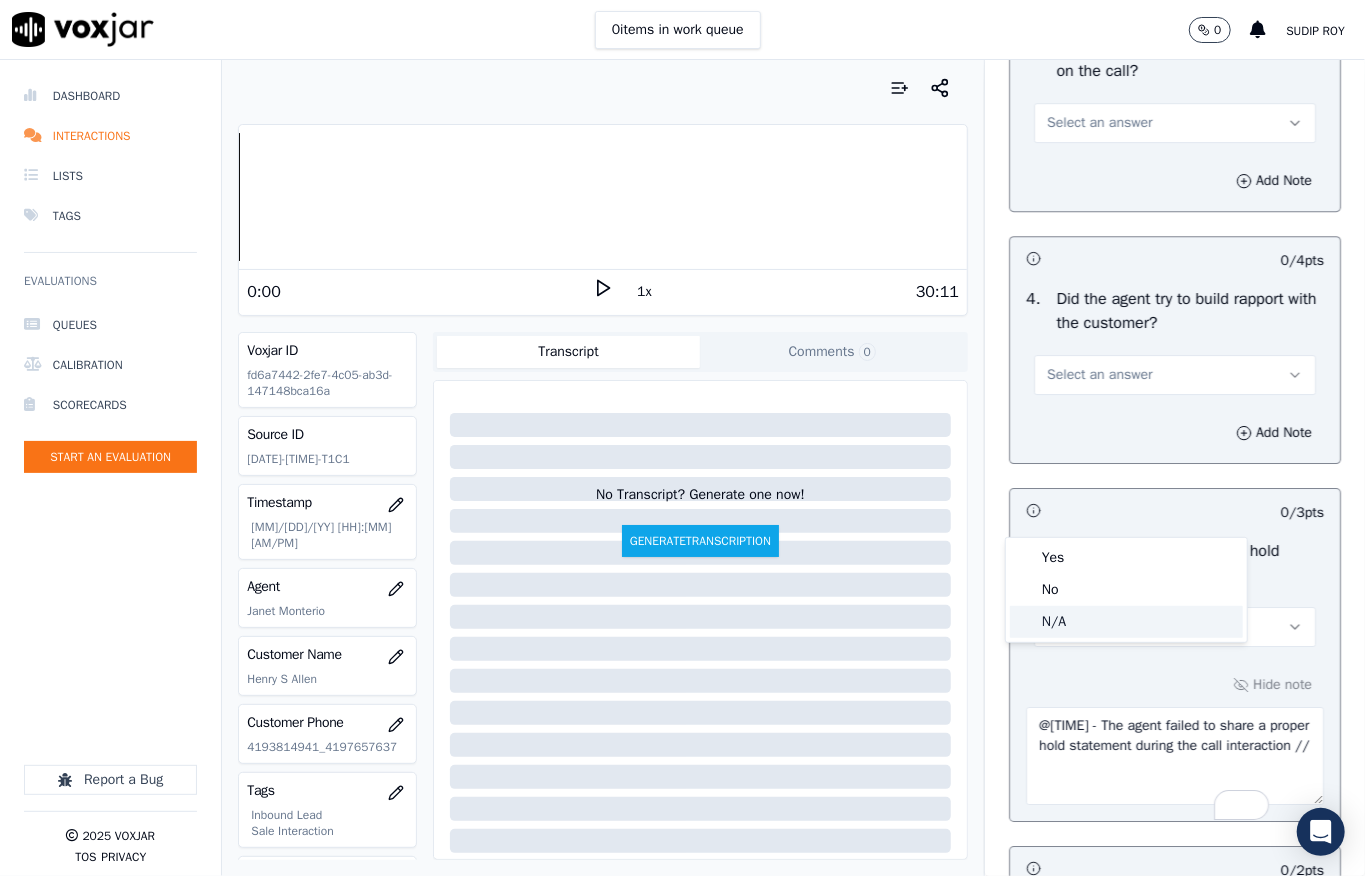 click on "N/A" 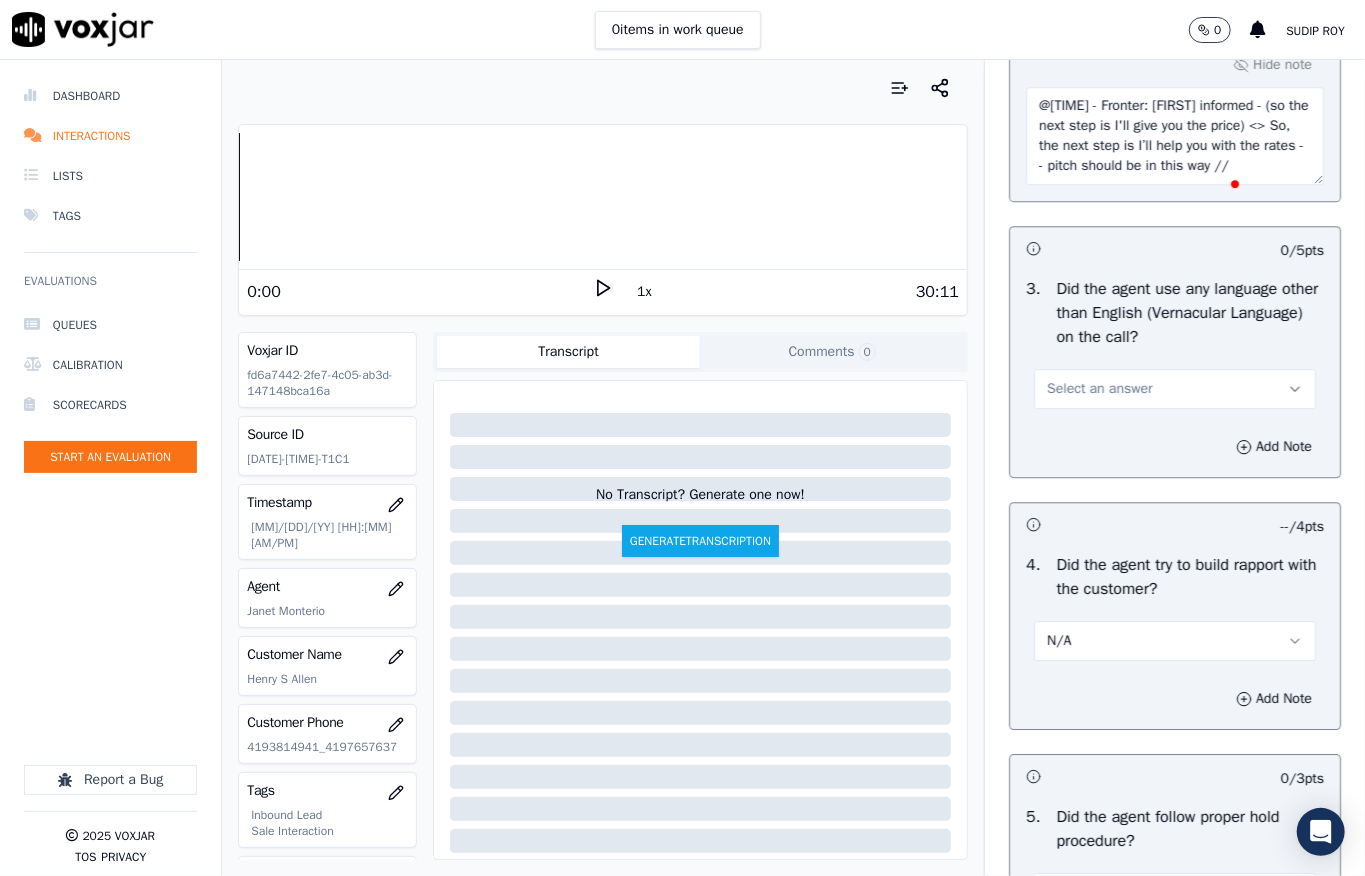click on "Select an answer" at bounding box center [1099, 389] 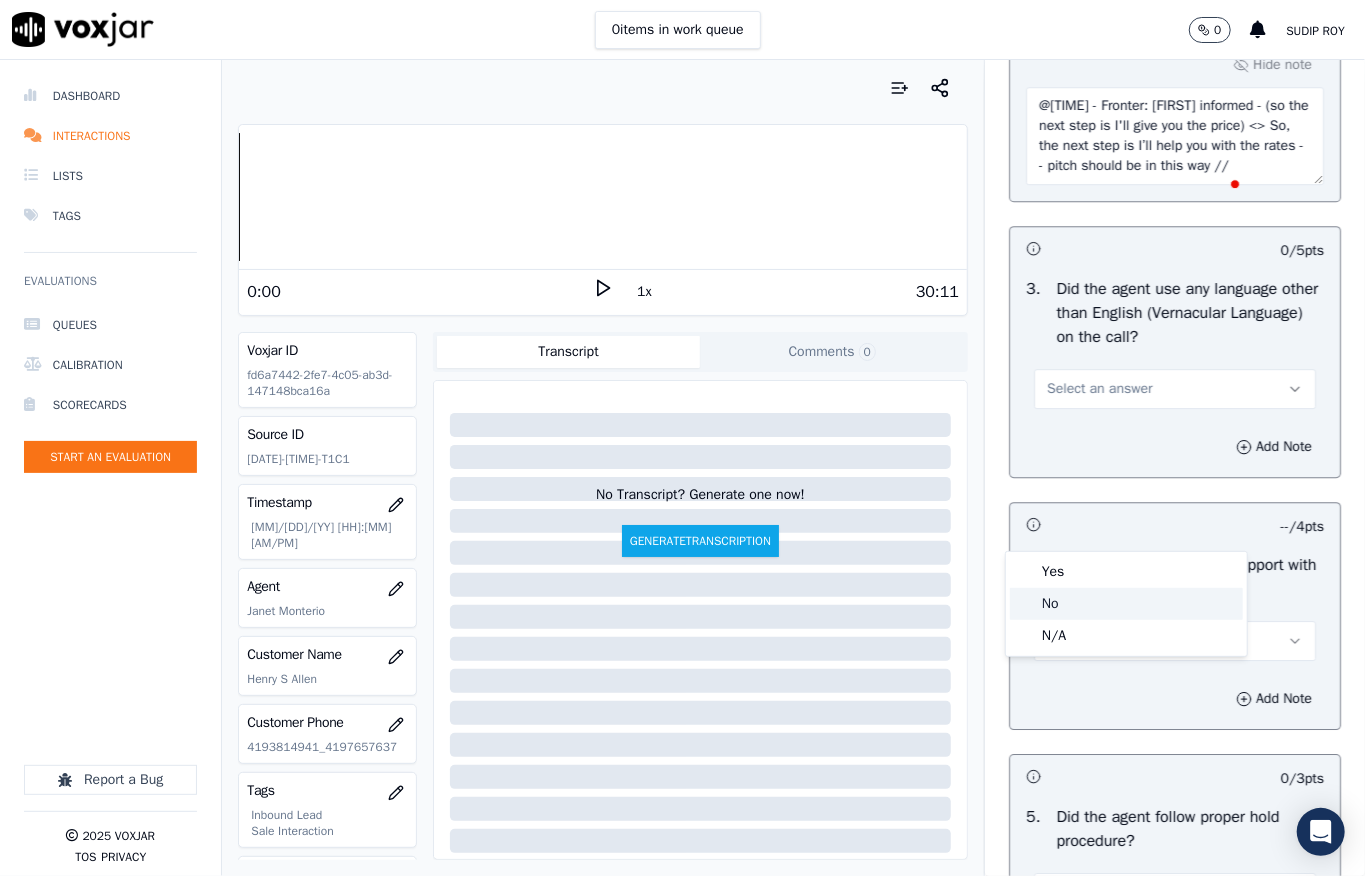 click on "No" 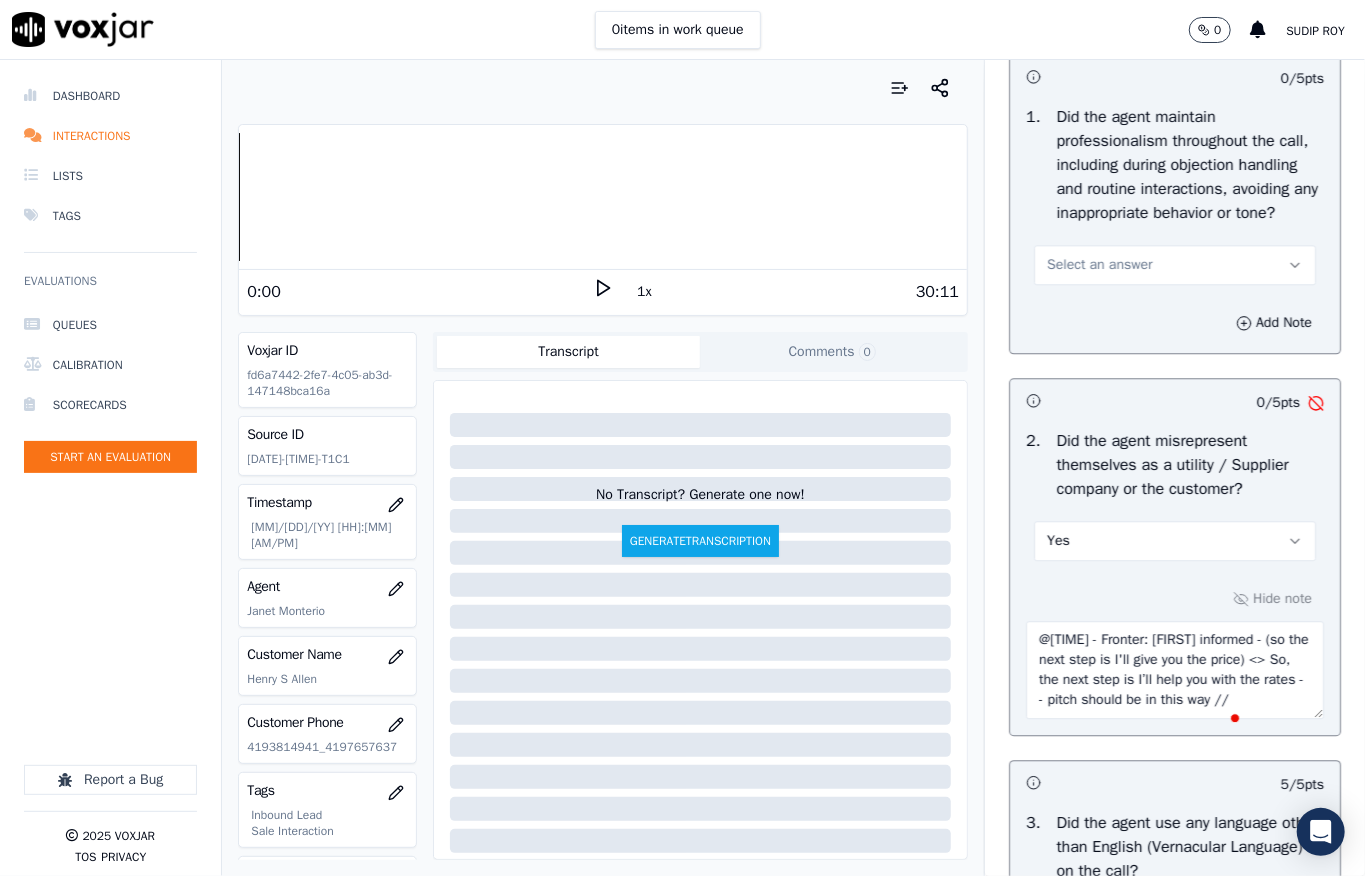 click on "Select an answer" at bounding box center [1175, 265] 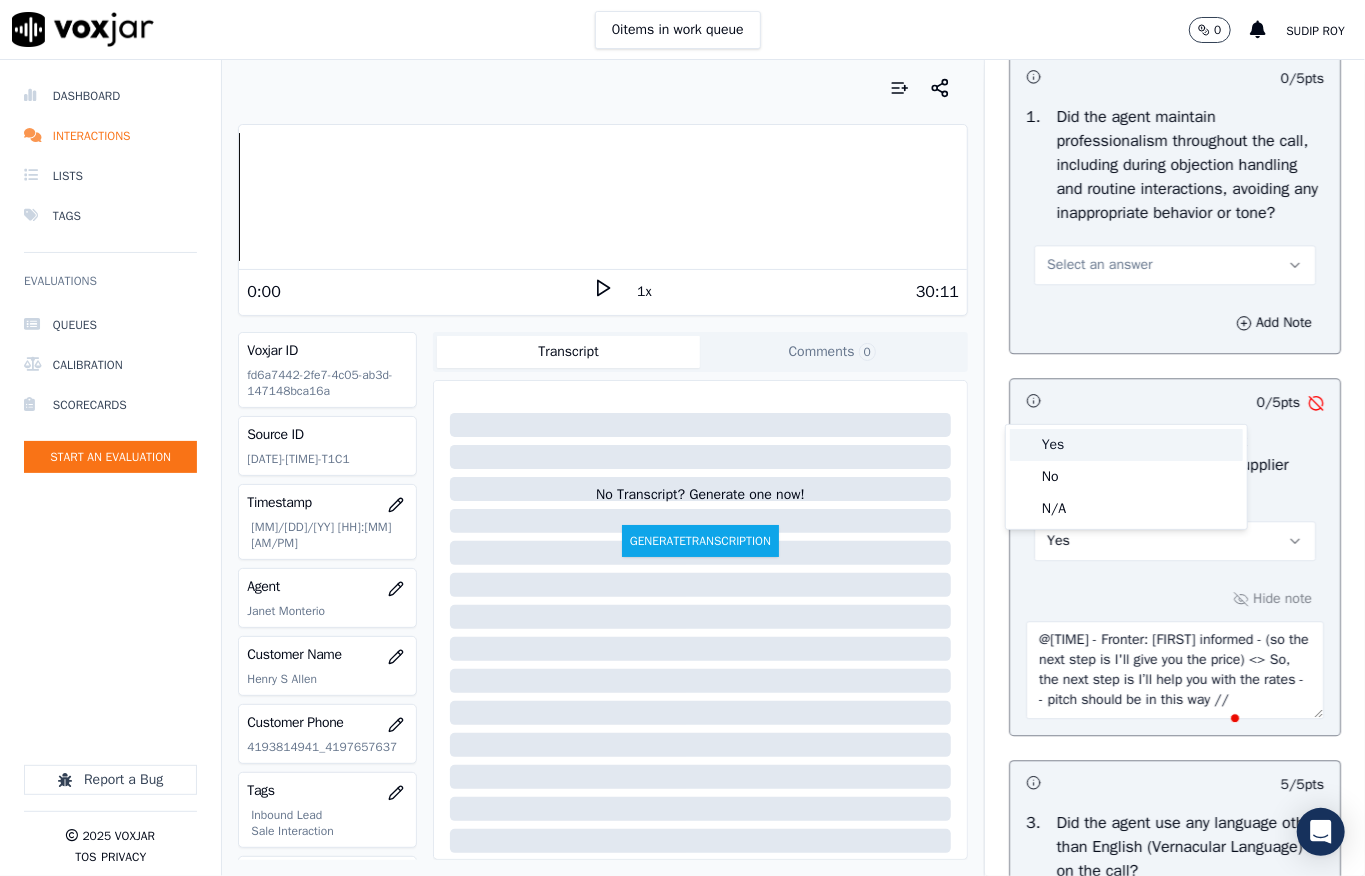 click on "Yes" at bounding box center [1126, 445] 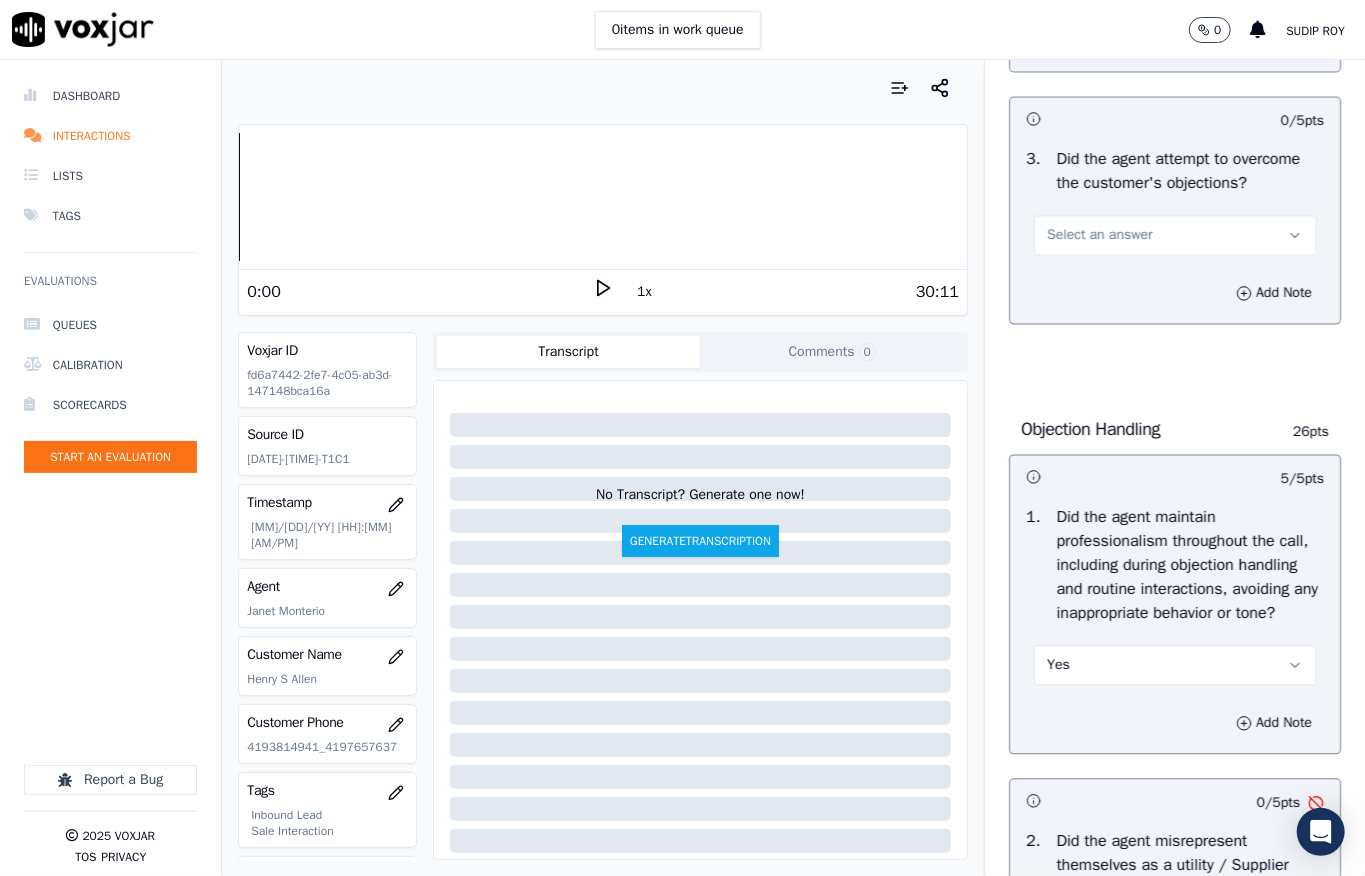 click on "Select an answer" at bounding box center (1099, 235) 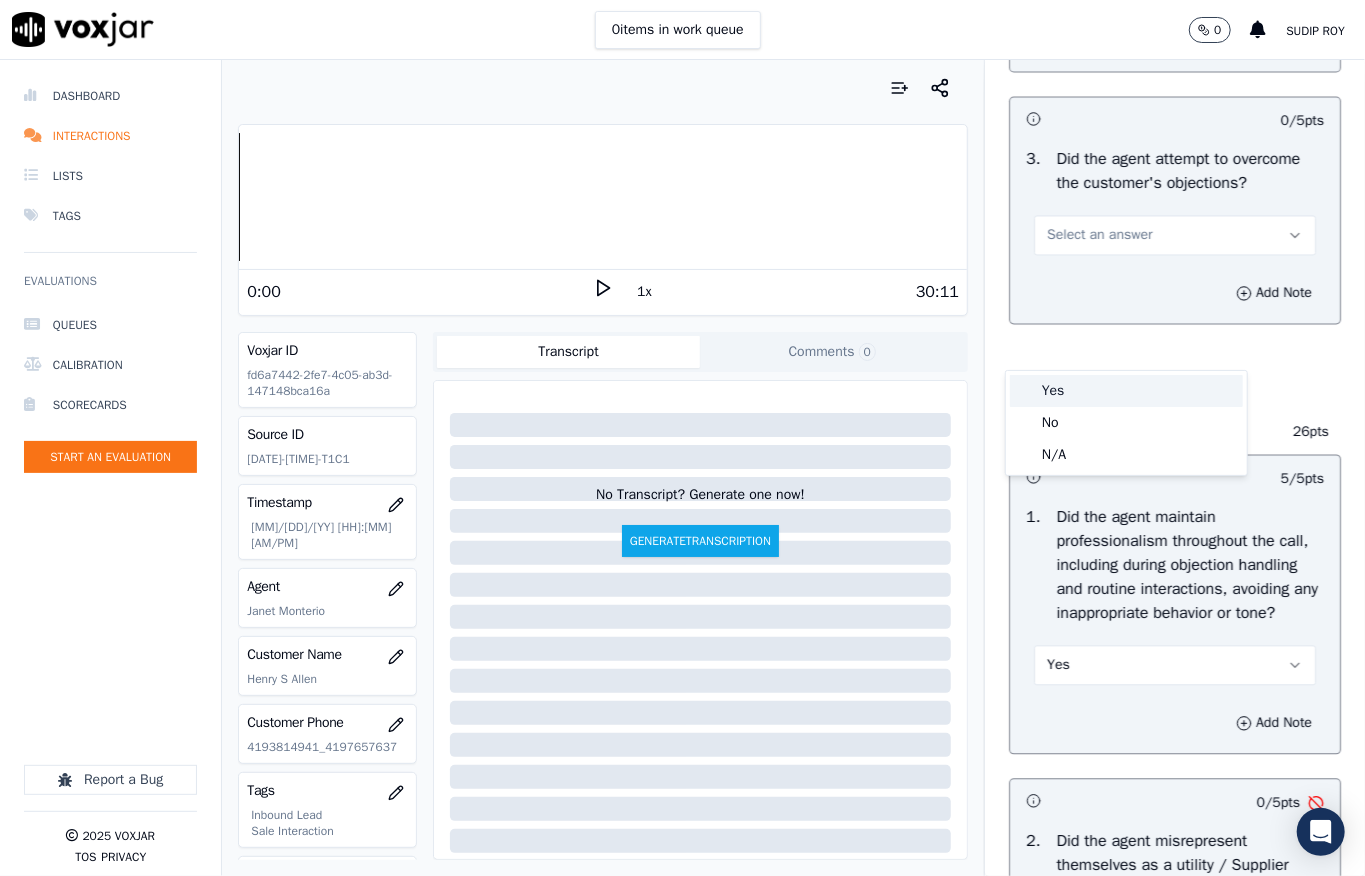 click on "Yes" at bounding box center (1126, 391) 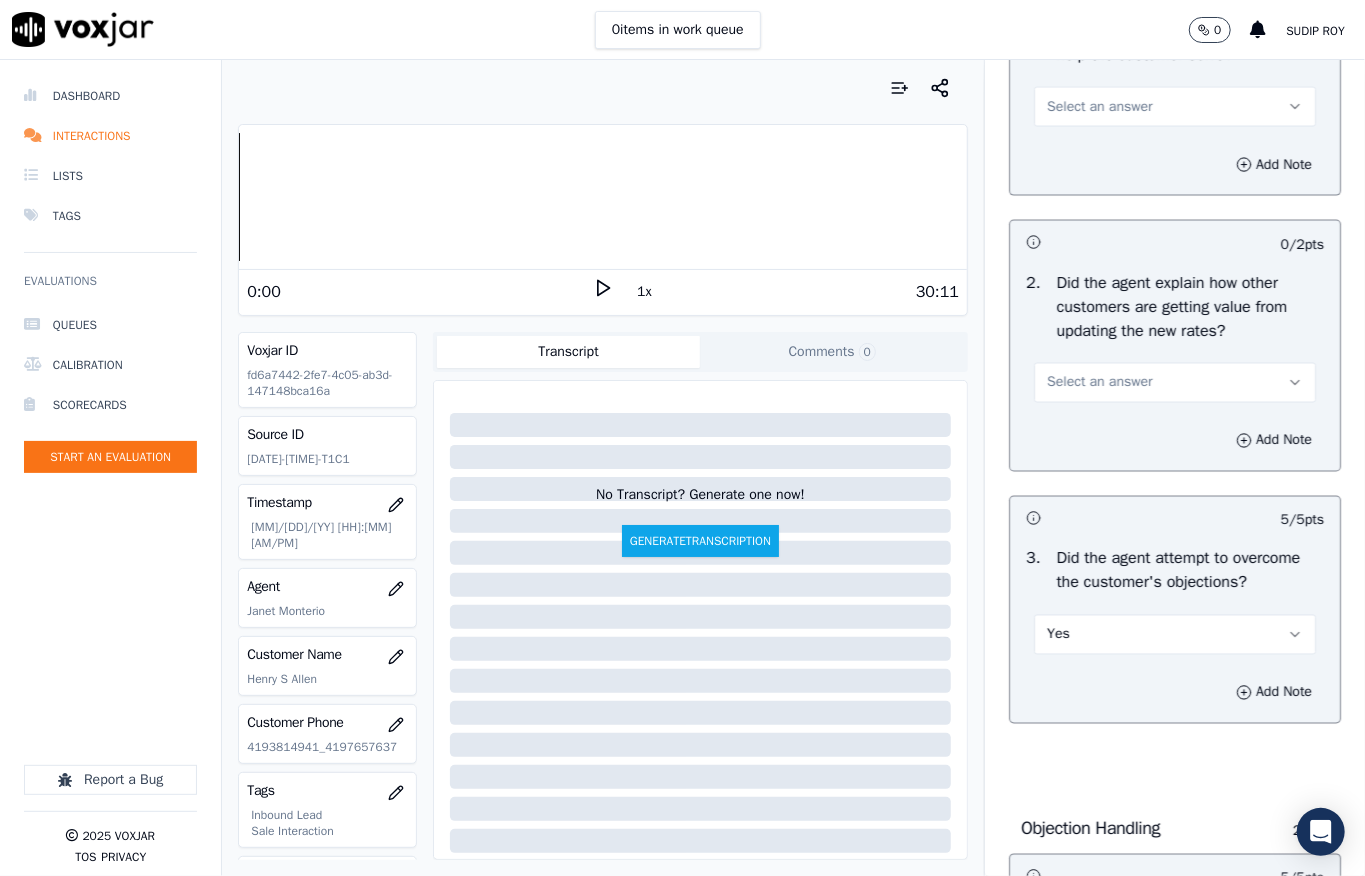 click on "Select an answer" at bounding box center (1099, 383) 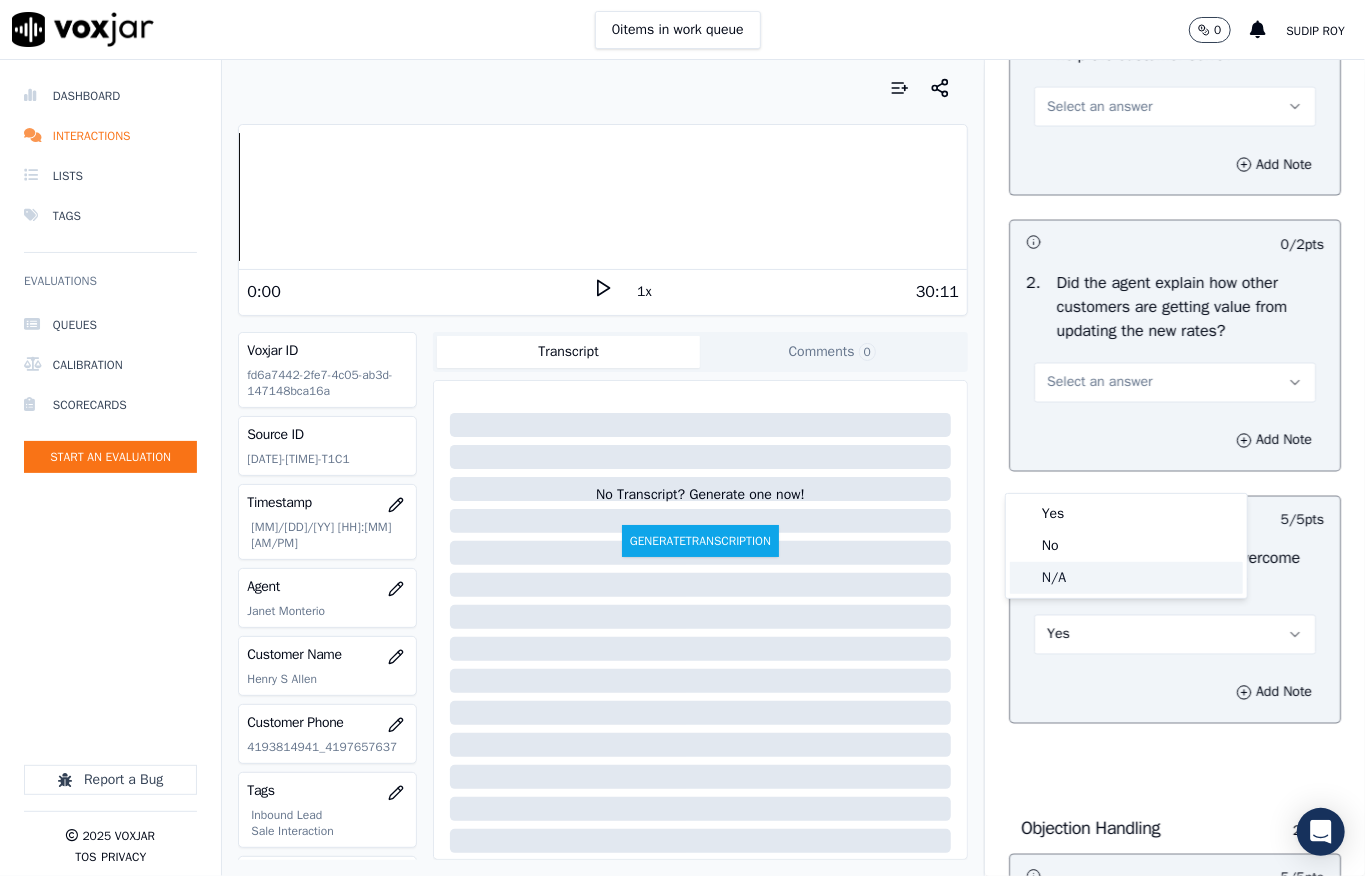 click on "N/A" 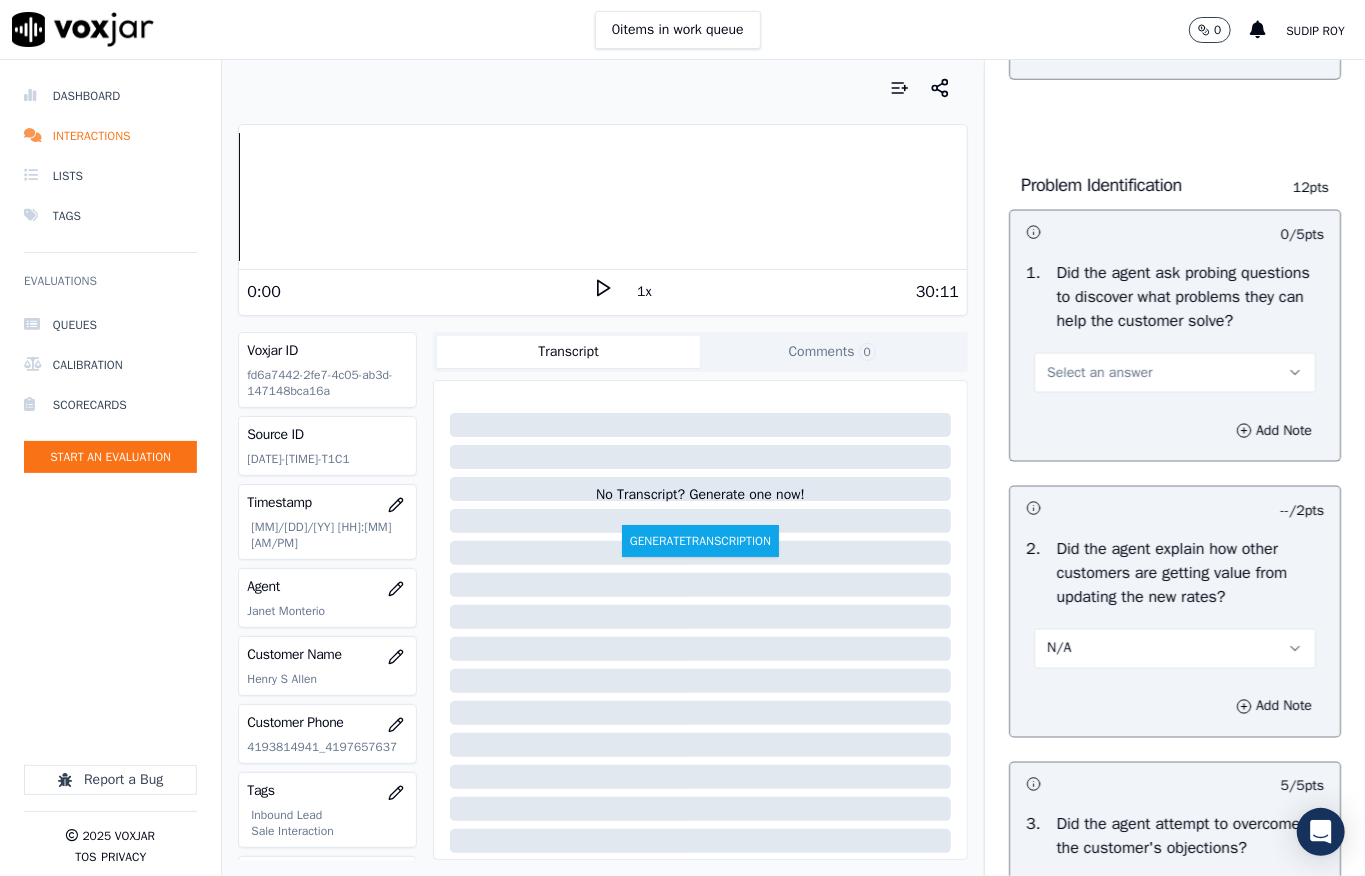 click on "Select an answer" at bounding box center [1175, 373] 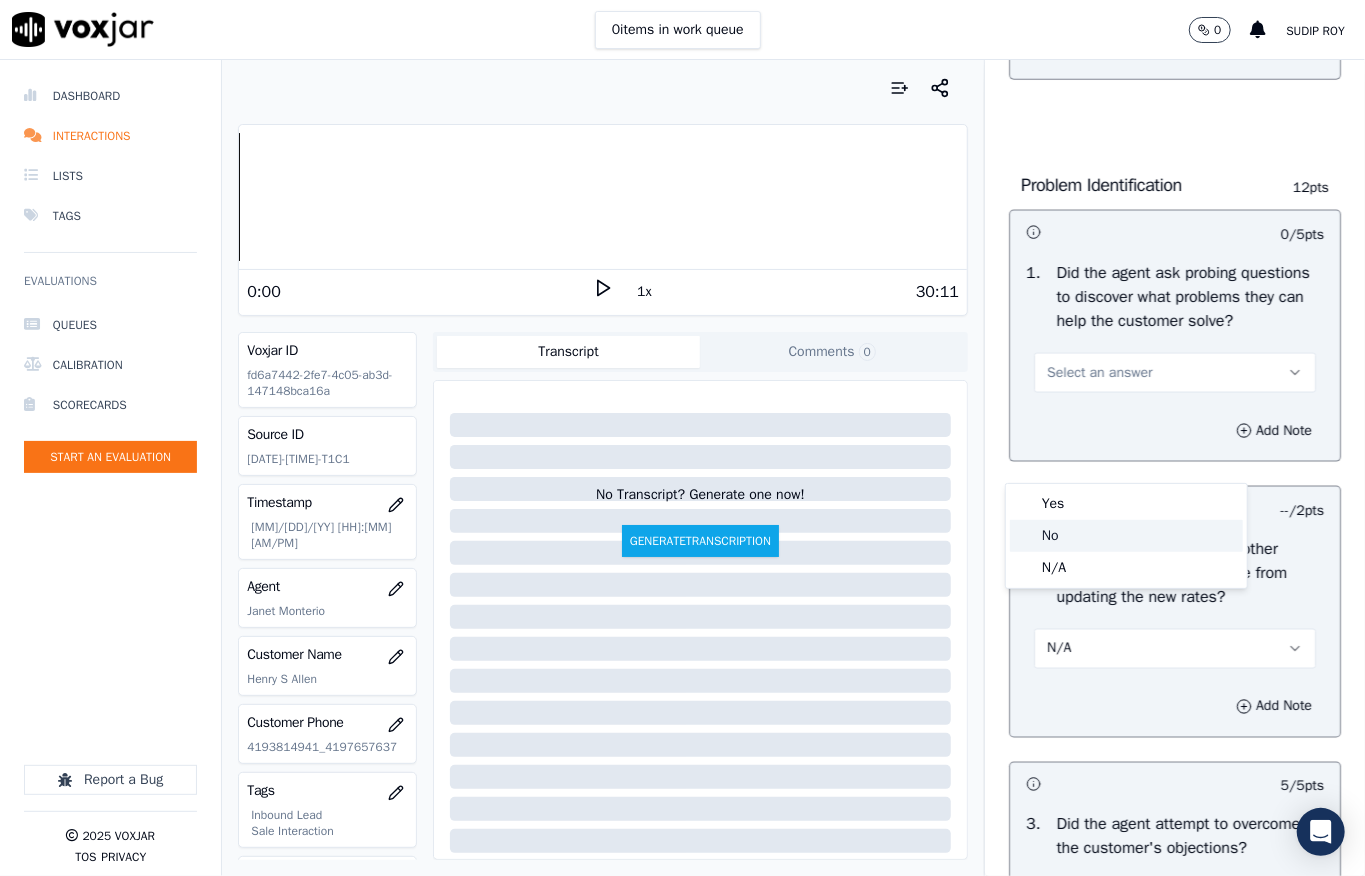 click on "No" 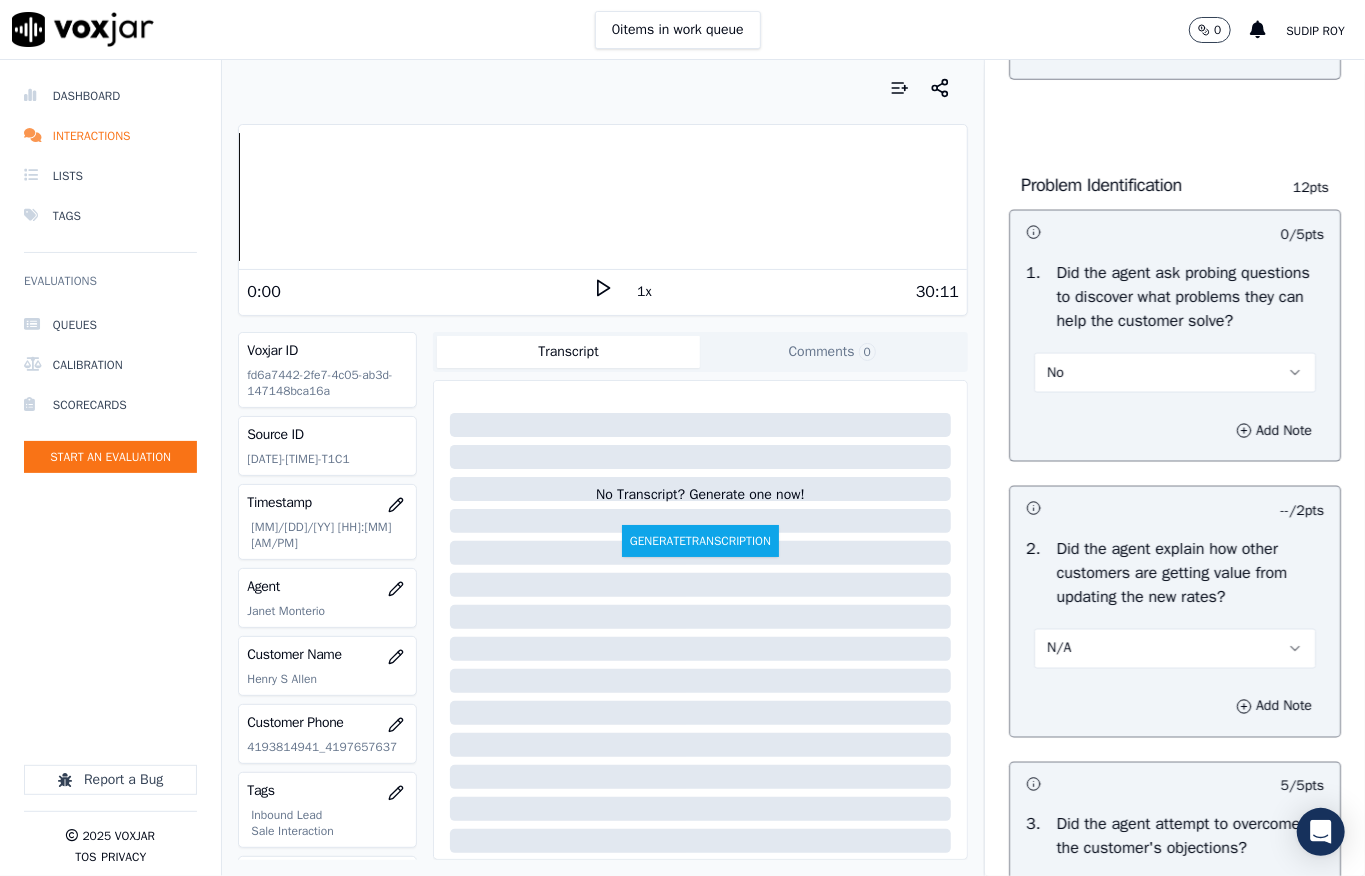 click on "No" at bounding box center (1175, 373) 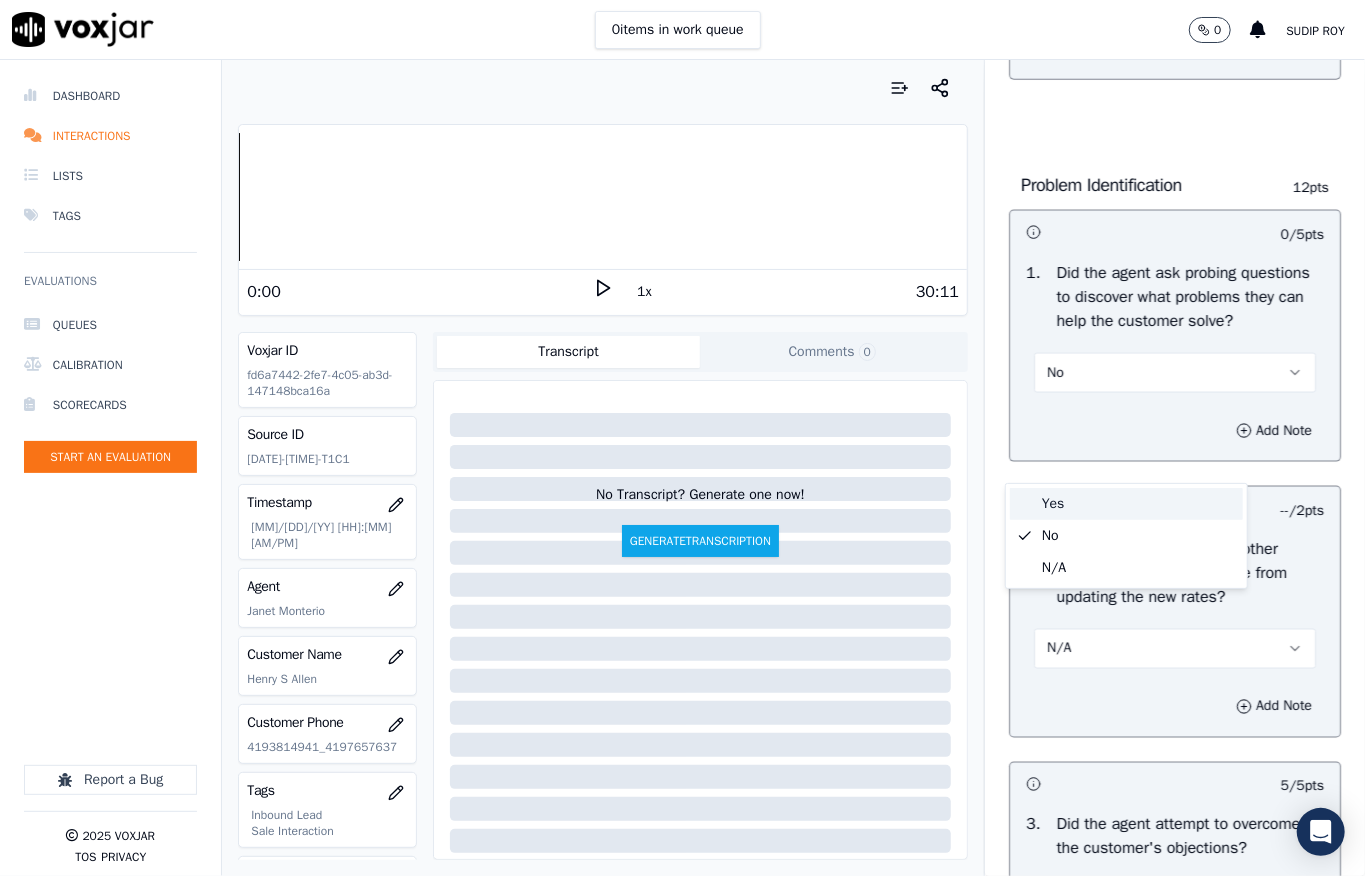 click on "Yes" at bounding box center [1126, 504] 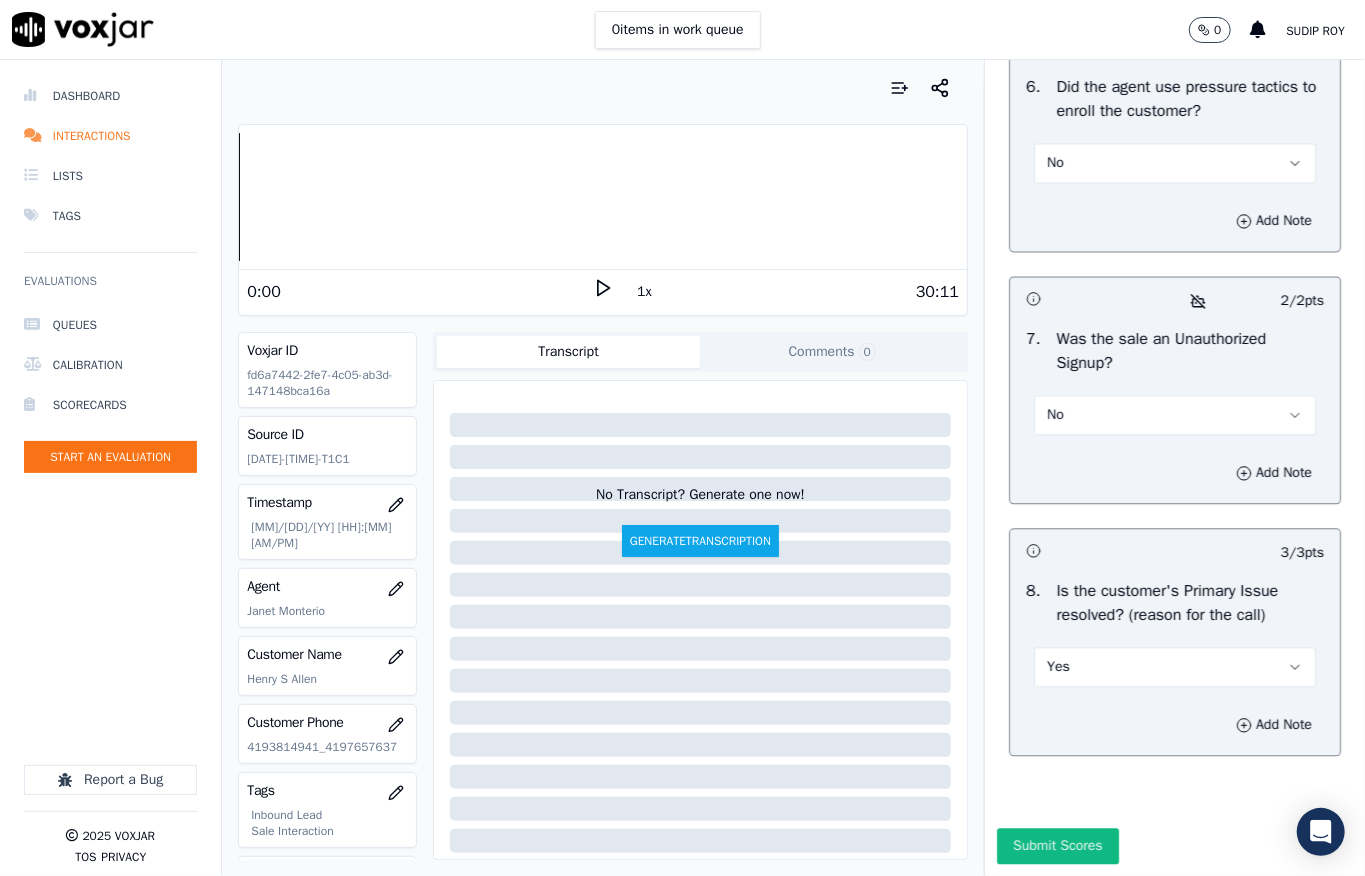 click on "Submit Scores" at bounding box center [1057, 846] 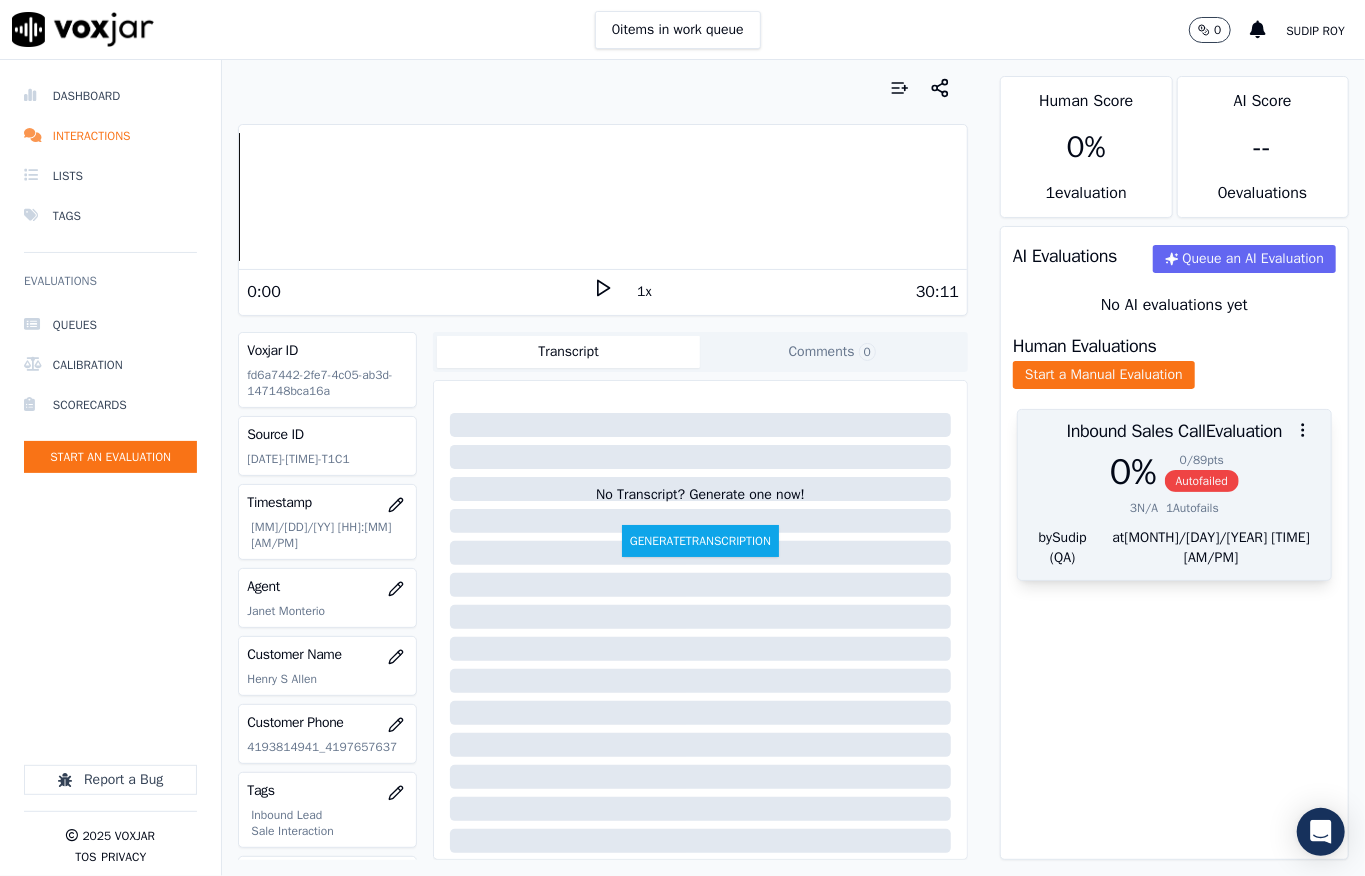click on "Autofailed" at bounding box center (1202, 481) 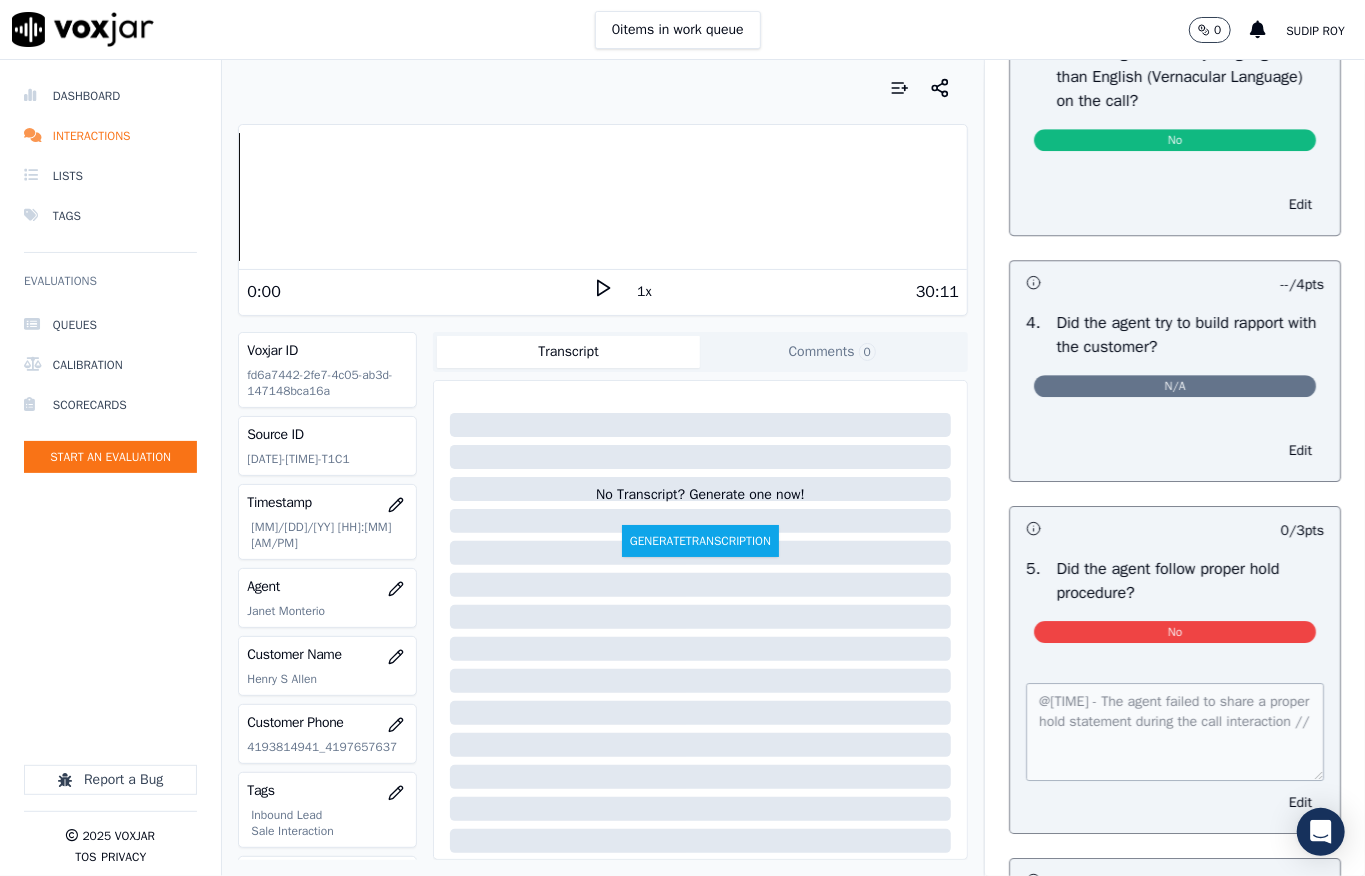 scroll, scrollTop: 220, scrollLeft: 0, axis: vertical 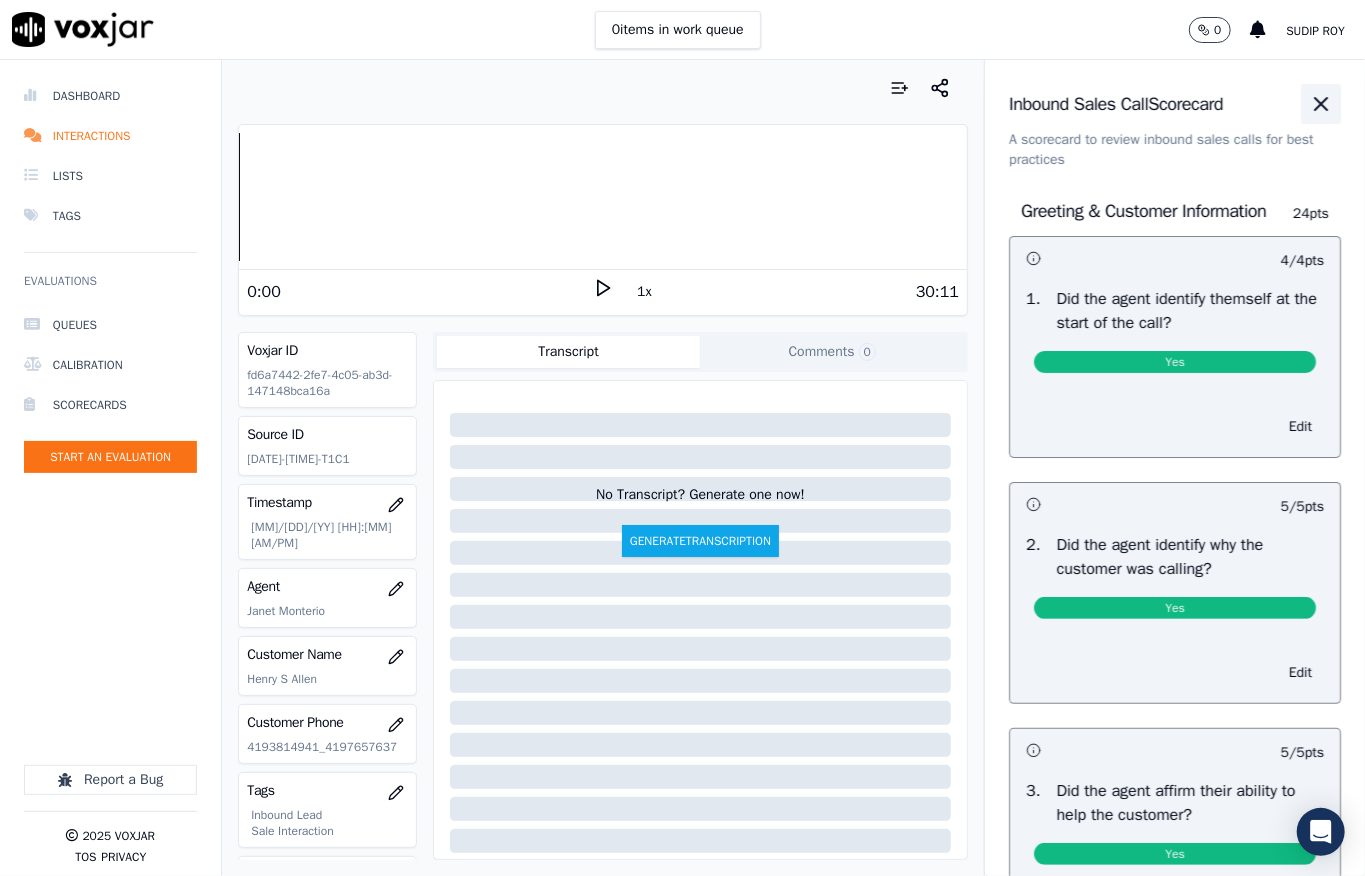 click 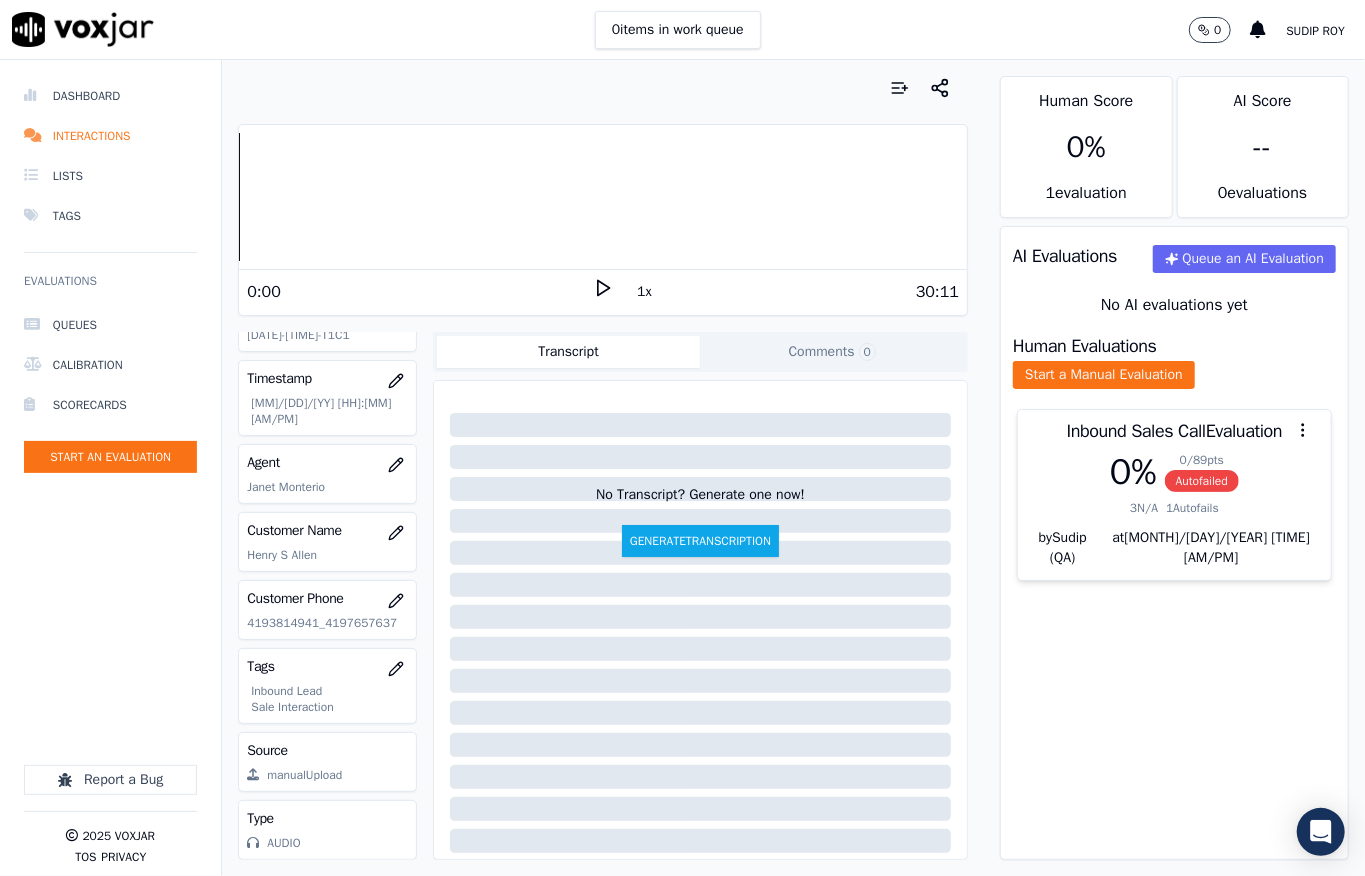 scroll, scrollTop: 68, scrollLeft: 0, axis: vertical 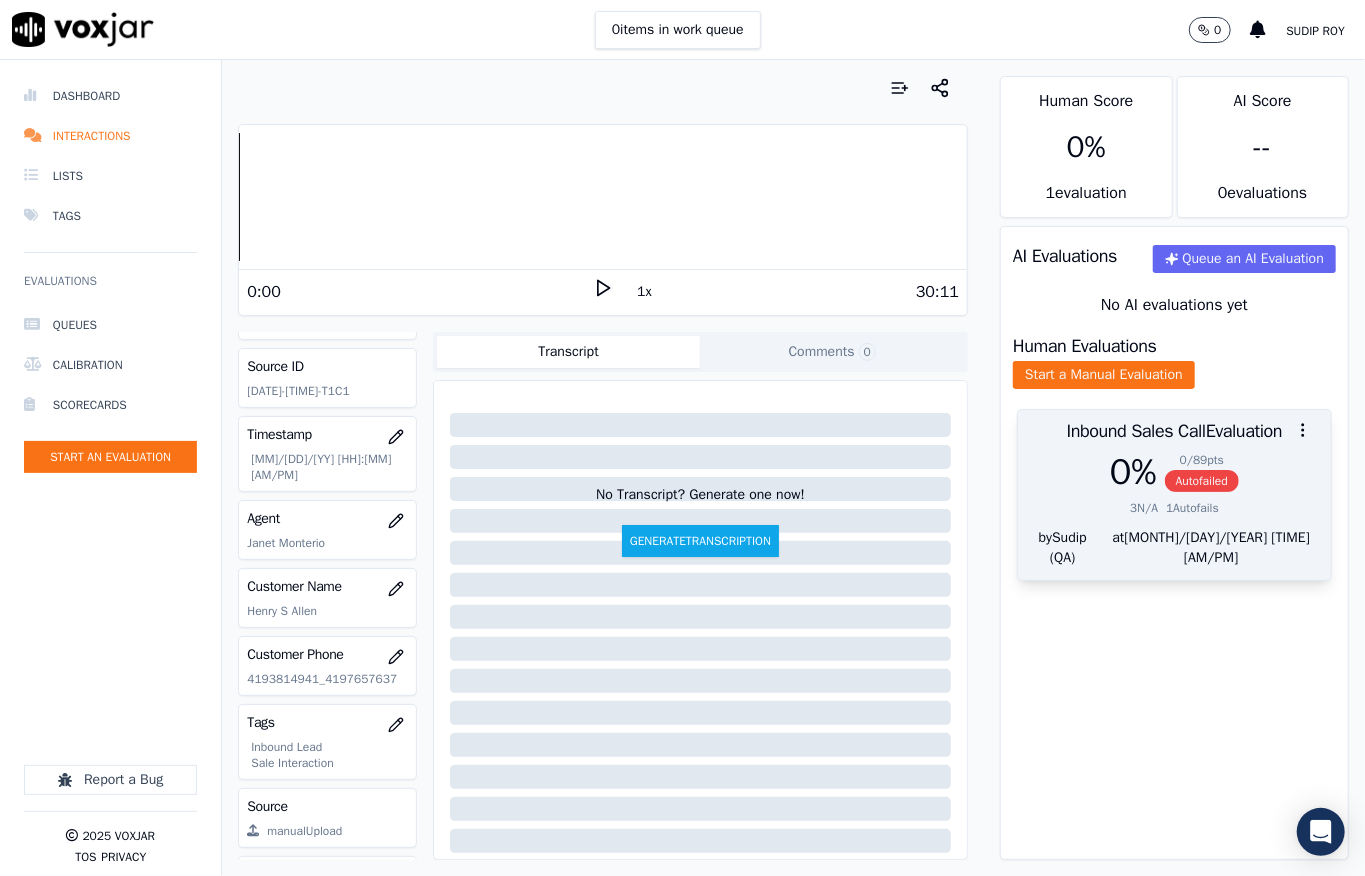 drag, startPoint x: 1164, startPoint y: 489, endPoint x: 1178, endPoint y: 397, distance: 93.05912 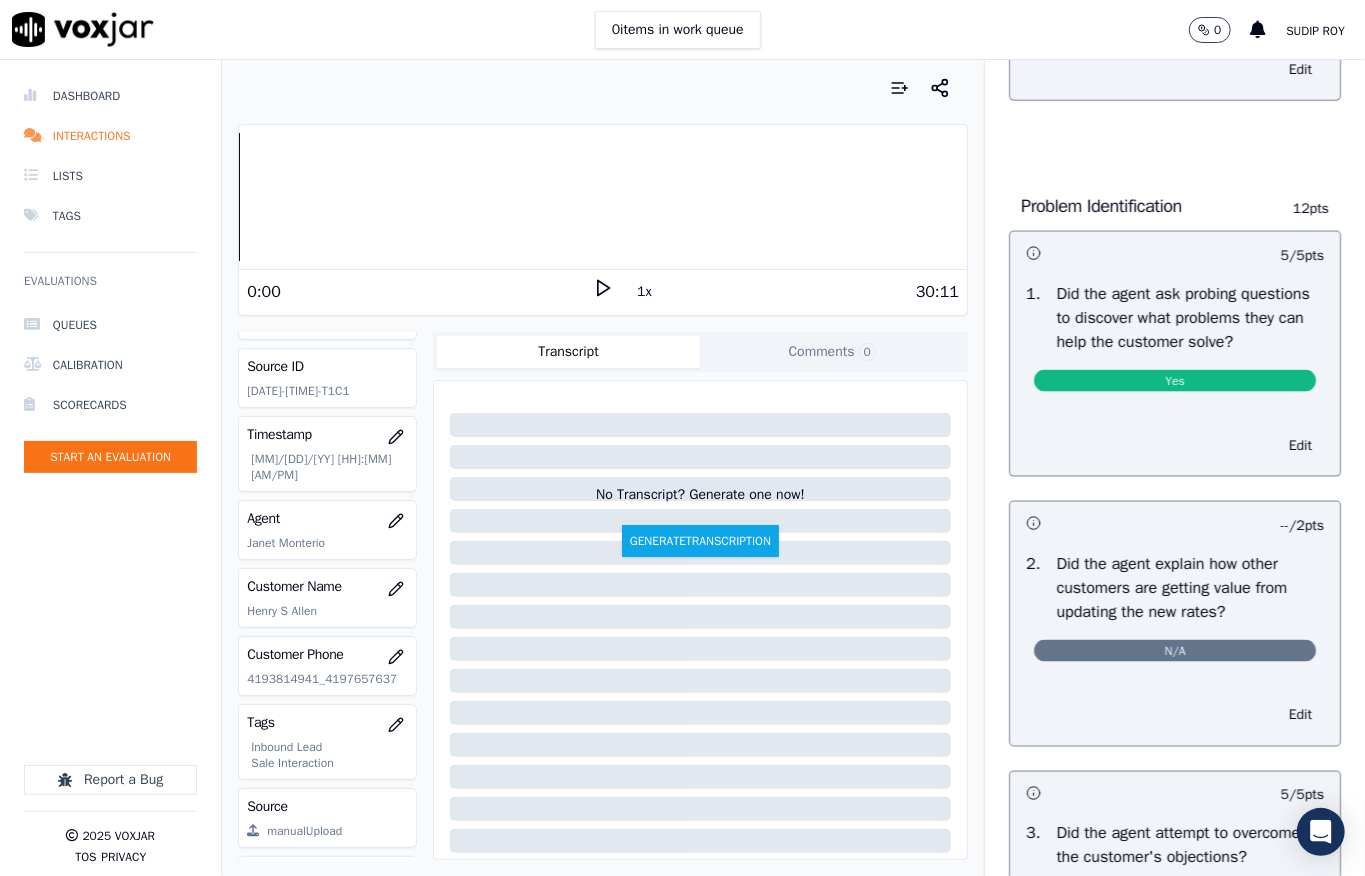 scroll, scrollTop: 0, scrollLeft: 0, axis: both 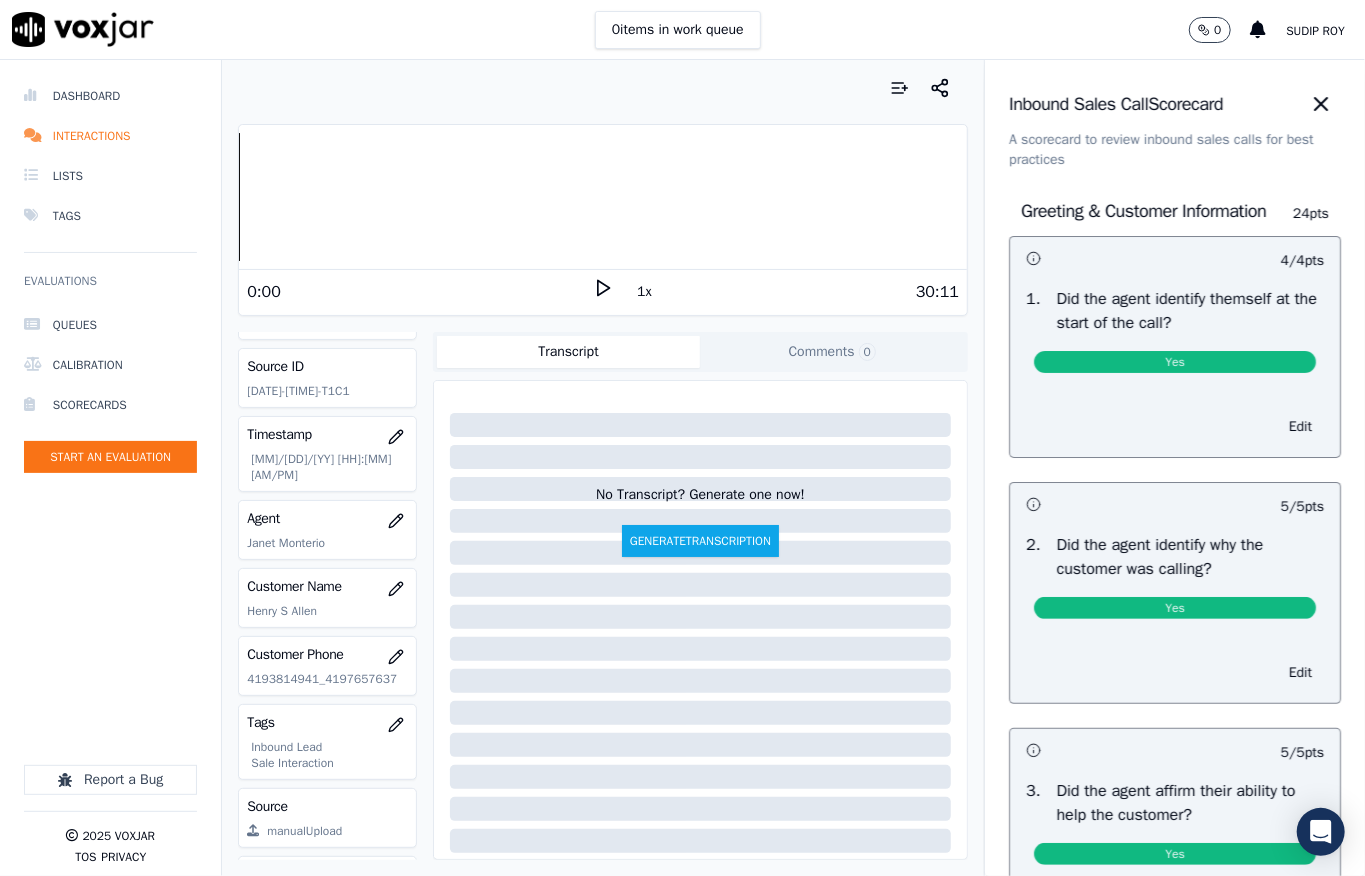 click on "Inbound Sales Call  Scorecard" at bounding box center [1175, 104] 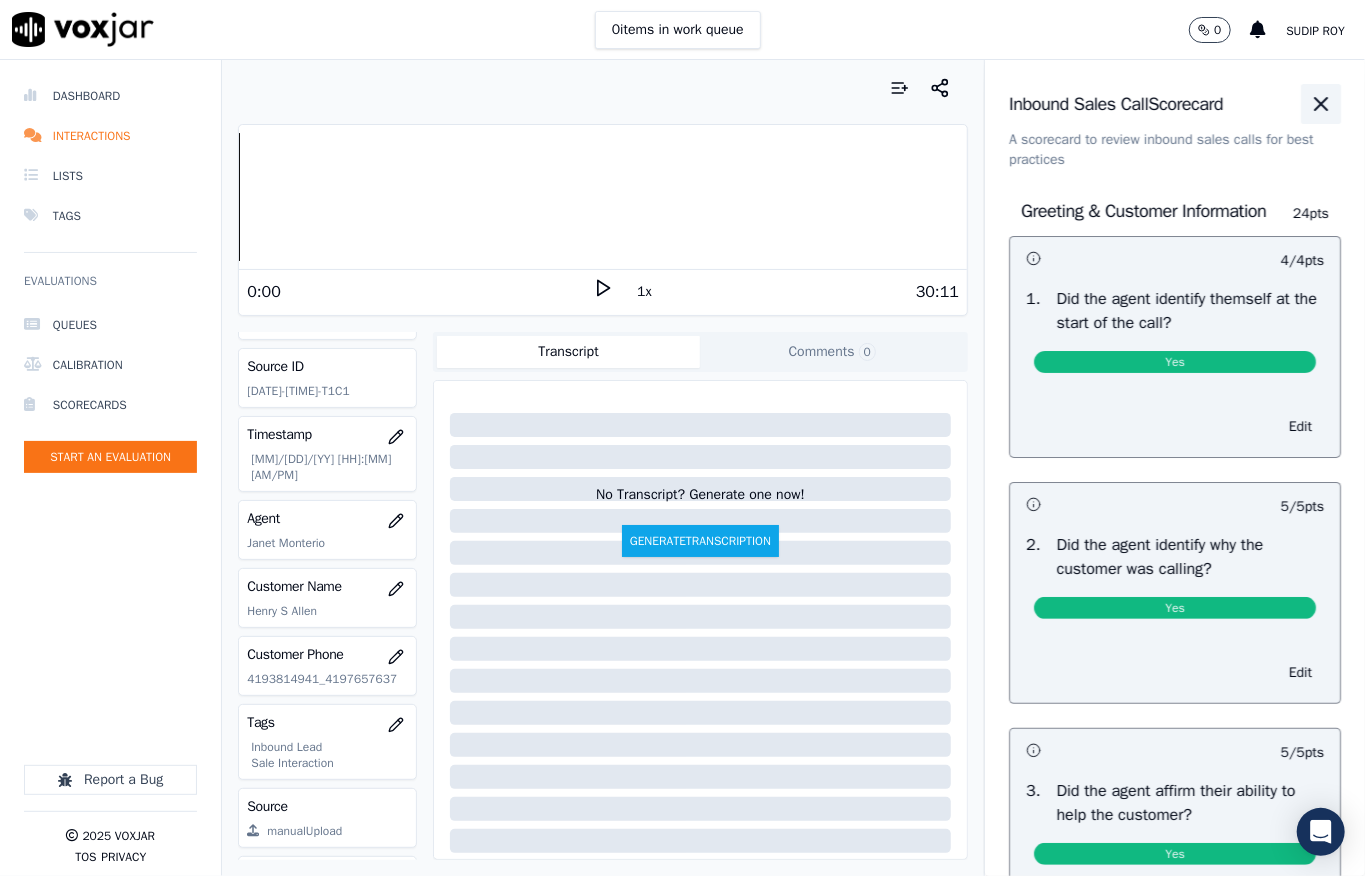 click 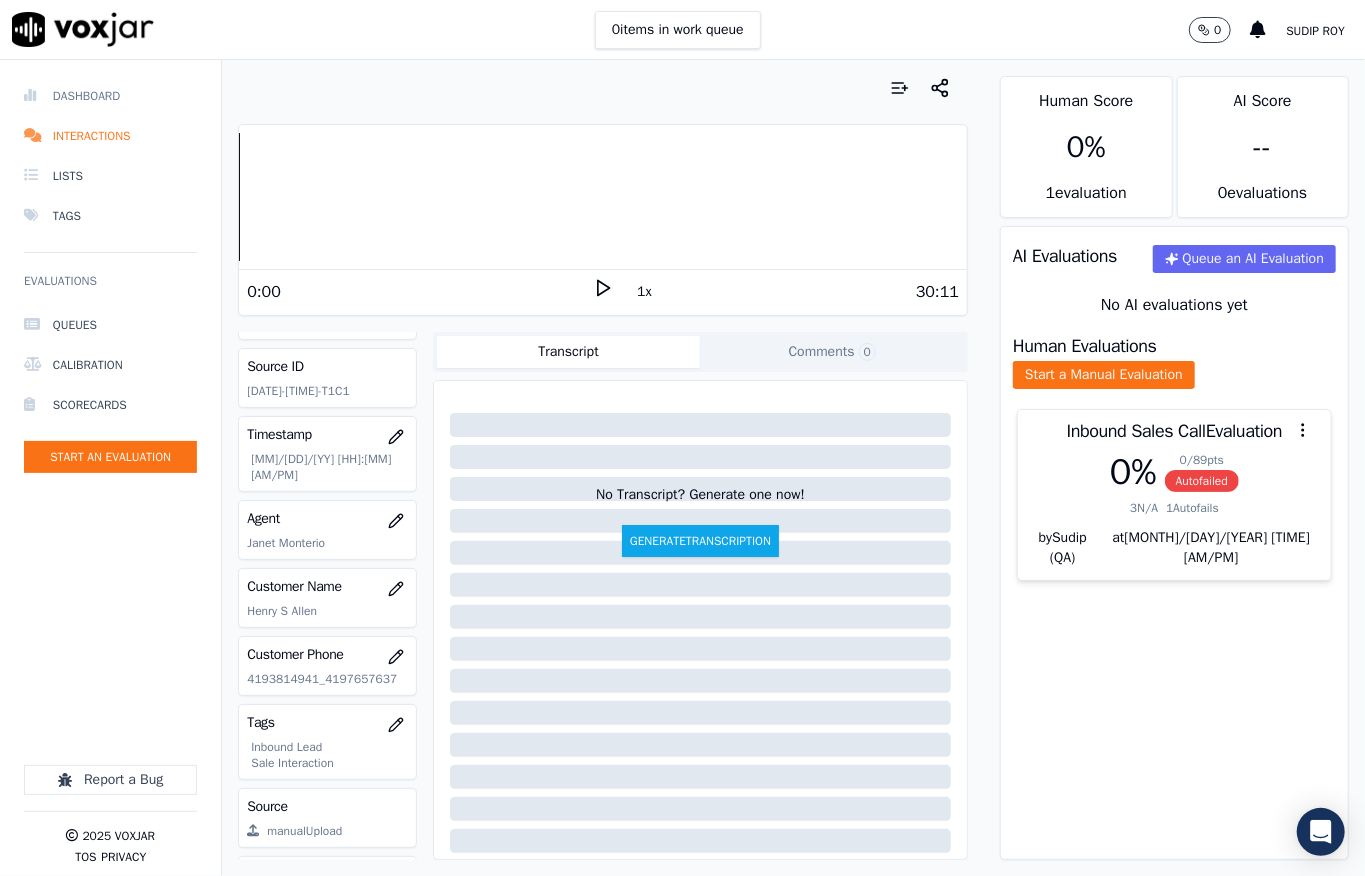 click on "Dashboard" at bounding box center (110, 96) 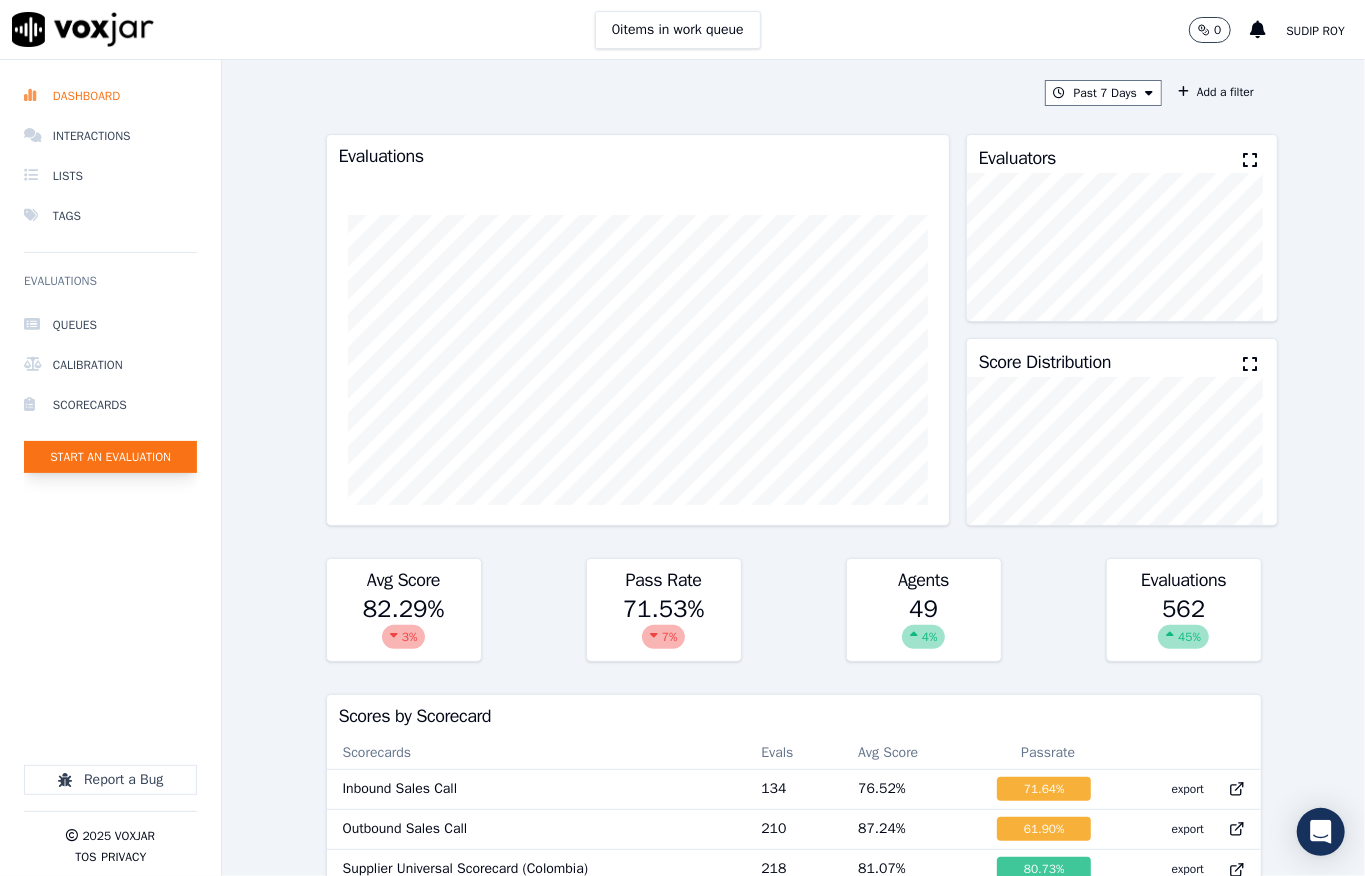 click on "Start an Evaluation" 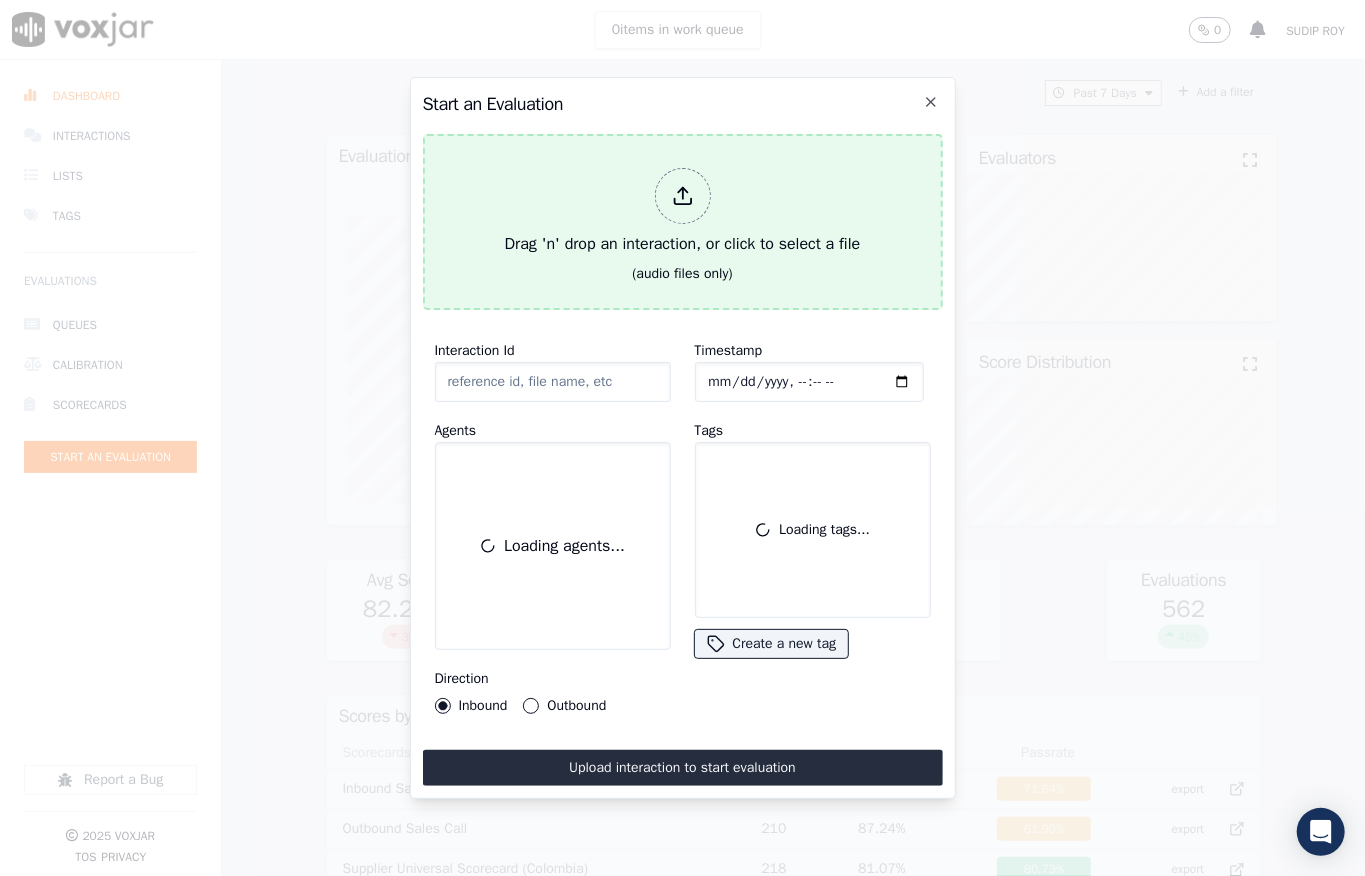 click on "Drag 'n' drop an interaction, or click to select a file" at bounding box center (683, 212) 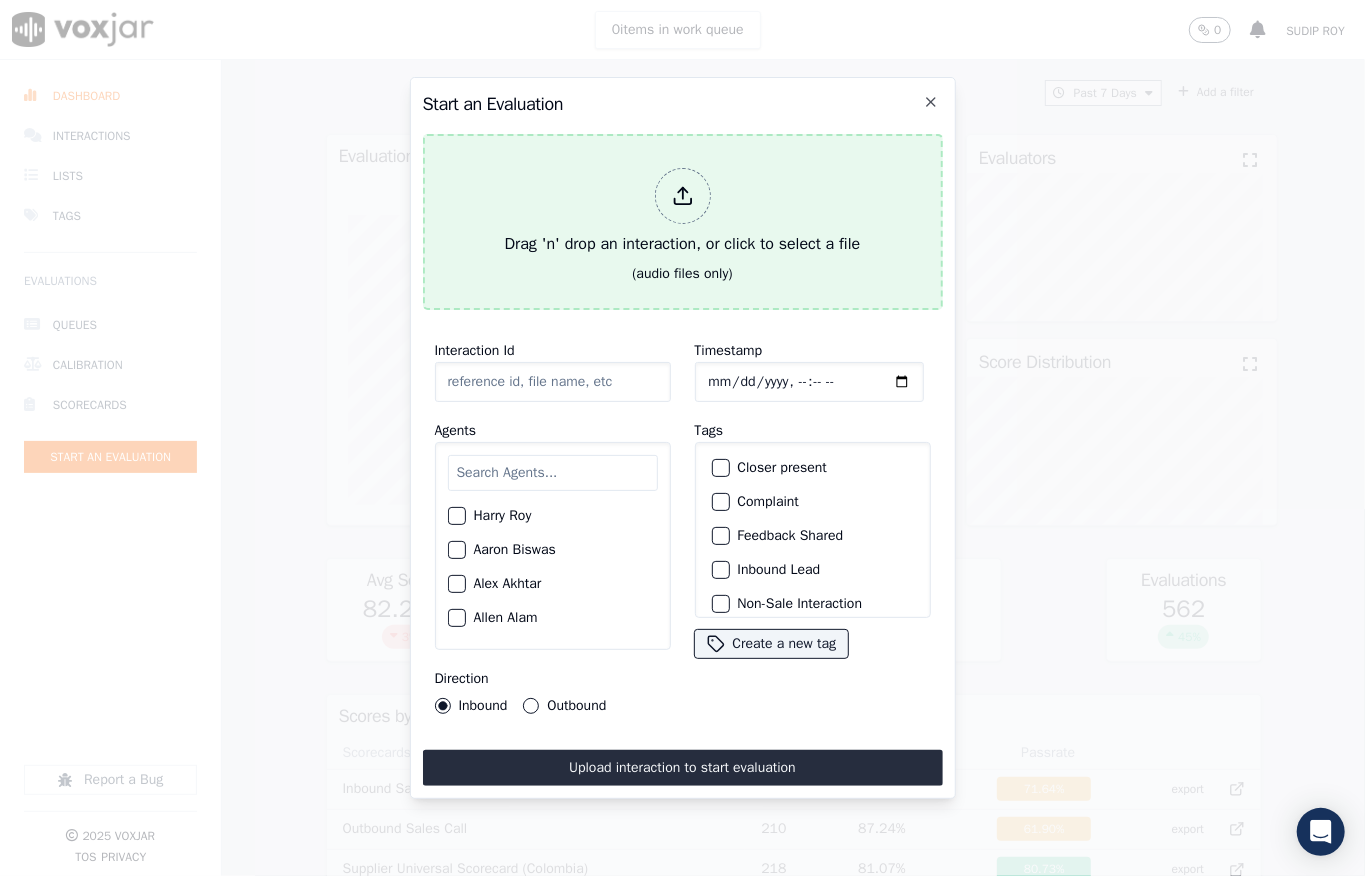 type on "[DATE]_[TIME]-all.mp3" 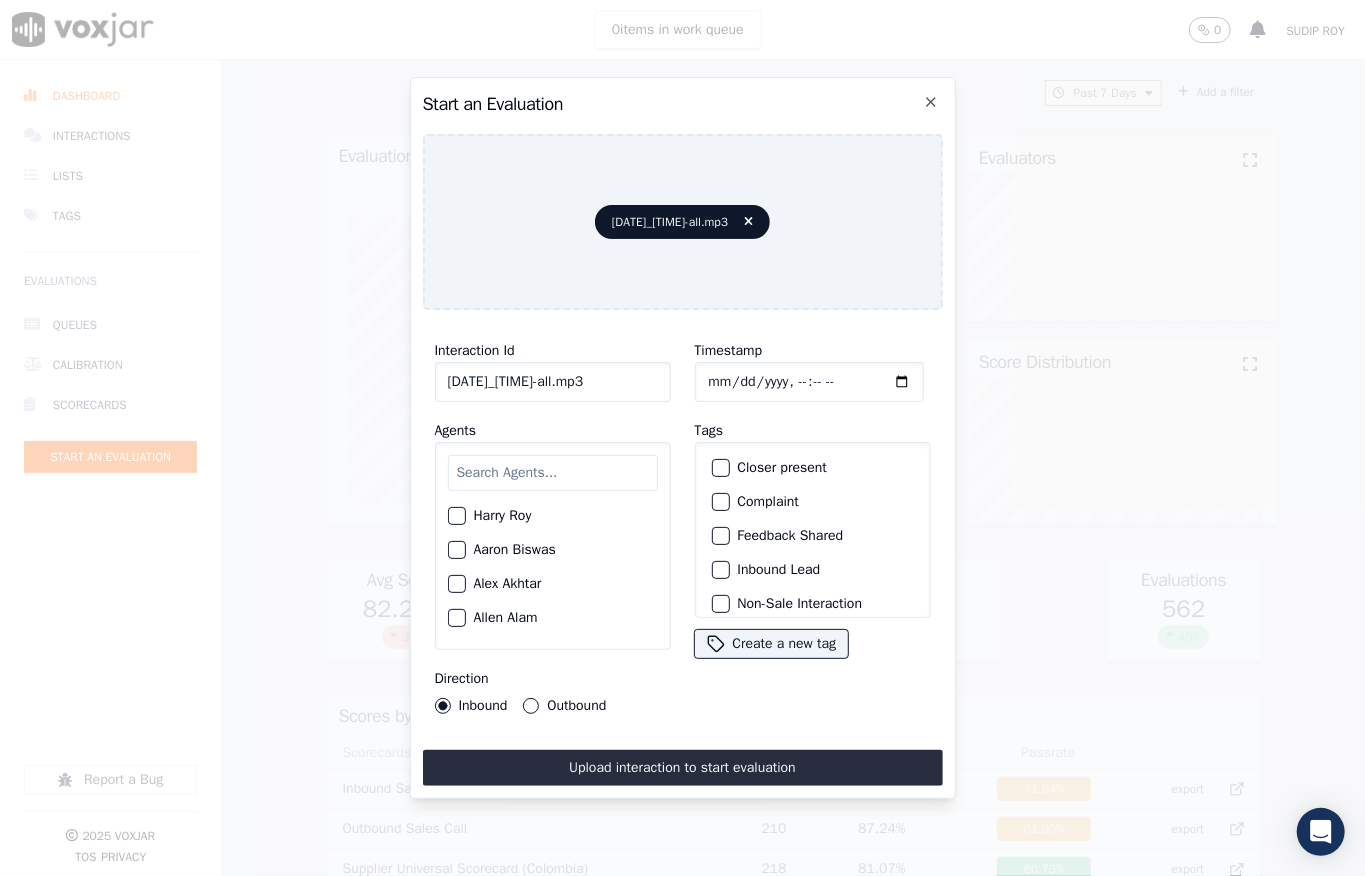 click on "Timestamp" 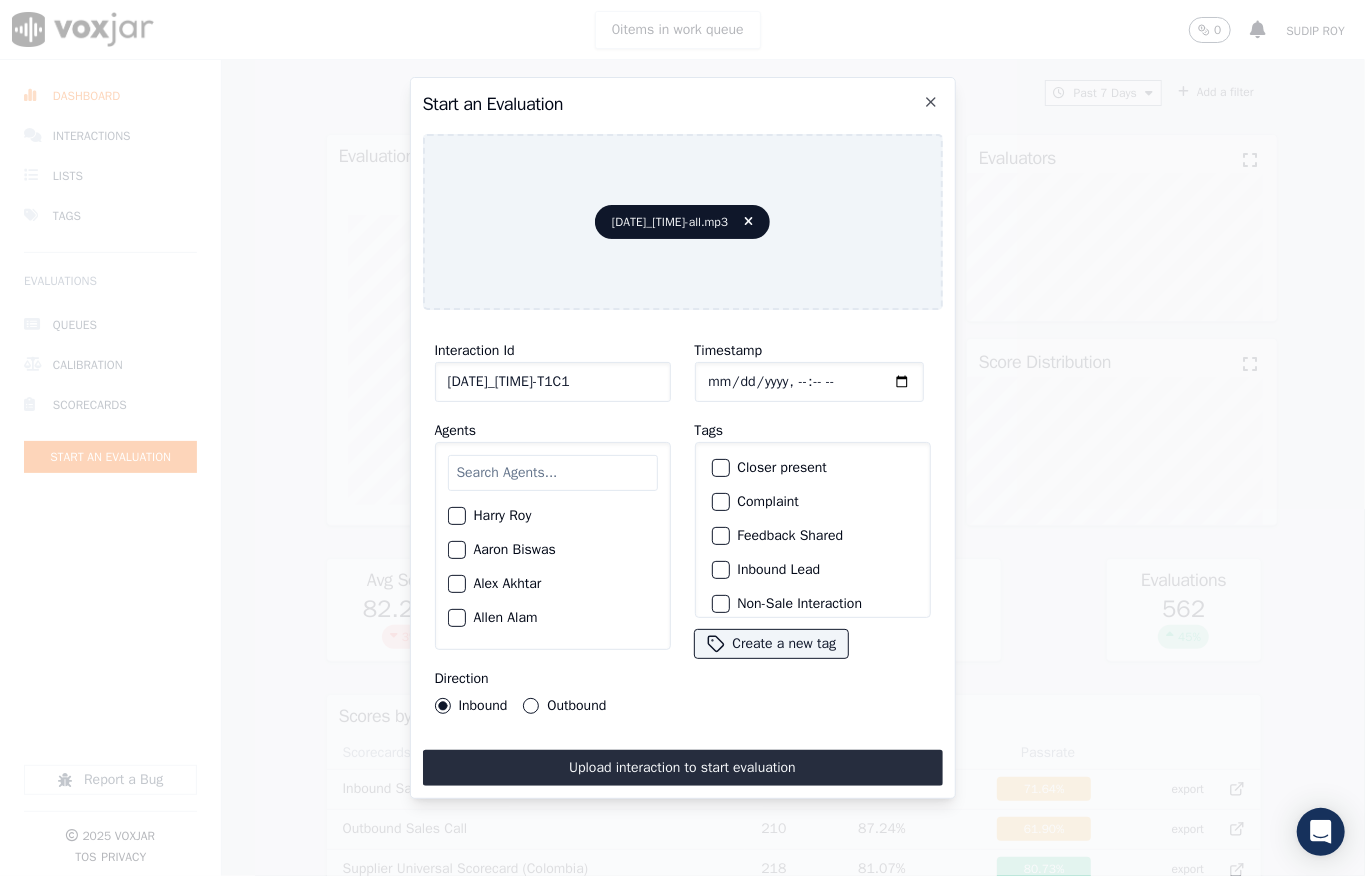 scroll, scrollTop: 0, scrollLeft: 32, axis: horizontal 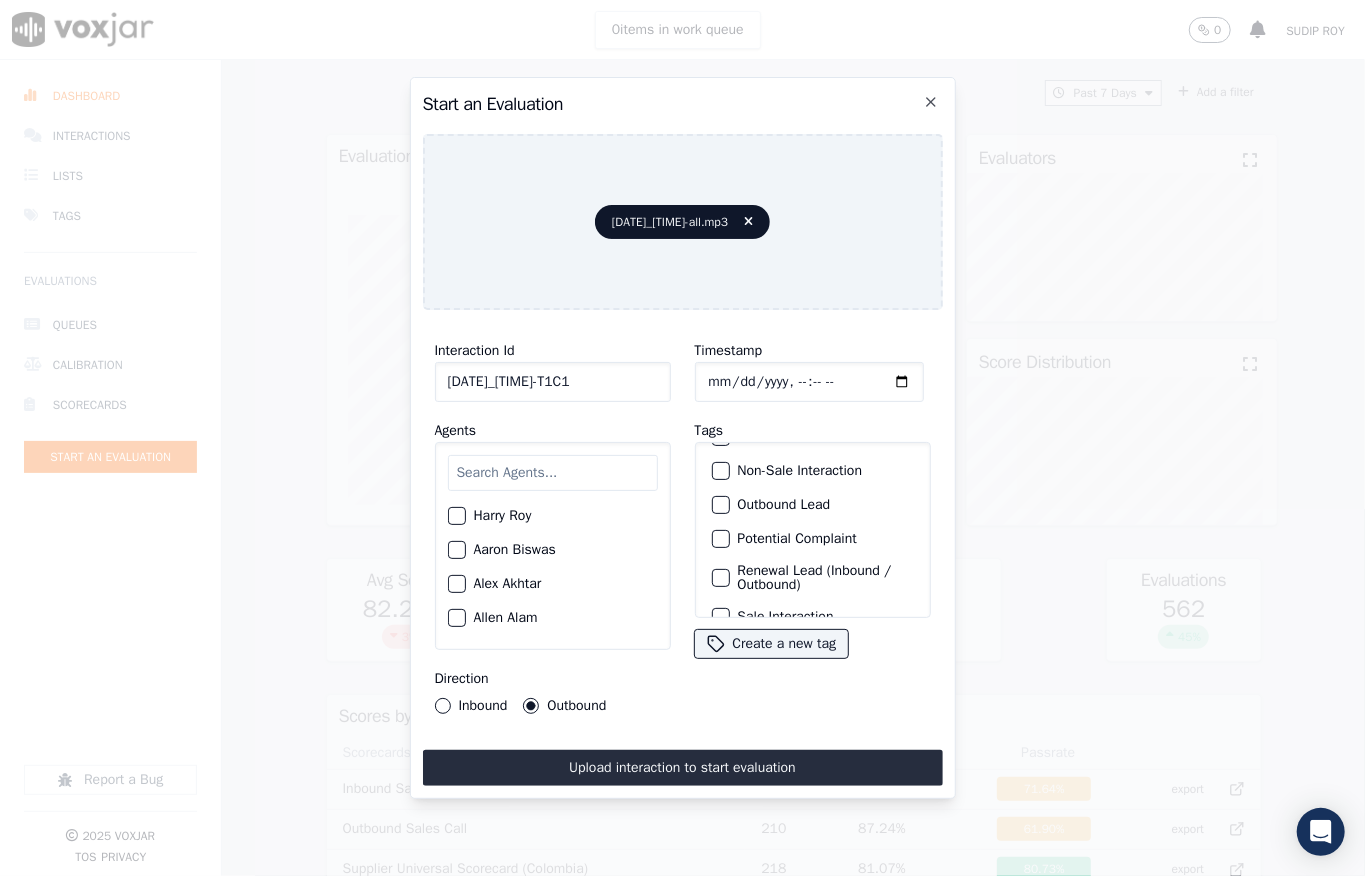click on "Outbound Lead" at bounding box center [721, 505] 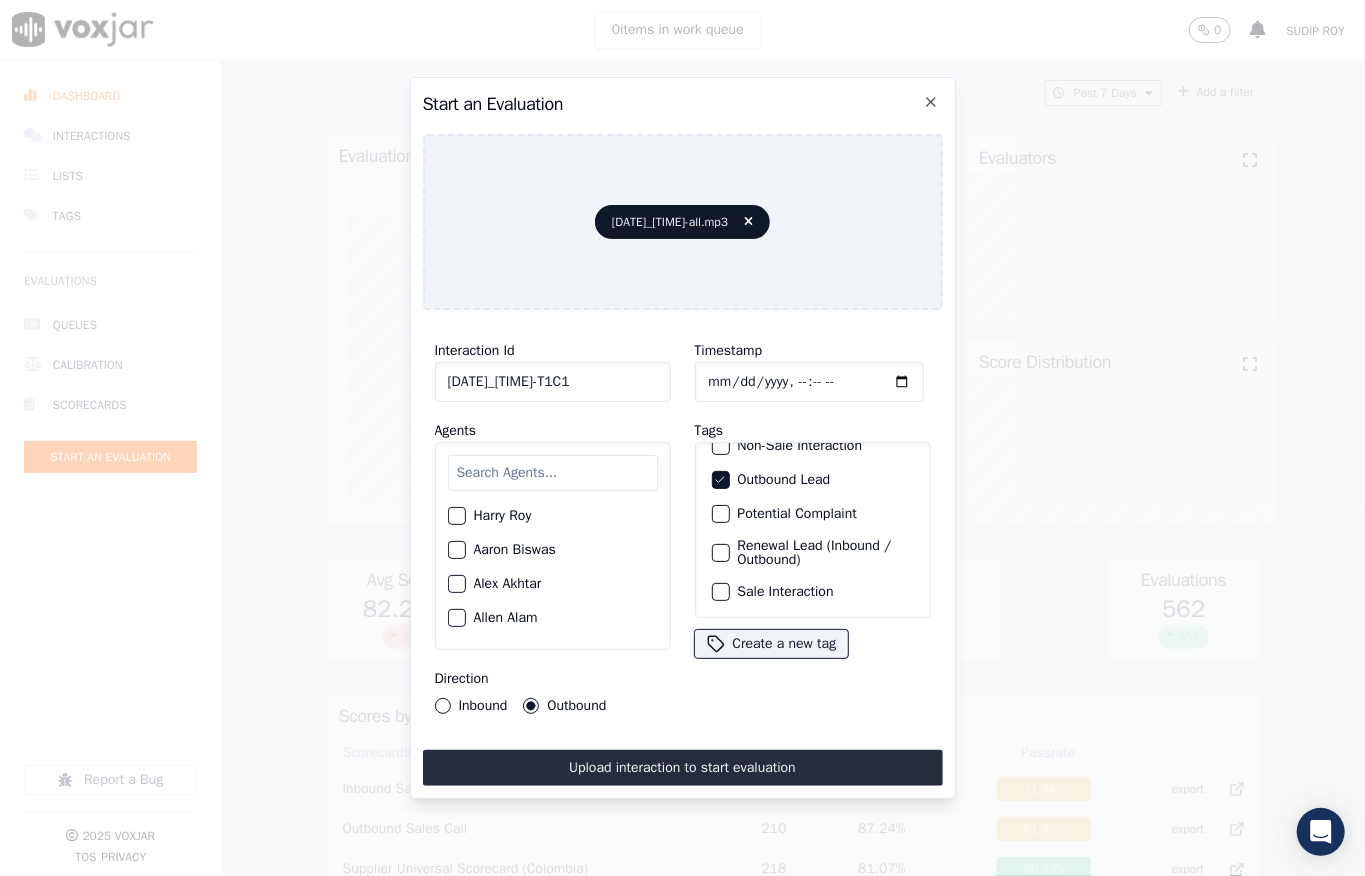 scroll, scrollTop: 200, scrollLeft: 0, axis: vertical 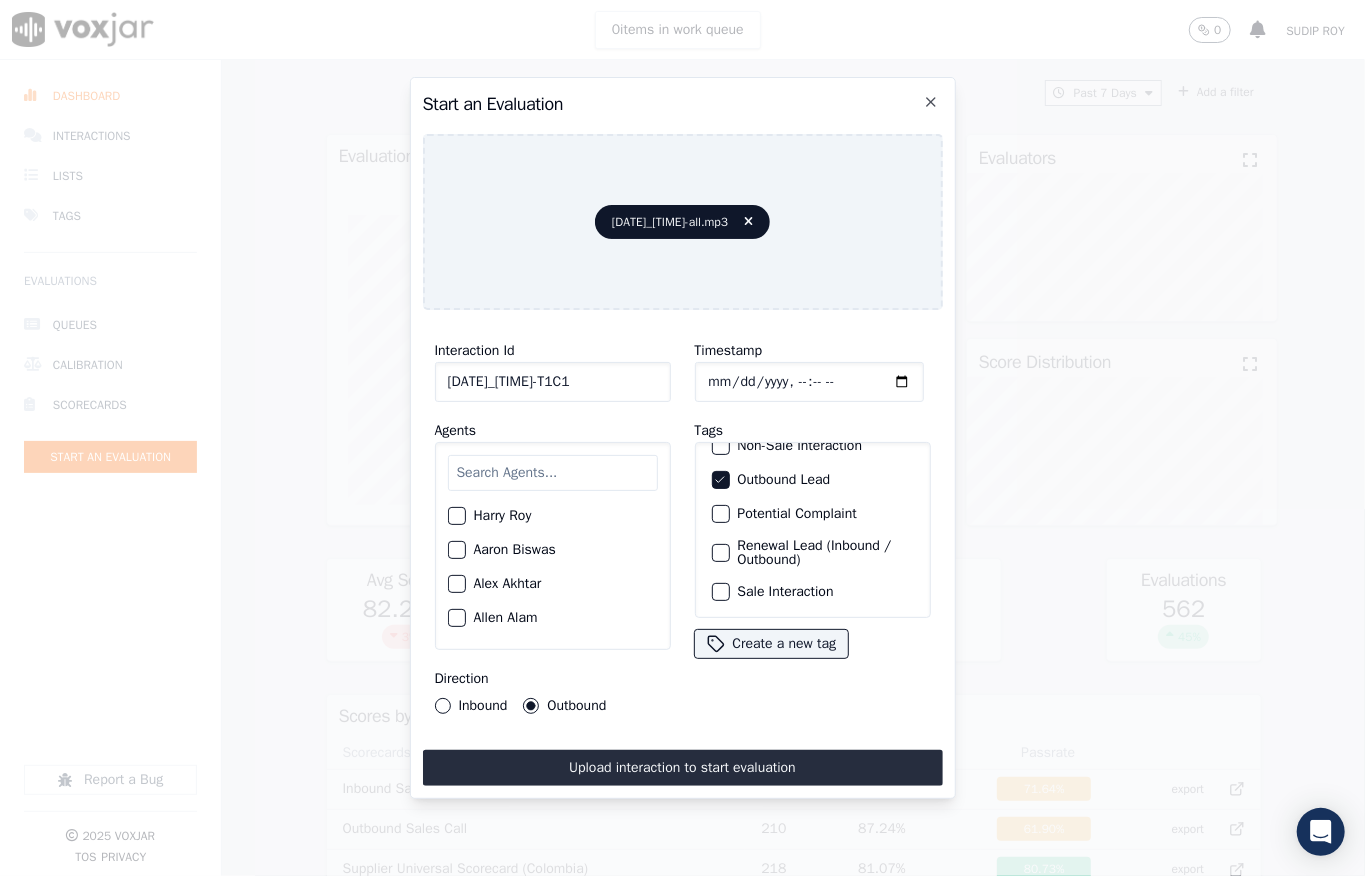 click on "Sale Interaction" at bounding box center [721, 592] 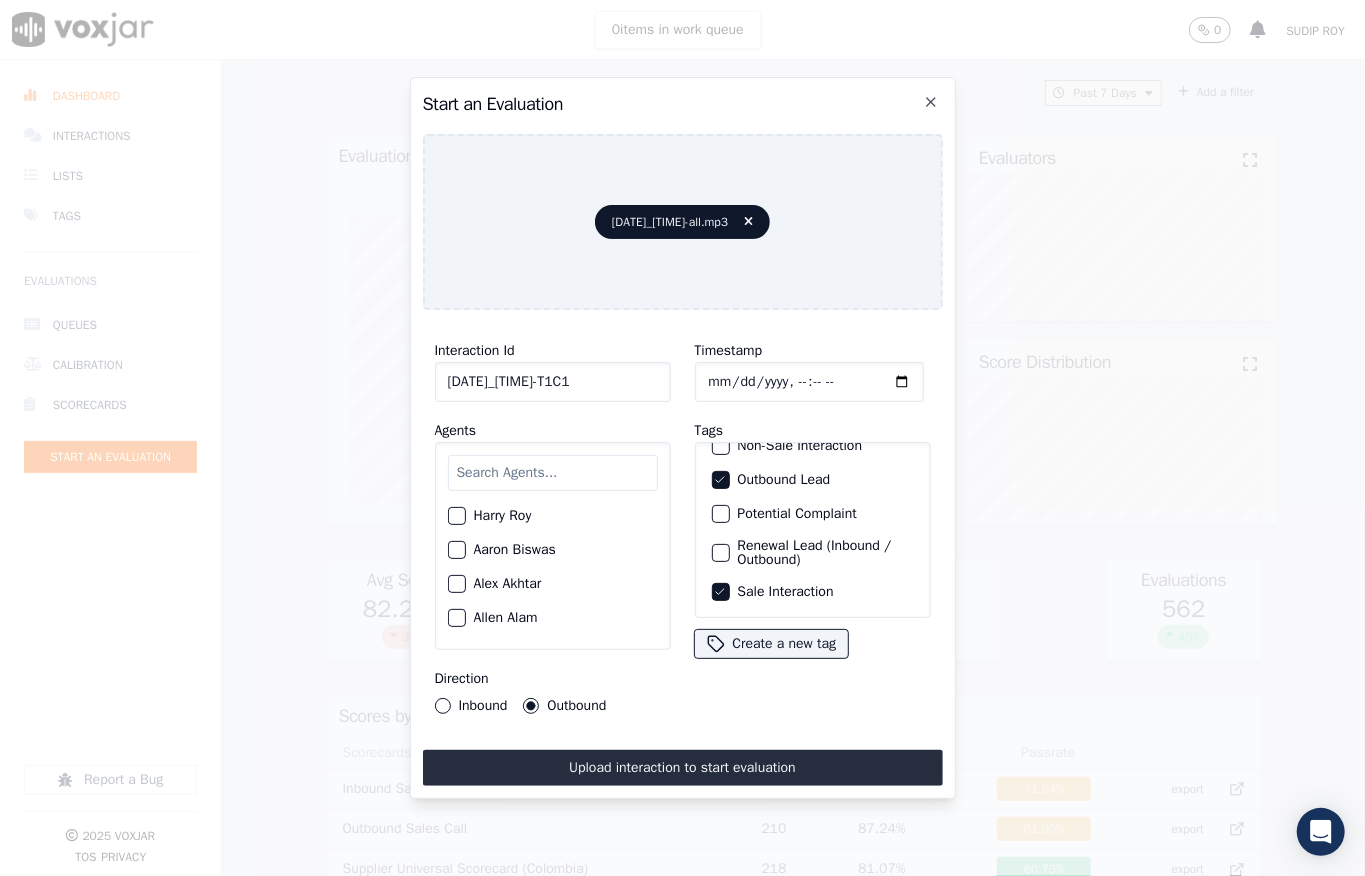 click at bounding box center [553, 473] 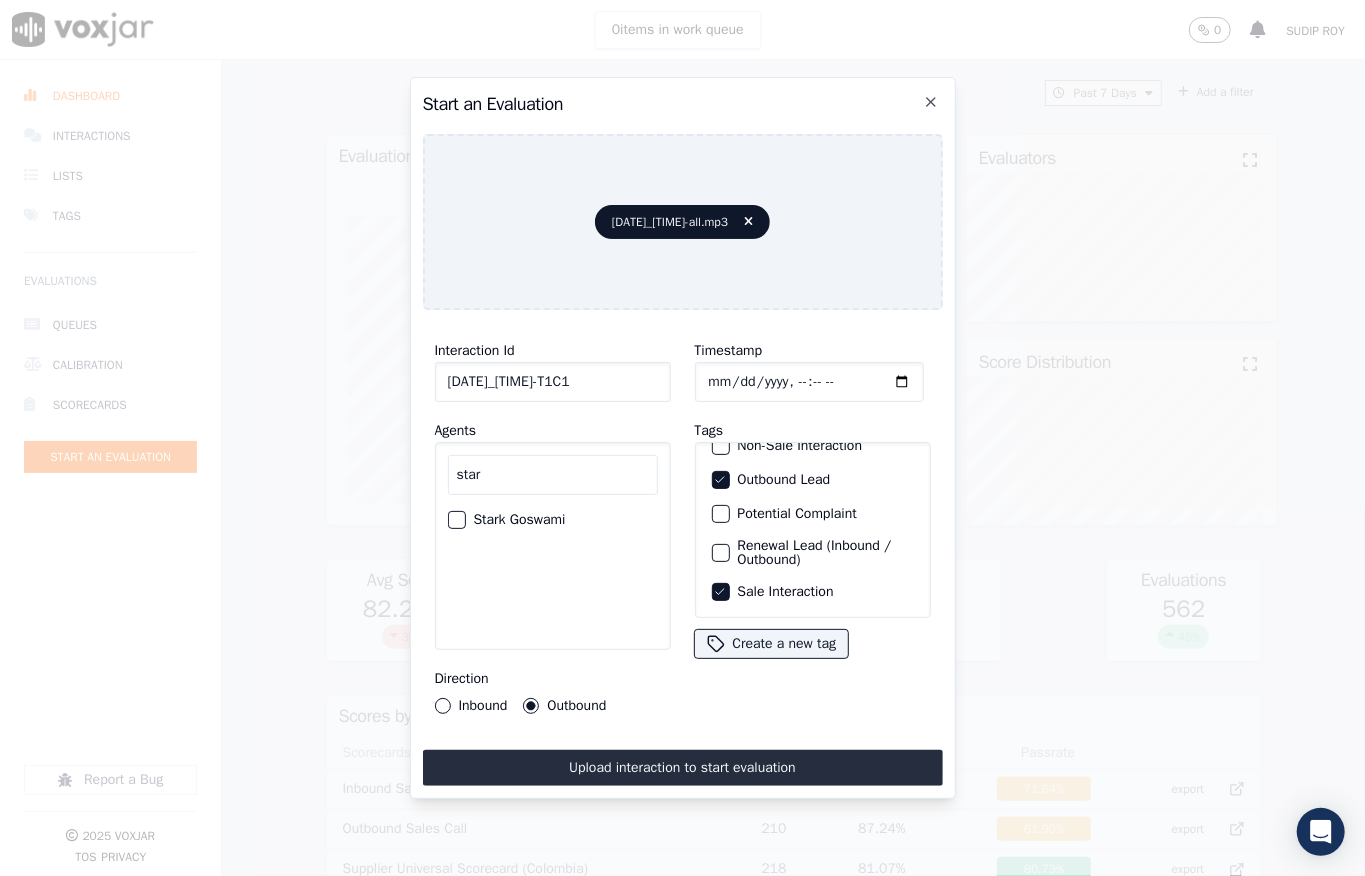 type on "star" 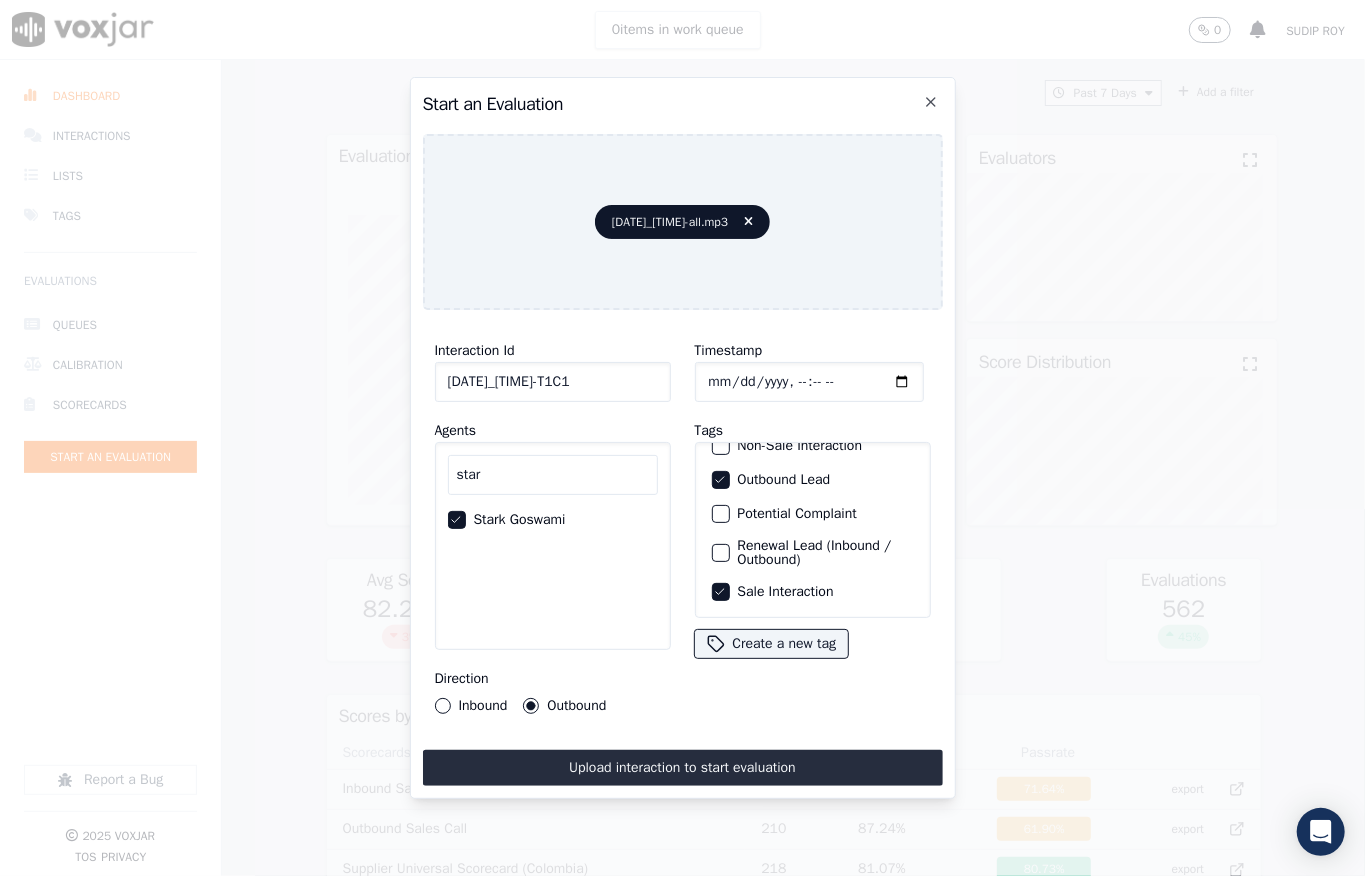 scroll, scrollTop: 0, scrollLeft: 32, axis: horizontal 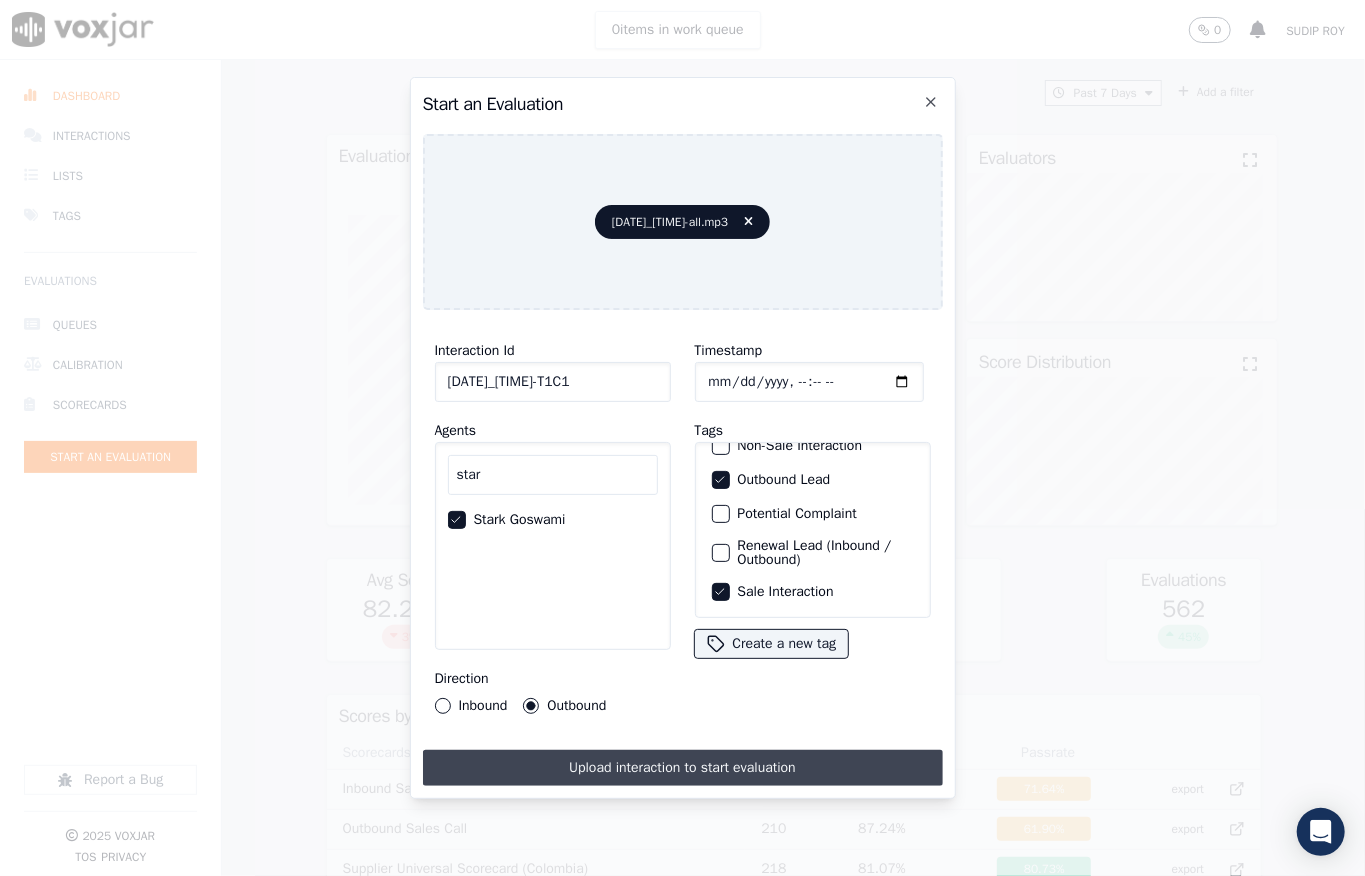 click on "Upload interaction to start evaluation" at bounding box center (683, 768) 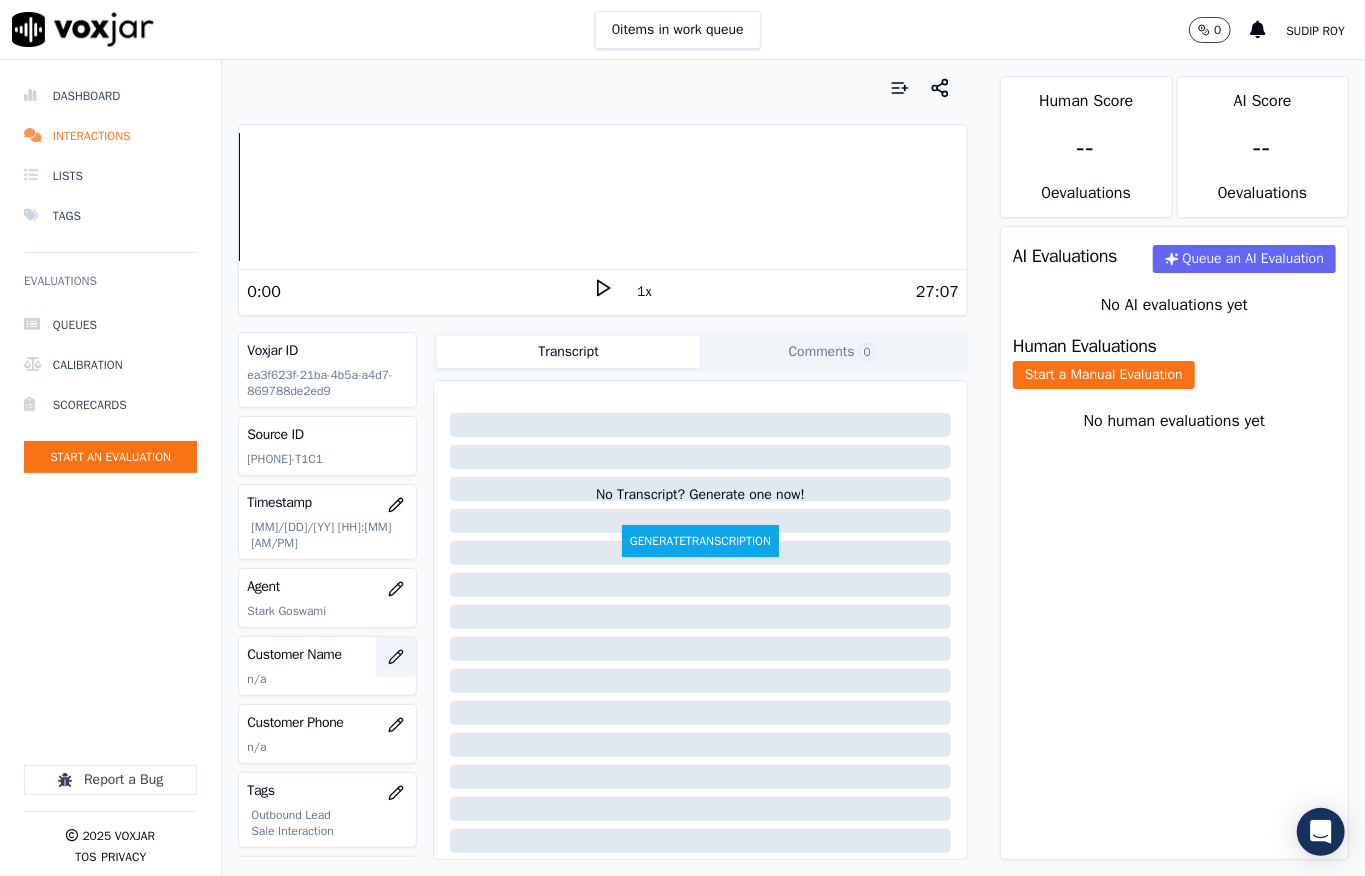click 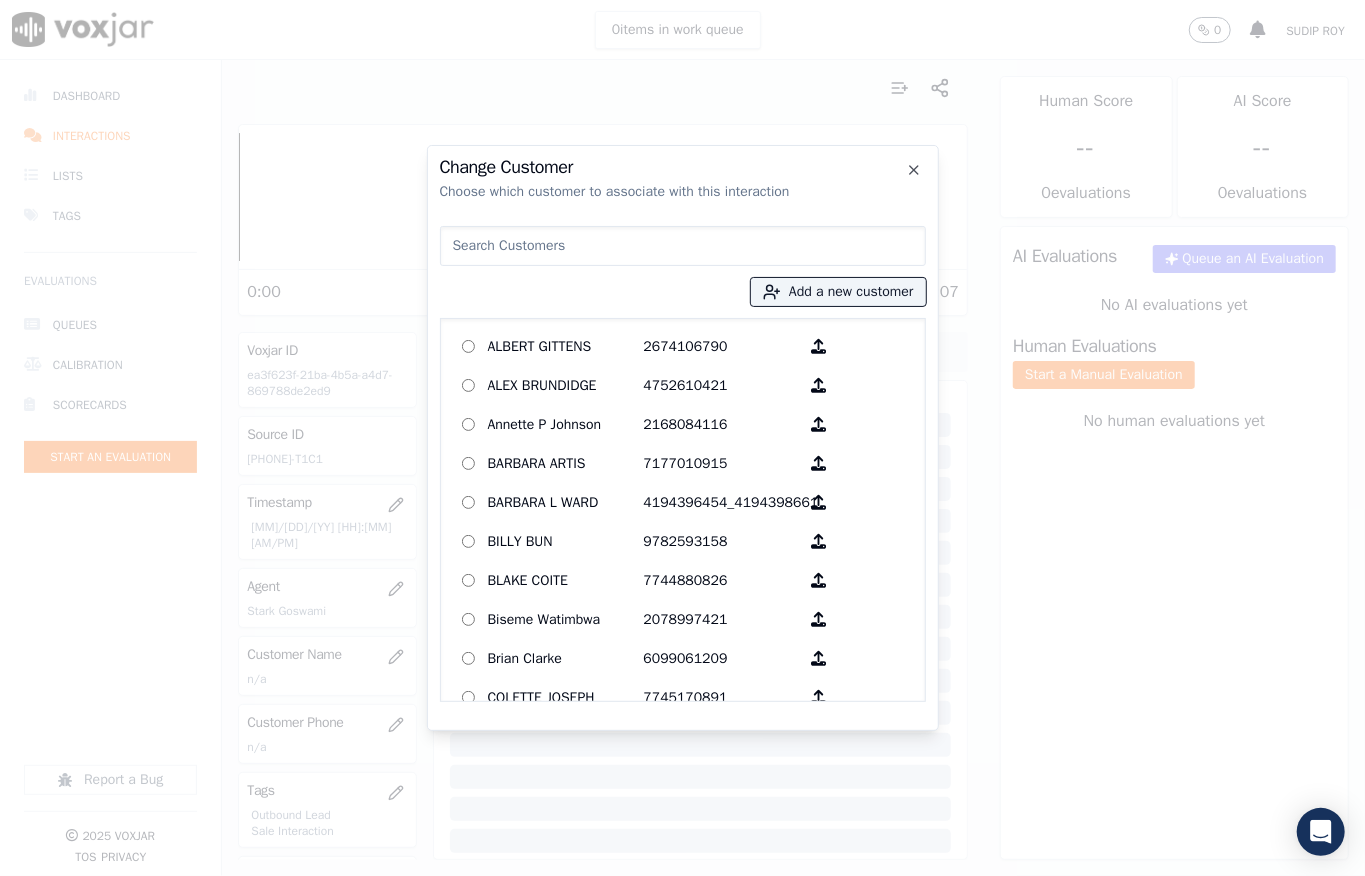 type on "KAREN [LAST]" 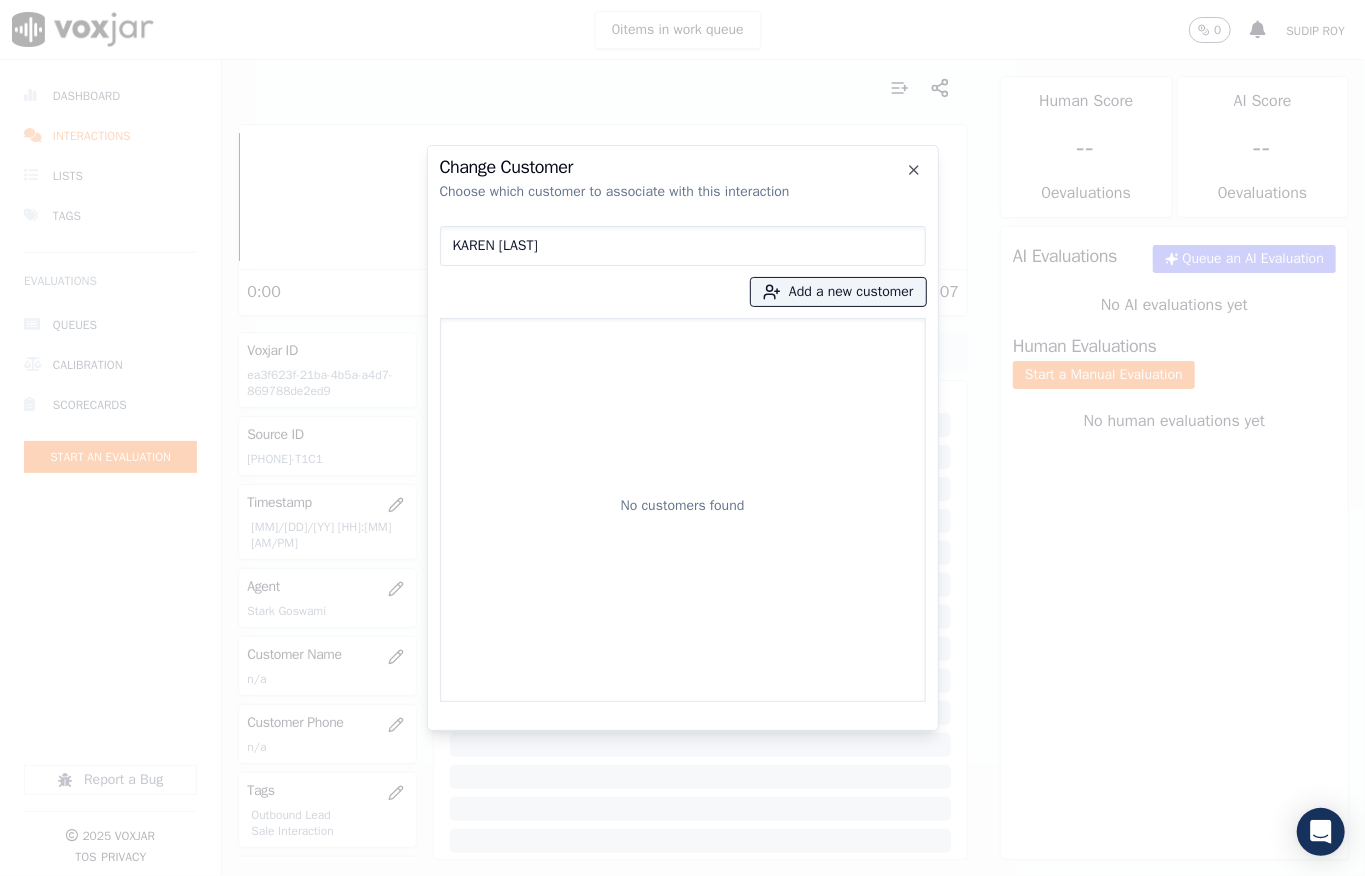 drag, startPoint x: 550, startPoint y: 245, endPoint x: 380, endPoint y: 265, distance: 171.17242 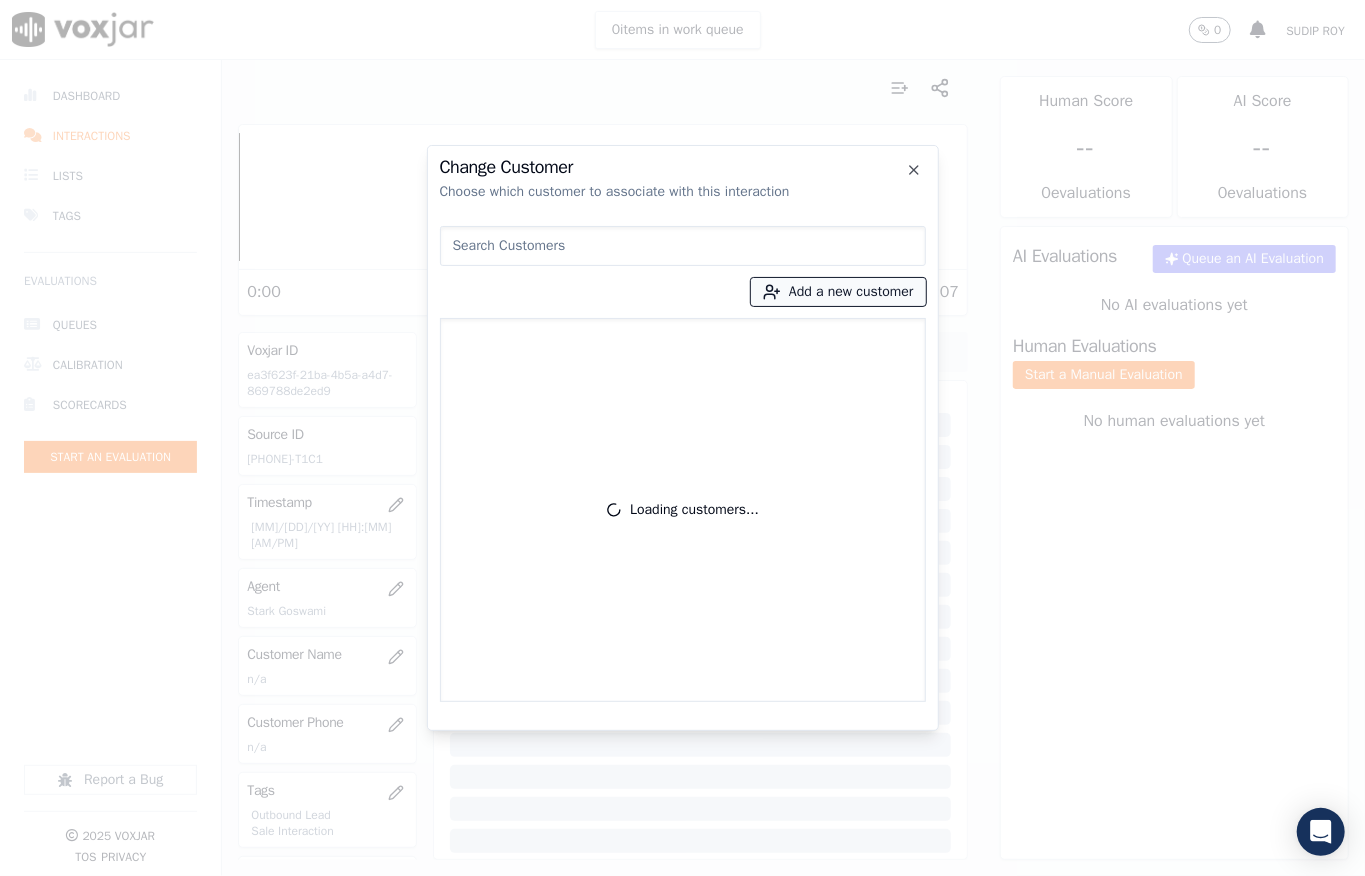 type 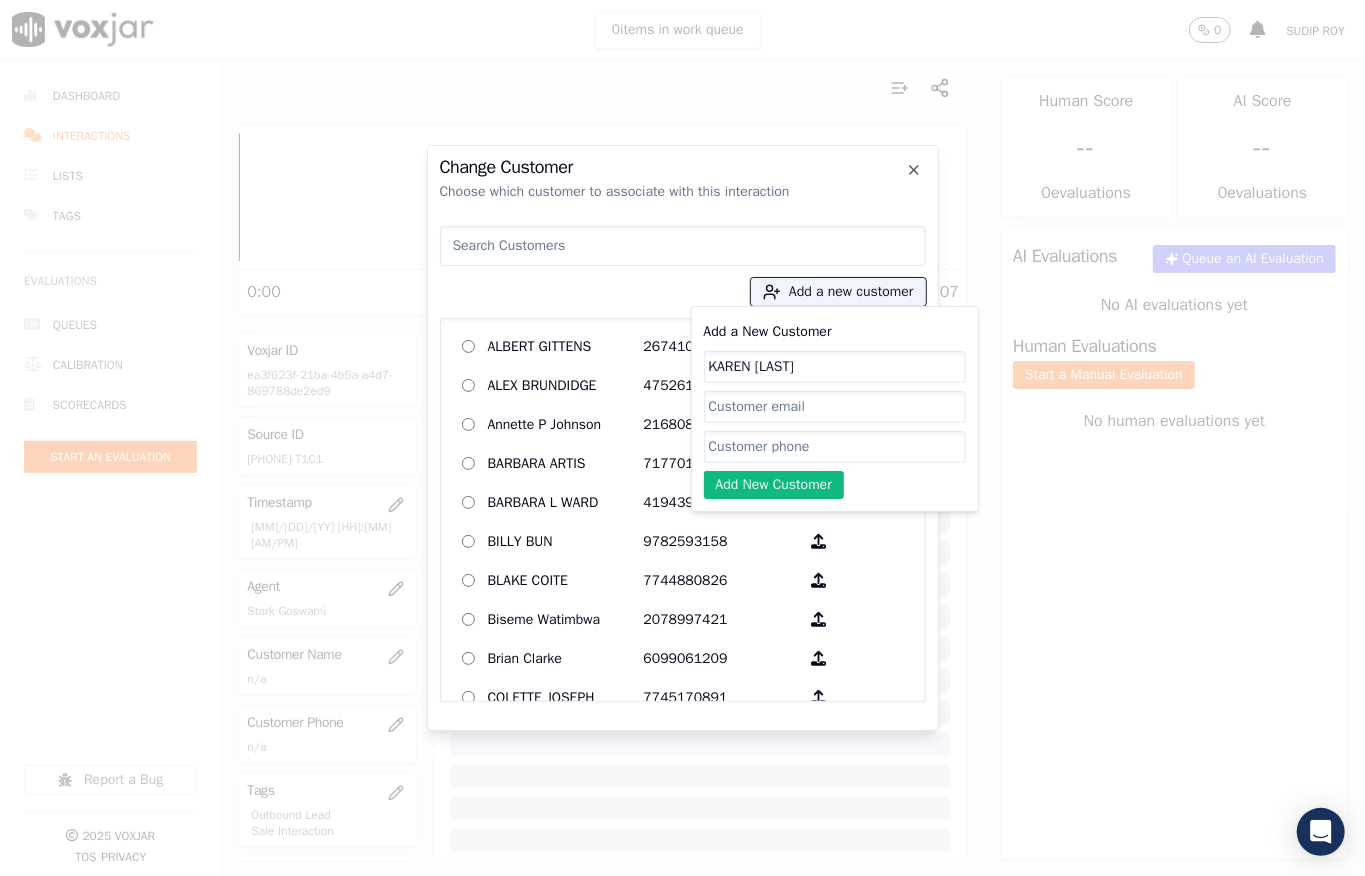type on "KAREN [LAST]" 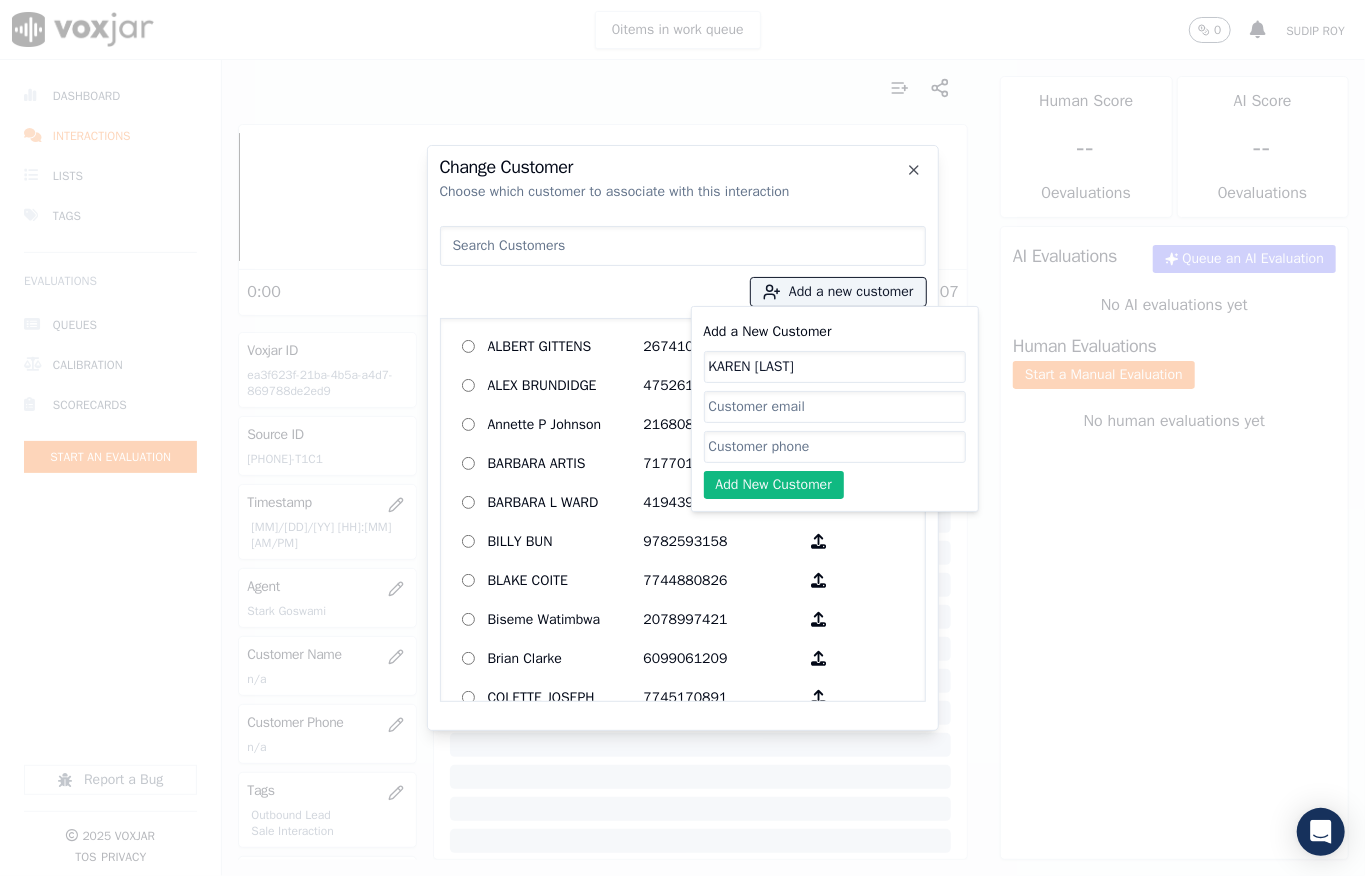 click on "Add a New Customer" 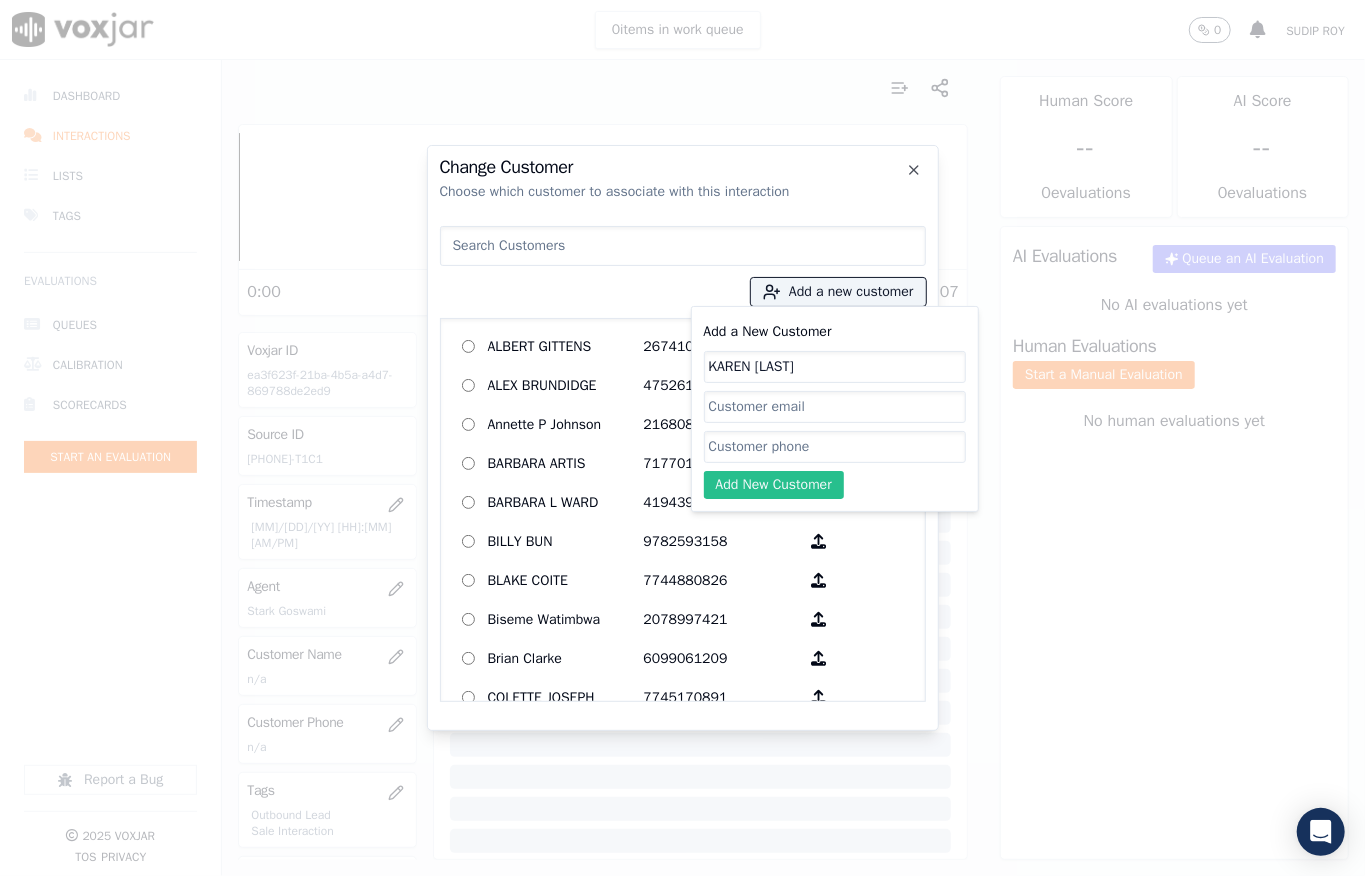 paste on "[PHONE]" 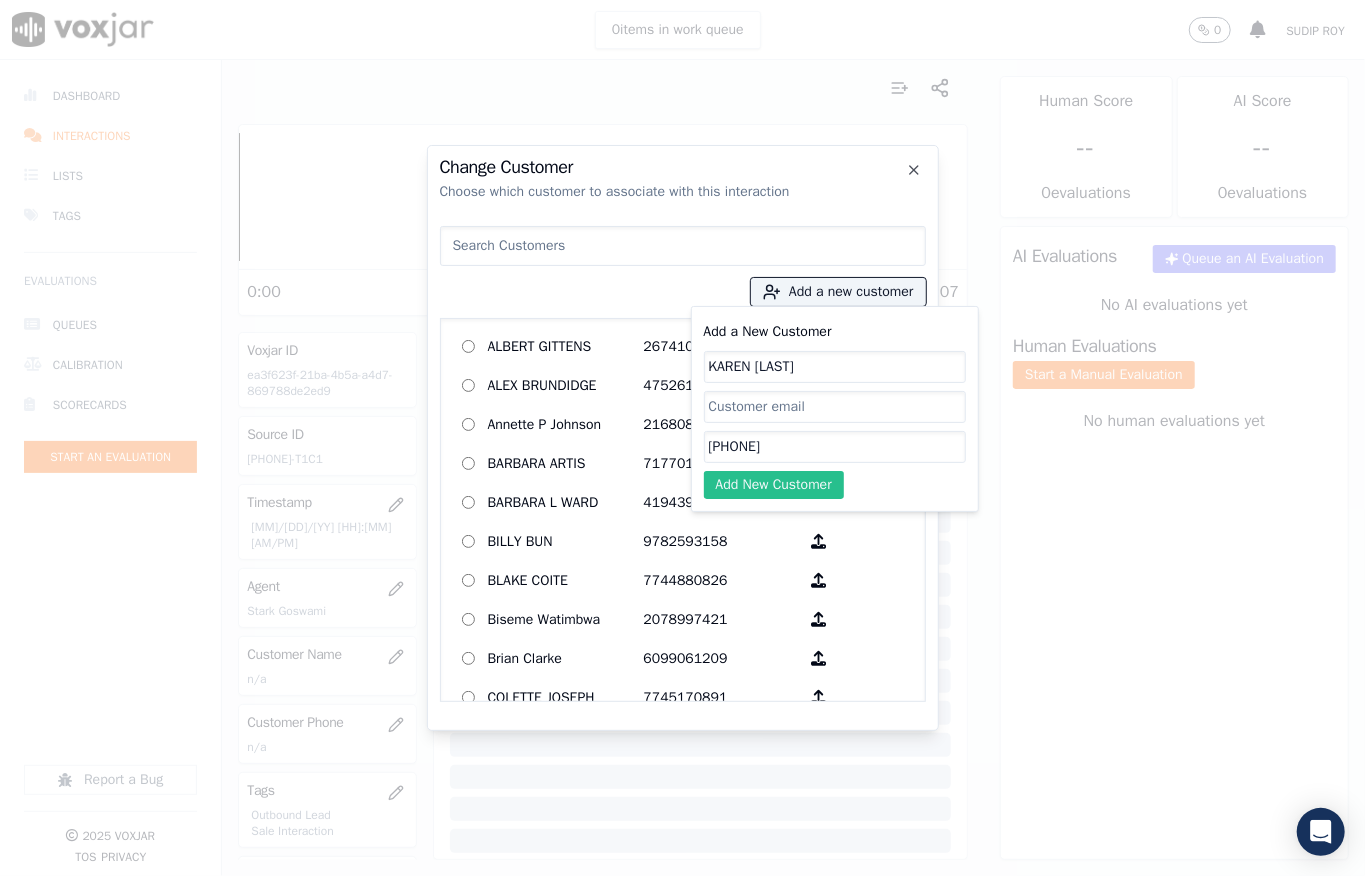type on "[PHONE]" 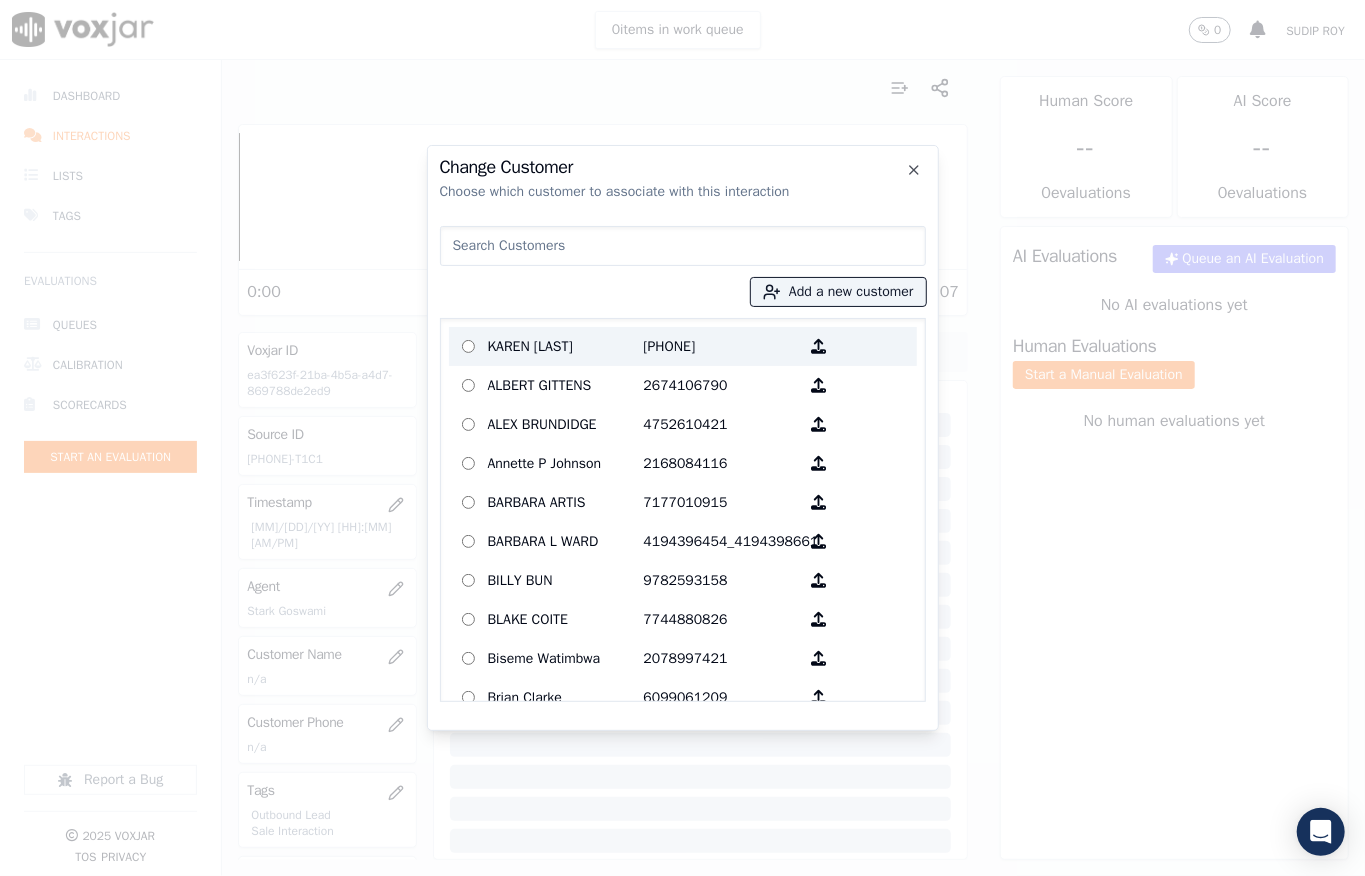 click on "KAREN [LAST]" at bounding box center [566, 346] 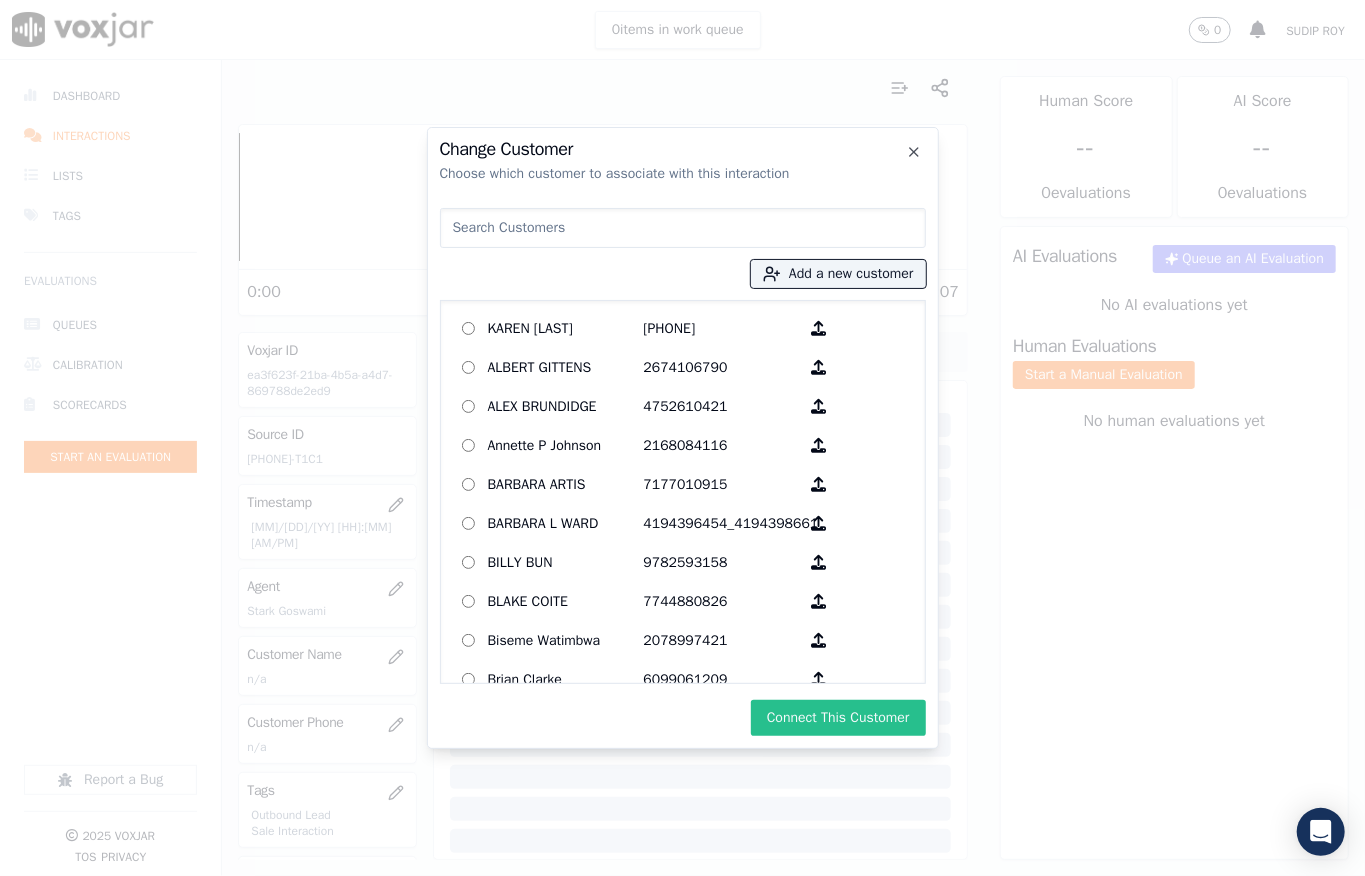 click on "Connect This Customer" at bounding box center (838, 718) 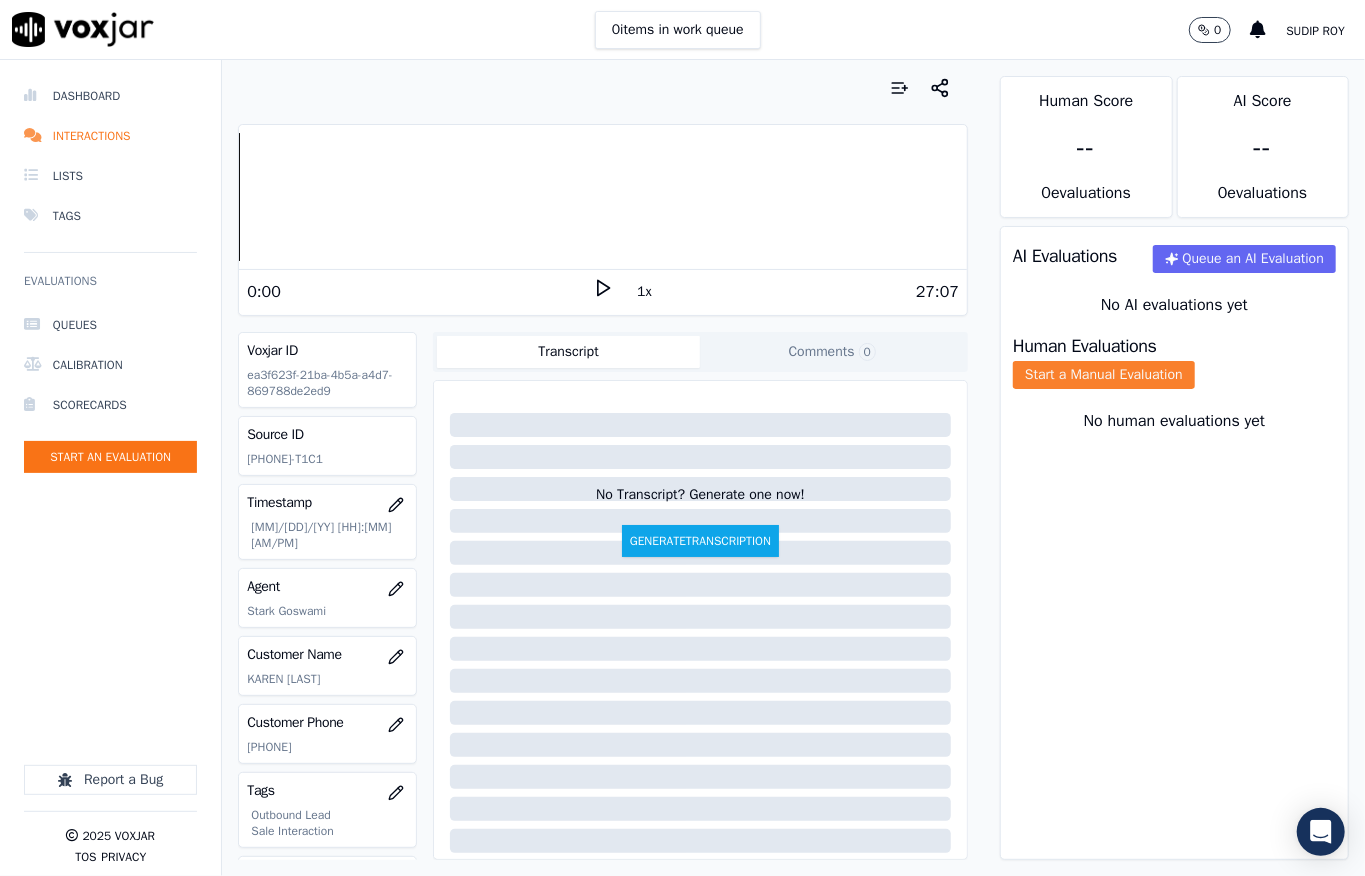 click on "Start a Manual Evaluation" 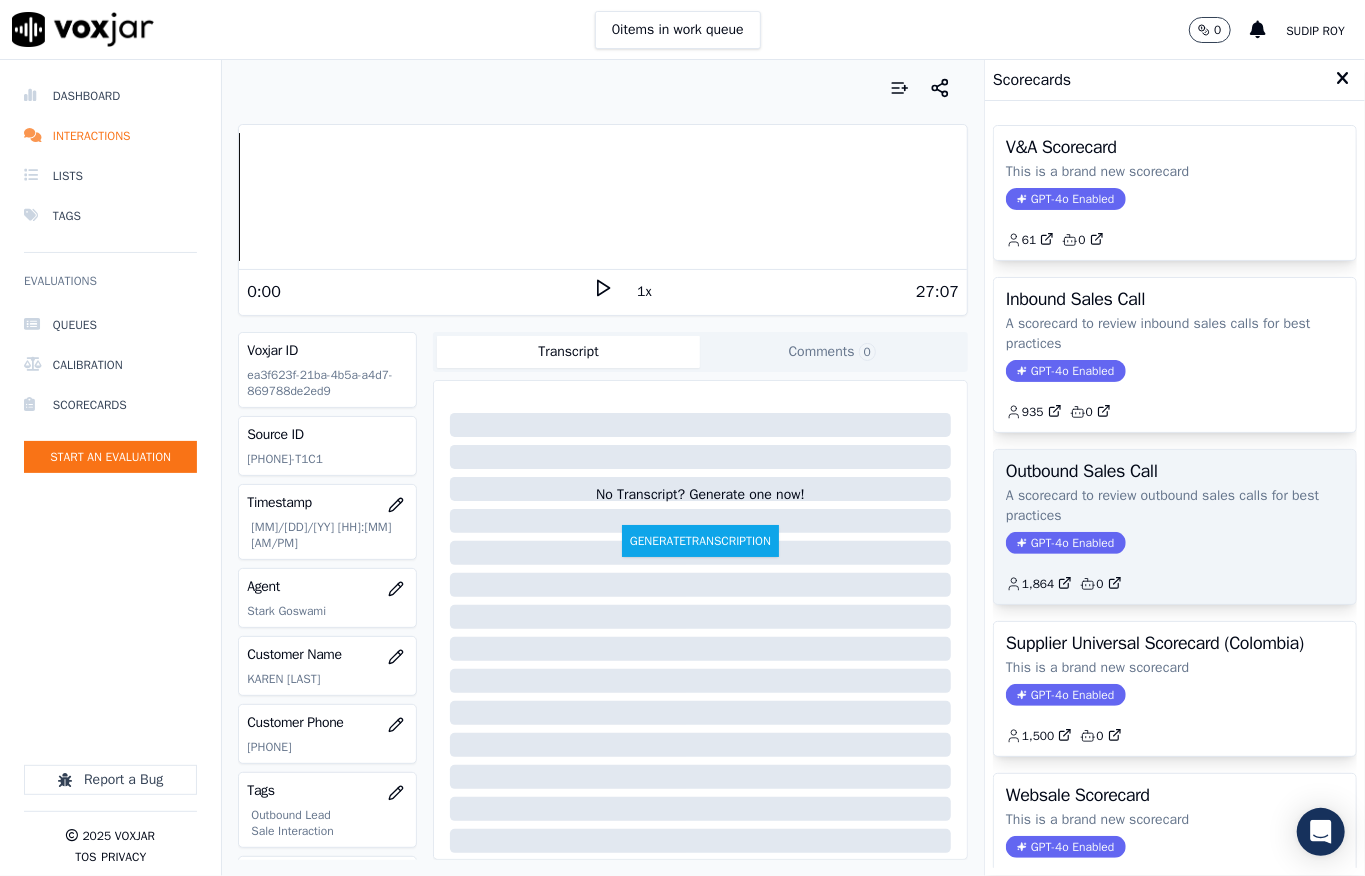 click on "GPT-4o Enabled" at bounding box center [1065, 543] 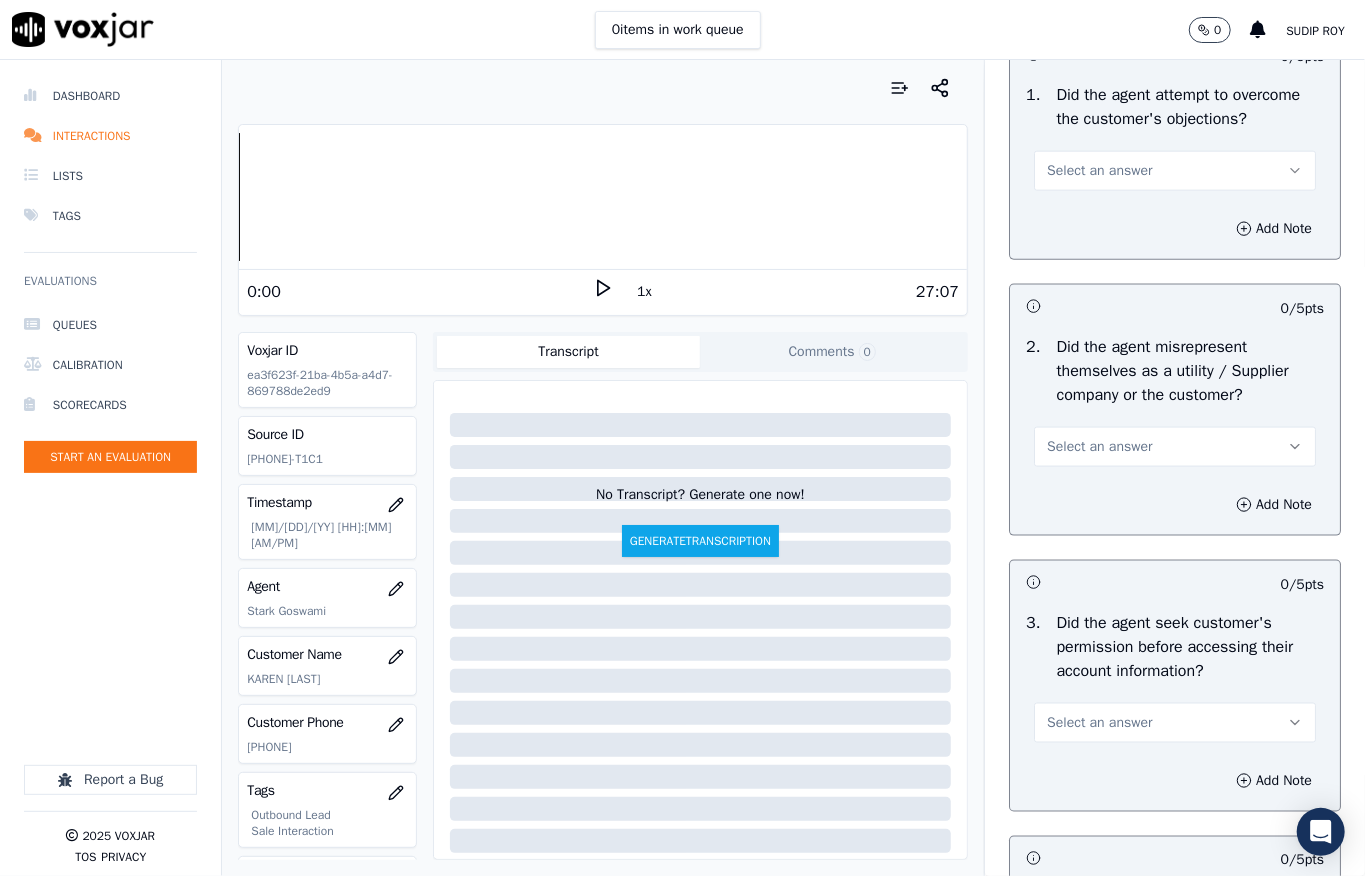 scroll, scrollTop: 1401, scrollLeft: 0, axis: vertical 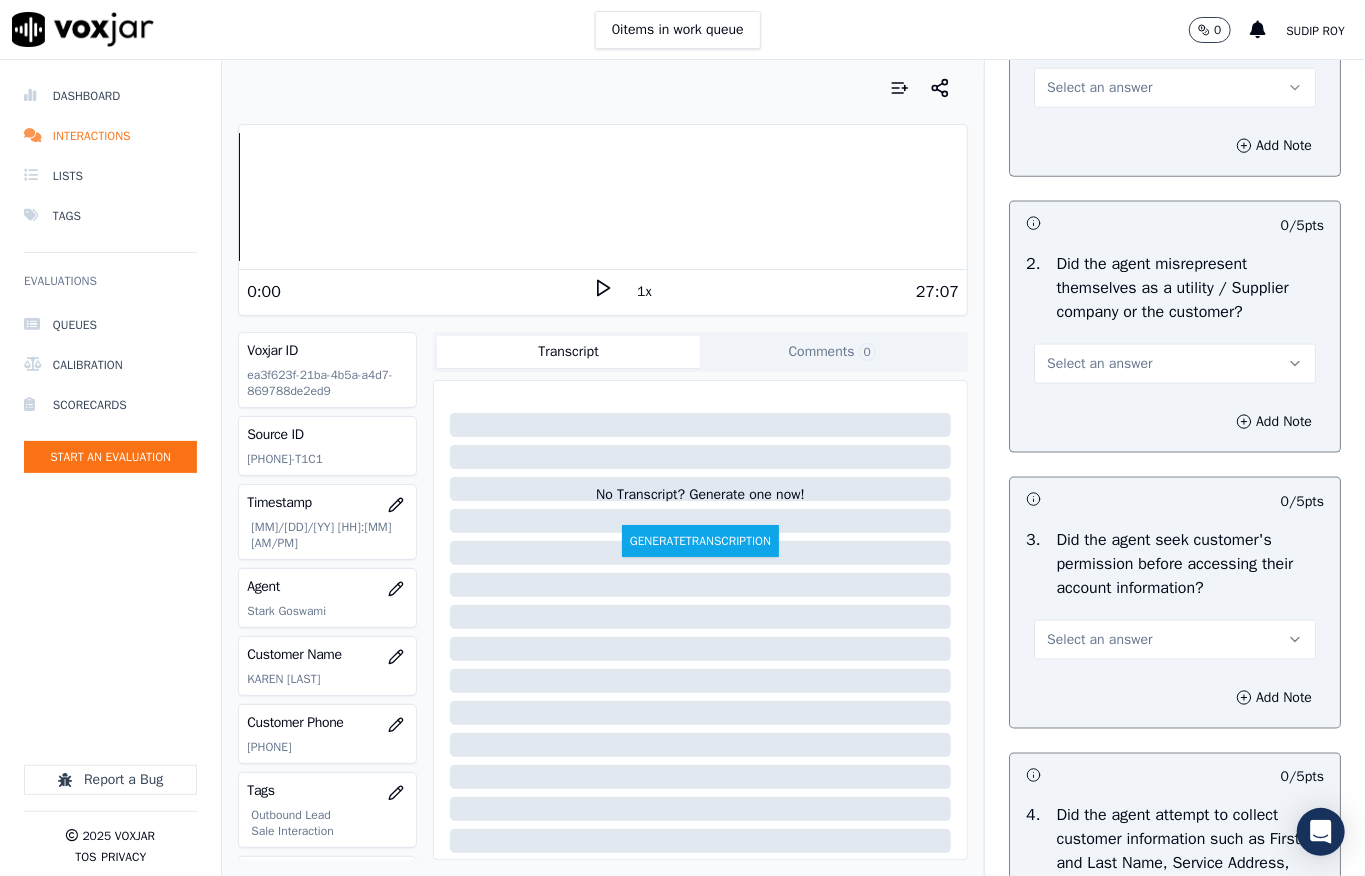 drag, startPoint x: 1162, startPoint y: 408, endPoint x: 1146, endPoint y: 434, distance: 30.528675 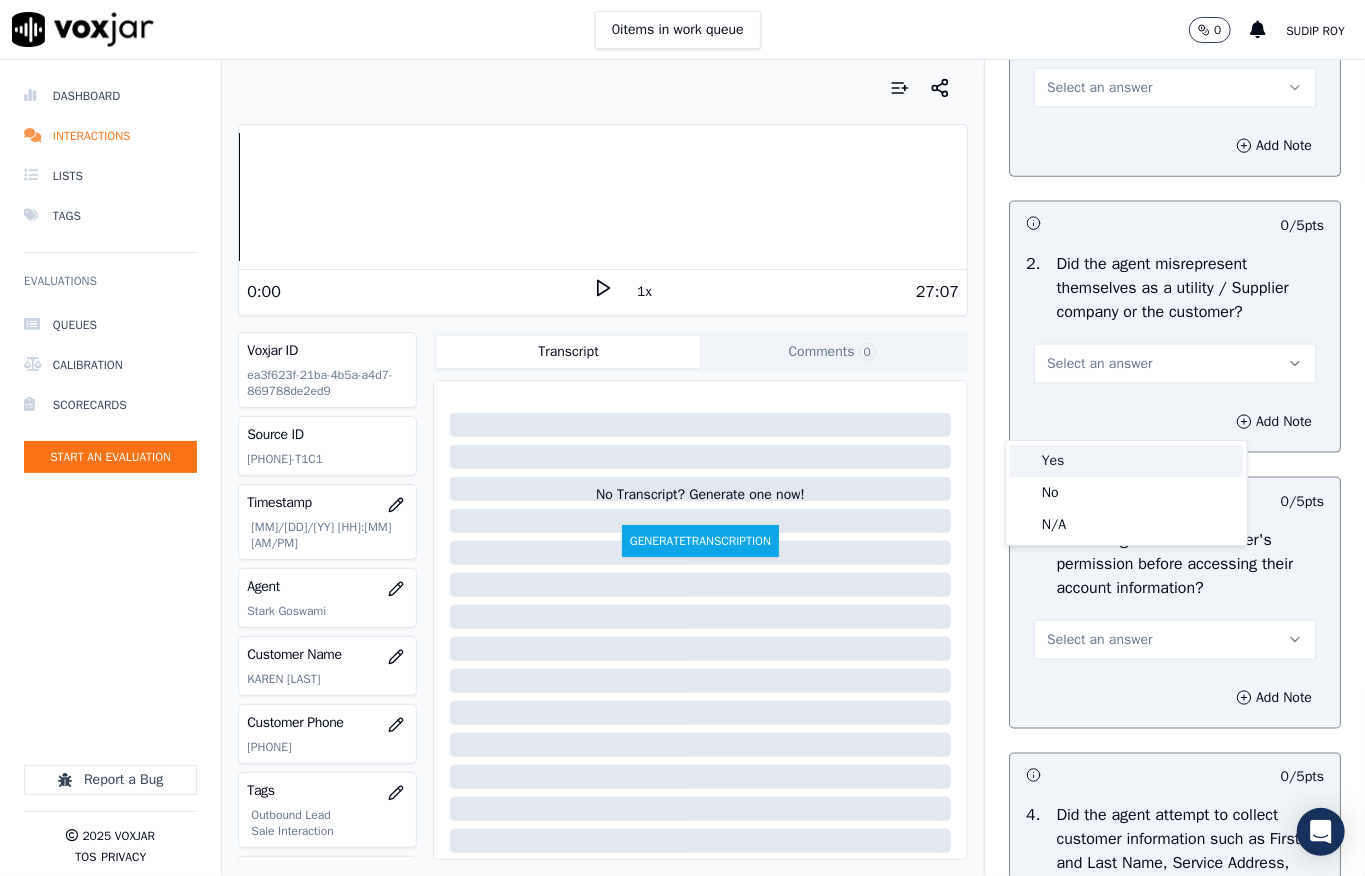 click on "Yes" at bounding box center (1126, 461) 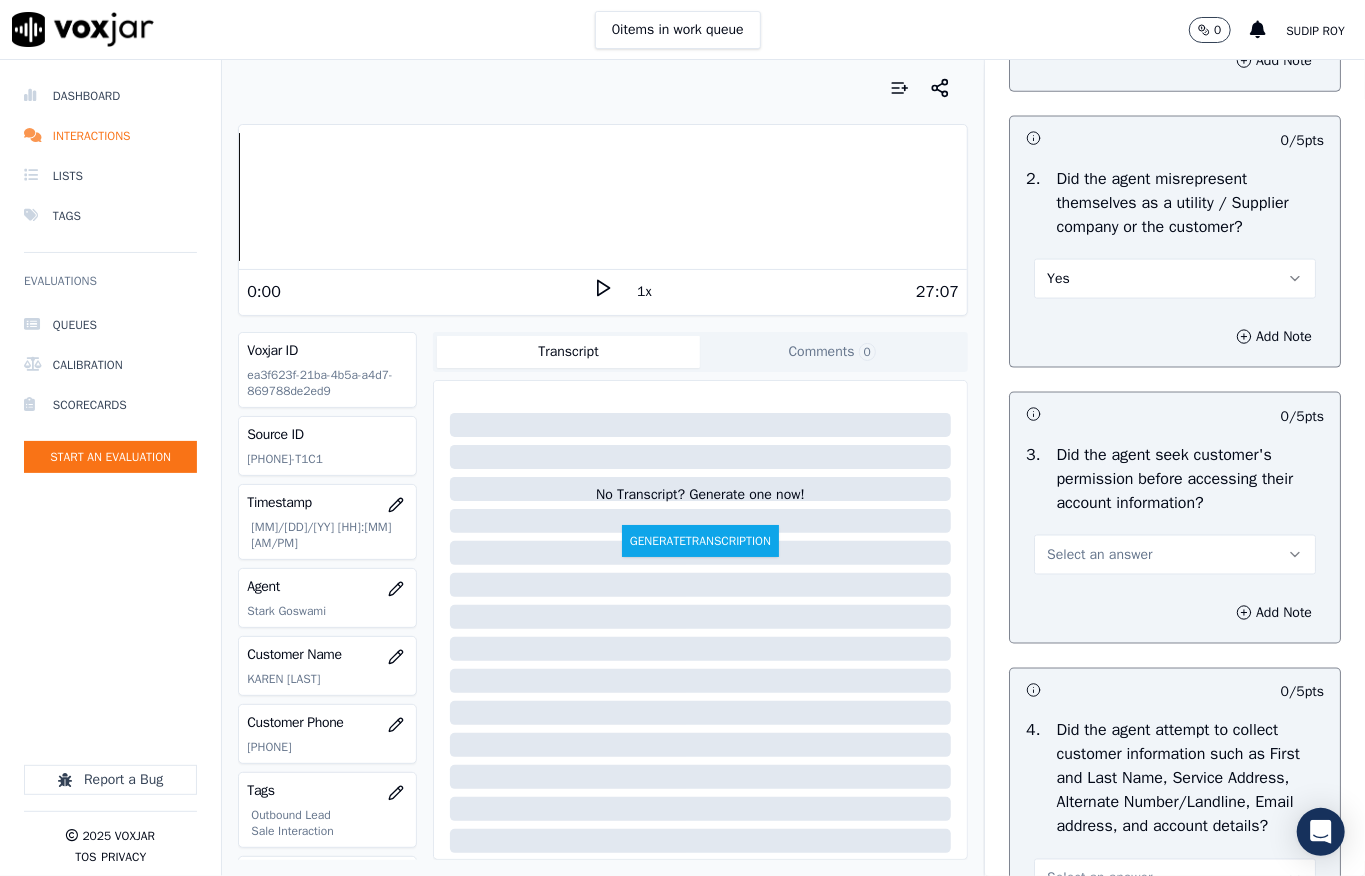 scroll, scrollTop: 1534, scrollLeft: 0, axis: vertical 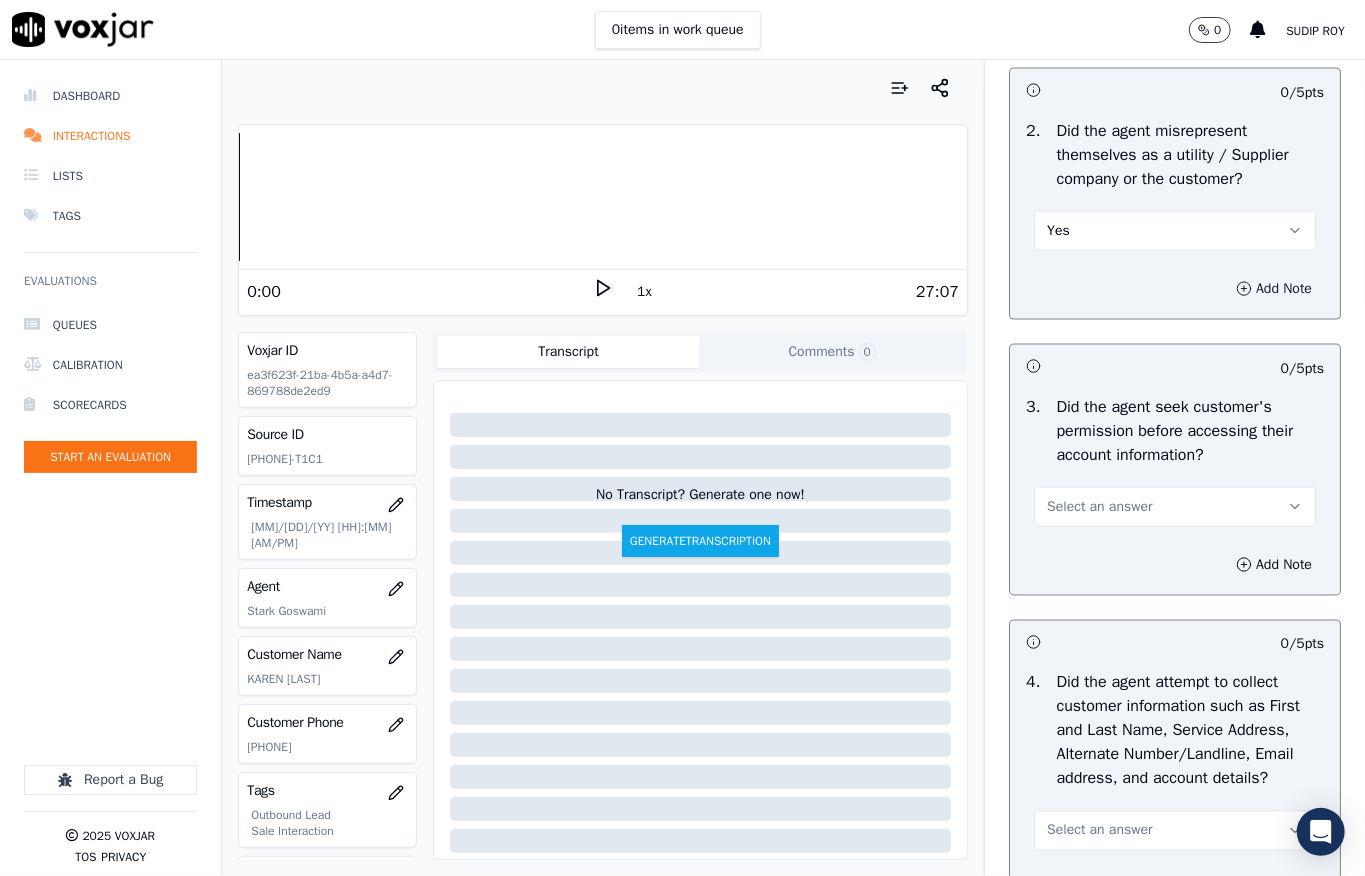 click on "Add Note" at bounding box center (1274, 289) 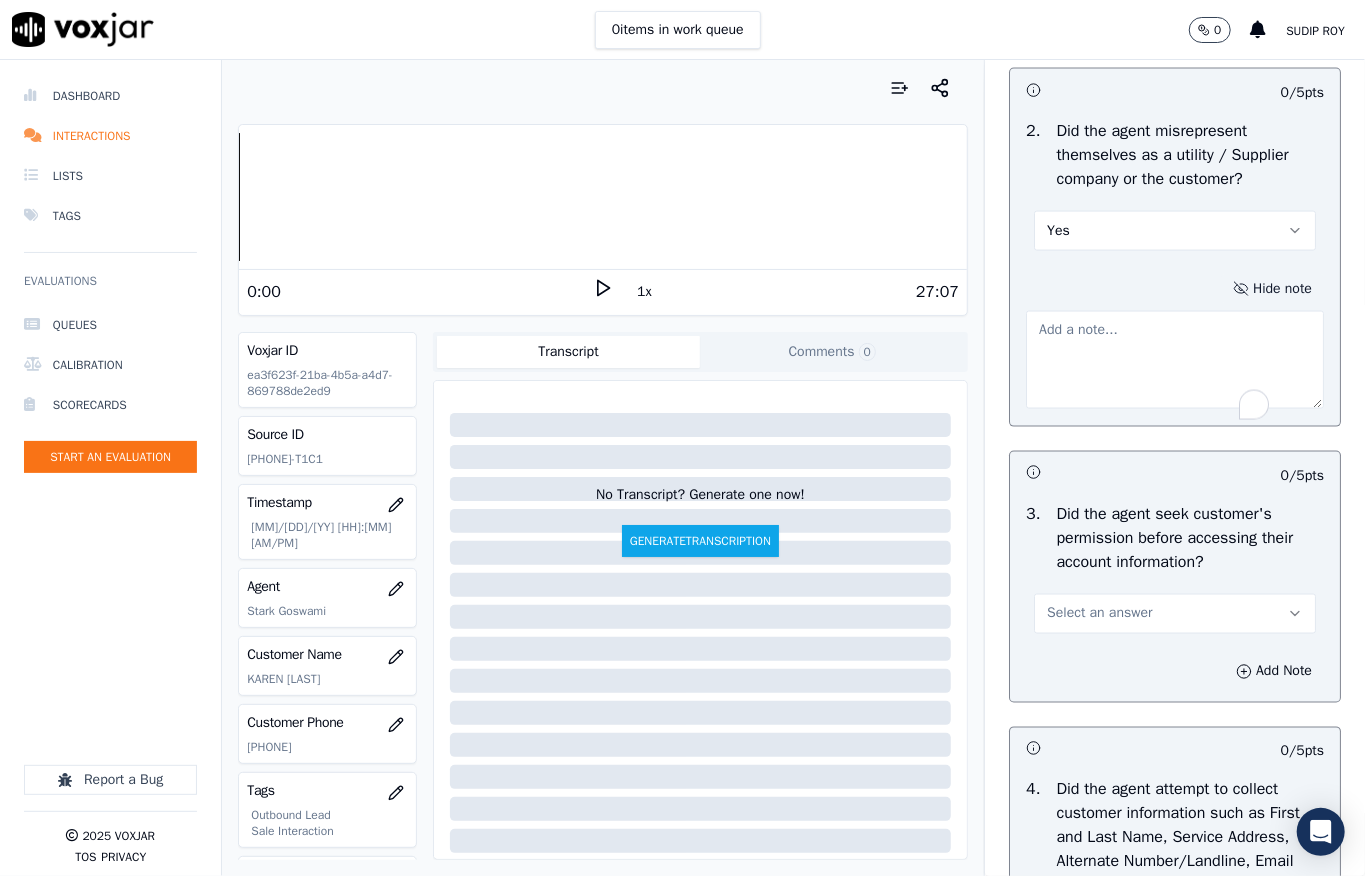 click at bounding box center [1175, 360] 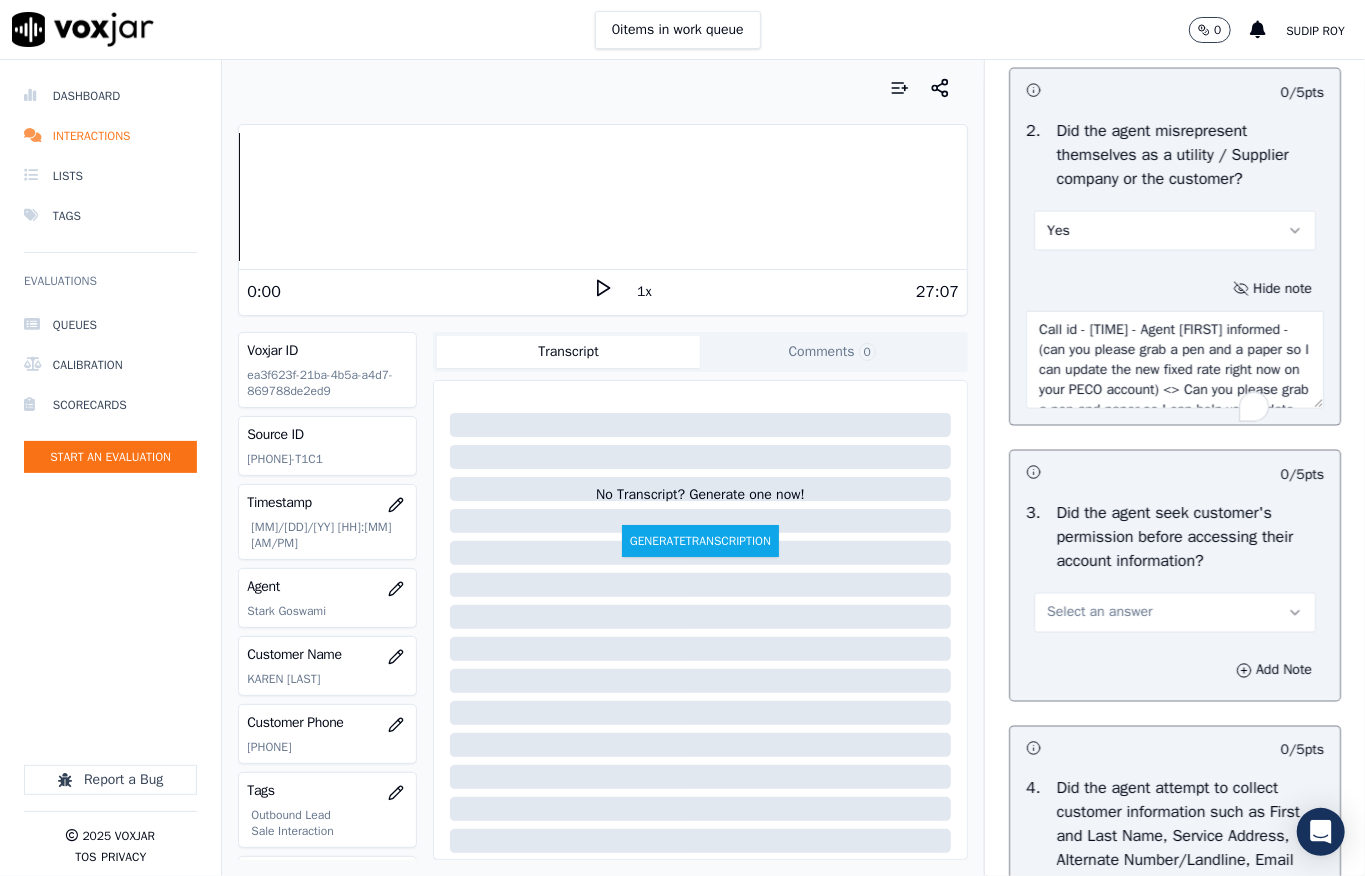 scroll, scrollTop: 110, scrollLeft: 0, axis: vertical 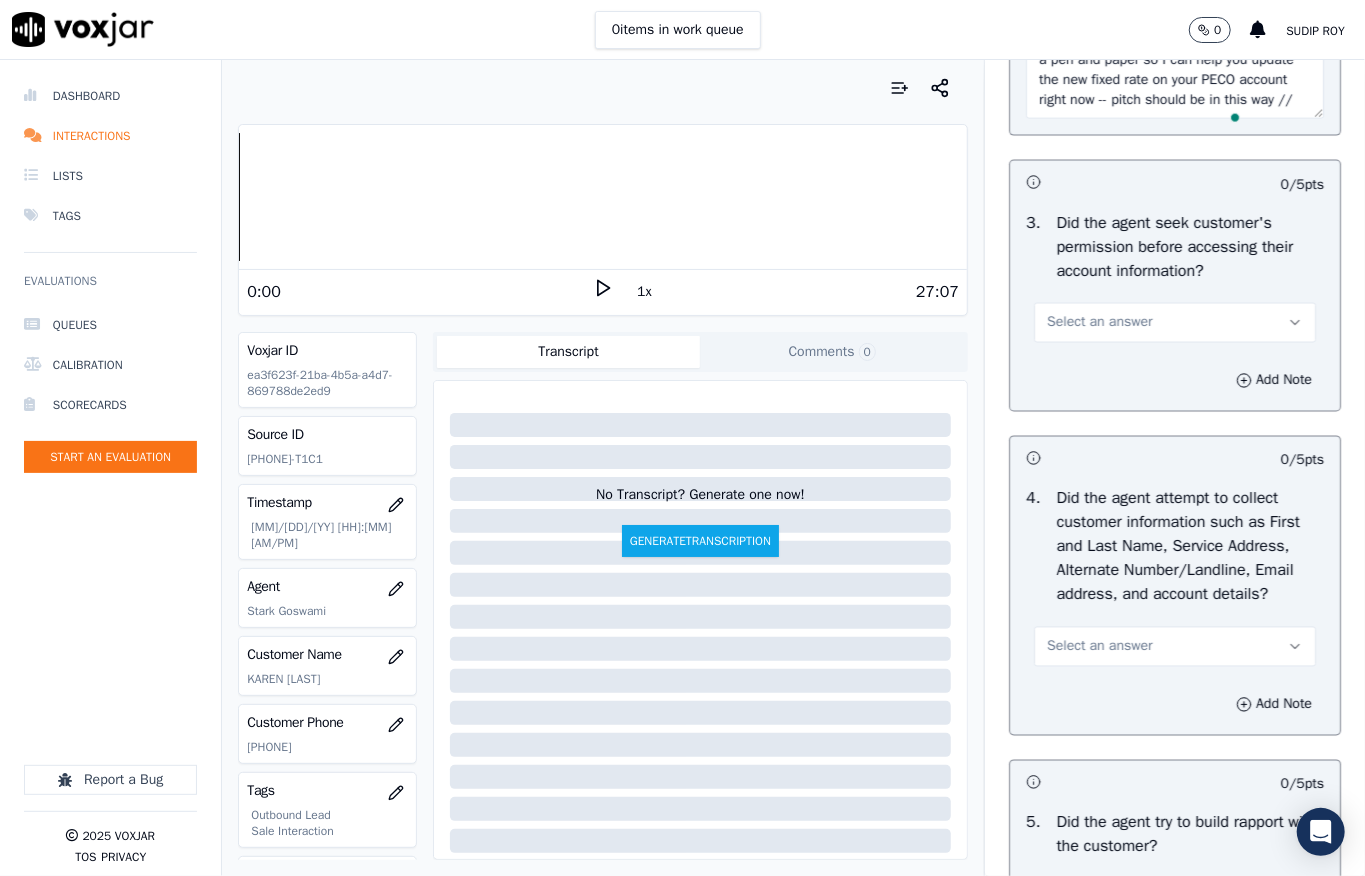click on "Select an answer" at bounding box center [1175, 323] 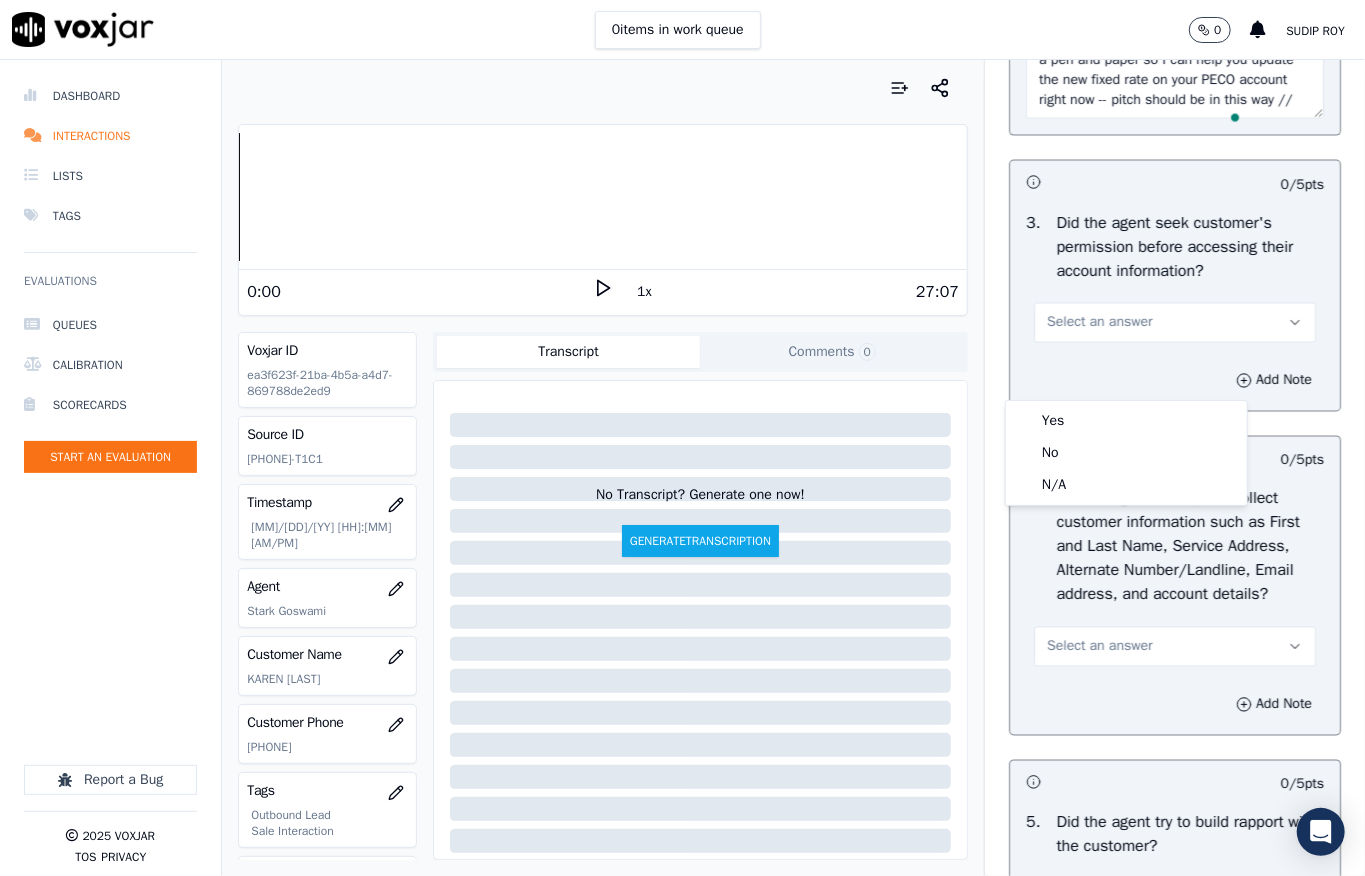 click on "Yes" at bounding box center [1126, 421] 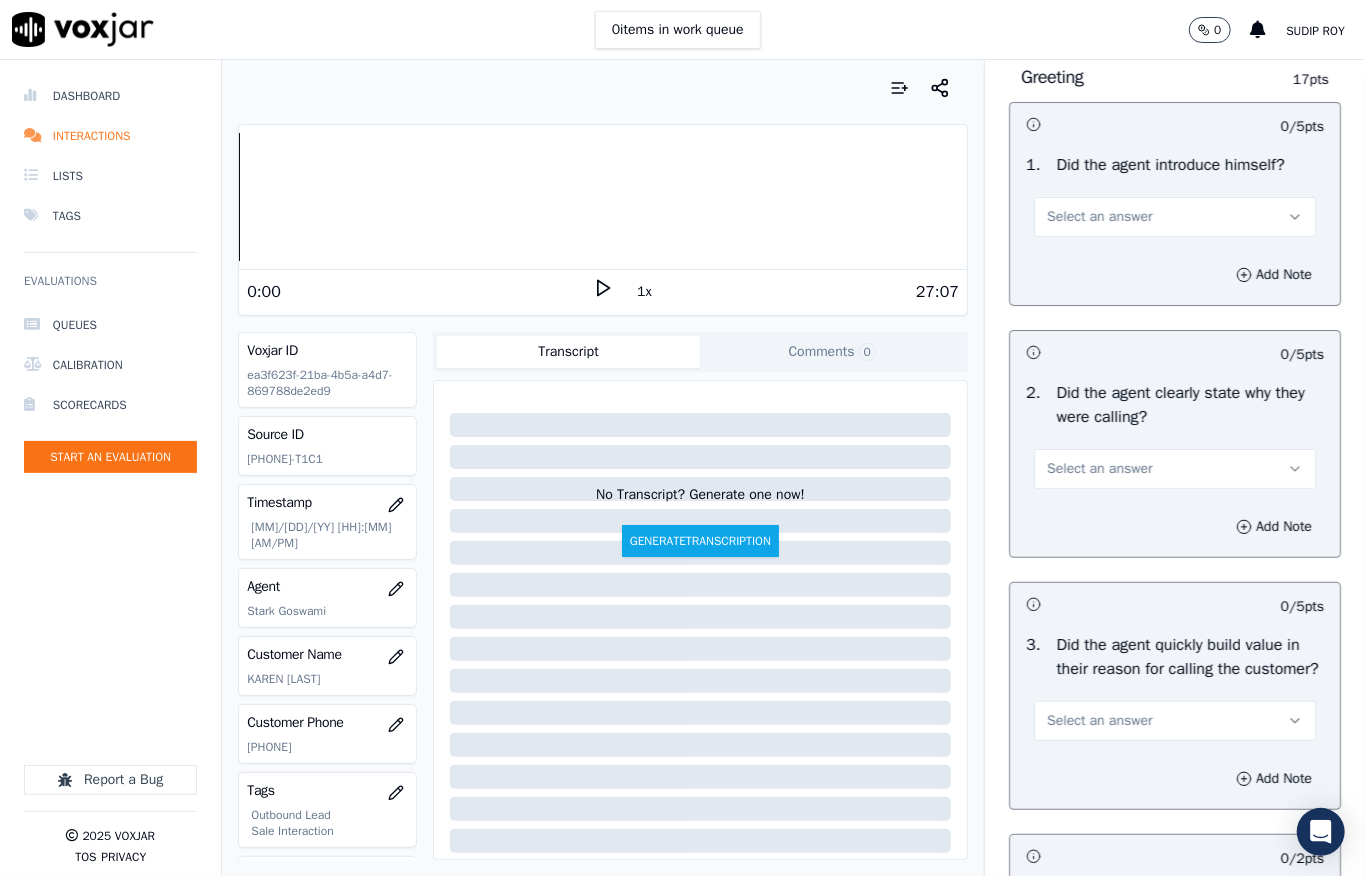 scroll, scrollTop: 90, scrollLeft: 0, axis: vertical 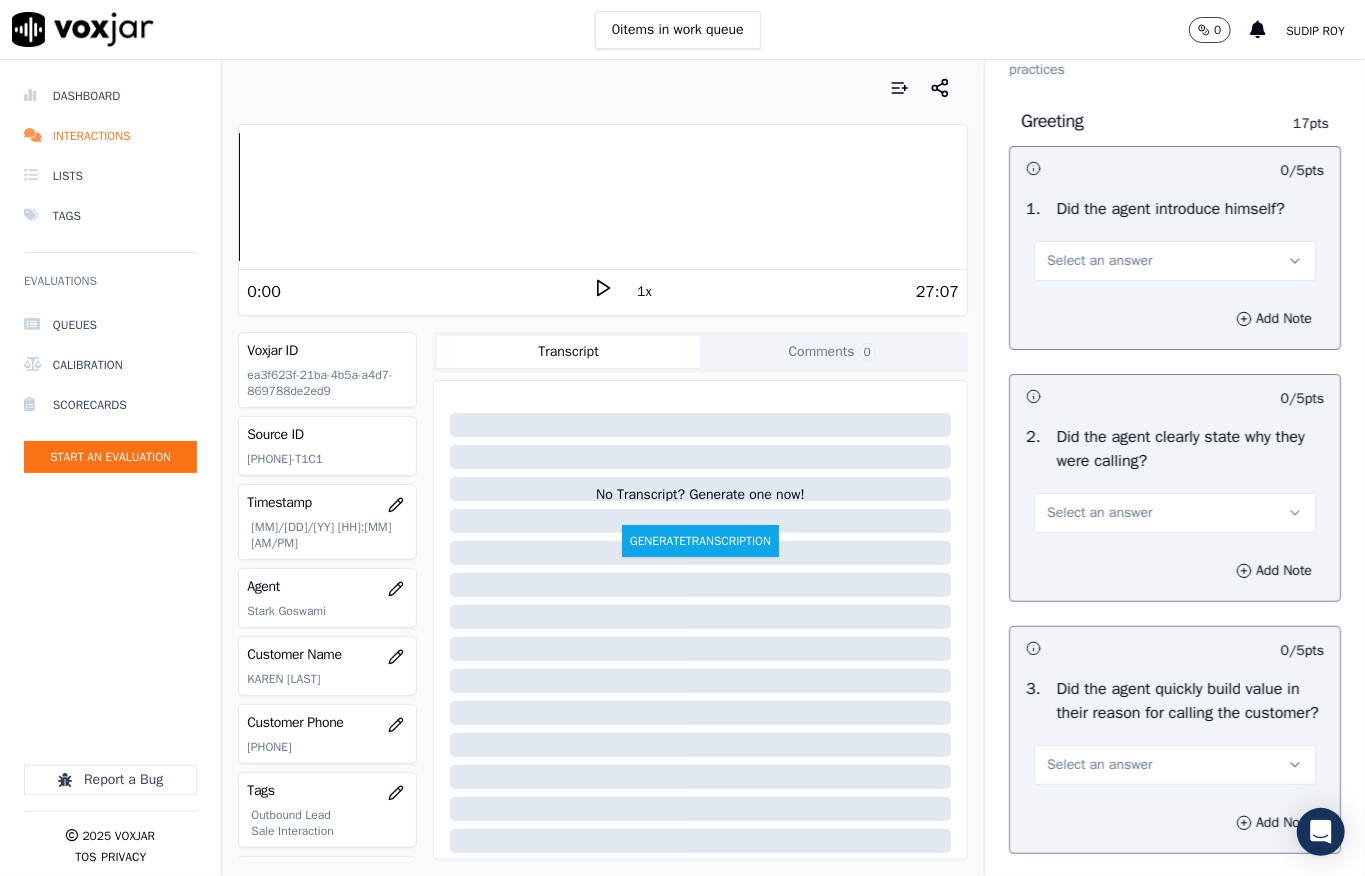 click on "Select an answer" at bounding box center [1175, 261] 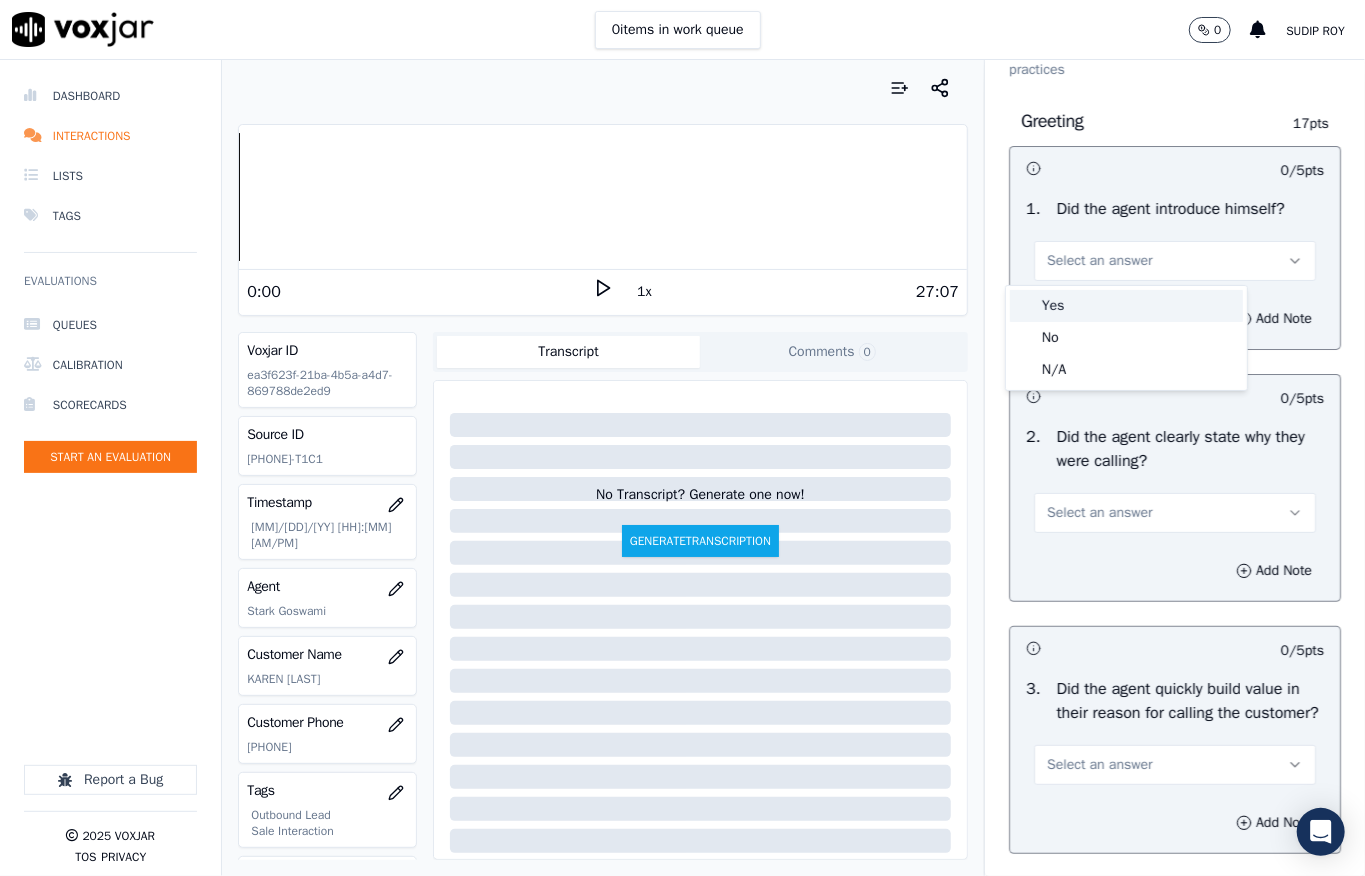 click on "Yes" at bounding box center (1126, 306) 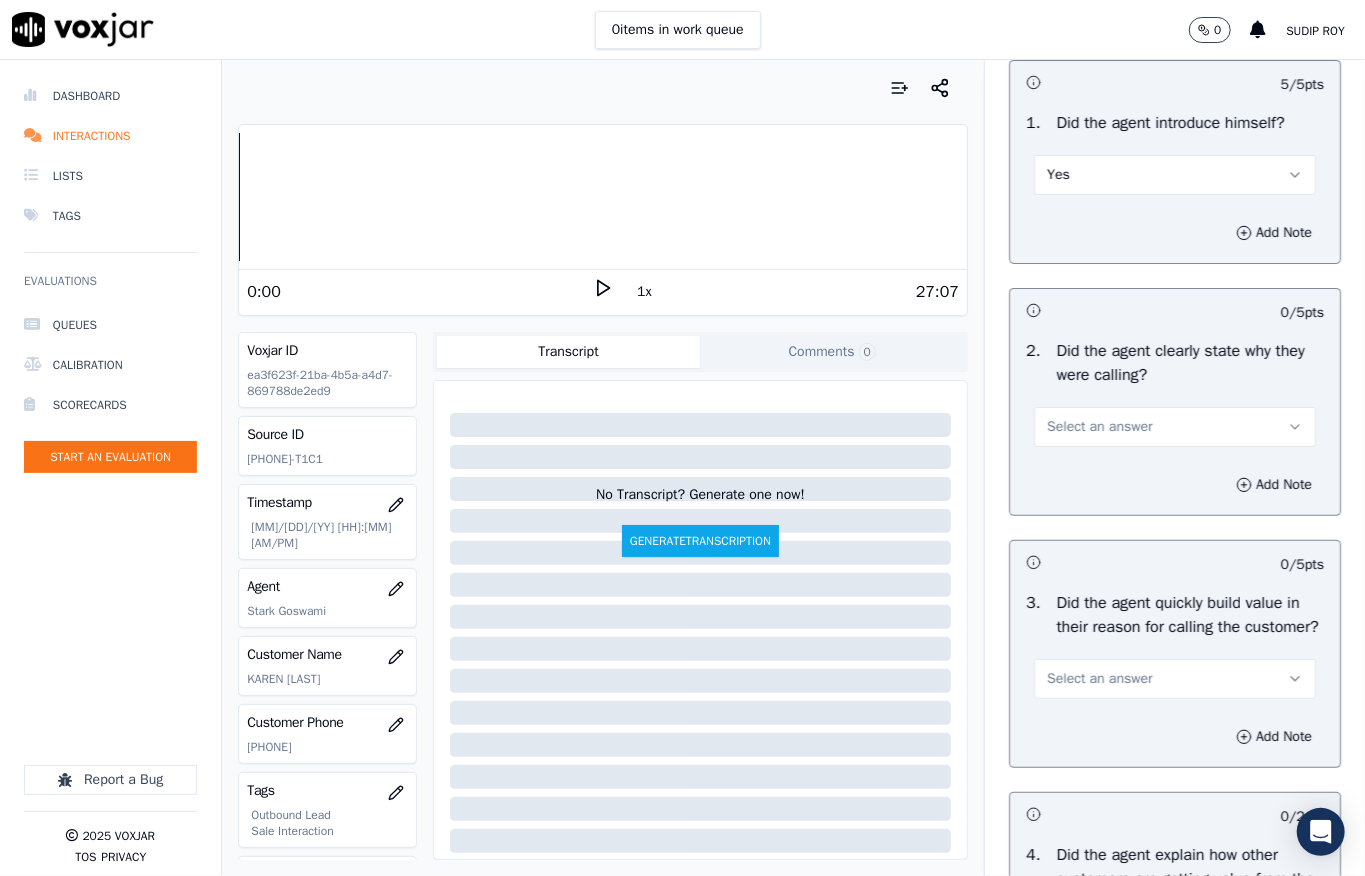 scroll, scrollTop: 224, scrollLeft: 0, axis: vertical 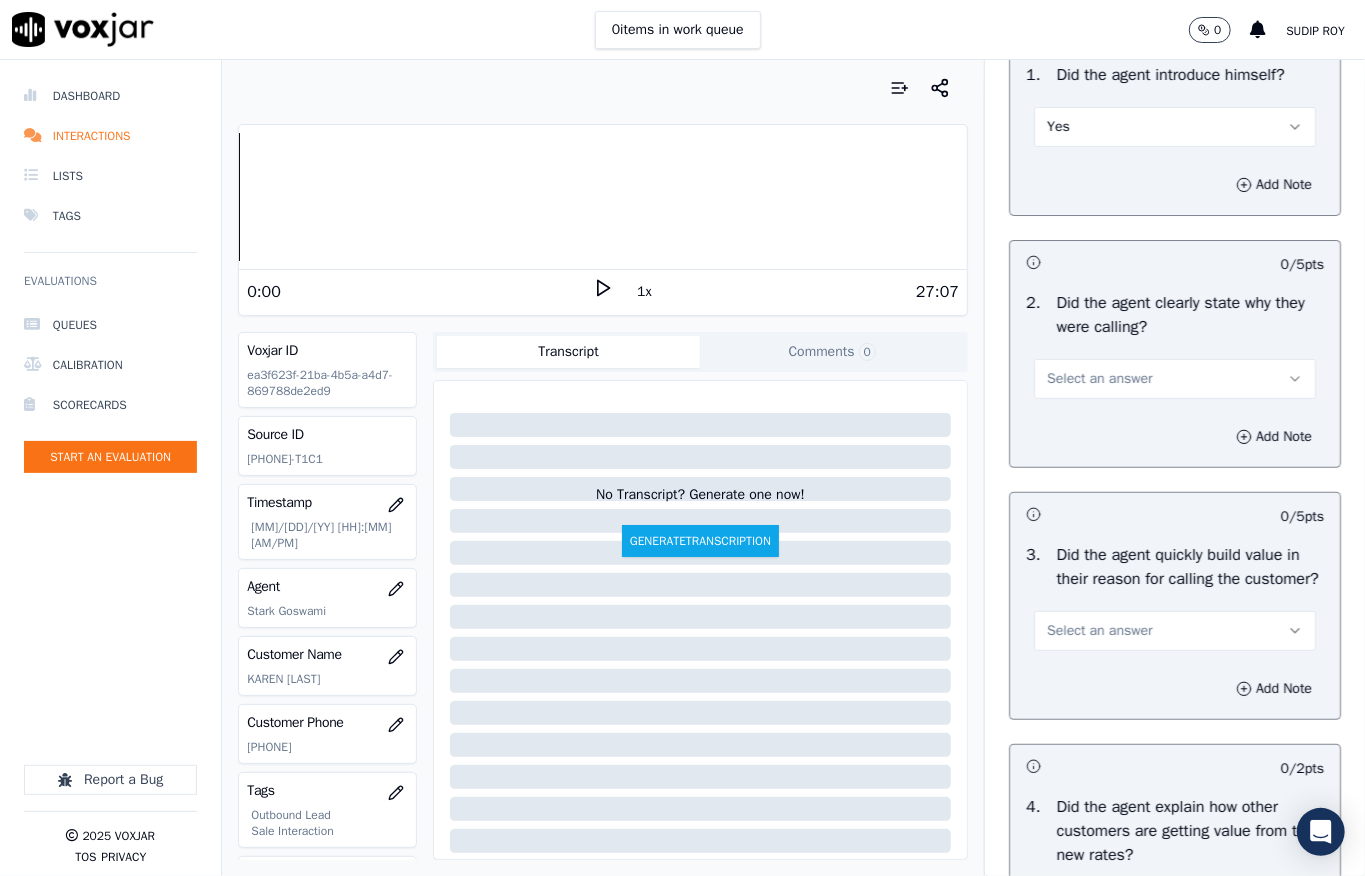 click on "Select an answer" at bounding box center (1175, 379) 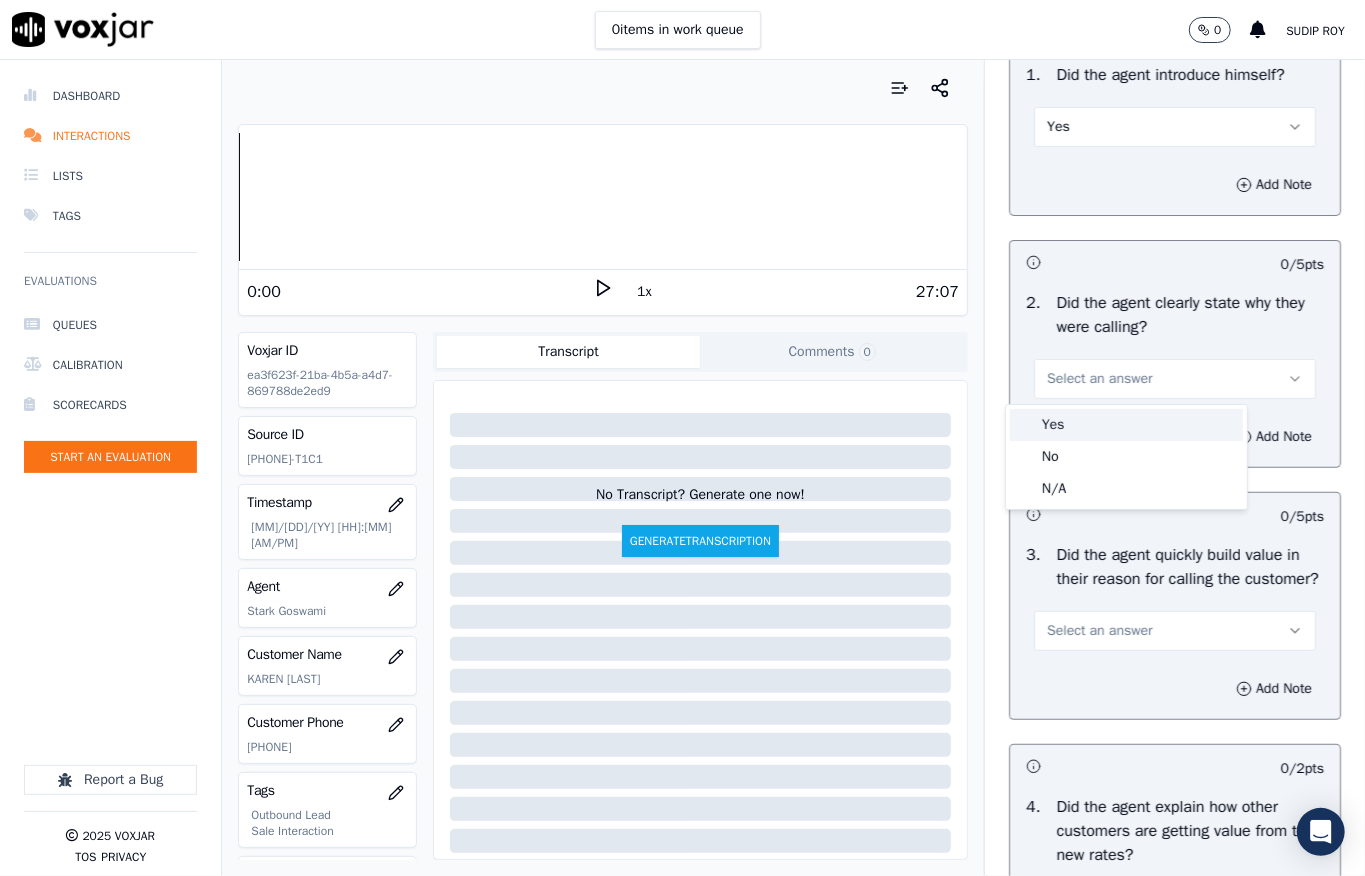 click on "Yes" at bounding box center (1126, 425) 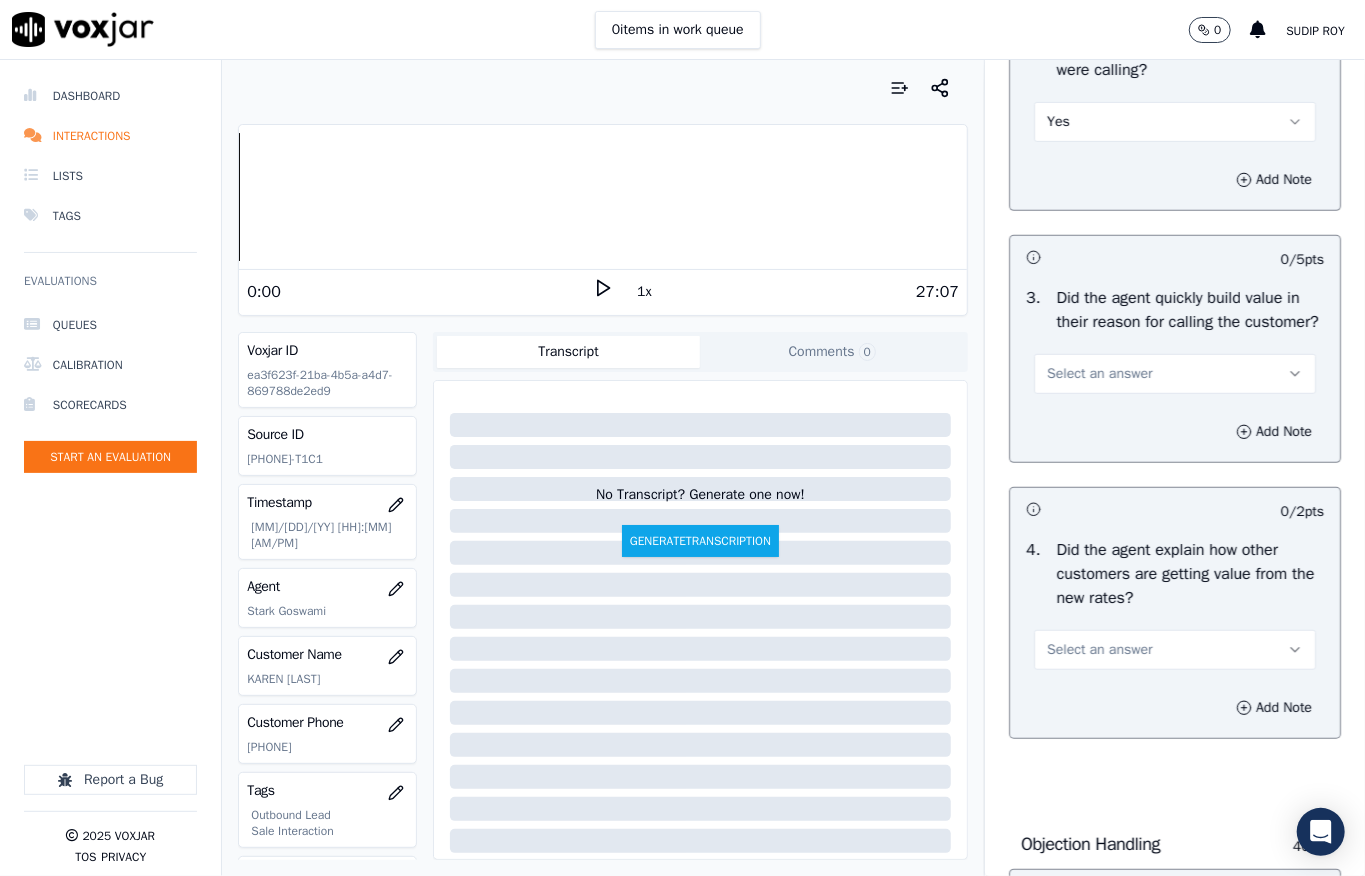 scroll, scrollTop: 490, scrollLeft: 0, axis: vertical 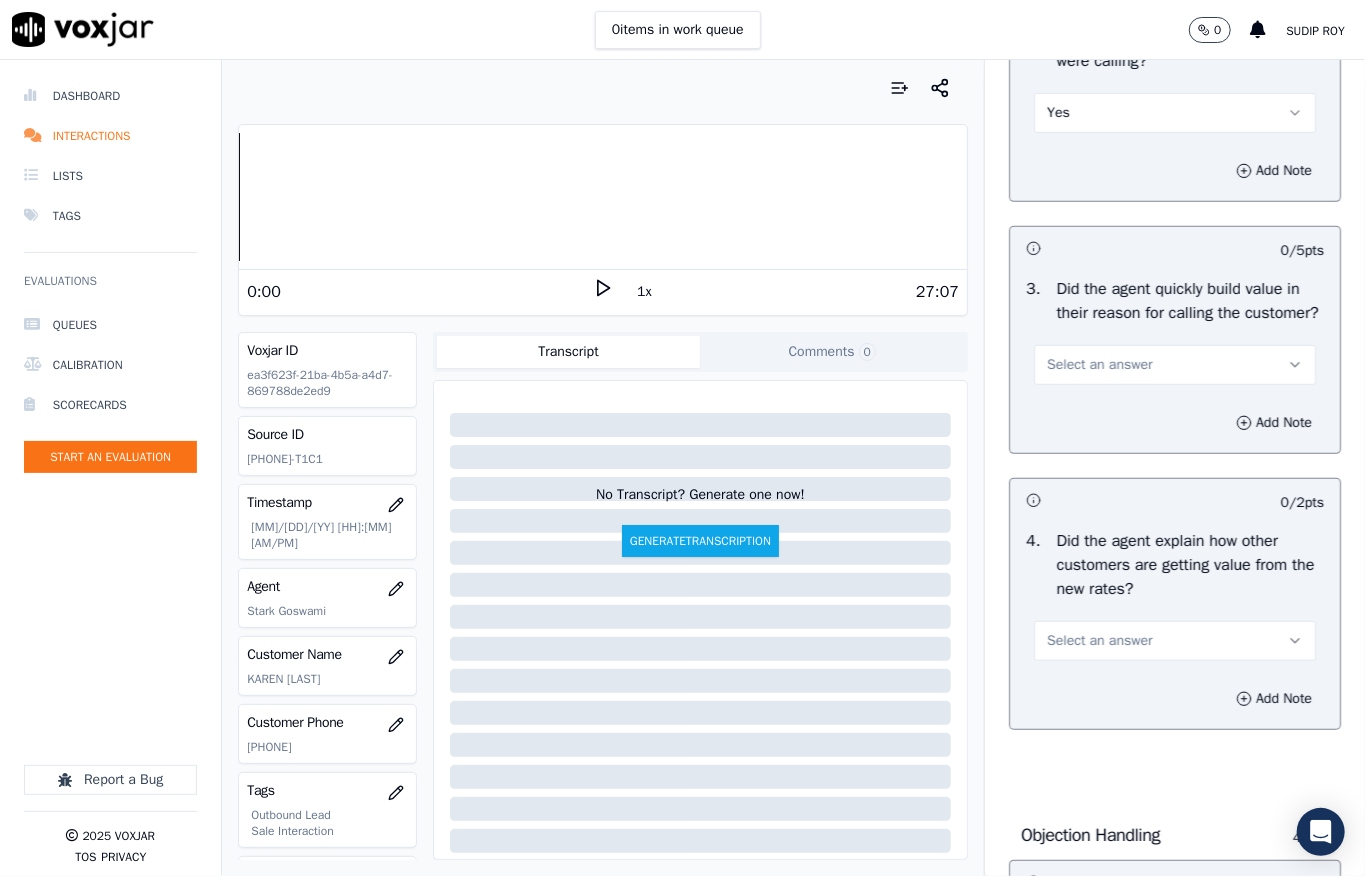click on "Select an answer" at bounding box center (1099, 365) 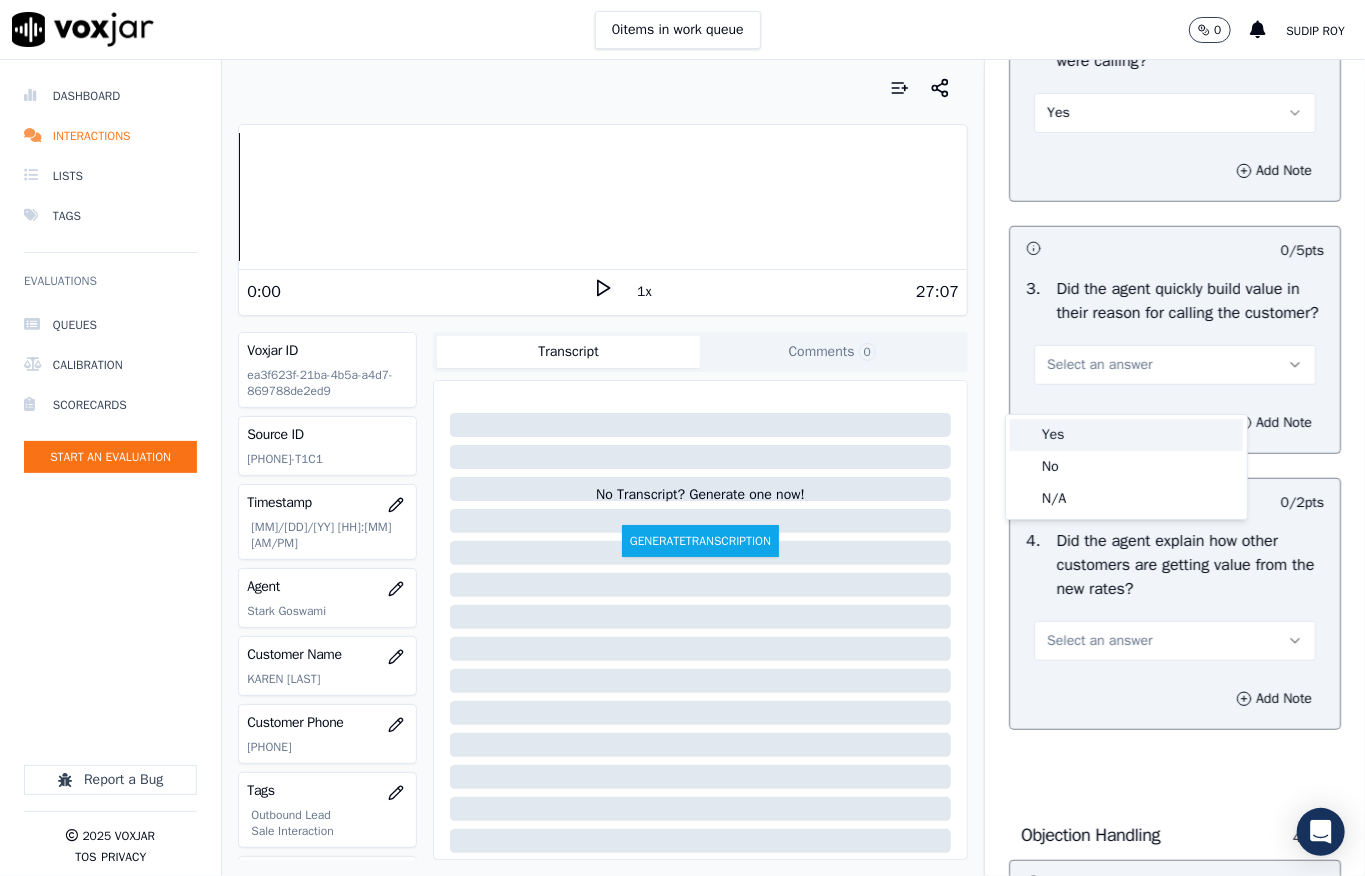 click on "Yes" at bounding box center [1126, 435] 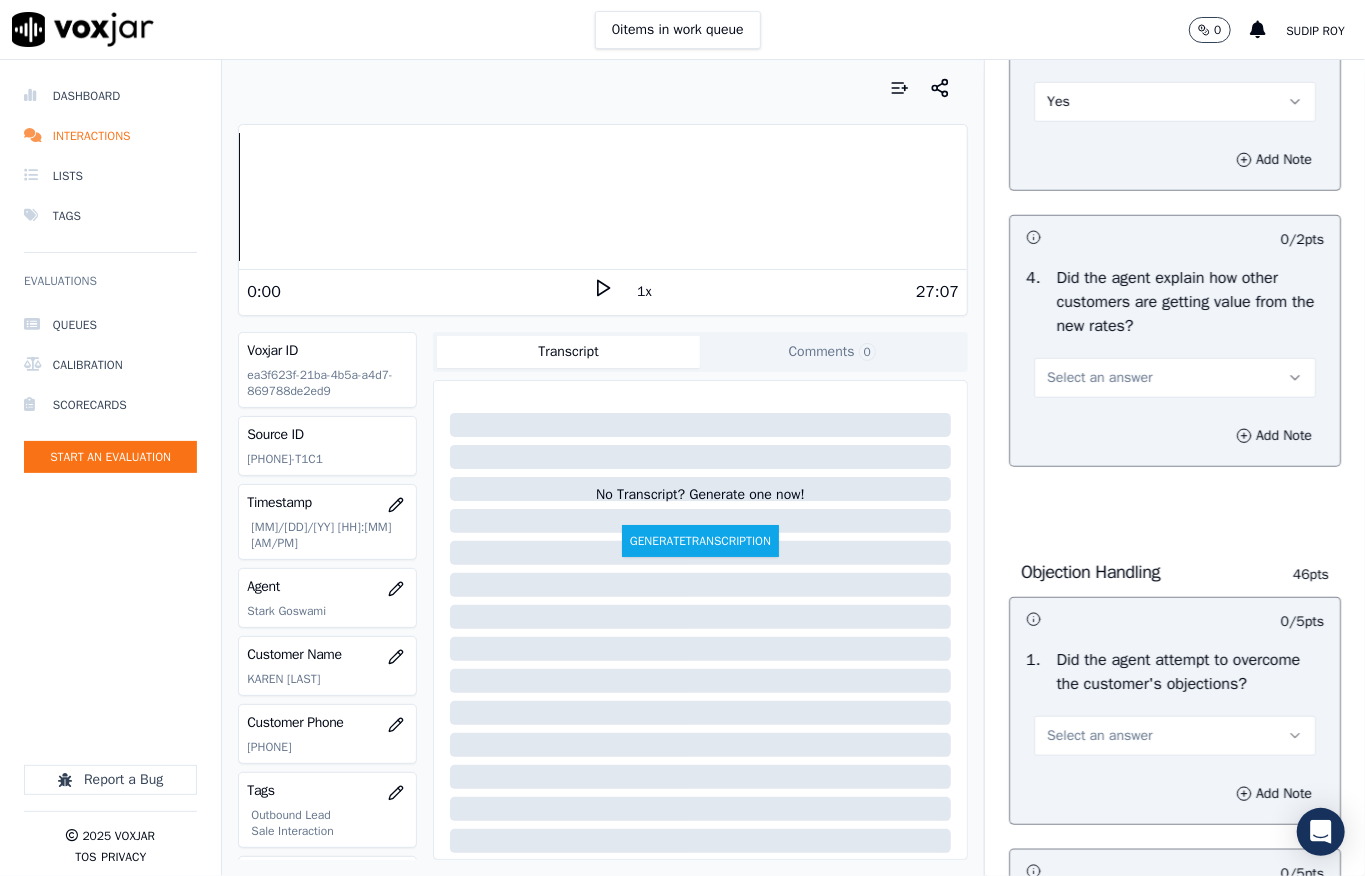 scroll, scrollTop: 757, scrollLeft: 0, axis: vertical 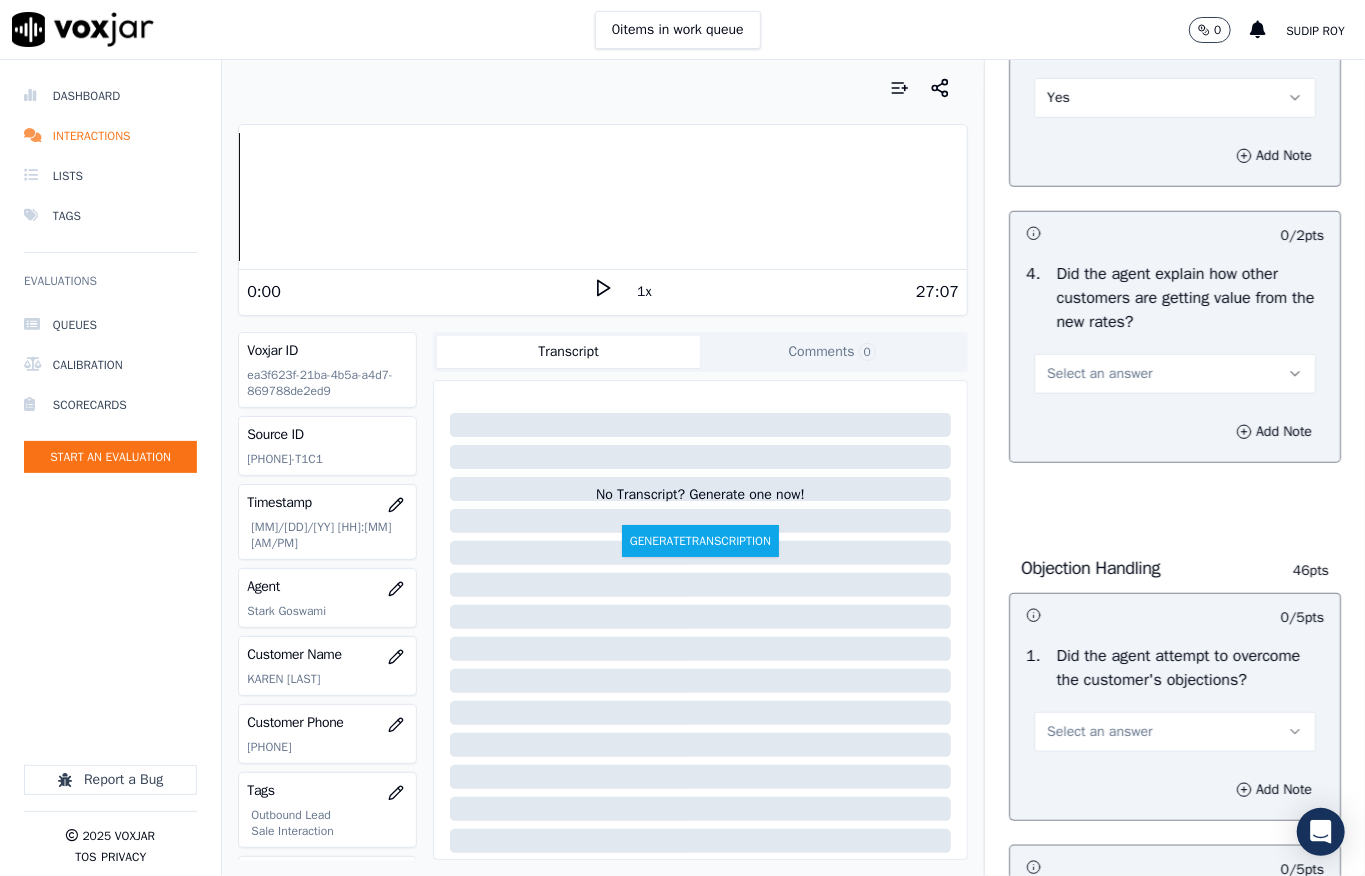 click on "Select an answer" at bounding box center (1099, 374) 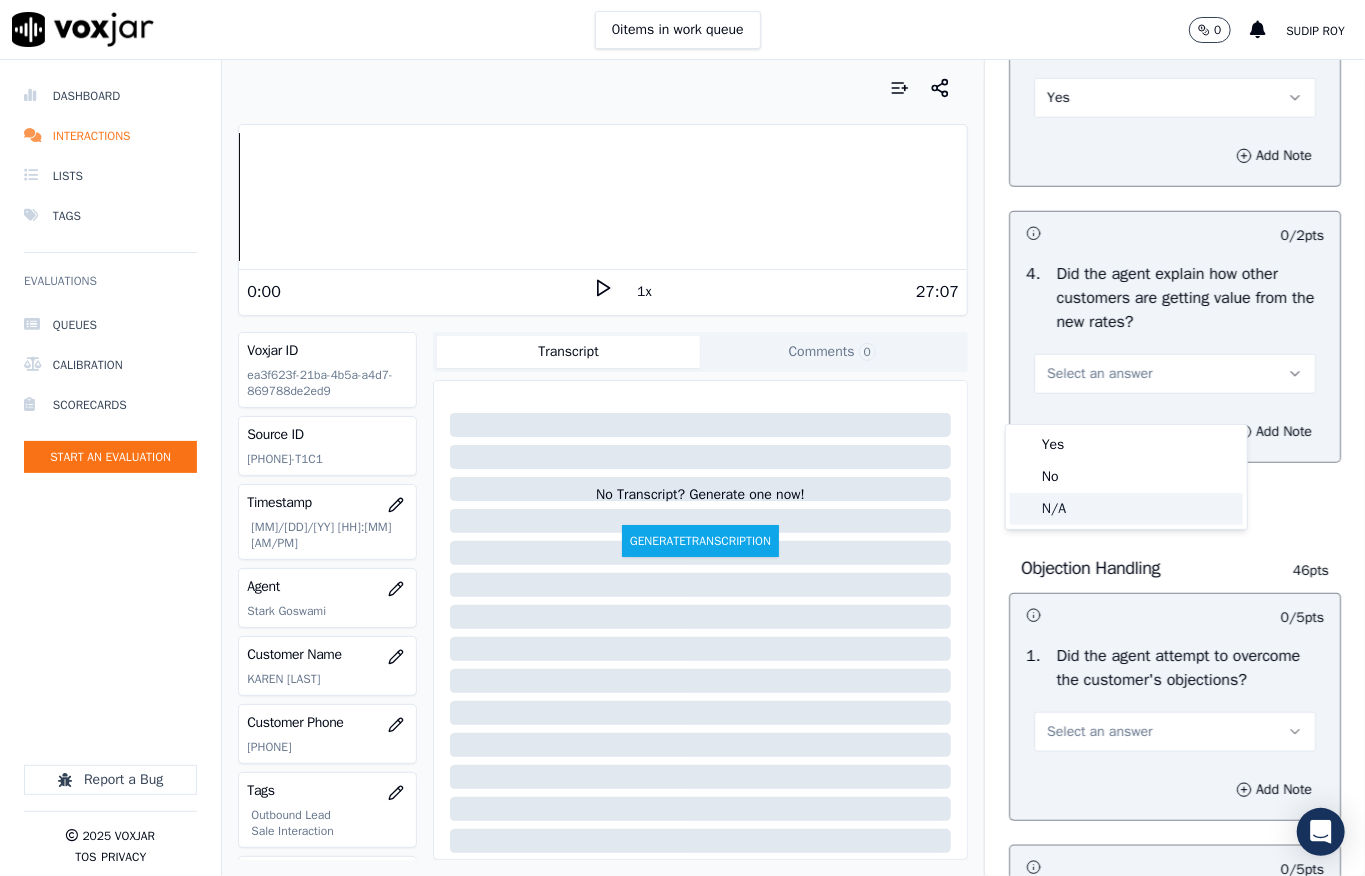 drag, startPoint x: 1050, startPoint y: 508, endPoint x: 1030, endPoint y: 440, distance: 70.88018 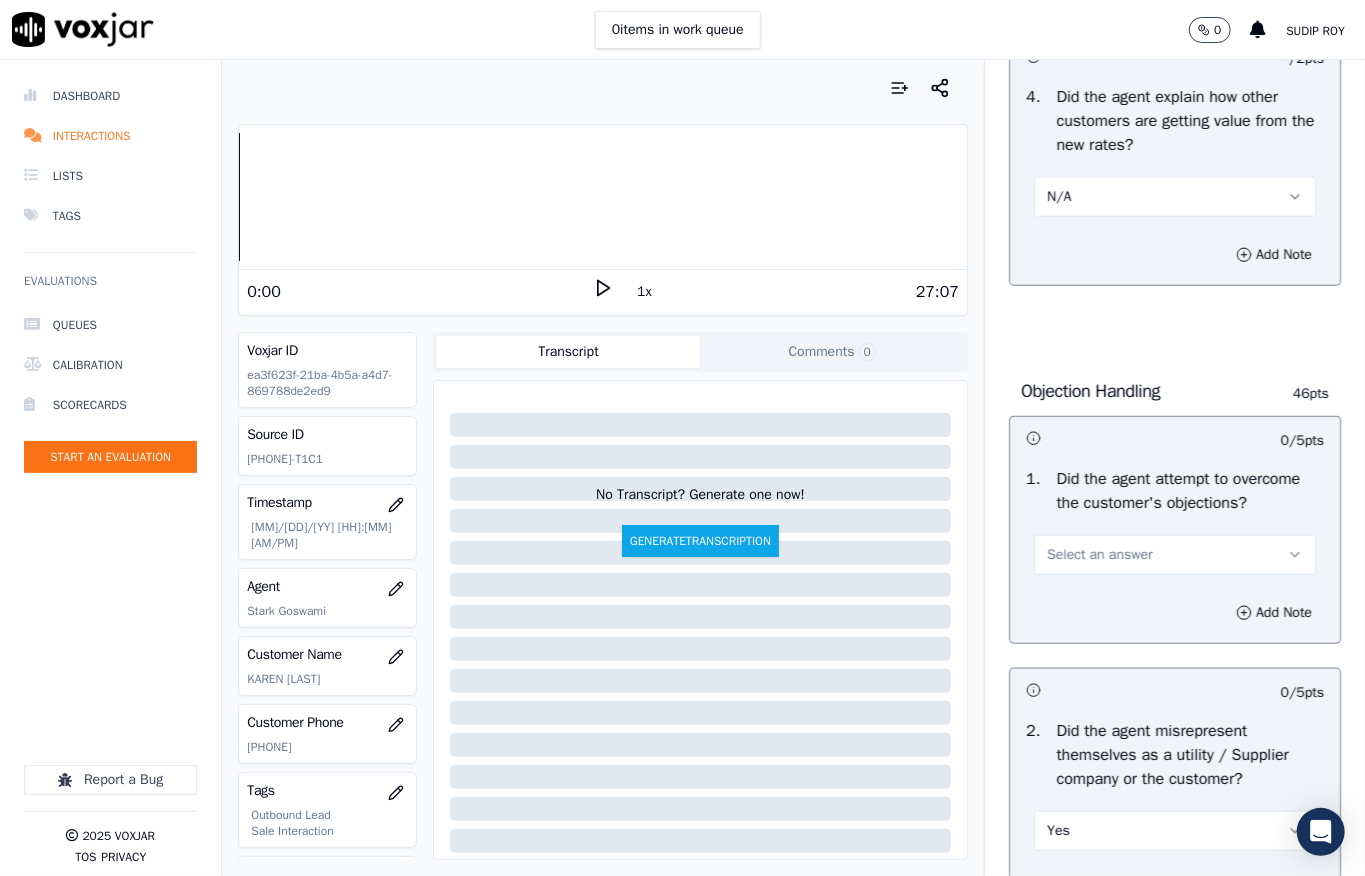 scroll, scrollTop: 1157, scrollLeft: 0, axis: vertical 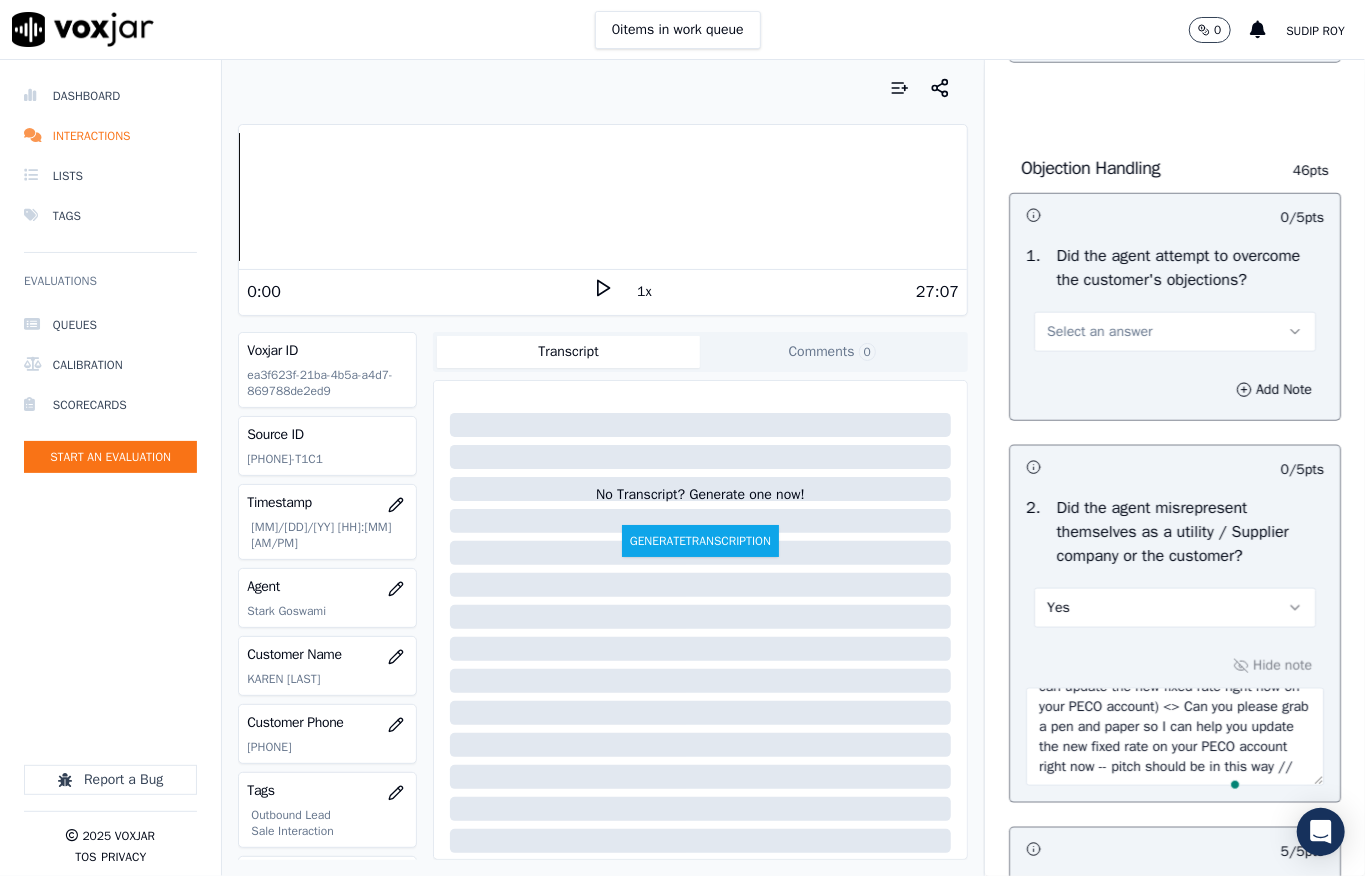 drag, startPoint x: 1072, startPoint y: 380, endPoint x: 1074, endPoint y: 401, distance: 21.095022 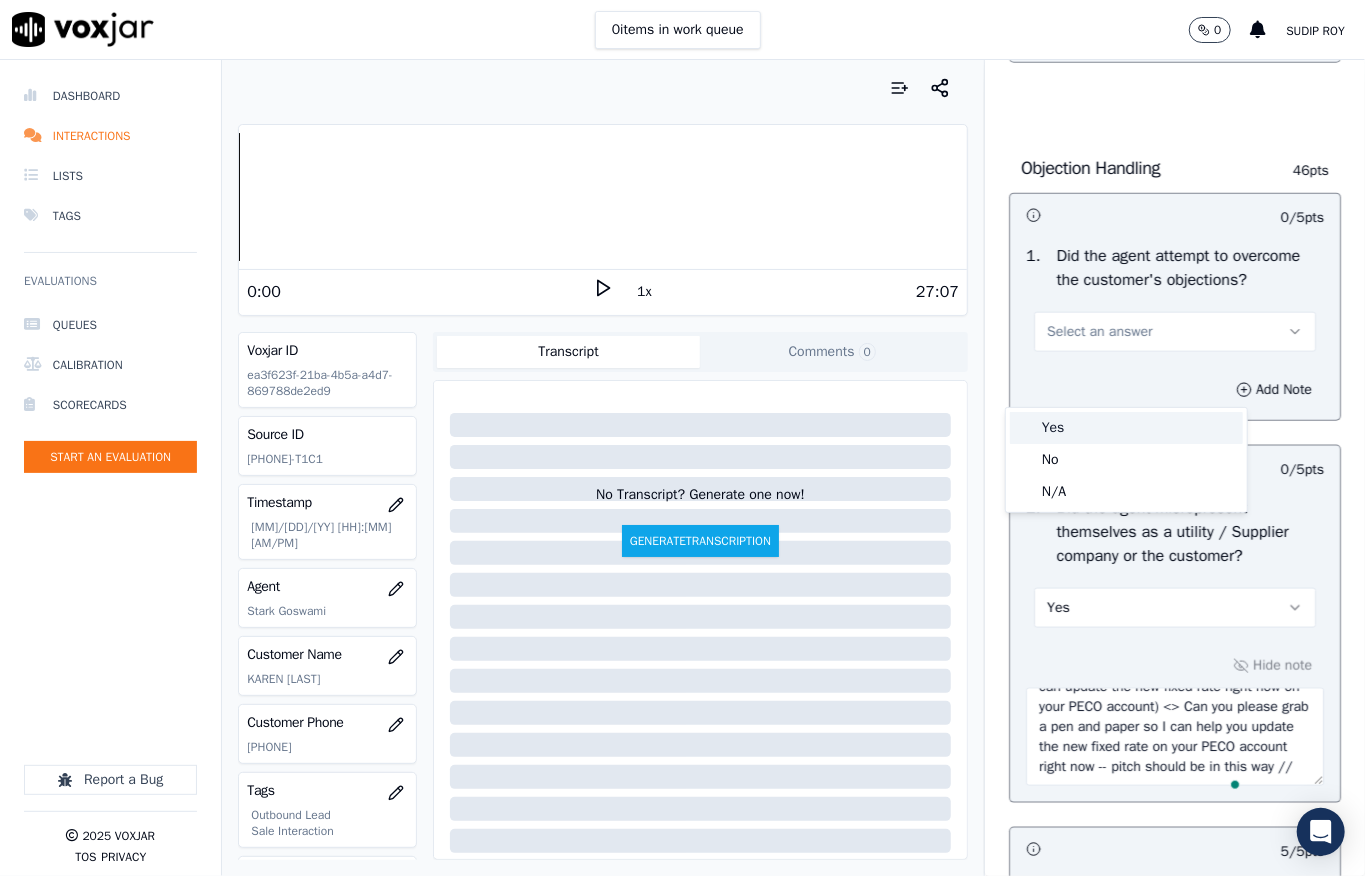 click on "Yes" at bounding box center [1126, 428] 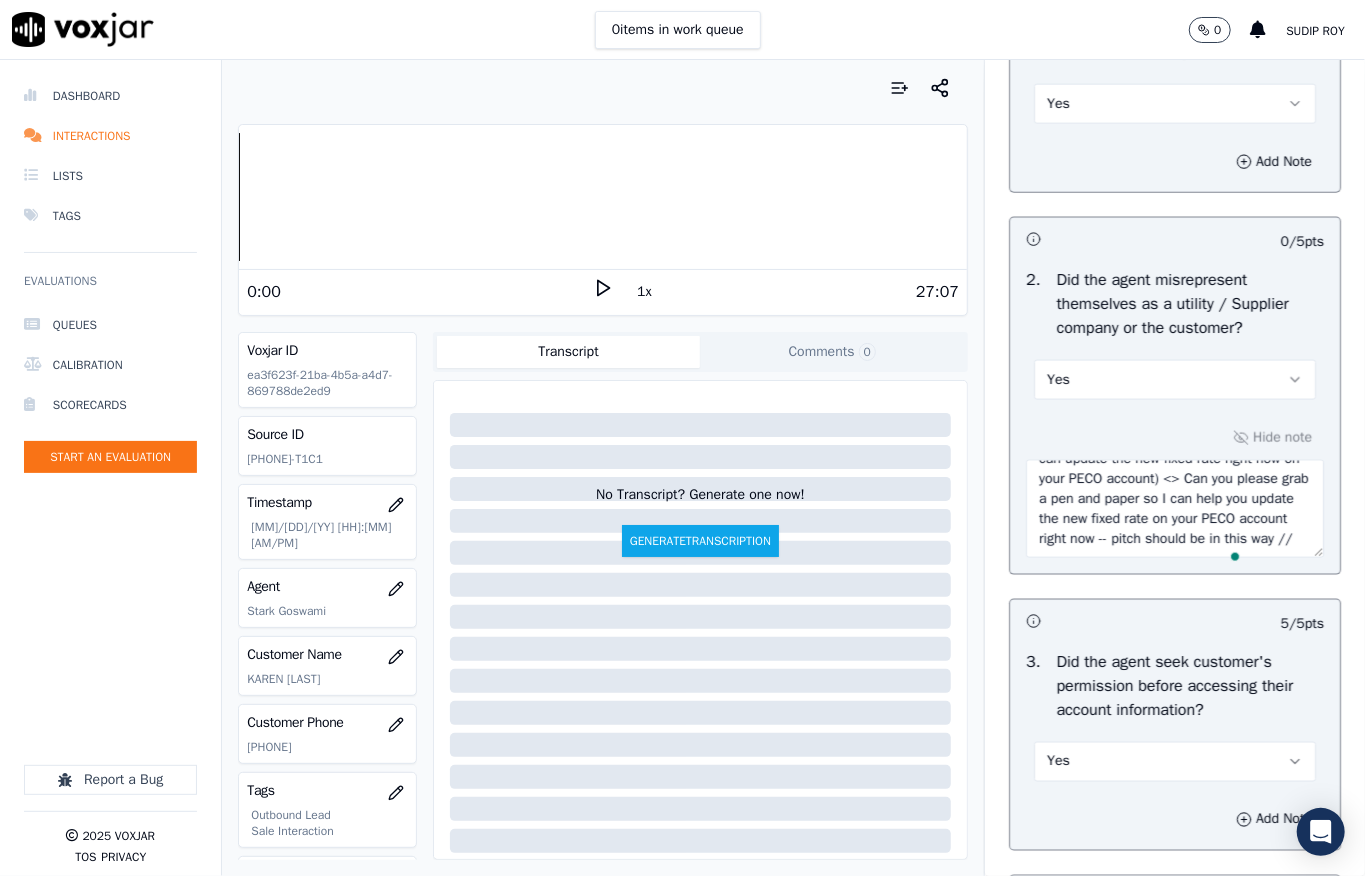 scroll, scrollTop: 1424, scrollLeft: 0, axis: vertical 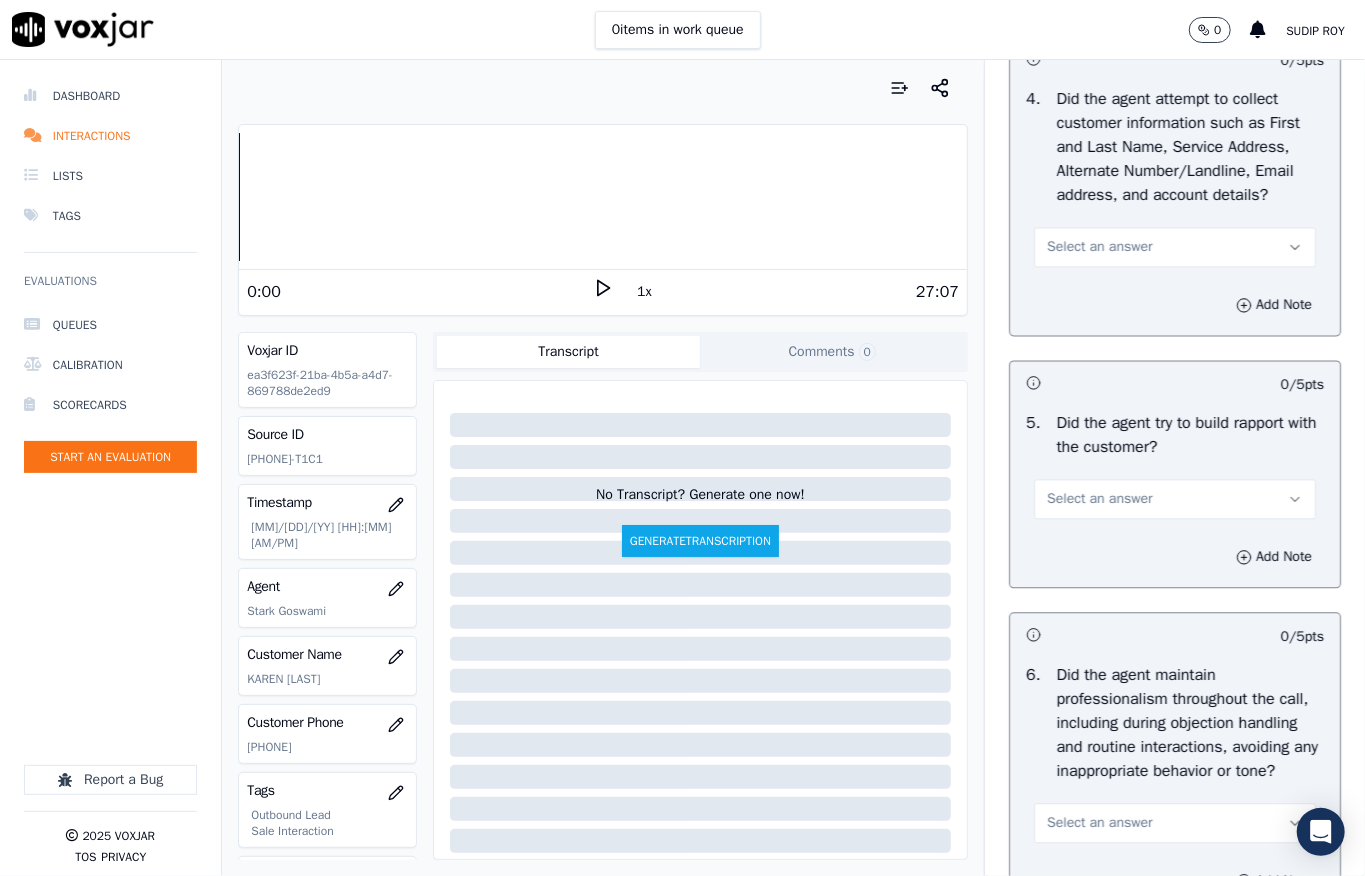 click on "Select an answer" at bounding box center [1175, 247] 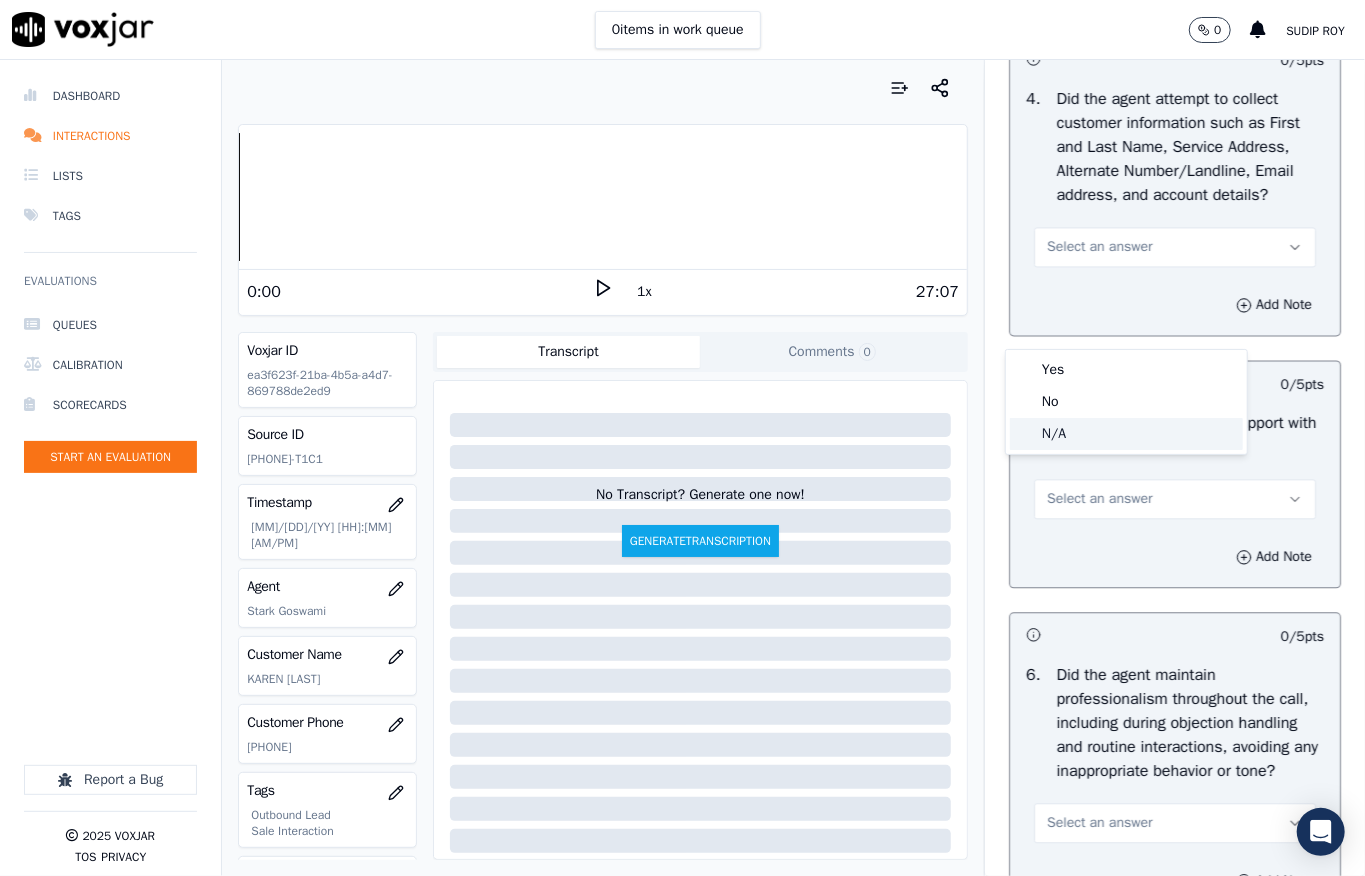 click on "N/A" 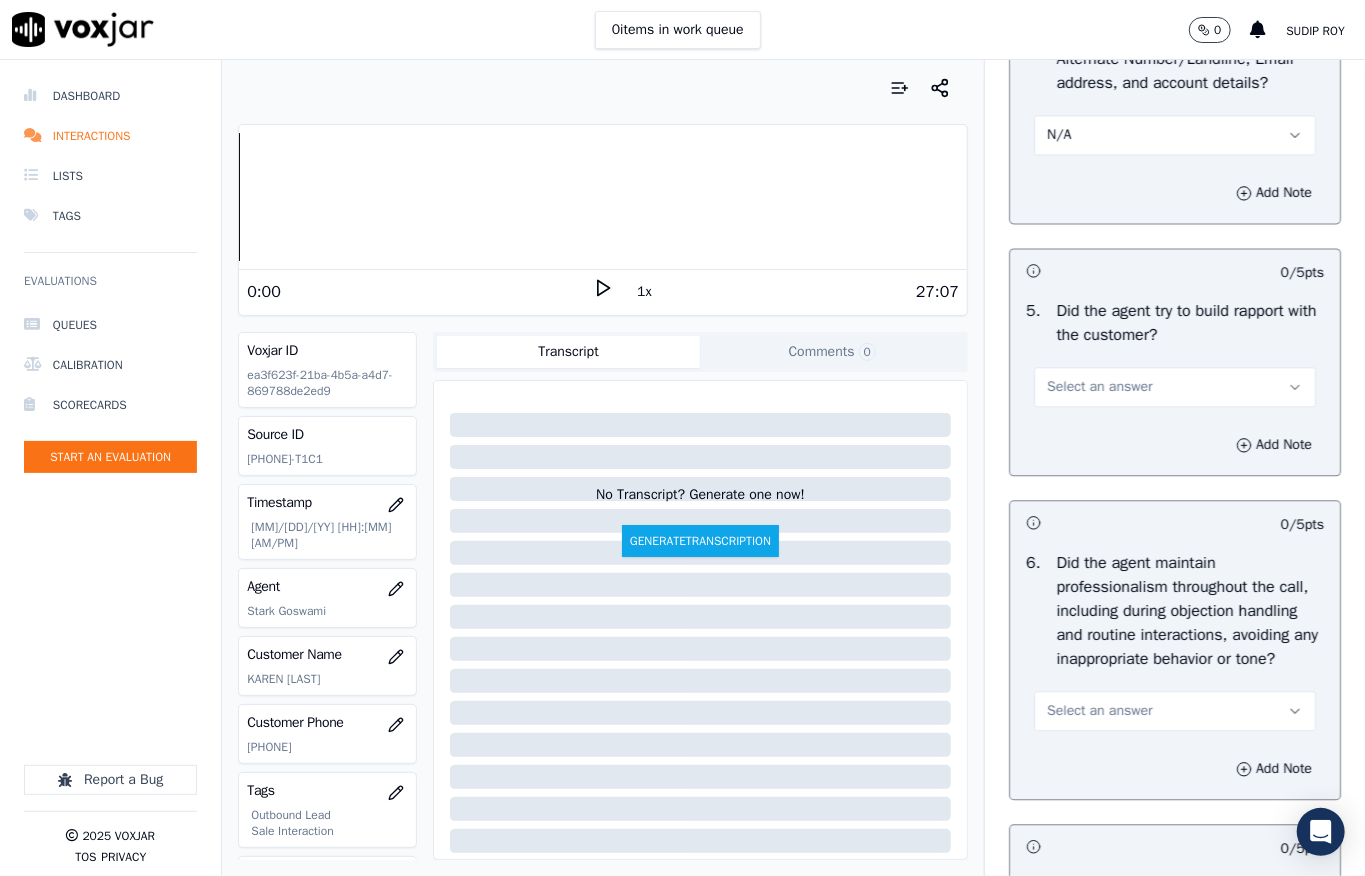 scroll, scrollTop: 2490, scrollLeft: 0, axis: vertical 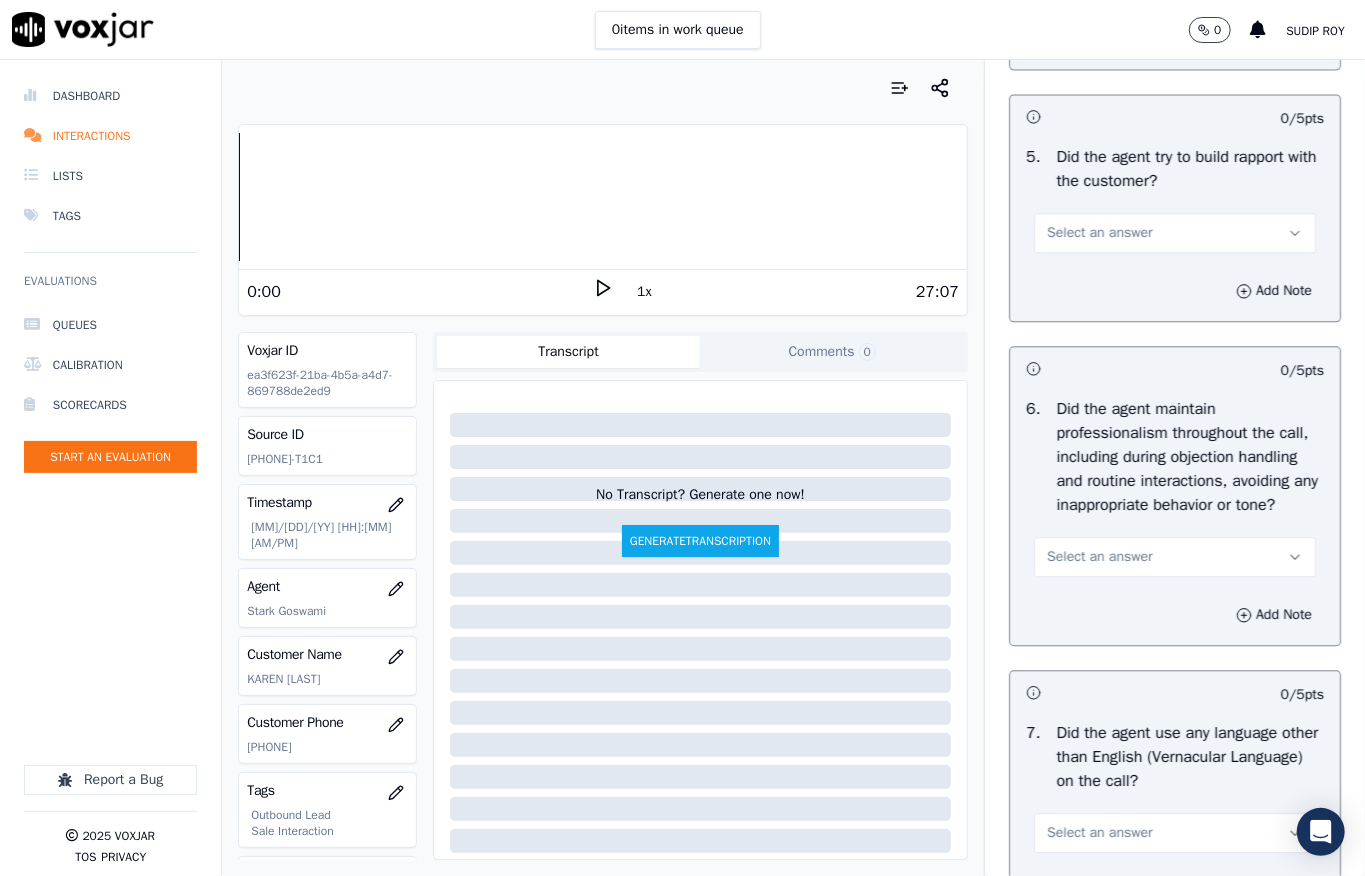 click on "Select an answer" at bounding box center [1099, 233] 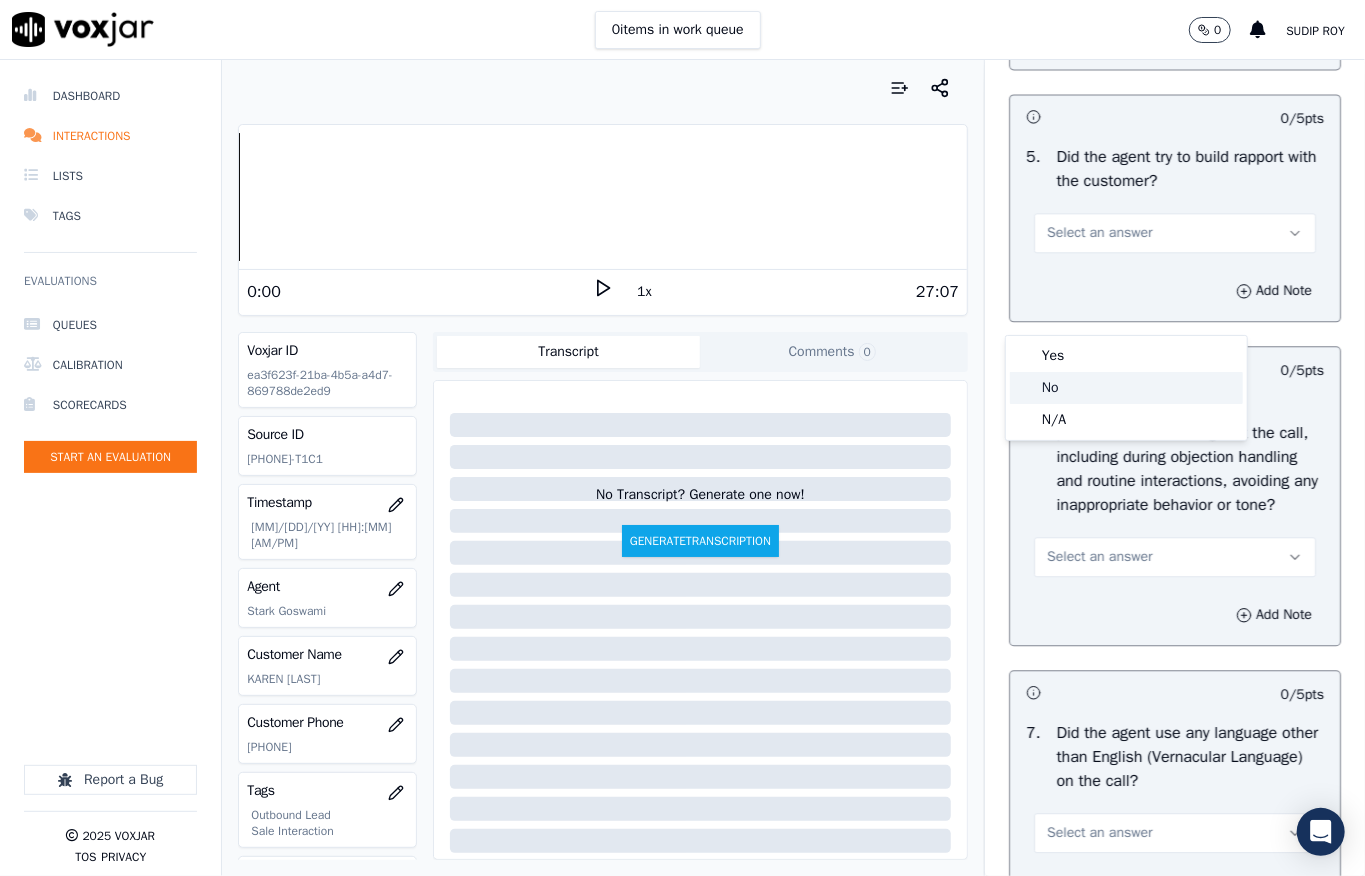 drag, startPoint x: 1066, startPoint y: 398, endPoint x: 1068, endPoint y: 410, distance: 12.165525 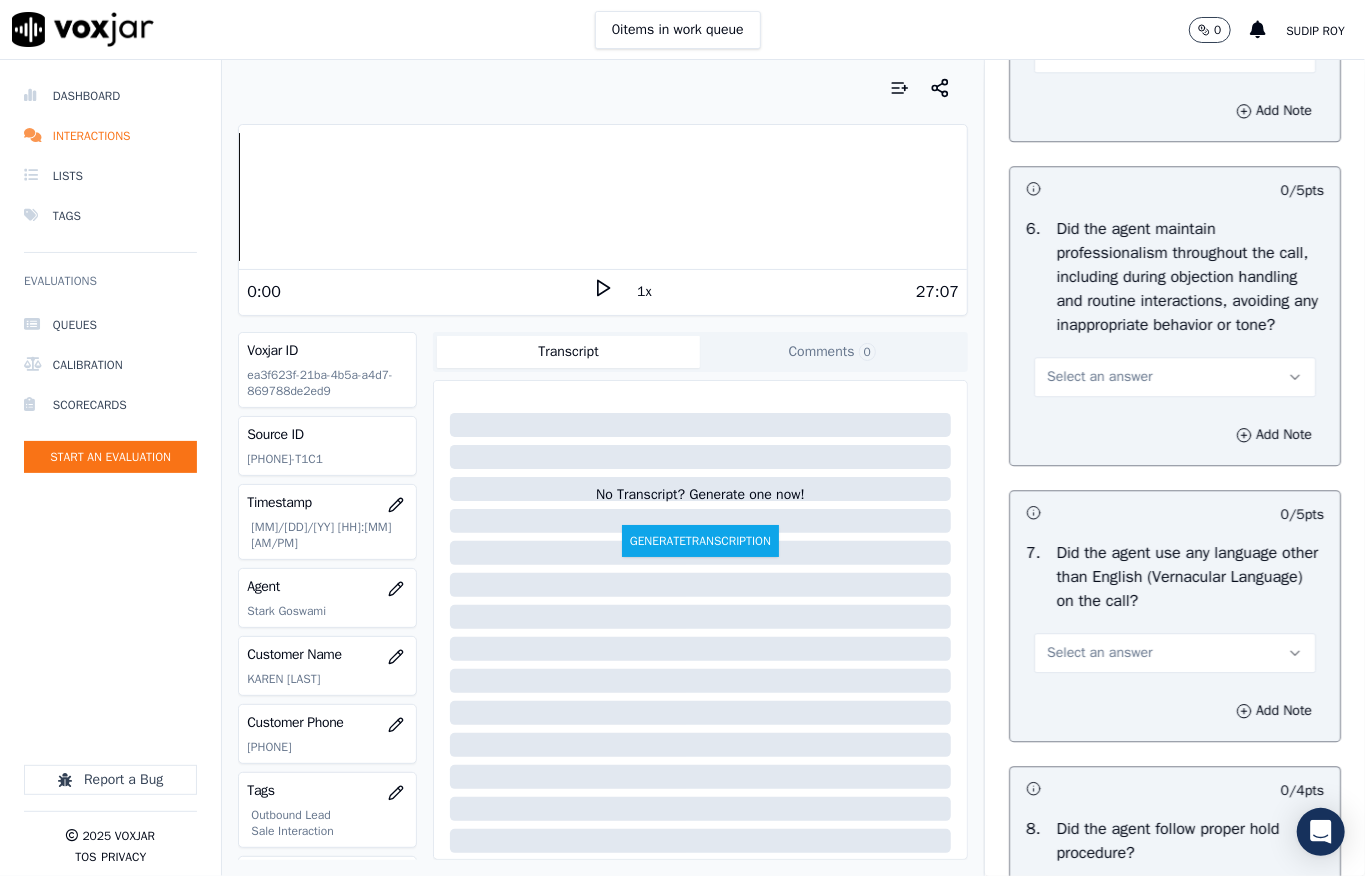 scroll, scrollTop: 2624, scrollLeft: 0, axis: vertical 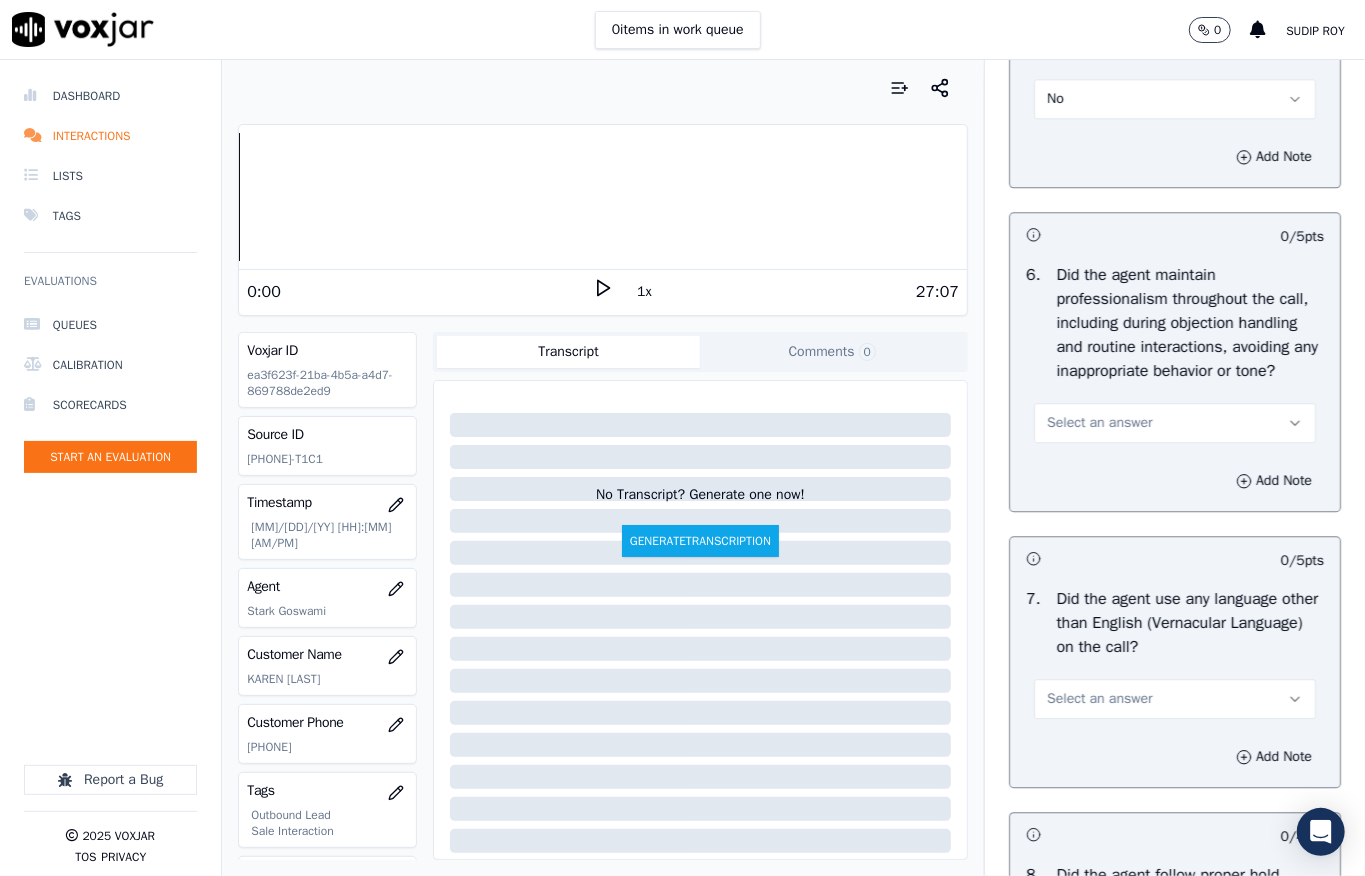 click on "No" at bounding box center [1175, 99] 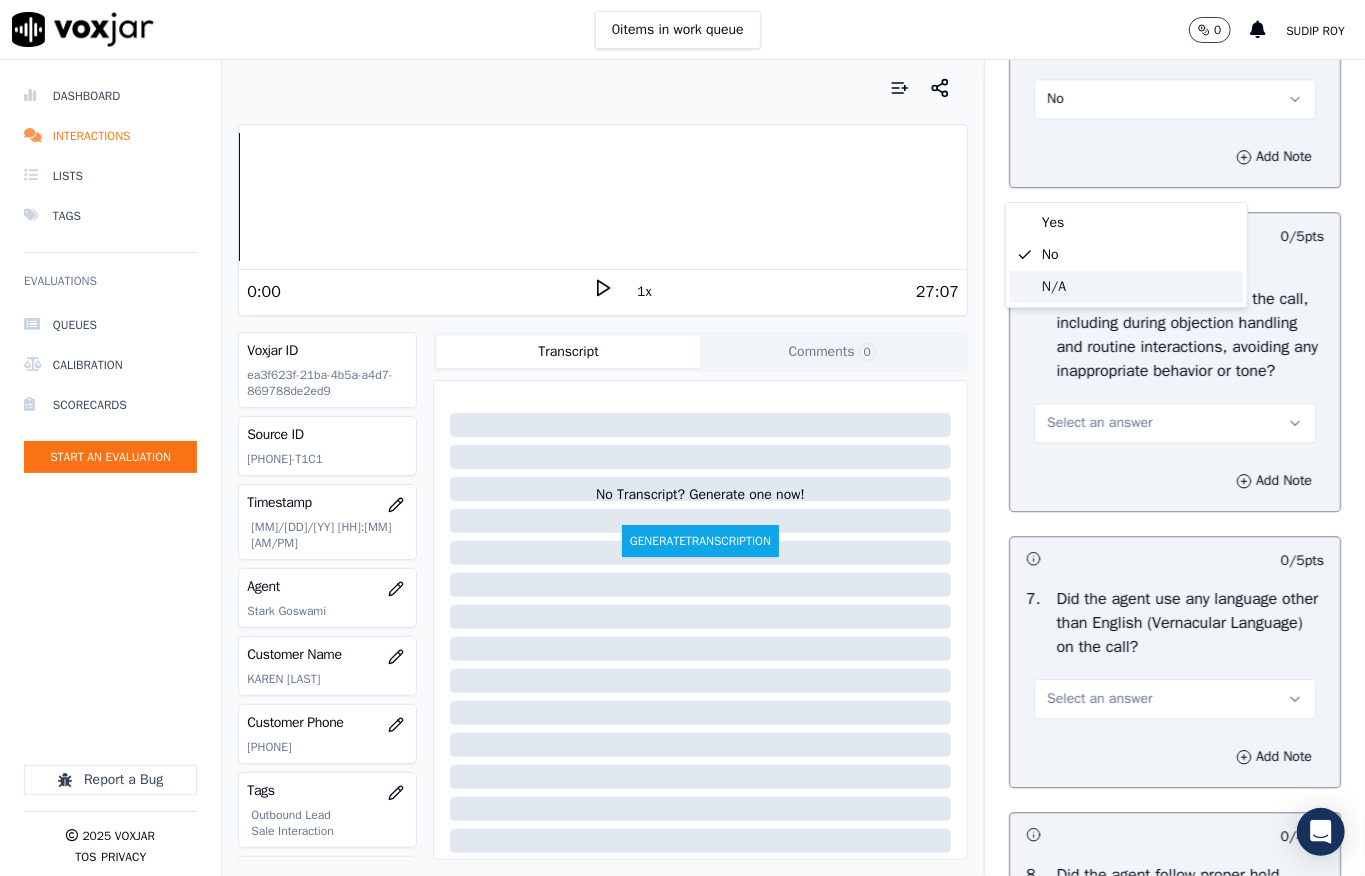 click on "N/A" 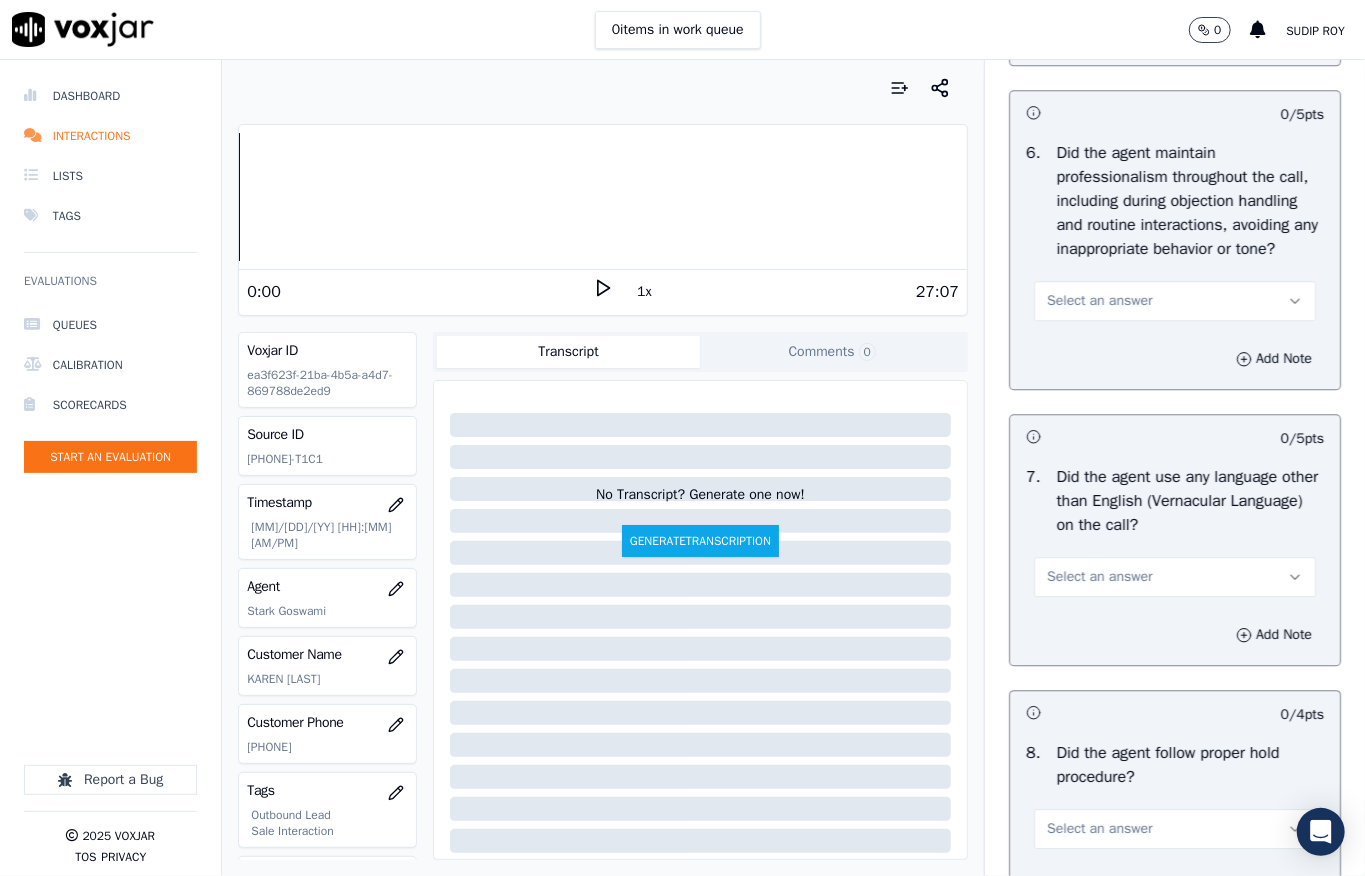 scroll, scrollTop: 2757, scrollLeft: 0, axis: vertical 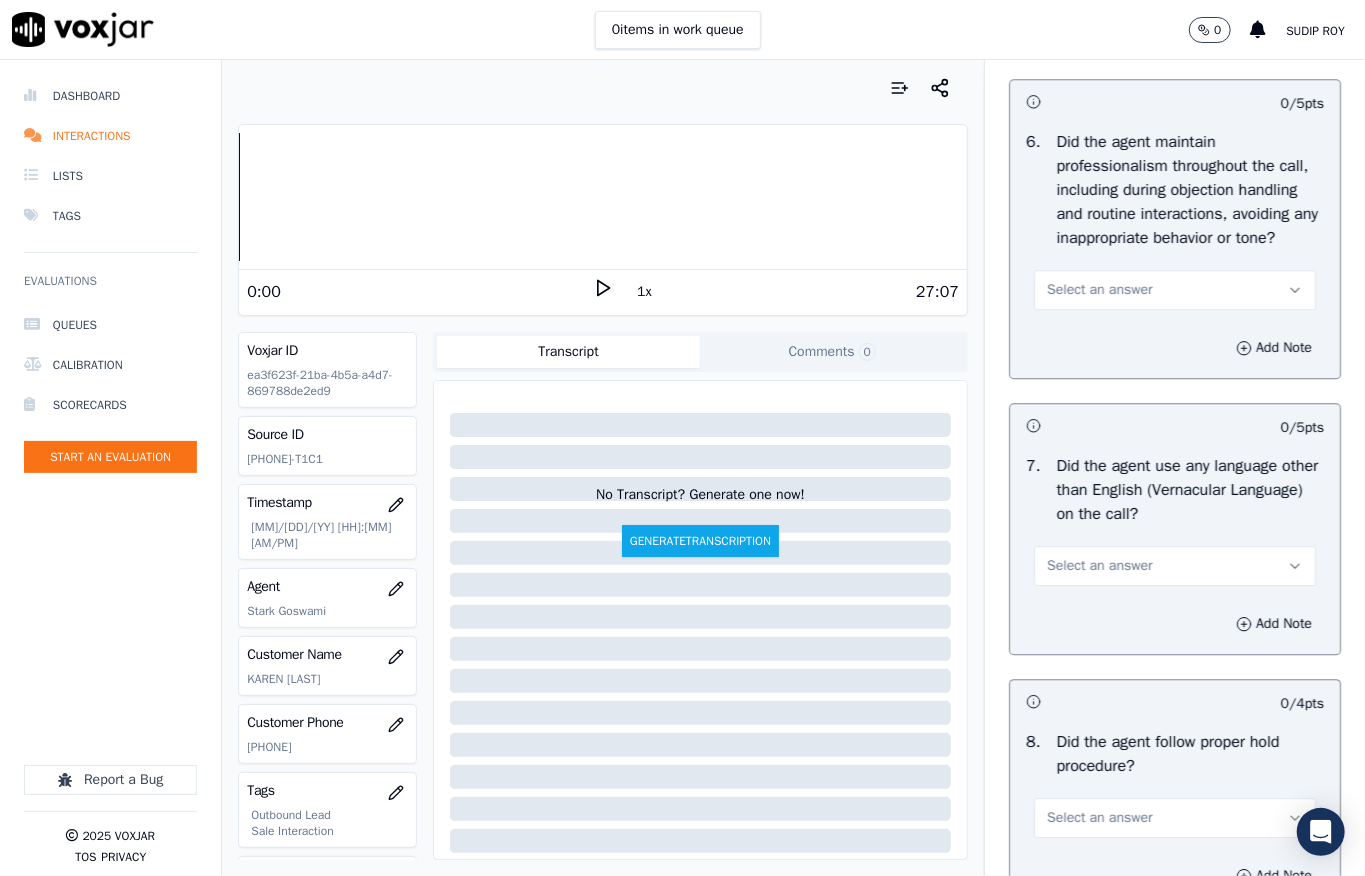 click on "Select an answer" at bounding box center (1099, 290) 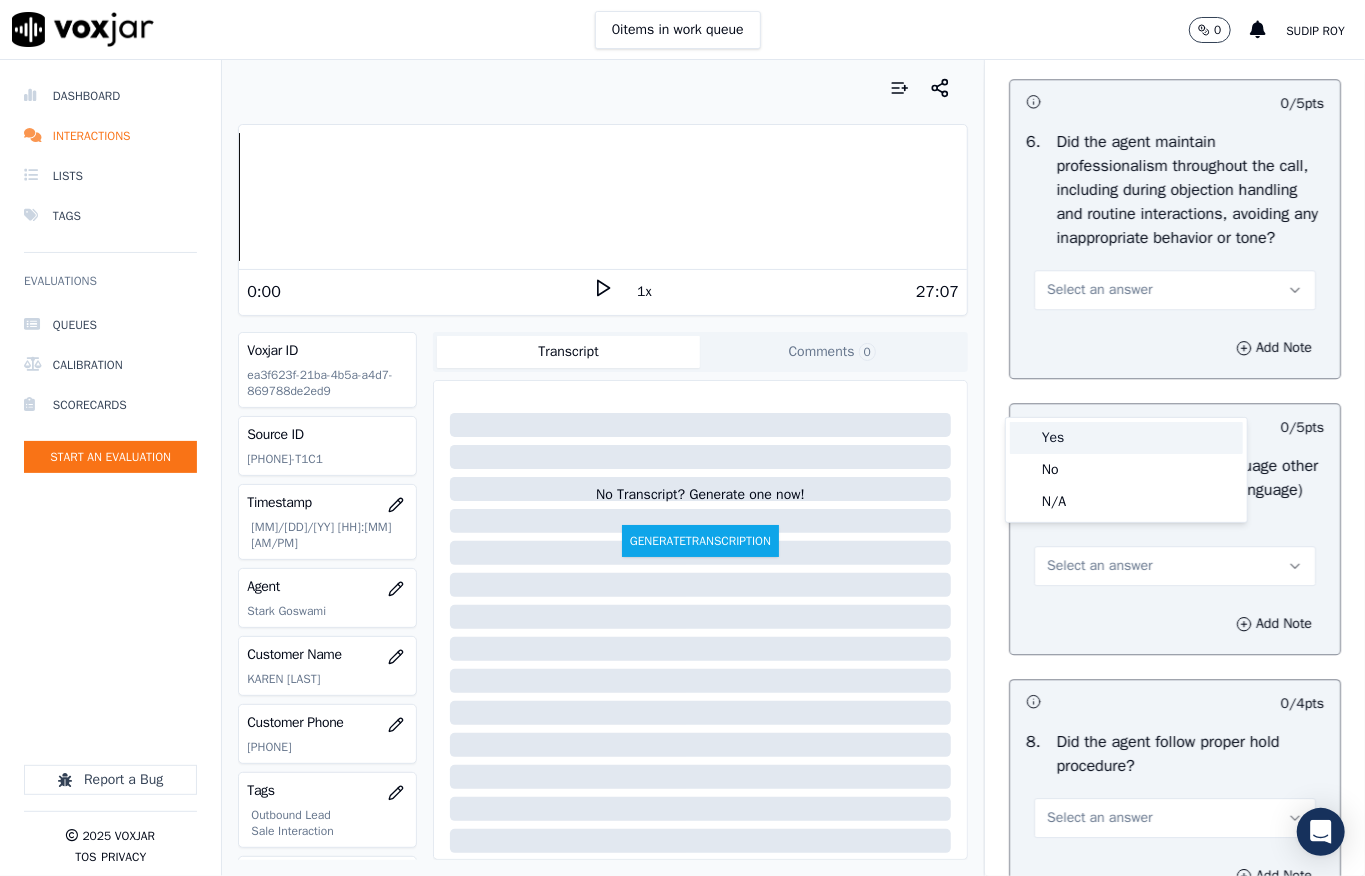click on "Yes" at bounding box center (1126, 438) 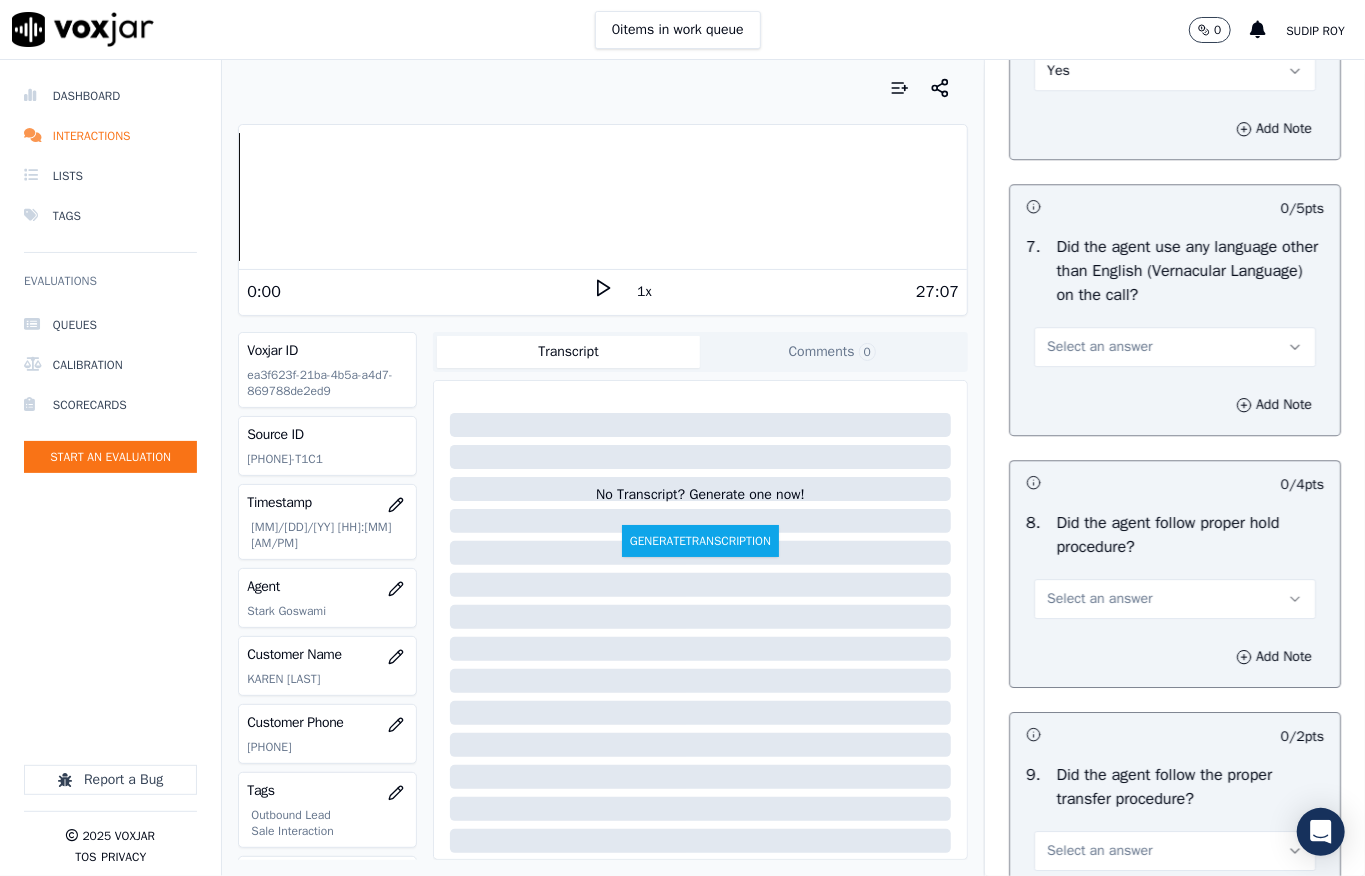 scroll, scrollTop: 3024, scrollLeft: 0, axis: vertical 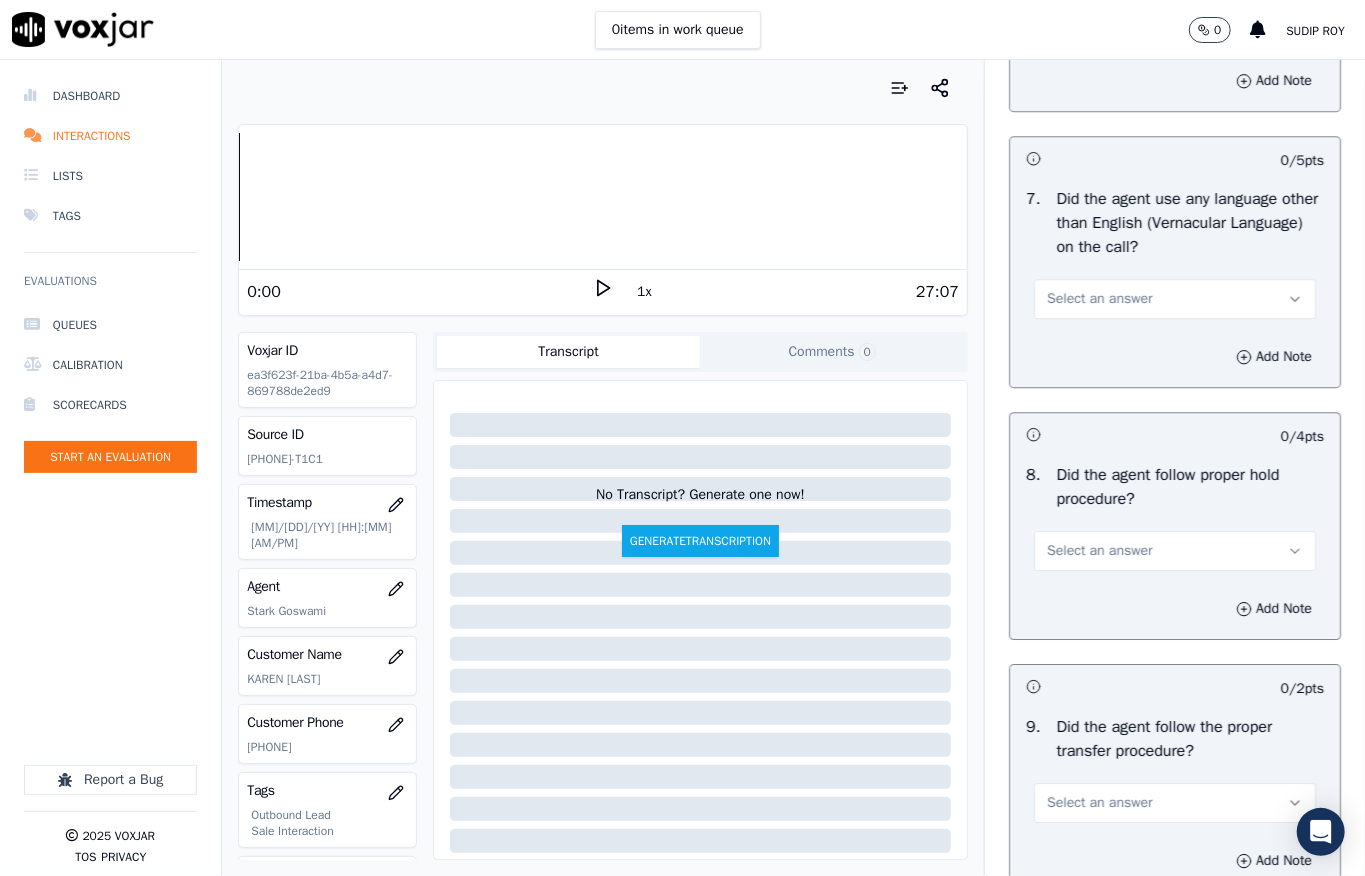 click on "Select an answer" at bounding box center (1099, 299) 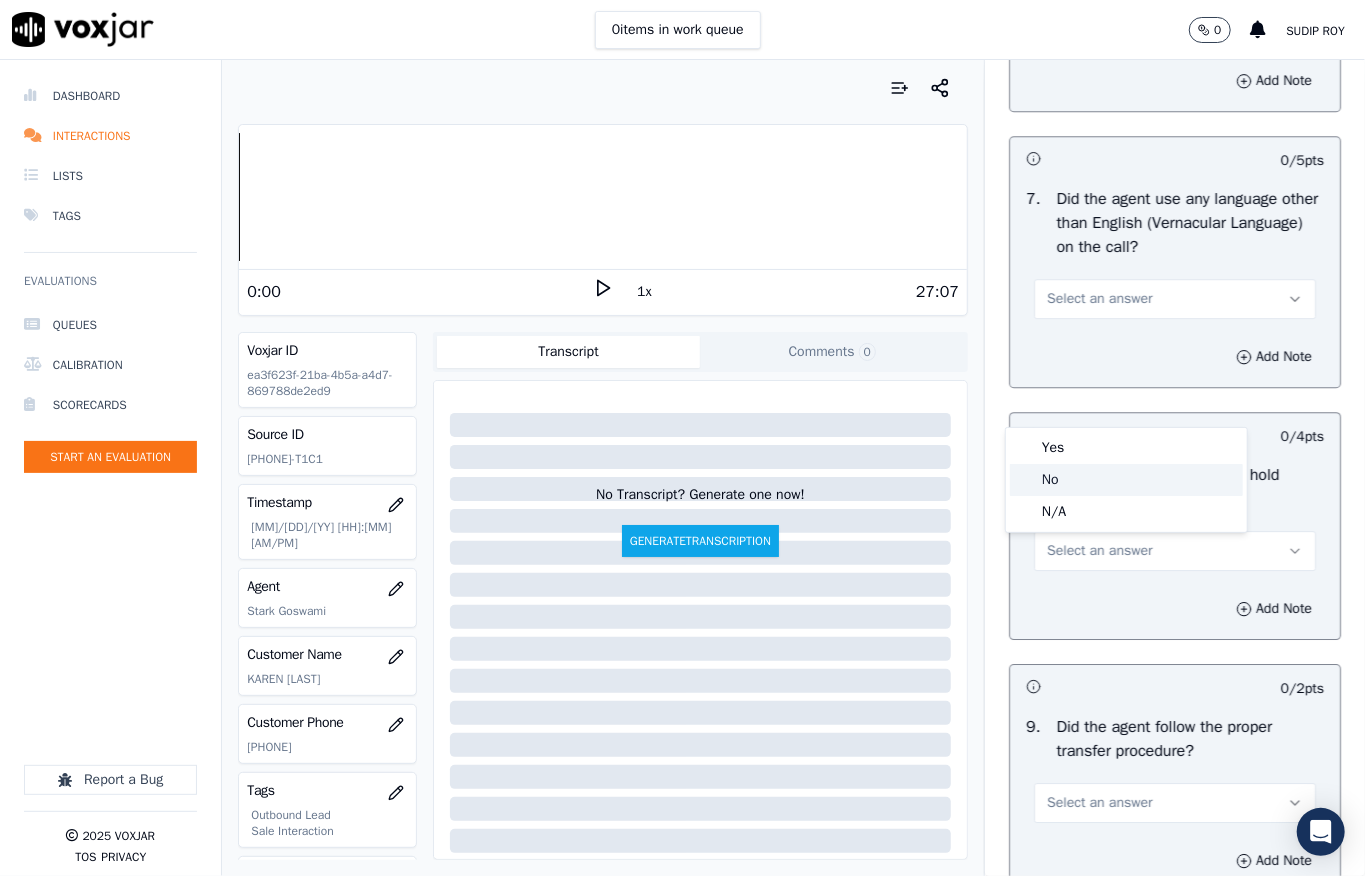 click on "No" 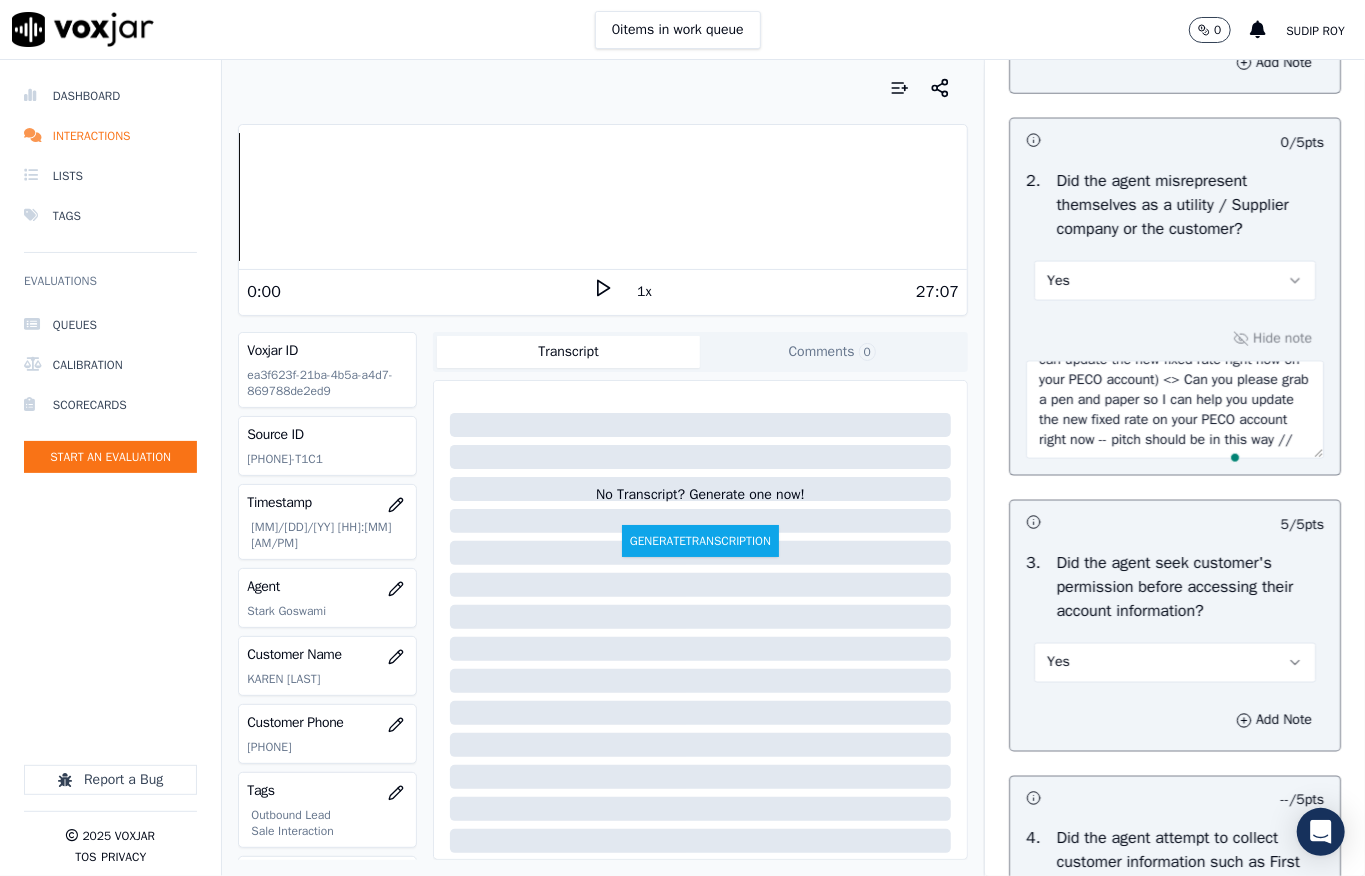 scroll, scrollTop: 1424, scrollLeft: 0, axis: vertical 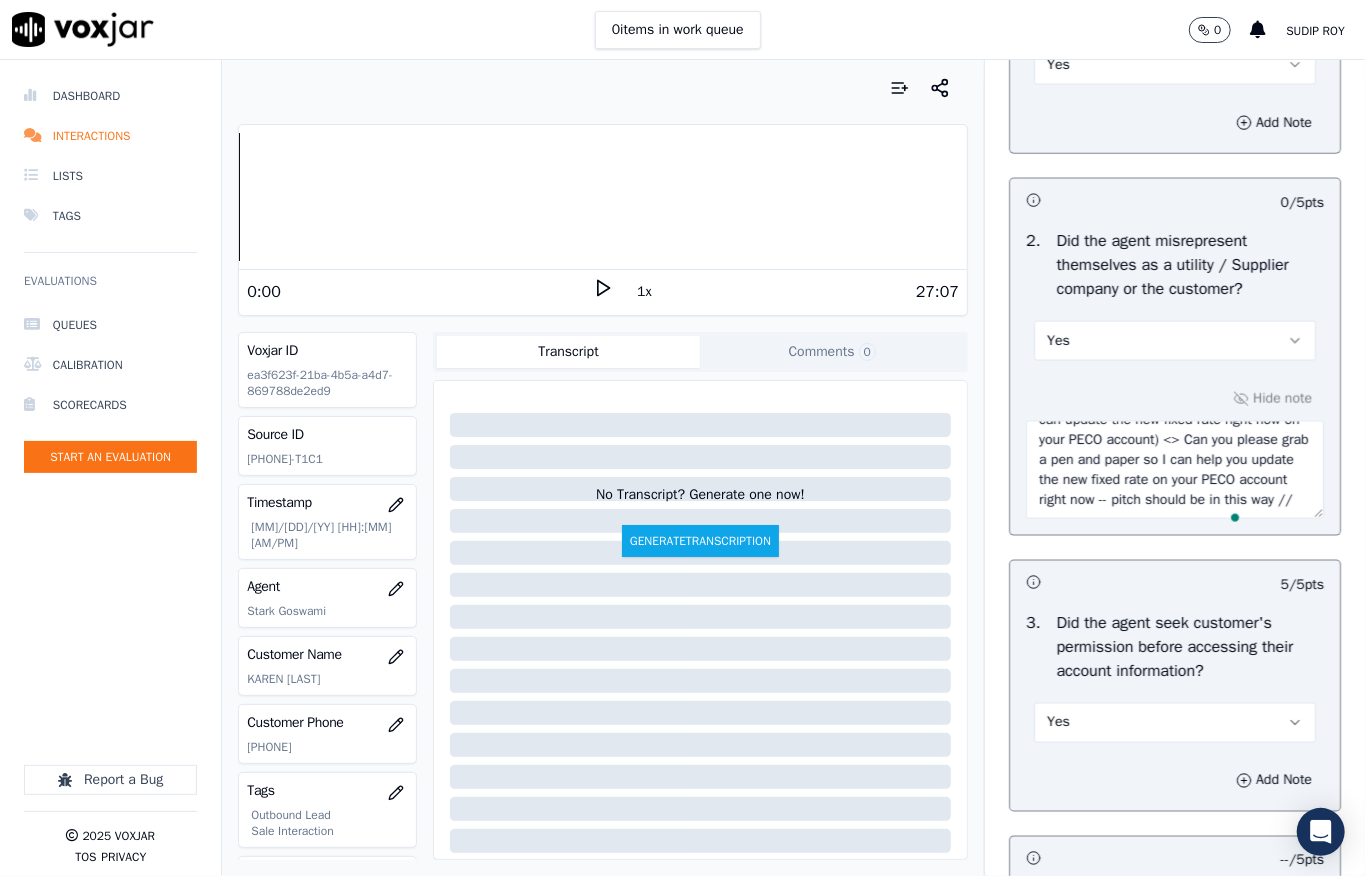 click on "Call id - [TIME] - Agent [FIRST] informed - (can you please grab a pen and a paper so I can update the new fixed rate right now on your PECO account) <> Can you please grab a pen and paper so I can help you update the new fixed rate on your PECO account right now -- pitch should be in this way //" at bounding box center [1175, 470] 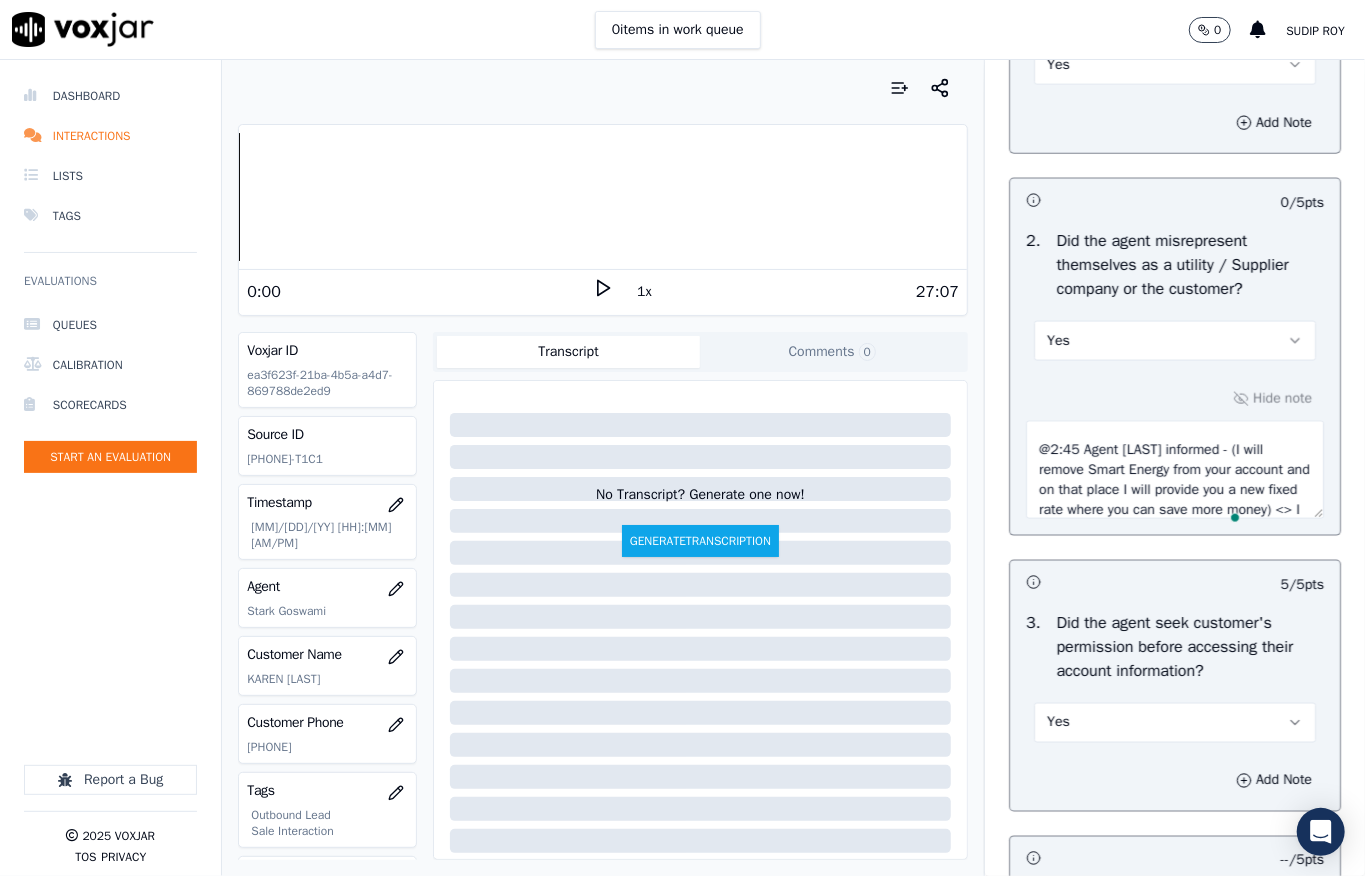 scroll, scrollTop: 350, scrollLeft: 0, axis: vertical 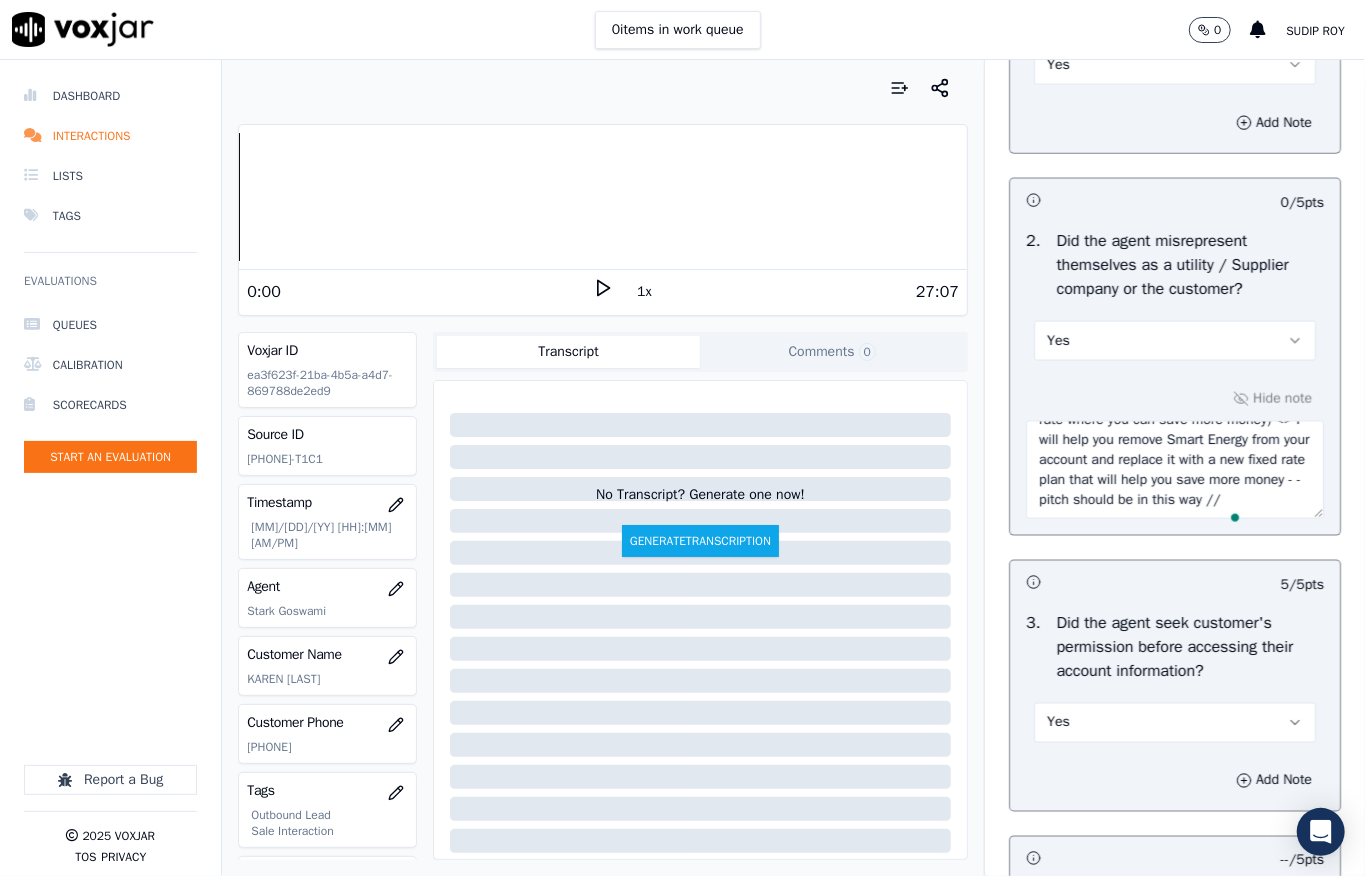 type on "Call id - 00:59 - Agent [LAST] informed - (can you please grab a pen and a paper so I can update the new fixed rate right now on your PECO account) <> Can you please grab a pen and paper so I can help you update the new fixed rate on your PECO account right now -- pitch should be in this way //
@2:45 Agent [LAST] informed - (I will remove Smart Energy from your account and on that place I will provide you a new fixed rate where you can save more money) <> I will help you remove Smart Energy from your account and replace it with a new fixed rate plan that will help you save more money - - pitch should be in this way //" 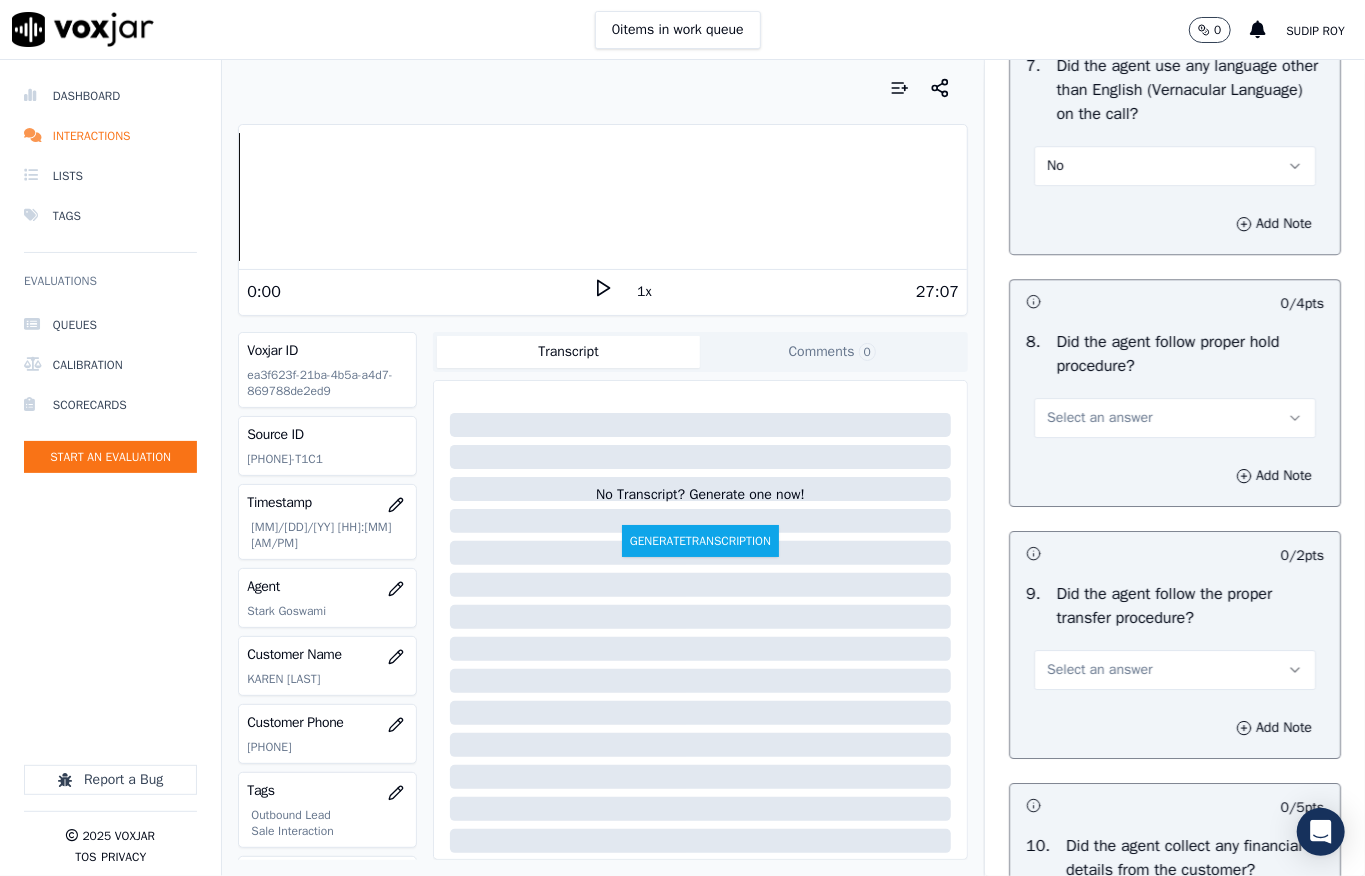 click on "Select an answer" at bounding box center (1099, 418) 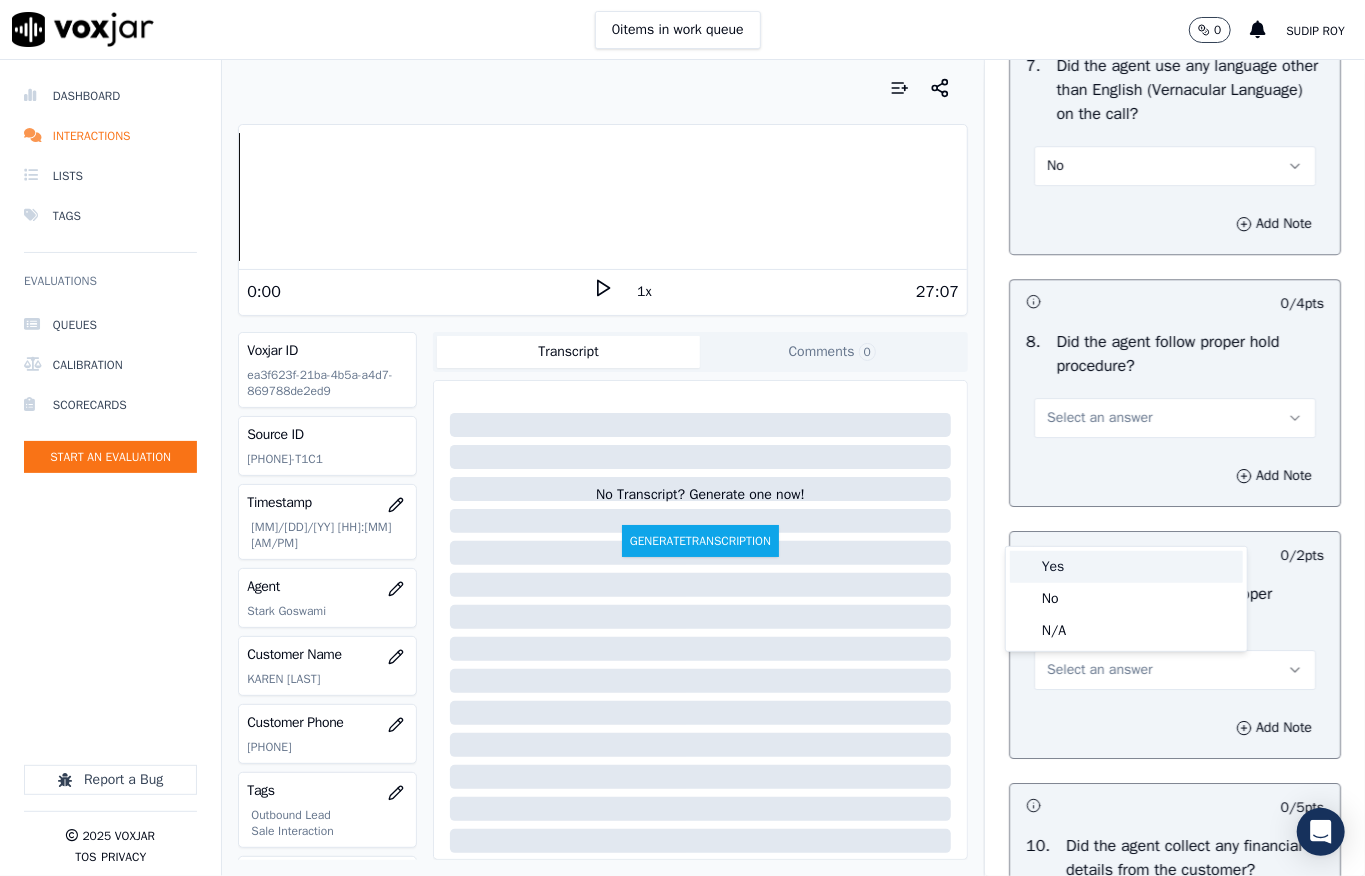 drag, startPoint x: 1049, startPoint y: 580, endPoint x: 1053, endPoint y: 600, distance: 20.396078 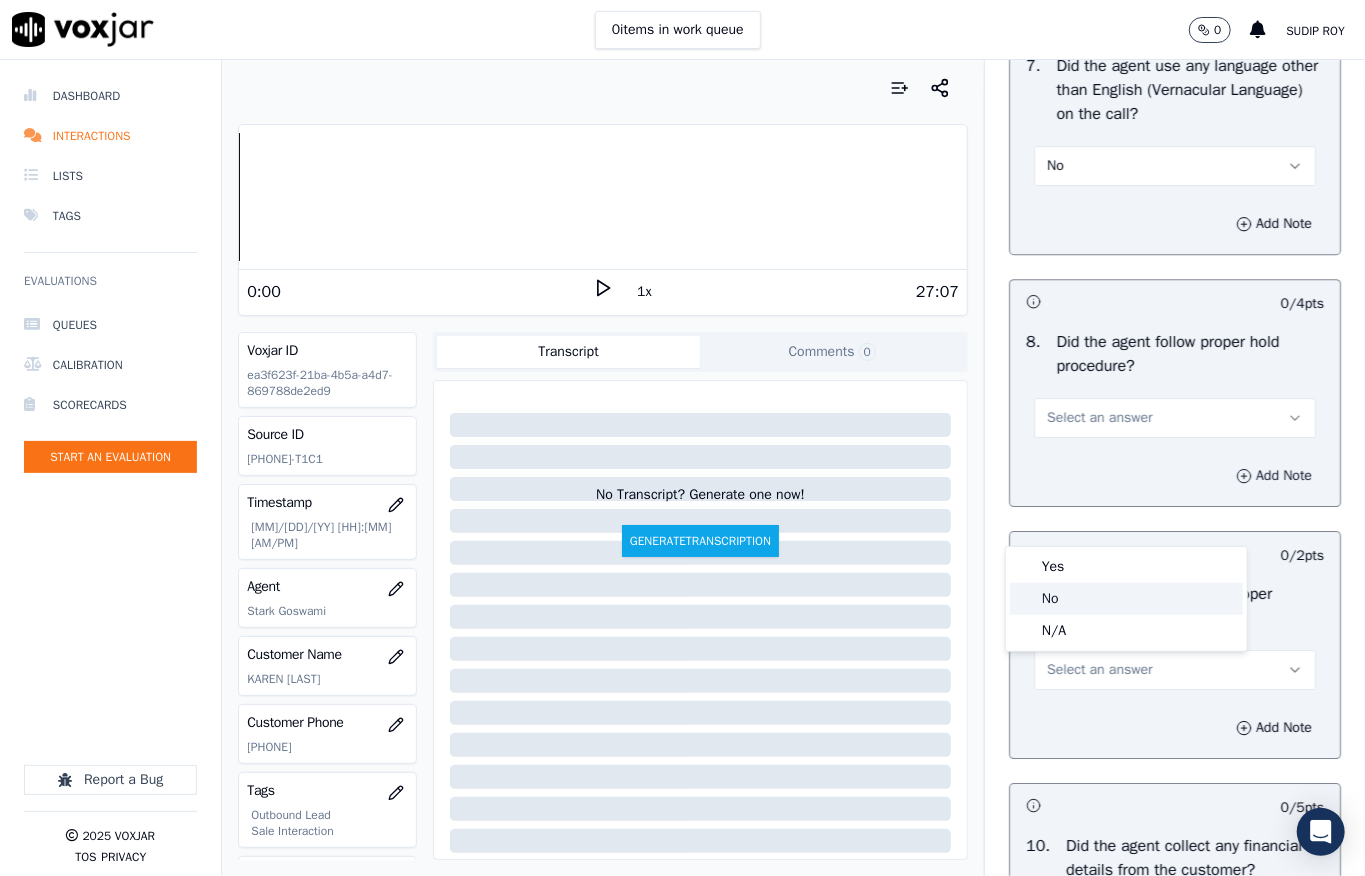 drag, startPoint x: 1072, startPoint y: 594, endPoint x: 1153, endPoint y: 592, distance: 81.02469 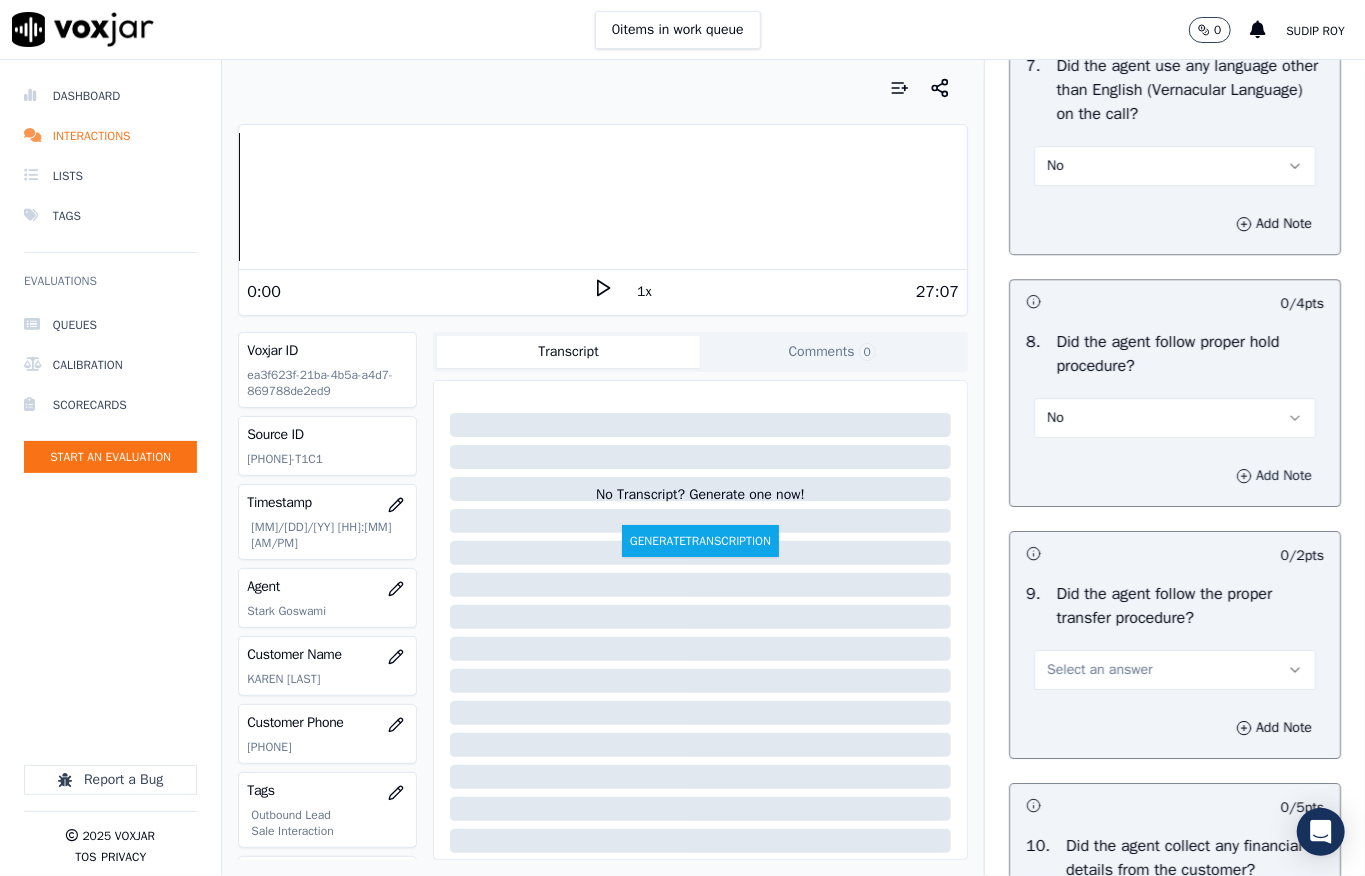 drag, startPoint x: 1202, startPoint y: 582, endPoint x: 1177, endPoint y: 593, distance: 27.313 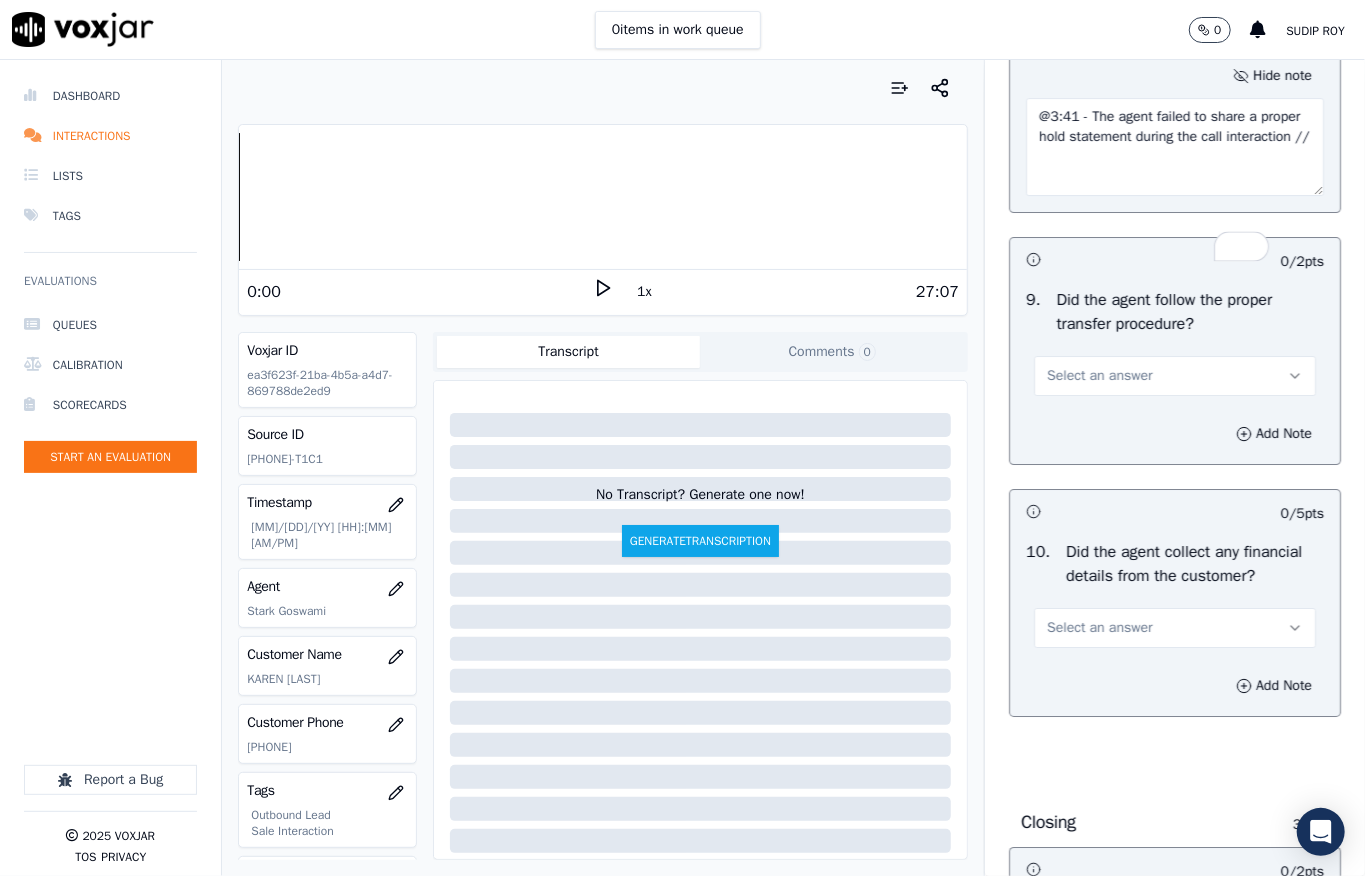 type on "@3:41 - The agent failed to share a proper hold statement during the call interaction //" 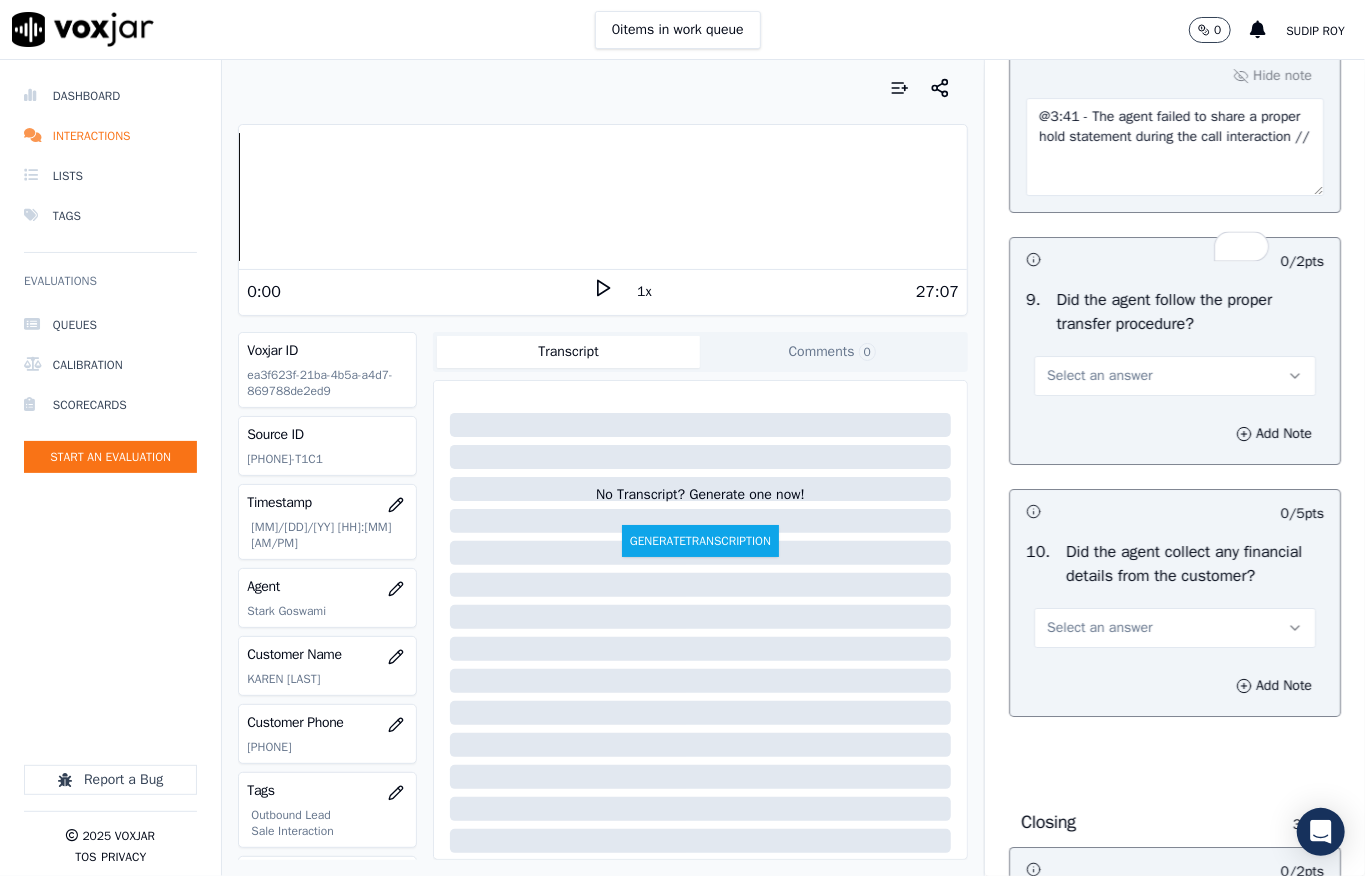 click on "Objection Handling     46  pts                 5 / 5  pts     1 .   Did the agent attempt to overcome the customer's objections?   Yes          Add Note                           0 / 5  pts     2 .   Did the agent misrepresent themselves as a utility / Supplier company or the customer?   Yes          Hide note   Call id - [TIME] - Agent [FIRST] informed - (can you please grab a pen and a paper so I can update the new fixed rate right now on your PECO account) <> Can you please grab a pen and paper so I can help you update the new fixed rate on your PECO account right now -- pitch should be in this way //
@[TIME] Agent [FIRST] informed -  (I will remove Smart Energy from your account and on that place I will provide you a new fixed rate where you can save more money) <> I will help you remove Smart Energy from your account and replace it with a new fixed rate plan that will help you save more money - - pitch should be in this way //                         5 / 5  pts     3 .     Yes          Add Note" at bounding box center (1175, -758) 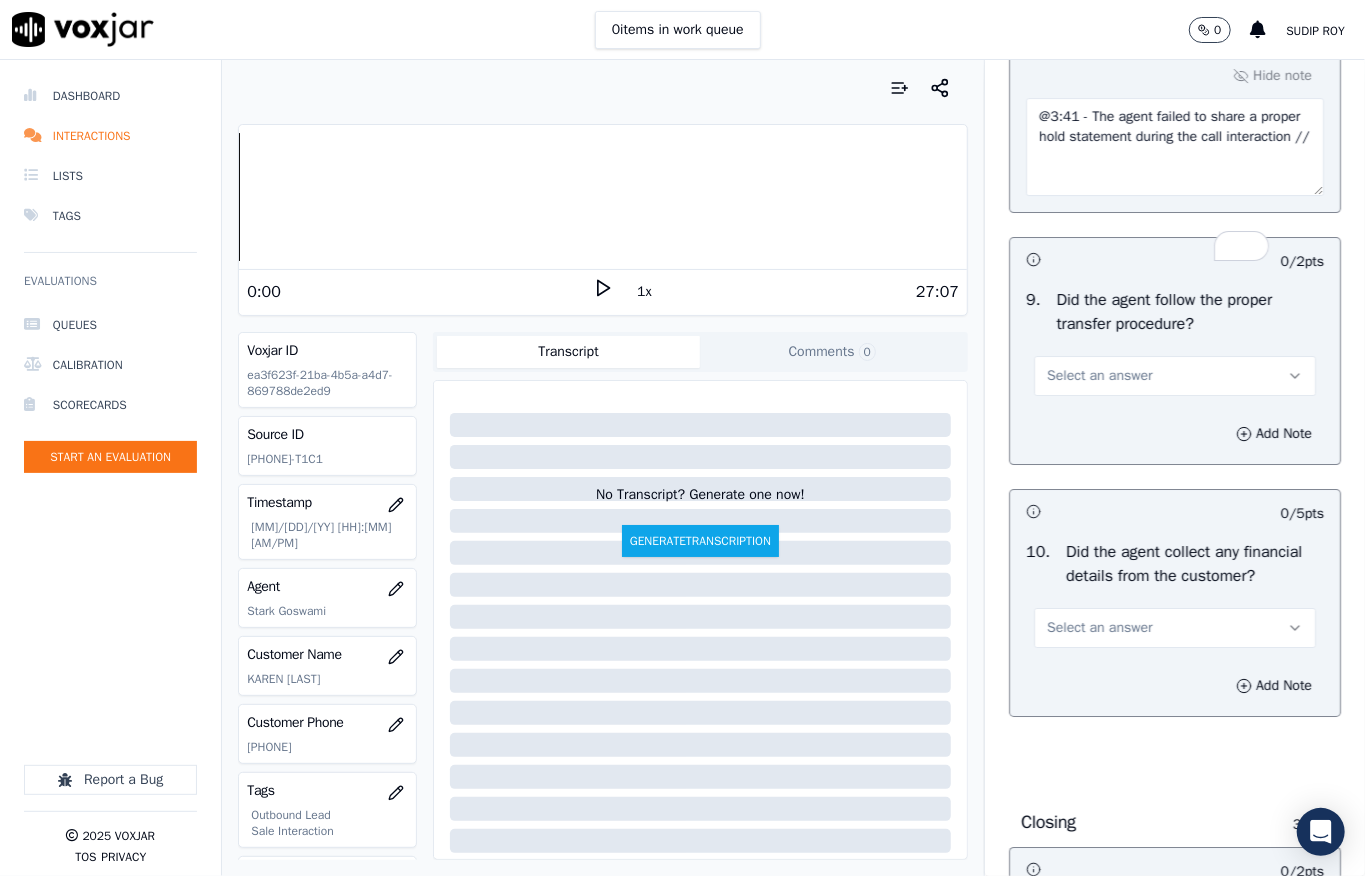 scroll, scrollTop: 5664, scrollLeft: 0, axis: vertical 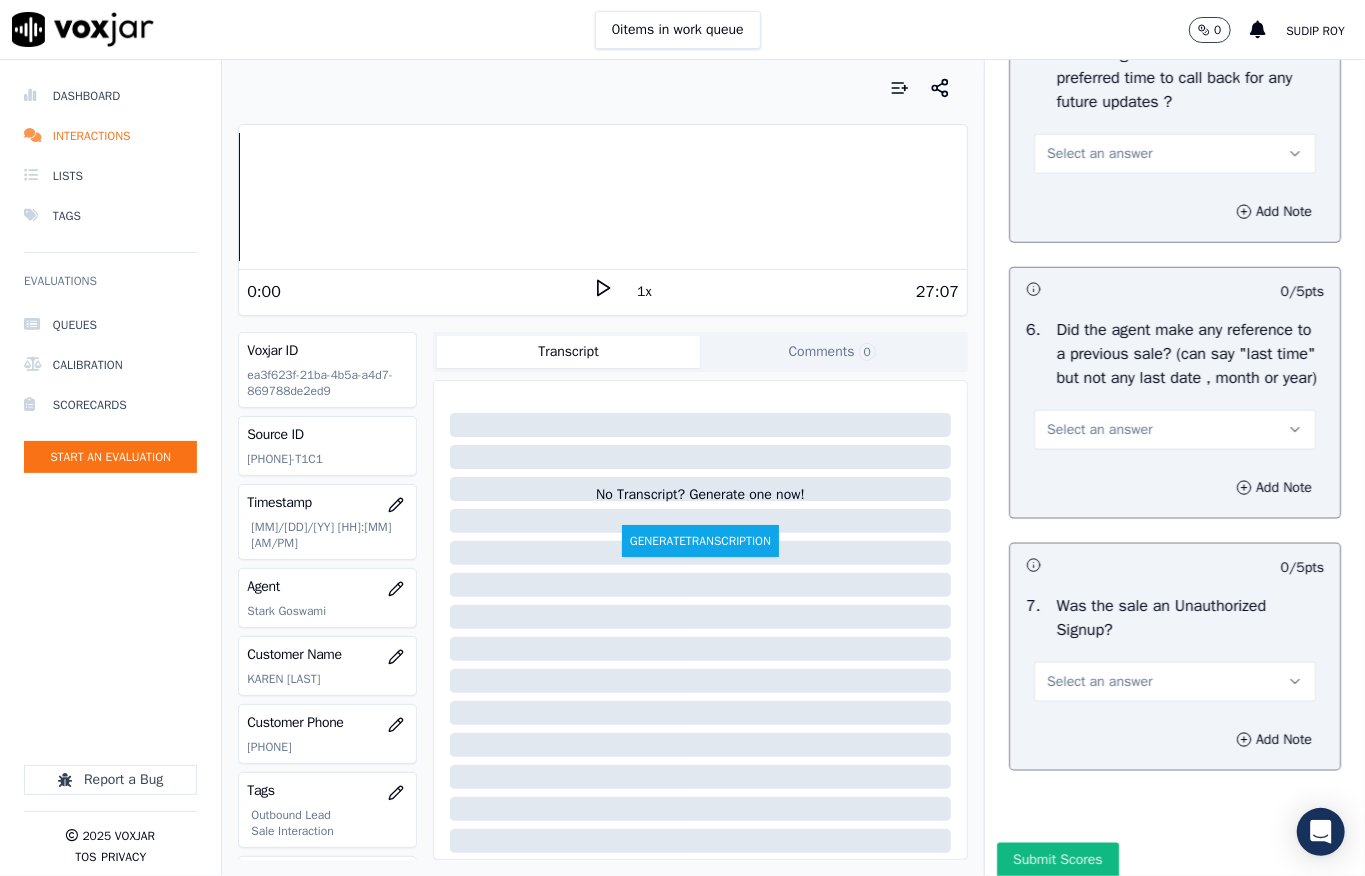 click on "Select an answer" at bounding box center [1175, 430] 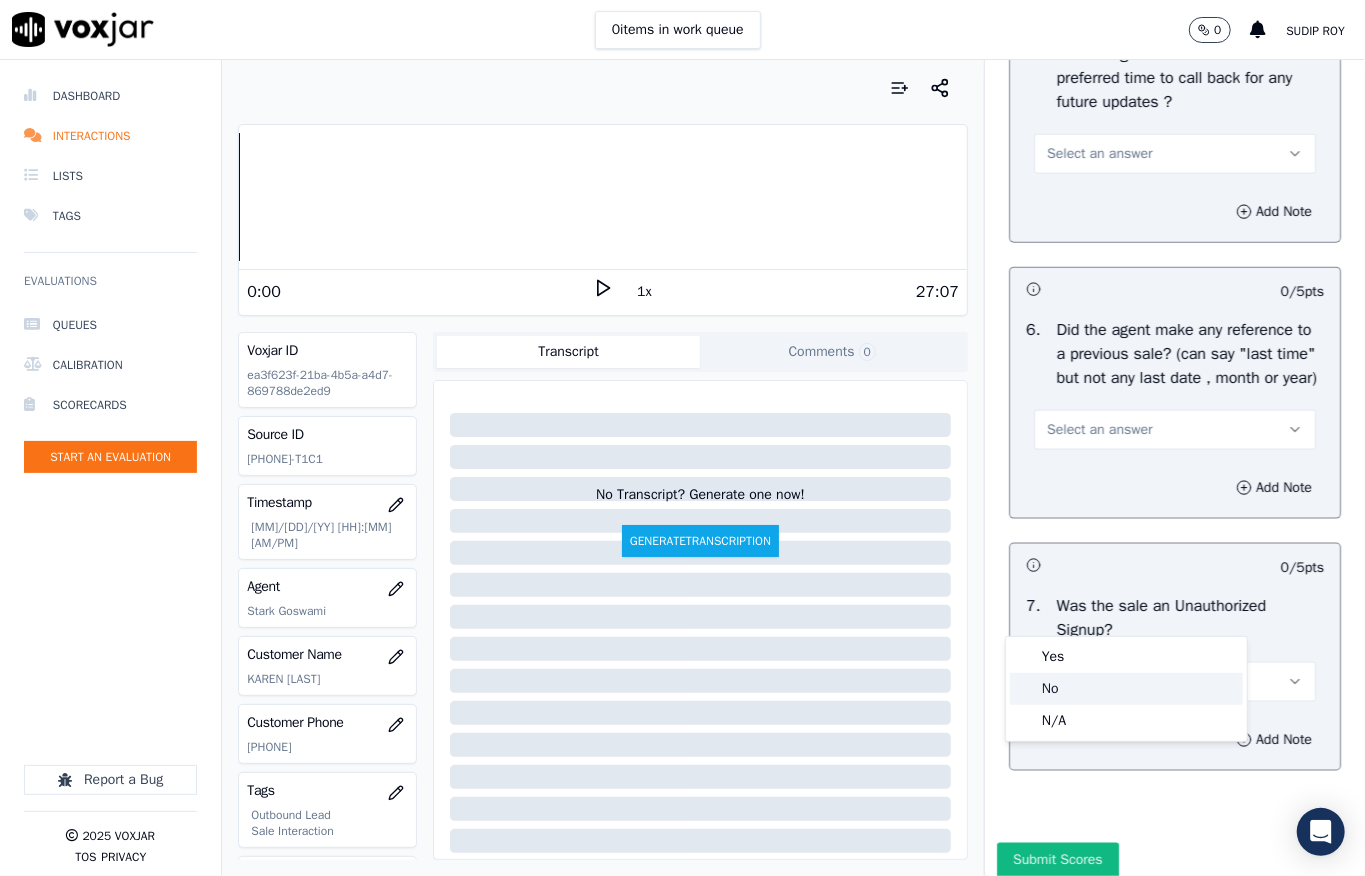 click on "No" 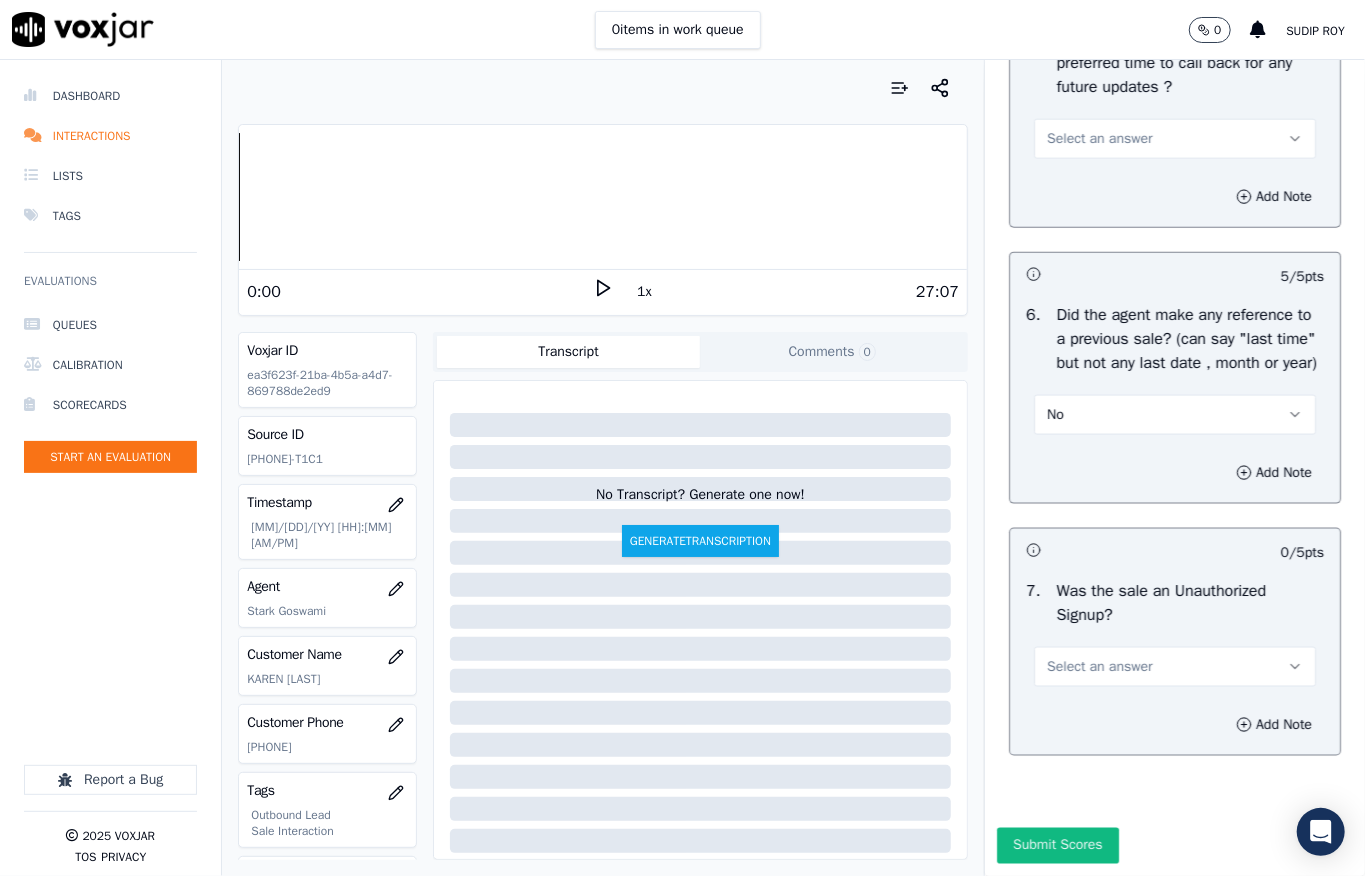 scroll, scrollTop: 5664, scrollLeft: 0, axis: vertical 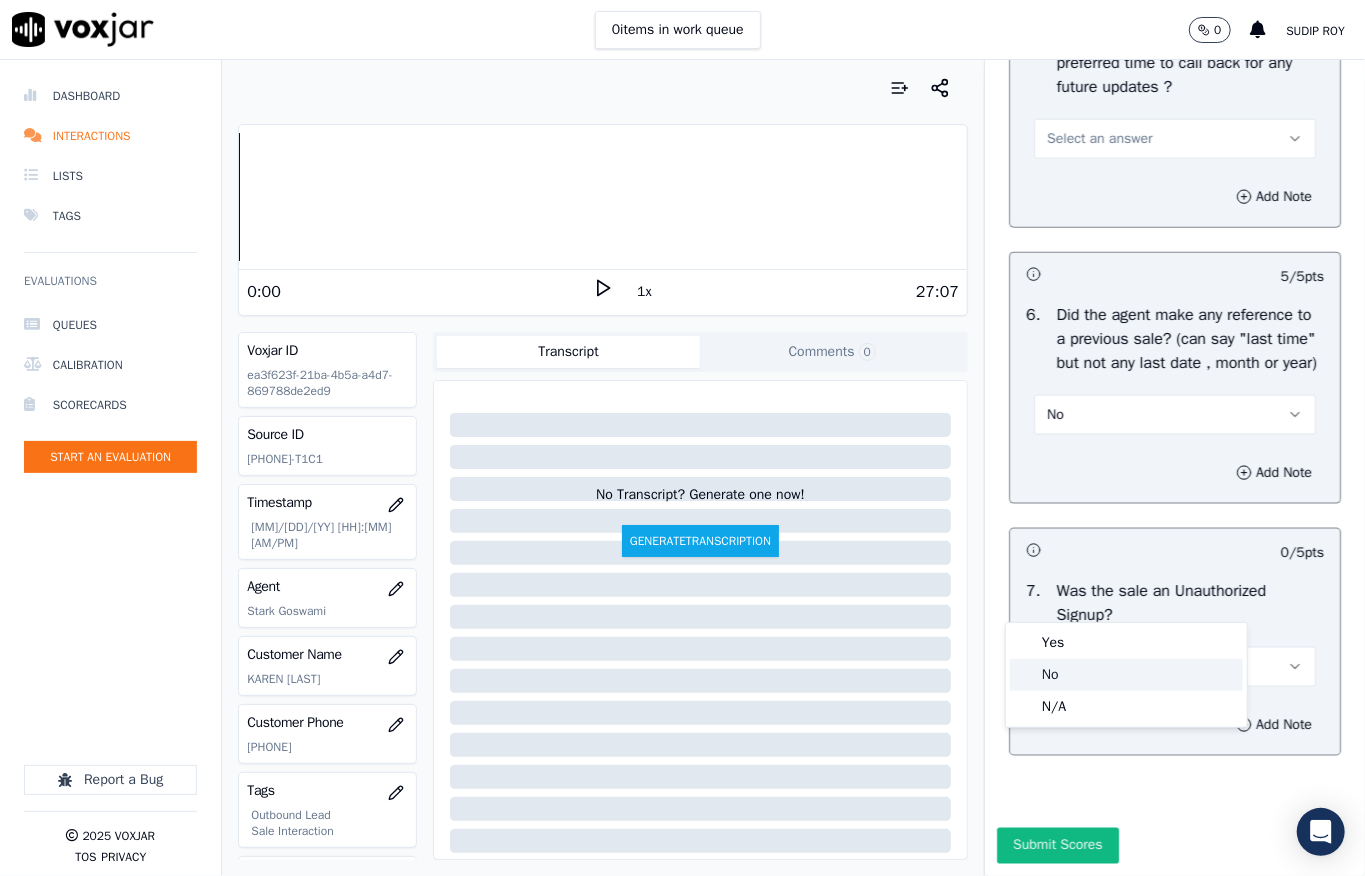 click on "No" 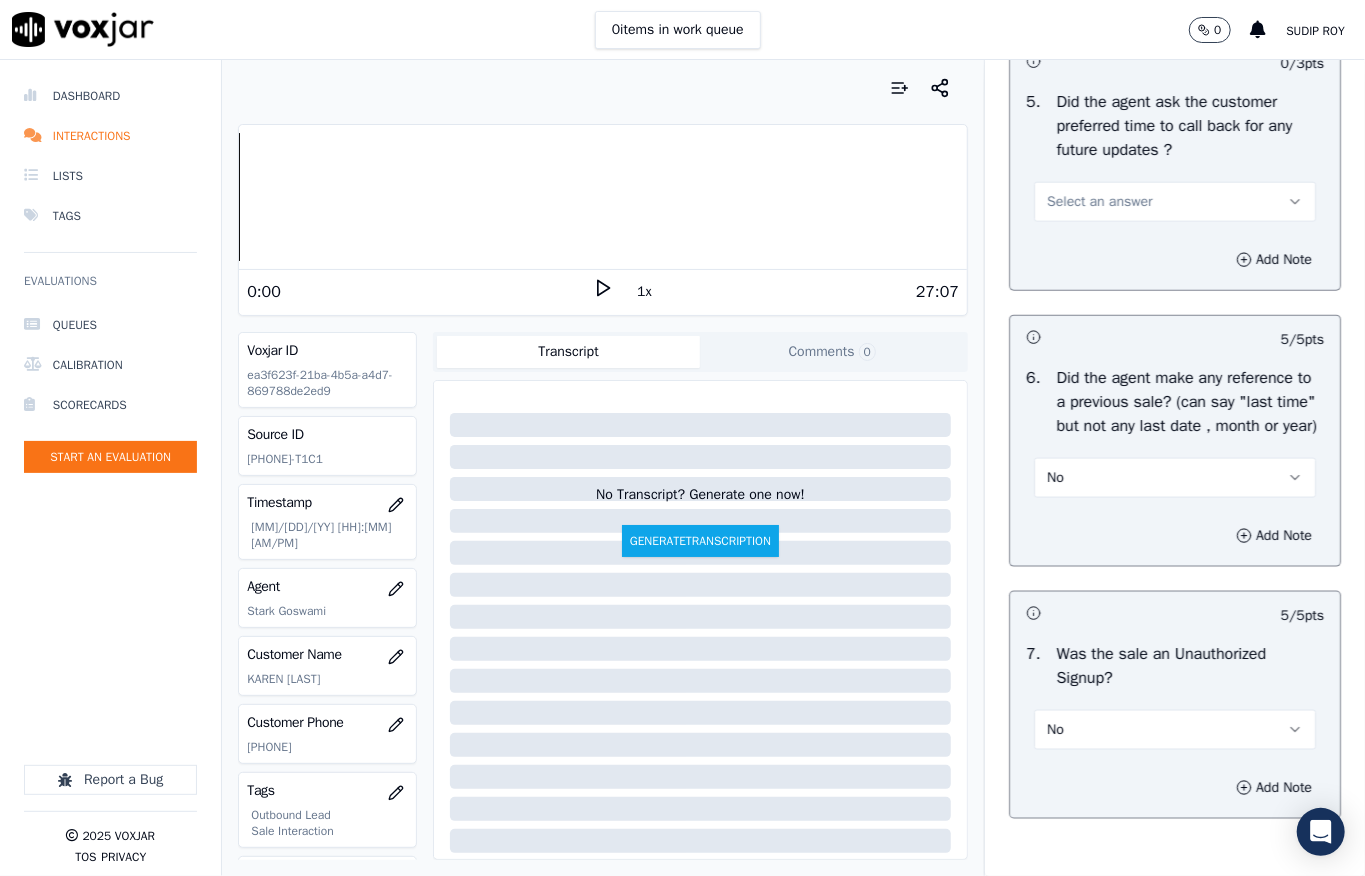 scroll, scrollTop: 5264, scrollLeft: 0, axis: vertical 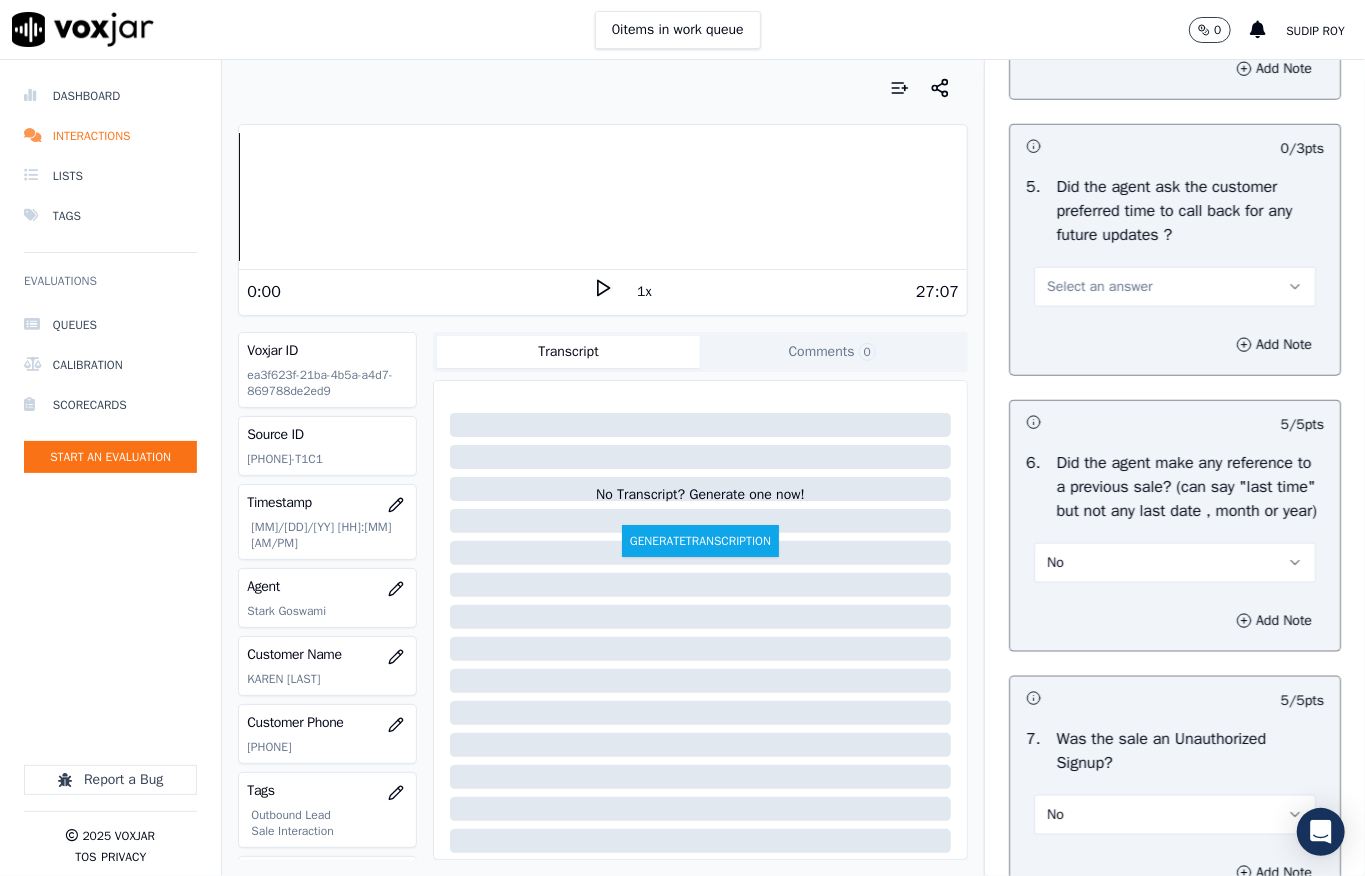 click on "Select an answer" at bounding box center [1099, 287] 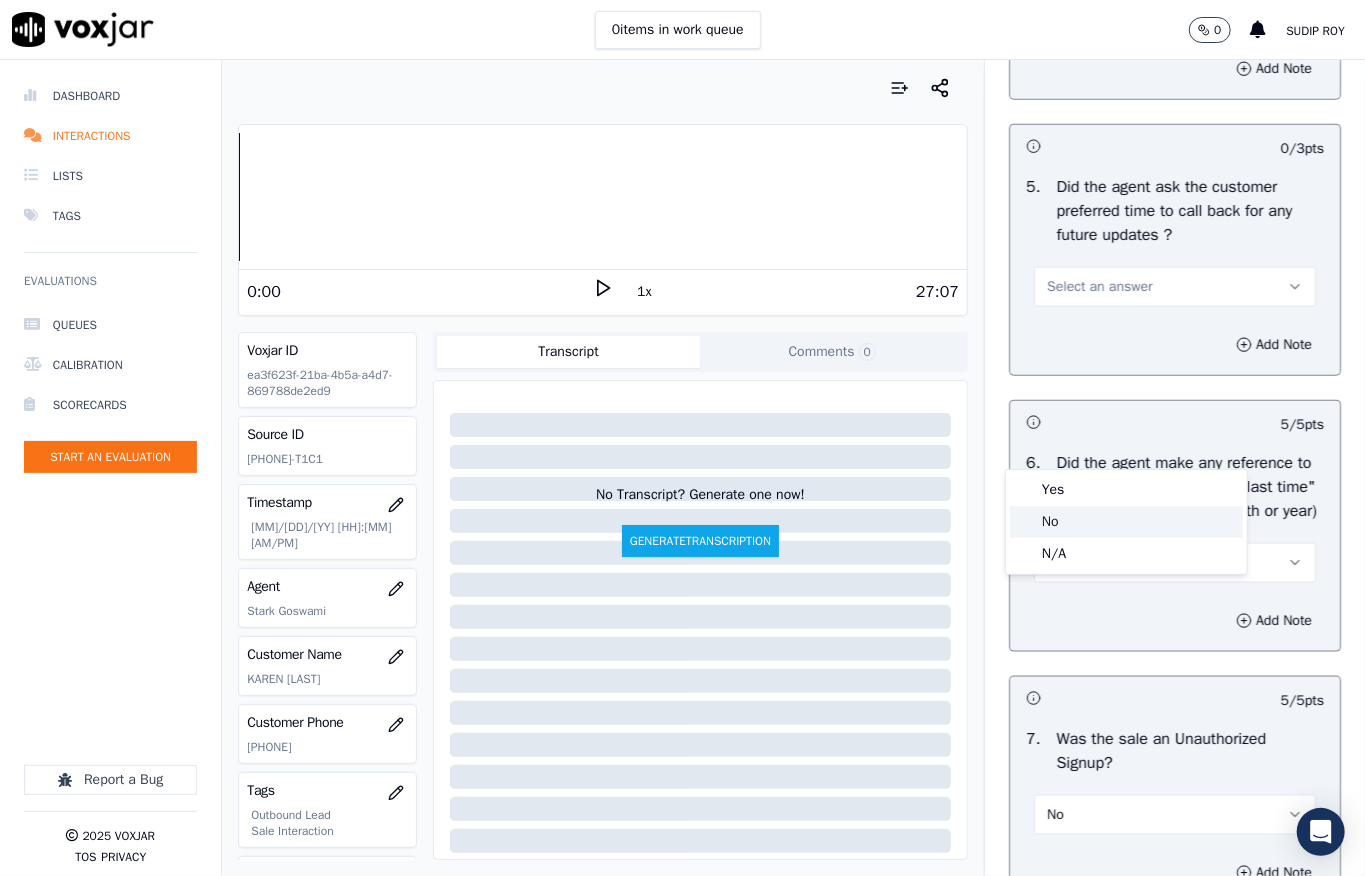 click on "No" 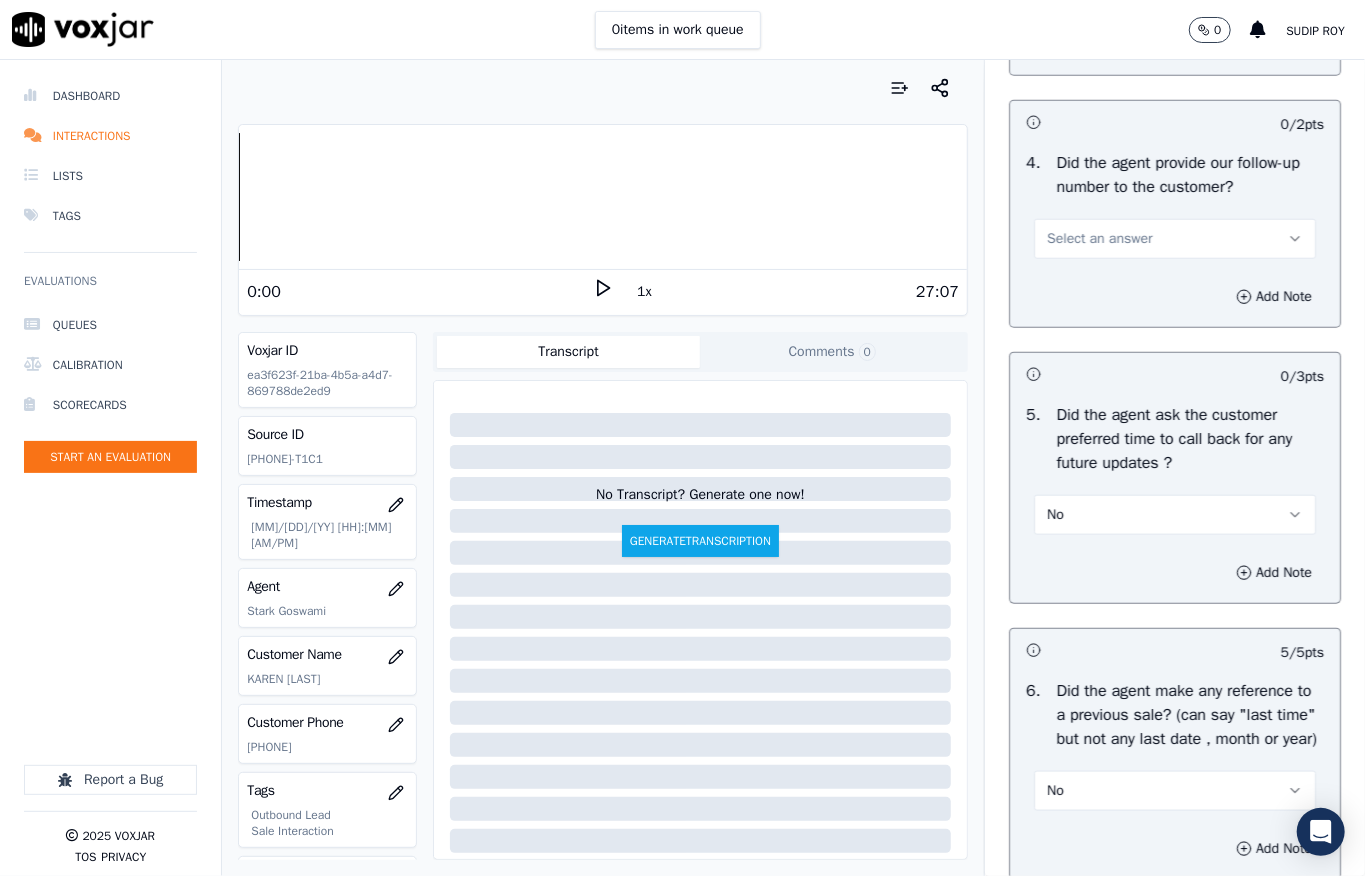 scroll, scrollTop: 4997, scrollLeft: 0, axis: vertical 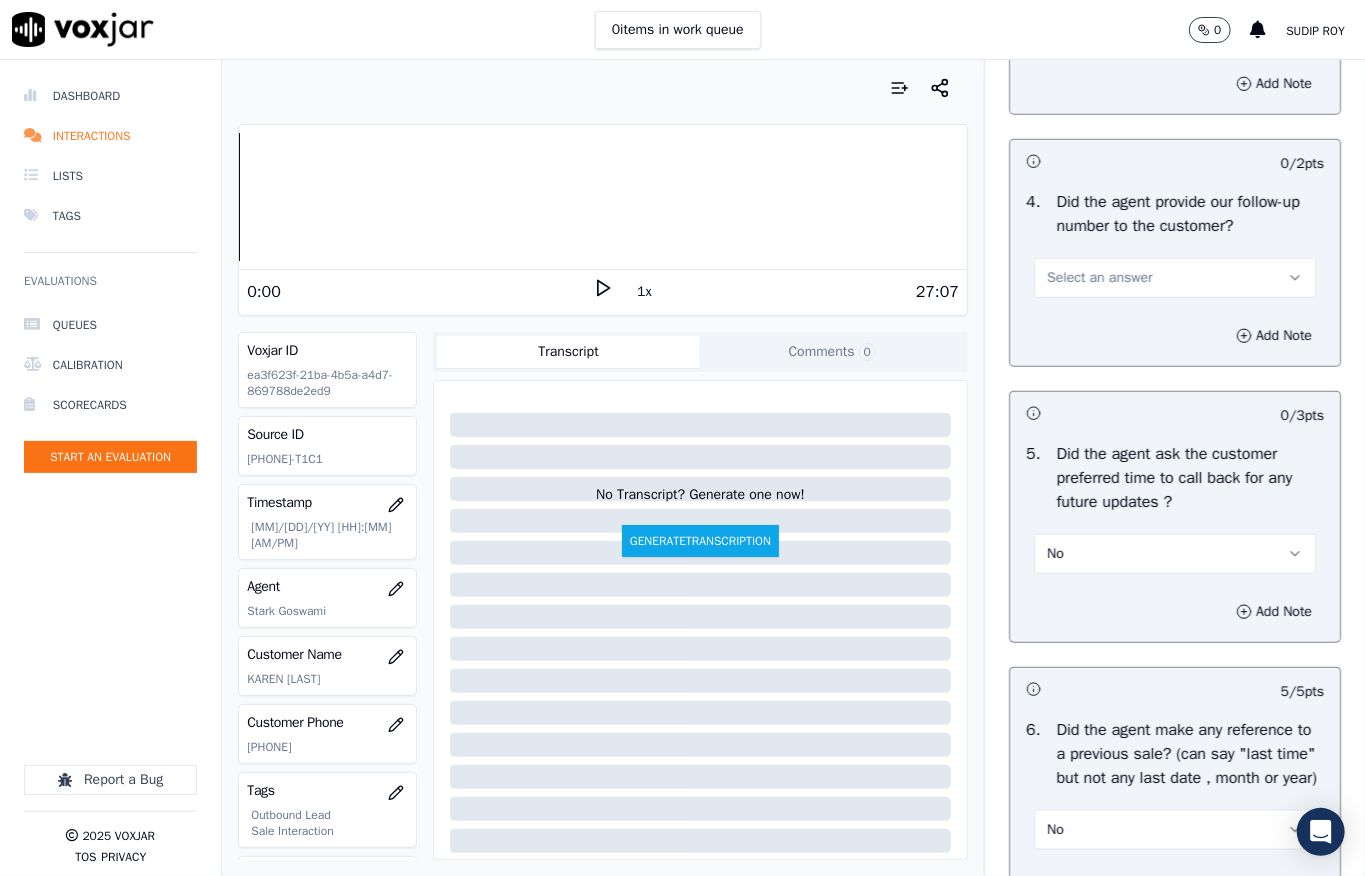click on "Select an answer" at bounding box center [1175, 278] 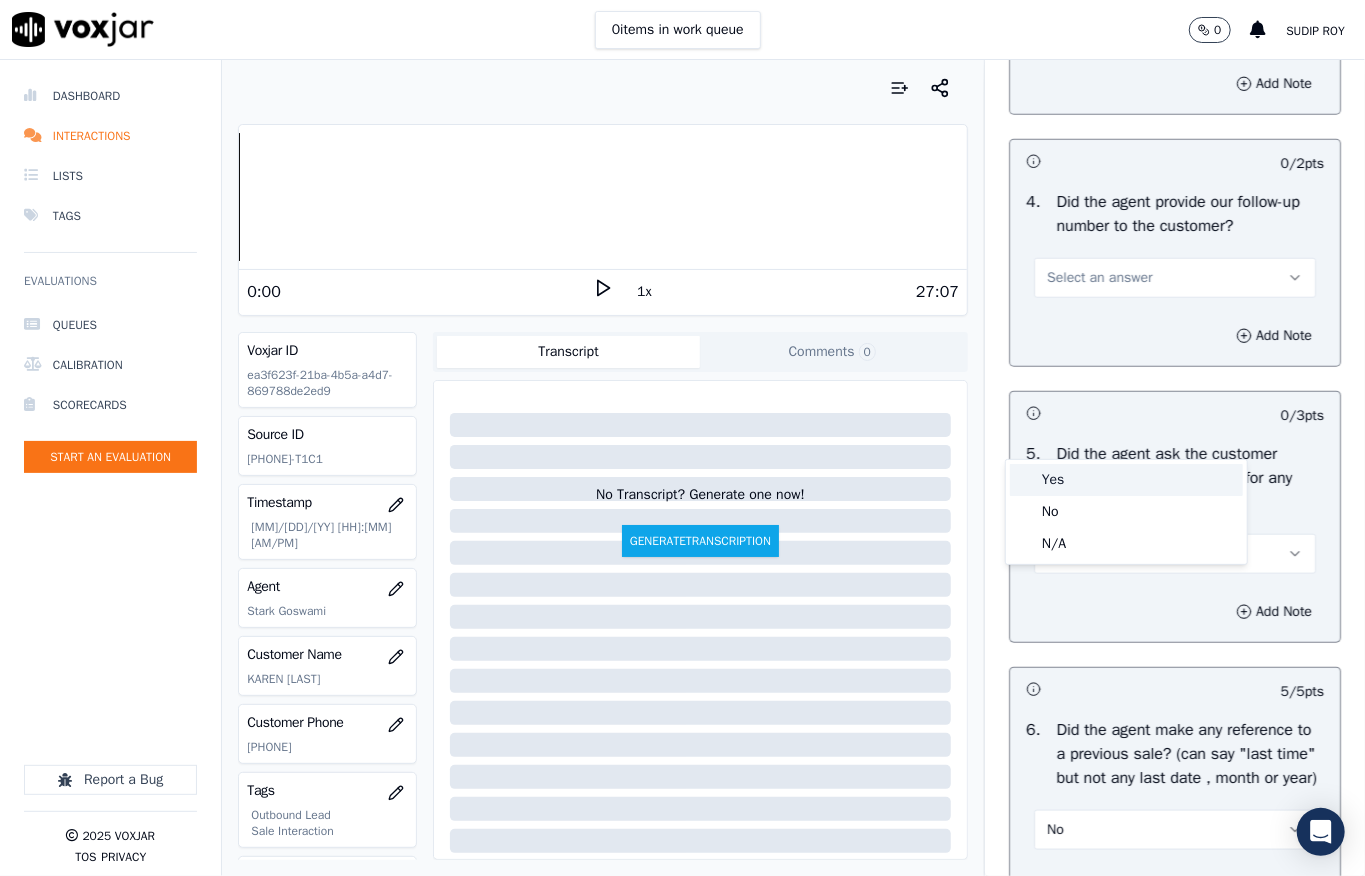 click on "Yes" at bounding box center [1126, 480] 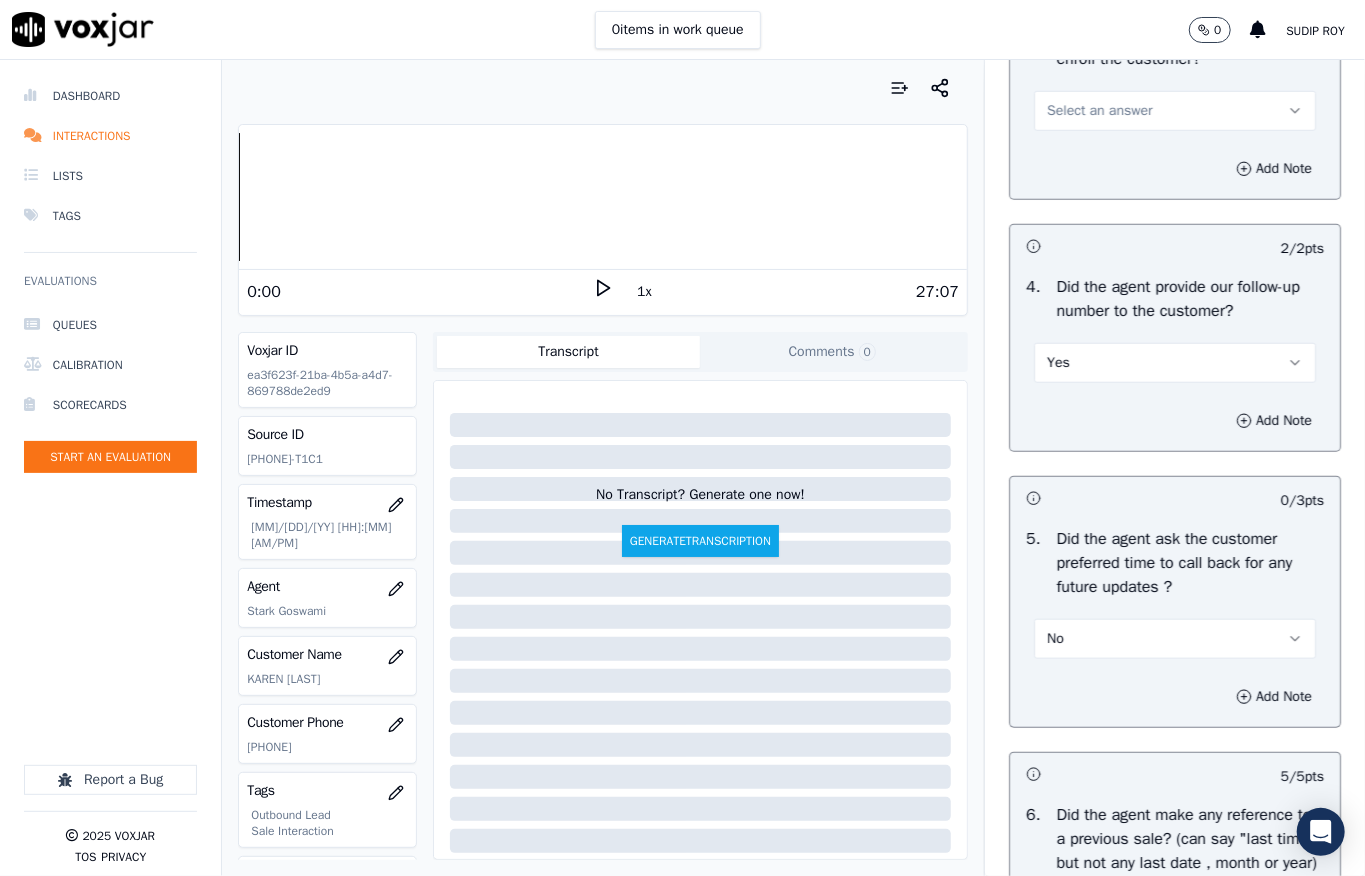 scroll, scrollTop: 4864, scrollLeft: 0, axis: vertical 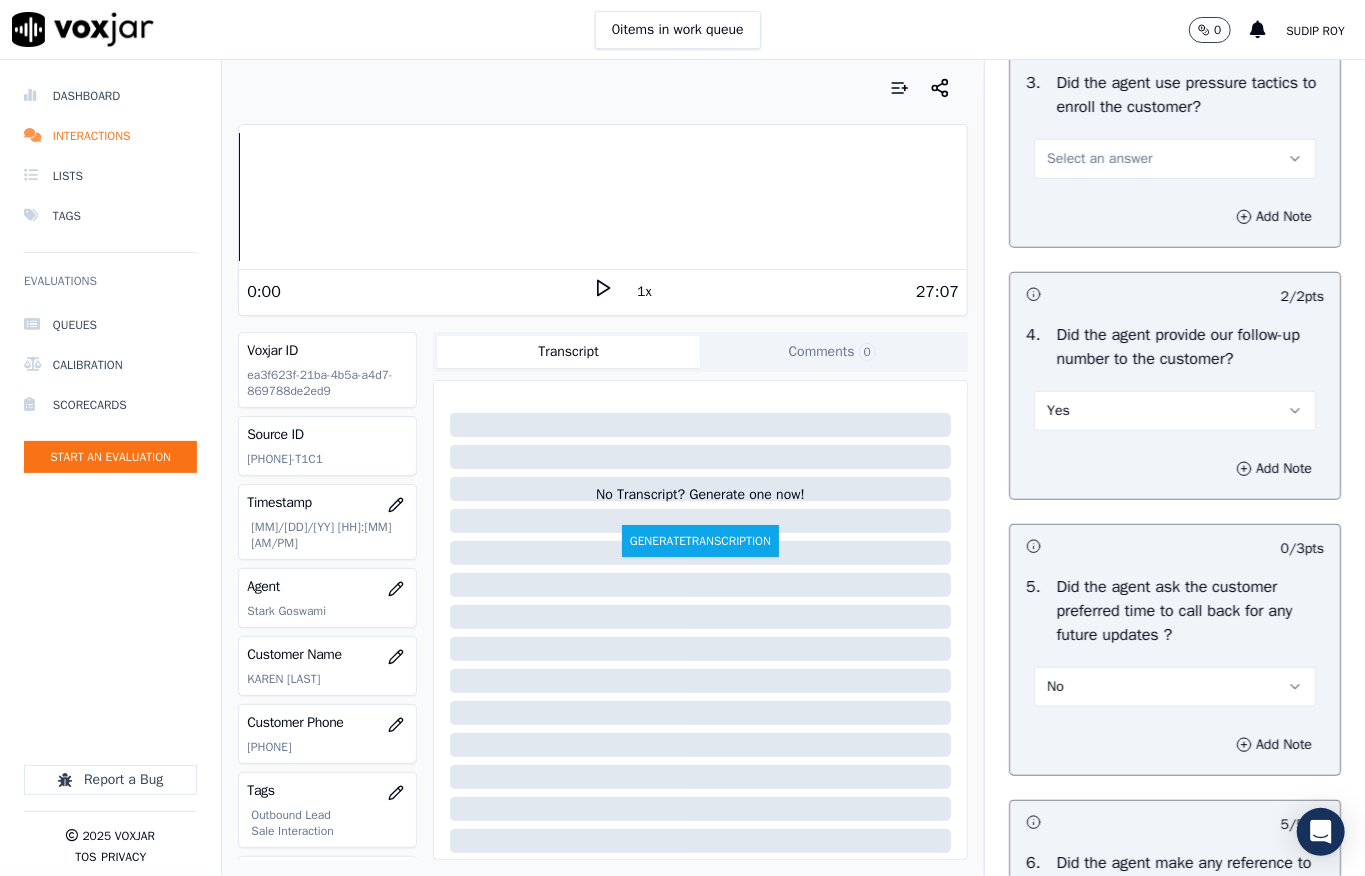 click on "Select an answer" at bounding box center [1099, 159] 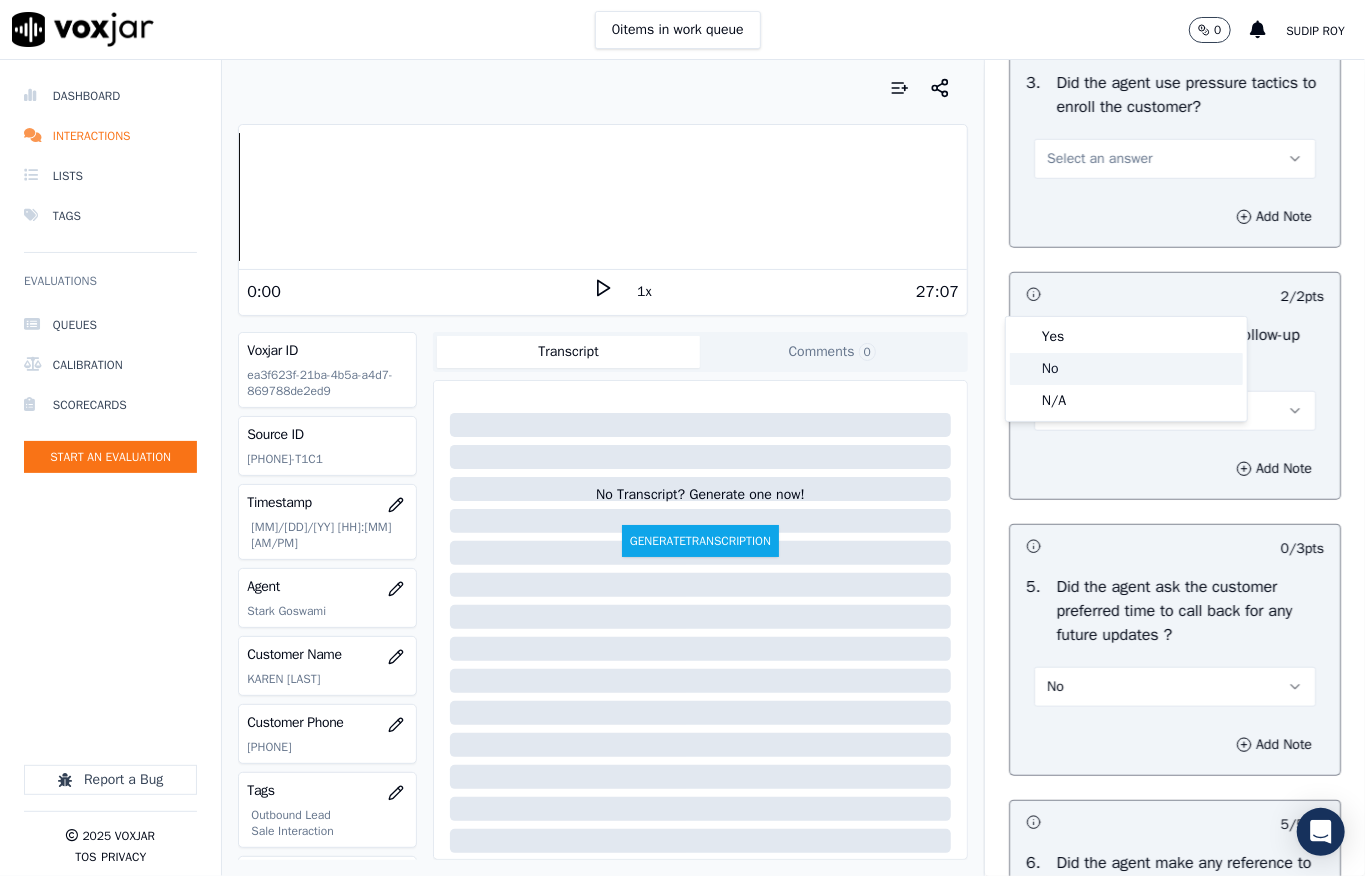 drag, startPoint x: 1057, startPoint y: 366, endPoint x: 1056, endPoint y: 376, distance: 10.049875 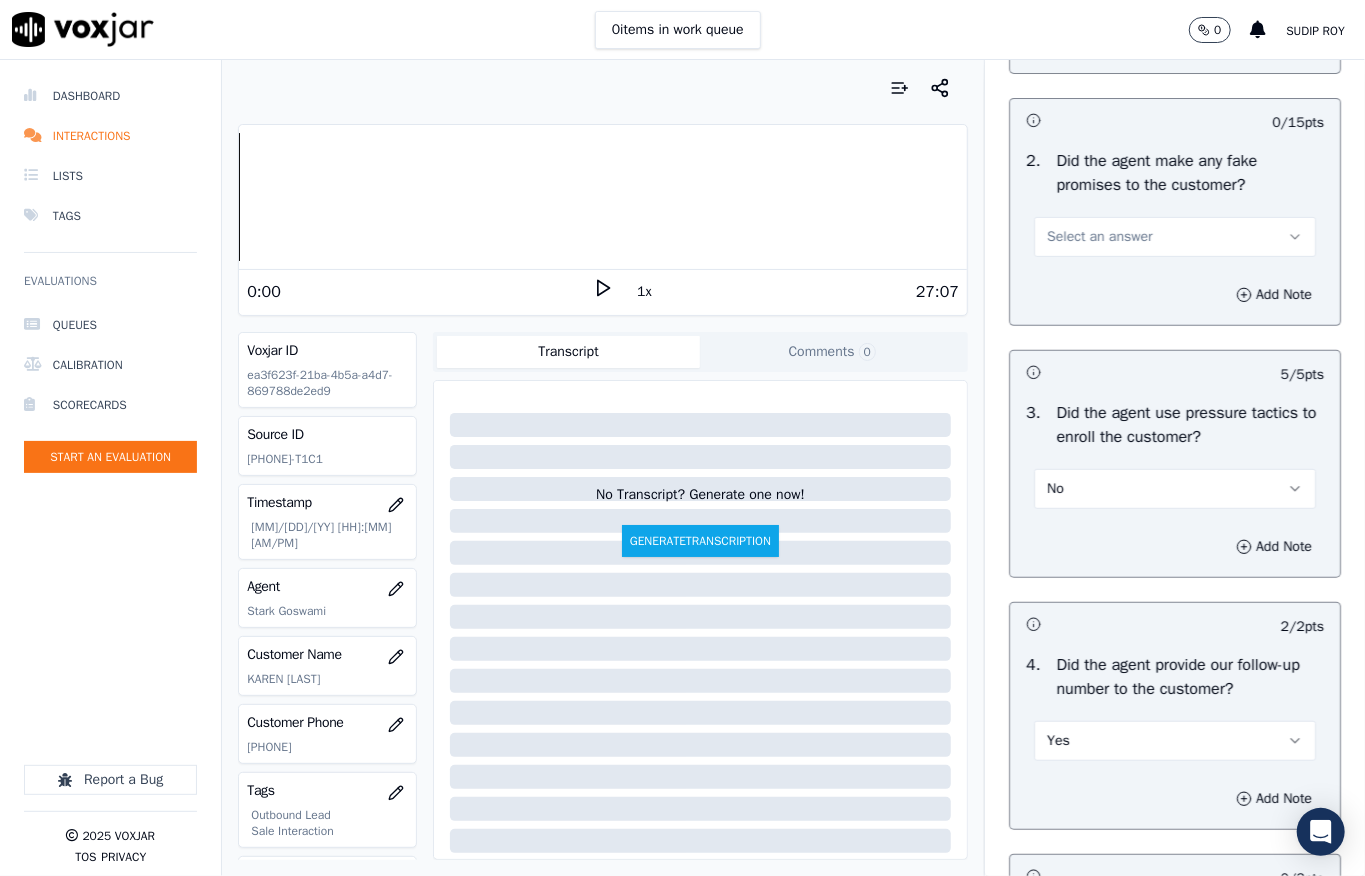scroll, scrollTop: 4464, scrollLeft: 0, axis: vertical 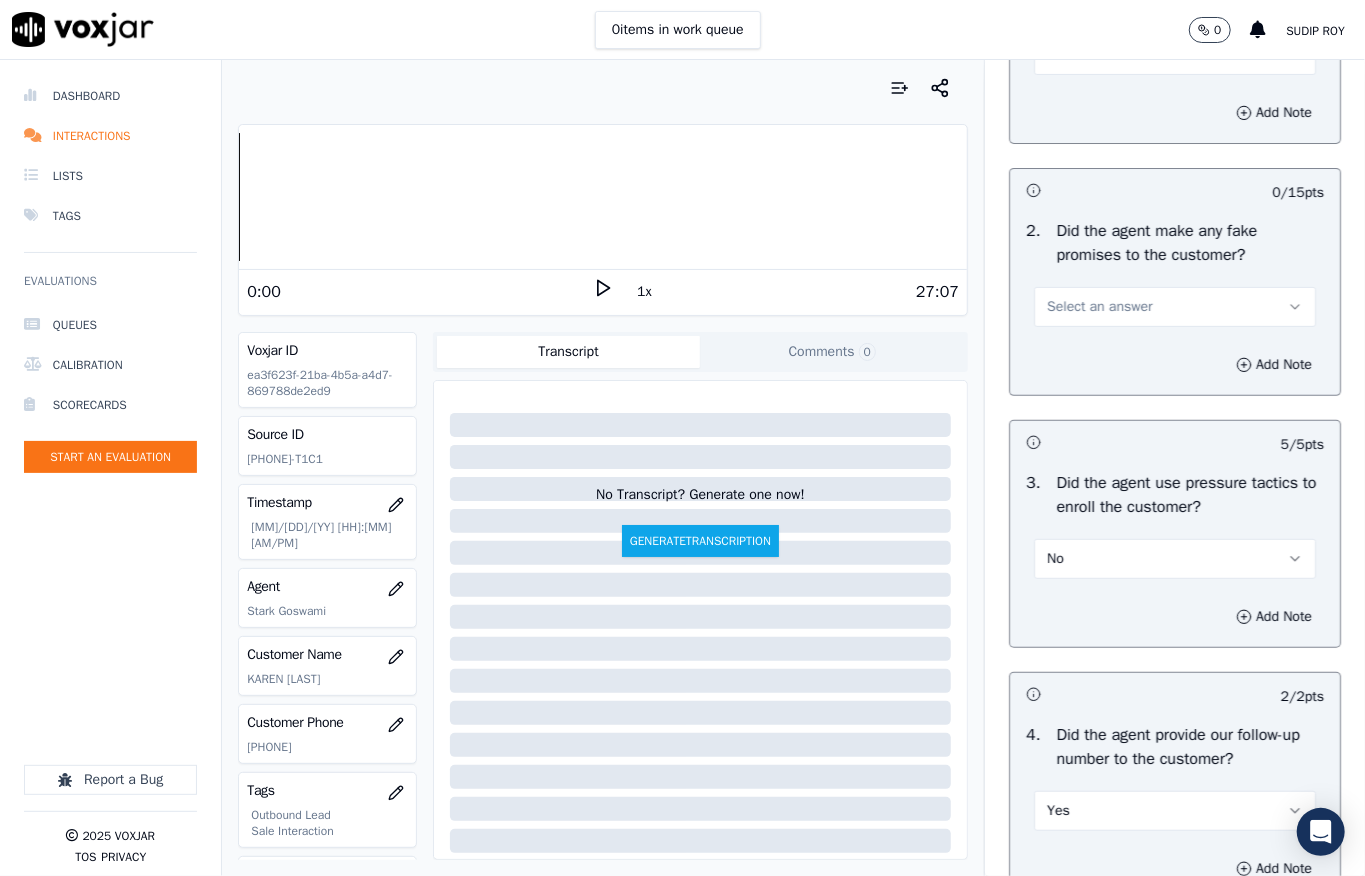 click on "Select an answer" at bounding box center (1099, 307) 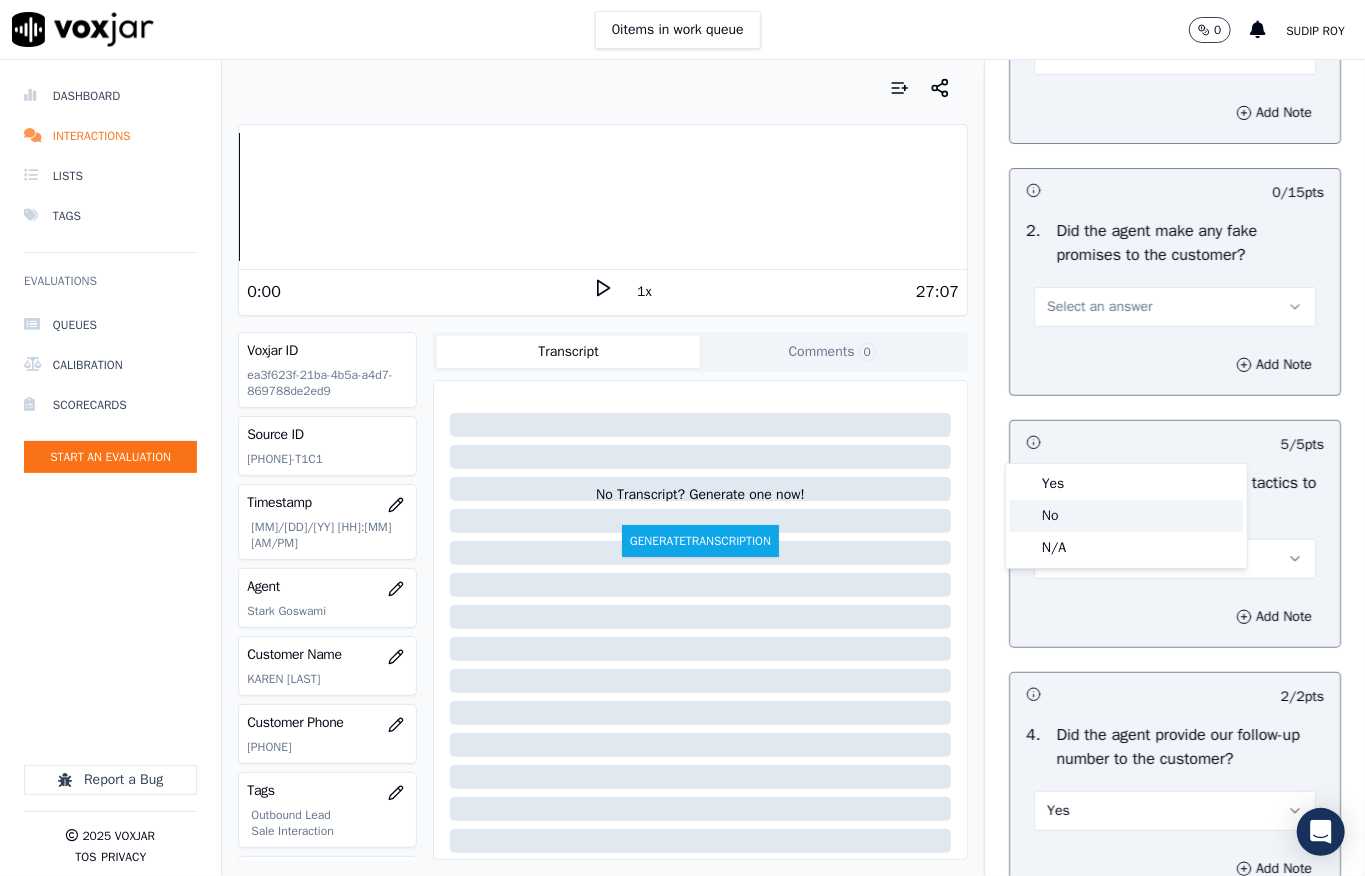 drag, startPoint x: 1058, startPoint y: 512, endPoint x: 1056, endPoint y: 524, distance: 12.165525 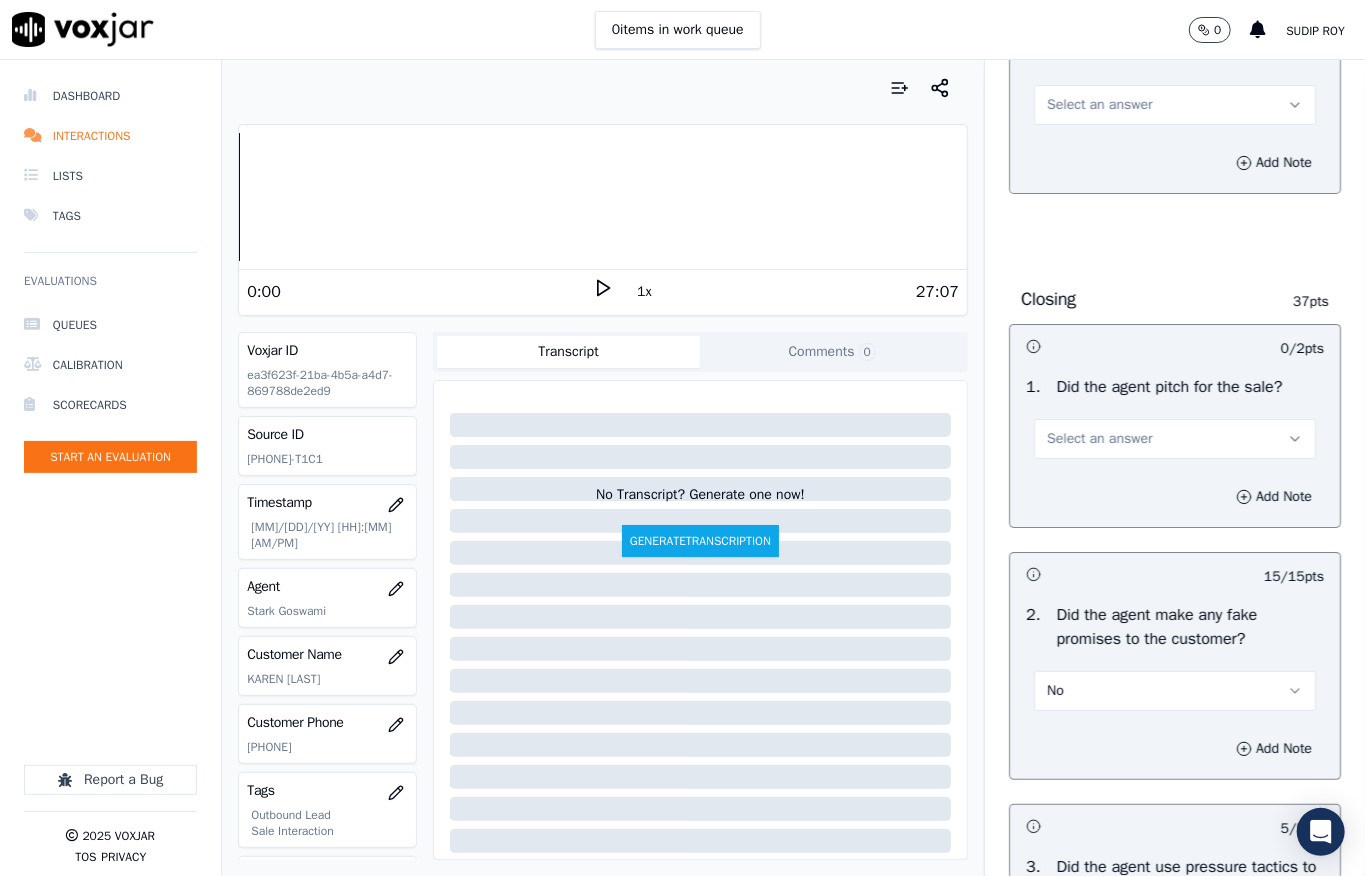 scroll, scrollTop: 4064, scrollLeft: 0, axis: vertical 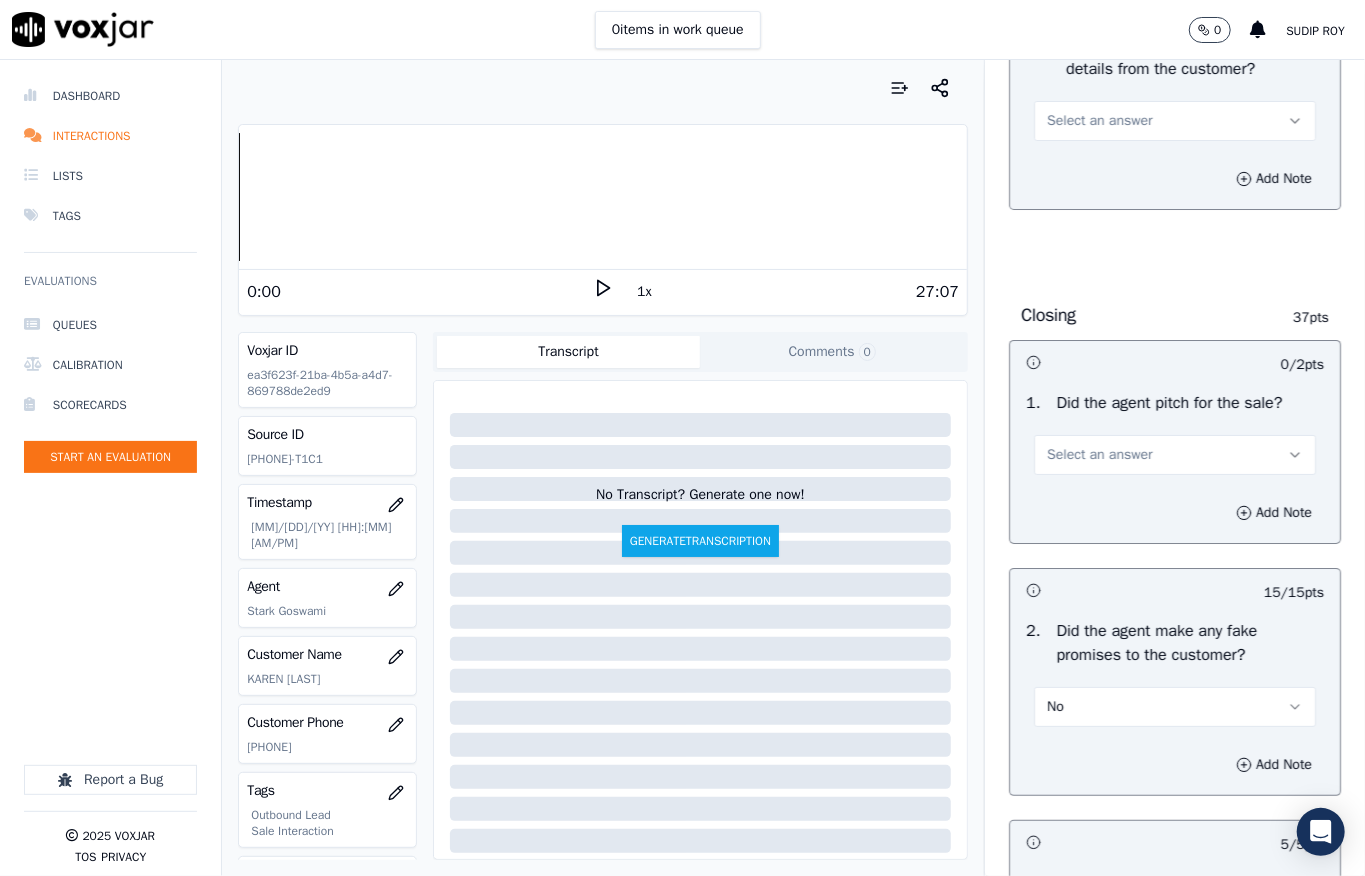 click on "Select an answer" at bounding box center [1099, 455] 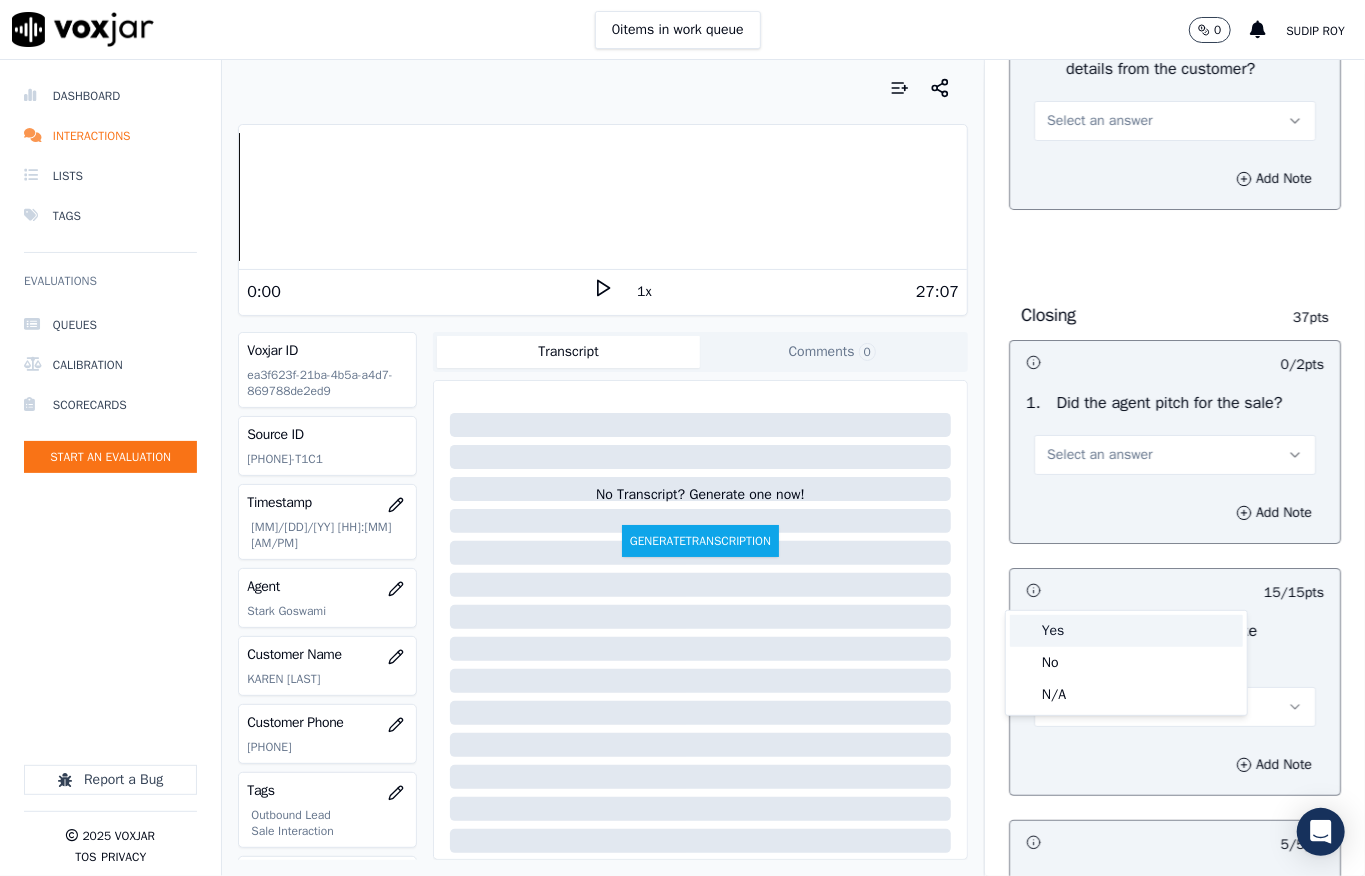 click on "Yes" at bounding box center [1126, 631] 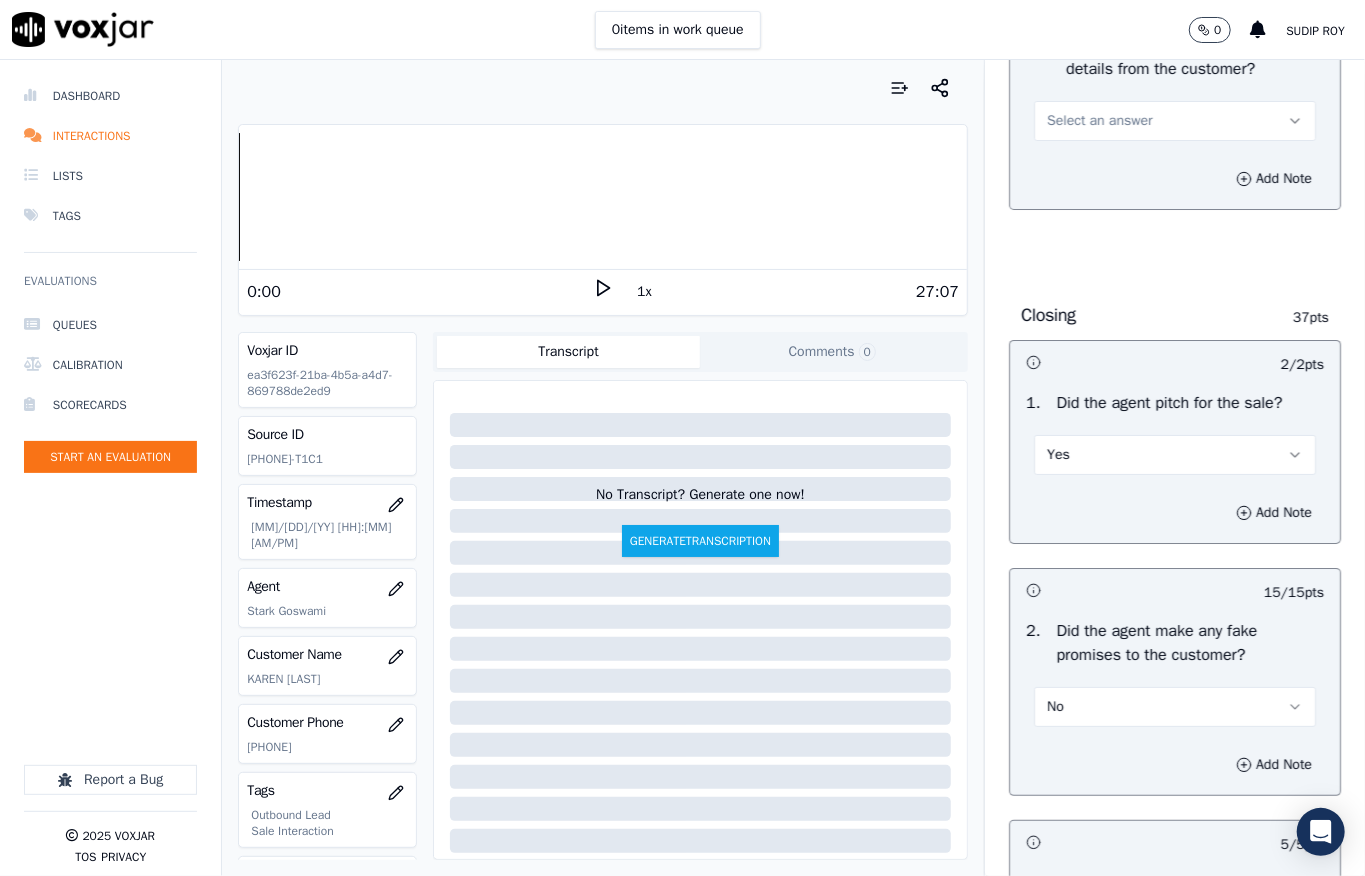 scroll, scrollTop: 3930, scrollLeft: 0, axis: vertical 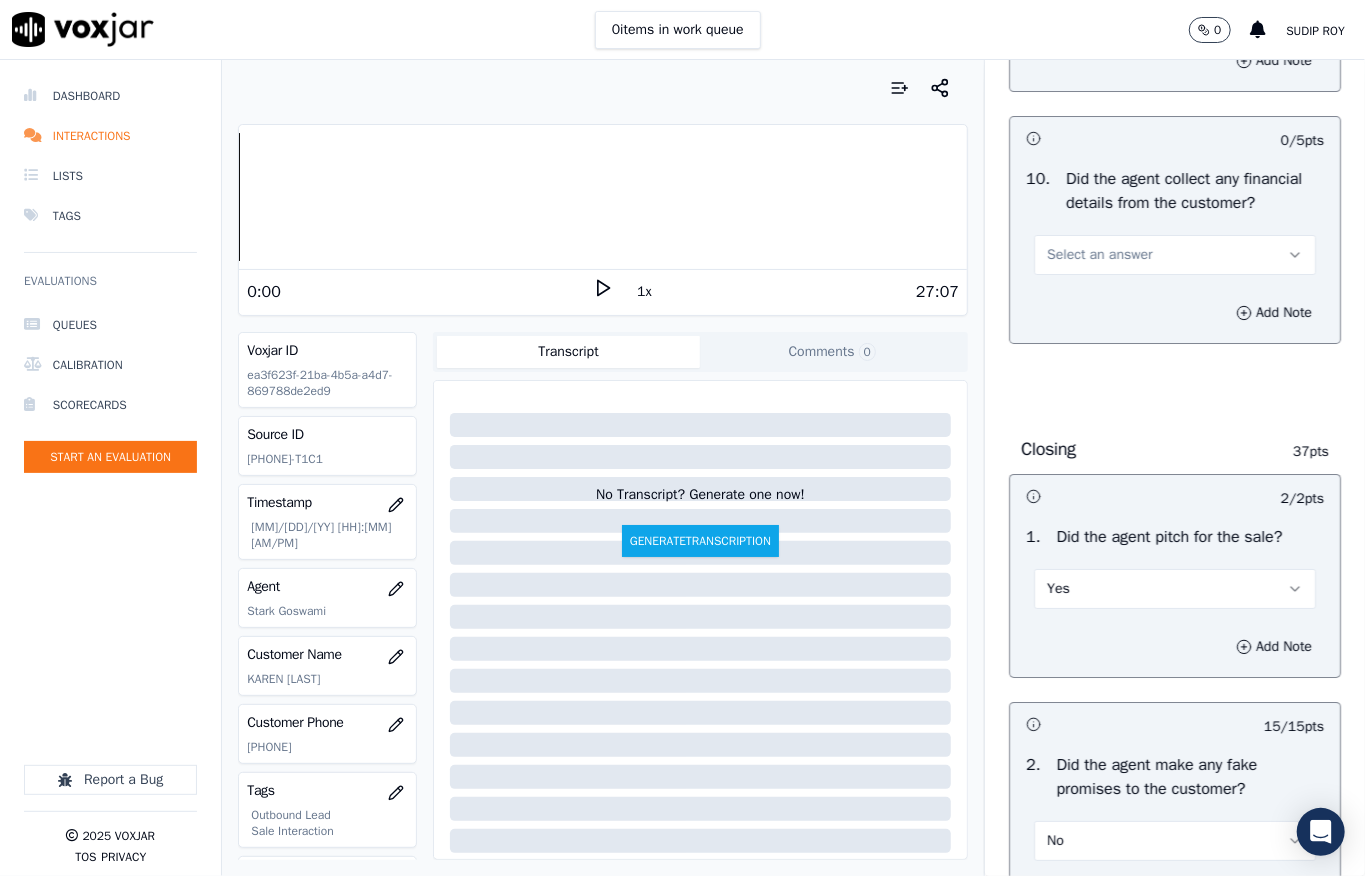 click on "Select an answer" at bounding box center (1099, 255) 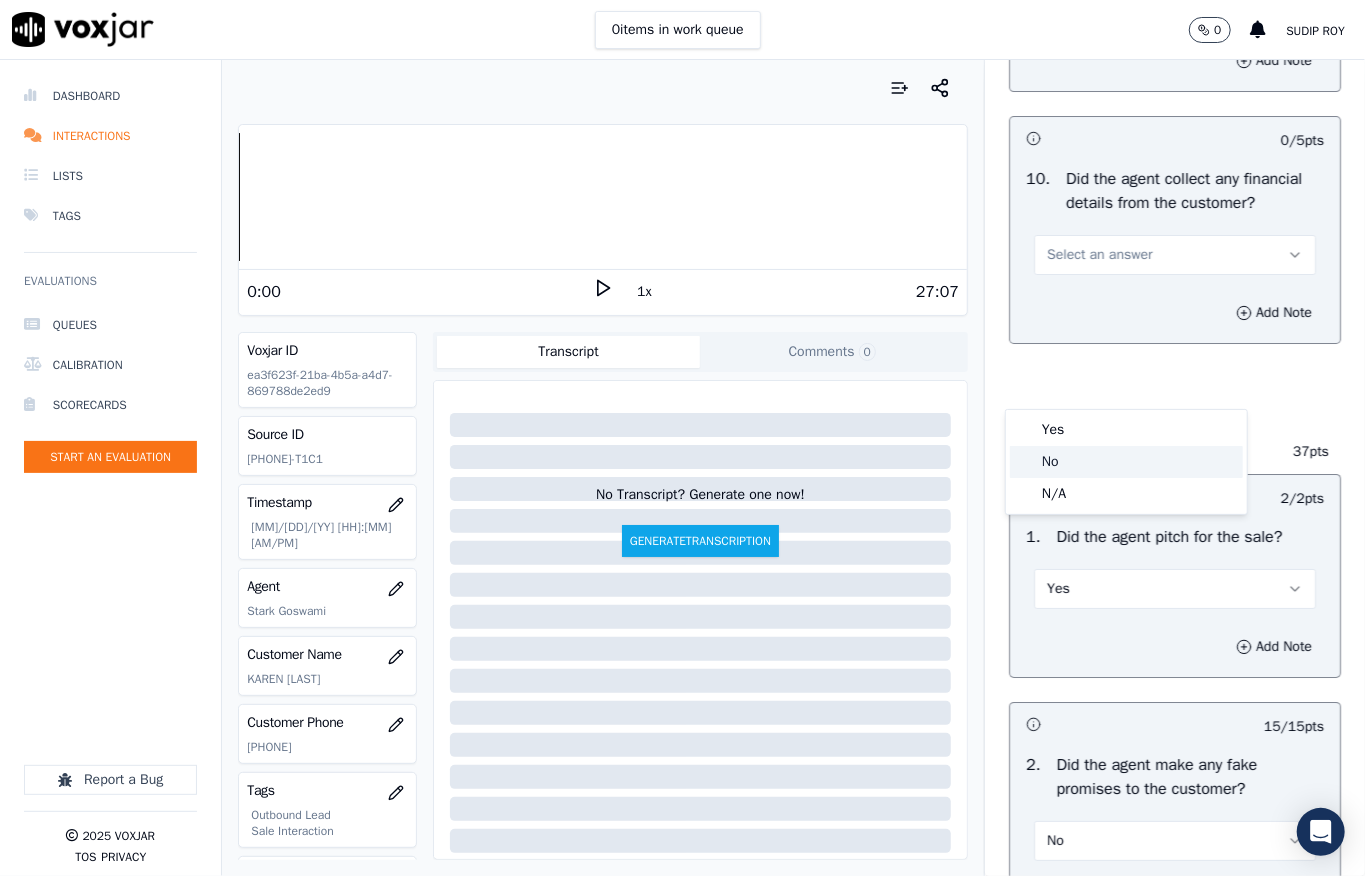 click on "No" 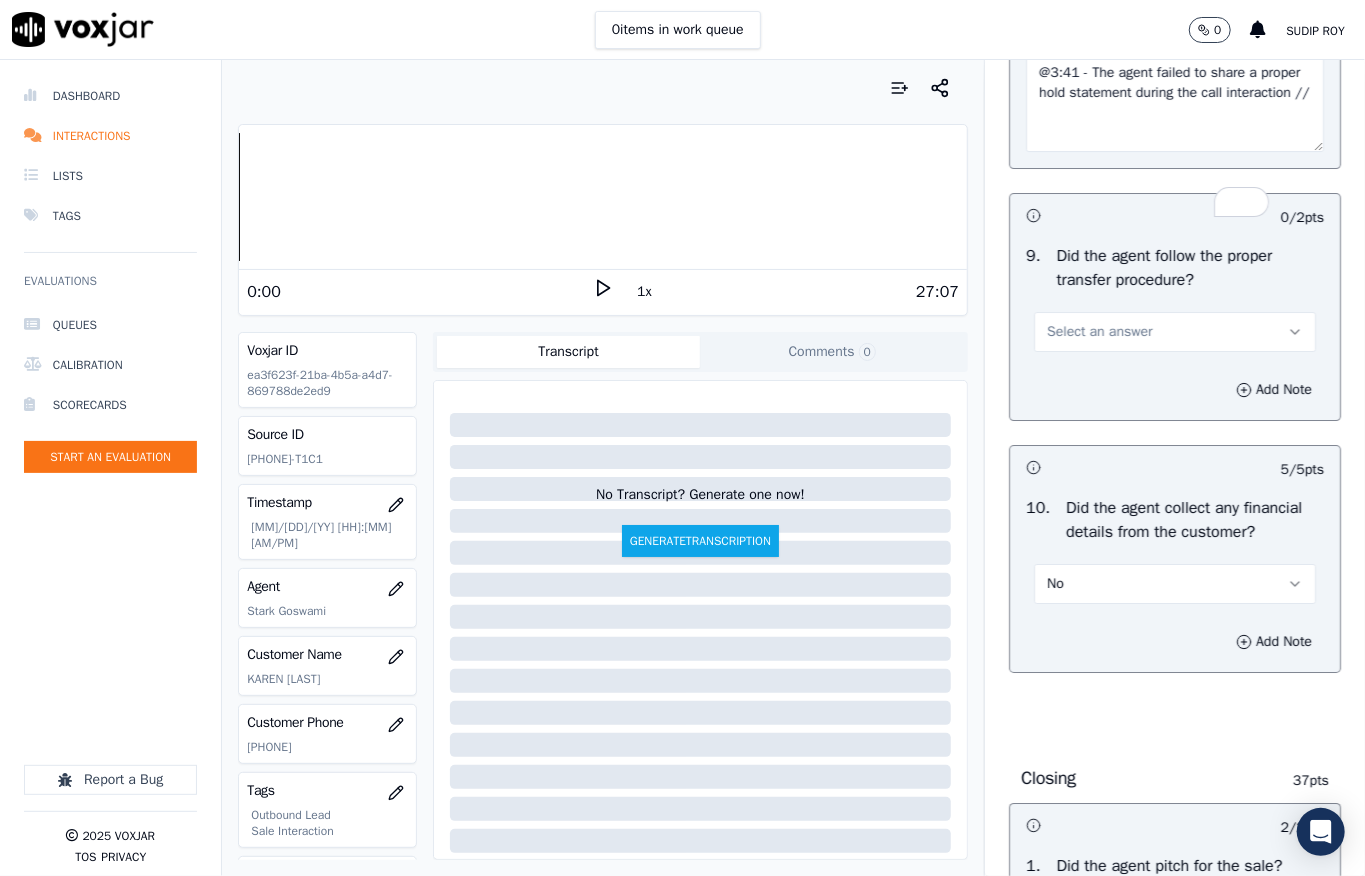 scroll, scrollTop: 3530, scrollLeft: 0, axis: vertical 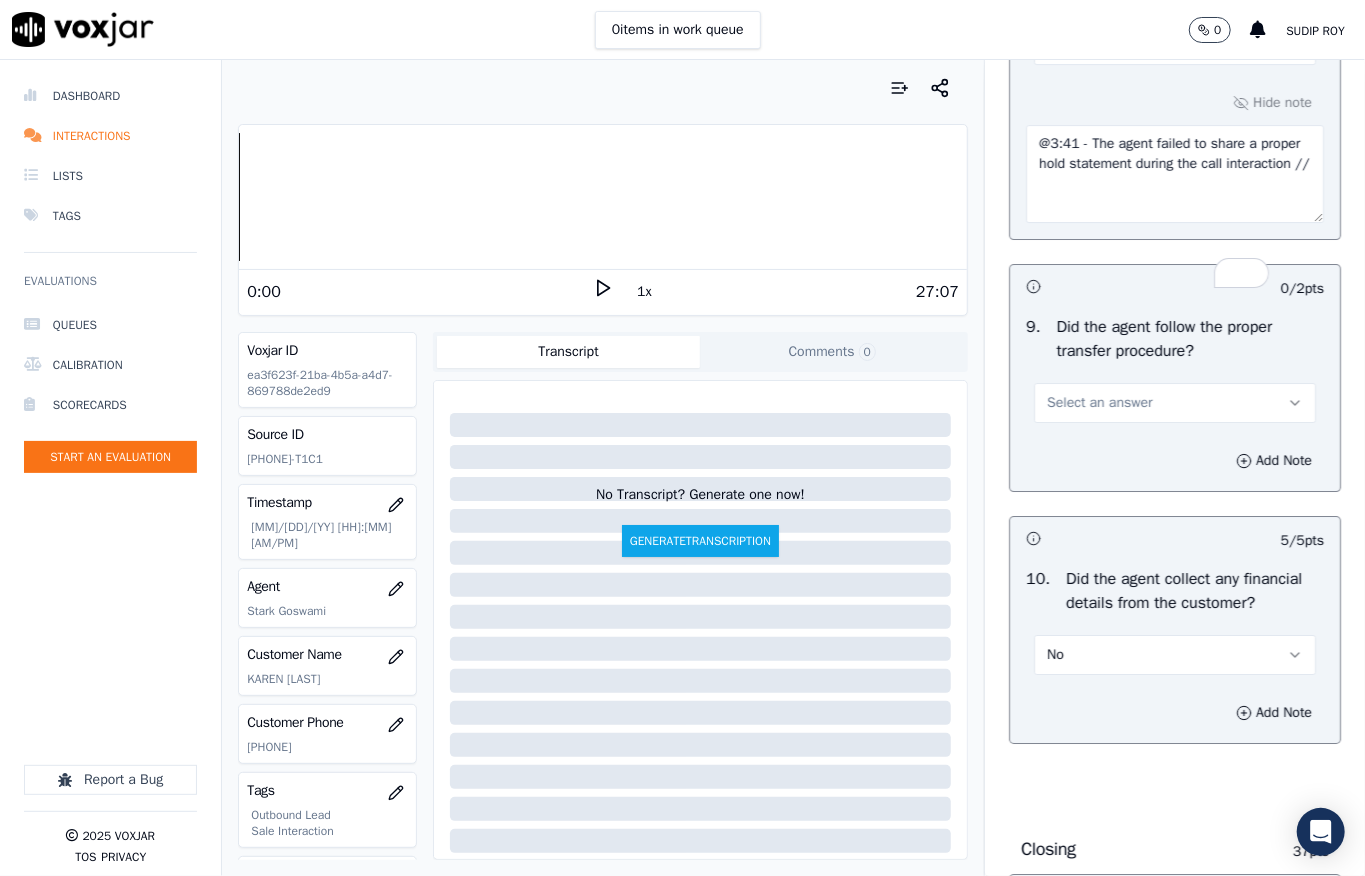 click on "Select an answer" at bounding box center [1099, 403] 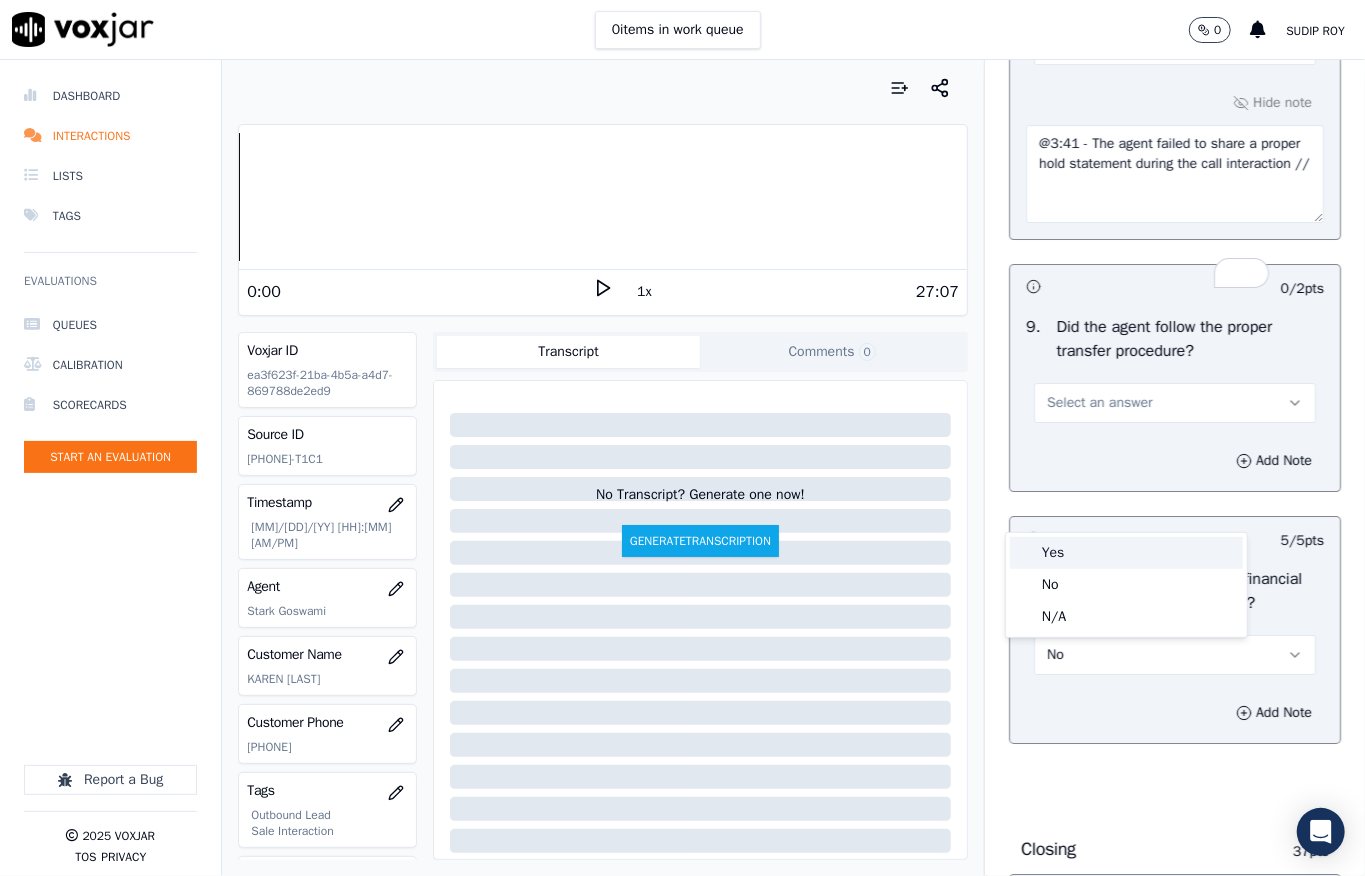 click on "Yes" at bounding box center [1126, 553] 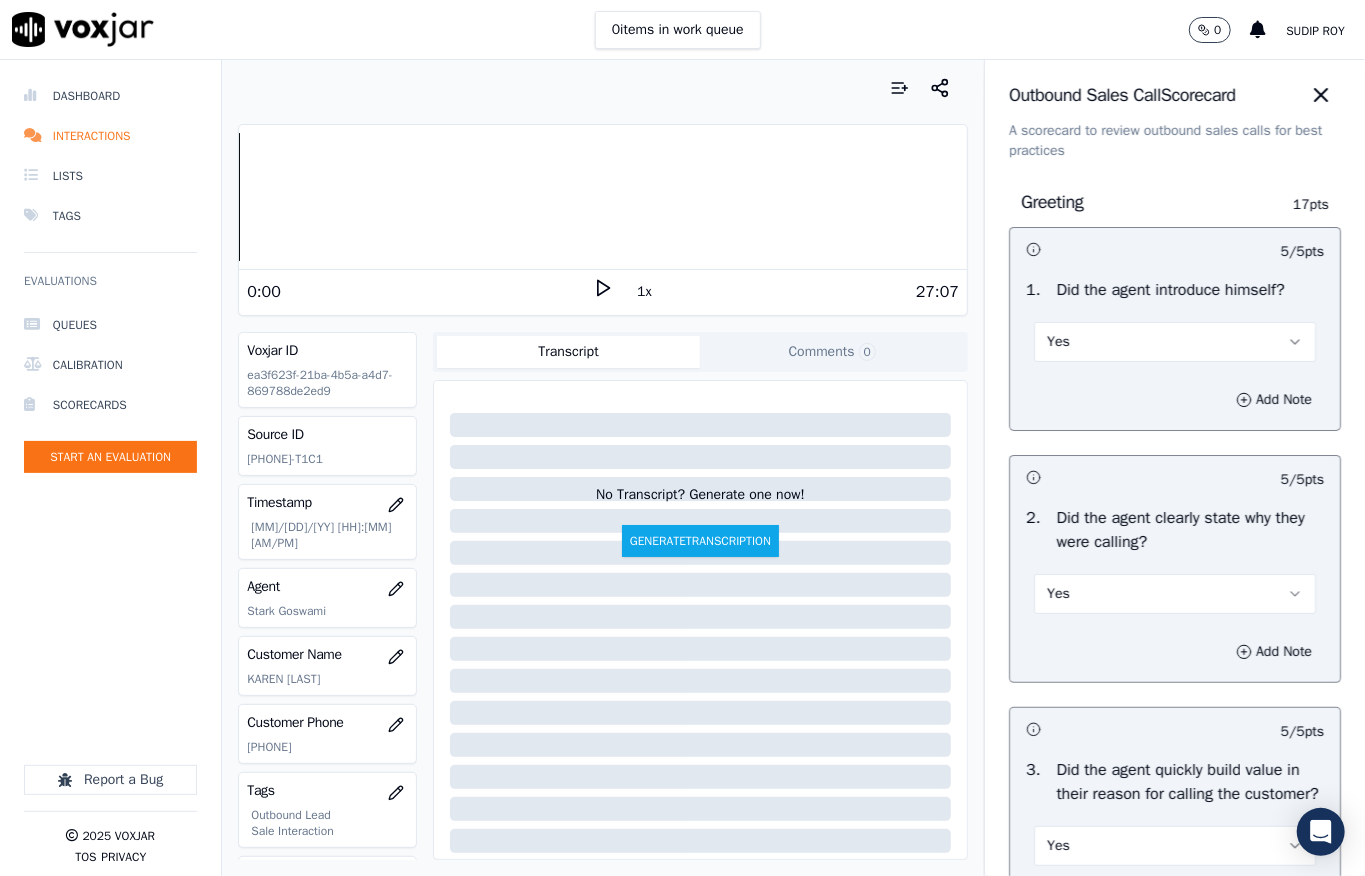 scroll, scrollTop: 5664, scrollLeft: 0, axis: vertical 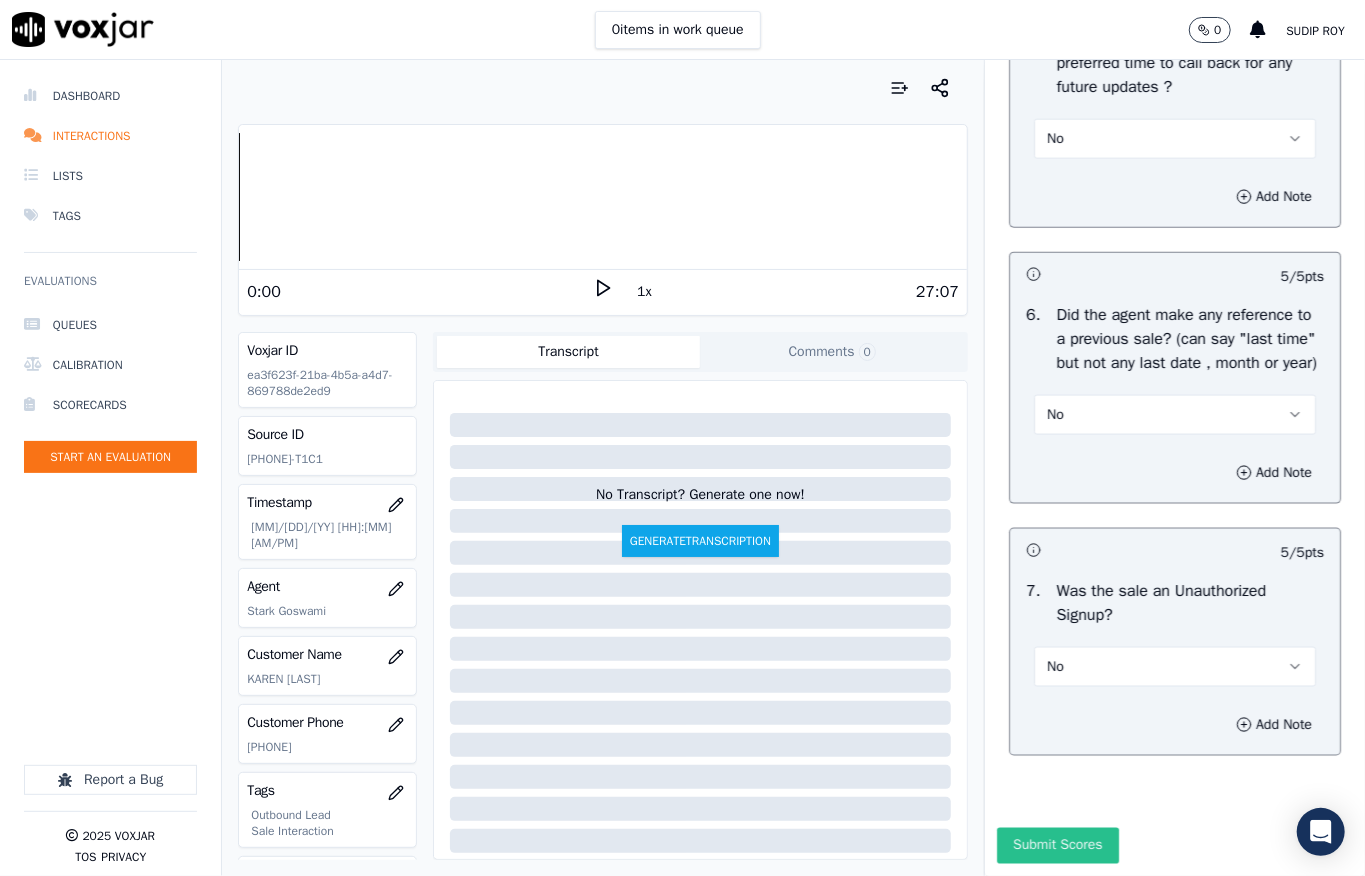 click on "Submit Scores" at bounding box center (1057, 846) 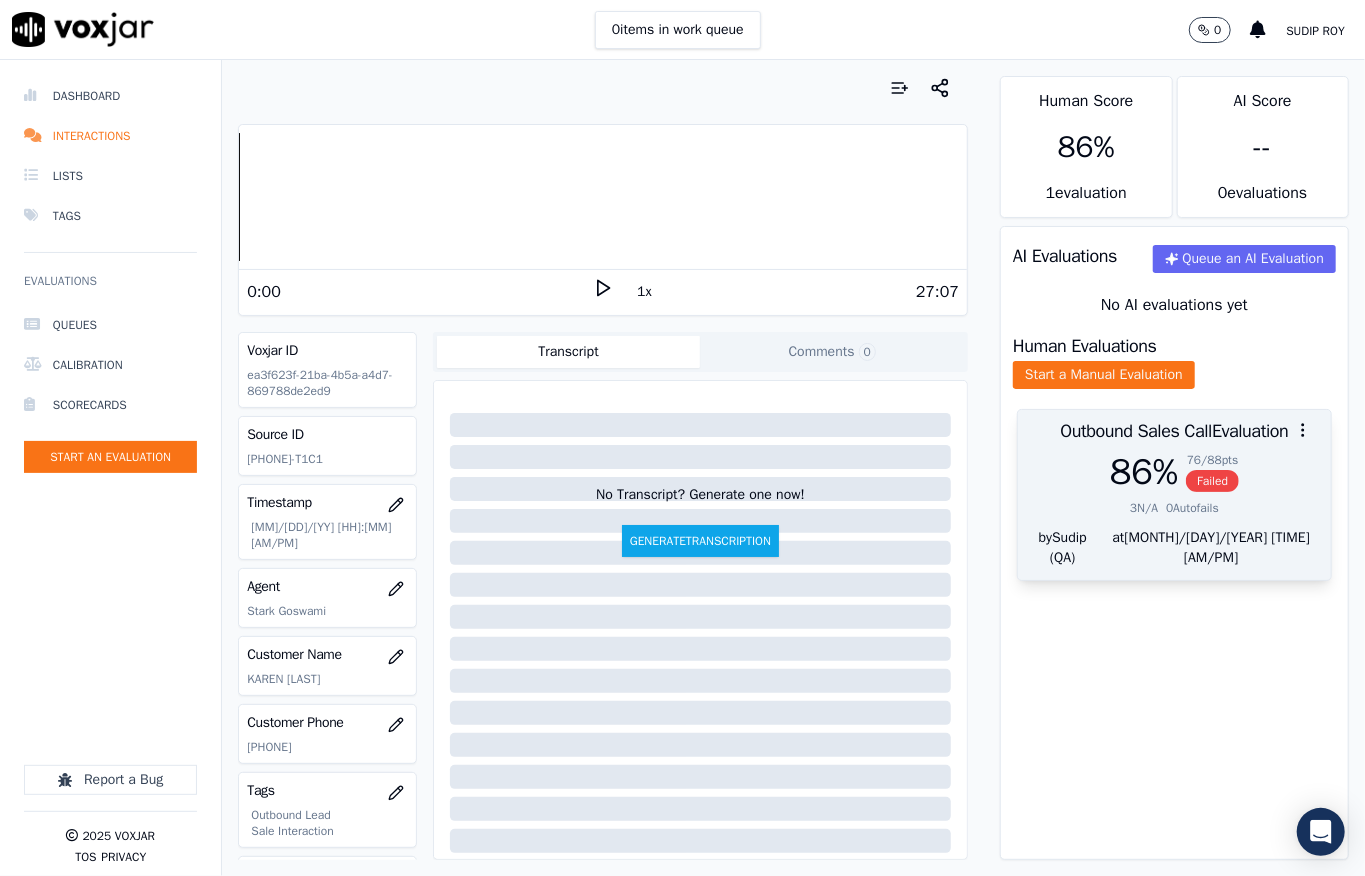 drag, startPoint x: 1136, startPoint y: 490, endPoint x: 1142, endPoint y: 465, distance: 25.70992 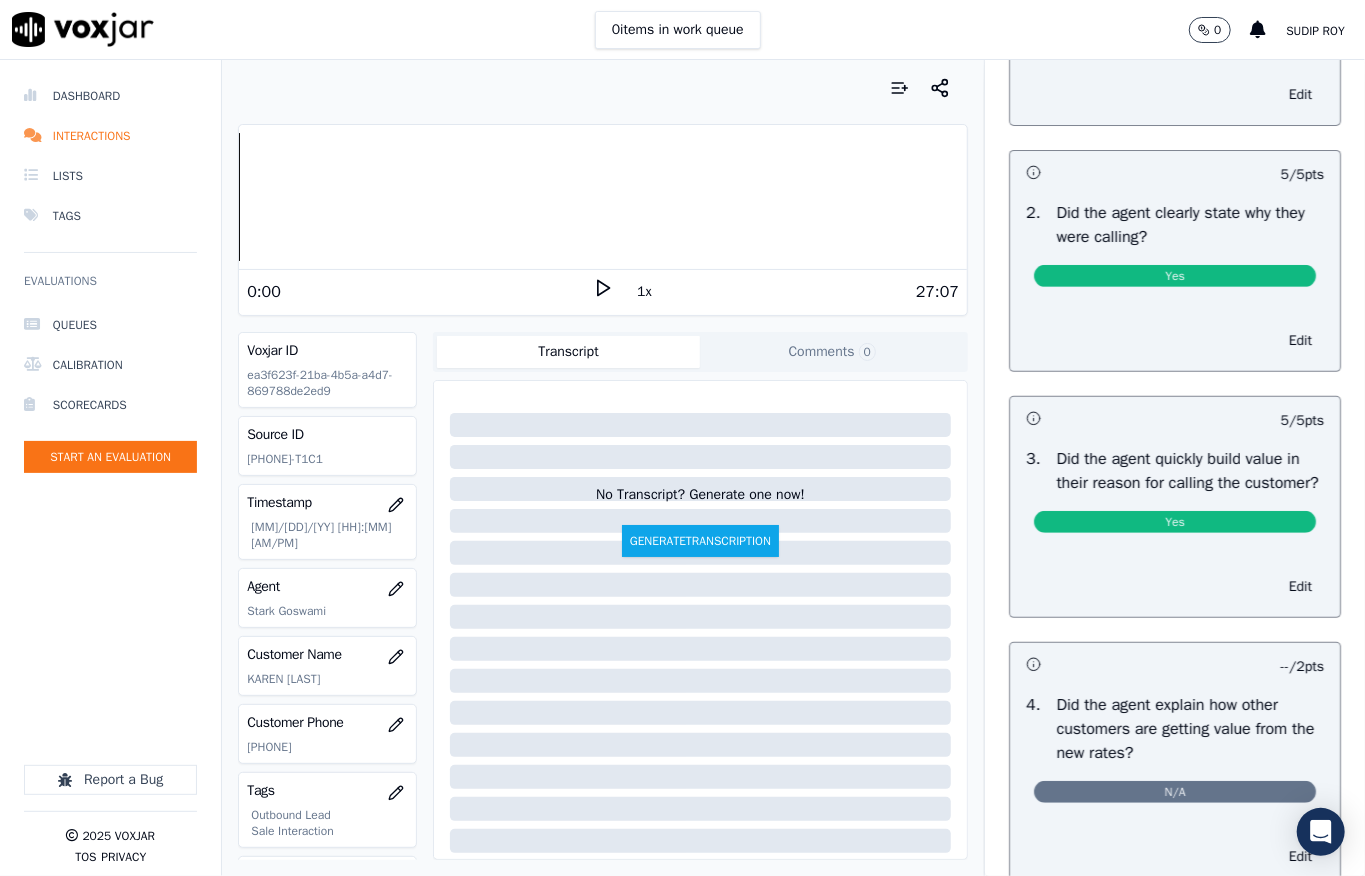 scroll, scrollTop: 0, scrollLeft: 0, axis: both 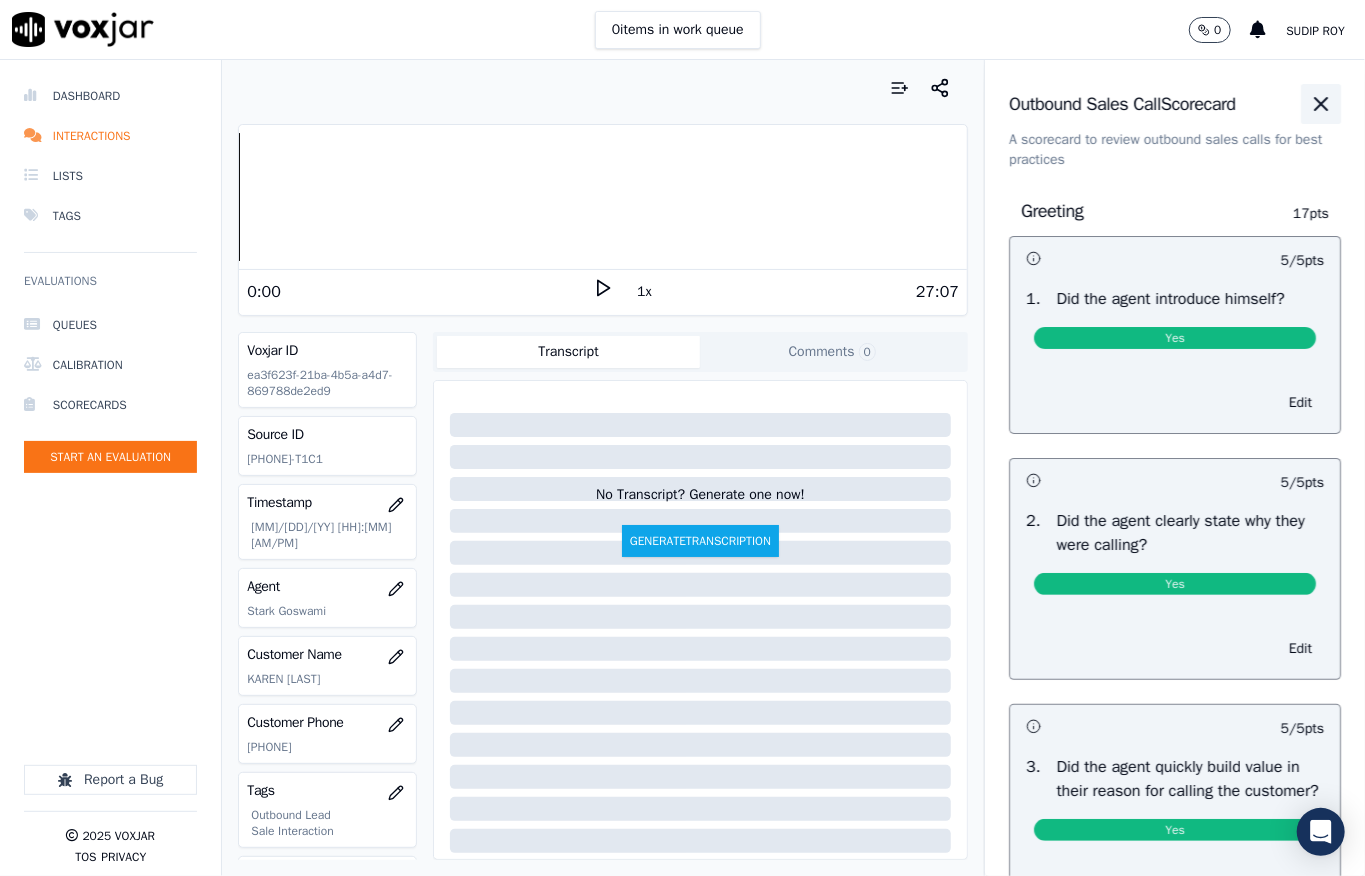 click 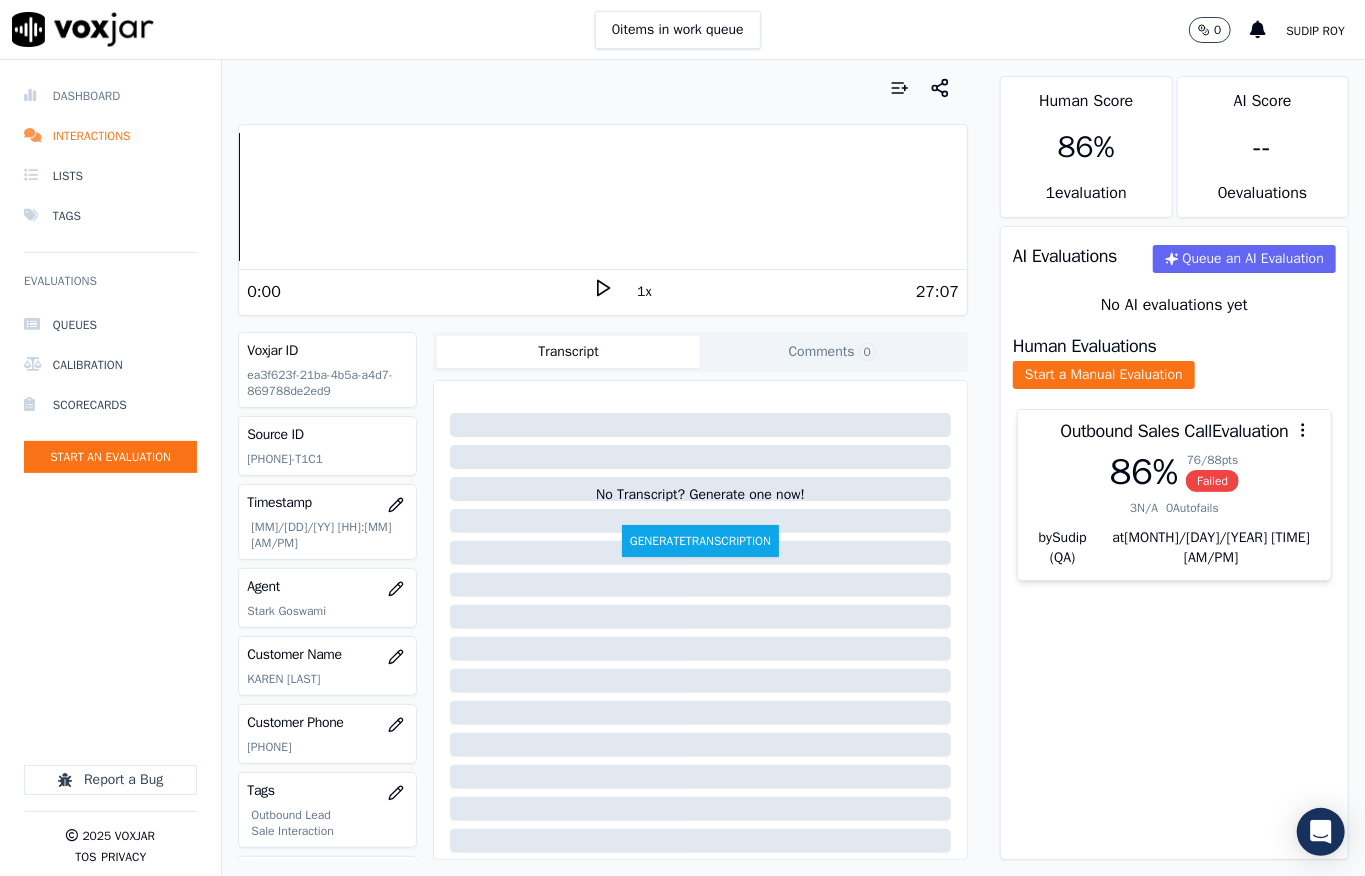 click on "Dashboard" at bounding box center [110, 96] 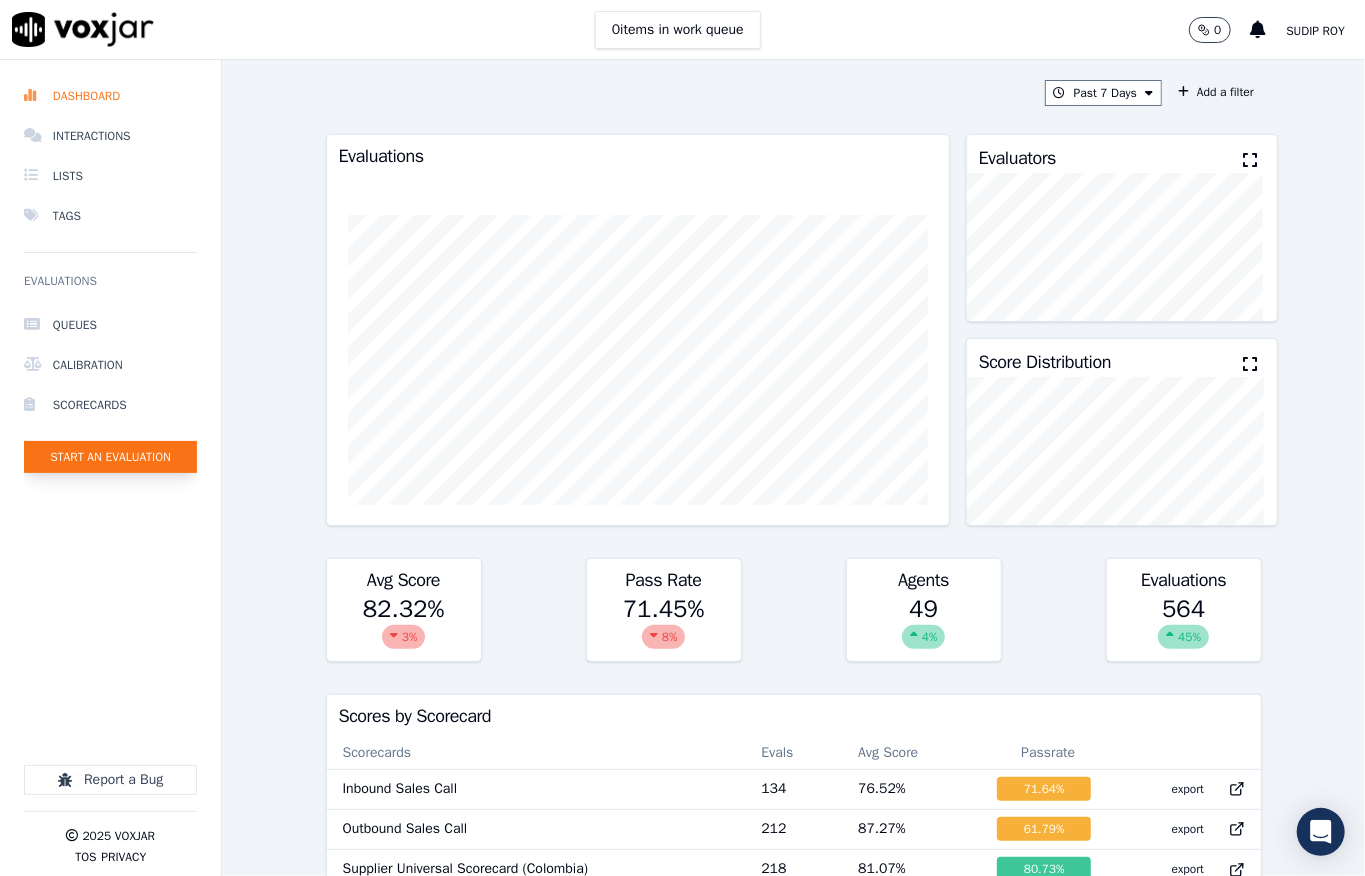 click on "Start an Evaluation" 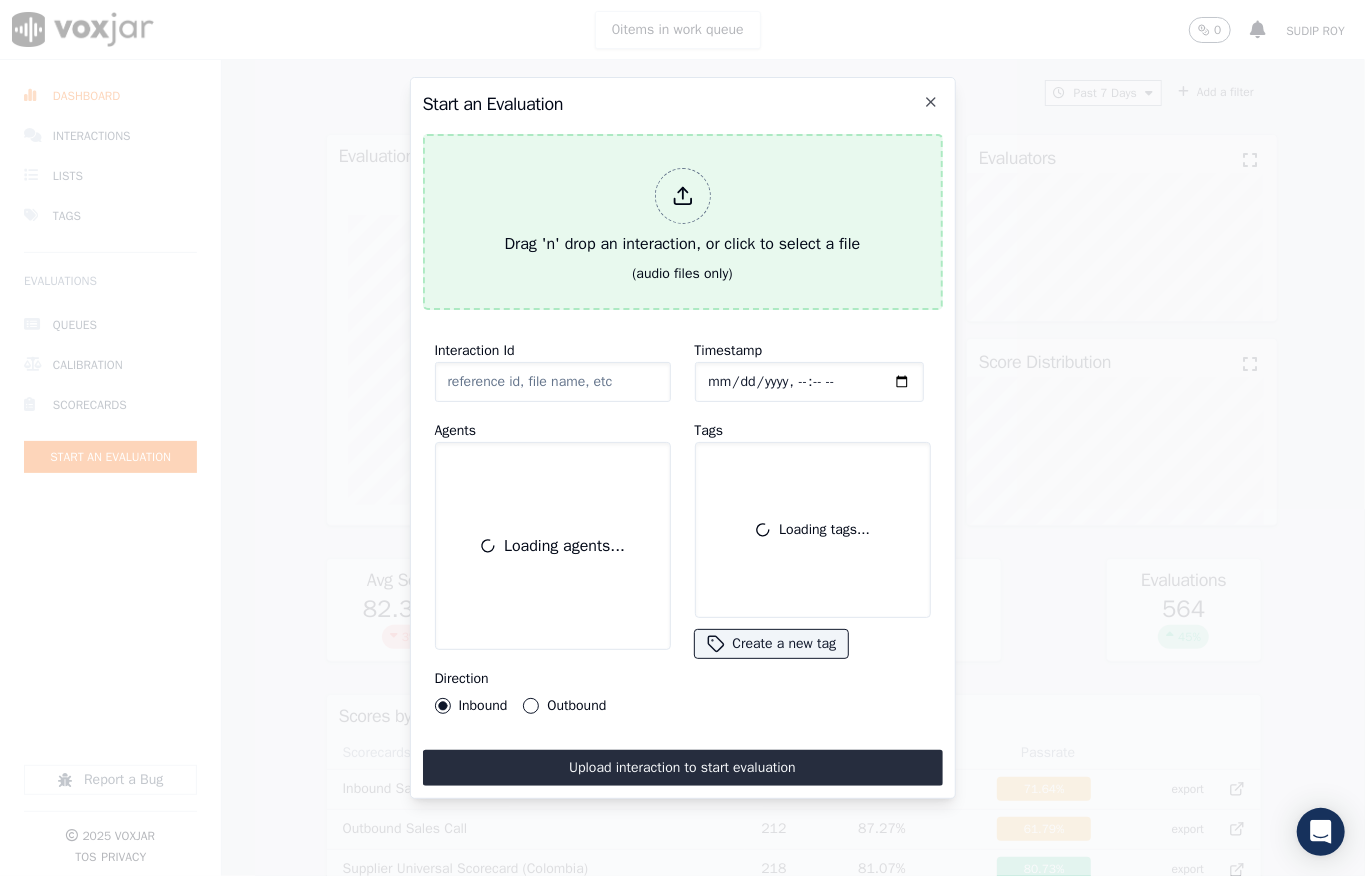 click at bounding box center (683, 196) 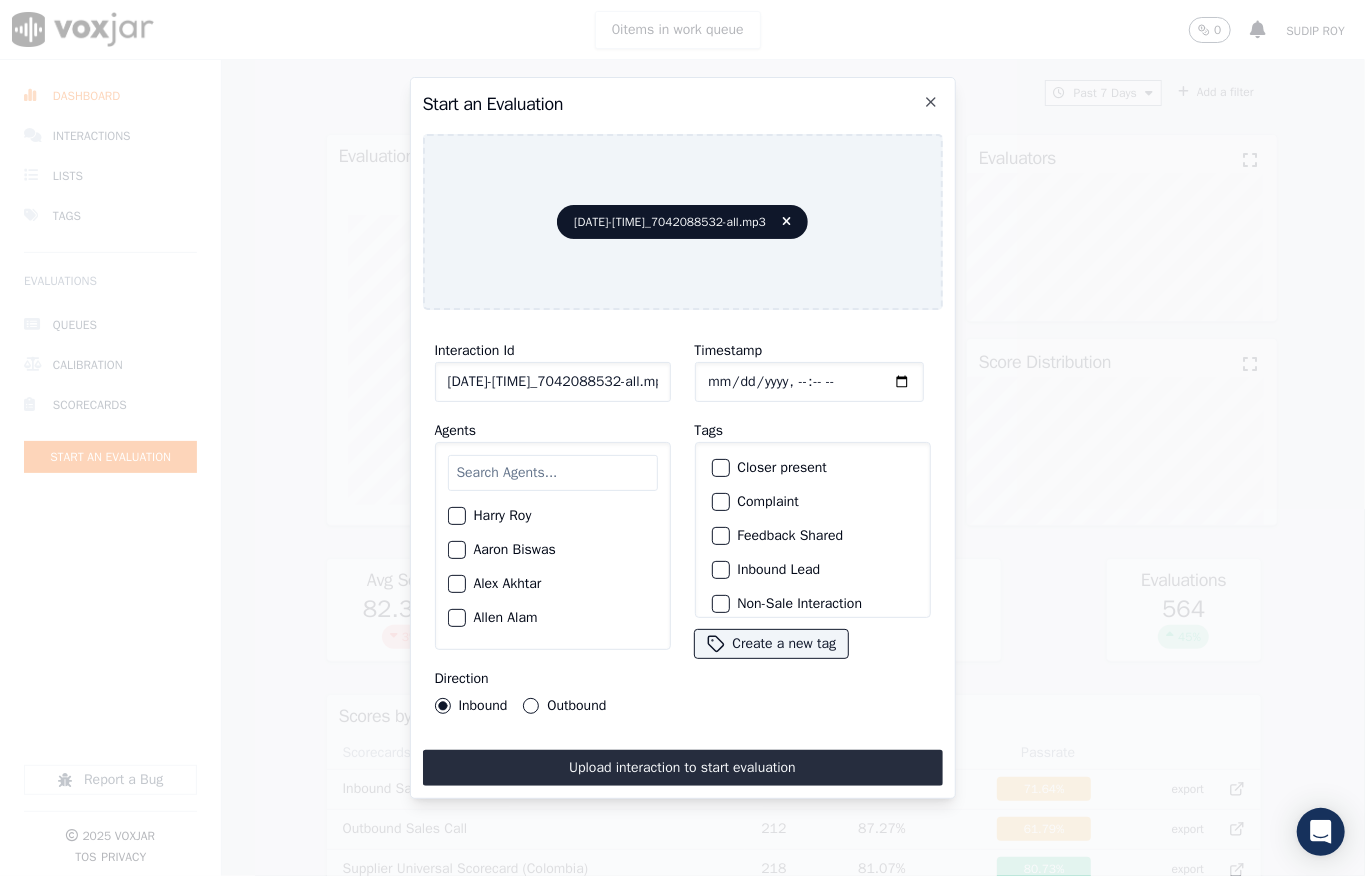 scroll, scrollTop: 0, scrollLeft: 45, axis: horizontal 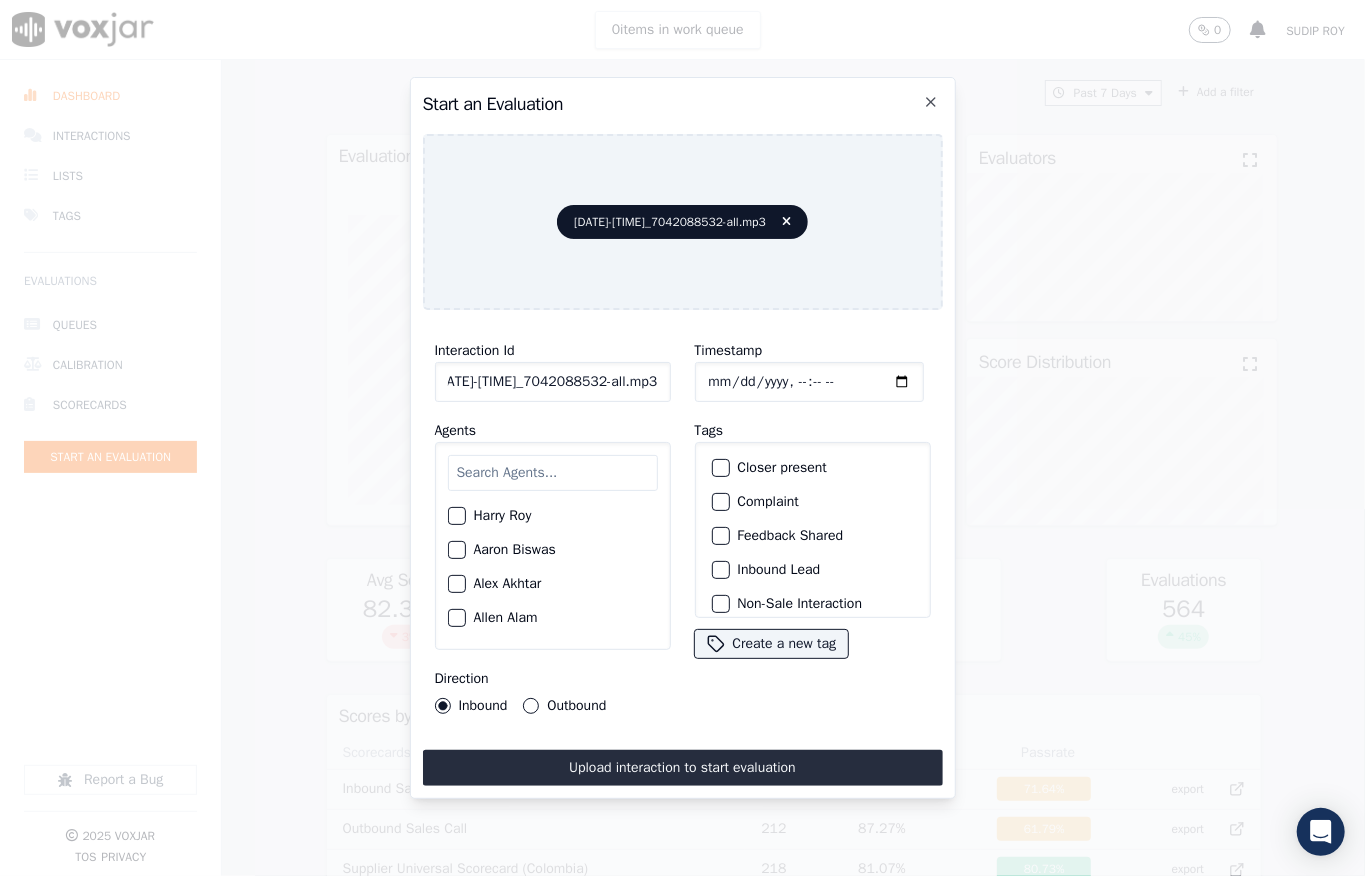 drag, startPoint x: 641, startPoint y: 381, endPoint x: 704, endPoint y: 373, distance: 63.505905 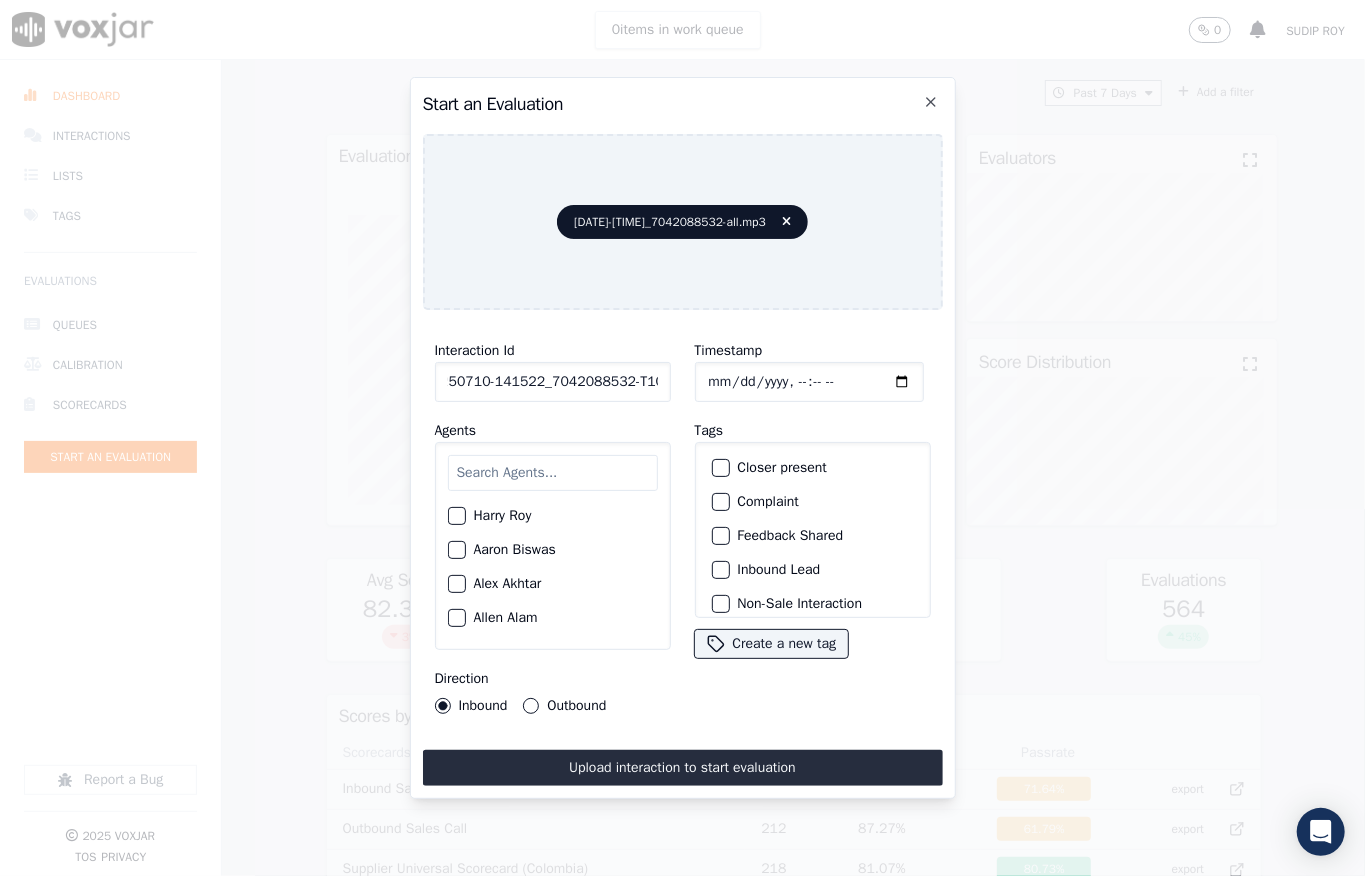 scroll, scrollTop: 0, scrollLeft: 32, axis: horizontal 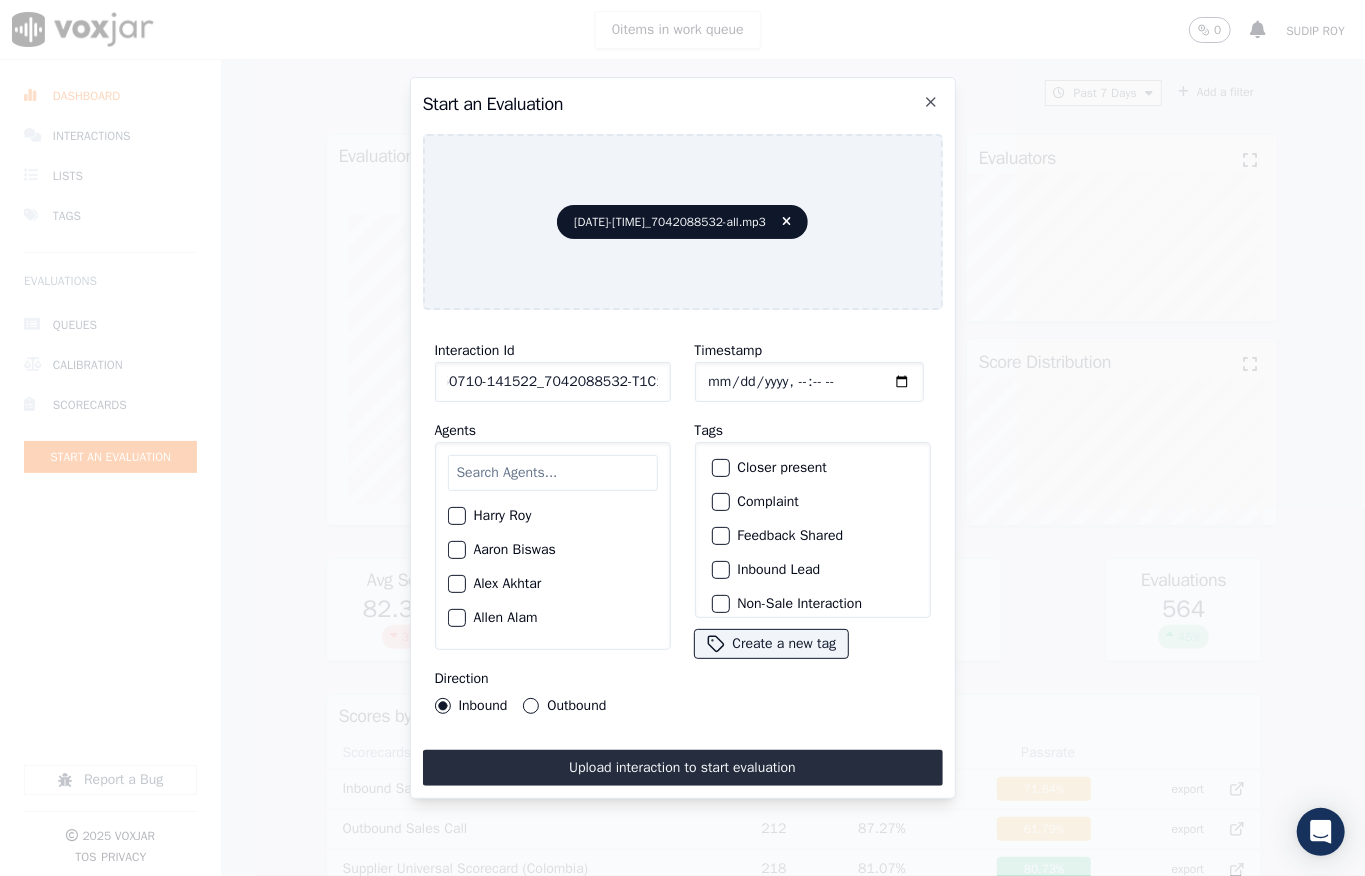 type on "20250710-141522_7042088532-T1C1" 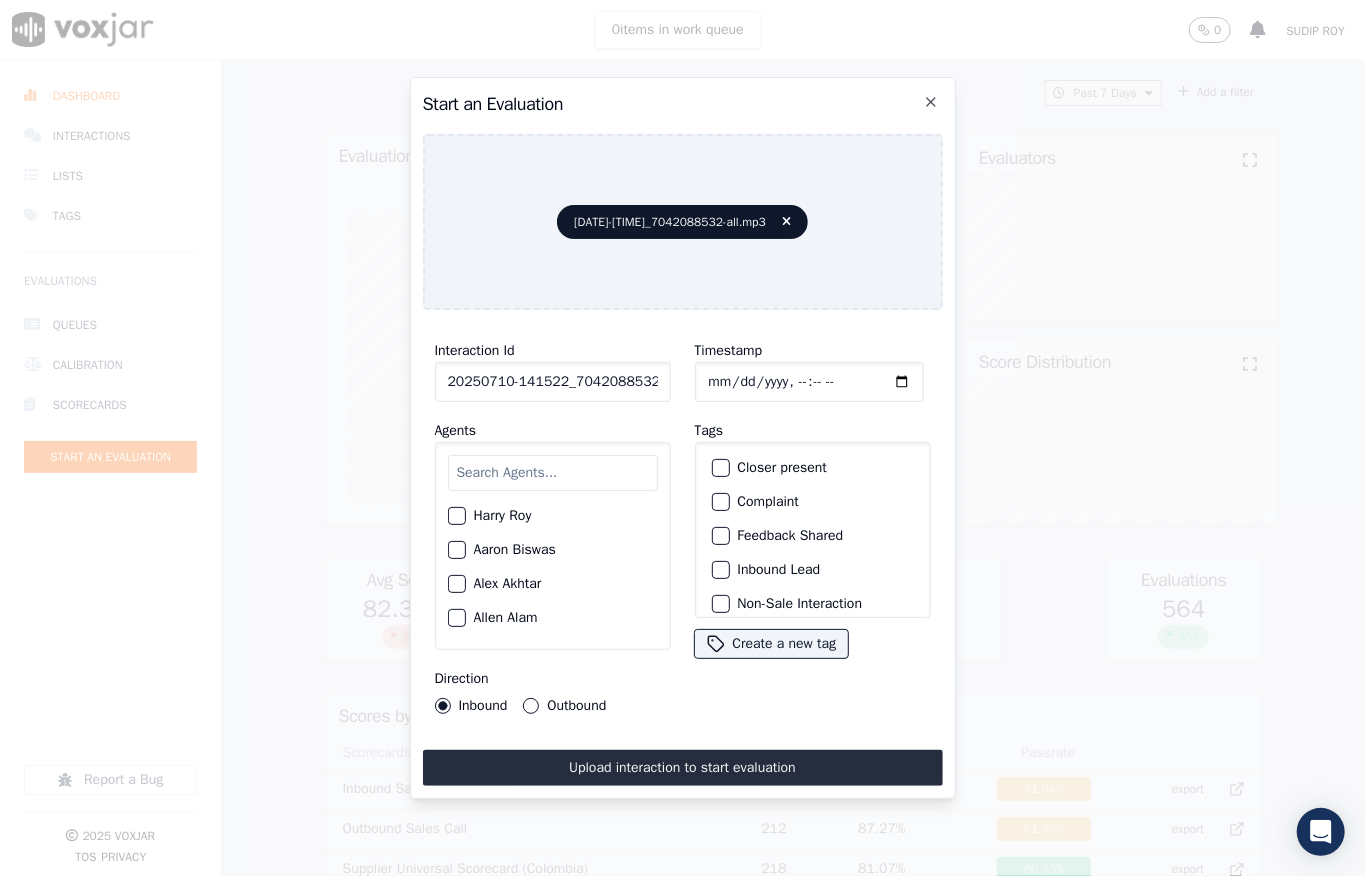 click on "Timestamp" 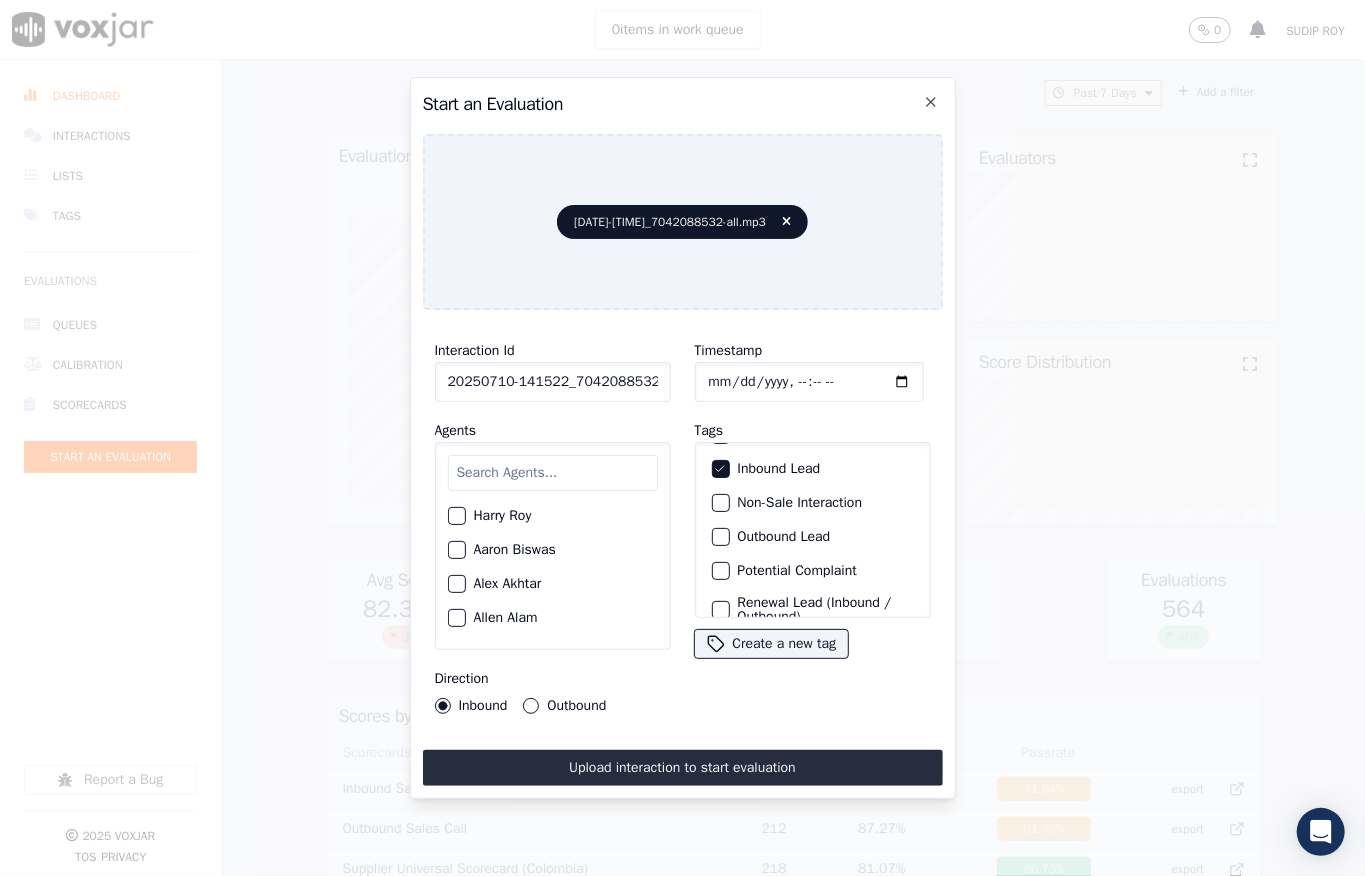 scroll, scrollTop: 200, scrollLeft: 0, axis: vertical 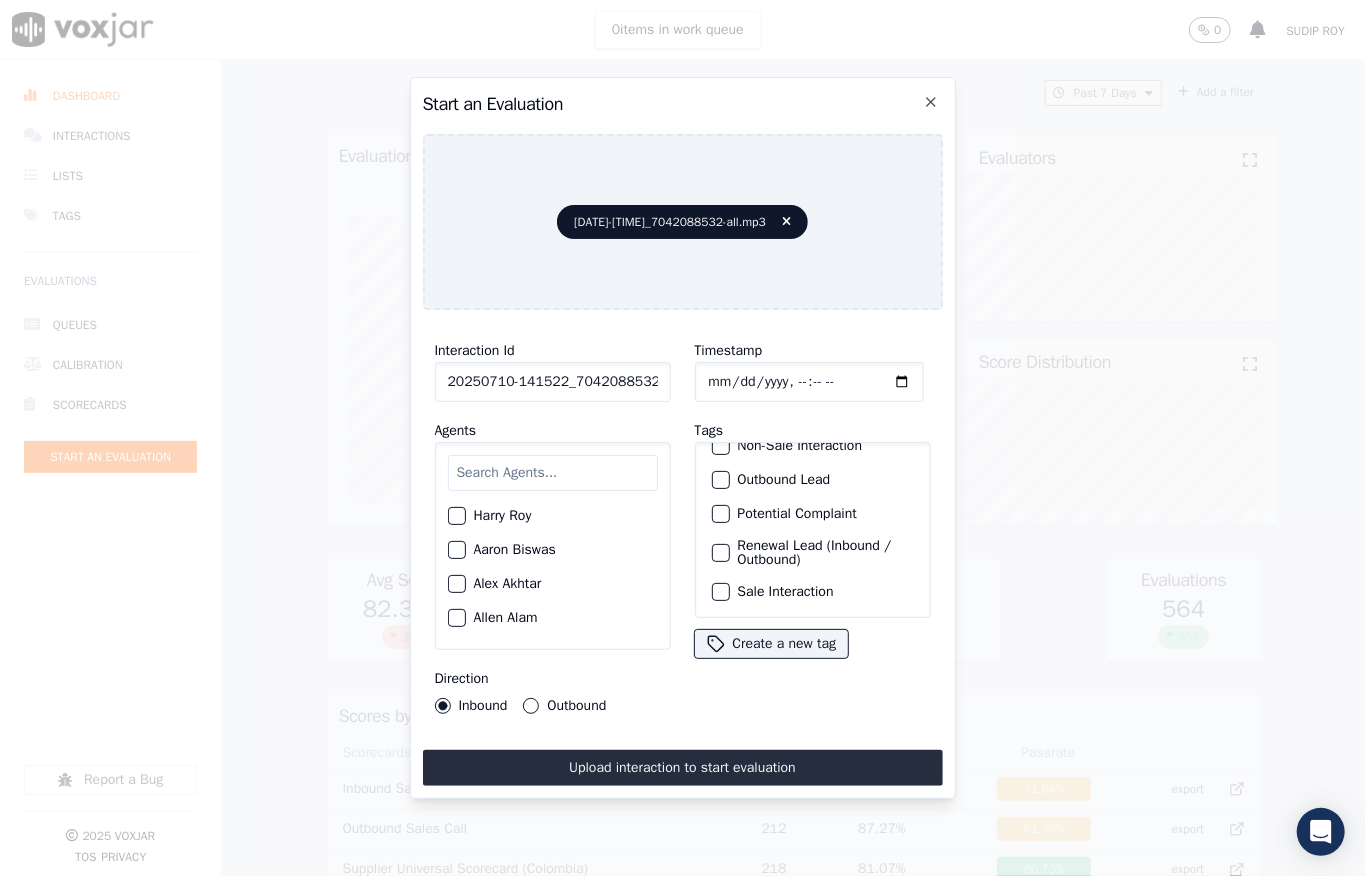 drag, startPoint x: 712, startPoint y: 560, endPoint x: 700, endPoint y: 560, distance: 12 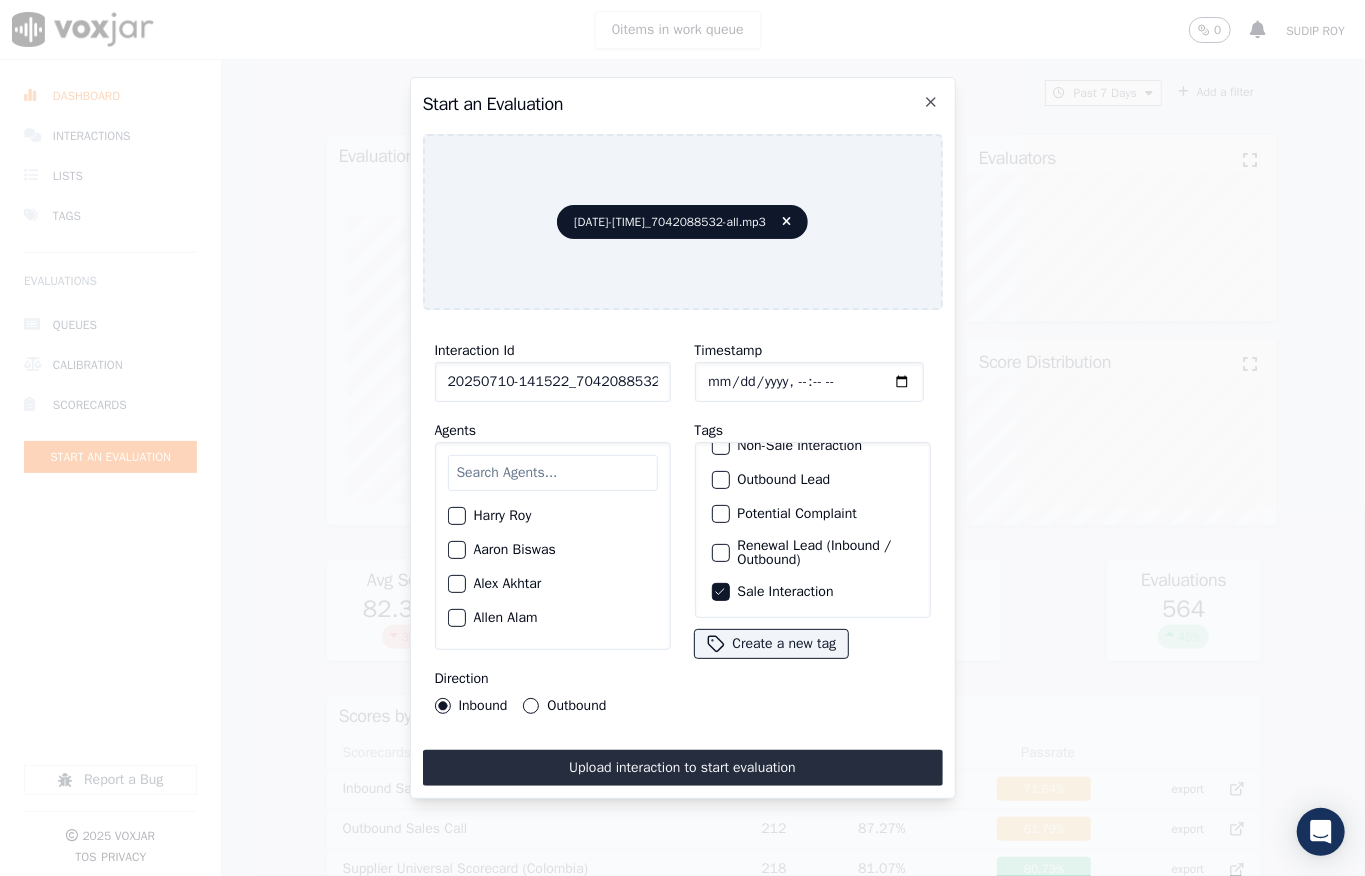 click at bounding box center (553, 473) 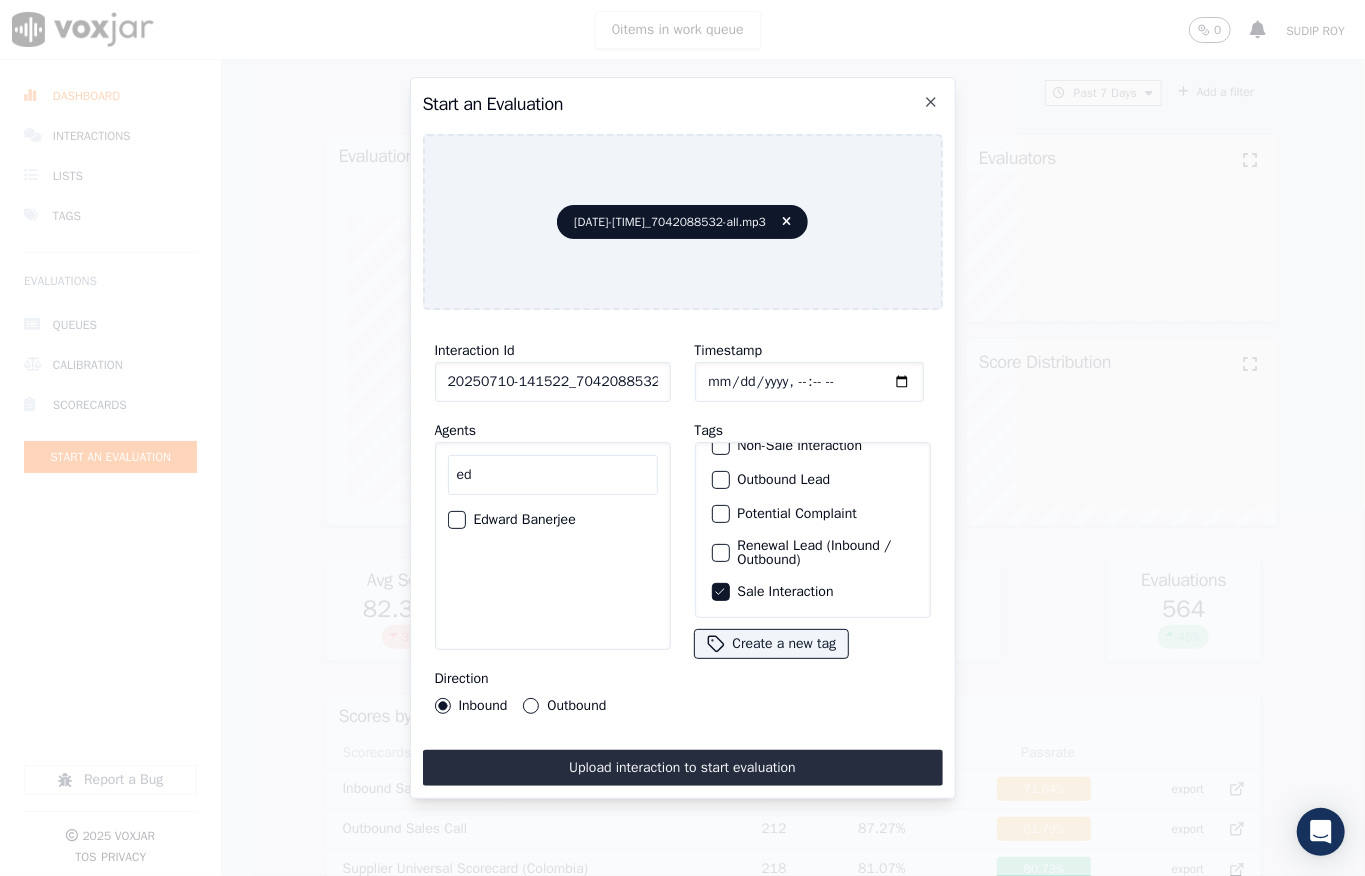 type on "ed" 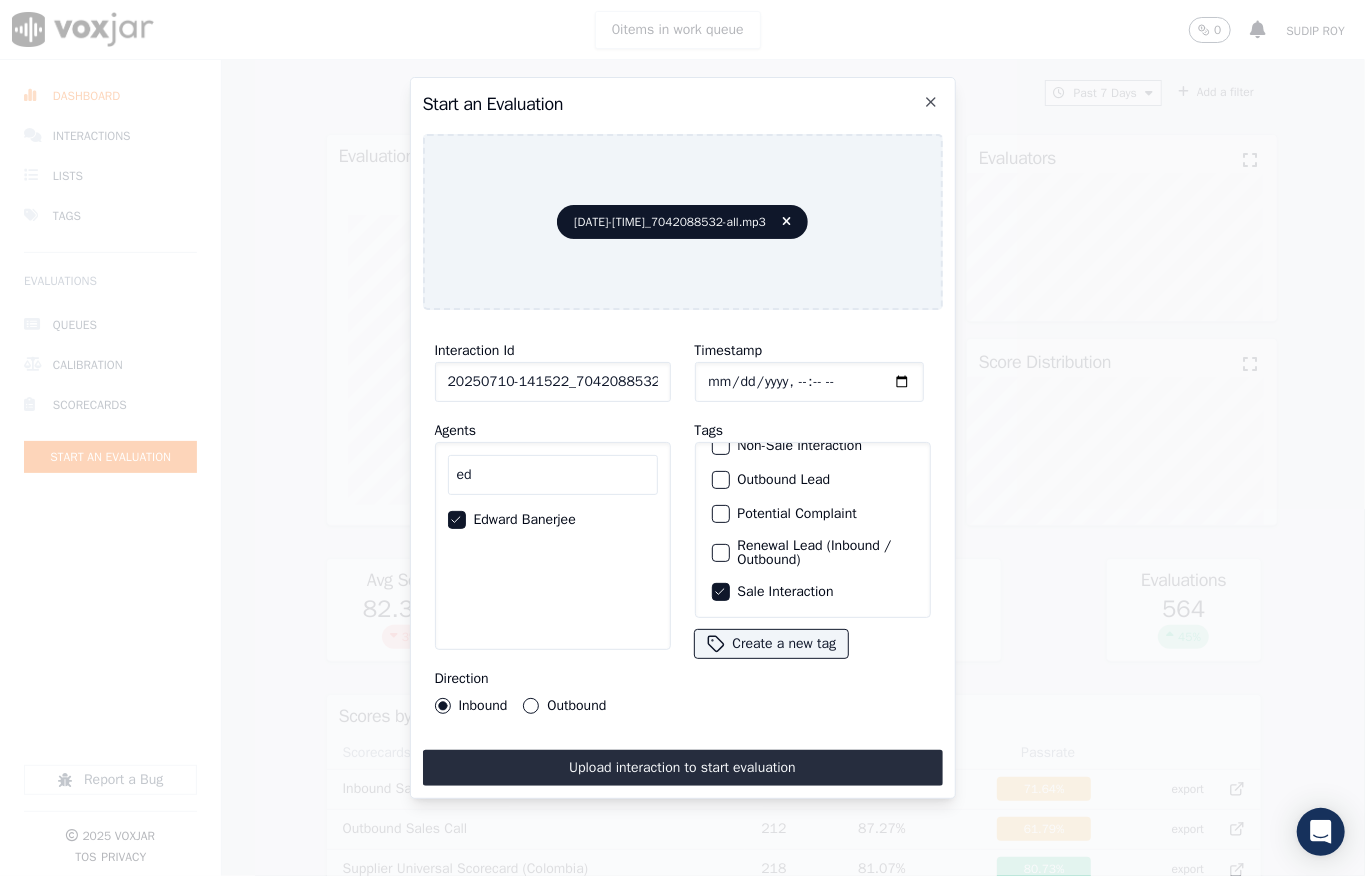 scroll, scrollTop: 0, scrollLeft: 32, axis: horizontal 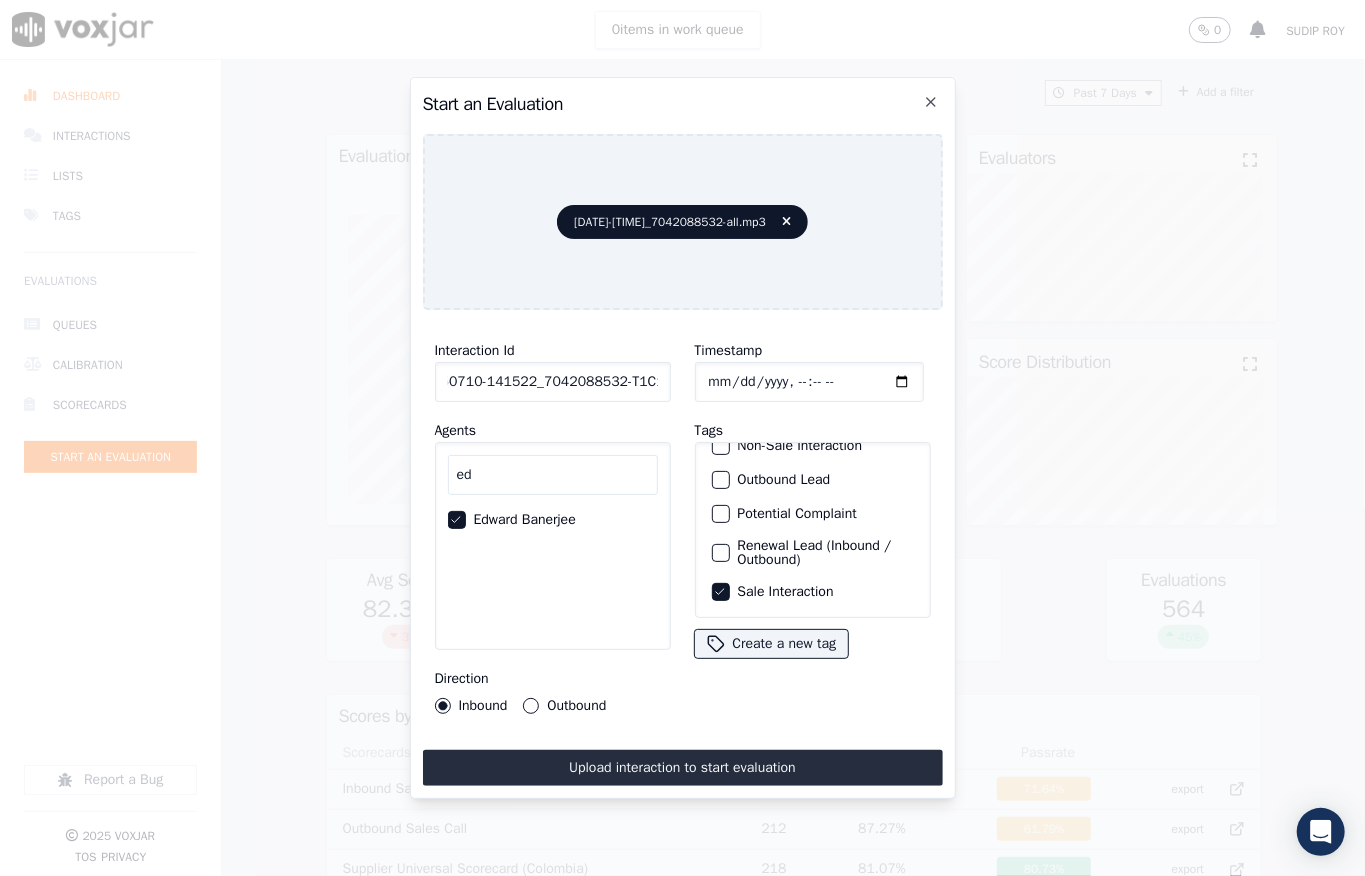 drag, startPoint x: 645, startPoint y: 364, endPoint x: 704, endPoint y: 376, distance: 60.207973 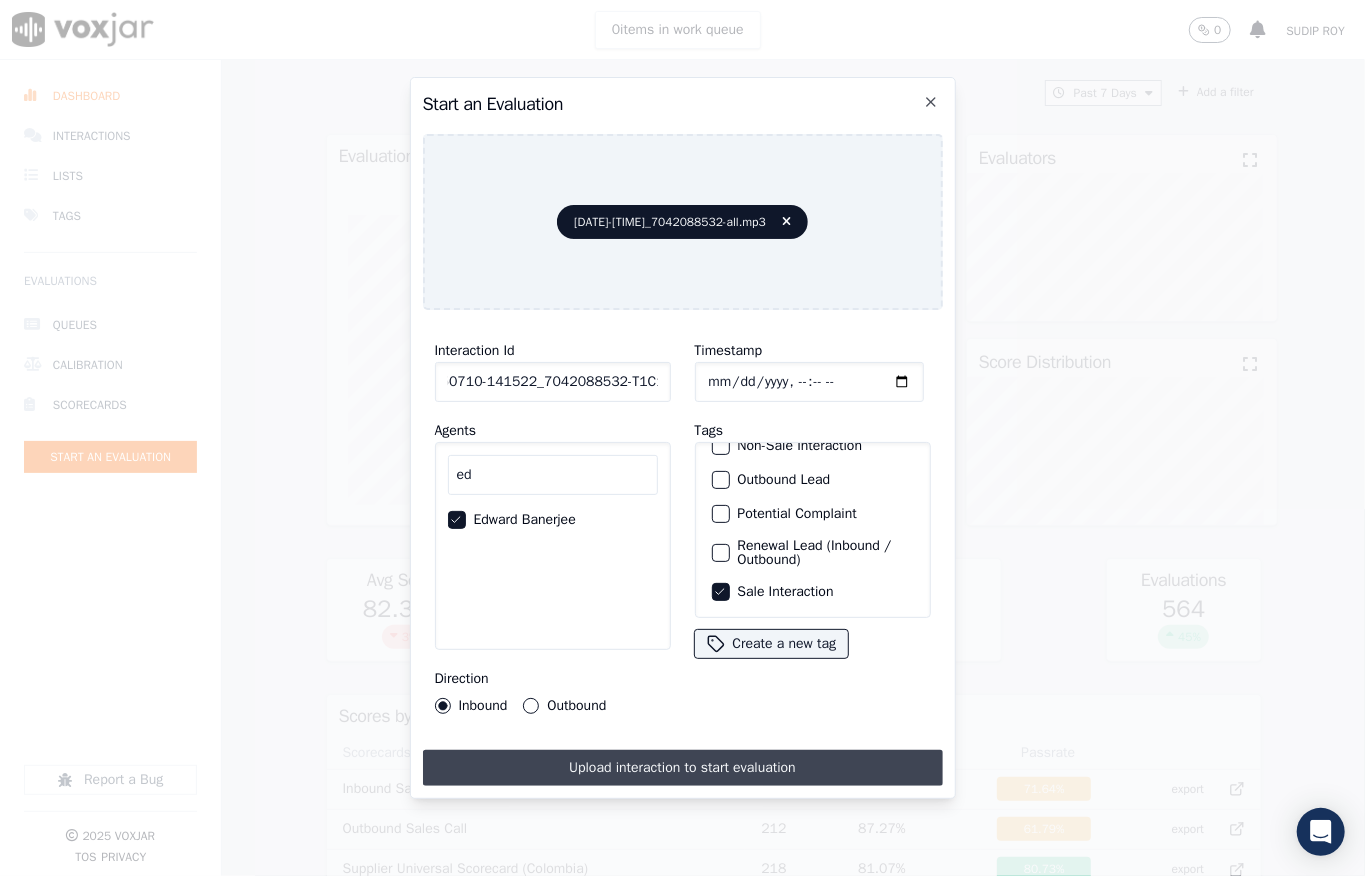 scroll, scrollTop: 0, scrollLeft: 0, axis: both 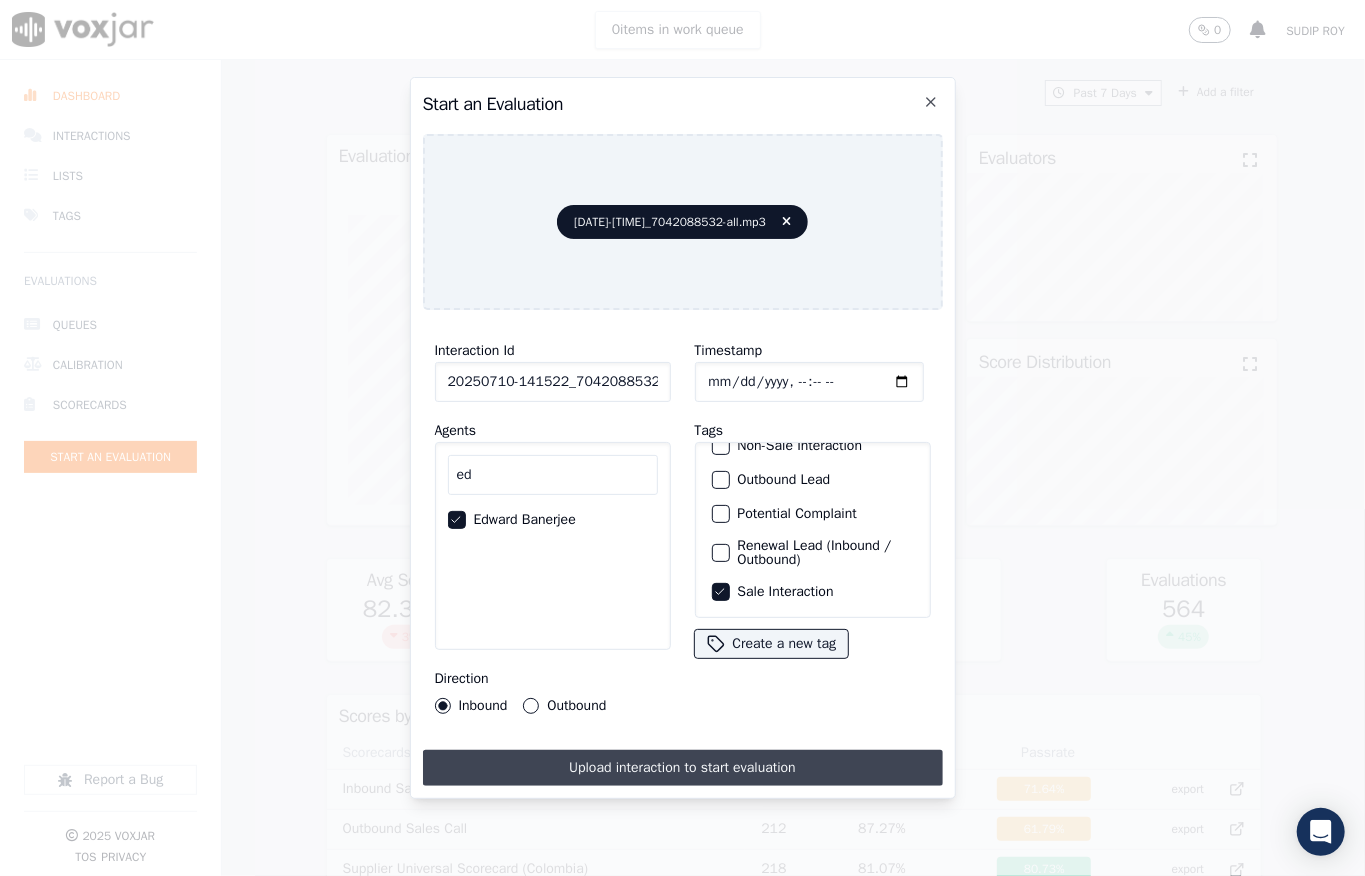 click on "Upload interaction to start evaluation" at bounding box center [683, 768] 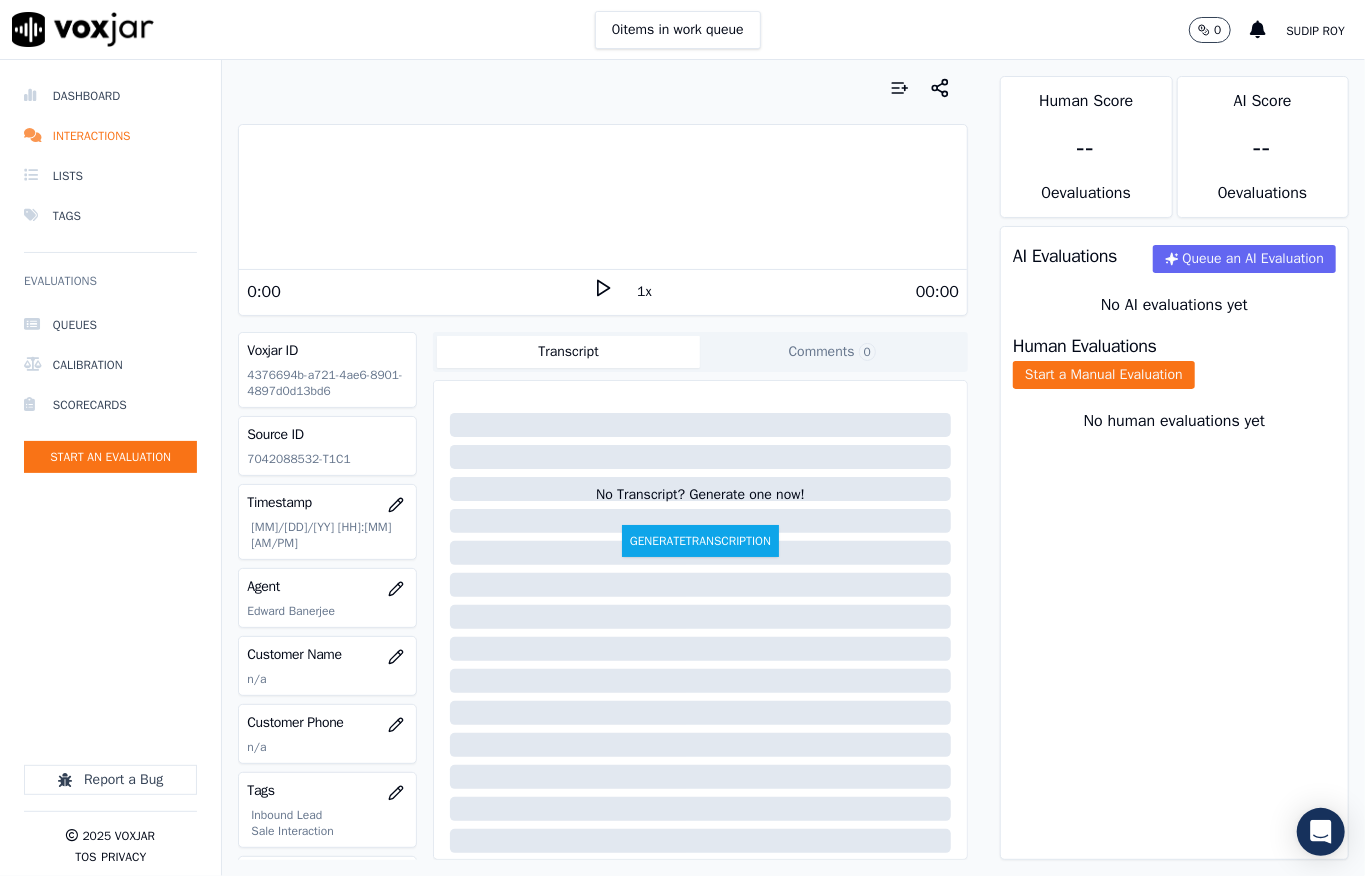 click on "Start a Manual Evaluation" 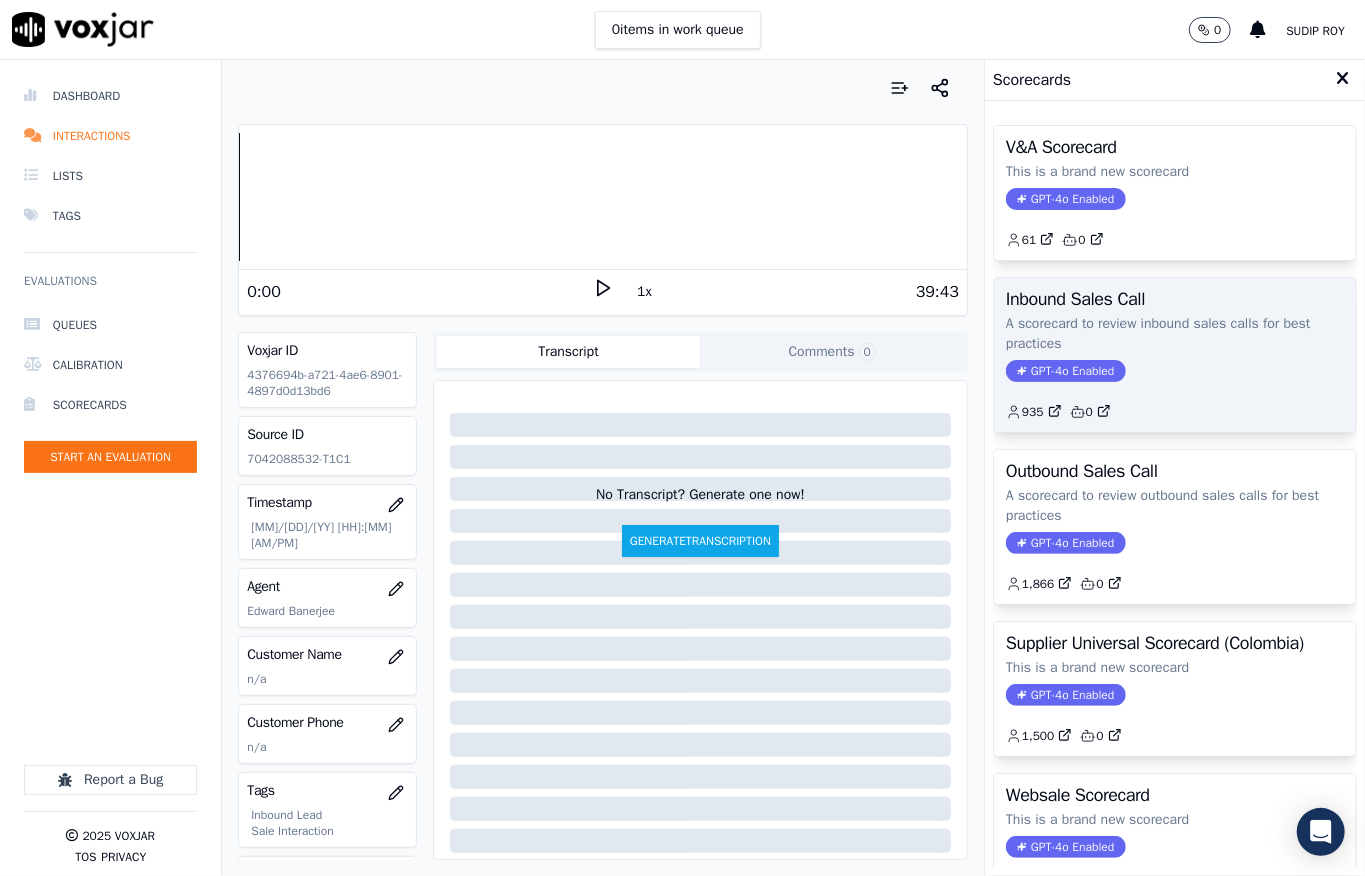click on "GPT-4o Enabled" at bounding box center (1065, 371) 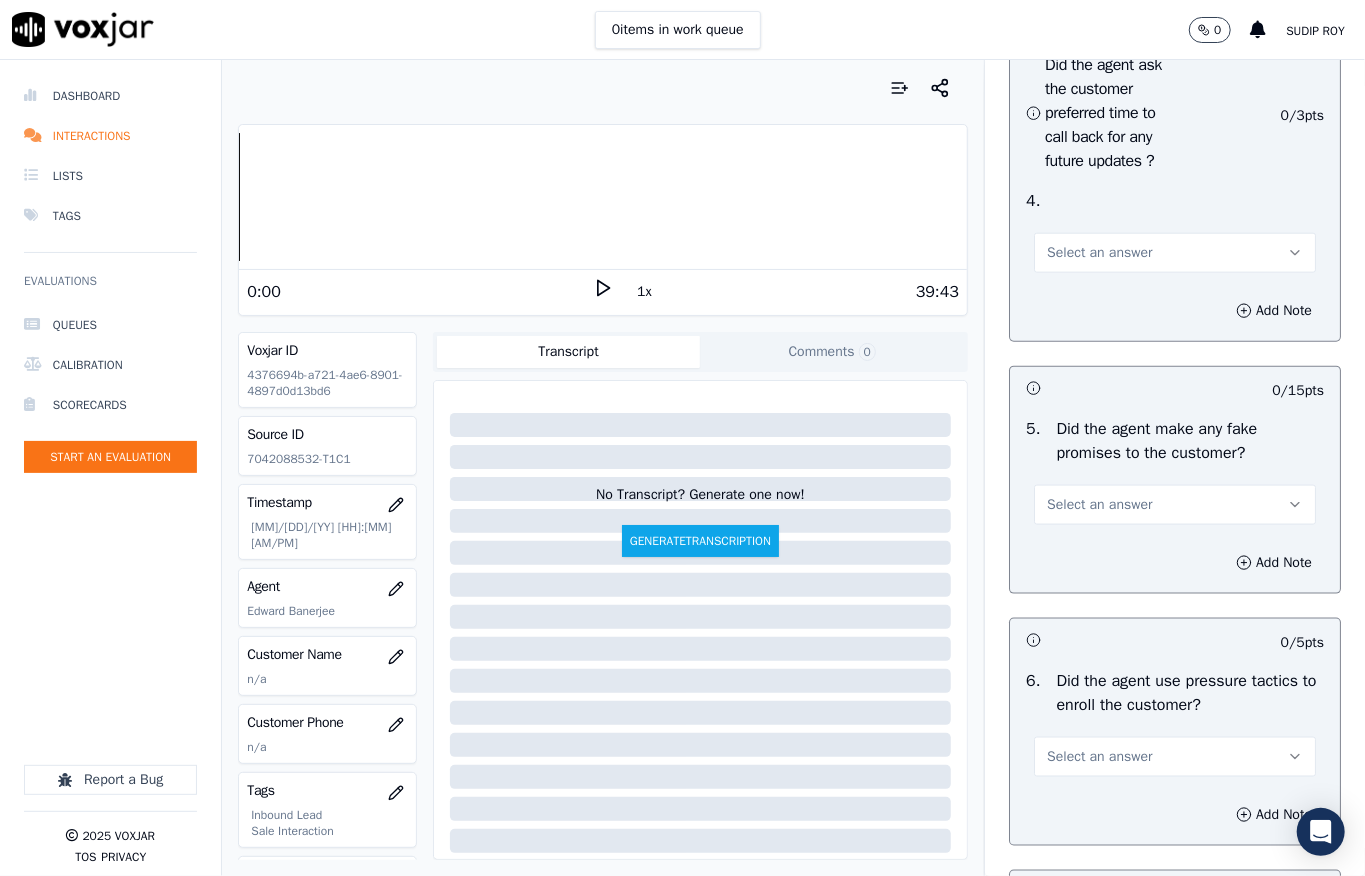 scroll, scrollTop: 5304, scrollLeft: 0, axis: vertical 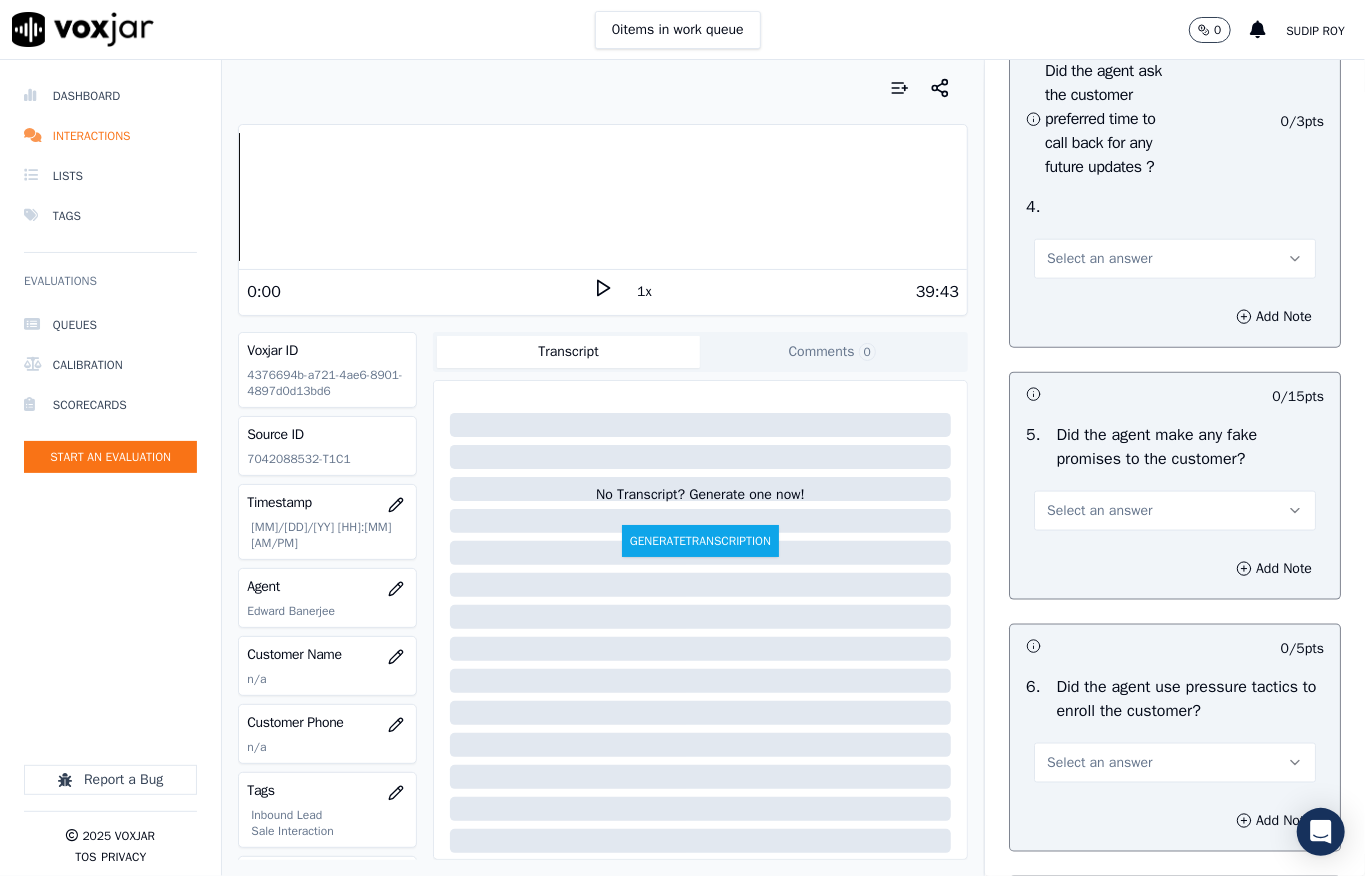 drag, startPoint x: 1018, startPoint y: 357, endPoint x: 1074, endPoint y: 374, distance: 58.5235 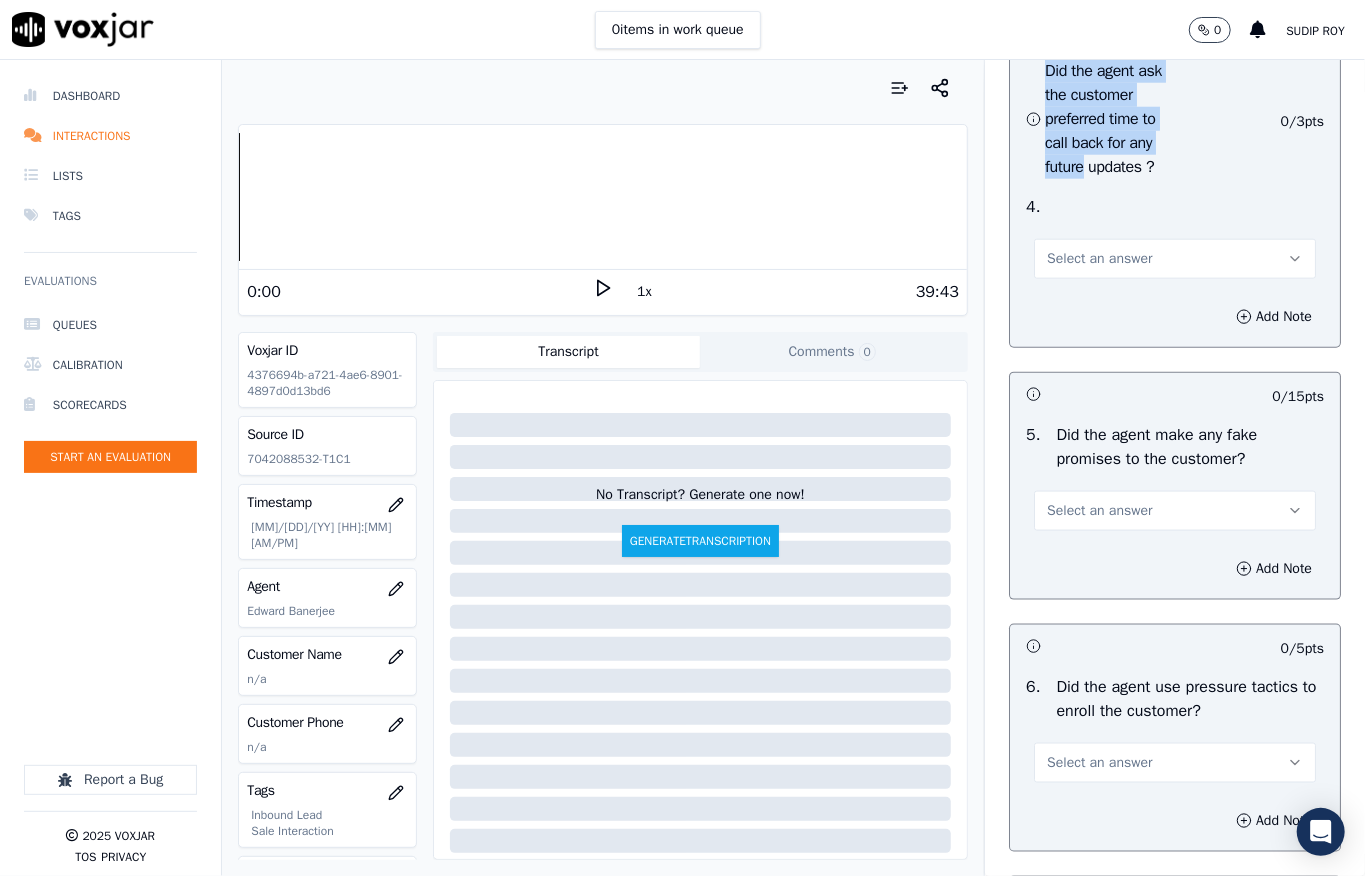 drag, startPoint x: 978, startPoint y: 360, endPoint x: 1090, endPoint y: 397, distance: 117.953384 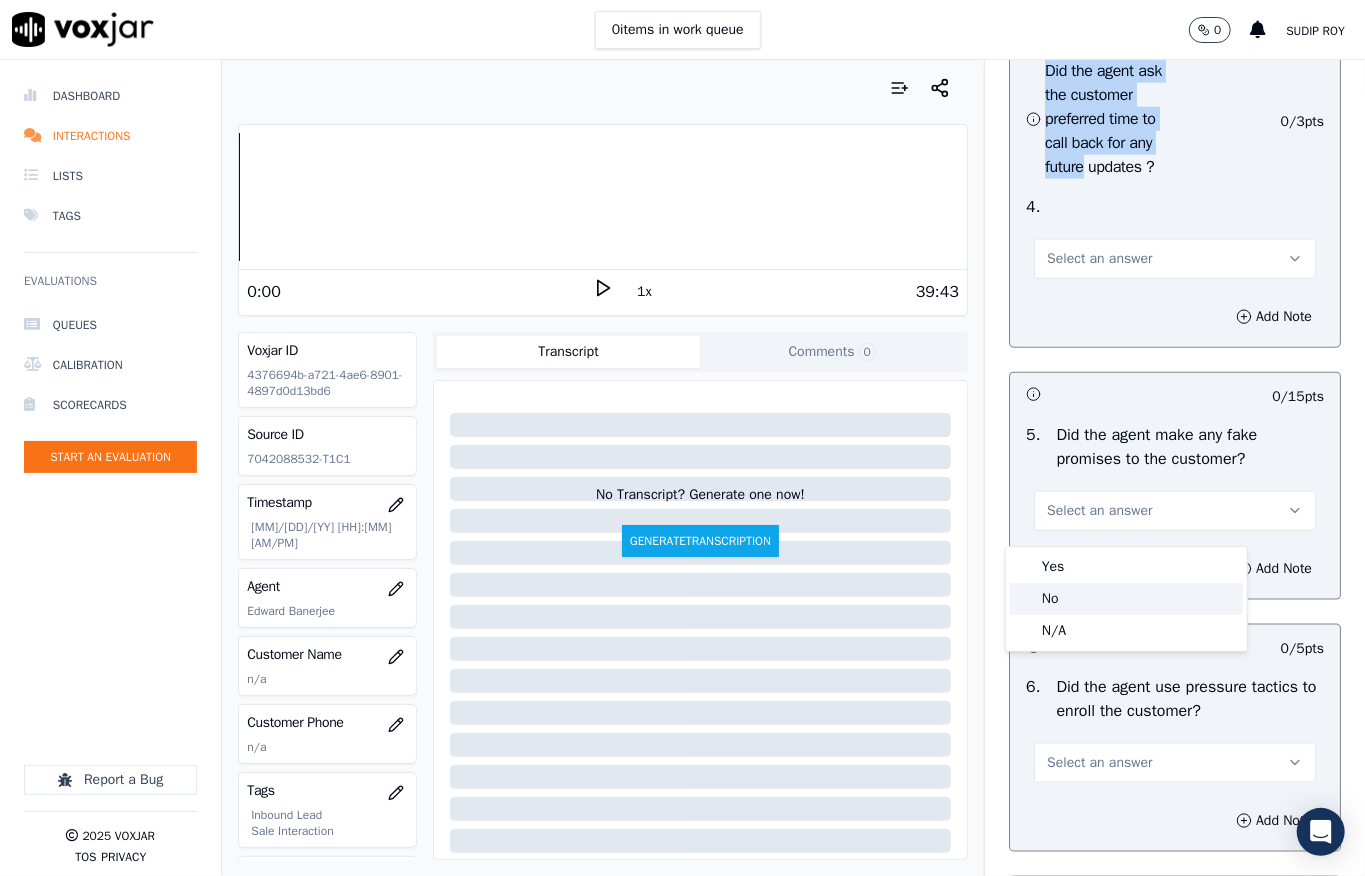 click on "No" 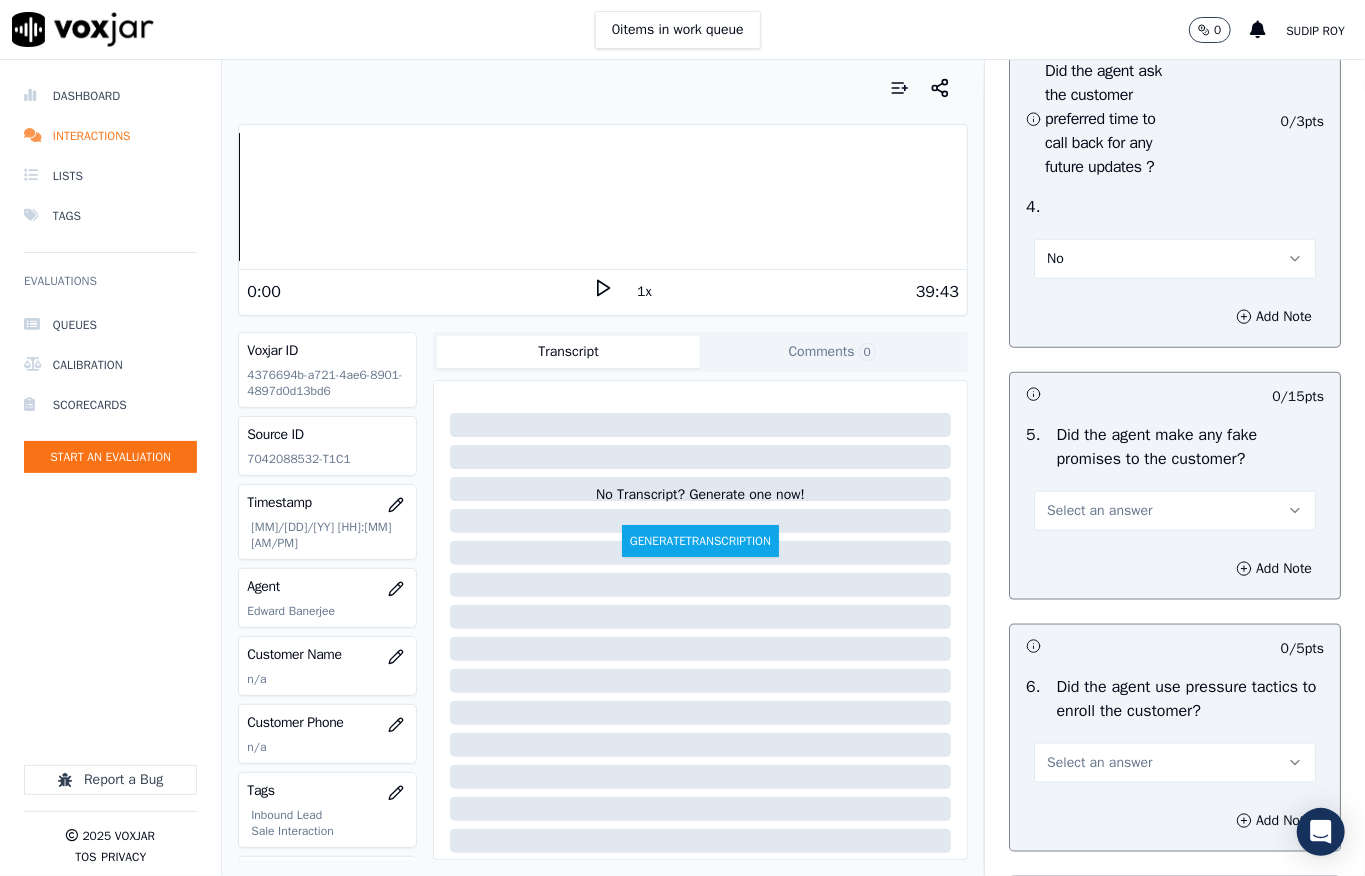 click on "4 .     No" at bounding box center (1175, 237) 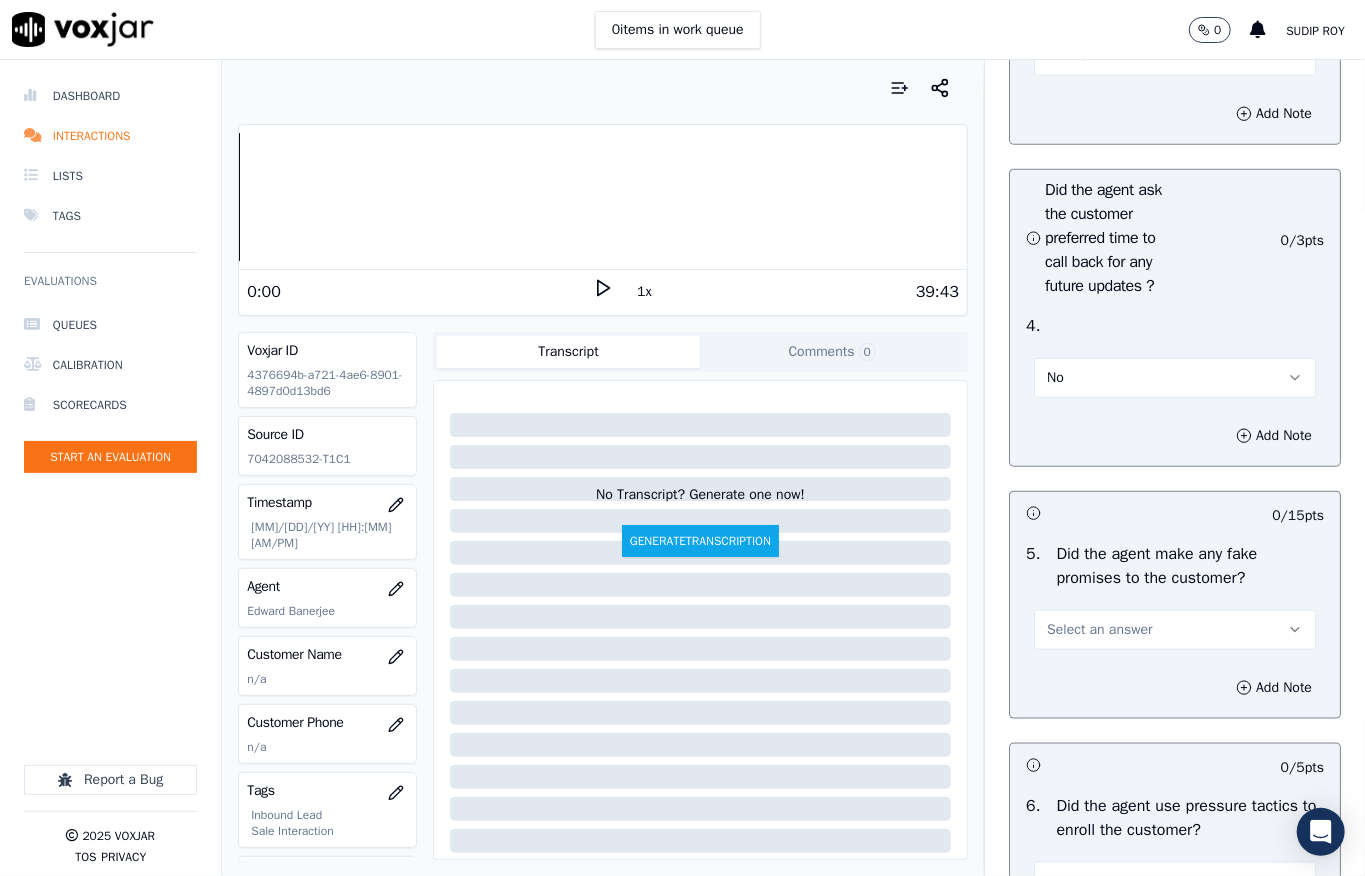 scroll, scrollTop: 5172, scrollLeft: 0, axis: vertical 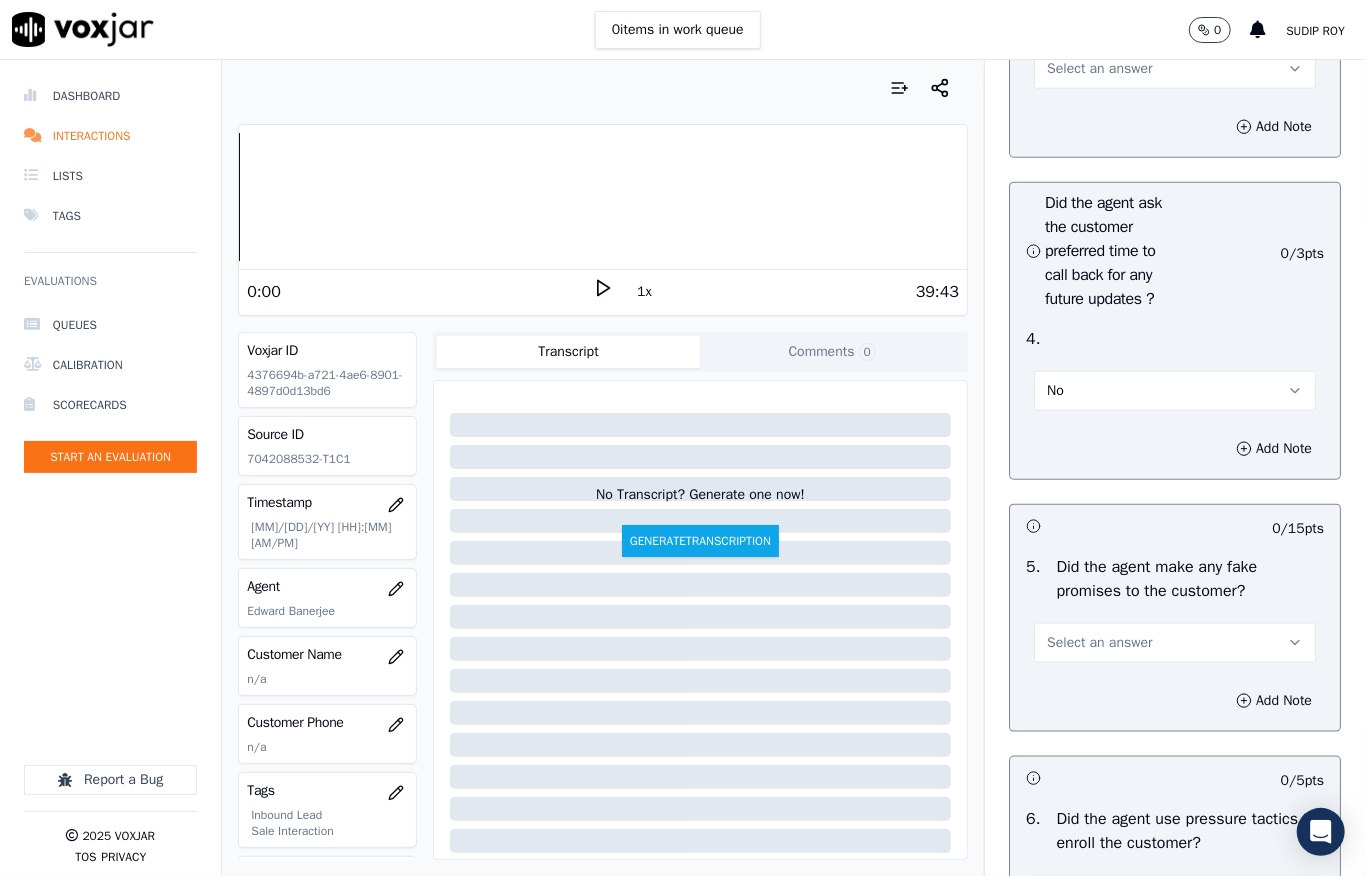 click on "Select an answer" at bounding box center (1099, 69) 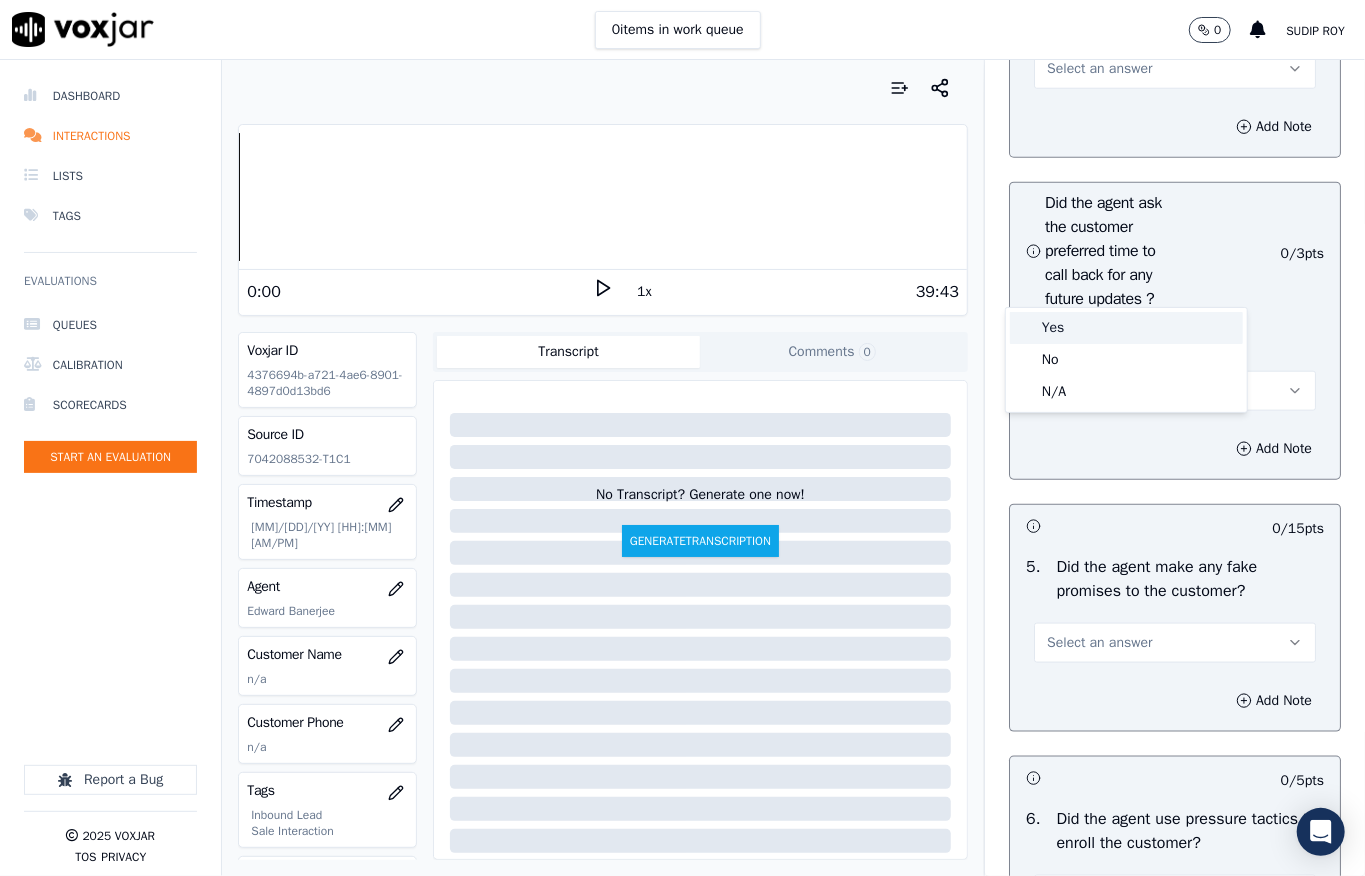 click on "Yes" at bounding box center (1126, 328) 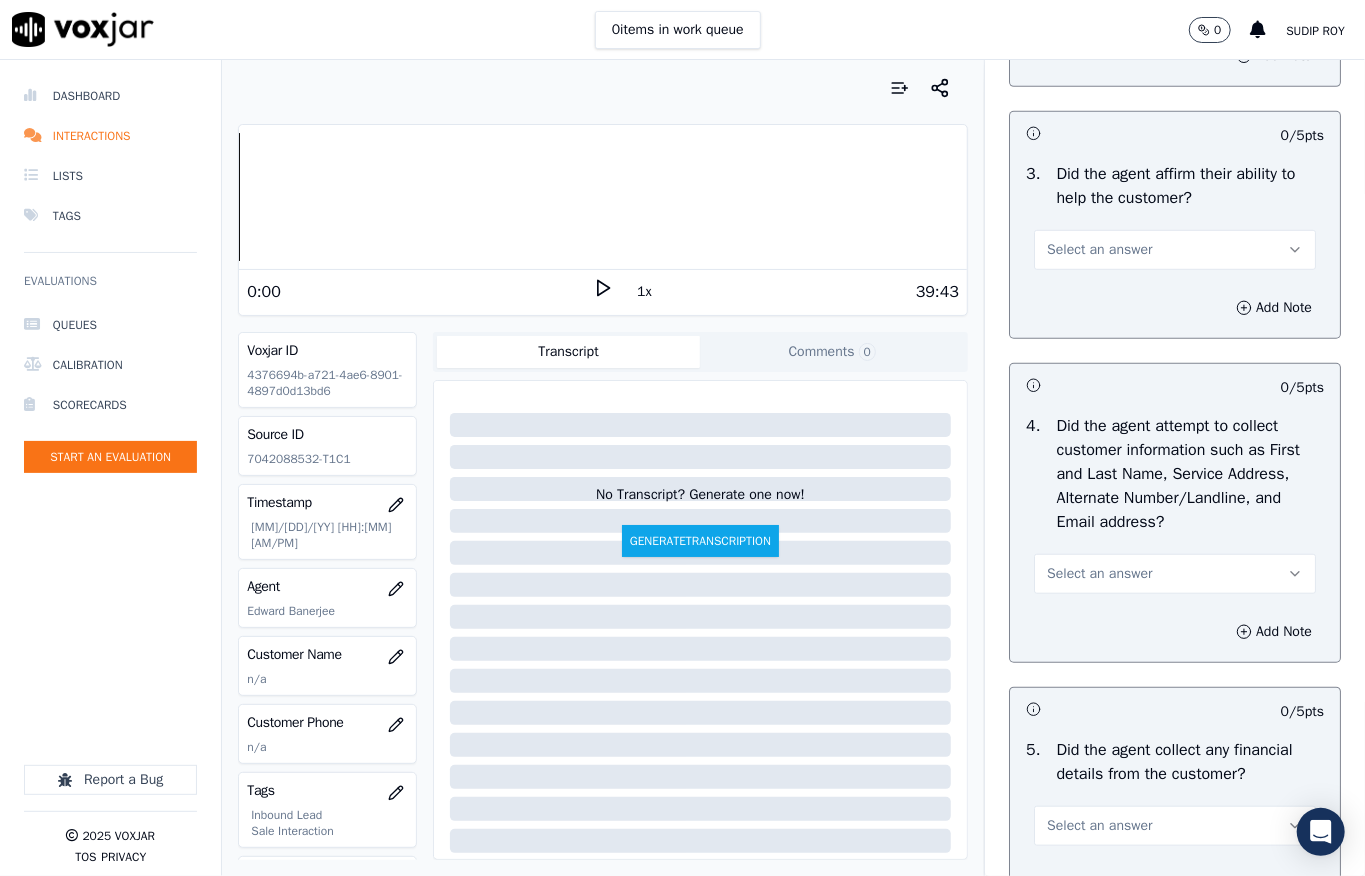 scroll, scrollTop: 0, scrollLeft: 0, axis: both 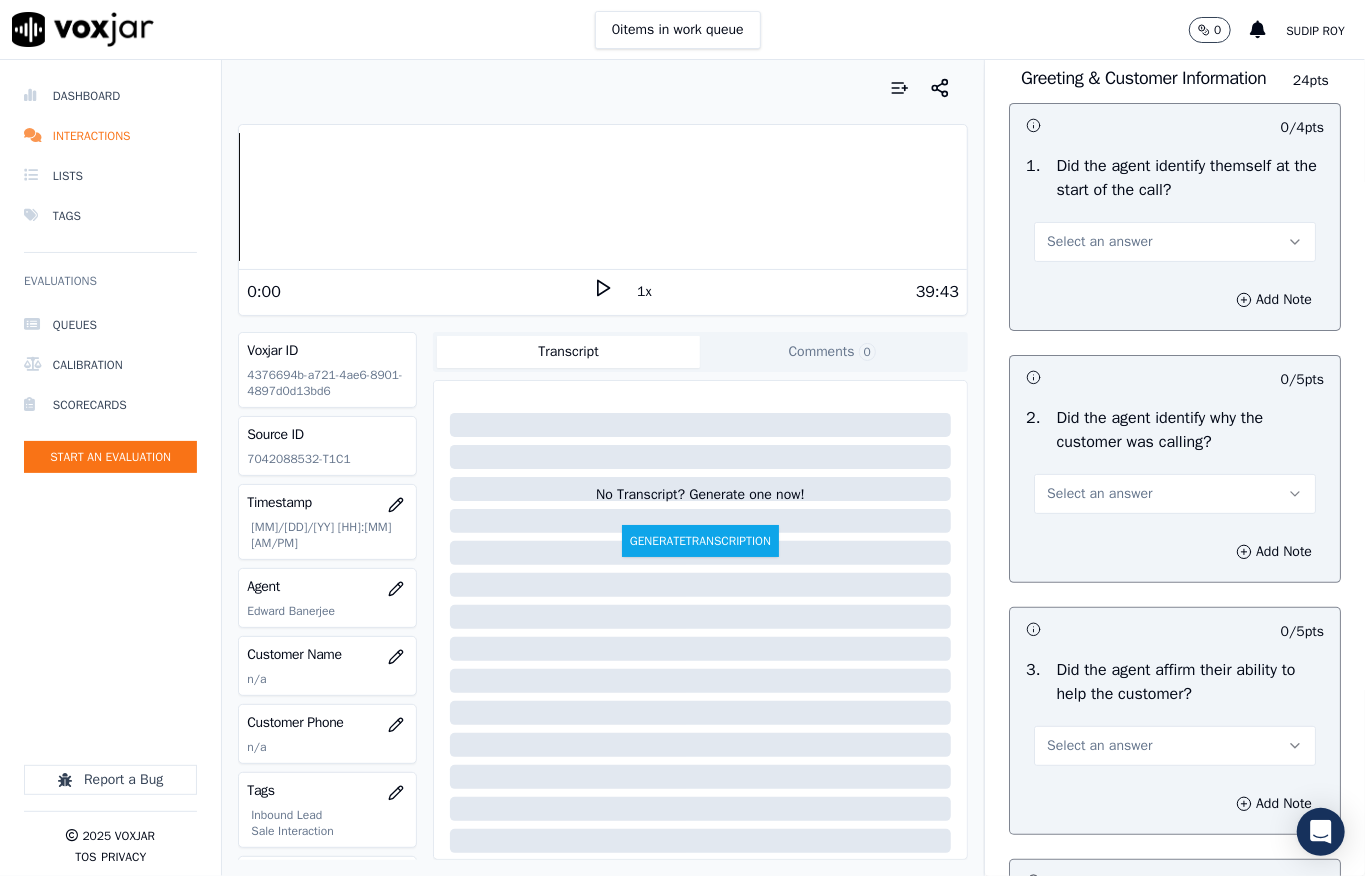 click on "Select an answer" at bounding box center [1175, 242] 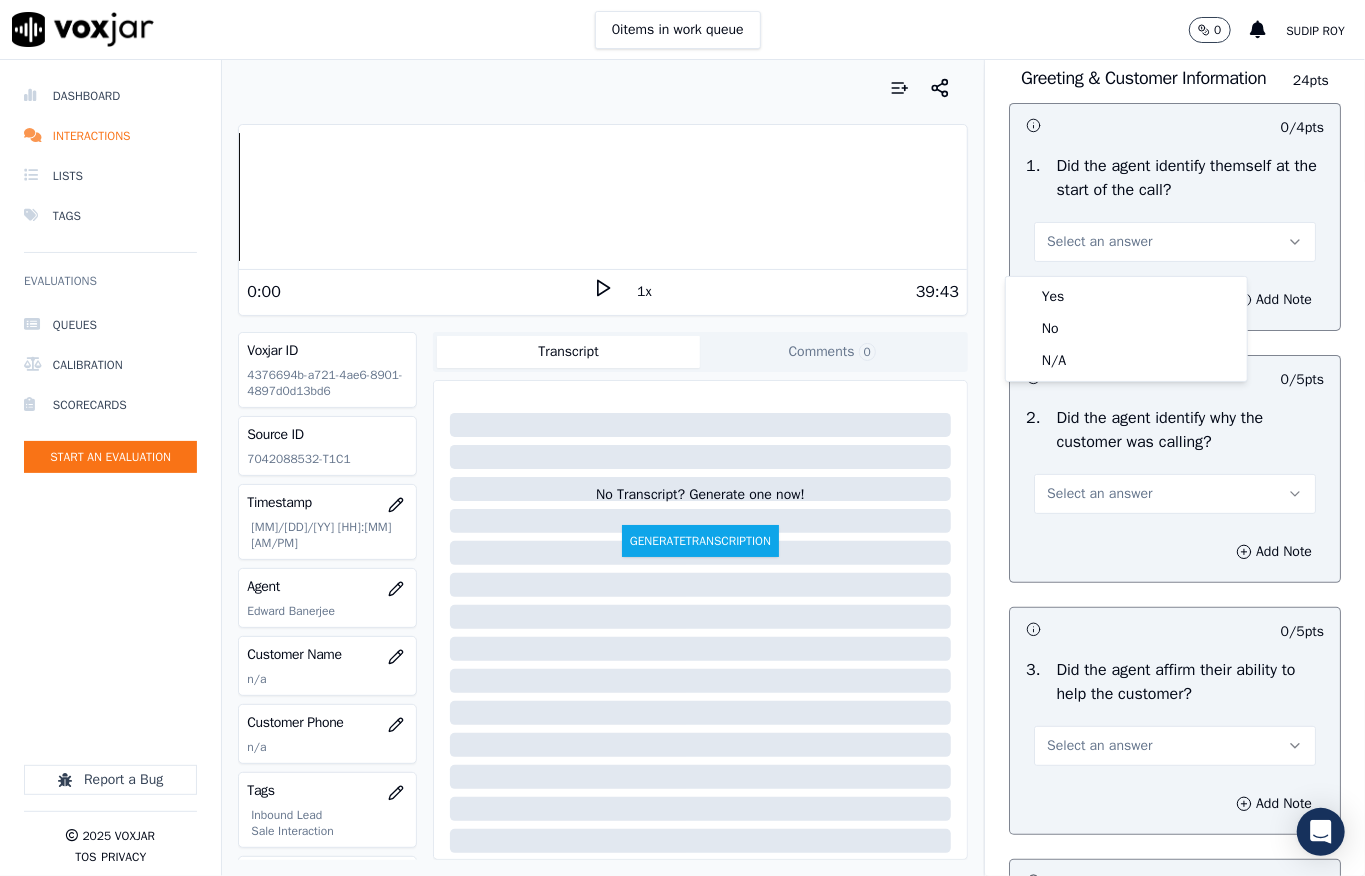 click on "Yes" at bounding box center (1126, 297) 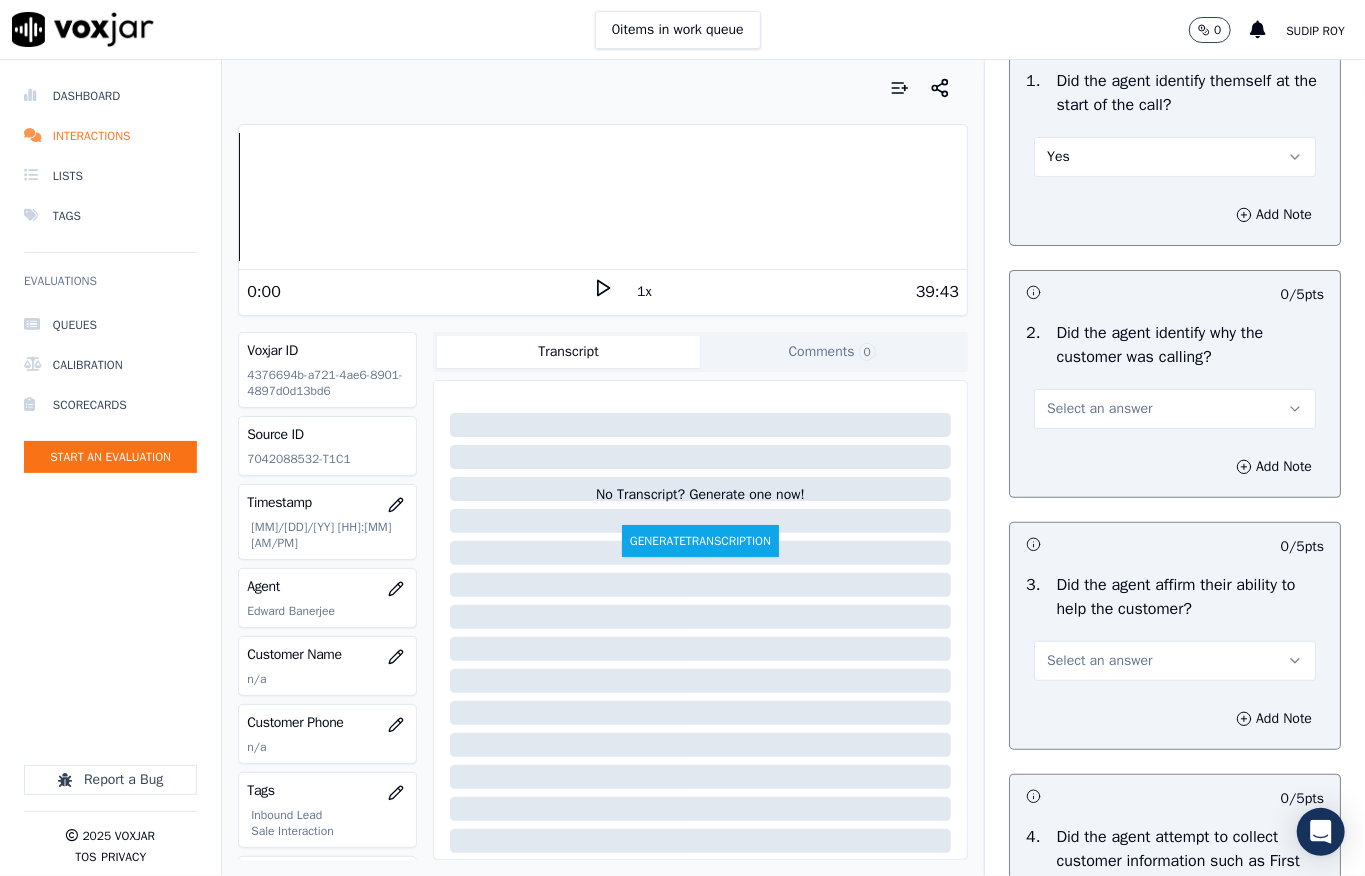 scroll, scrollTop: 266, scrollLeft: 0, axis: vertical 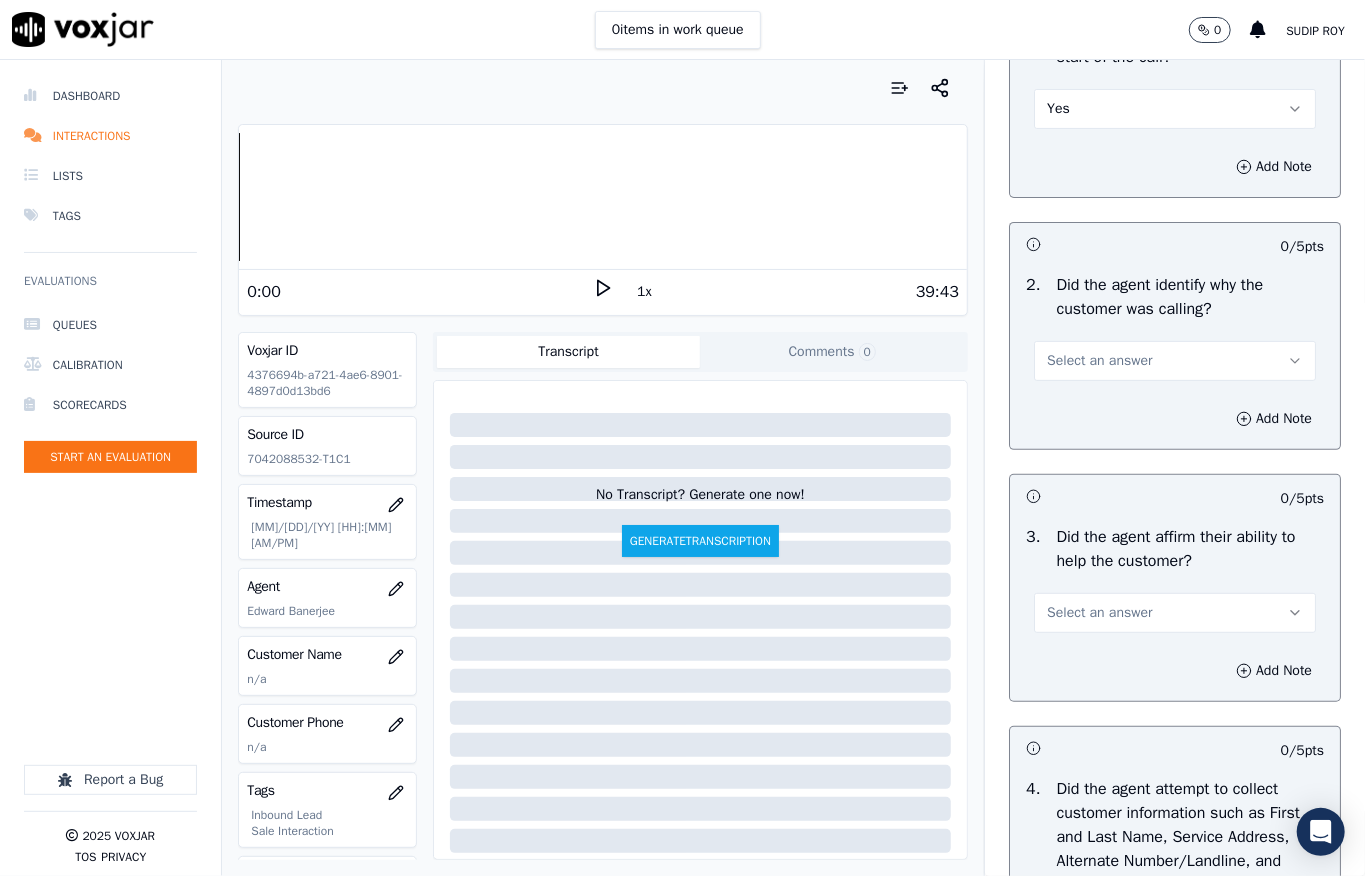 click on "Select an answer" at bounding box center [1099, 361] 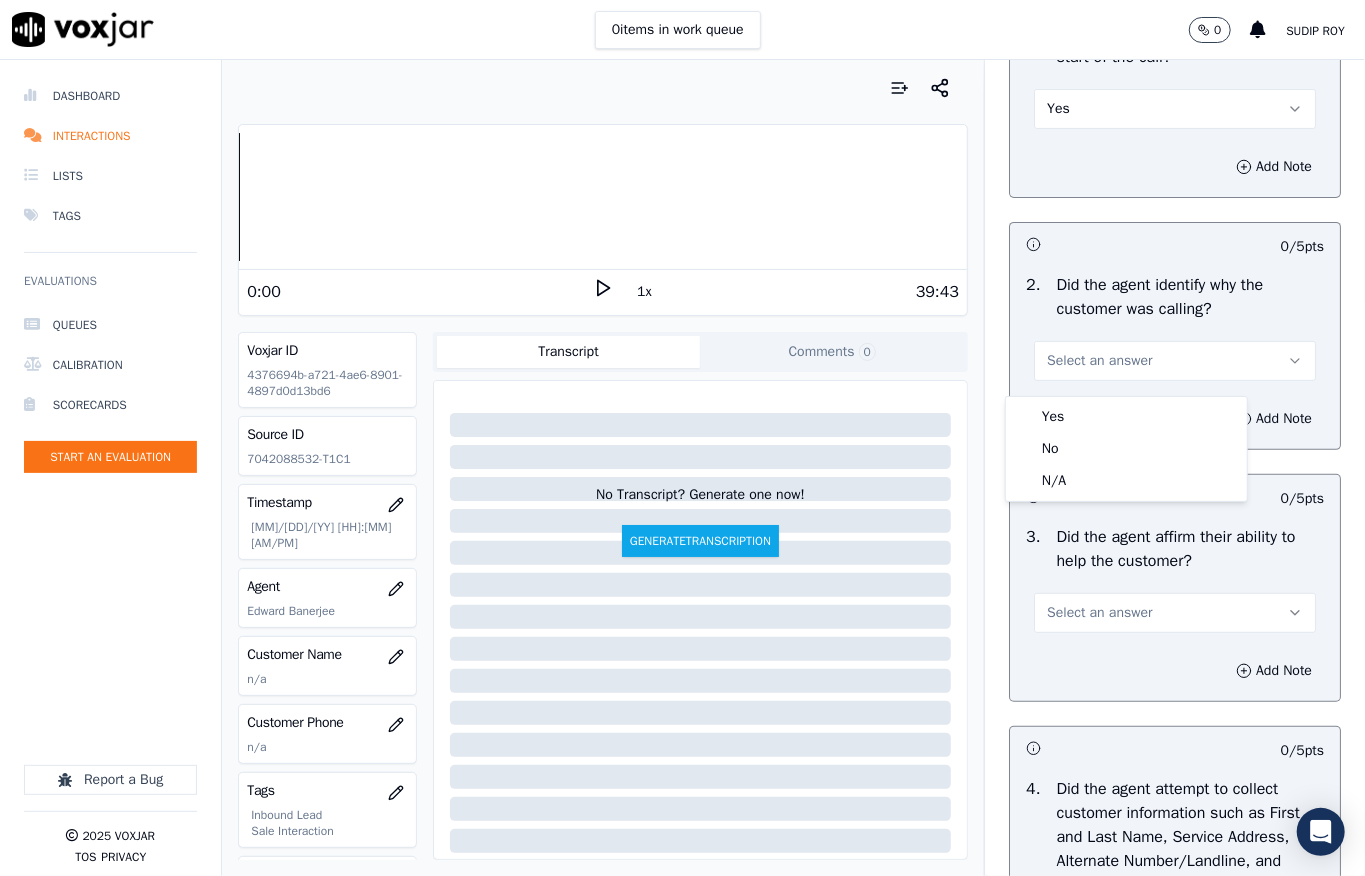 click on "Yes" at bounding box center (1126, 417) 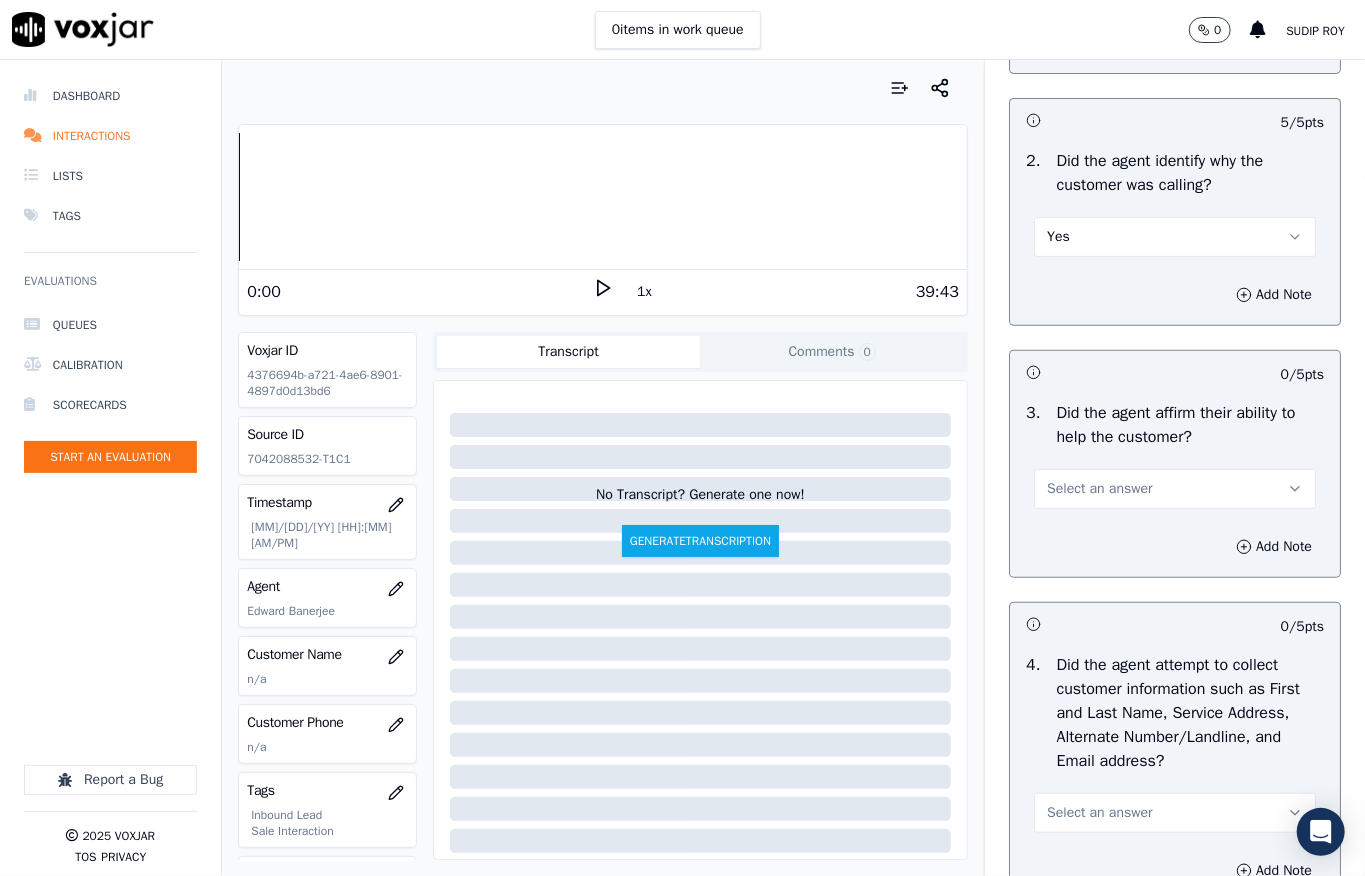 scroll, scrollTop: 533, scrollLeft: 0, axis: vertical 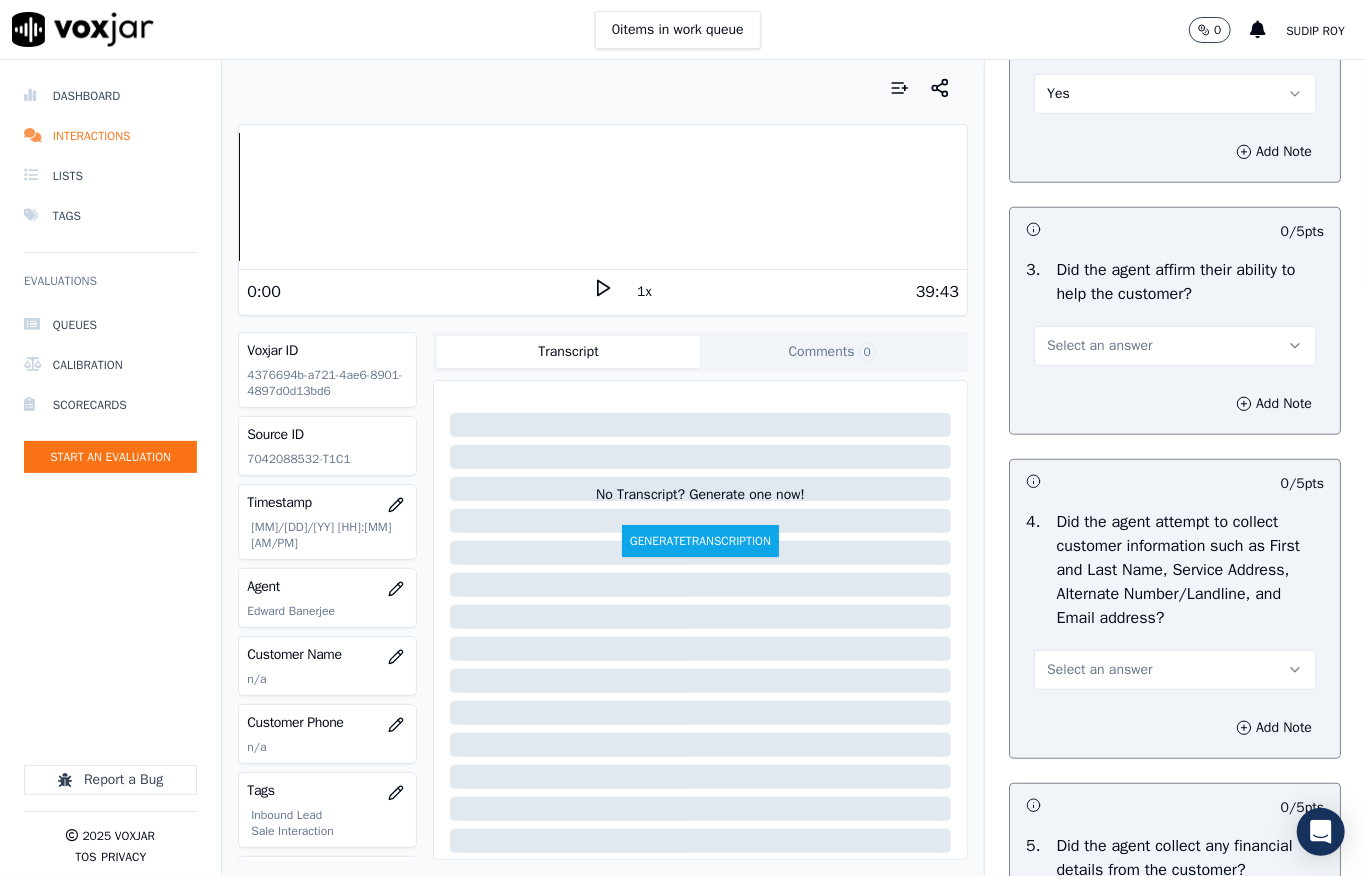 click on "Select an answer" at bounding box center (1175, 346) 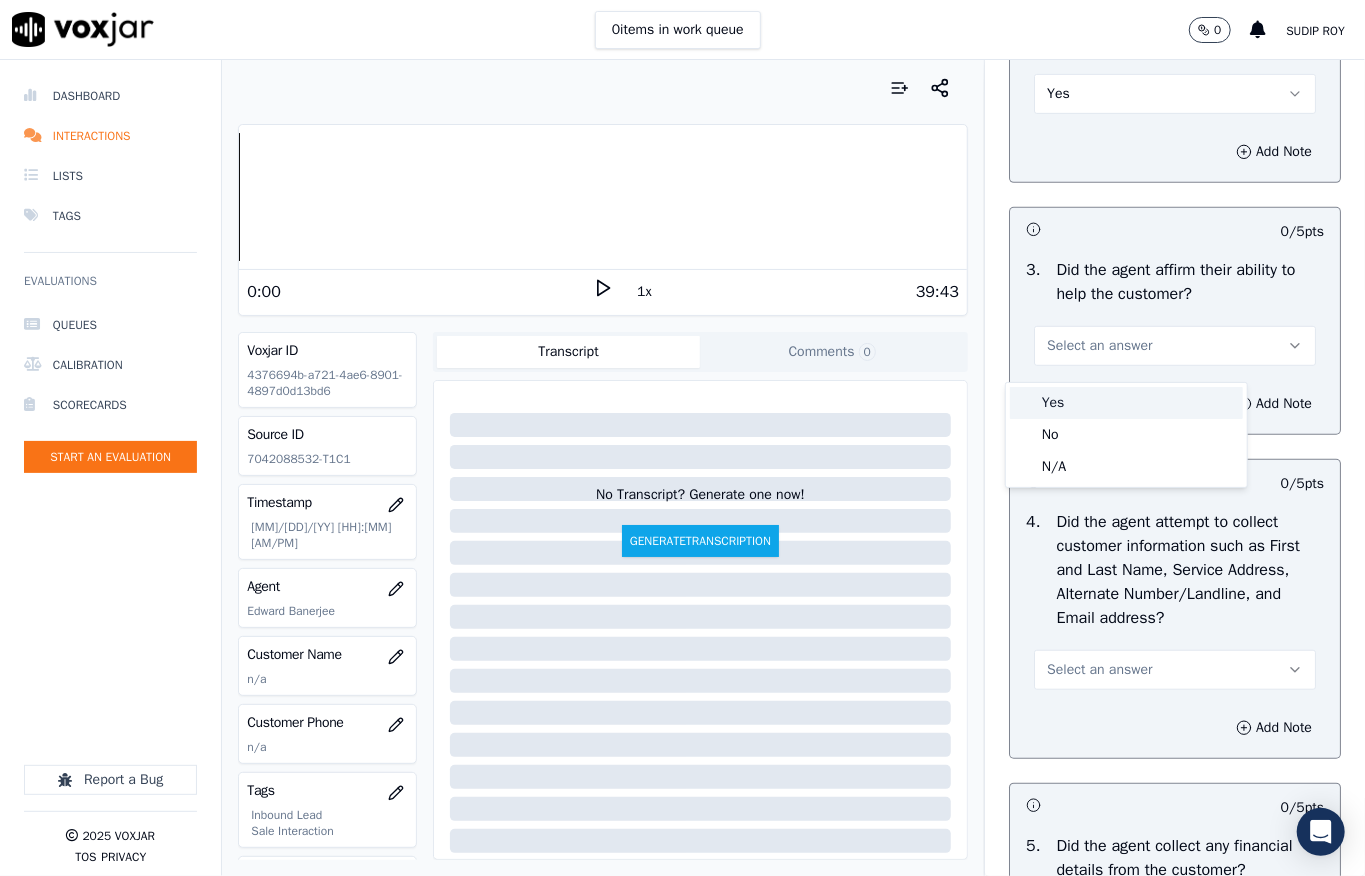 click on "Yes" at bounding box center (1126, 403) 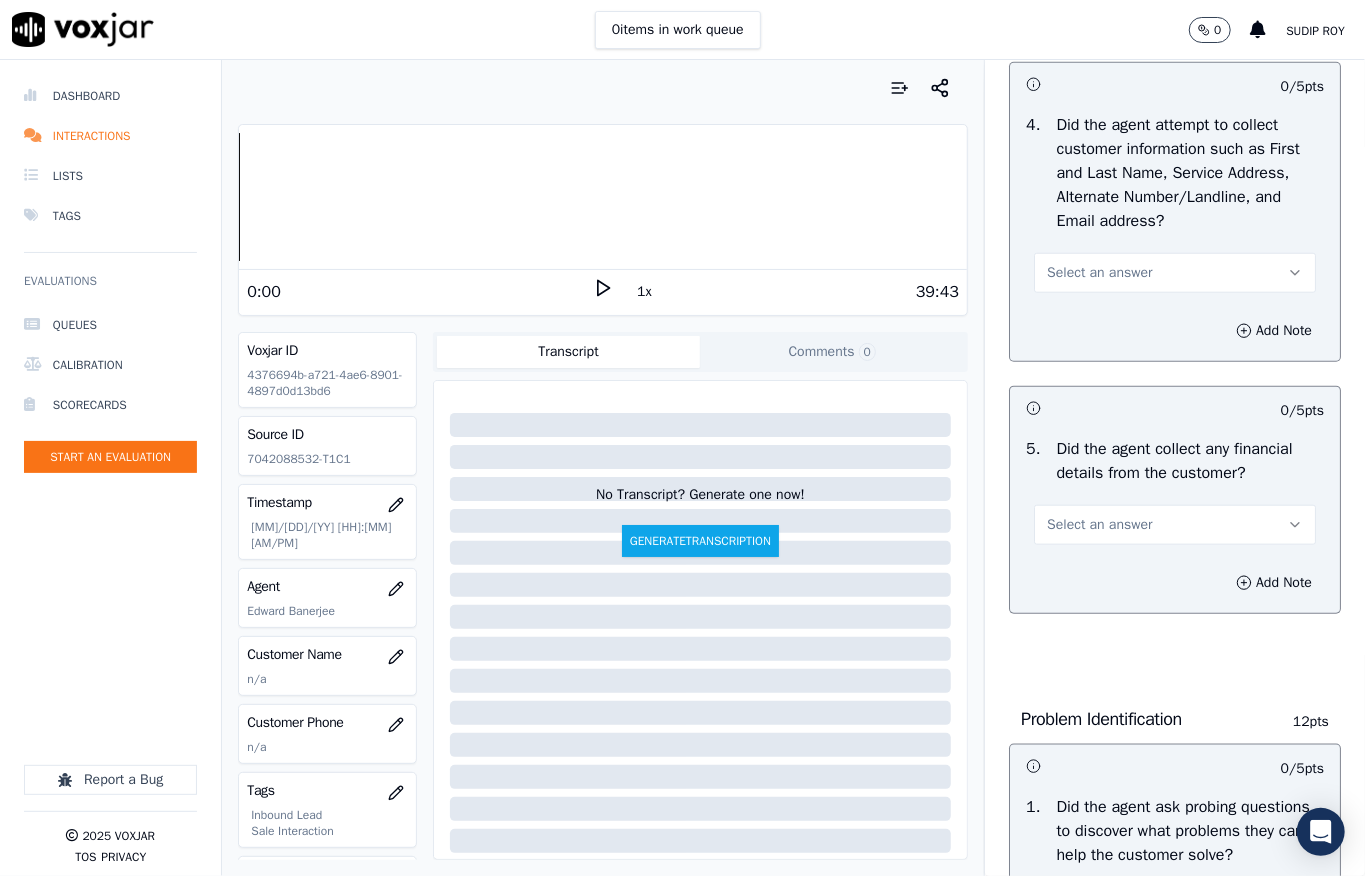 scroll, scrollTop: 933, scrollLeft: 0, axis: vertical 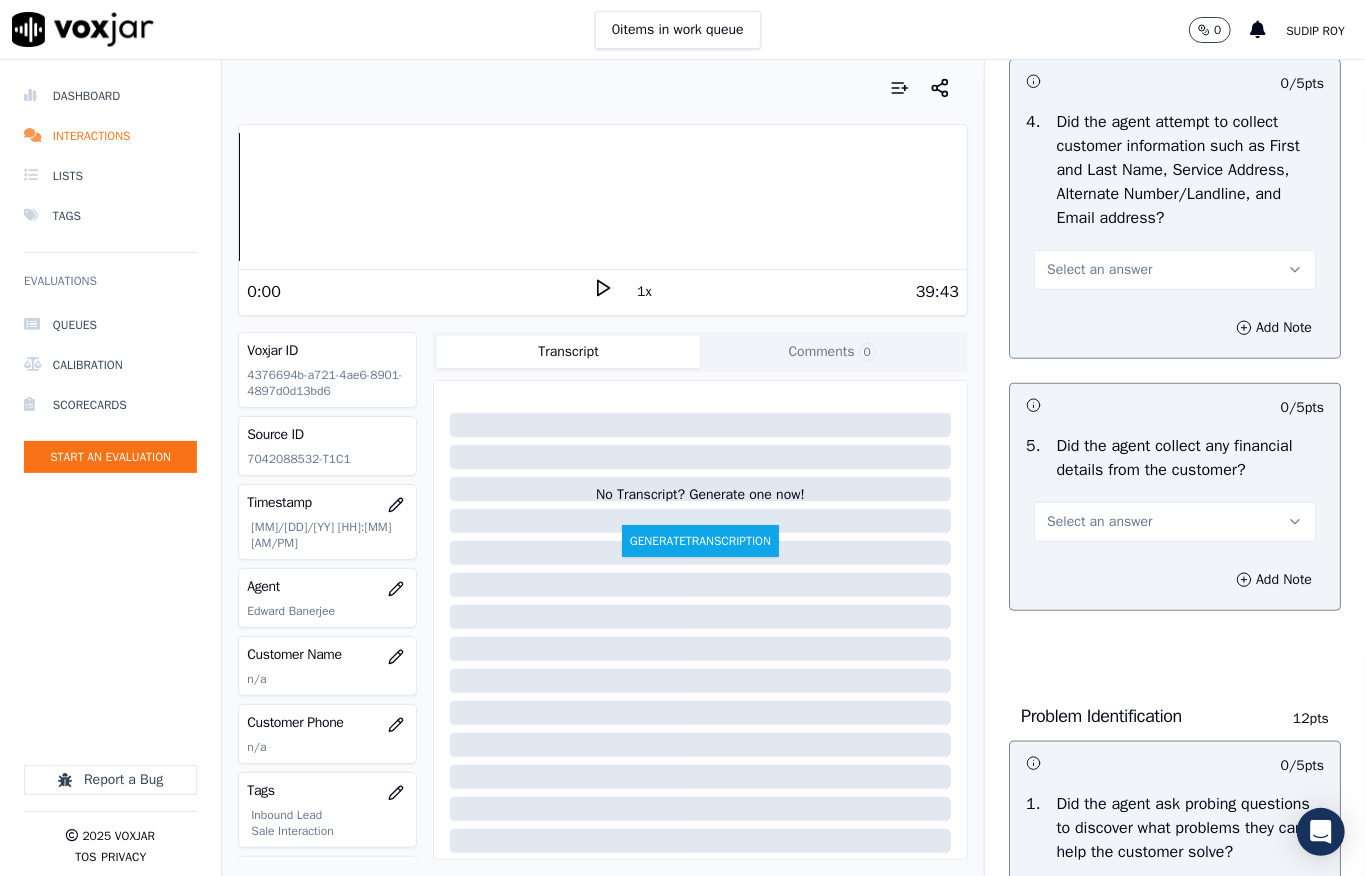 click on "Select an answer" at bounding box center (1099, 270) 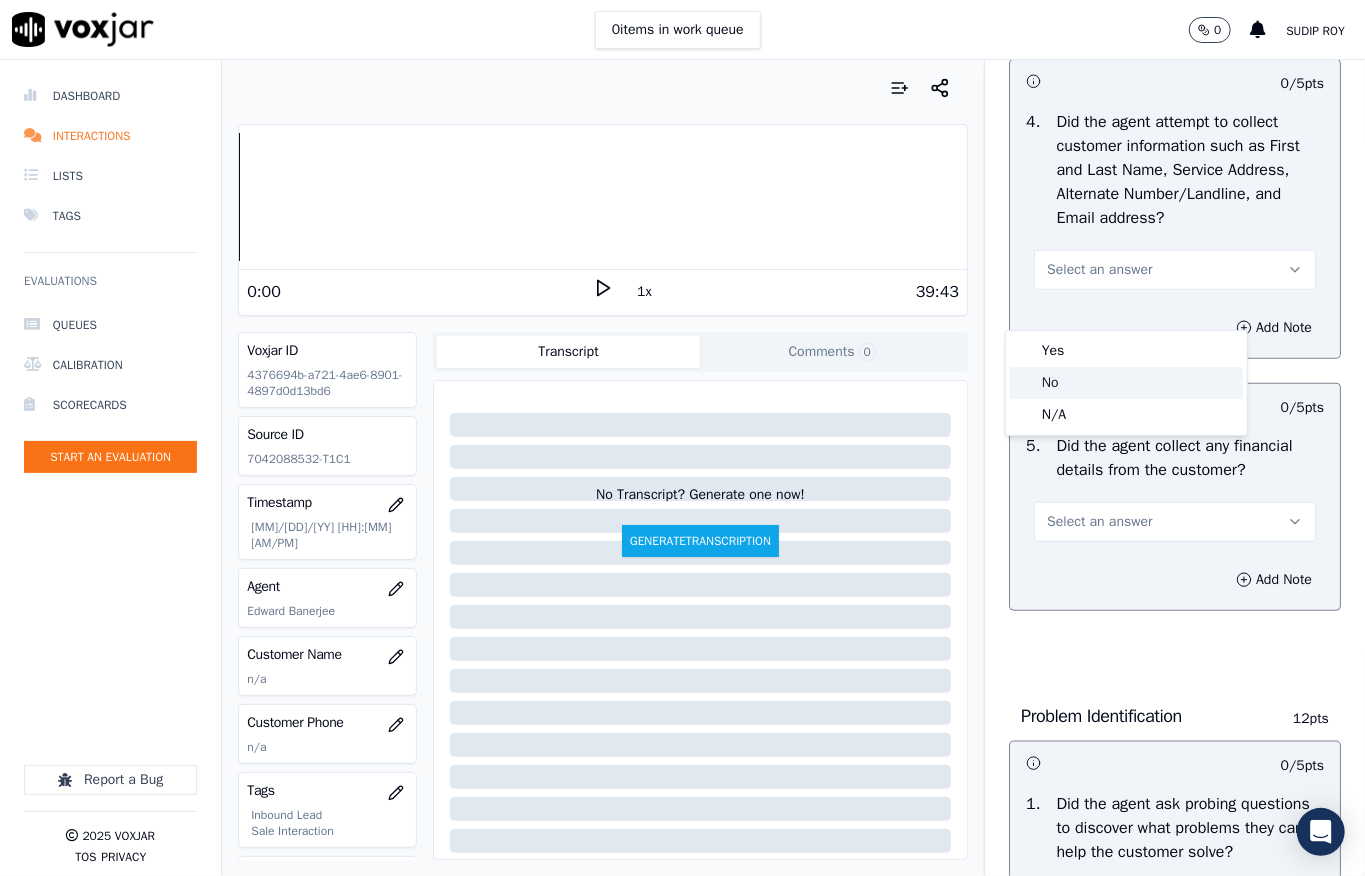 click on "No" 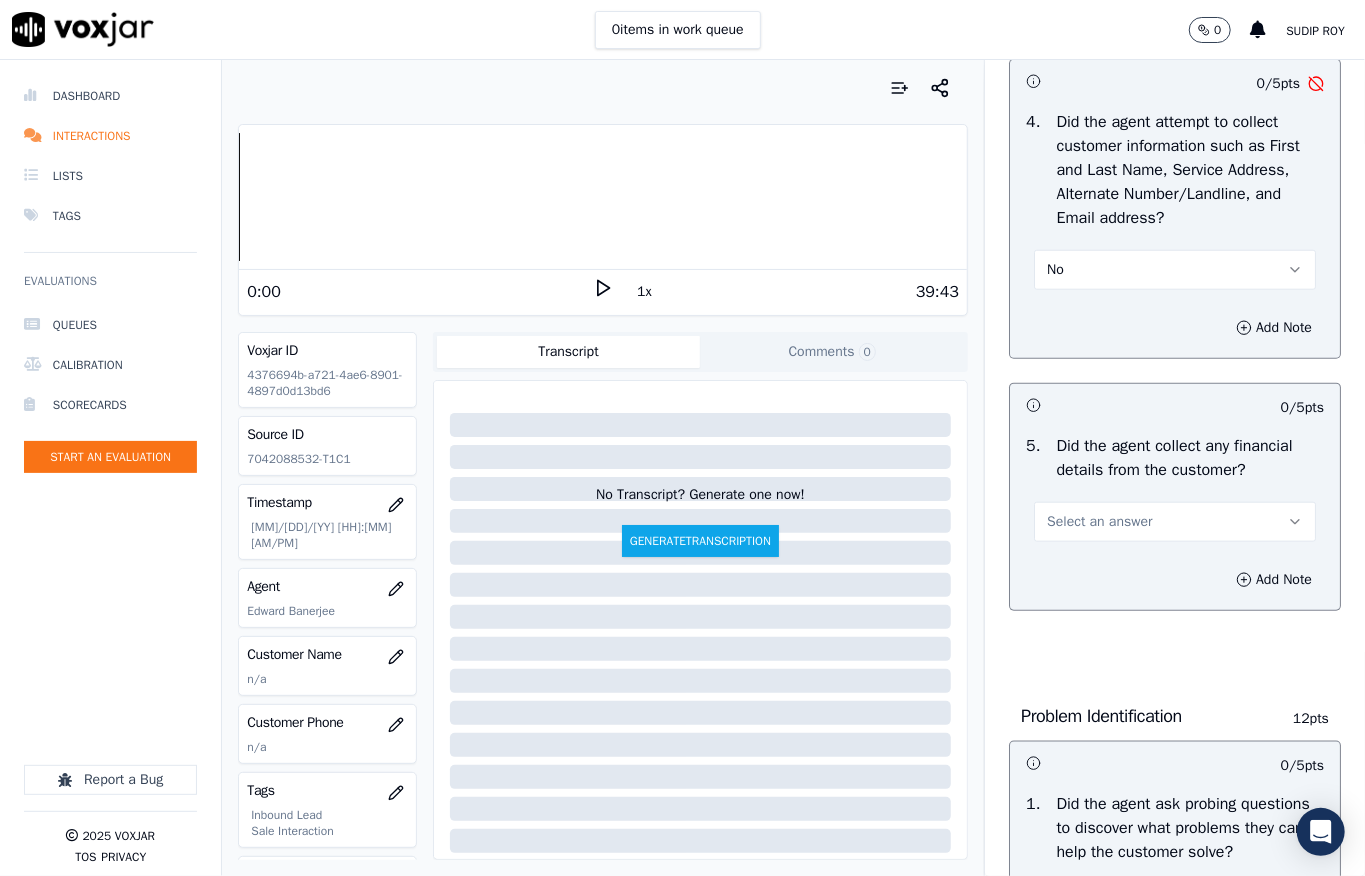 click on "Add Note" at bounding box center (1175, 328) 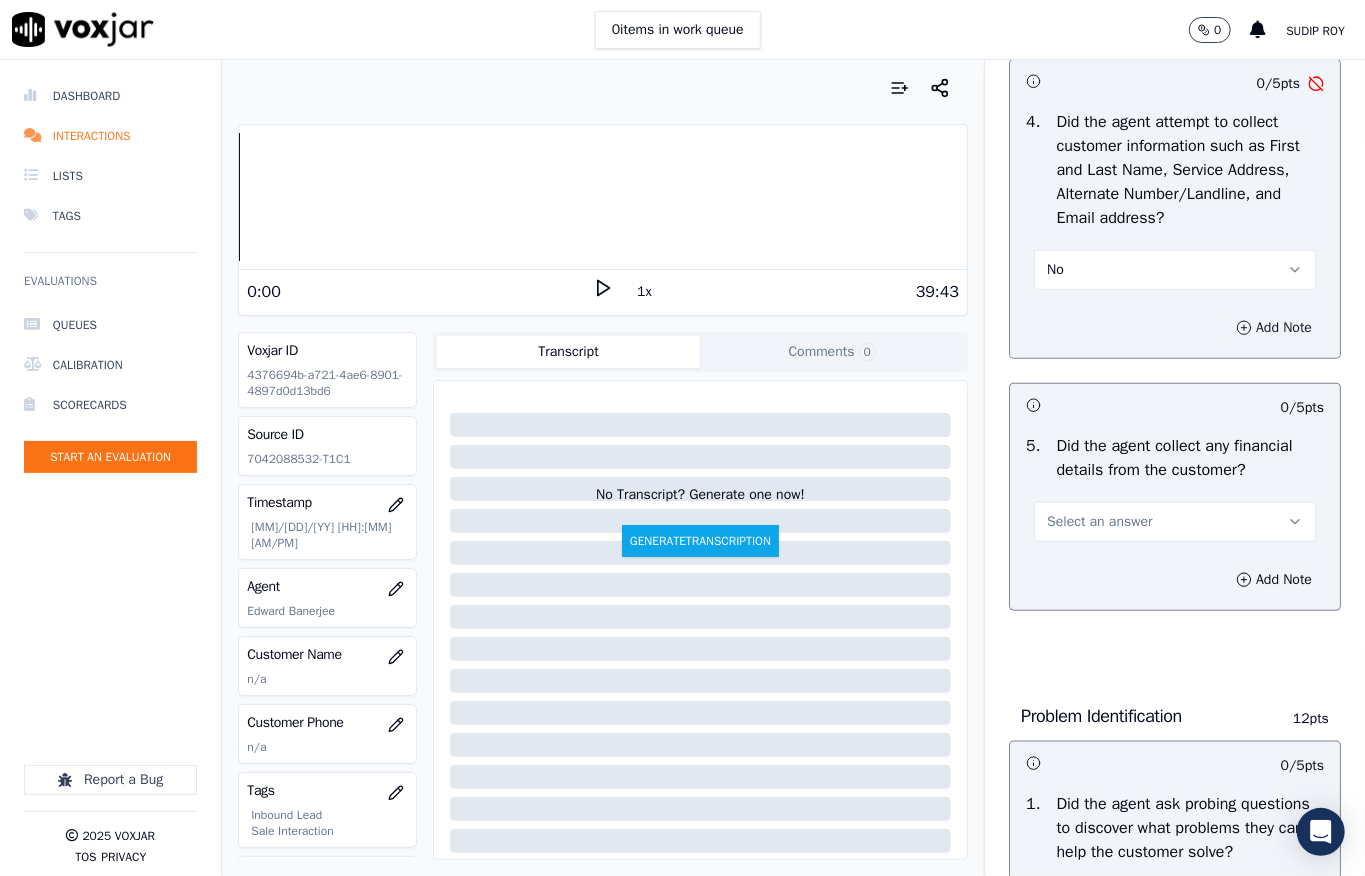 click on "Add Note" at bounding box center (1274, 328) 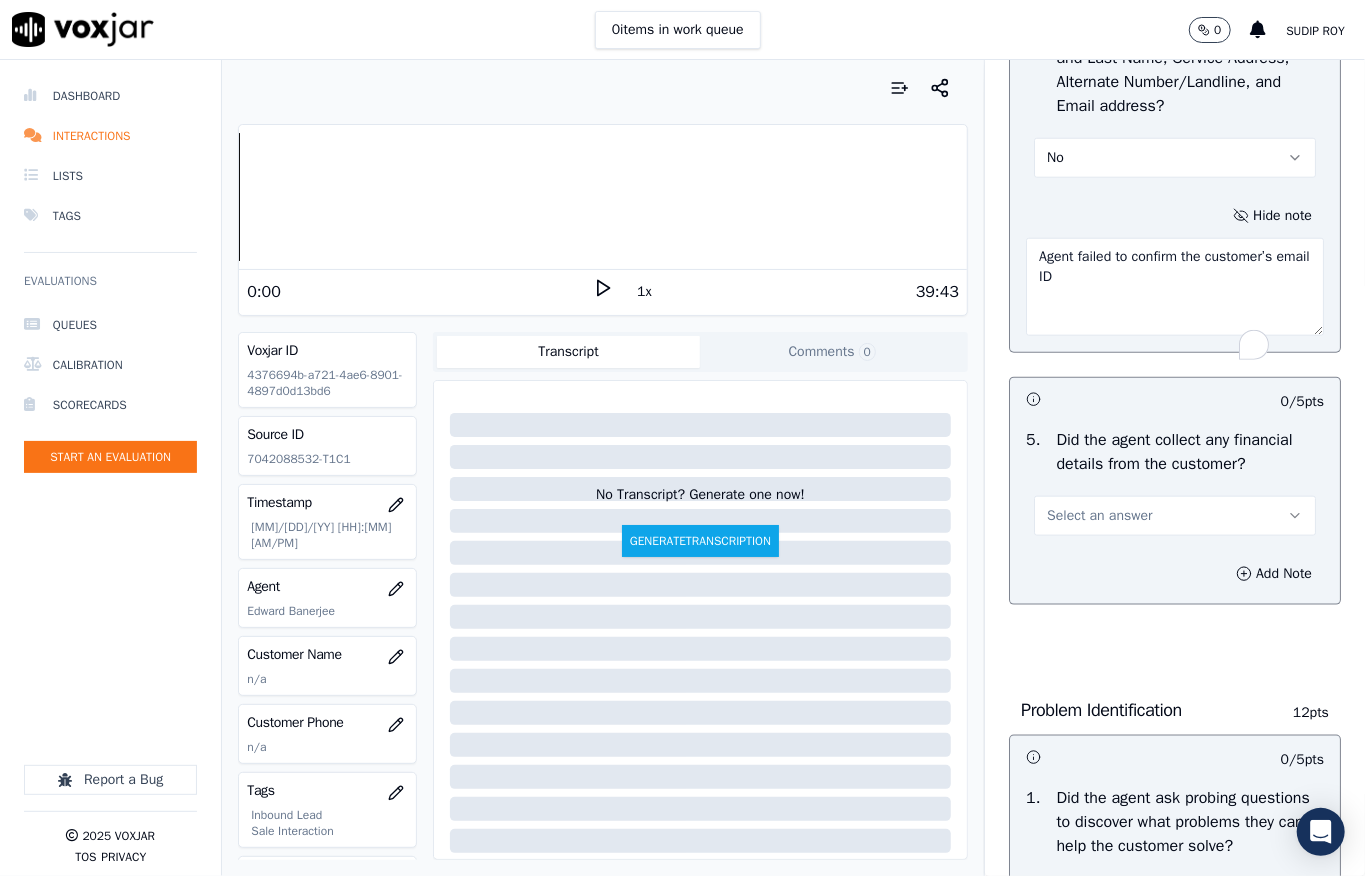scroll, scrollTop: 1200, scrollLeft: 0, axis: vertical 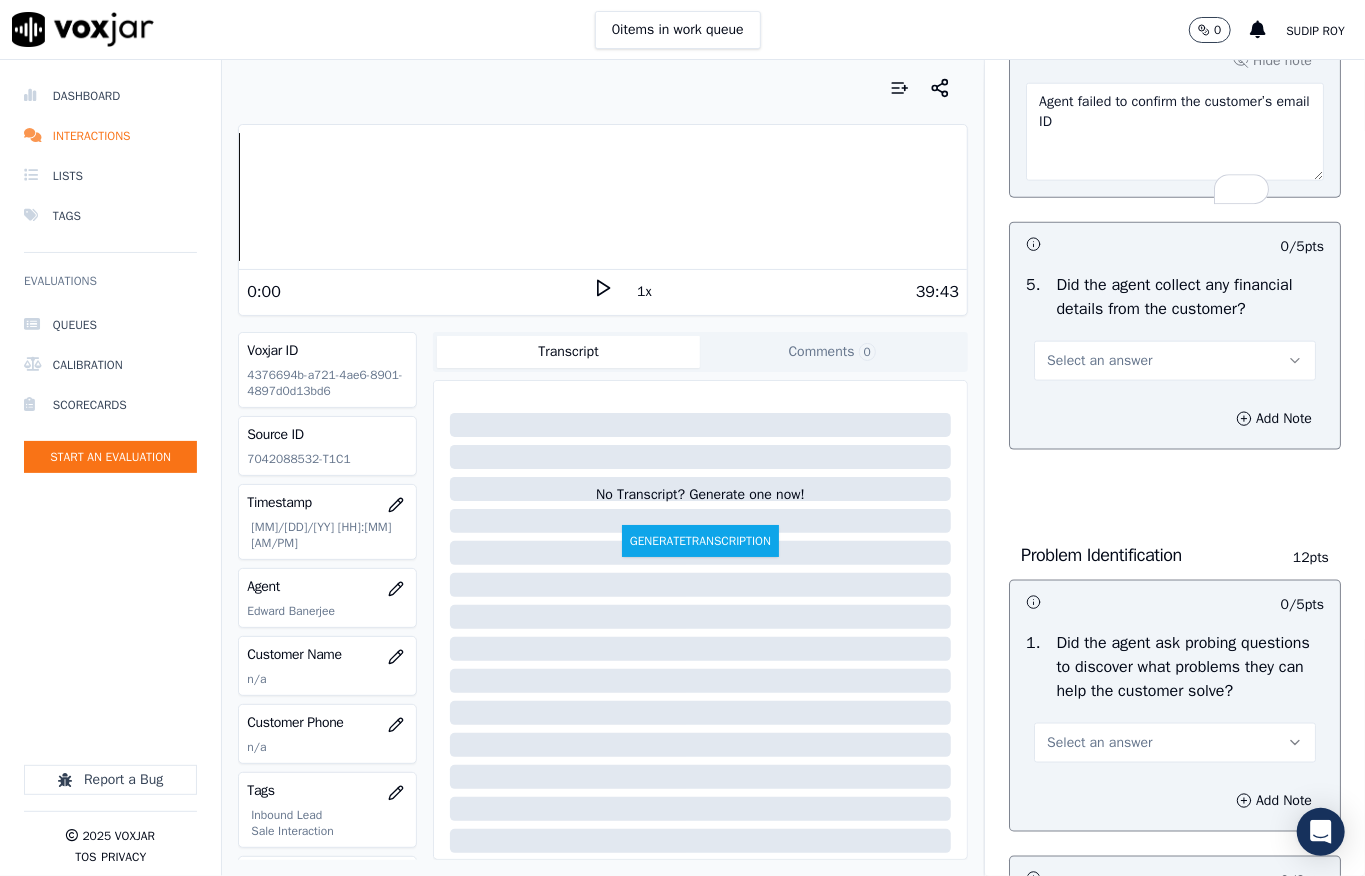click on "Agent failed to confirm the customer’s email ID" at bounding box center [1175, 132] 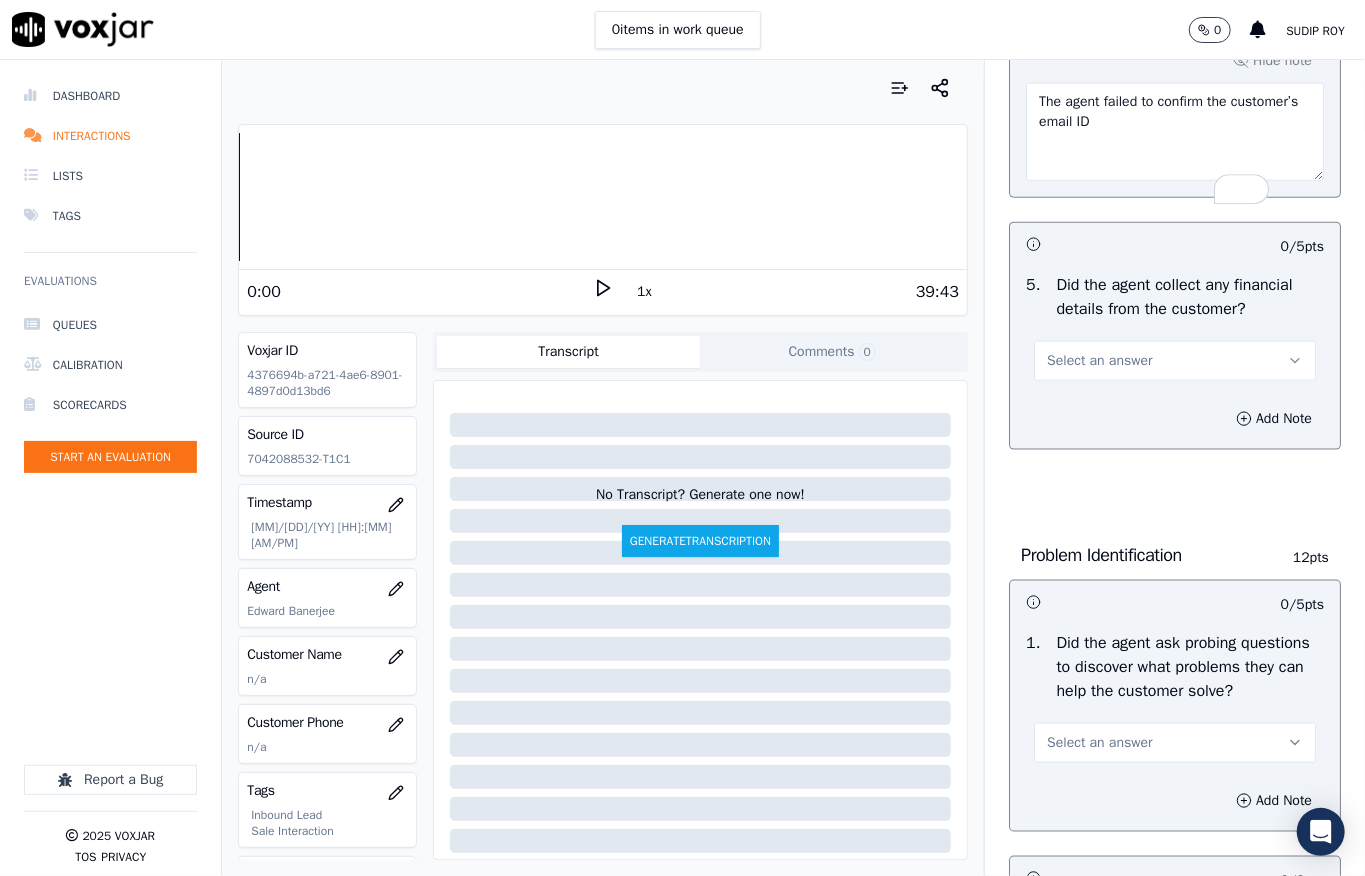 click on "The agent failed to confirm the customer’s email ID" at bounding box center (1175, 132) 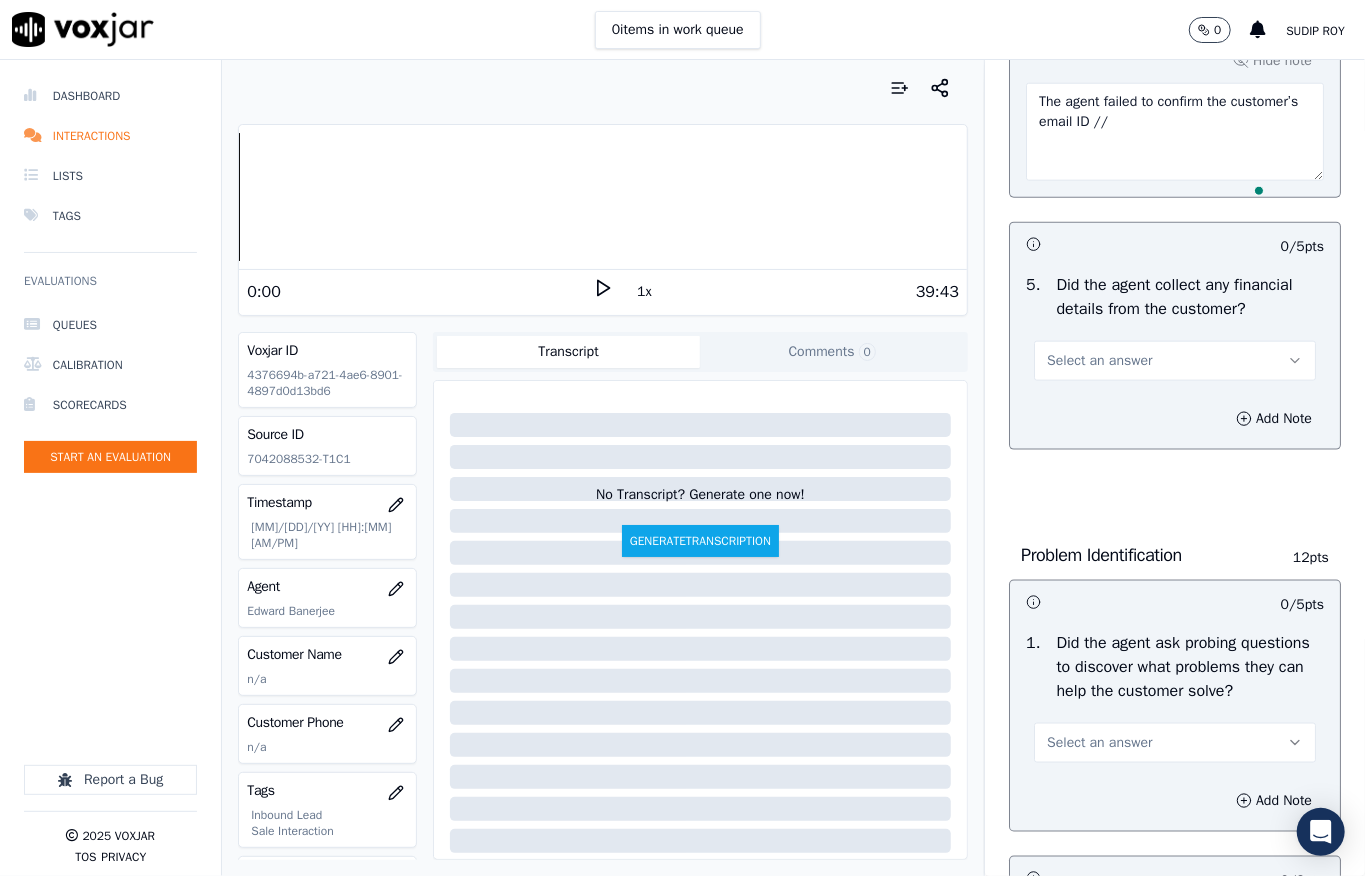scroll, scrollTop: 1333, scrollLeft: 0, axis: vertical 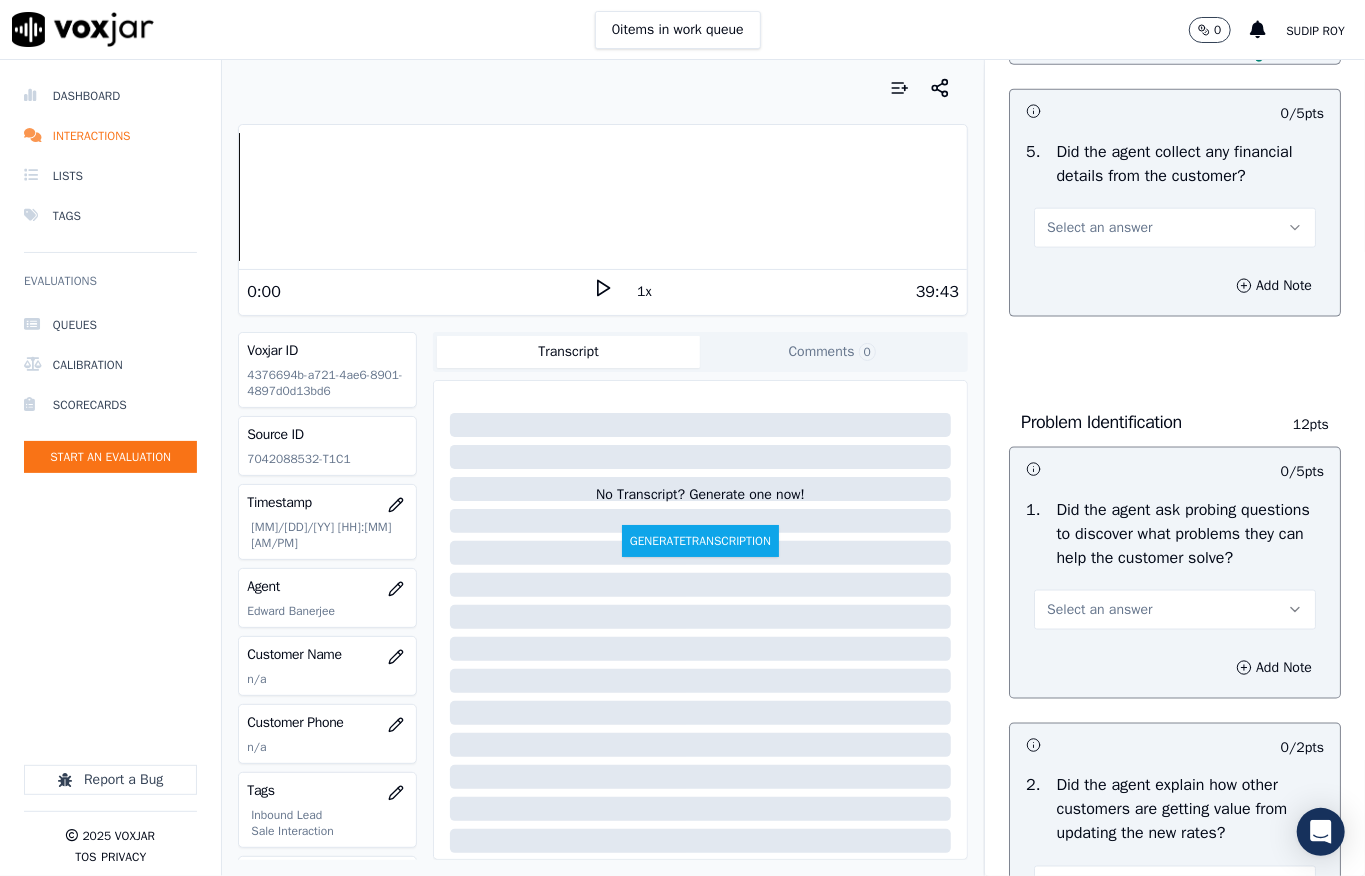 type on "The agent failed to confirm the customer’s email ID //" 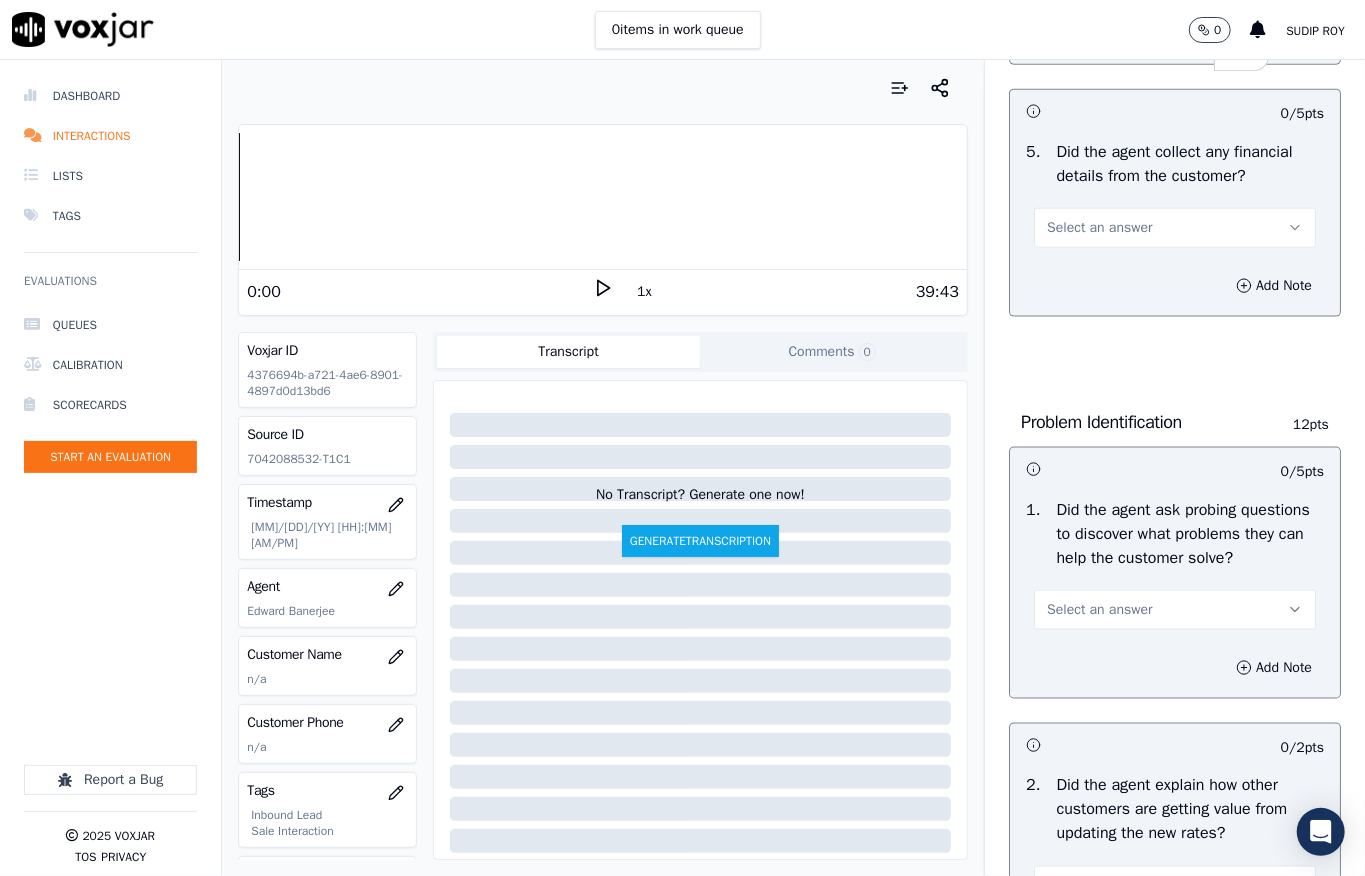 click on "Select an answer" at bounding box center [1175, 228] 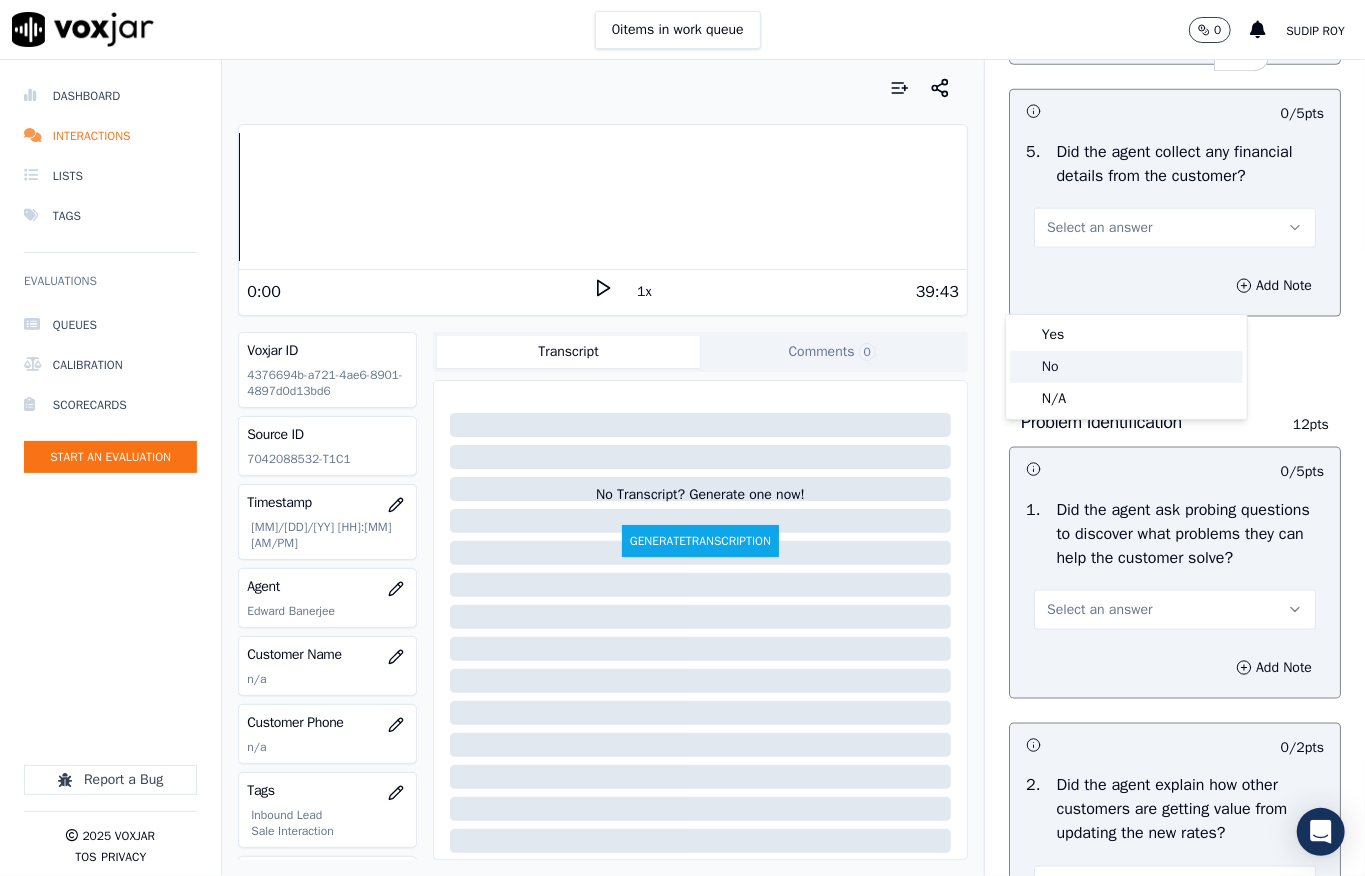 click on "No" 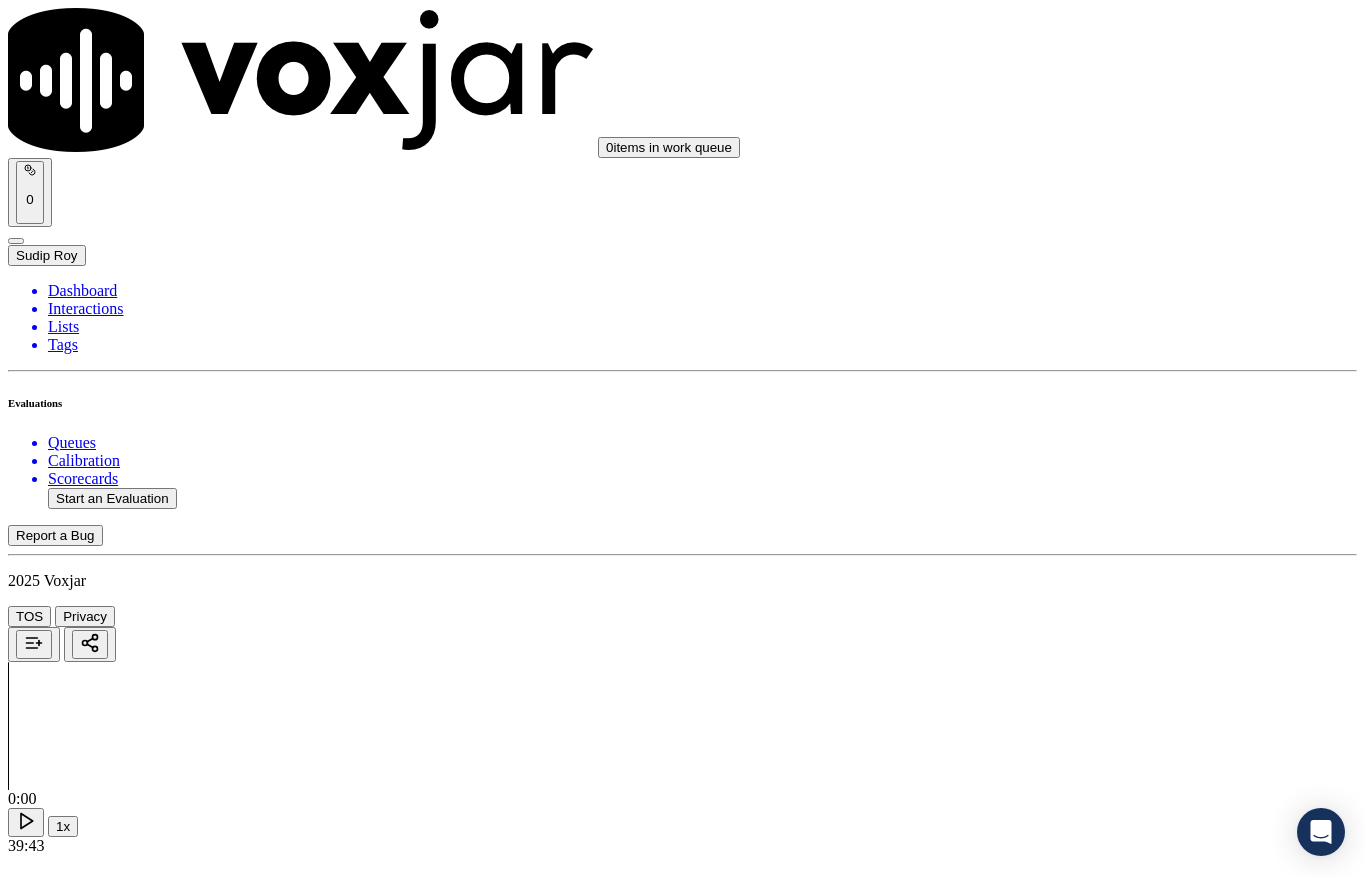 scroll, scrollTop: 0, scrollLeft: 0, axis: both 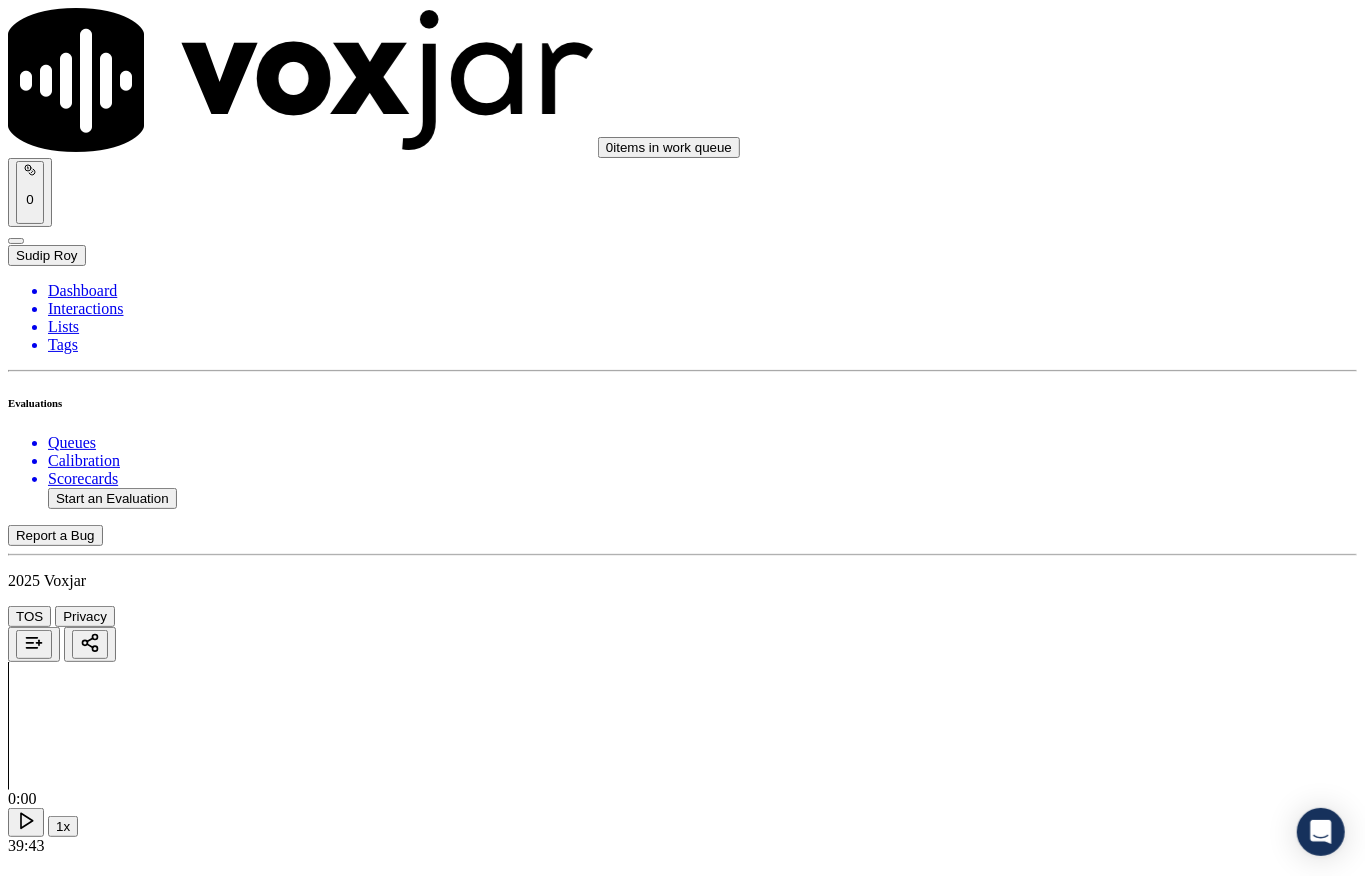 click on "Select an answer" at bounding box center [67, 3764] 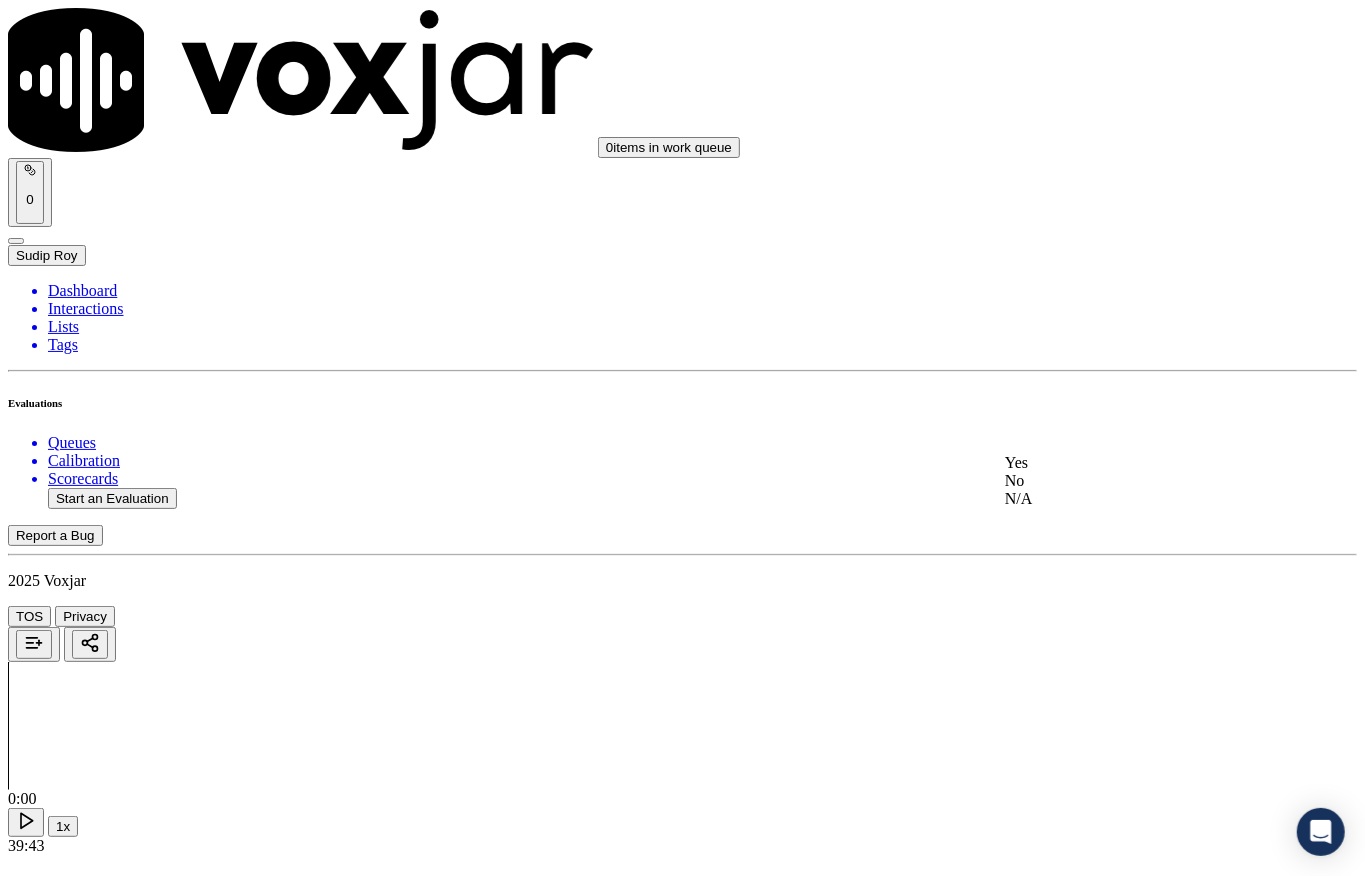 click on "Yes" at bounding box center [1126, 463] 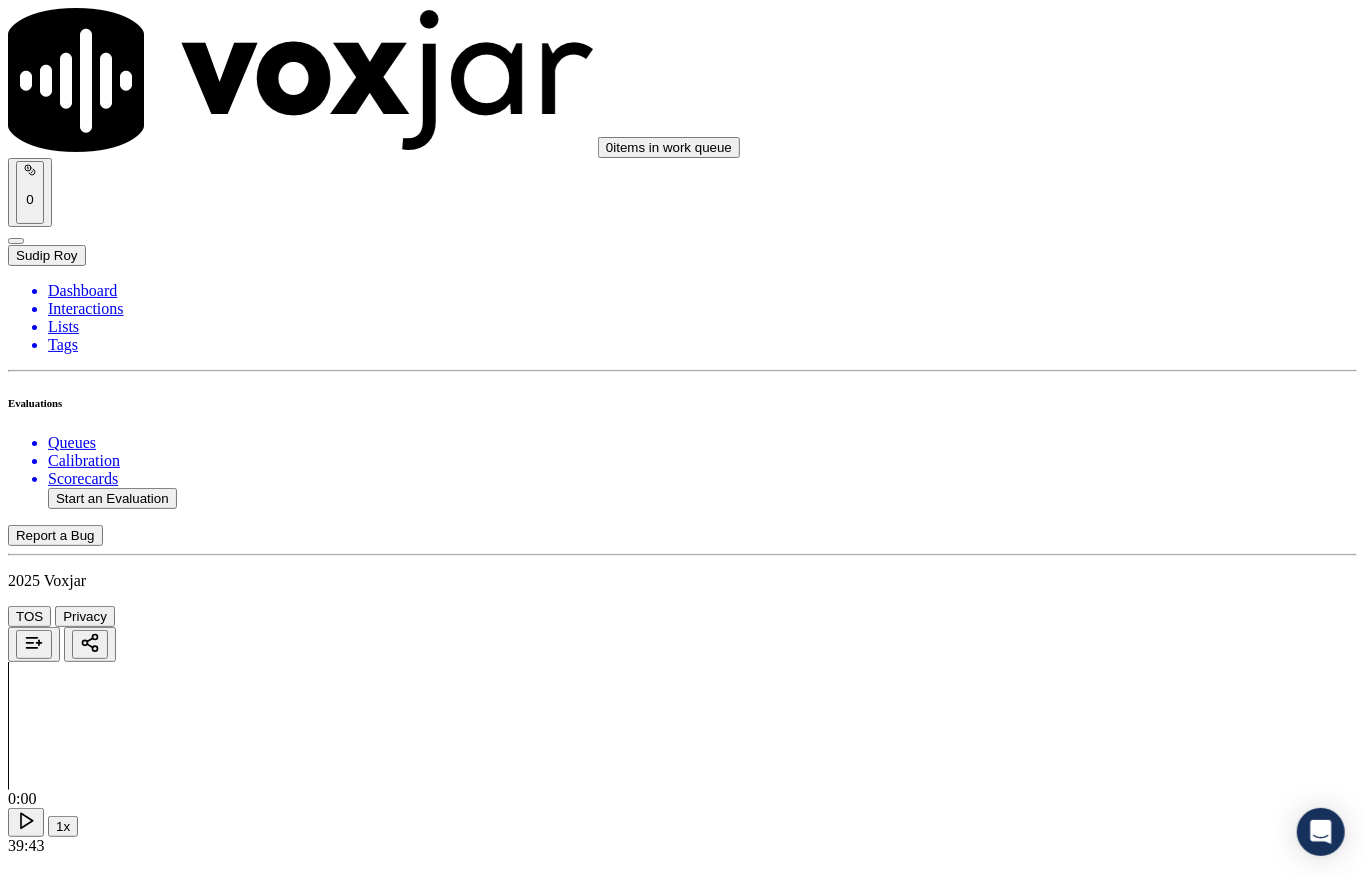 scroll, scrollTop: 1866, scrollLeft: 0, axis: vertical 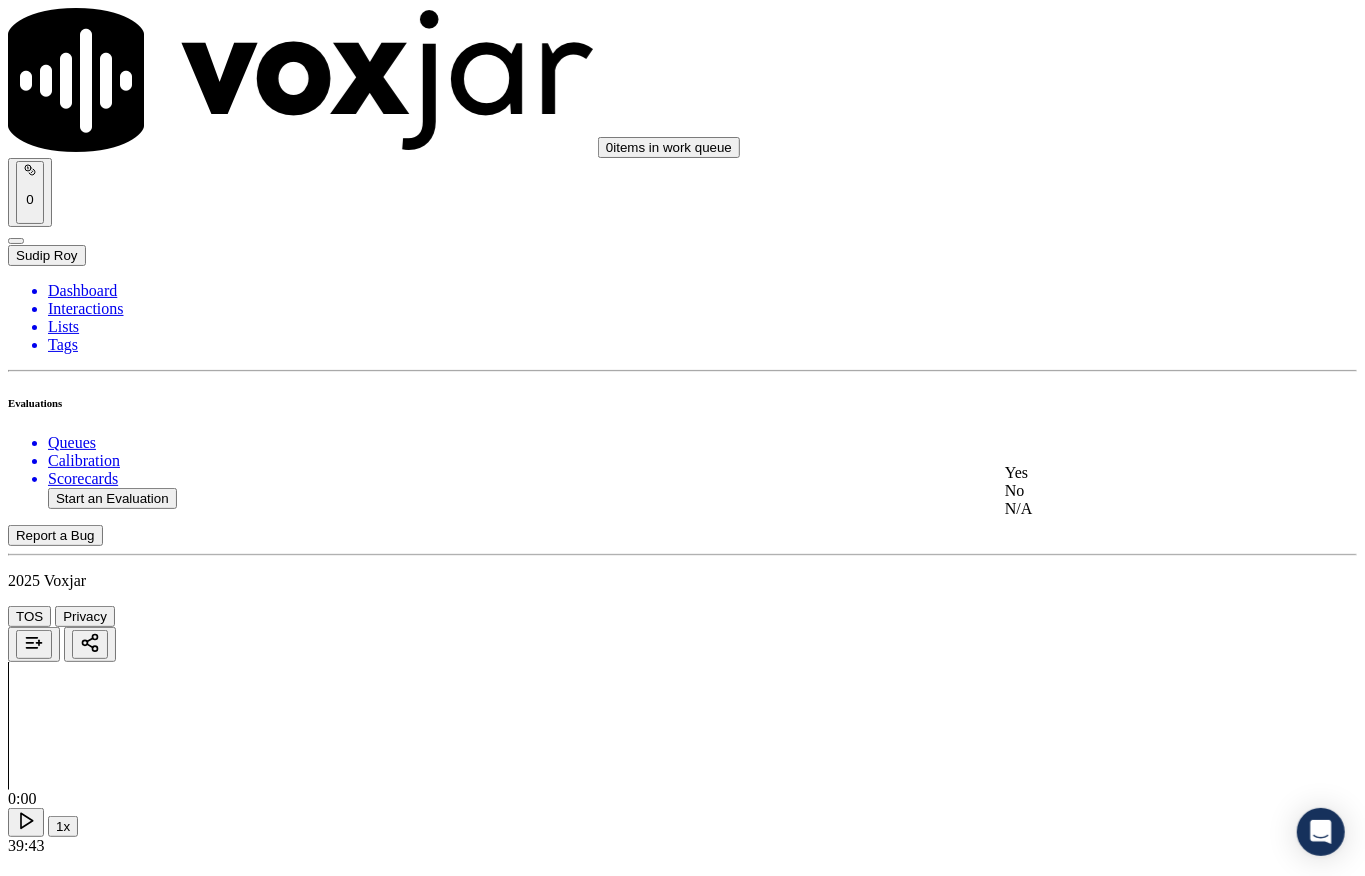 click on "N/A" 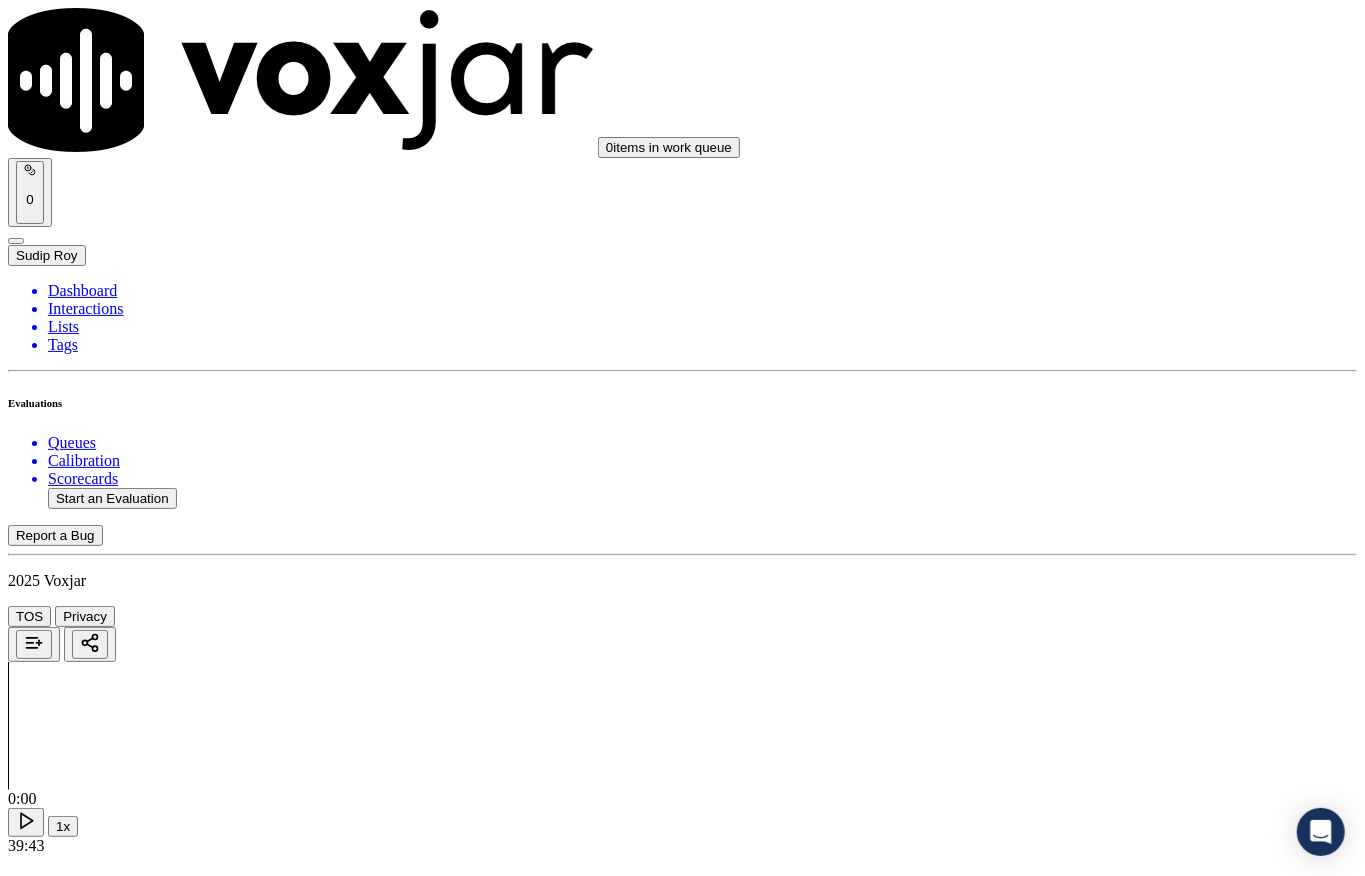 scroll, scrollTop: 2133, scrollLeft: 0, axis: vertical 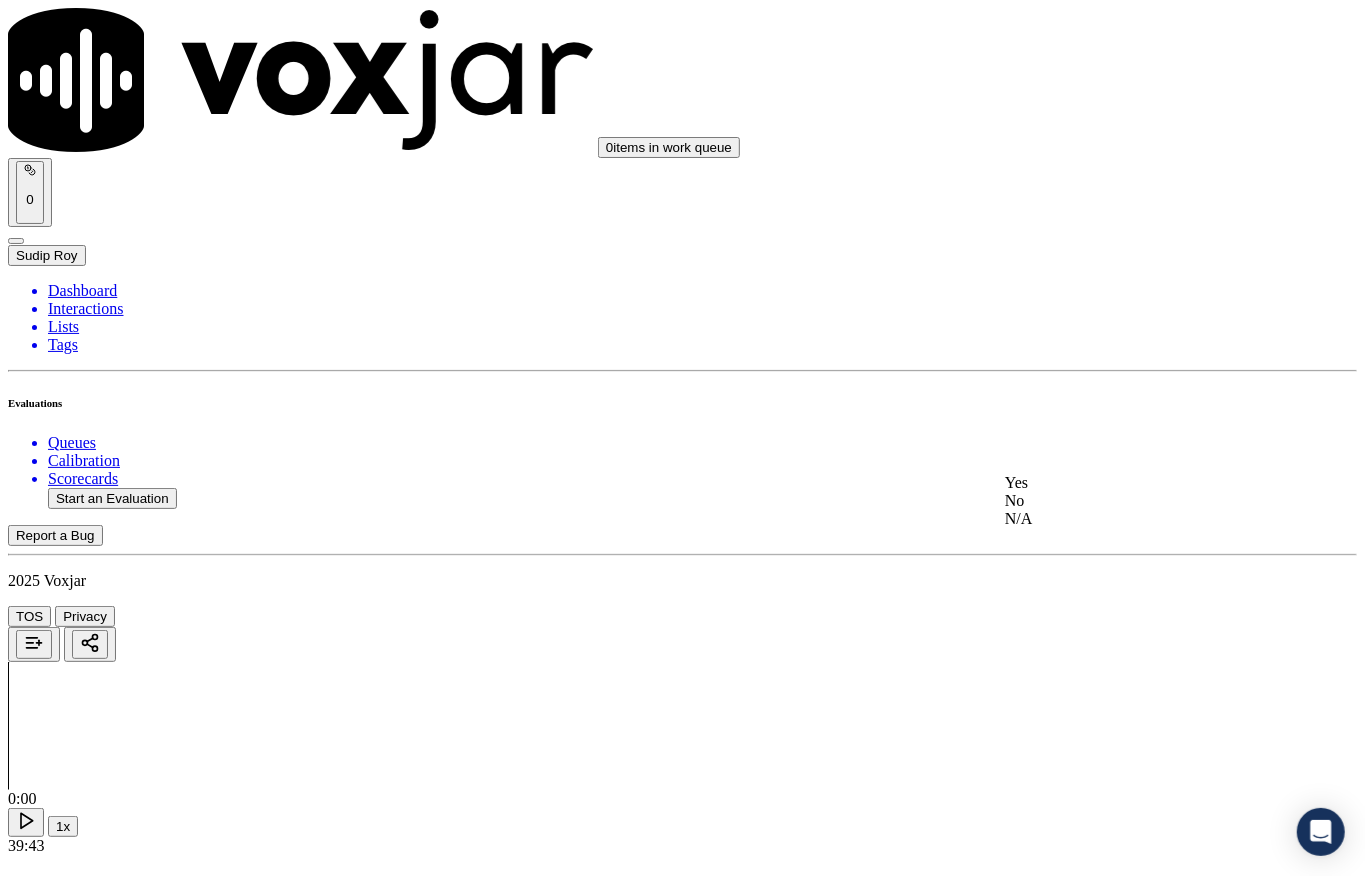 click on "Yes" at bounding box center (1126, 483) 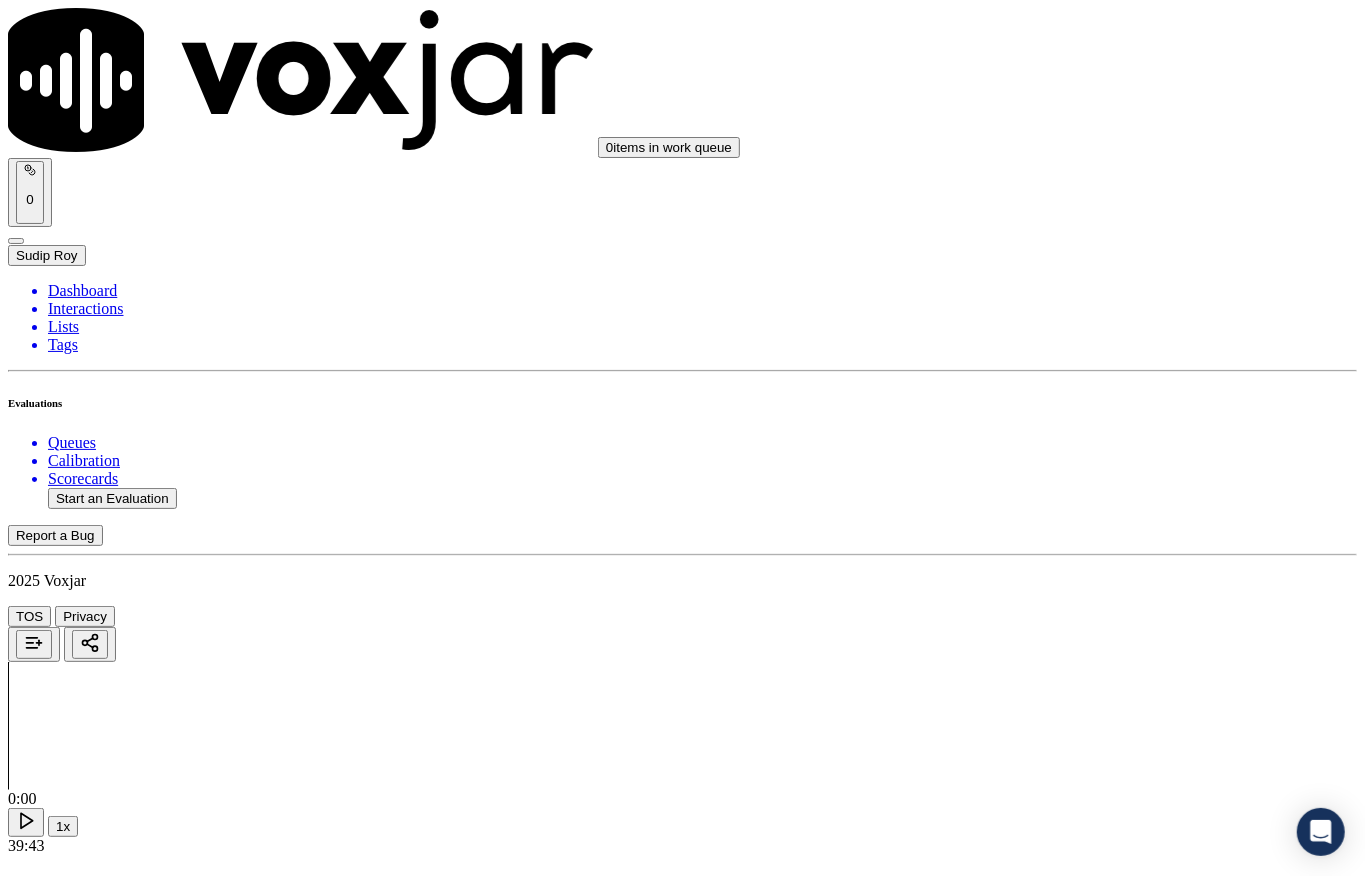 scroll, scrollTop: 2533, scrollLeft: 0, axis: vertical 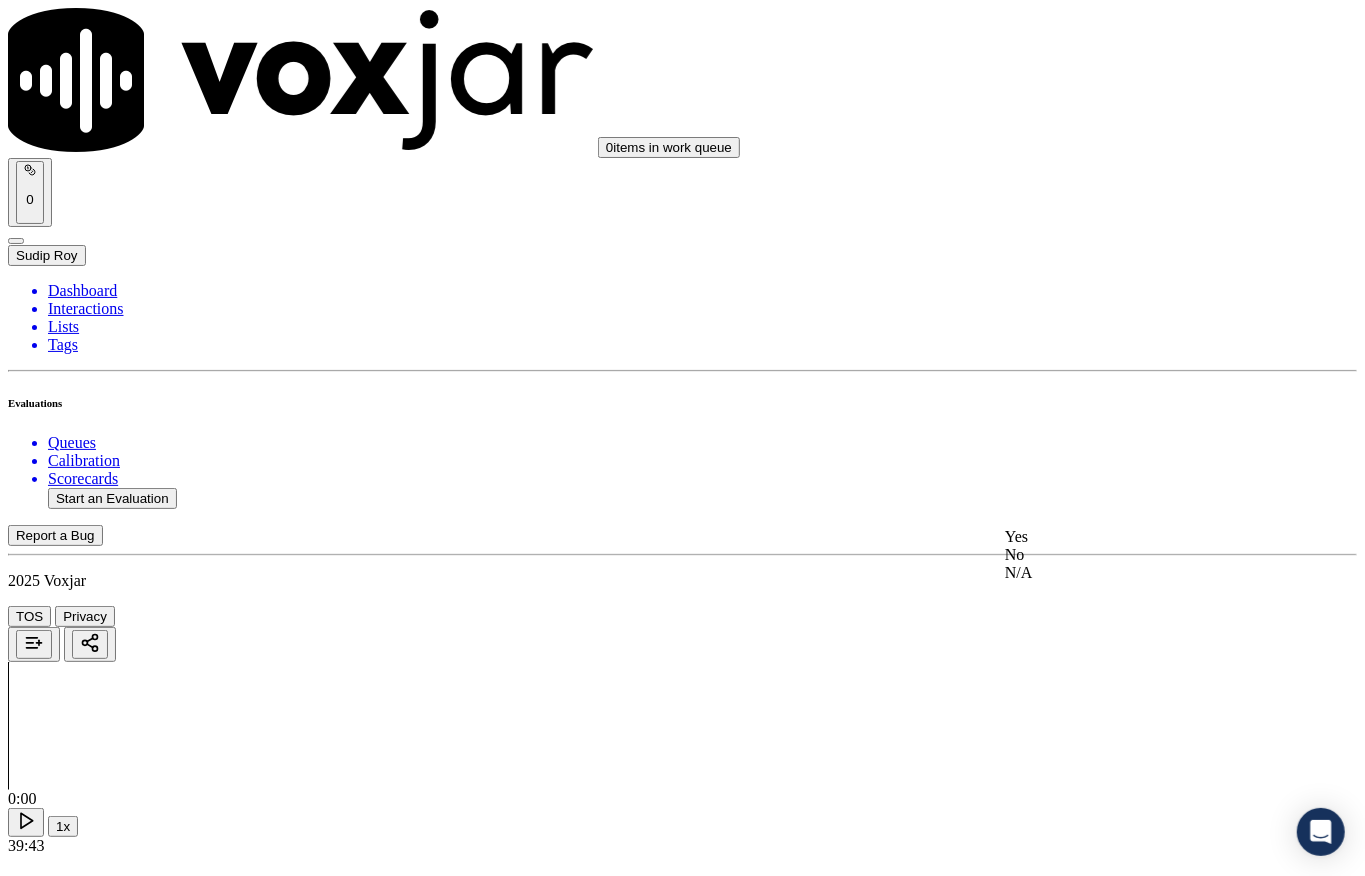 click on "Yes" at bounding box center (1126, 537) 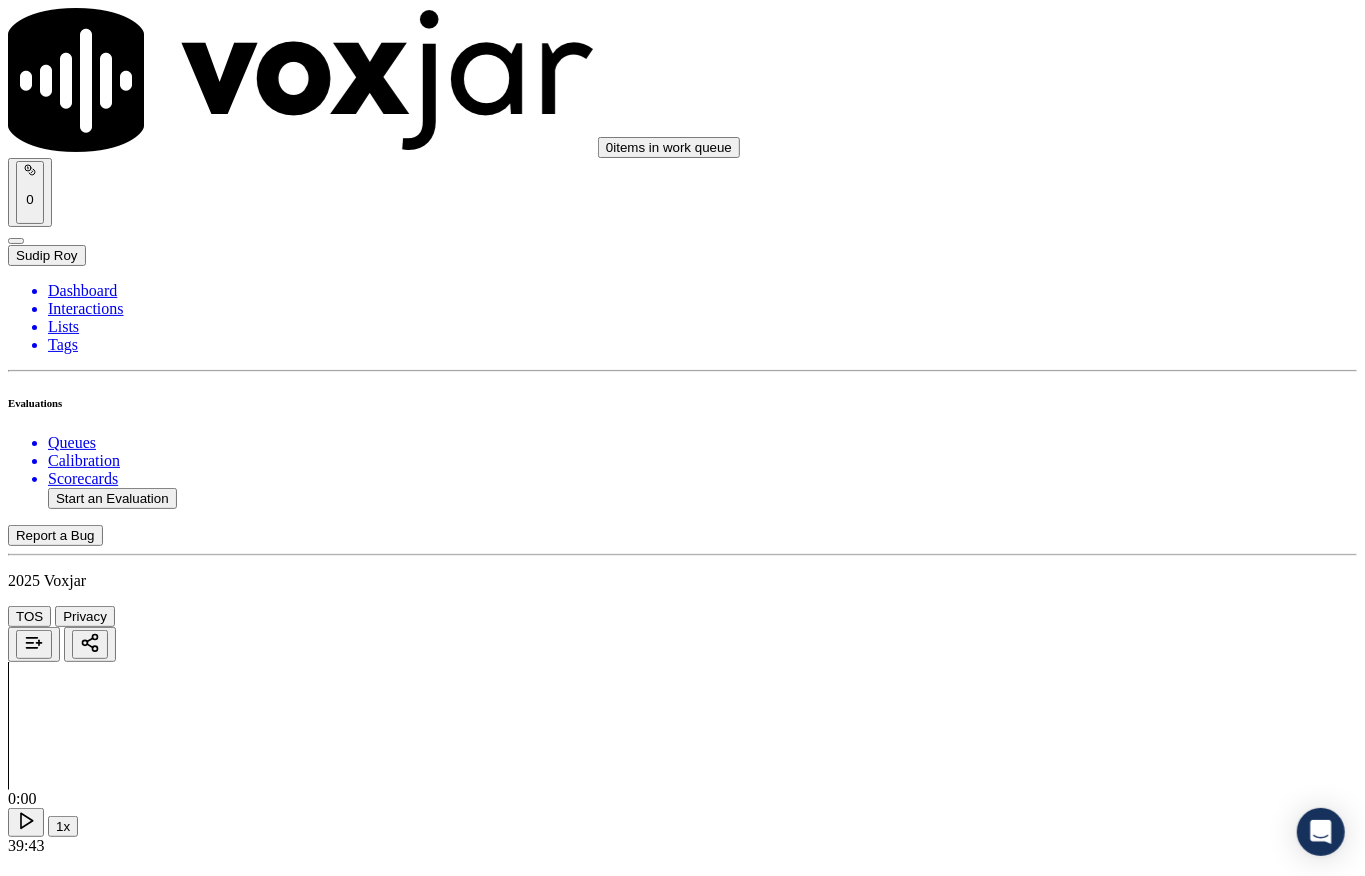 scroll, scrollTop: 2933, scrollLeft: 0, axis: vertical 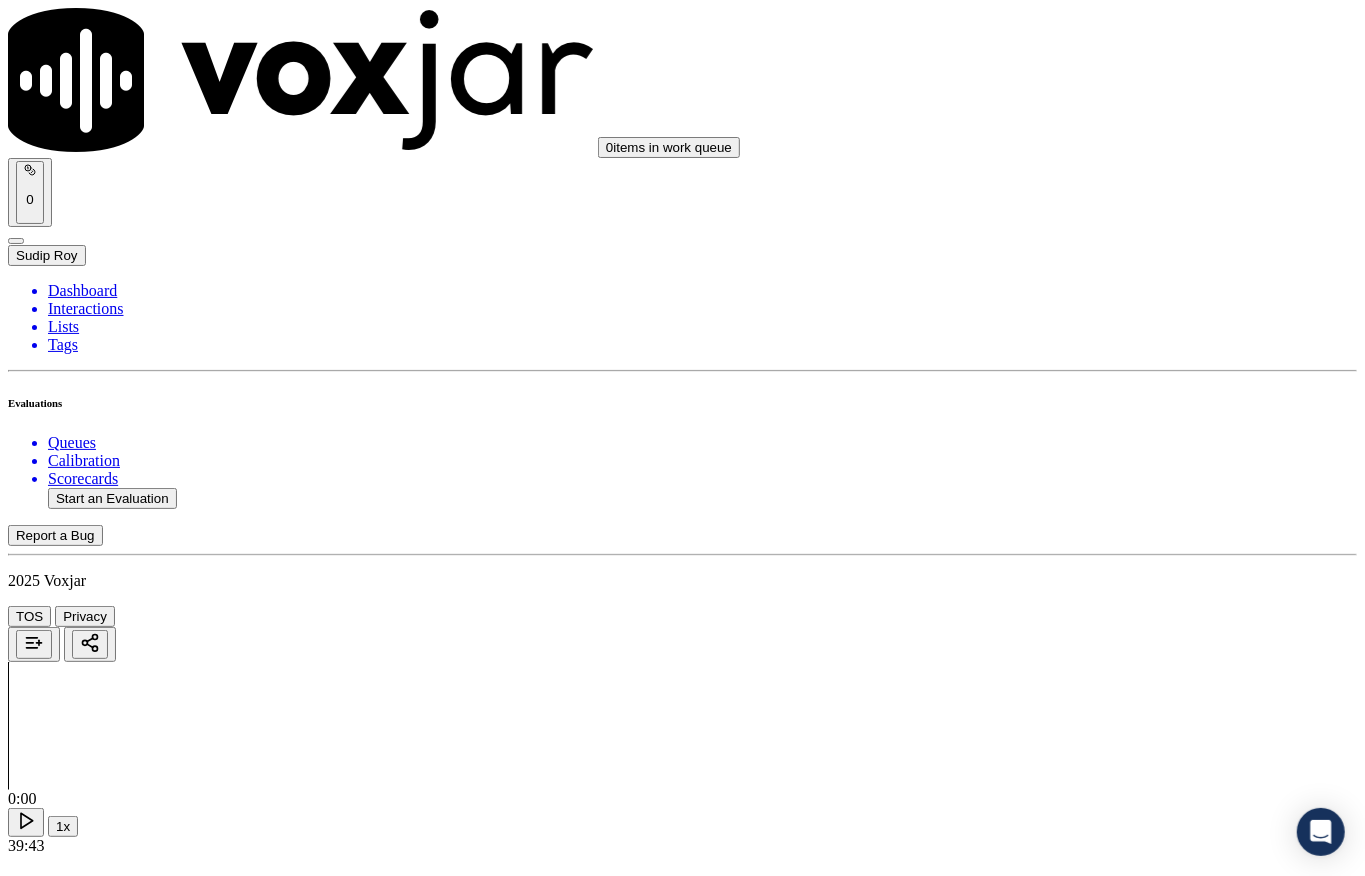 click on "Select an answer" at bounding box center (67, 7946) 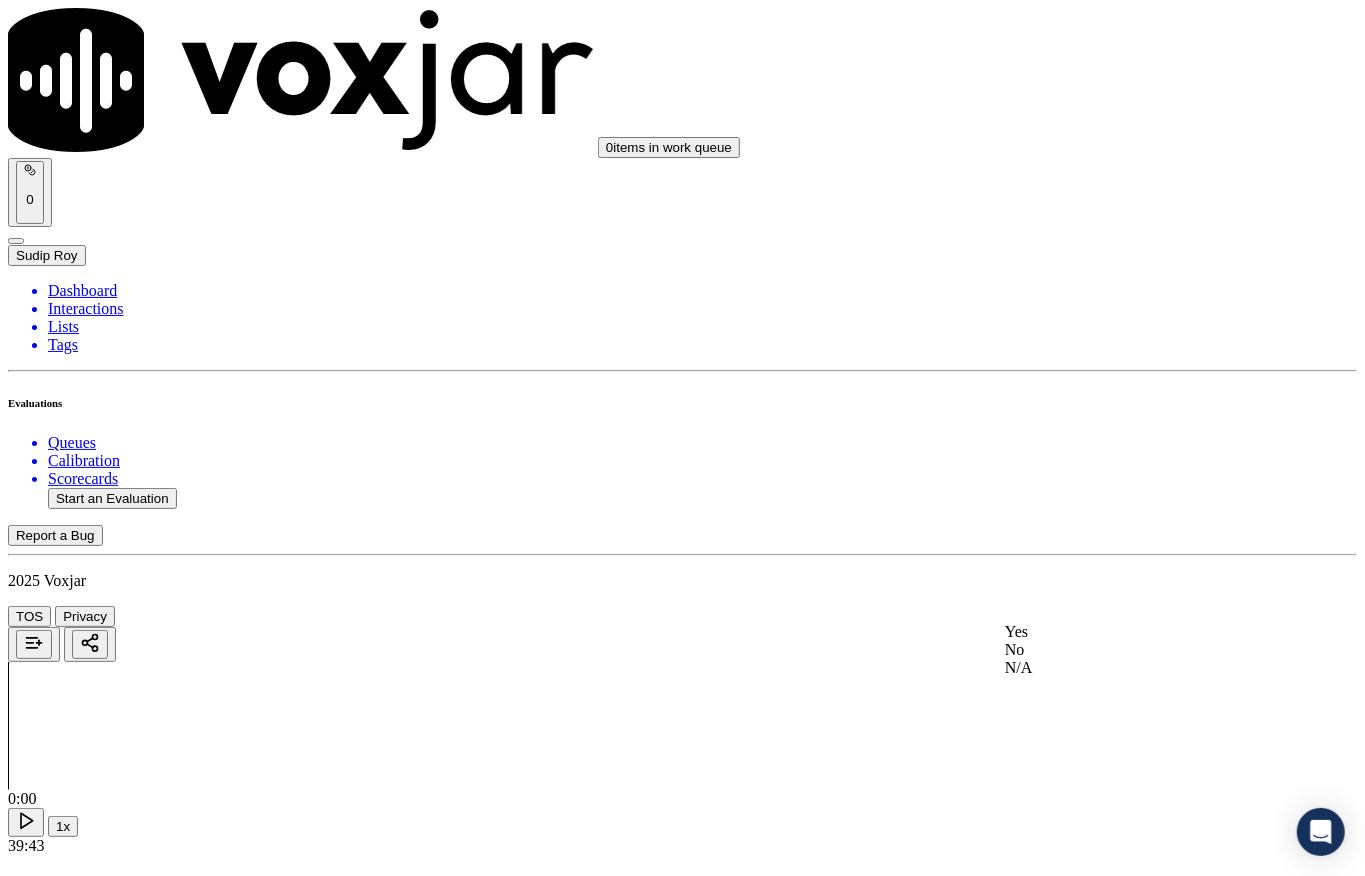 click on "Yes" at bounding box center [1126, 632] 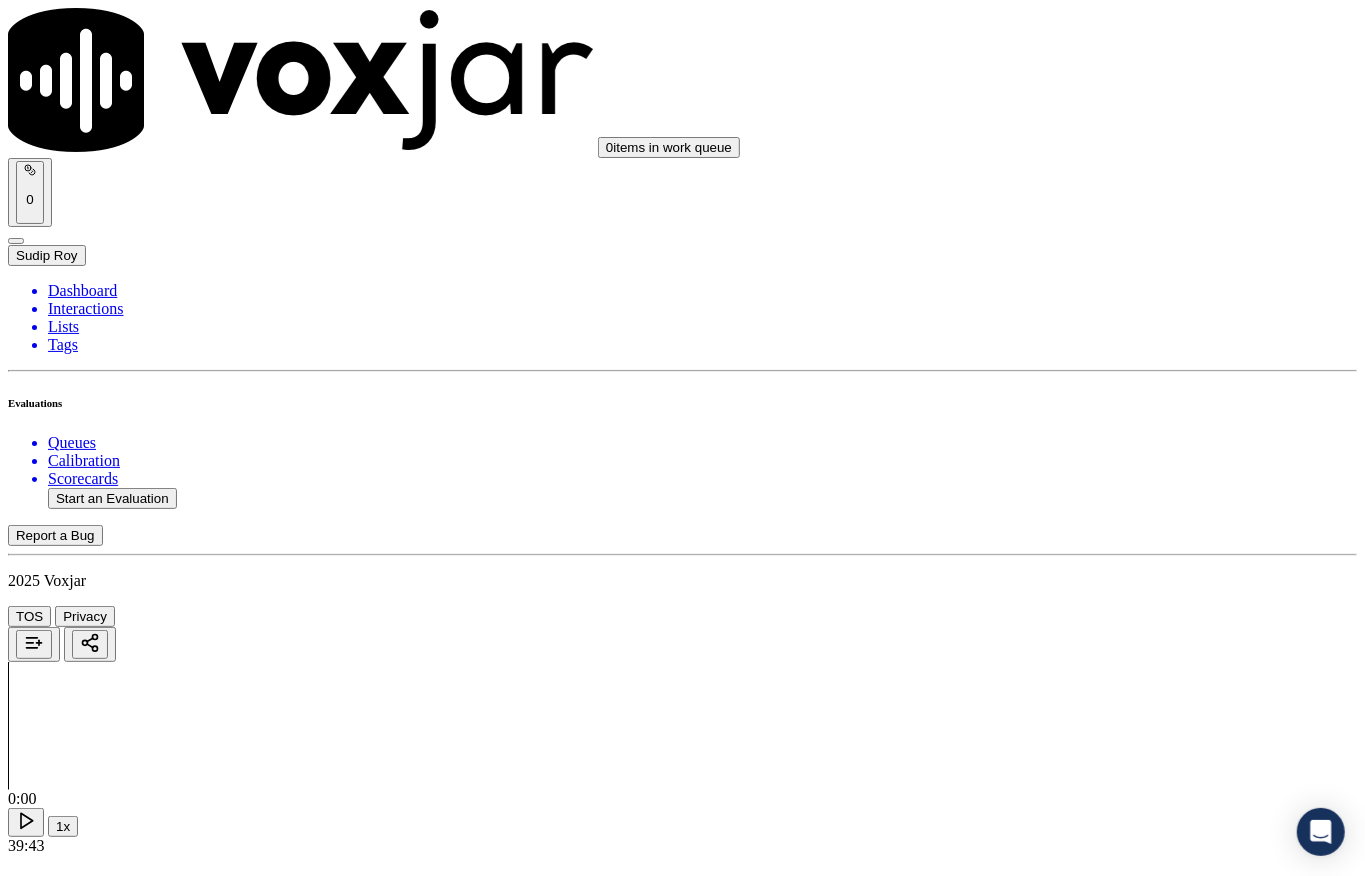 scroll, scrollTop: 6077, scrollLeft: 0, axis: vertical 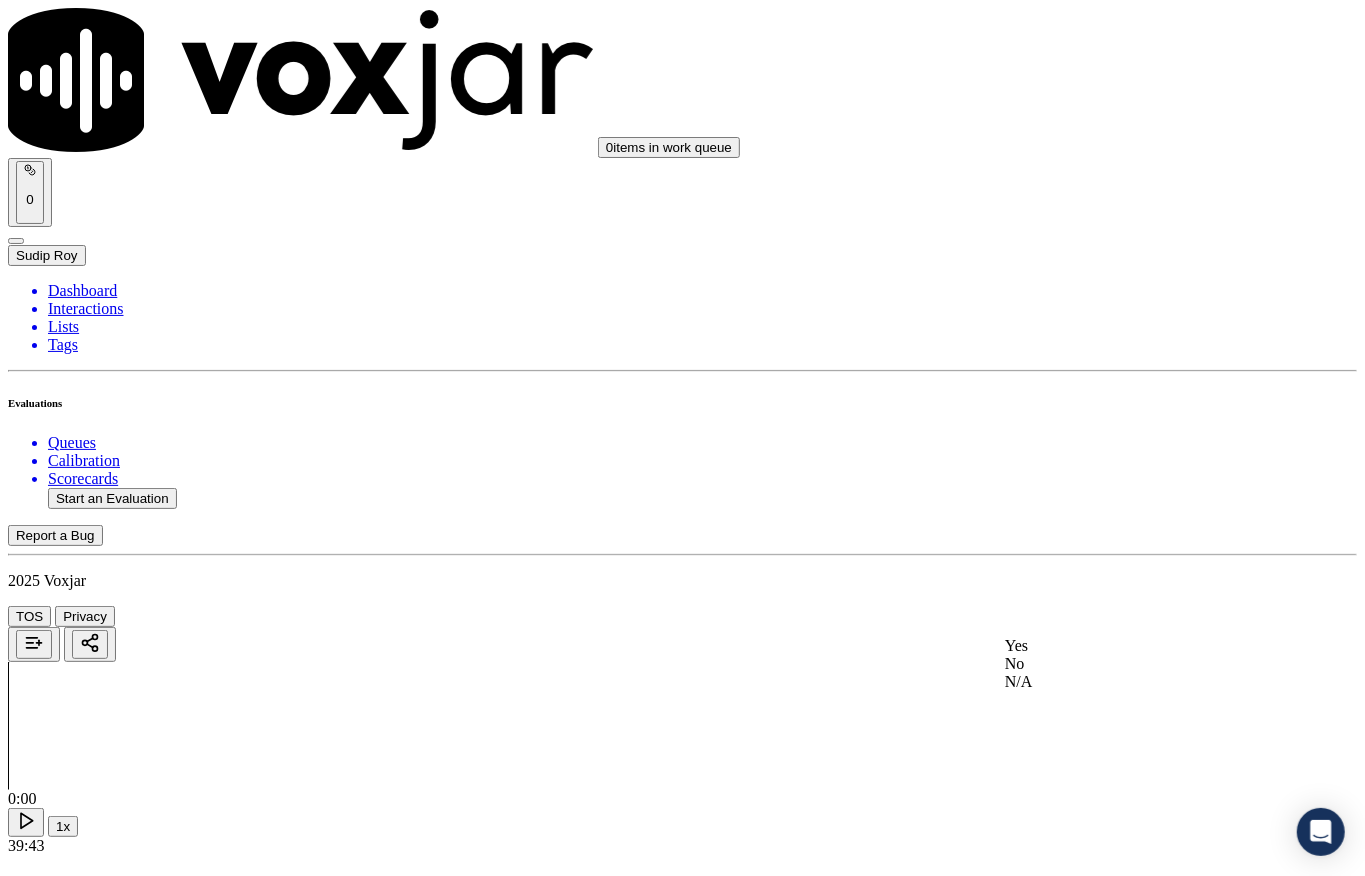 click on "No" 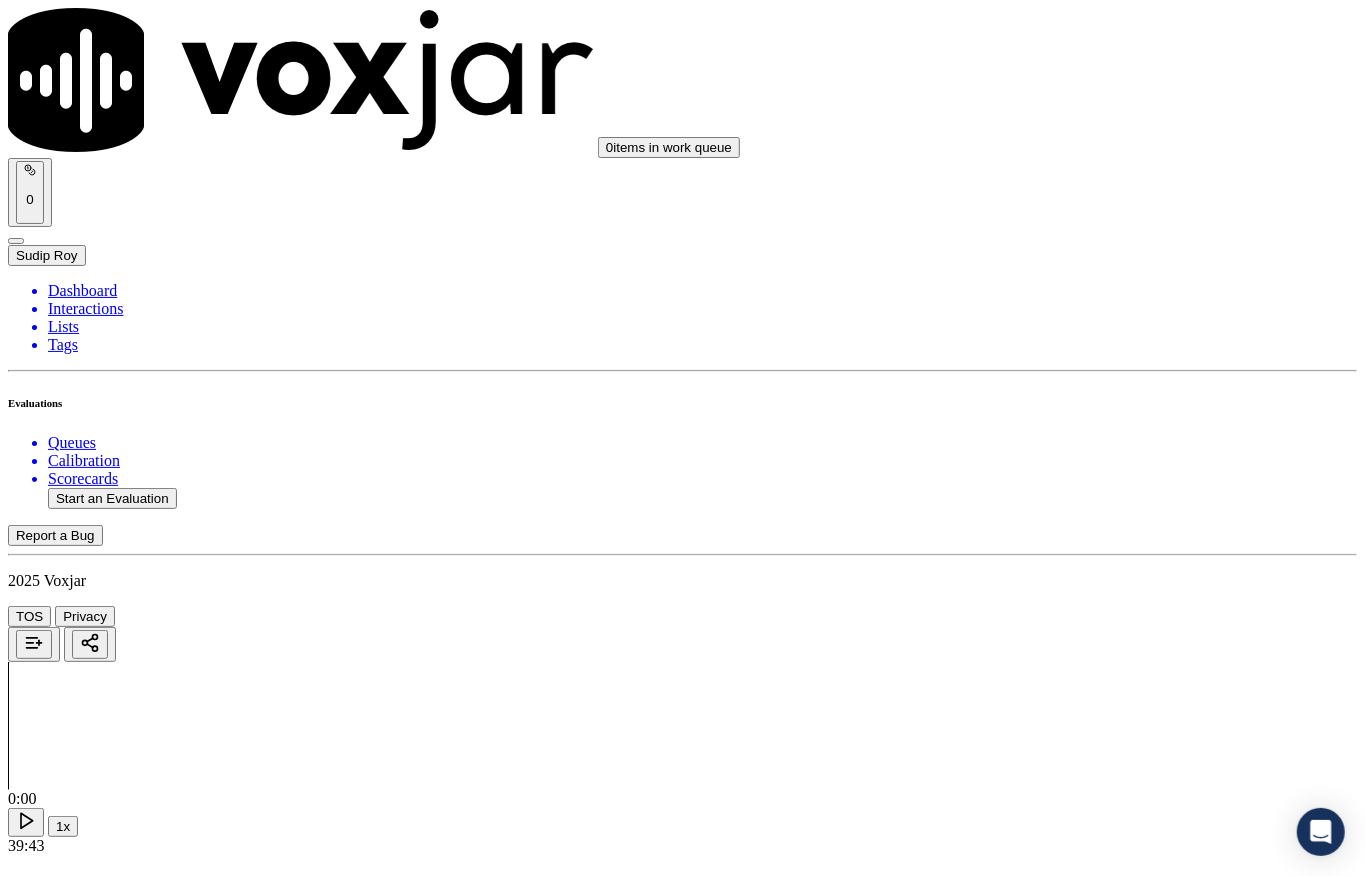 scroll, scrollTop: 5996, scrollLeft: 0, axis: vertical 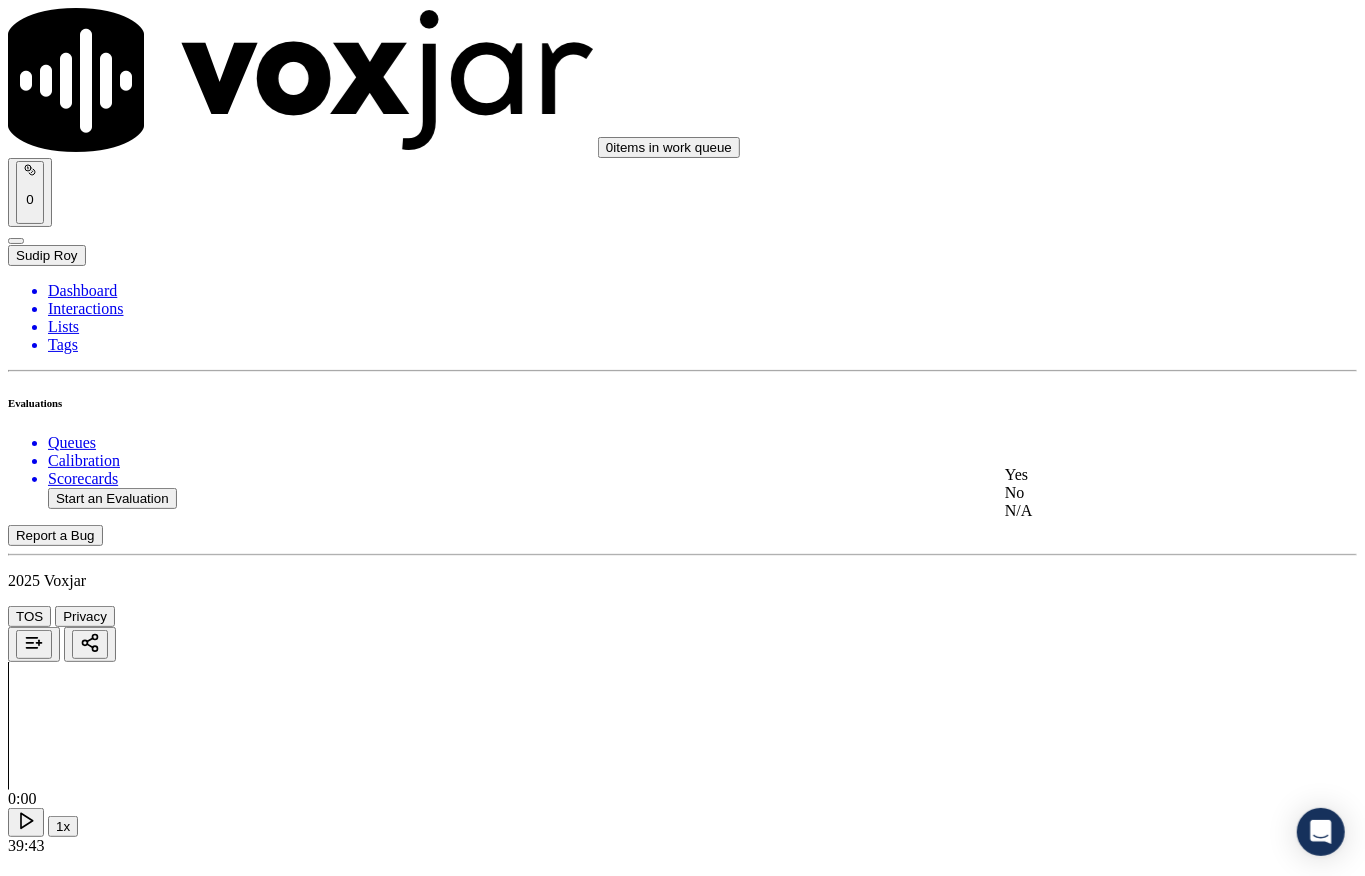 click on "No" 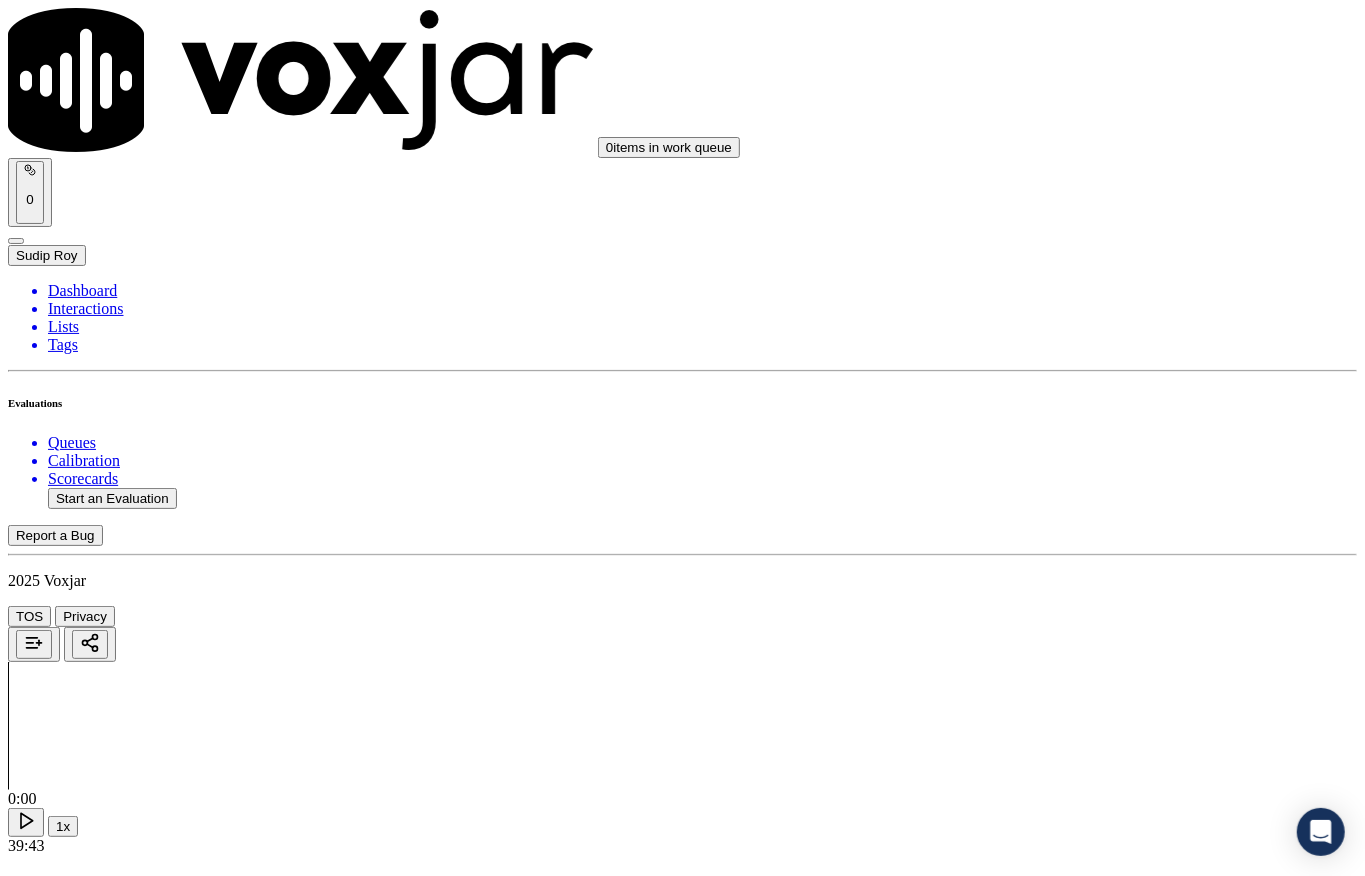 scroll, scrollTop: 4262, scrollLeft: 0, axis: vertical 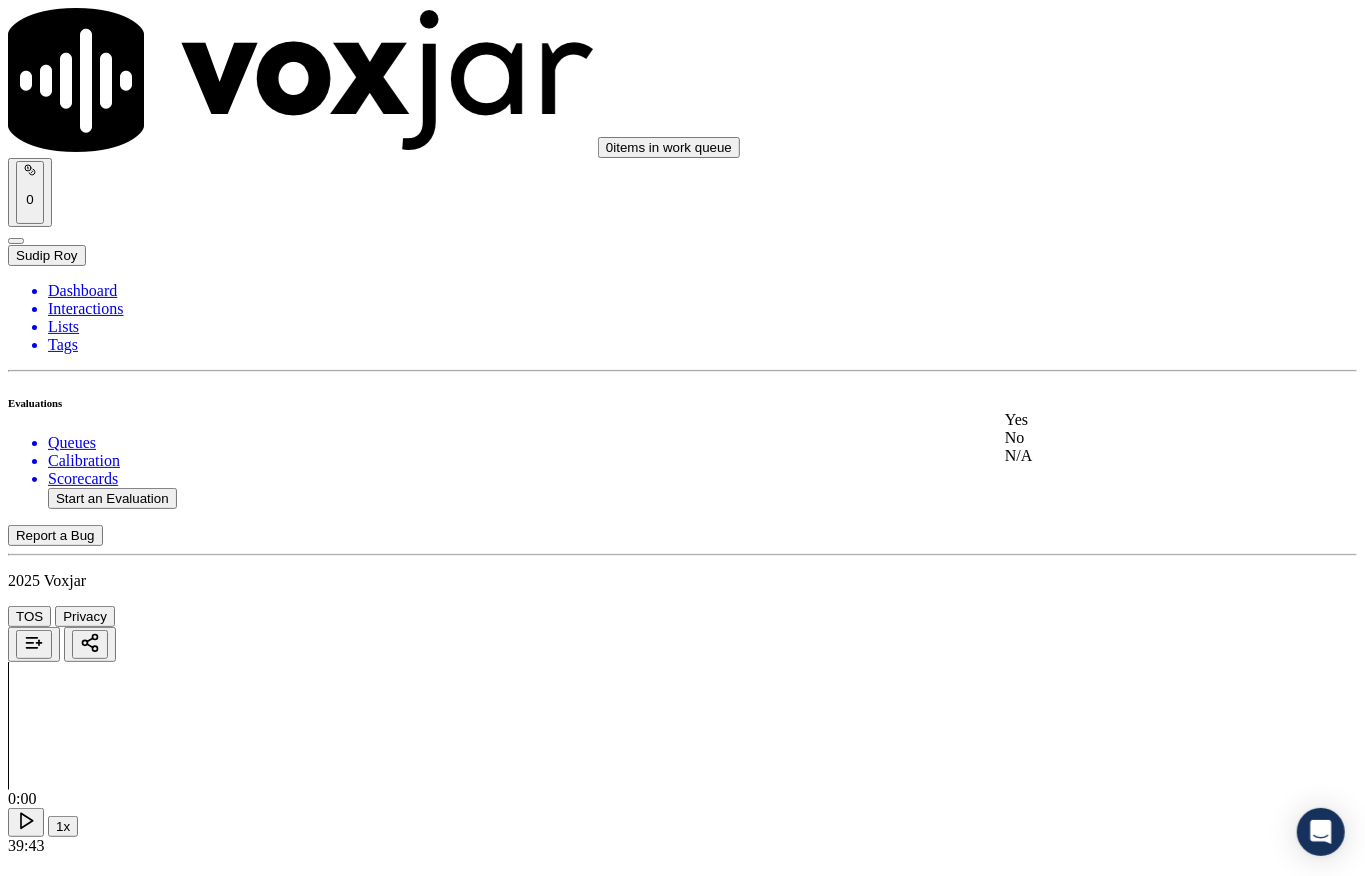 click on "No" 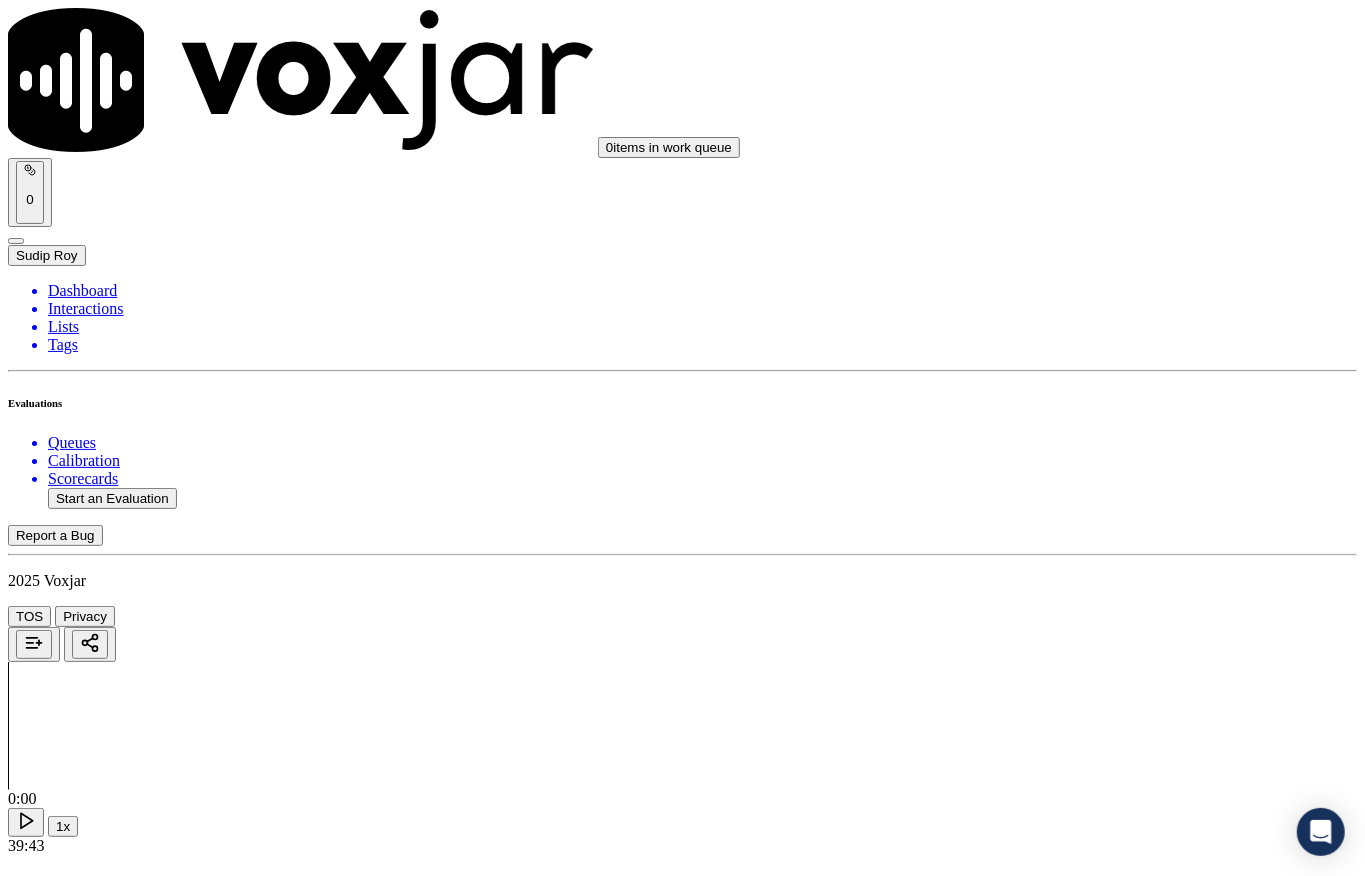 click on "Add Note" at bounding box center [52, 6020] 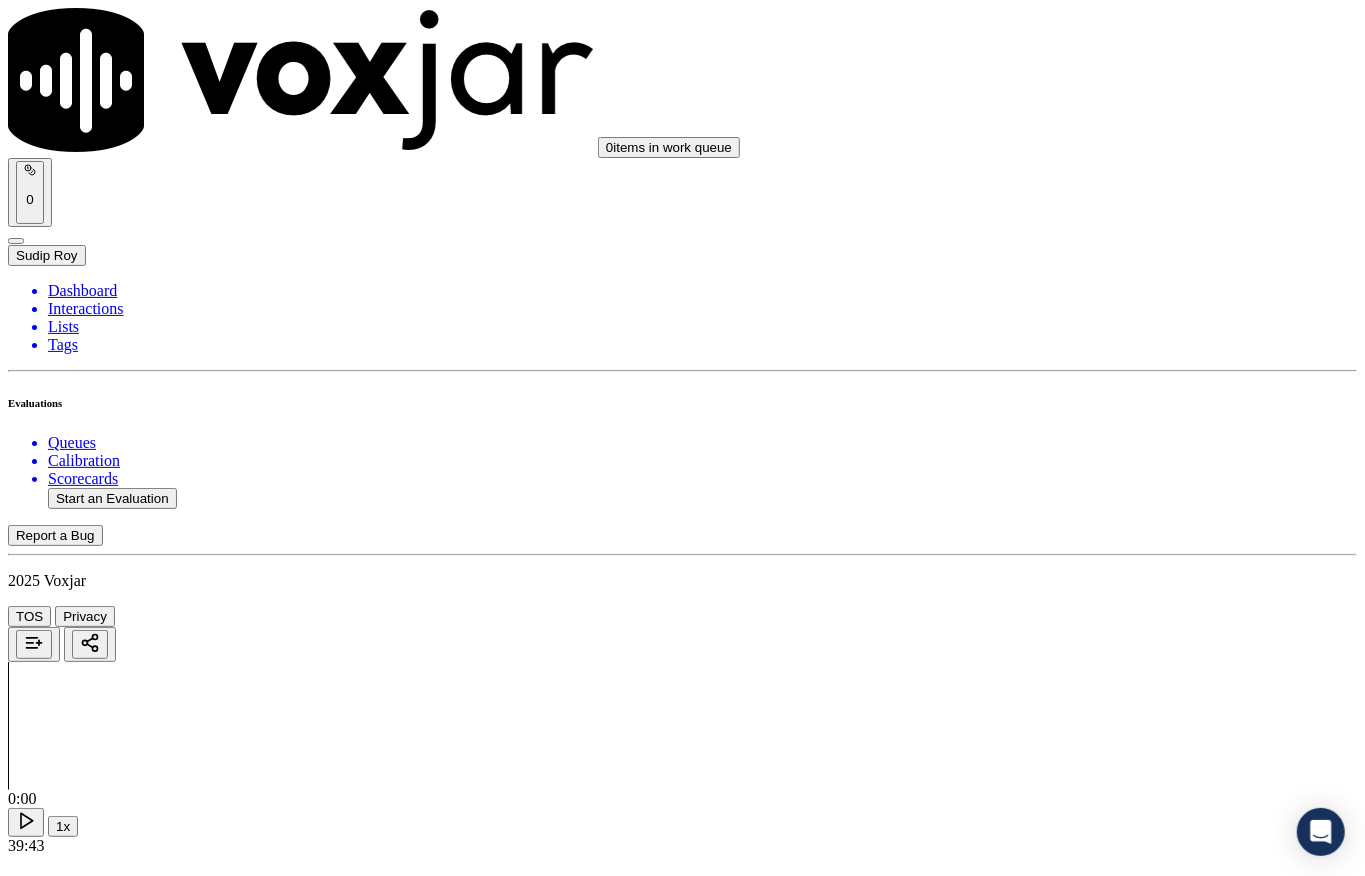 type on "Call id - 20250711-130110_@1:07 - Agent shared account details without obtaining the customer’s permission //" 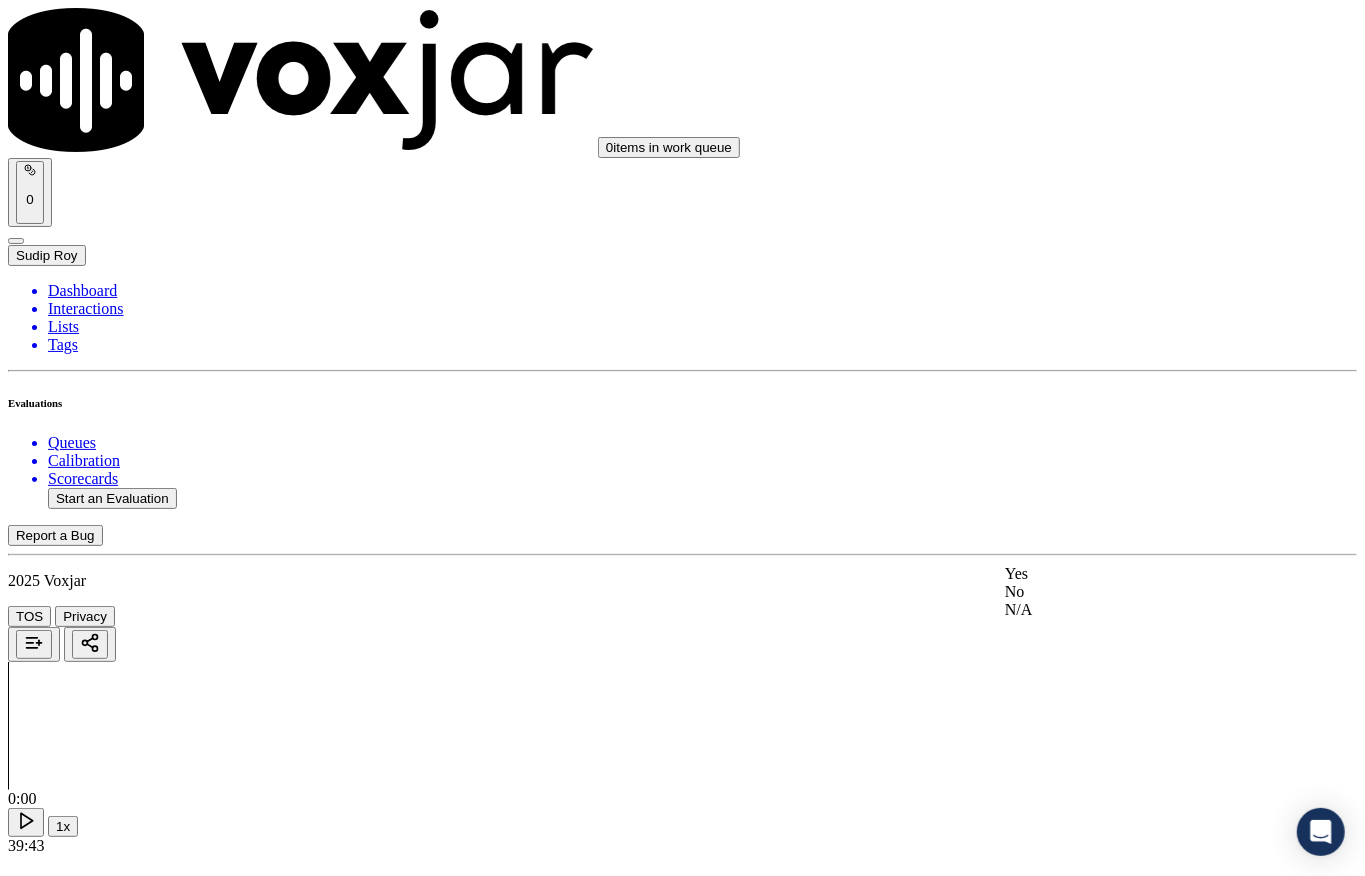 click on "No" 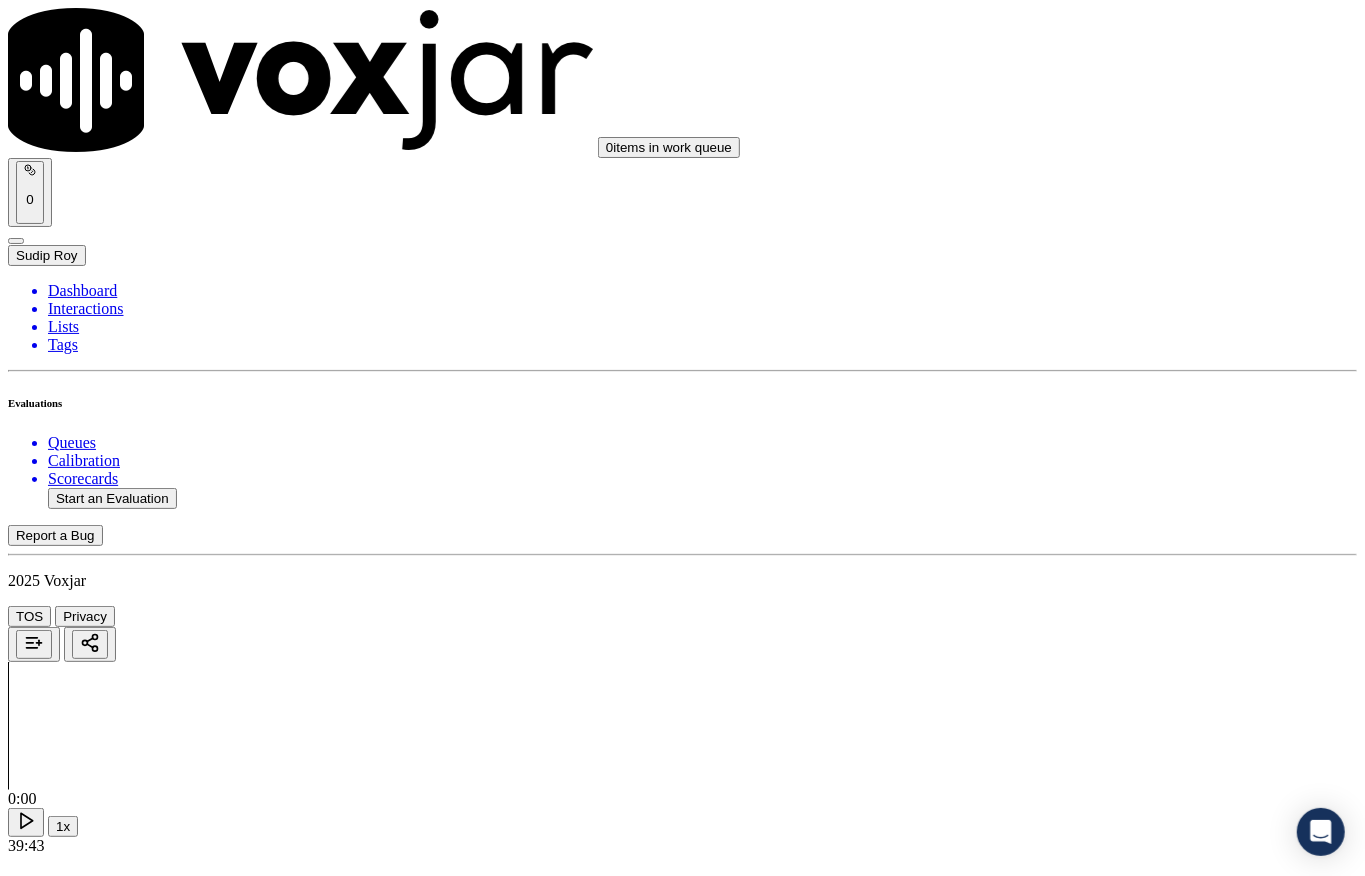 scroll, scrollTop: 3173, scrollLeft: 0, axis: vertical 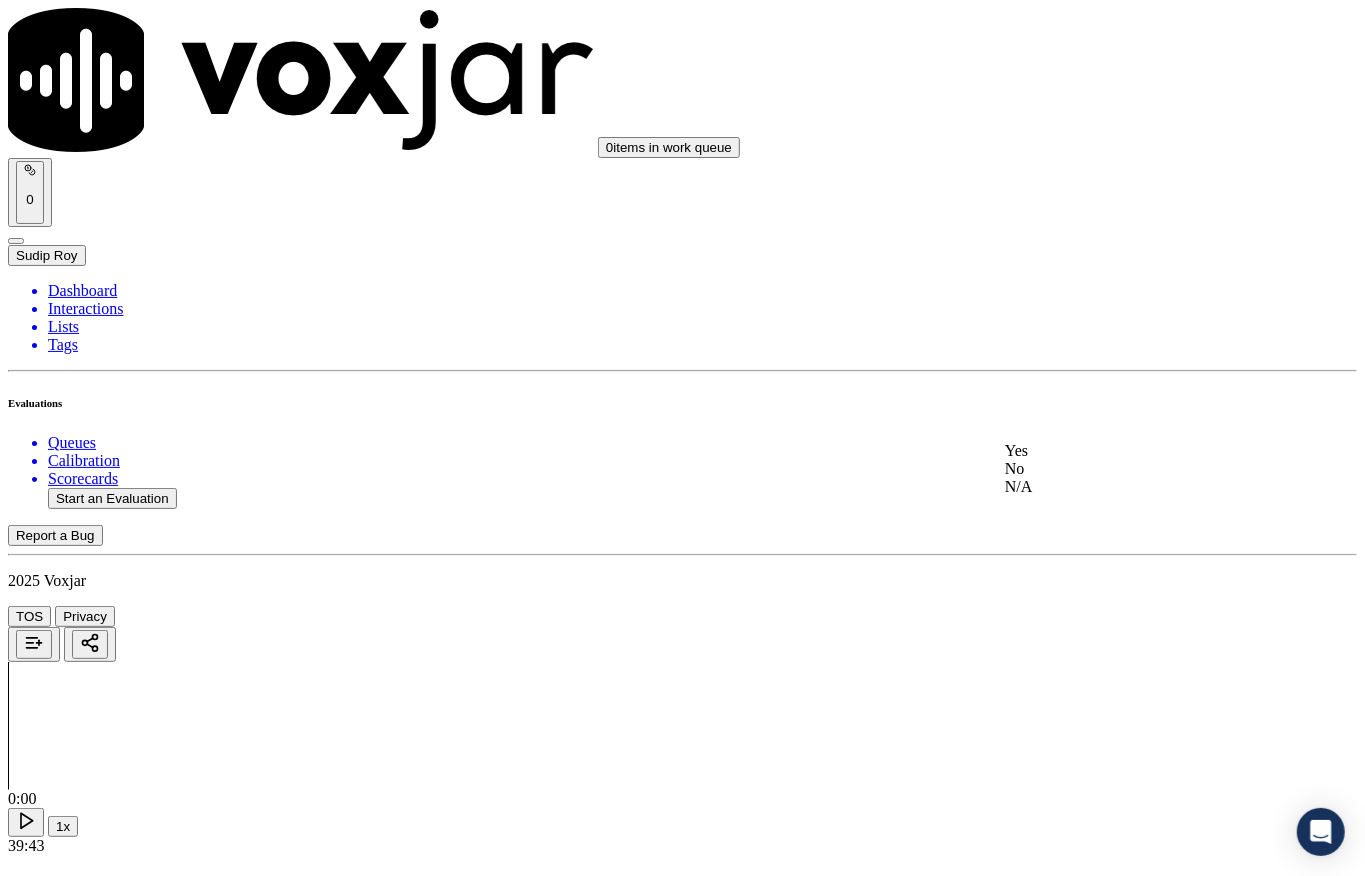 click on "No" 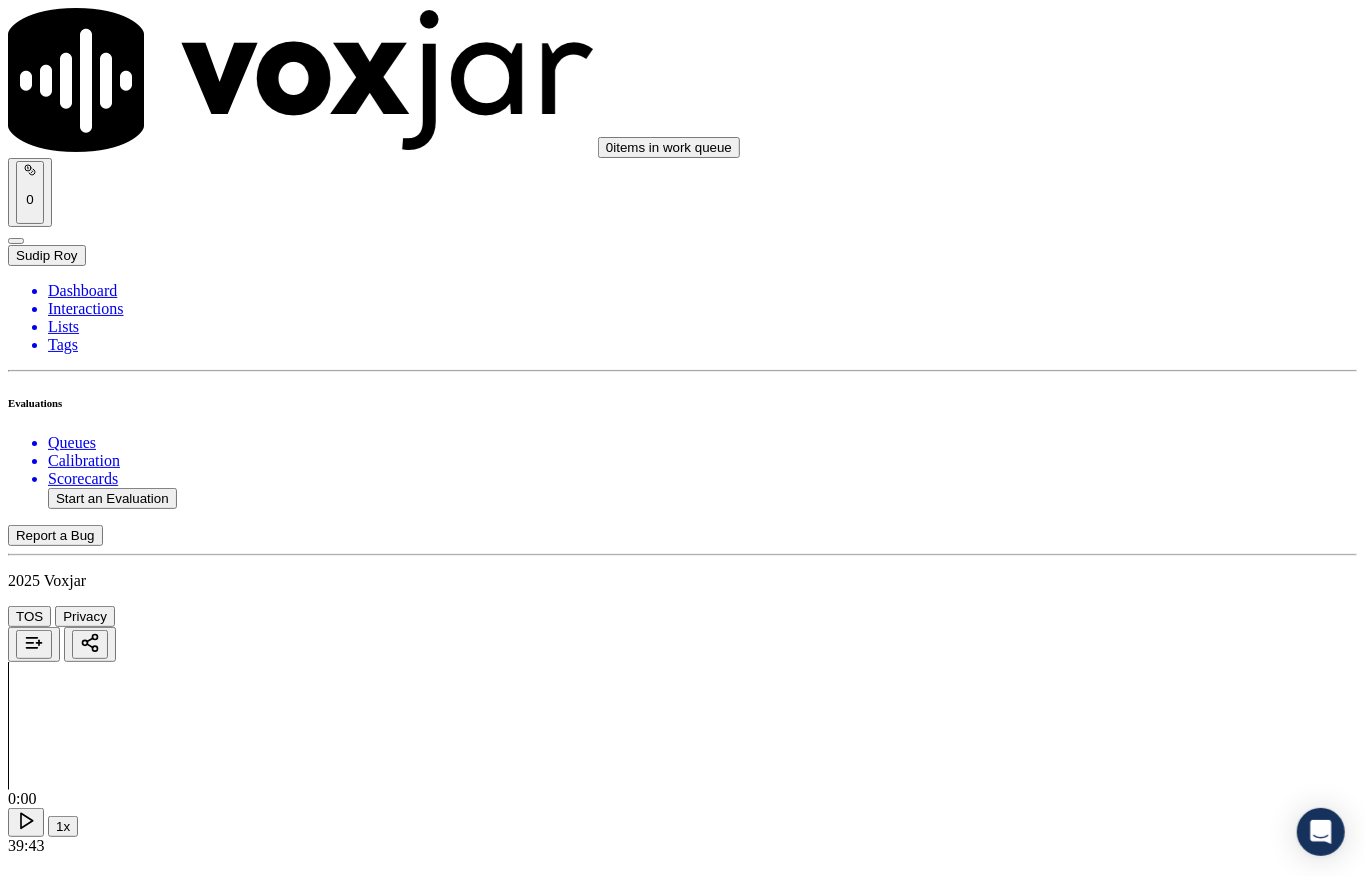 scroll, scrollTop: 3440, scrollLeft: 0, axis: vertical 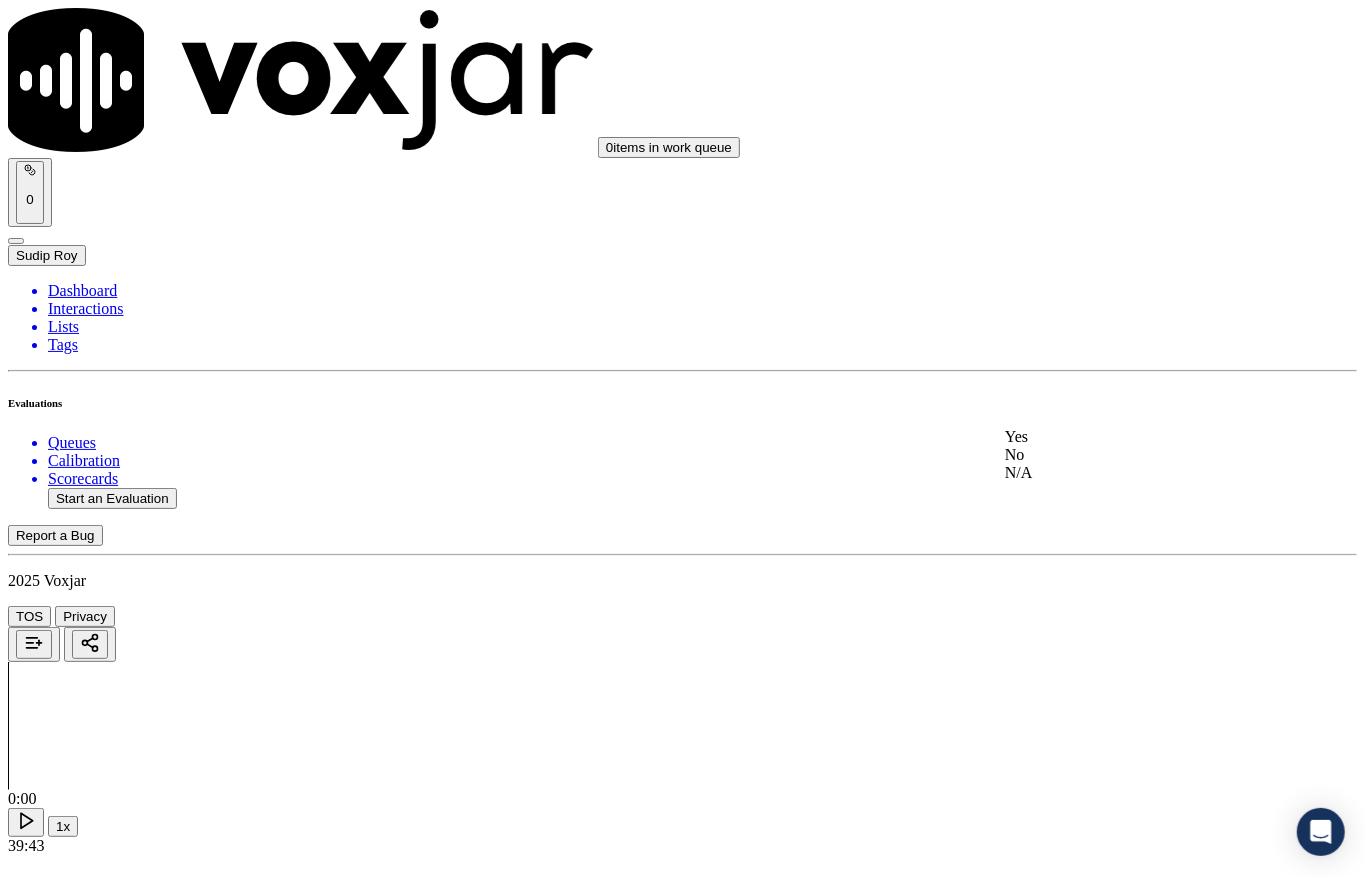 drag, startPoint x: 1062, startPoint y: 510, endPoint x: 1065, endPoint y: 498, distance: 12.369317 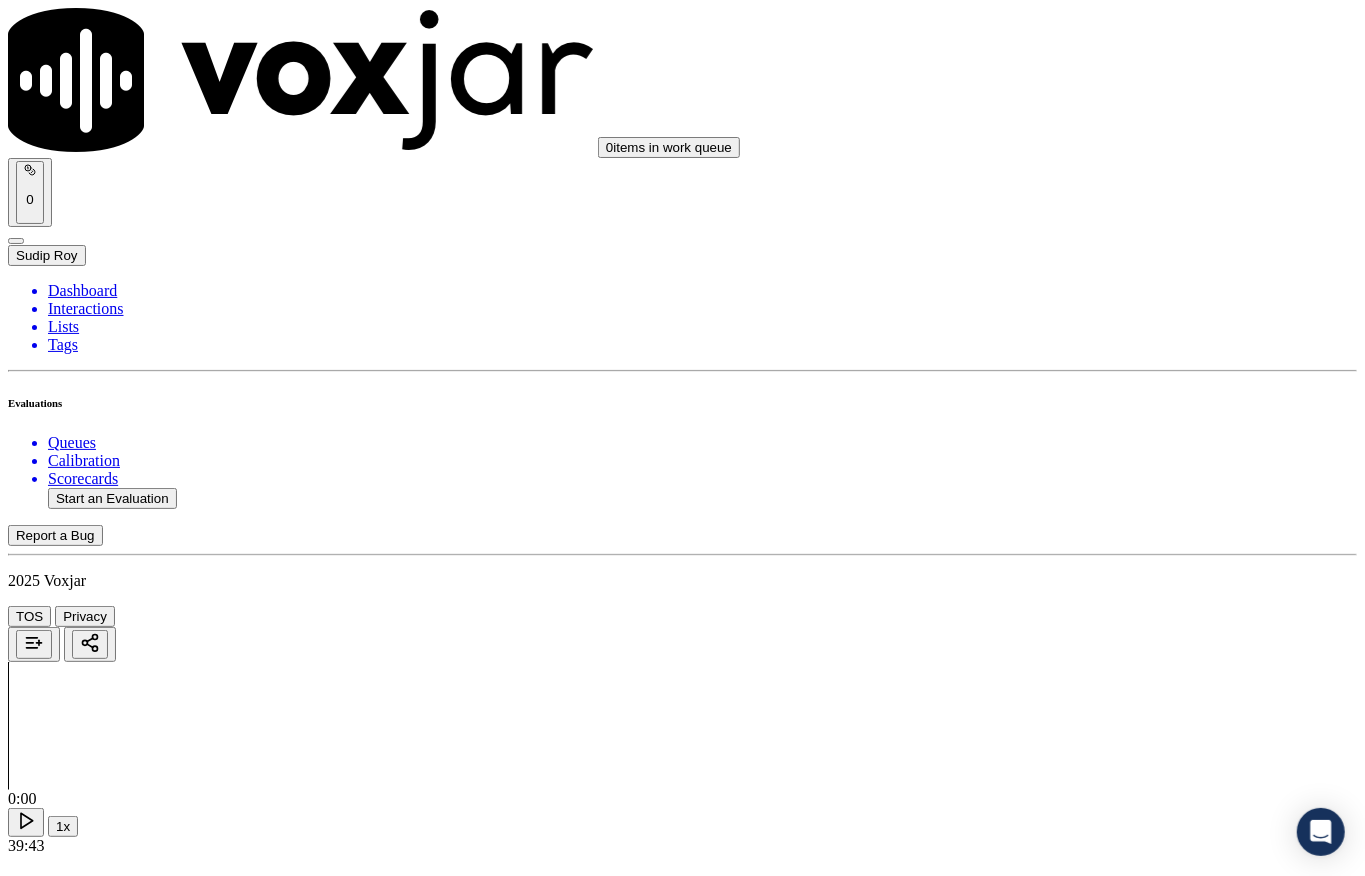 scroll, scrollTop: 3706, scrollLeft: 0, axis: vertical 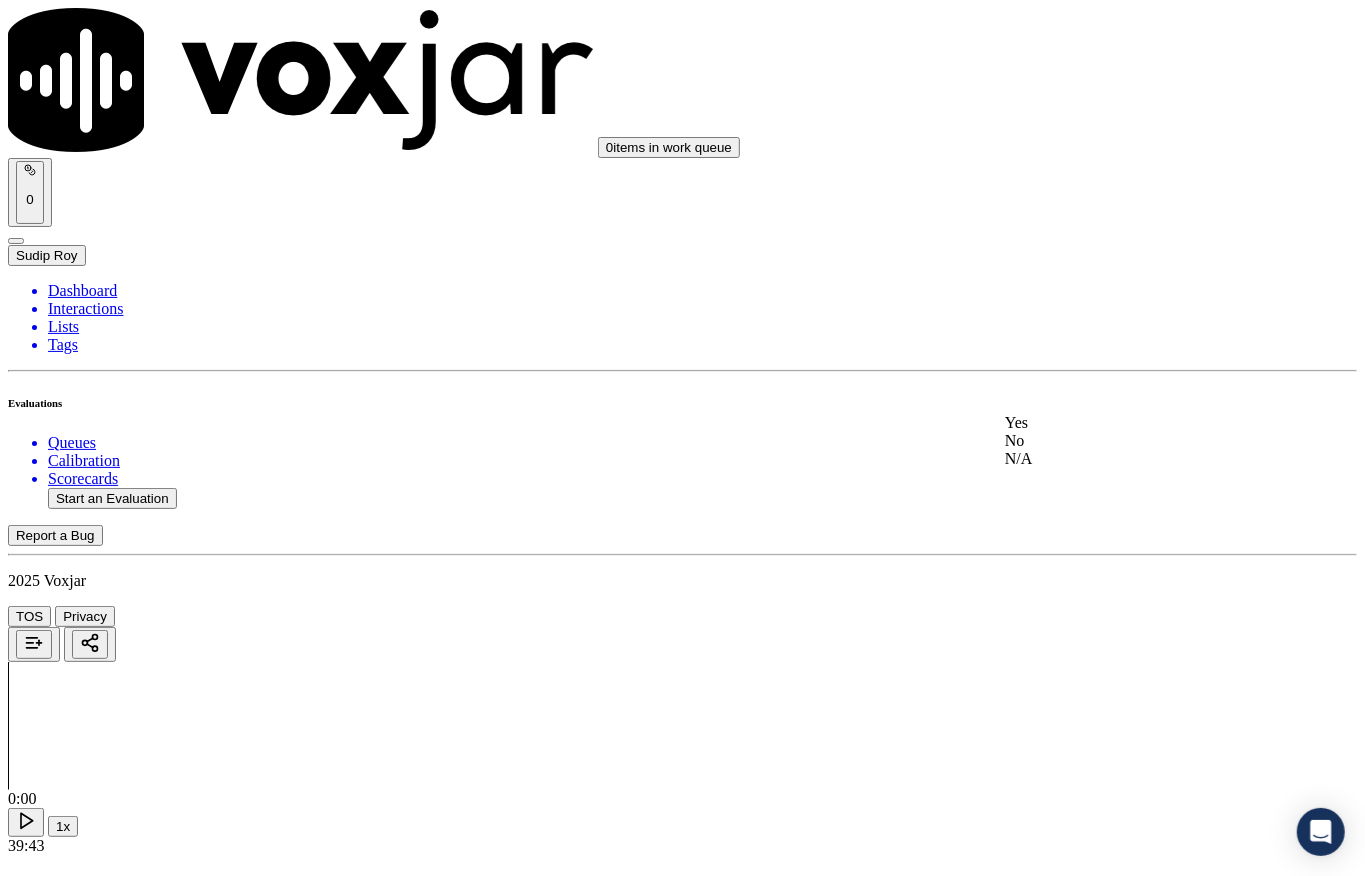 click on "Yes" at bounding box center [1126, 423] 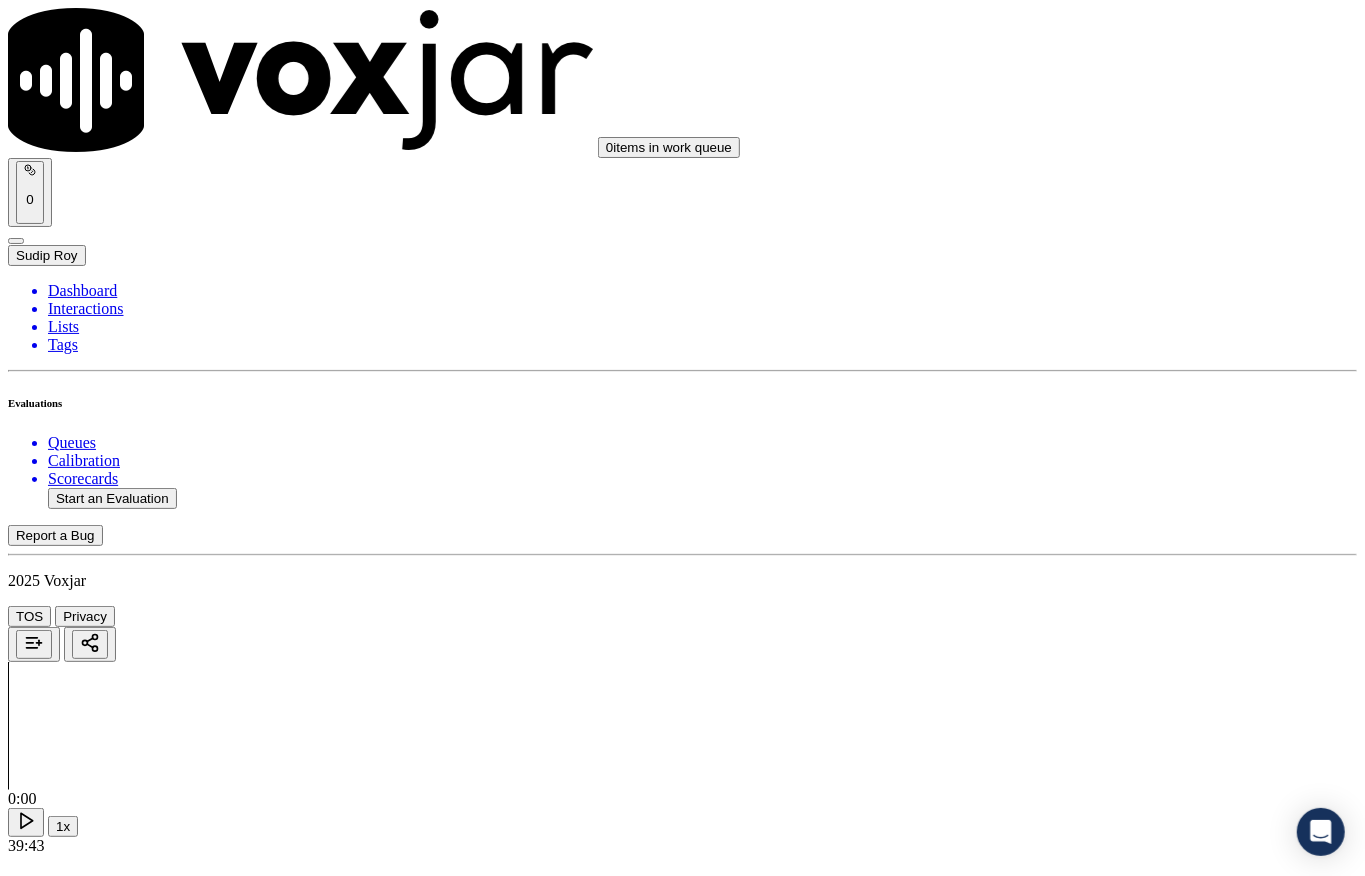 scroll, scrollTop: 3973, scrollLeft: 0, axis: vertical 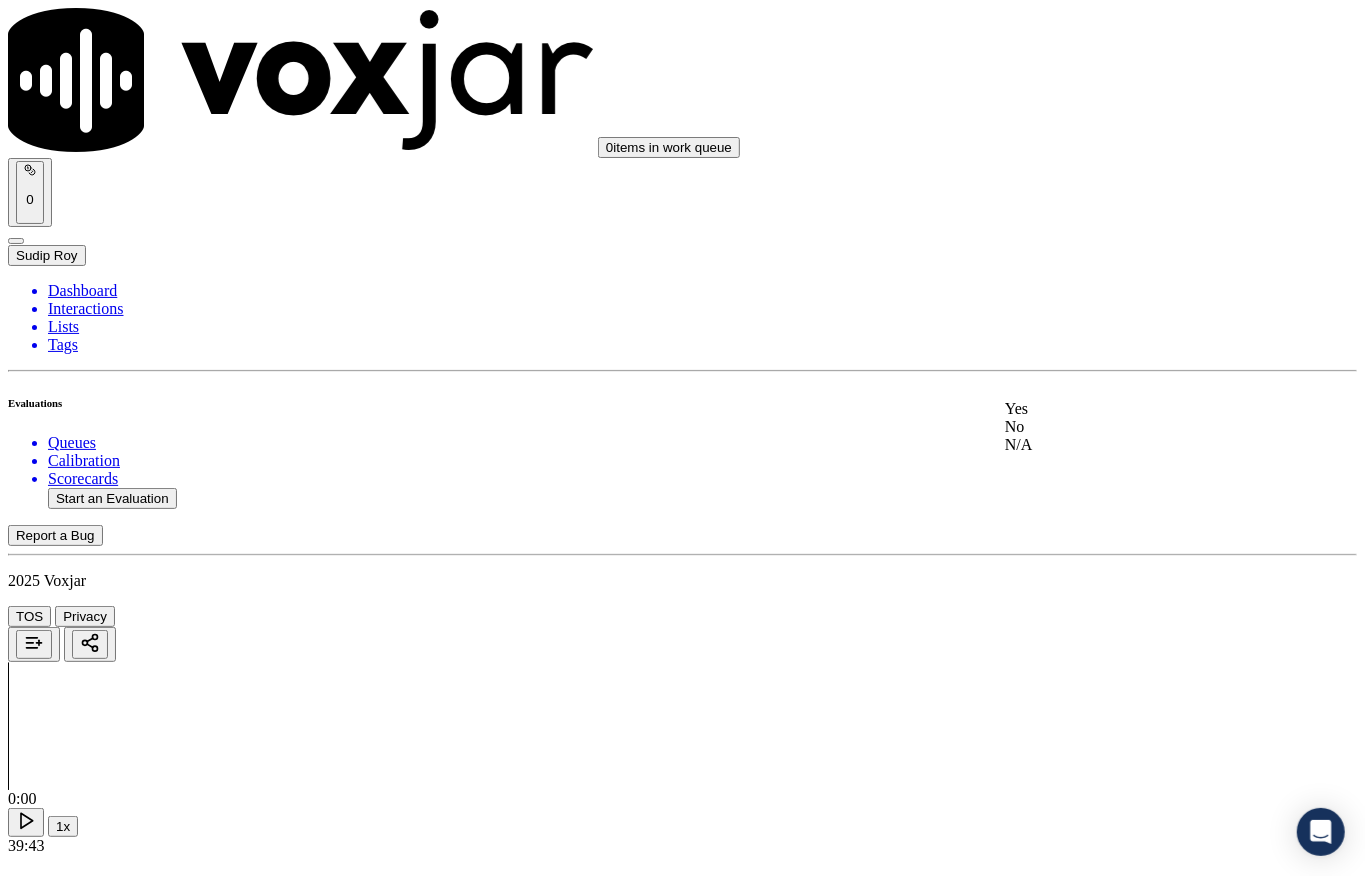 click on "Yes" at bounding box center [1126, 409] 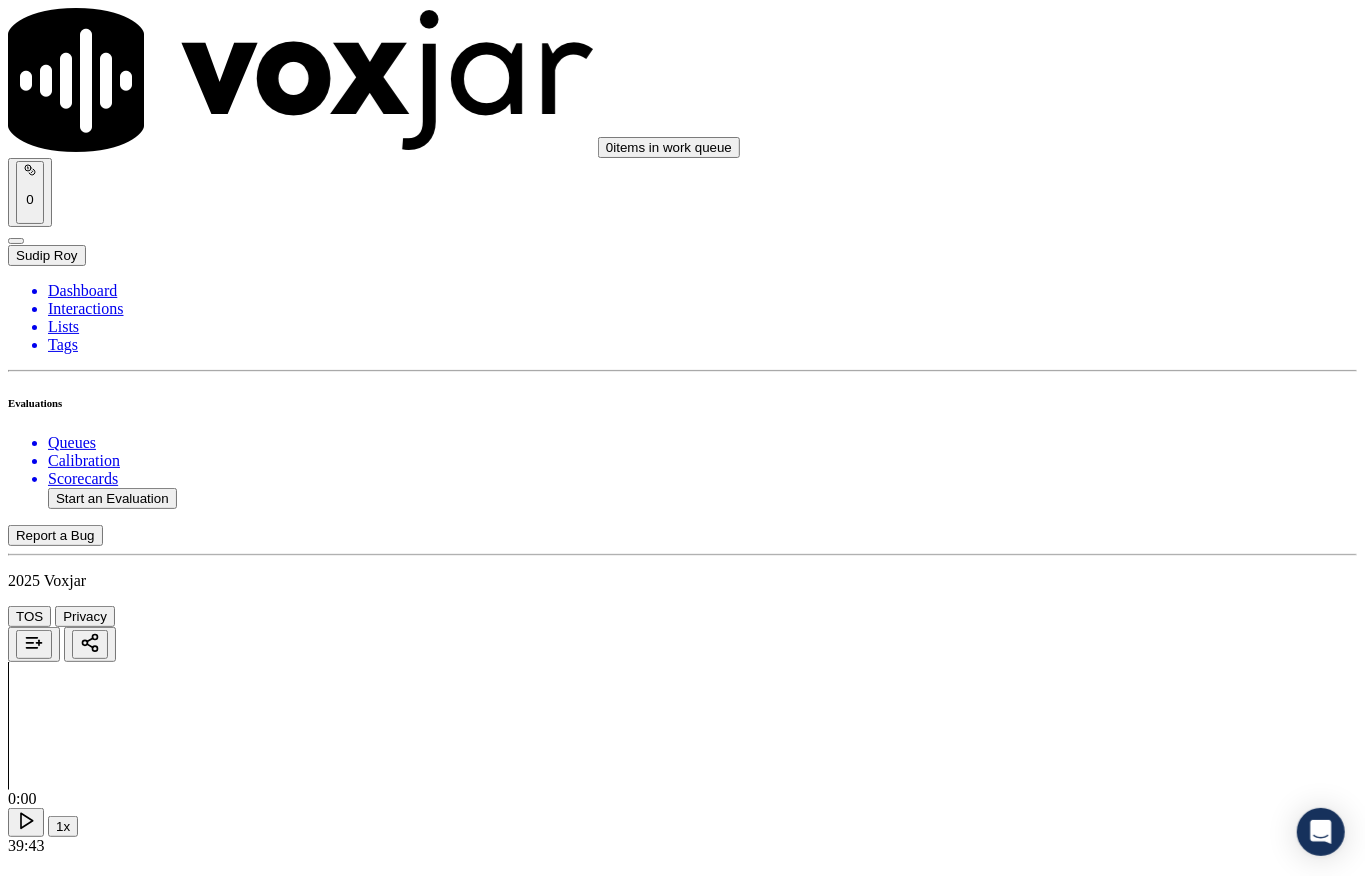 scroll, scrollTop: 4906, scrollLeft: 0, axis: vertical 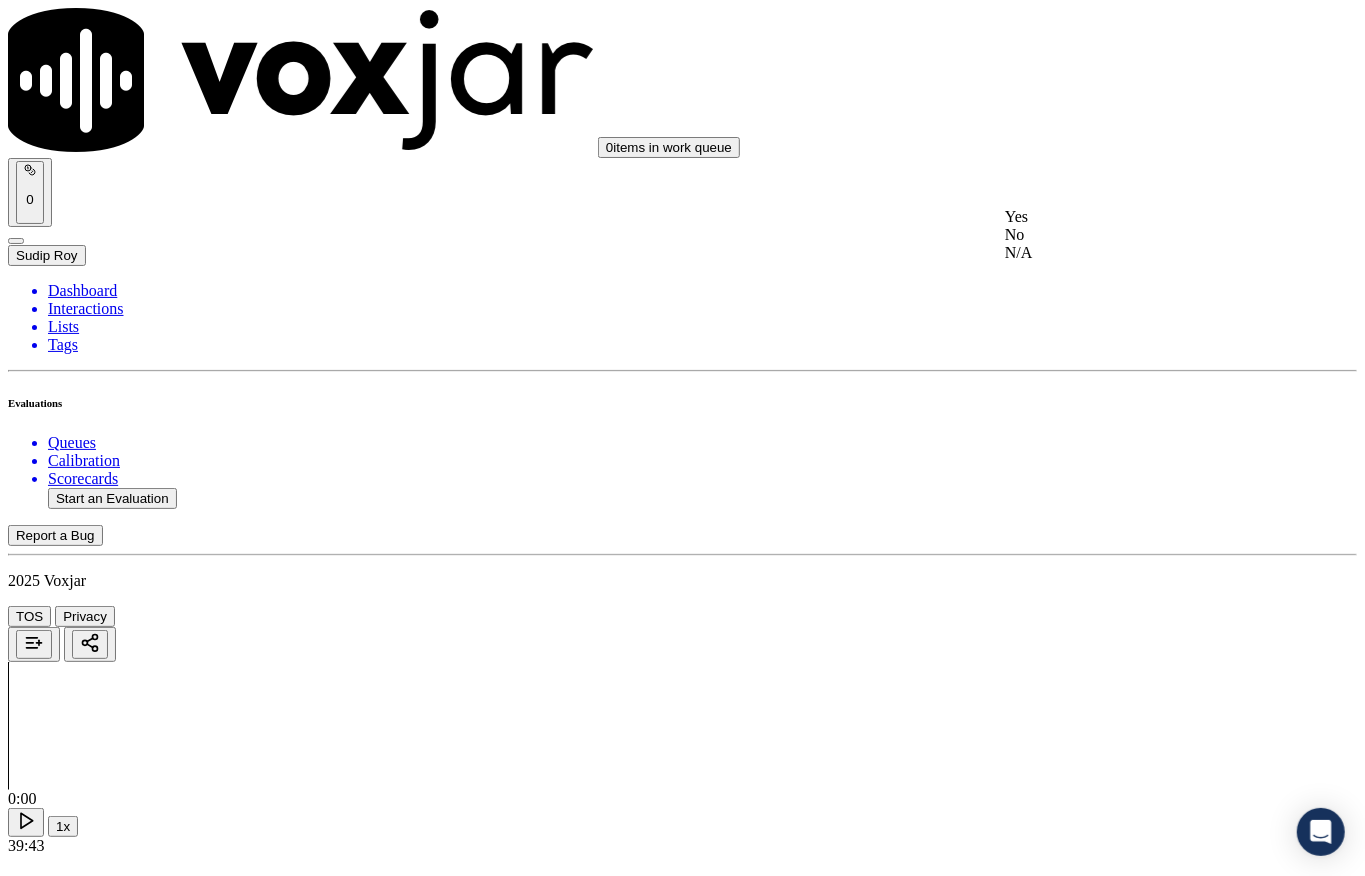 drag, startPoint x: 1066, startPoint y: 237, endPoint x: 1072, endPoint y: 266, distance: 29.614185 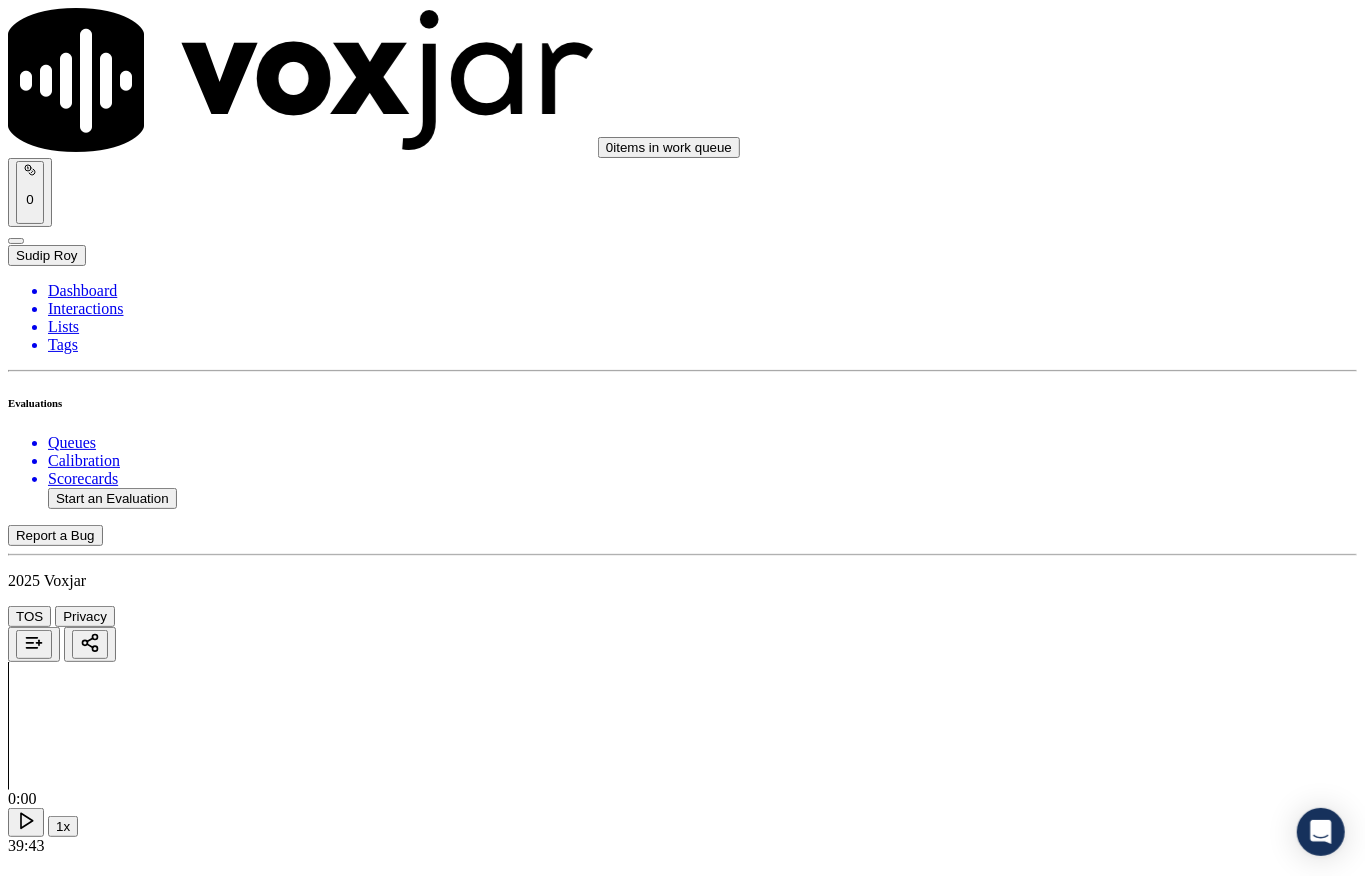 scroll, scrollTop: 5040, scrollLeft: 0, axis: vertical 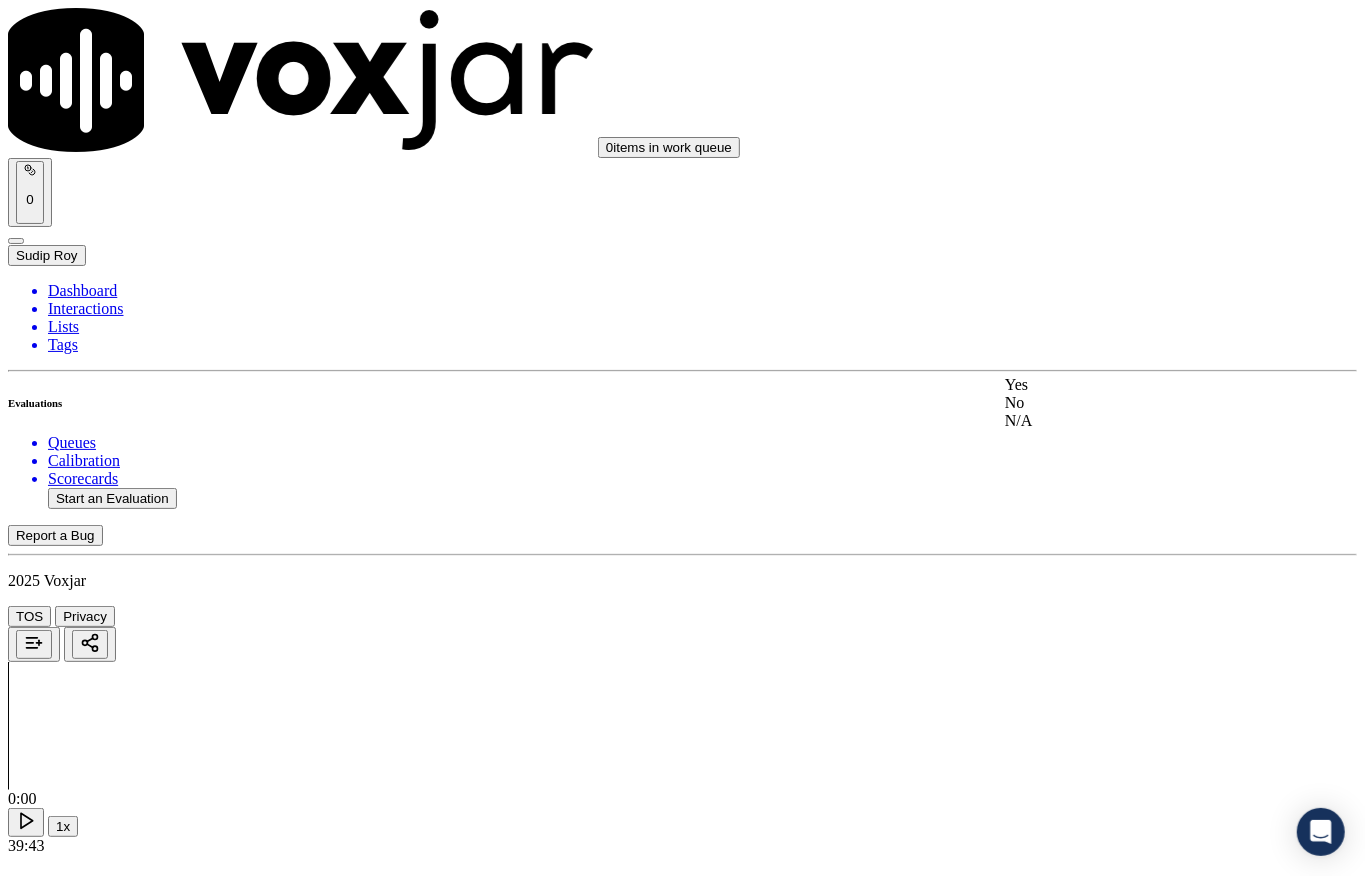 click on "N/A" 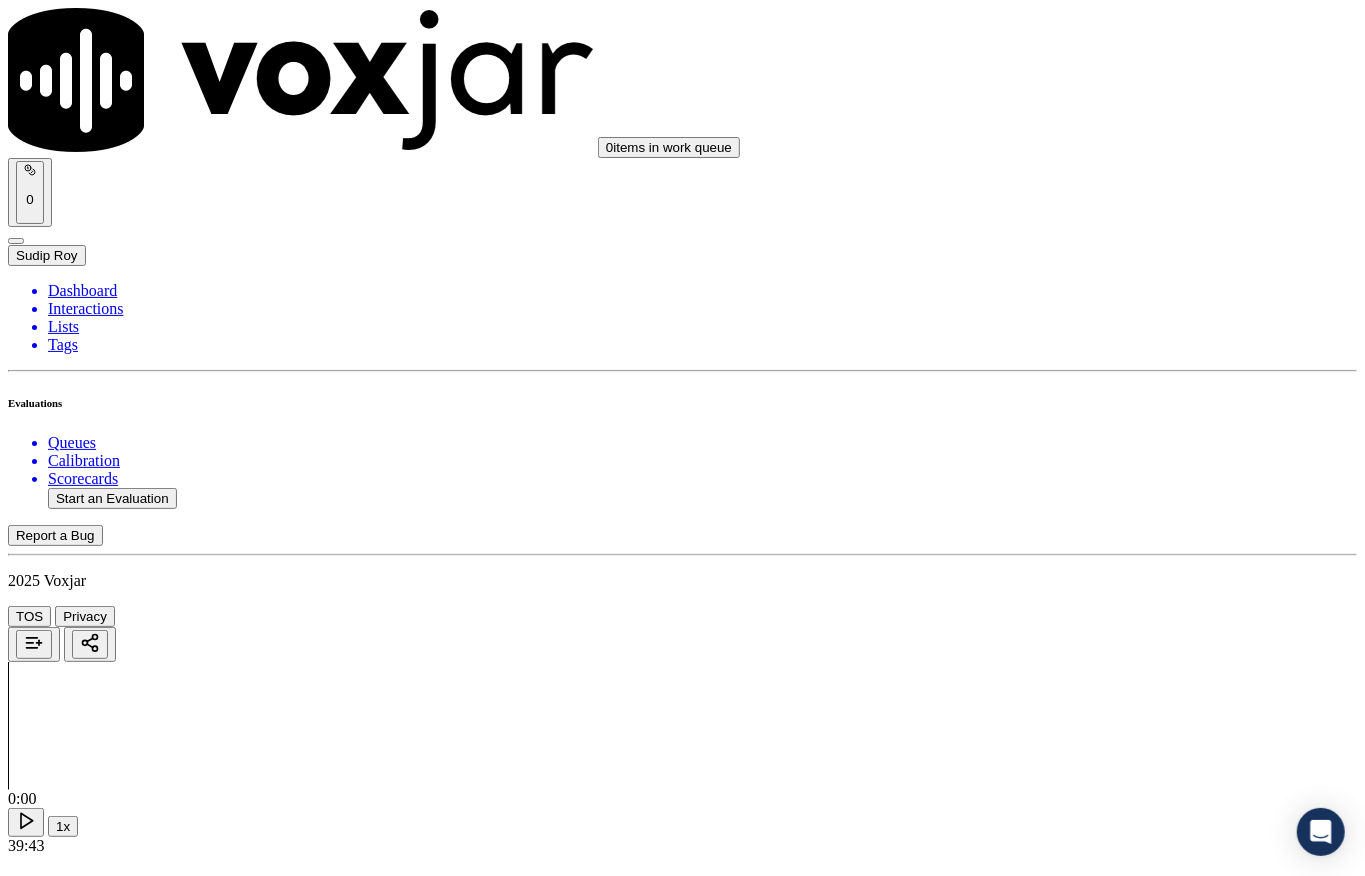 scroll, scrollTop: 5973, scrollLeft: 0, axis: vertical 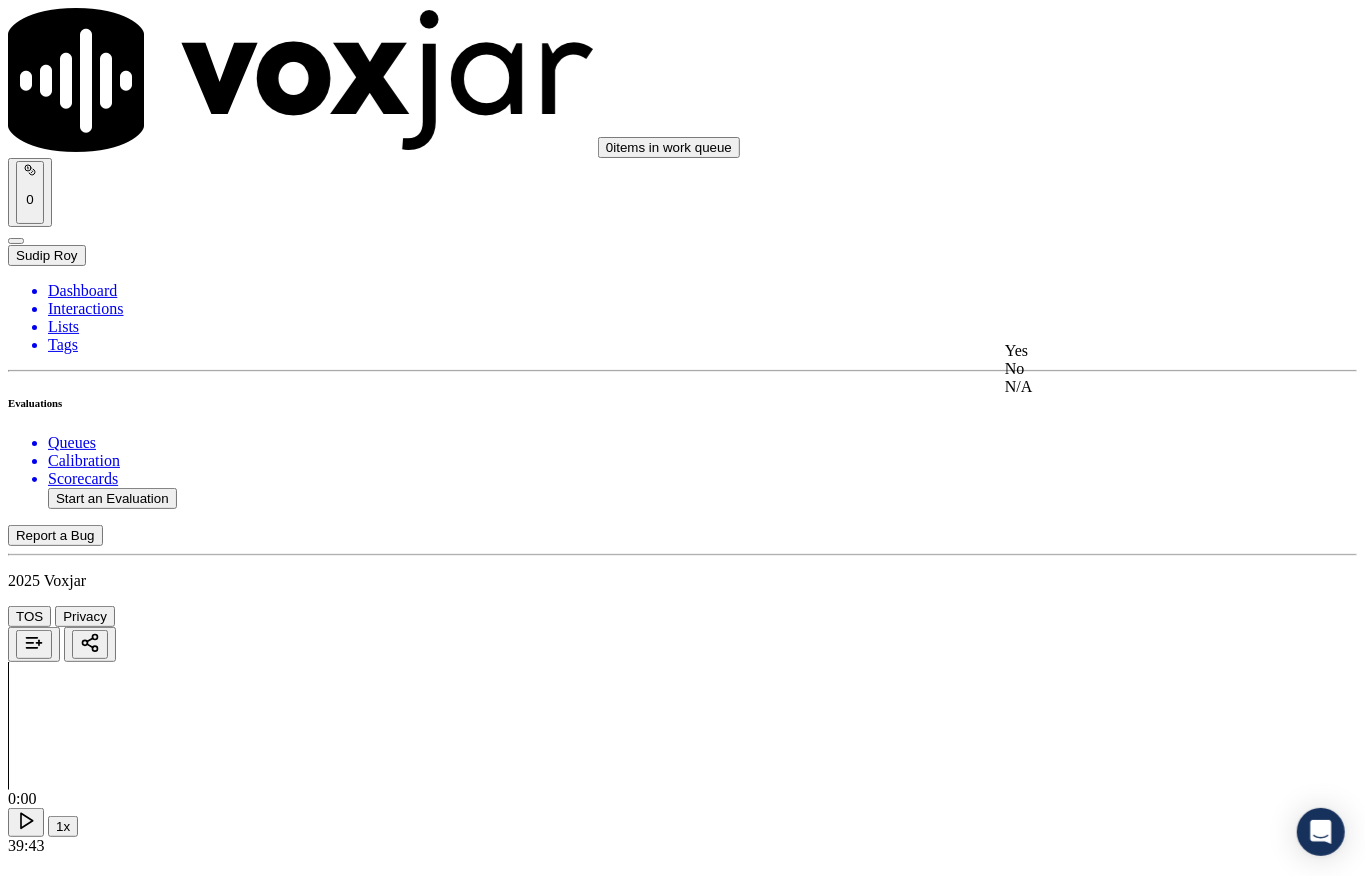 click on "No" 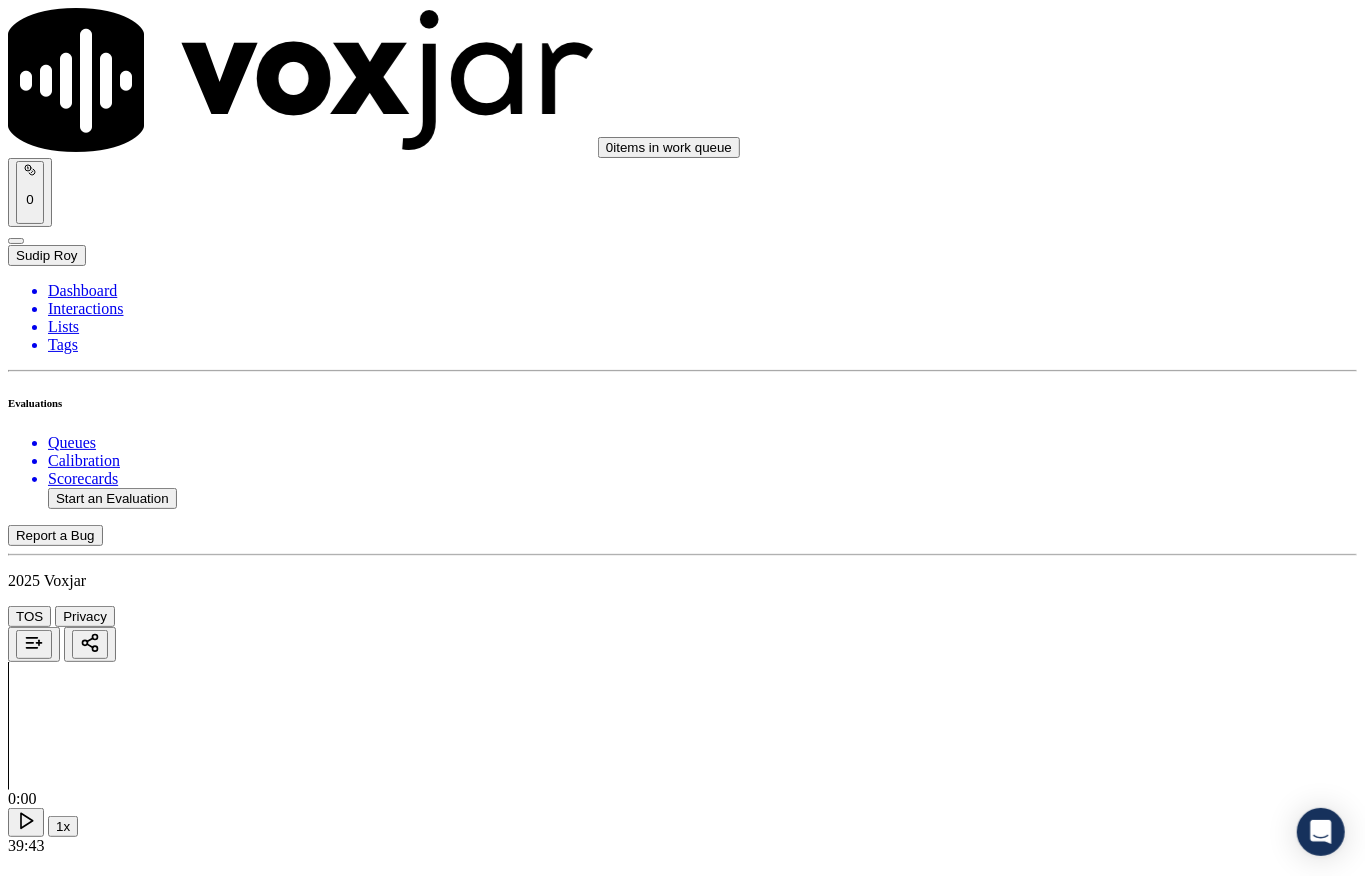 scroll, scrollTop: 6450, scrollLeft: 0, axis: vertical 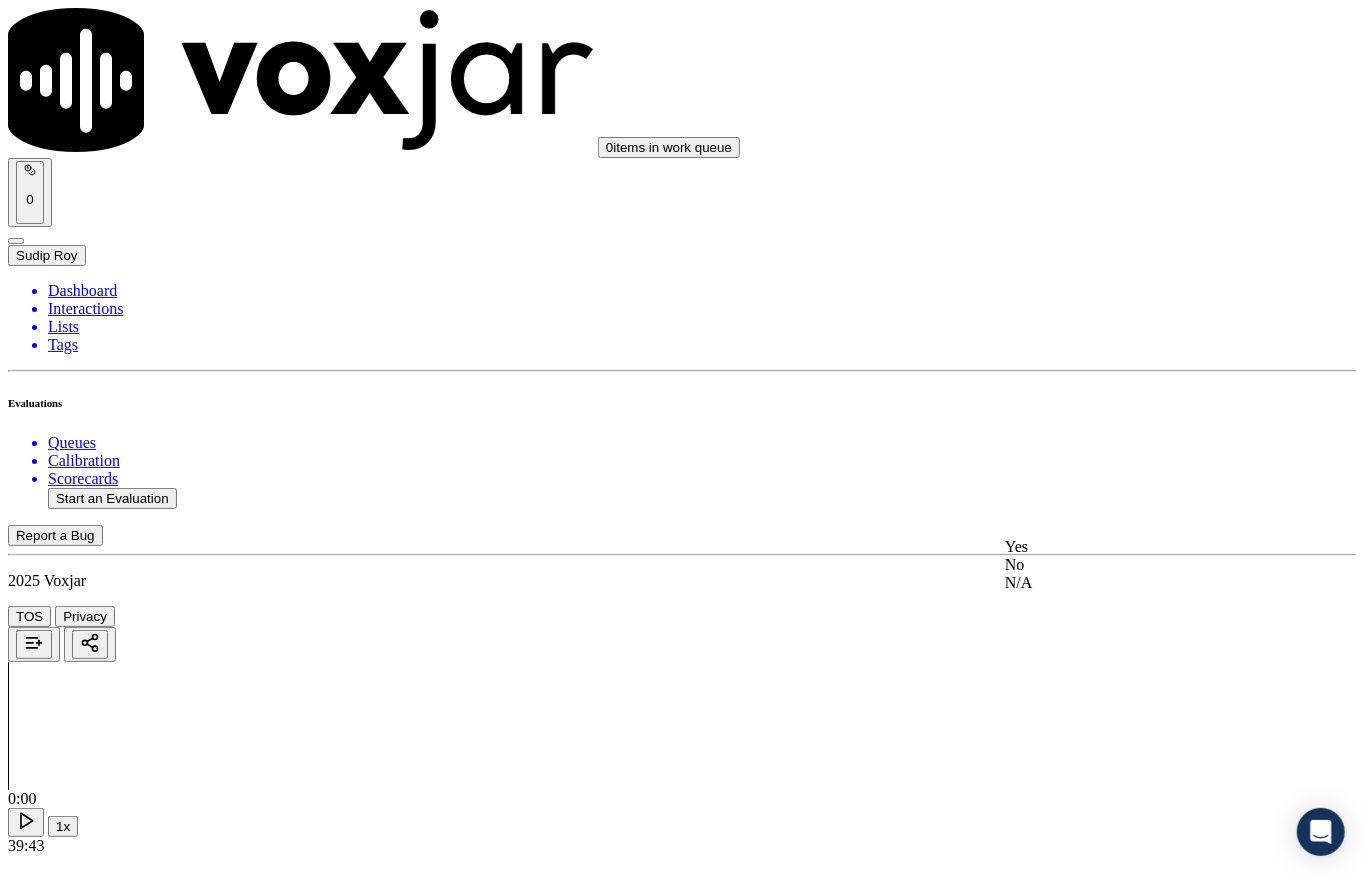 click on "Select an answer" at bounding box center [67, 4011] 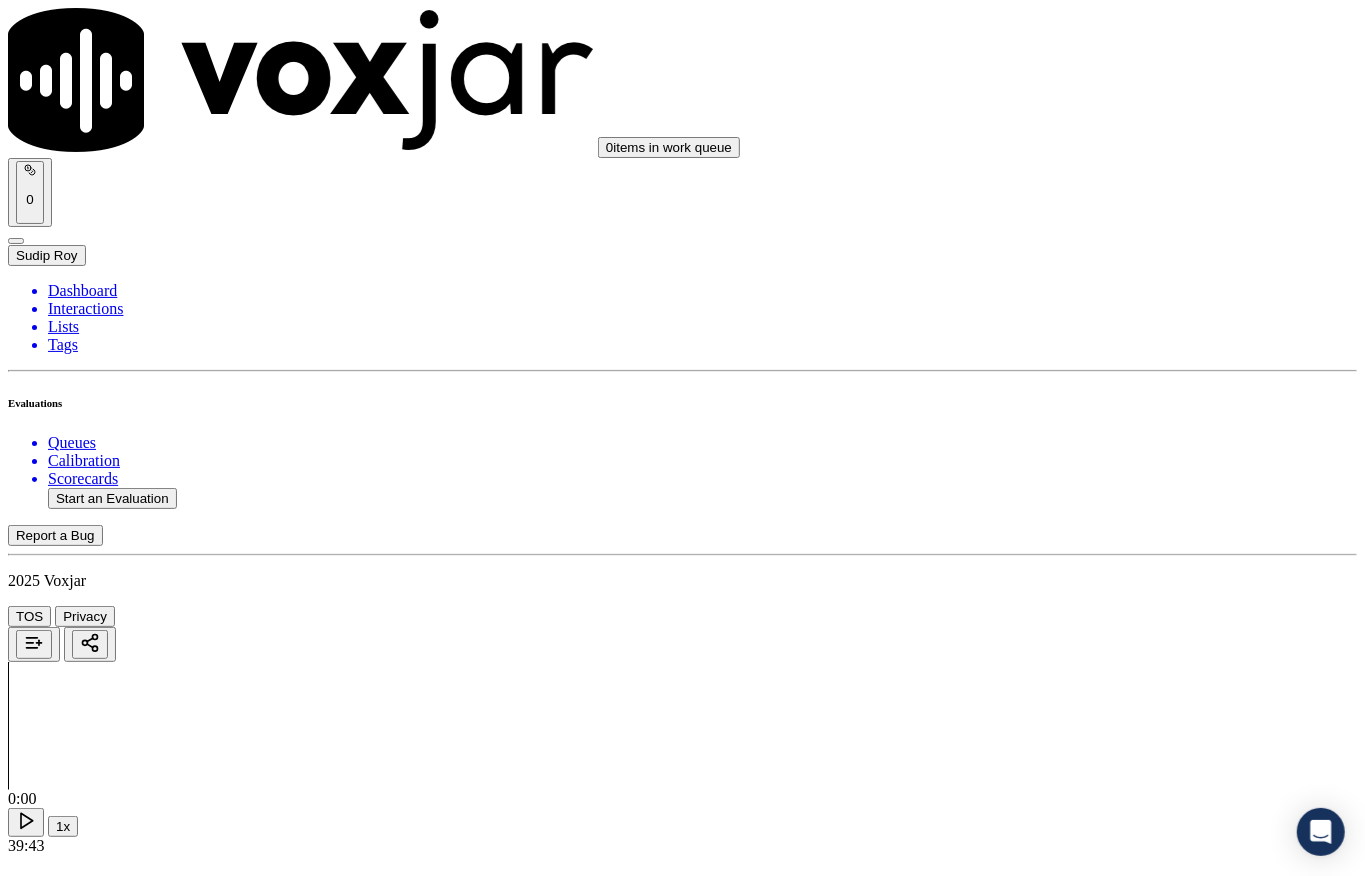 click on "Select an answer" at bounding box center [67, 4011] 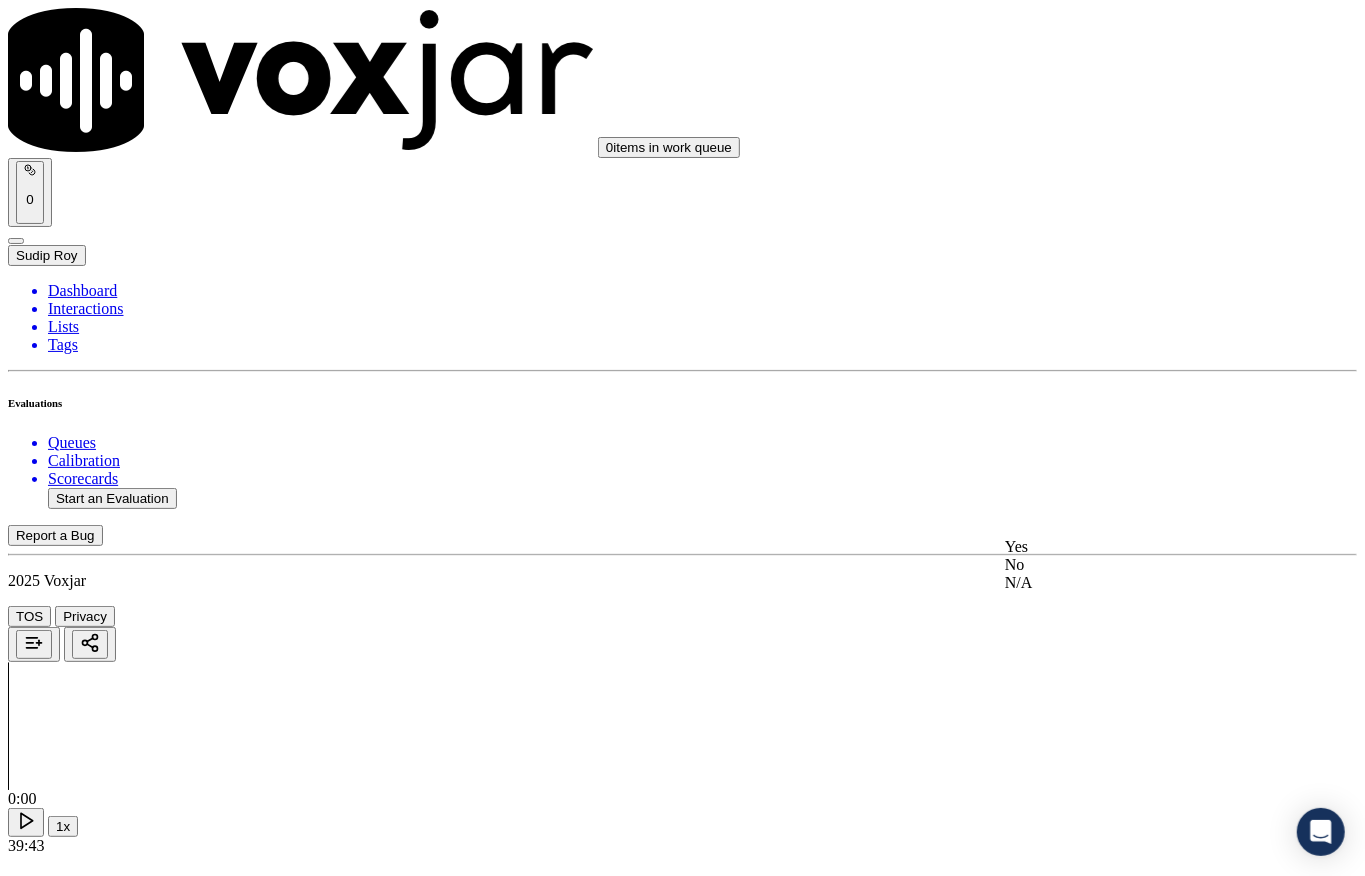 click on "Yes" at bounding box center [1126, 547] 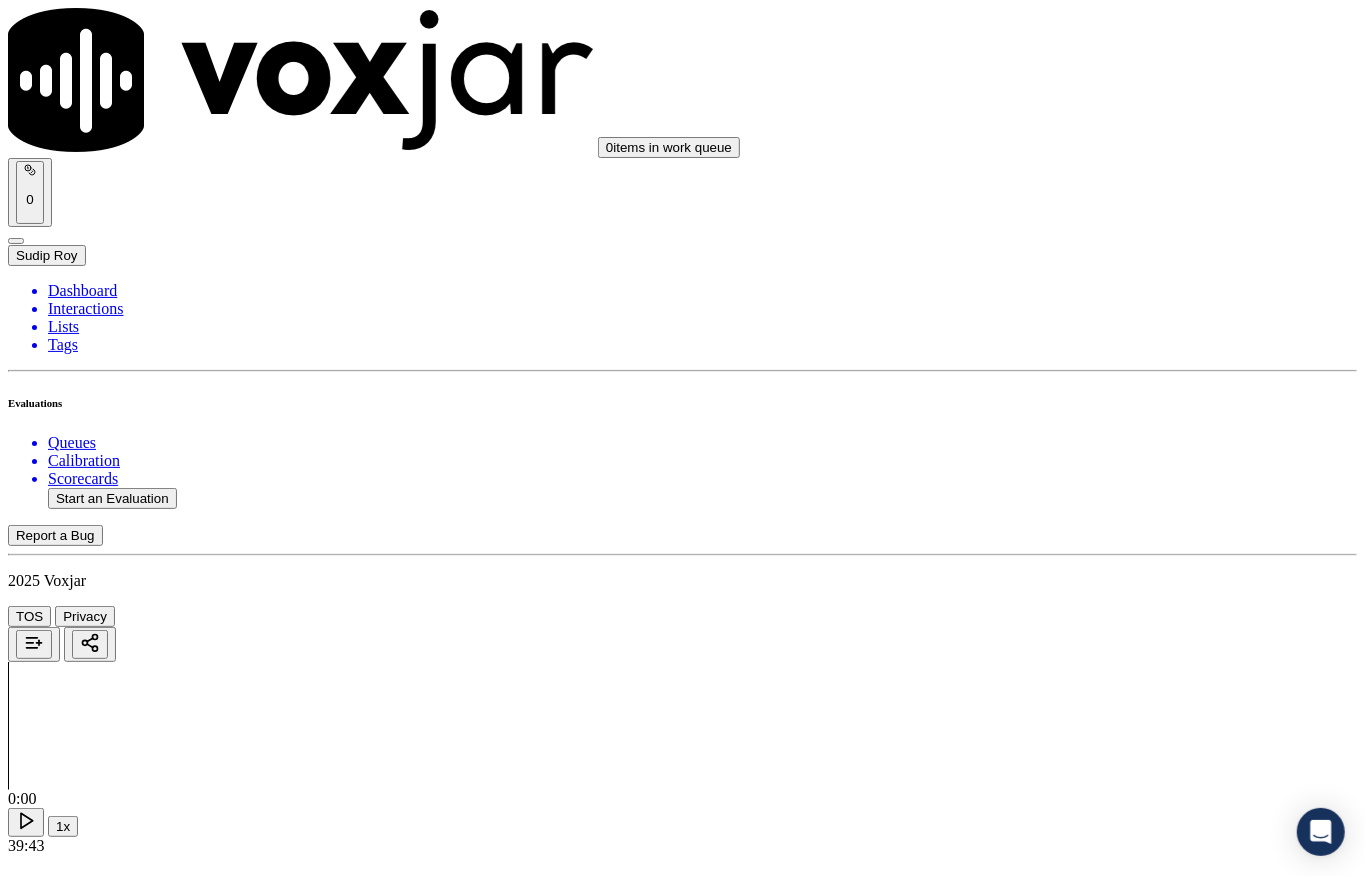 click on "Save Answer" 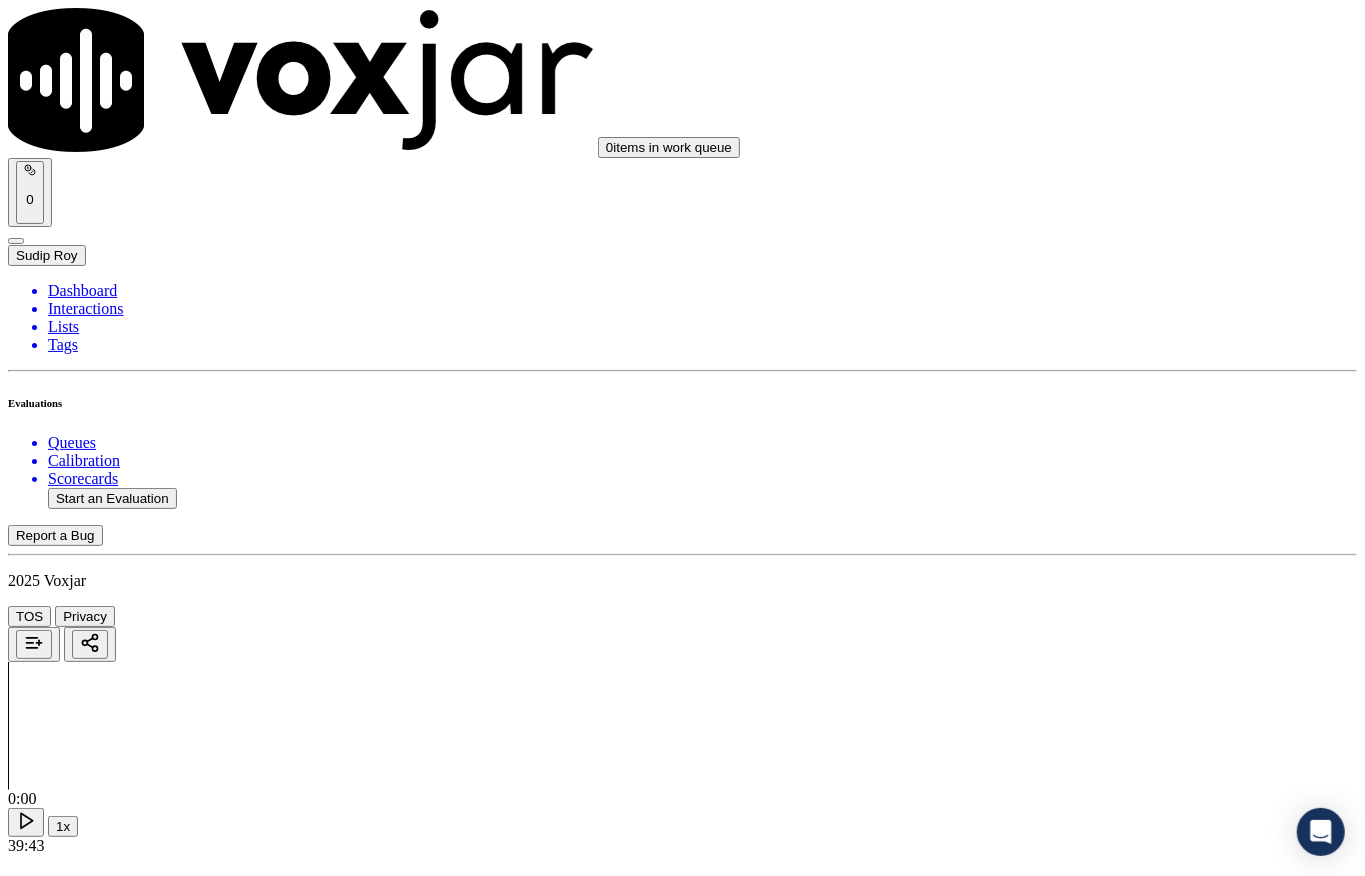 scroll, scrollTop: 3502, scrollLeft: 0, axis: vertical 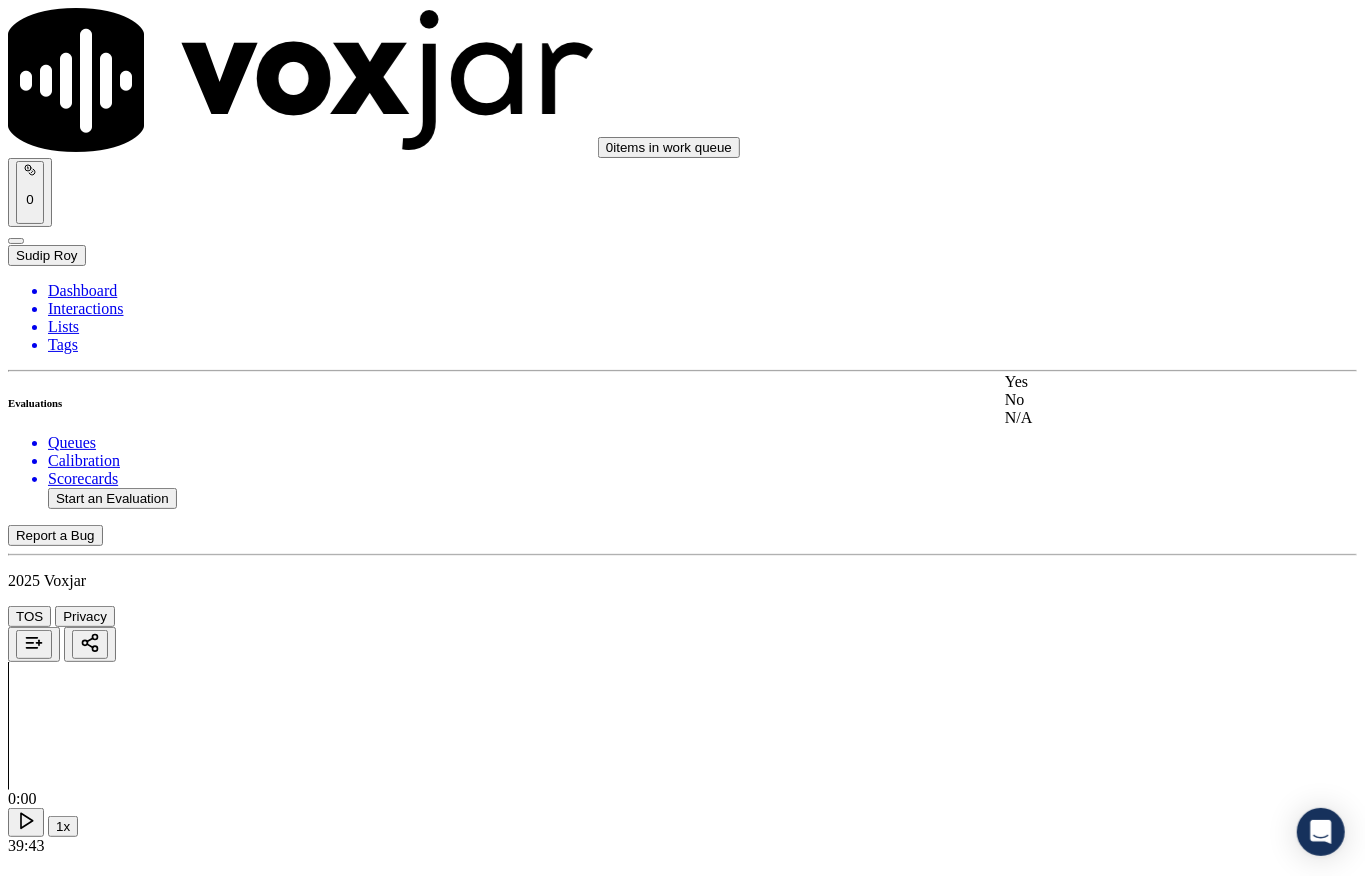 drag, startPoint x: 1128, startPoint y: 386, endPoint x: 1132, endPoint y: 397, distance: 11.7046995 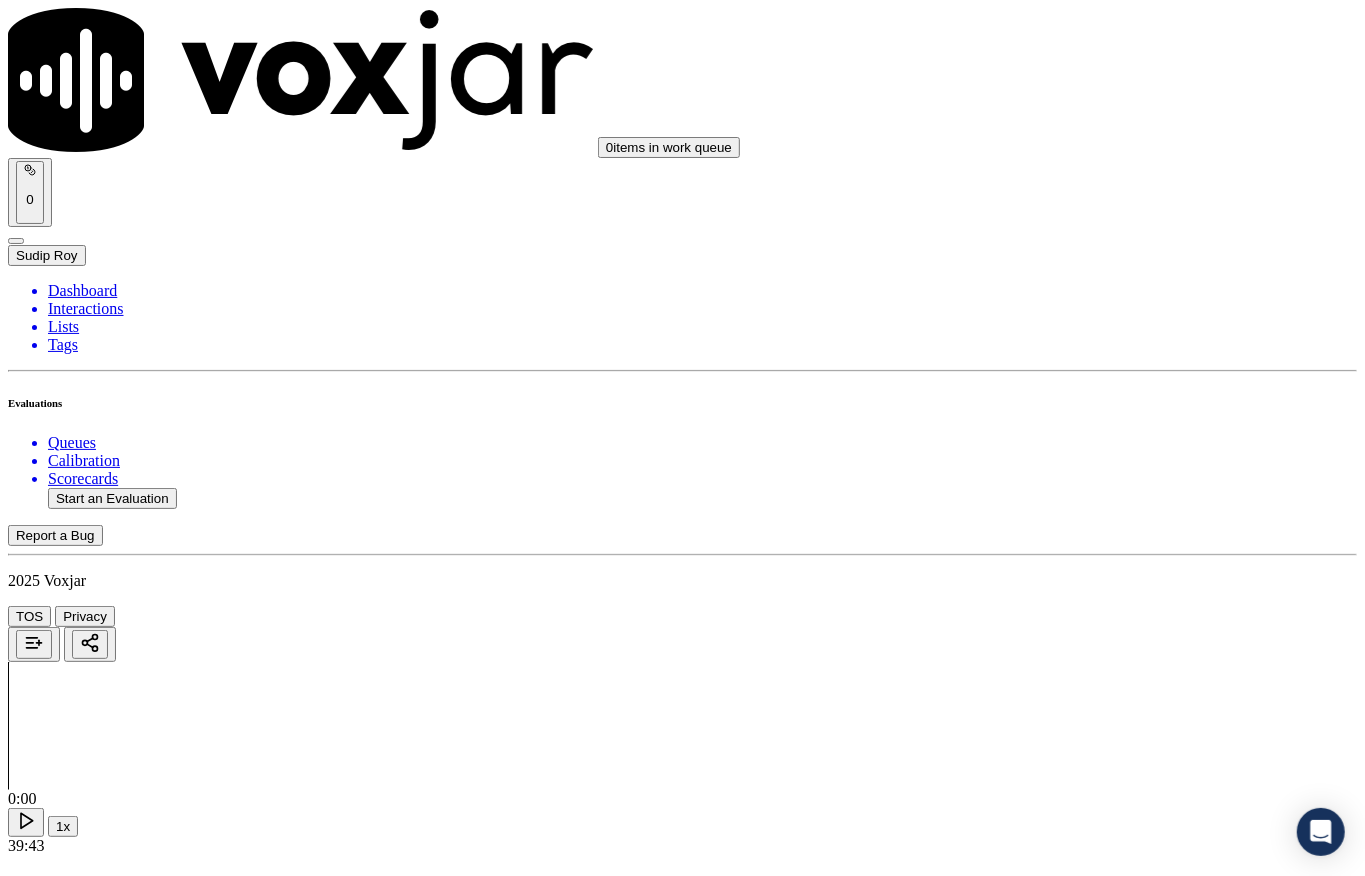 click on "Save Answer" 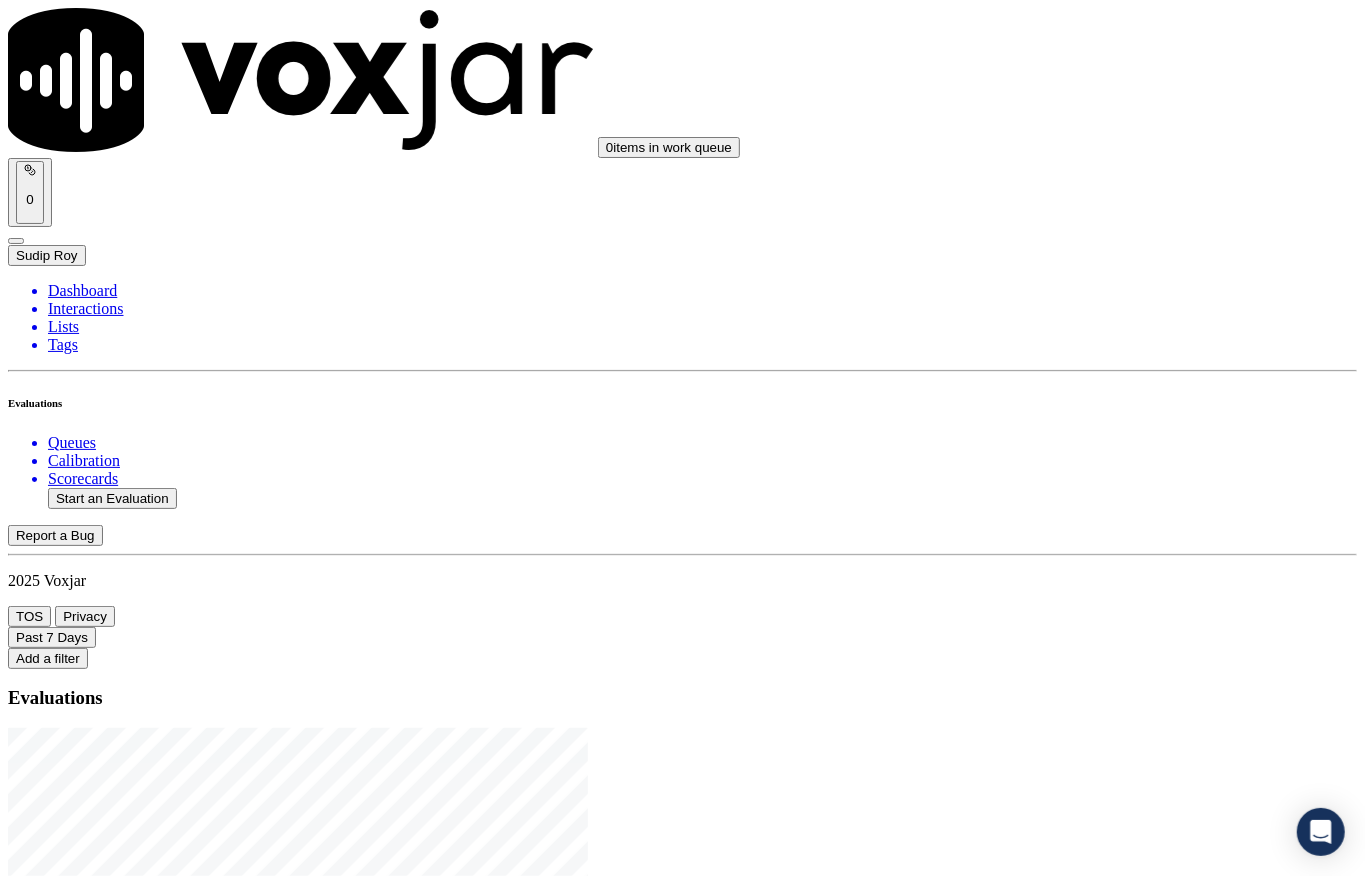 click on "Start an Evaluation" 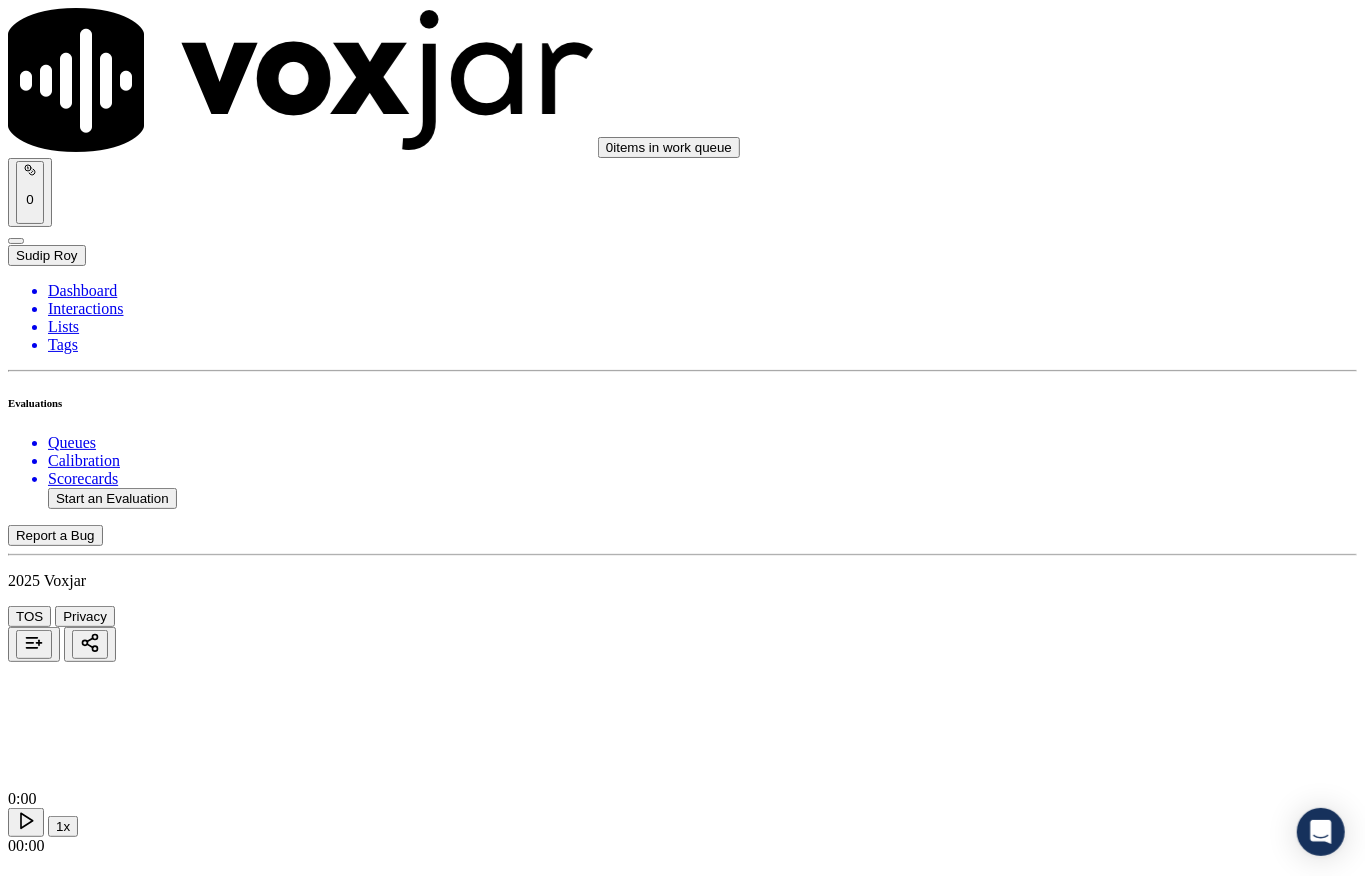 click 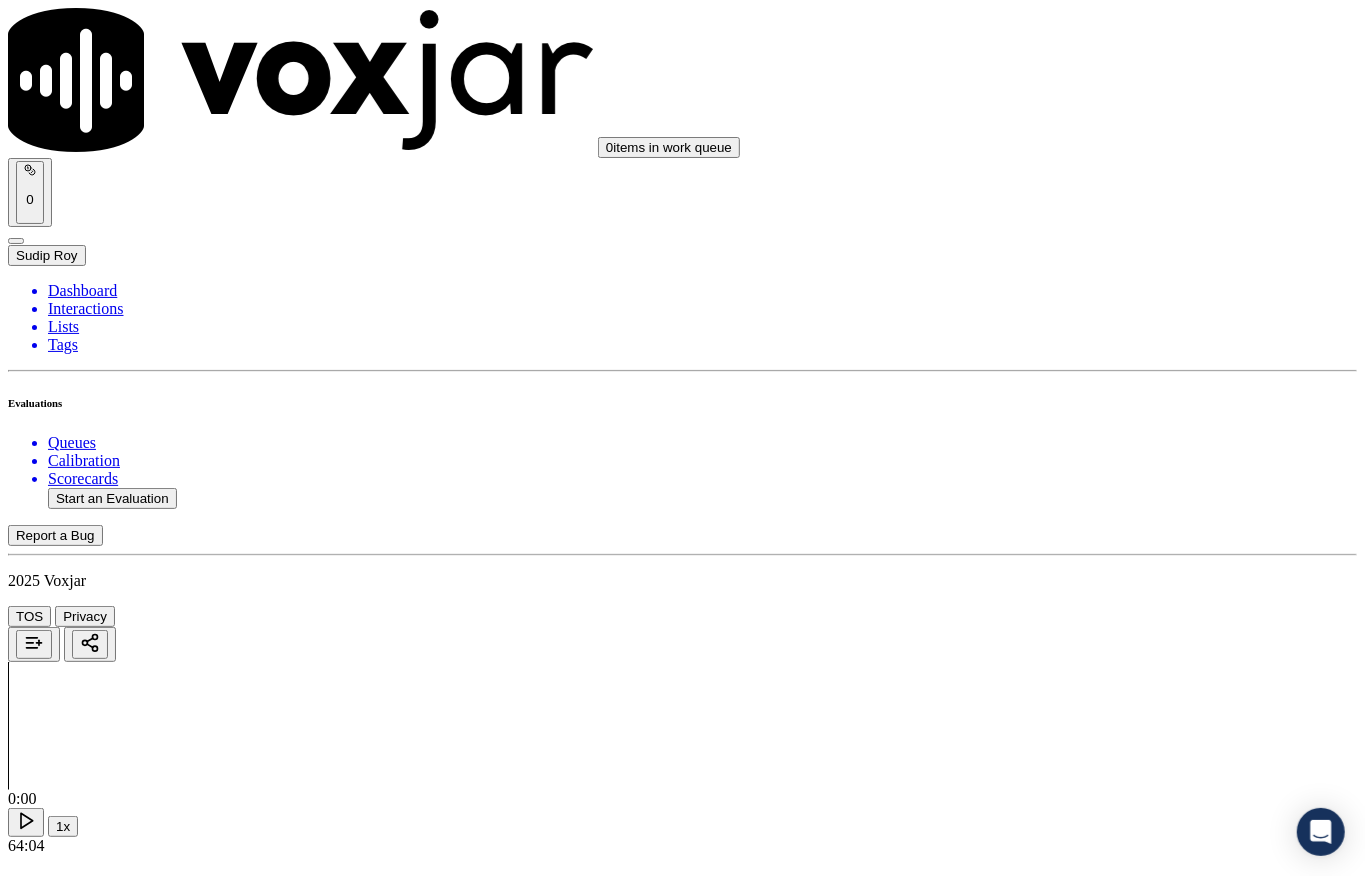 paste on "STEPHANIE SMITH" 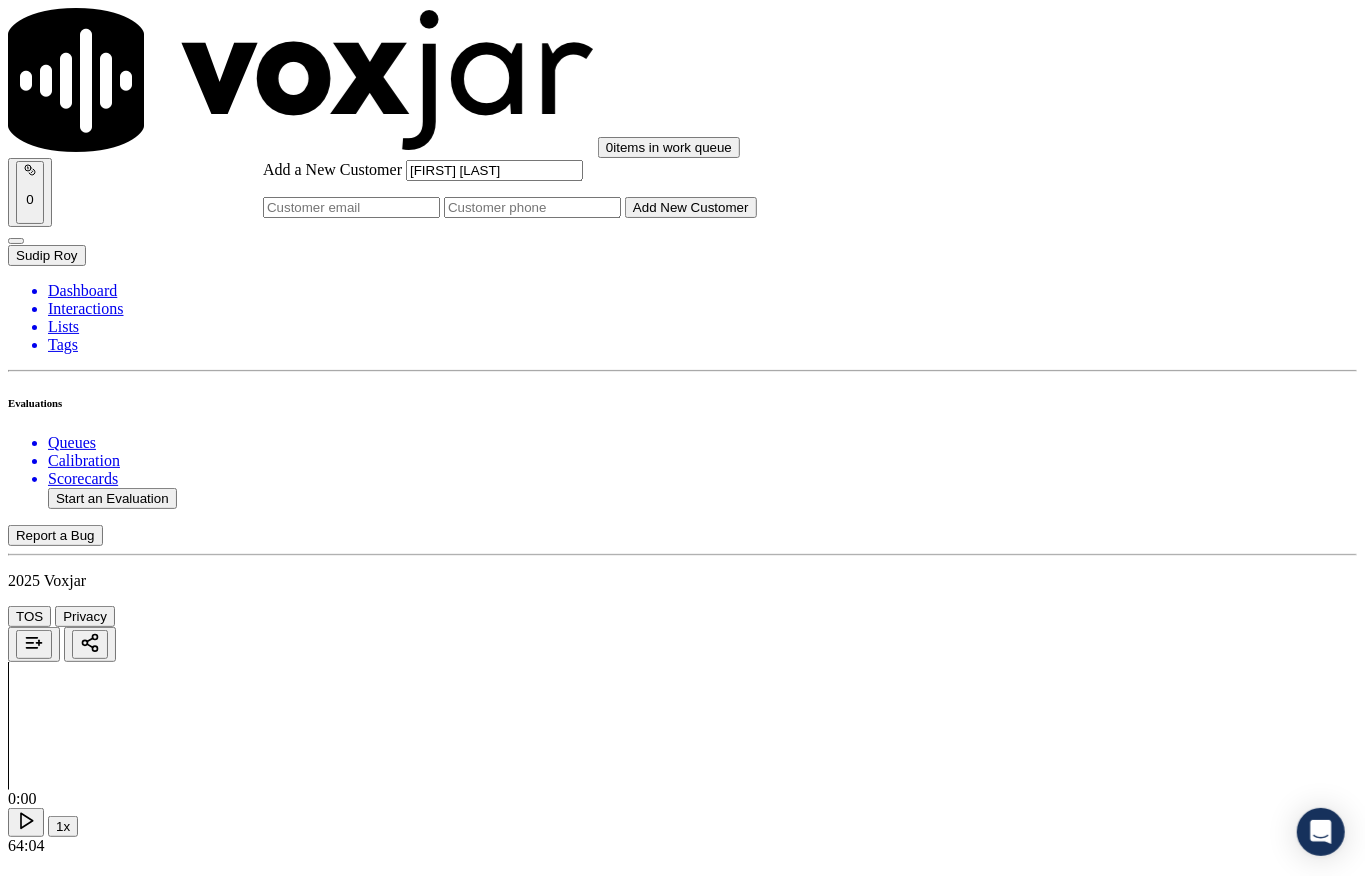 type on "STEPHANIE SMITH" 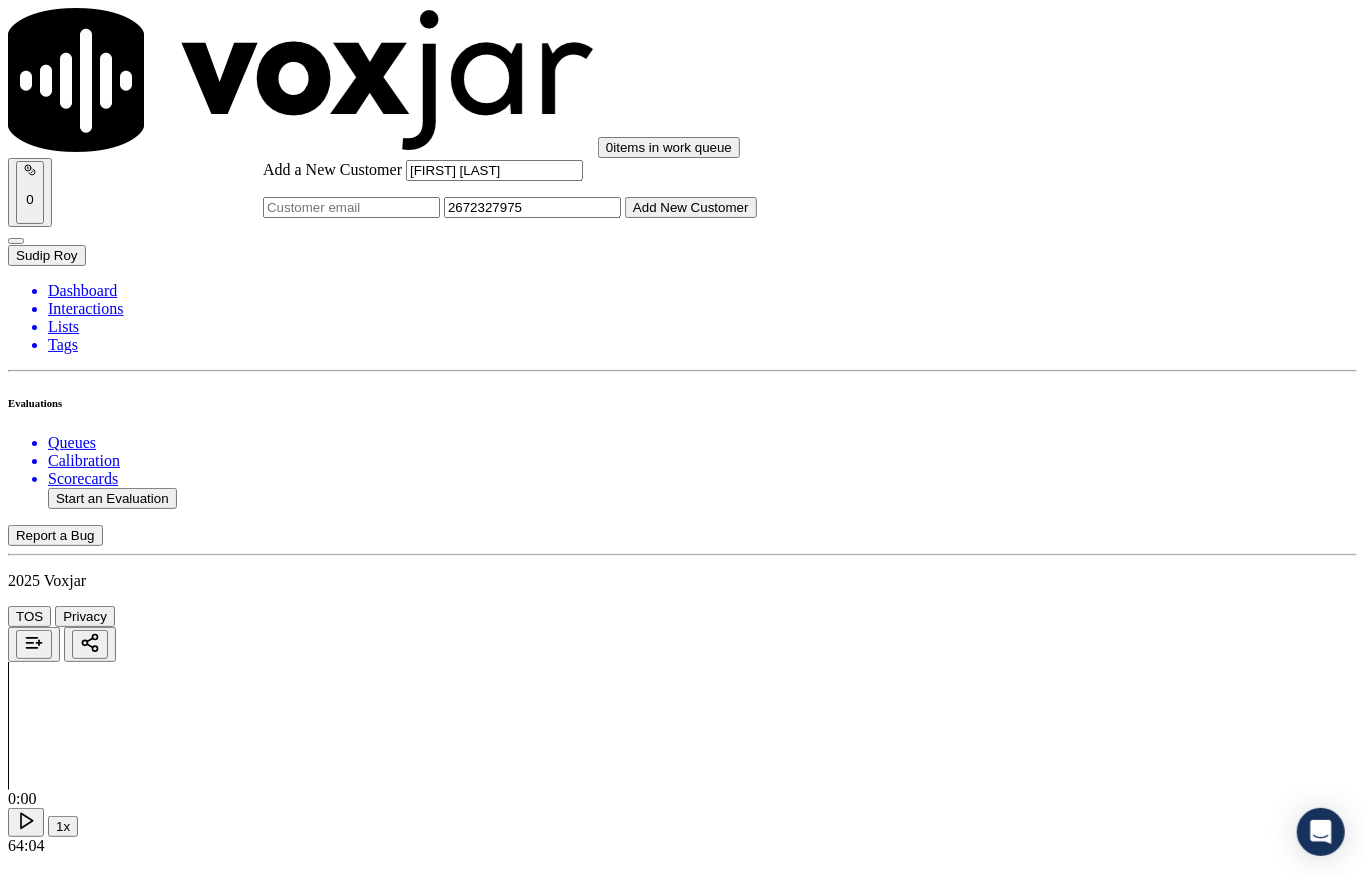 type on "2672327975" 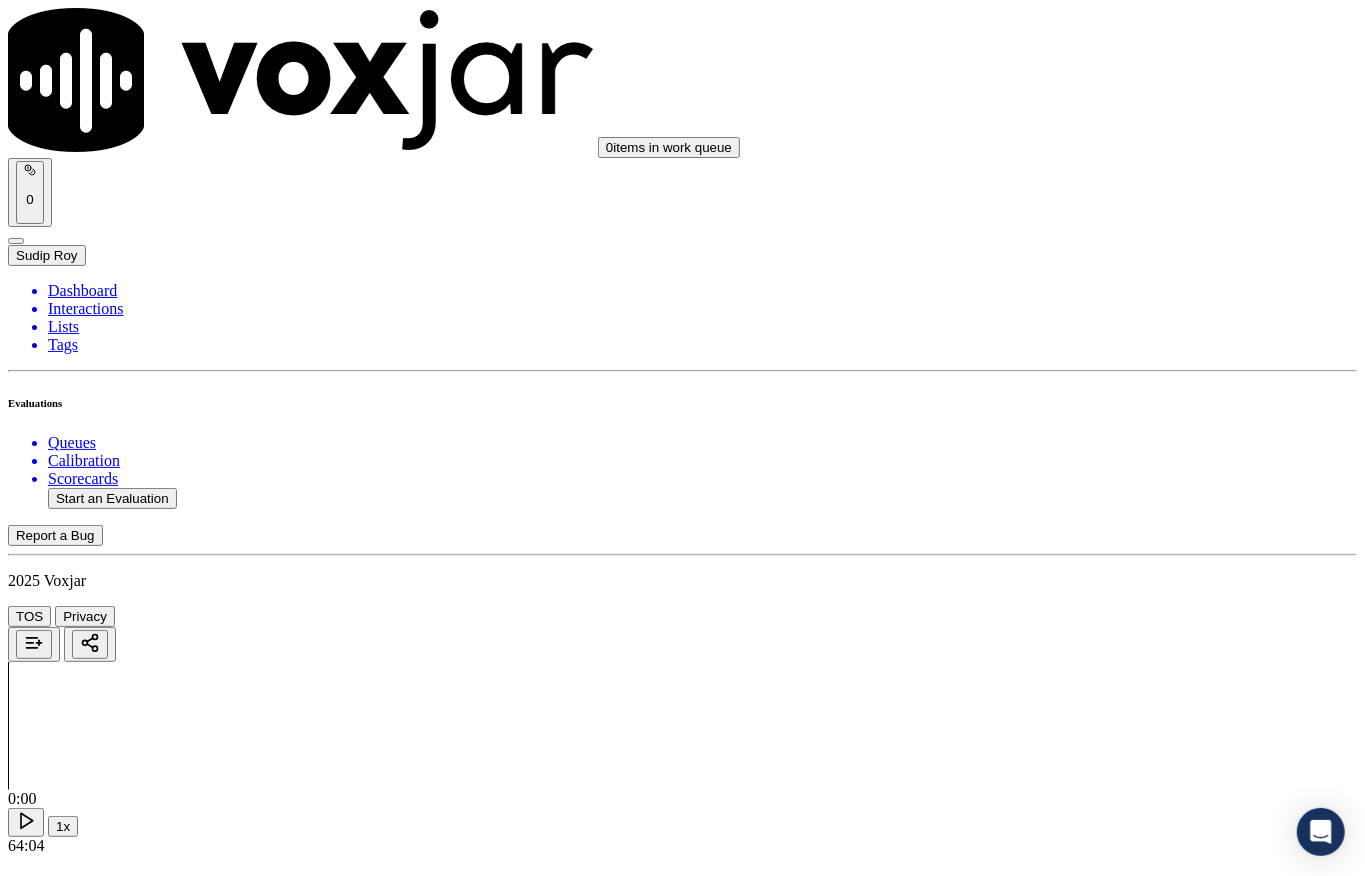 click on "STEPHANIE SMITH" at bounding box center (682, 2232) 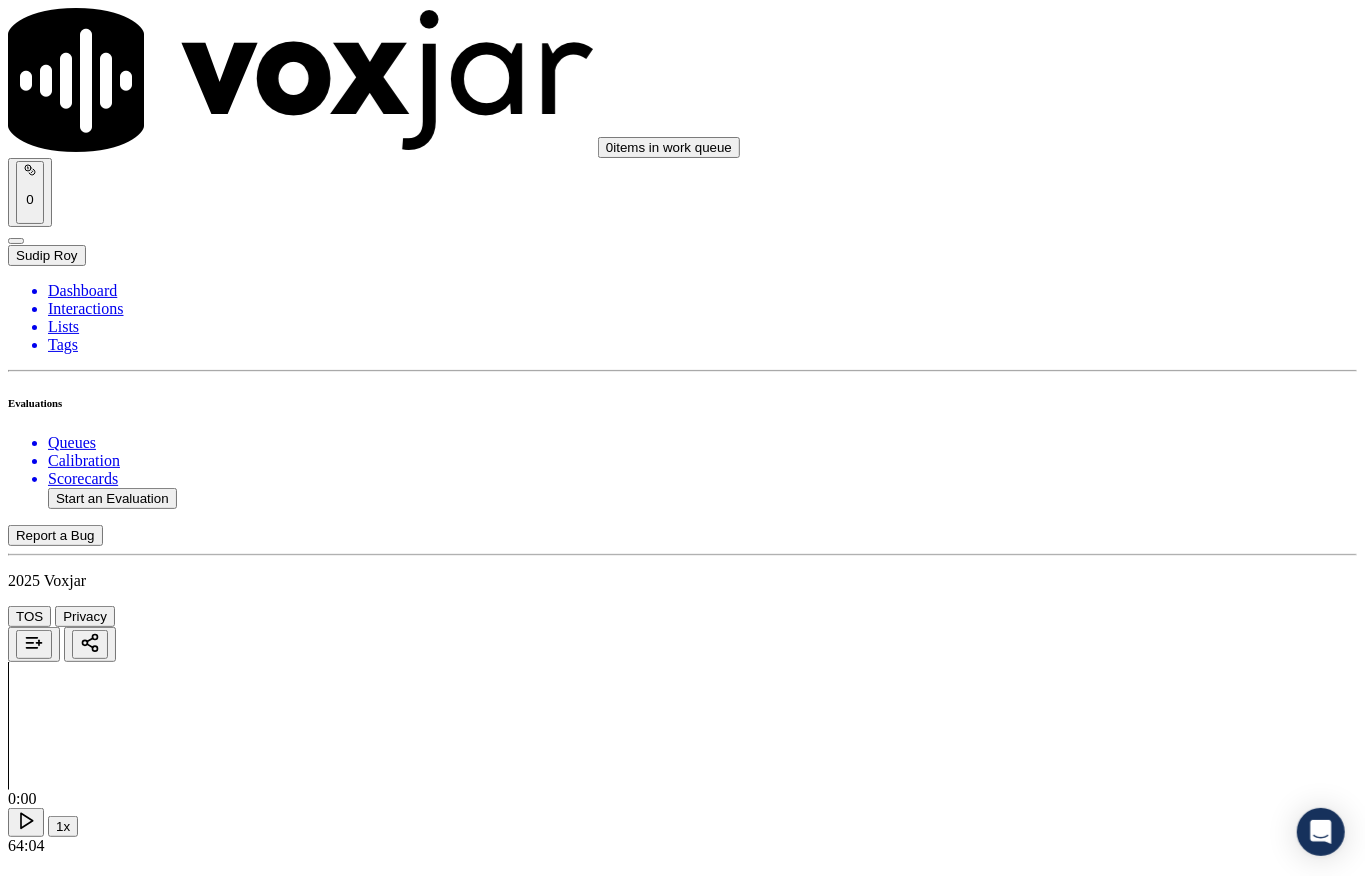 click on "Start a Manual Evaluation" 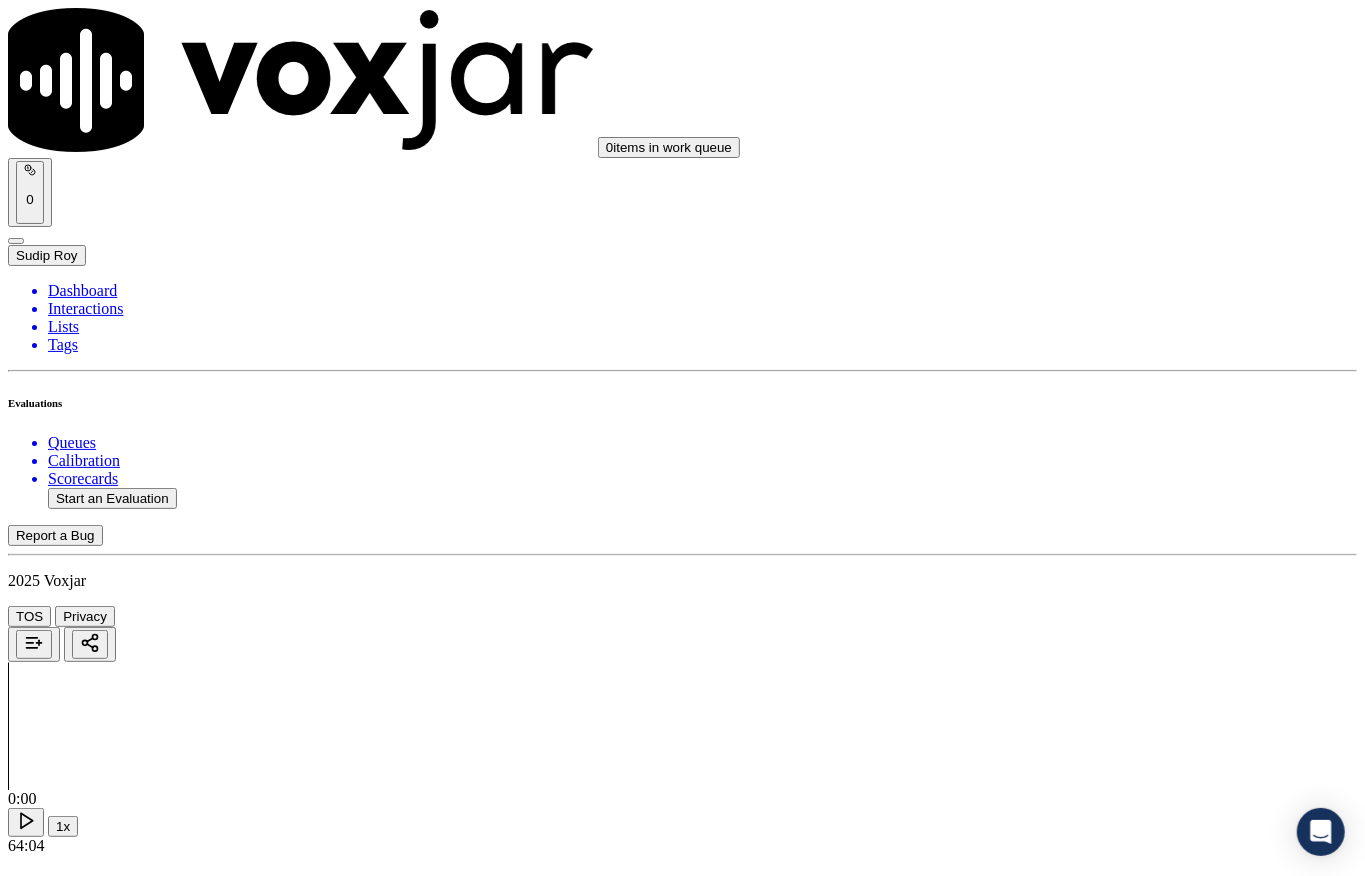 click on "Scores   Transcript   Metadata   Comments         Human Score   --   0  evaluation s   AI Score   --   0  evaluation s     AI Evaluations
Queue an AI Evaluation   No AI evaluations yet   Human Evaluations   Start a Manual Evaluation   No human evaluations yet       Inbound Sales Call  Scorecard     A scorecard to review inbound sales calls for best practices   Greeting & Customer Information     24  pts                 0 / 4  pts     1 .   Did the agent identify themself at the start of the call?   Select an answer          Add Note                           0 / 5  pts     2 .   Did the agent identify why the customer was calling?   Select an answer          Add Note                           0 / 5  pts     3 .   Did the agent affirm their ability to help the customer?   Select an answer          Add Note                           0 / 5  pts     4 .   Did the agent attempt to collect customer information such as First and Last Name, Service Address, Alternate Number/Landline, and Email address?" at bounding box center (682, 5176) 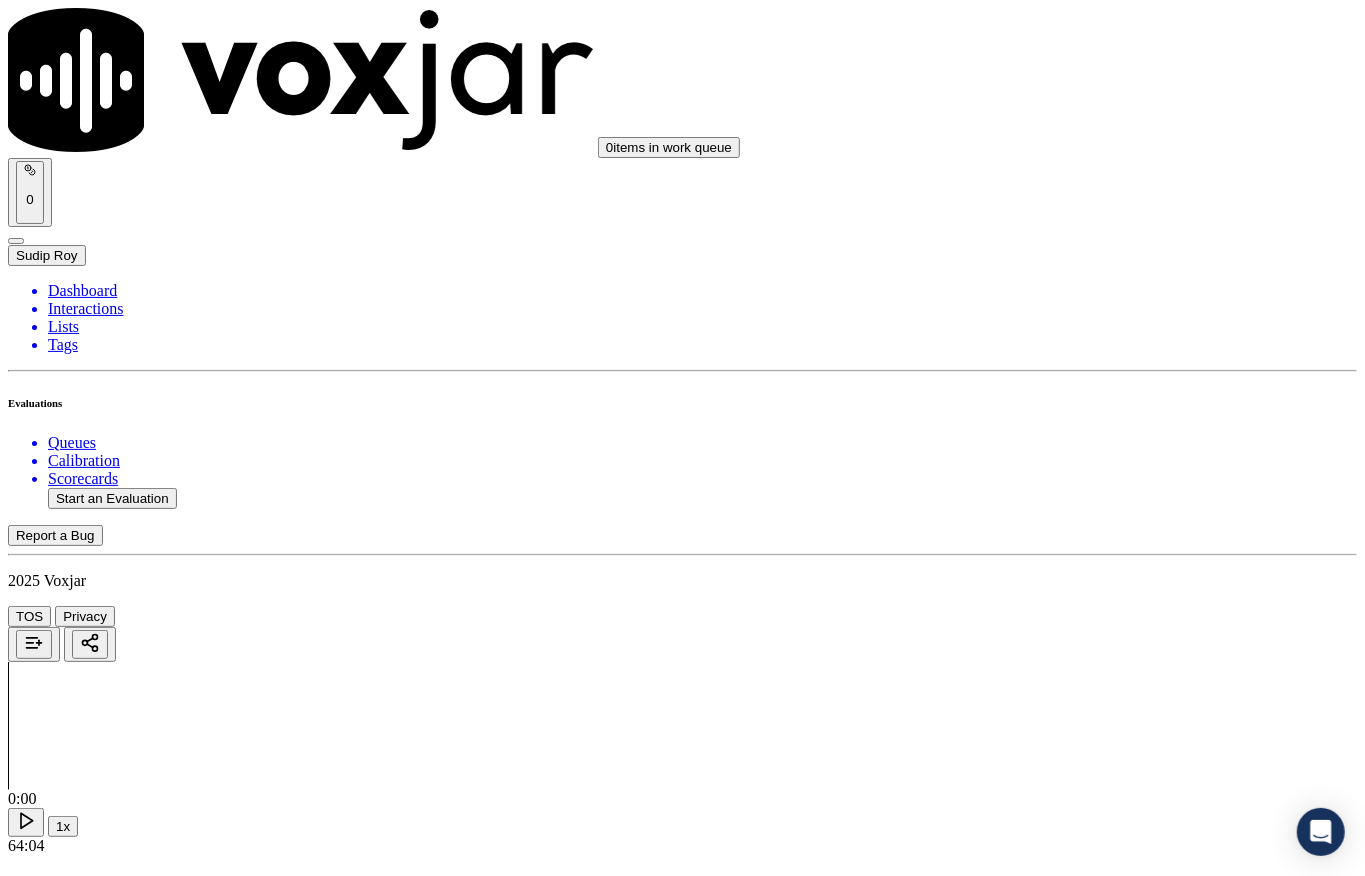 click on "Select an answer" at bounding box center (67, 2416) 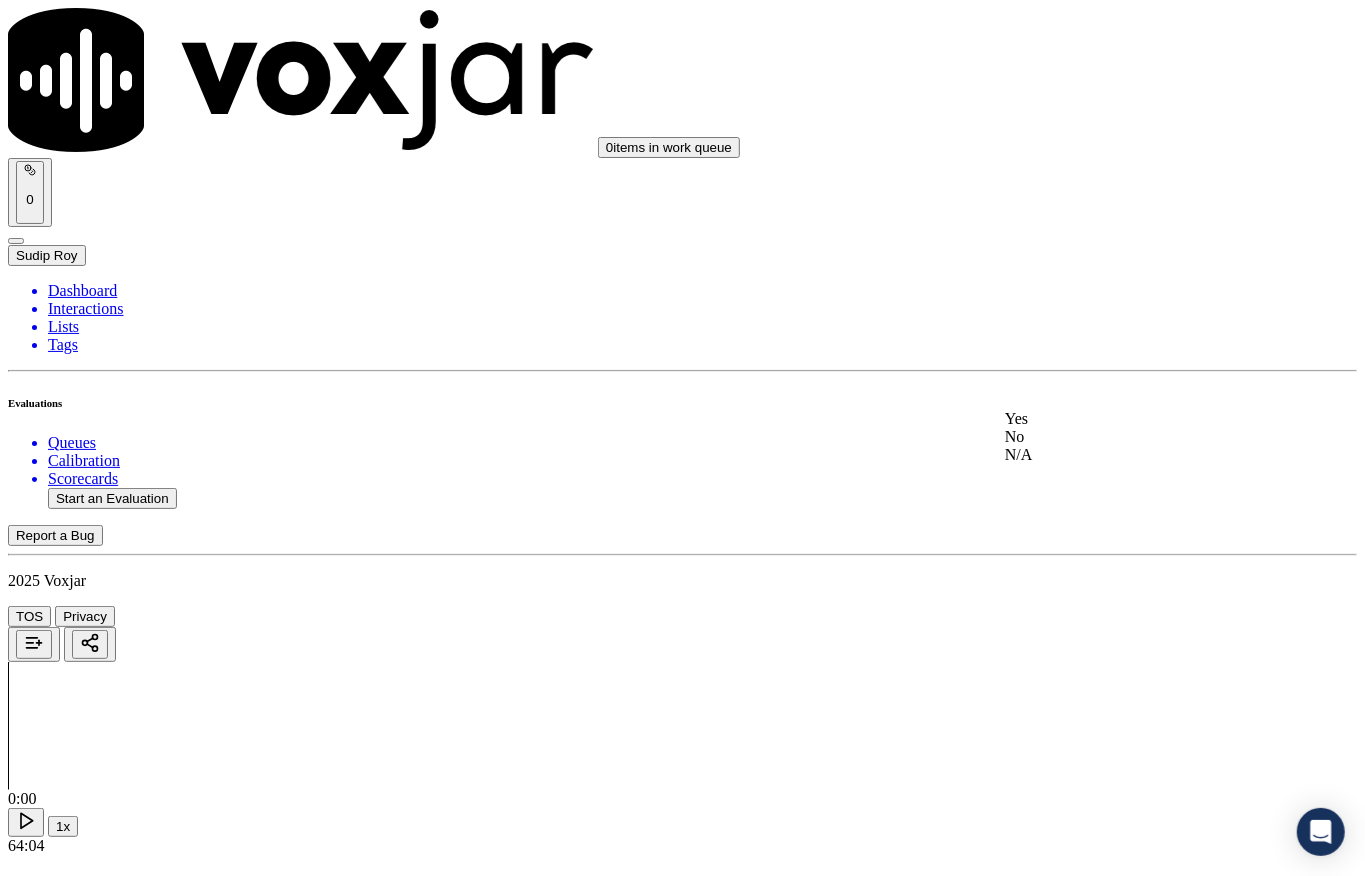 click on "Yes" at bounding box center [1126, 419] 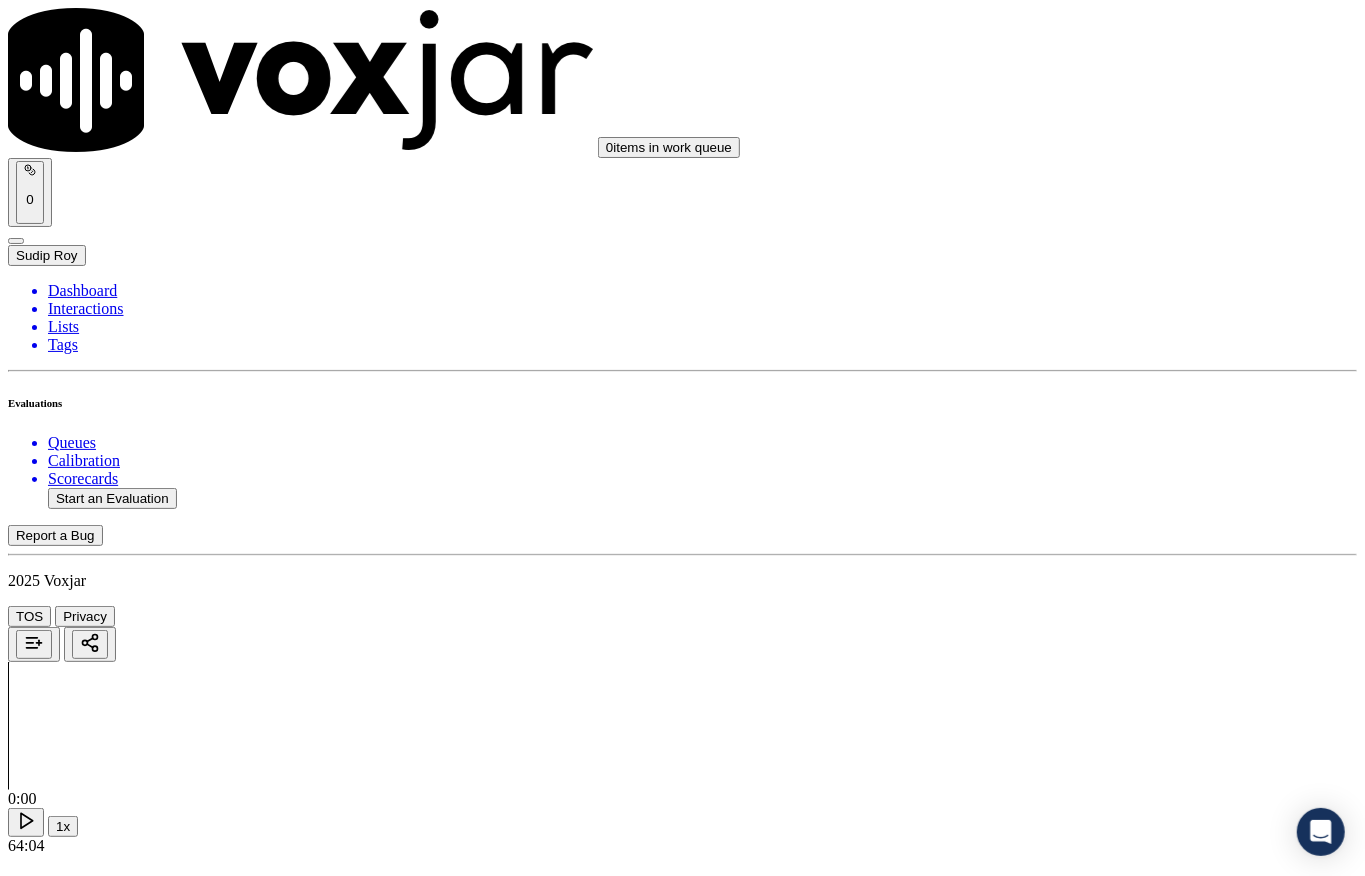 scroll, scrollTop: 266, scrollLeft: 0, axis: vertical 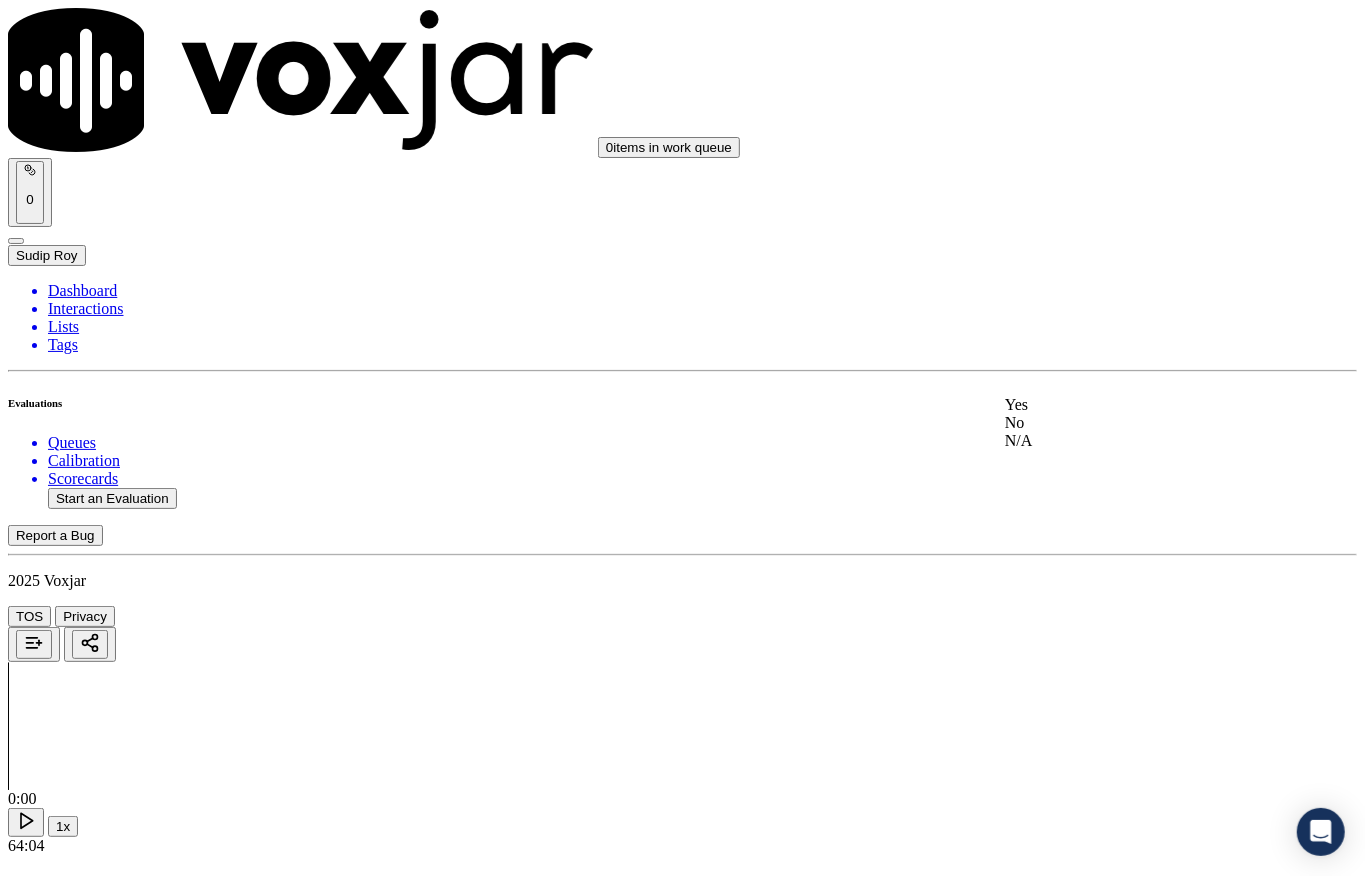 click on "Yes" at bounding box center [1126, 405] 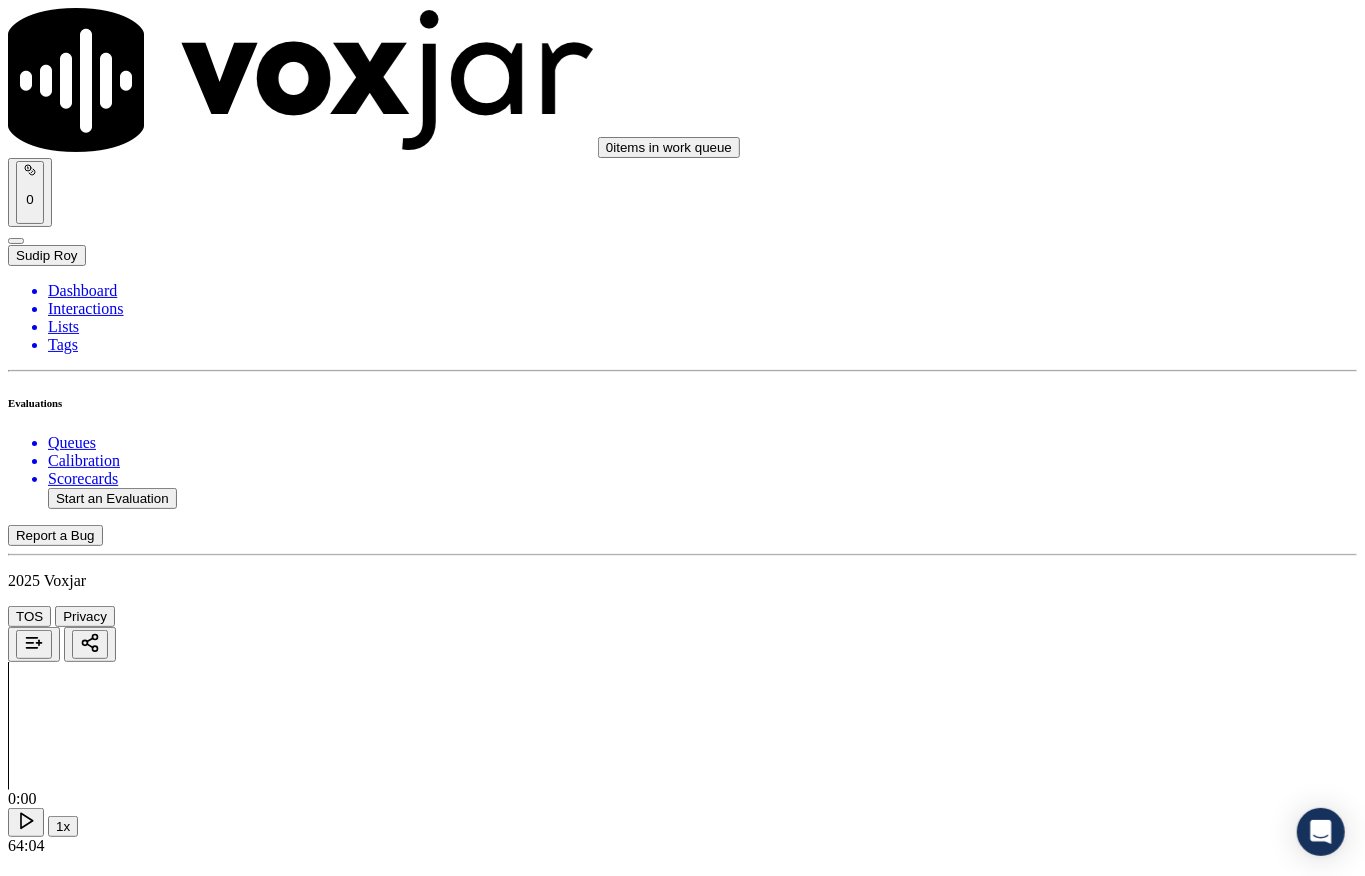 scroll, scrollTop: 400, scrollLeft: 0, axis: vertical 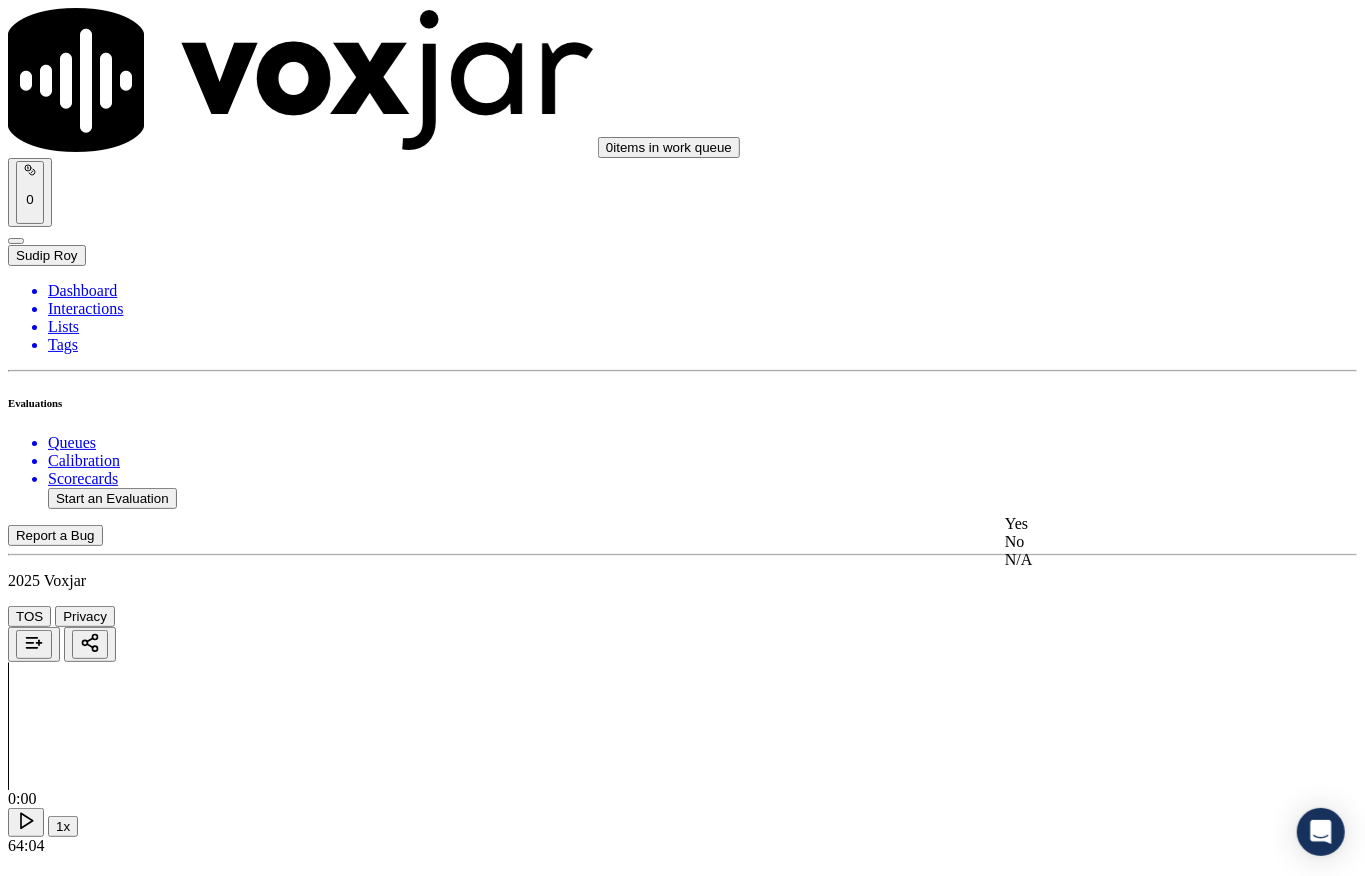 click on "Yes" at bounding box center (1126, 524) 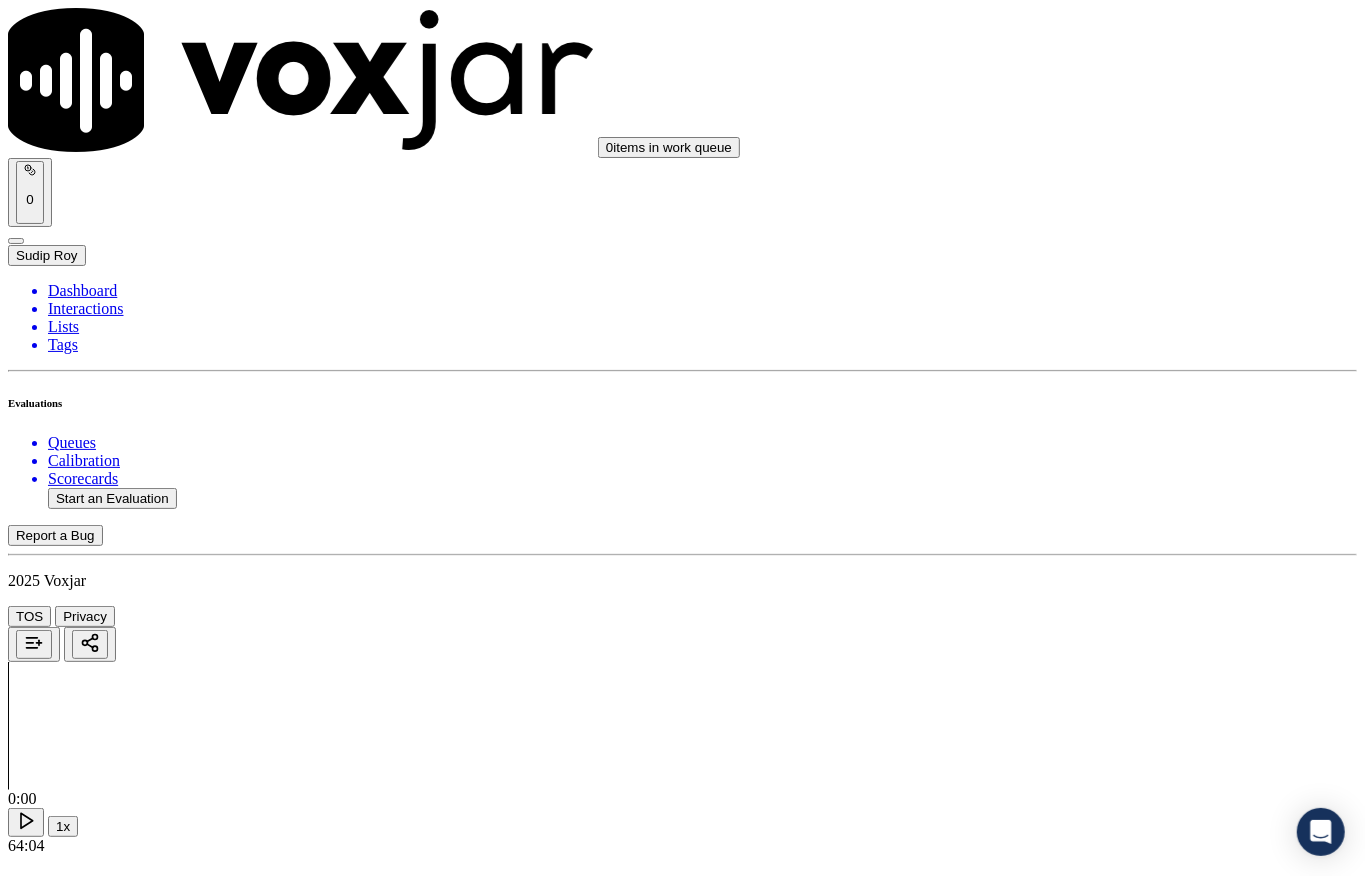 scroll, scrollTop: 800, scrollLeft: 0, axis: vertical 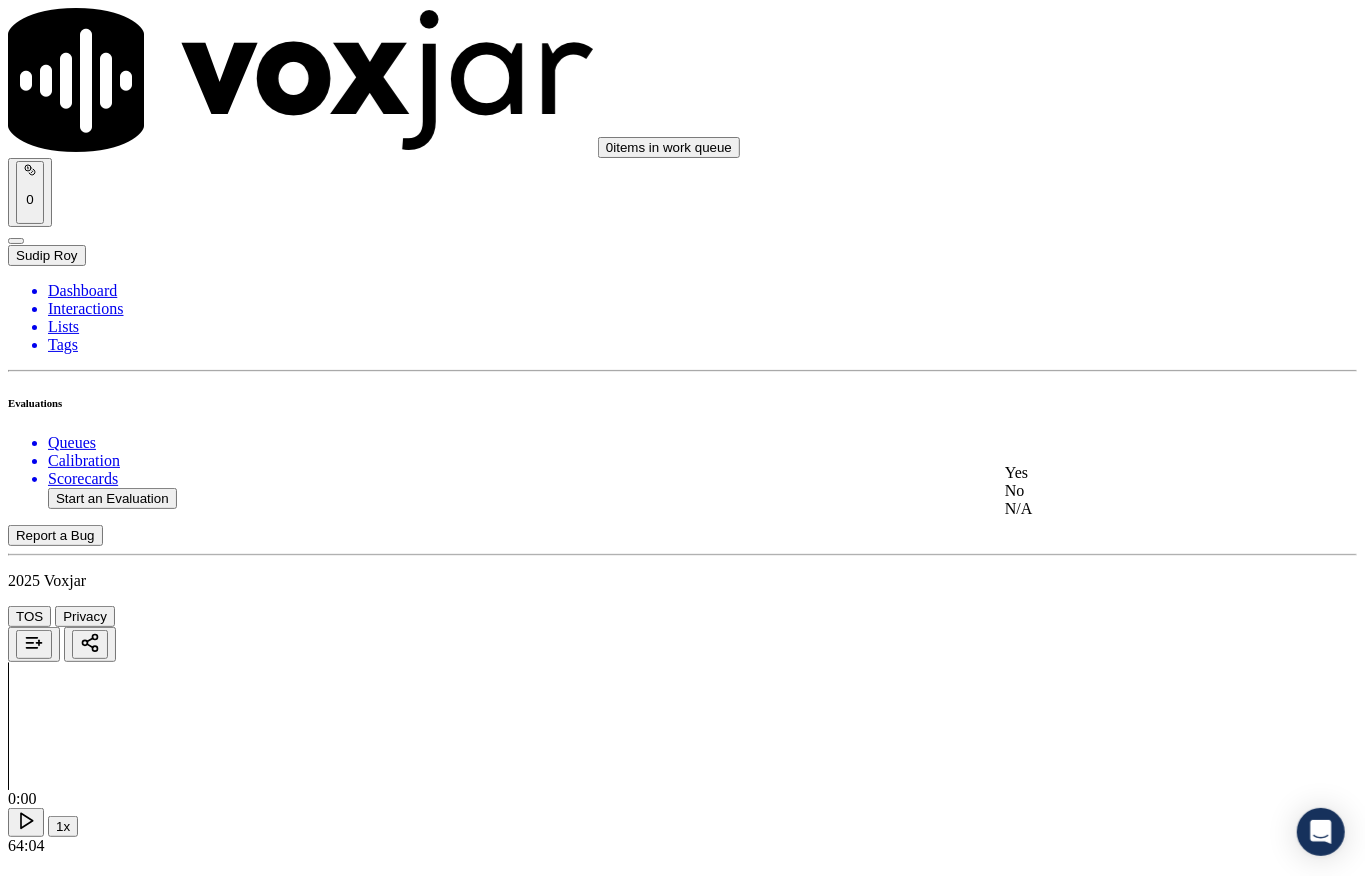 click on "Yes" at bounding box center [1126, 473] 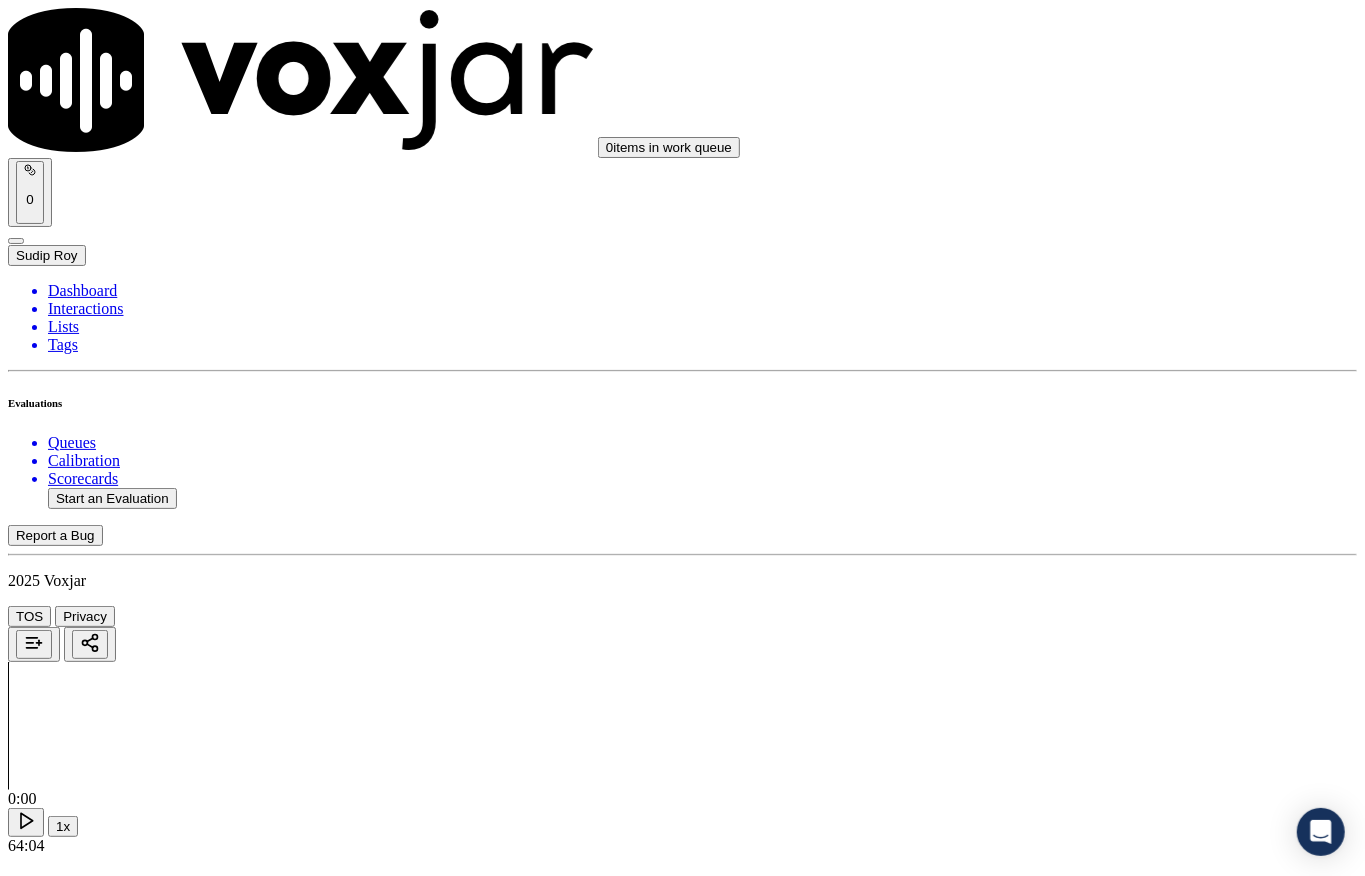 scroll, scrollTop: 1066, scrollLeft: 0, axis: vertical 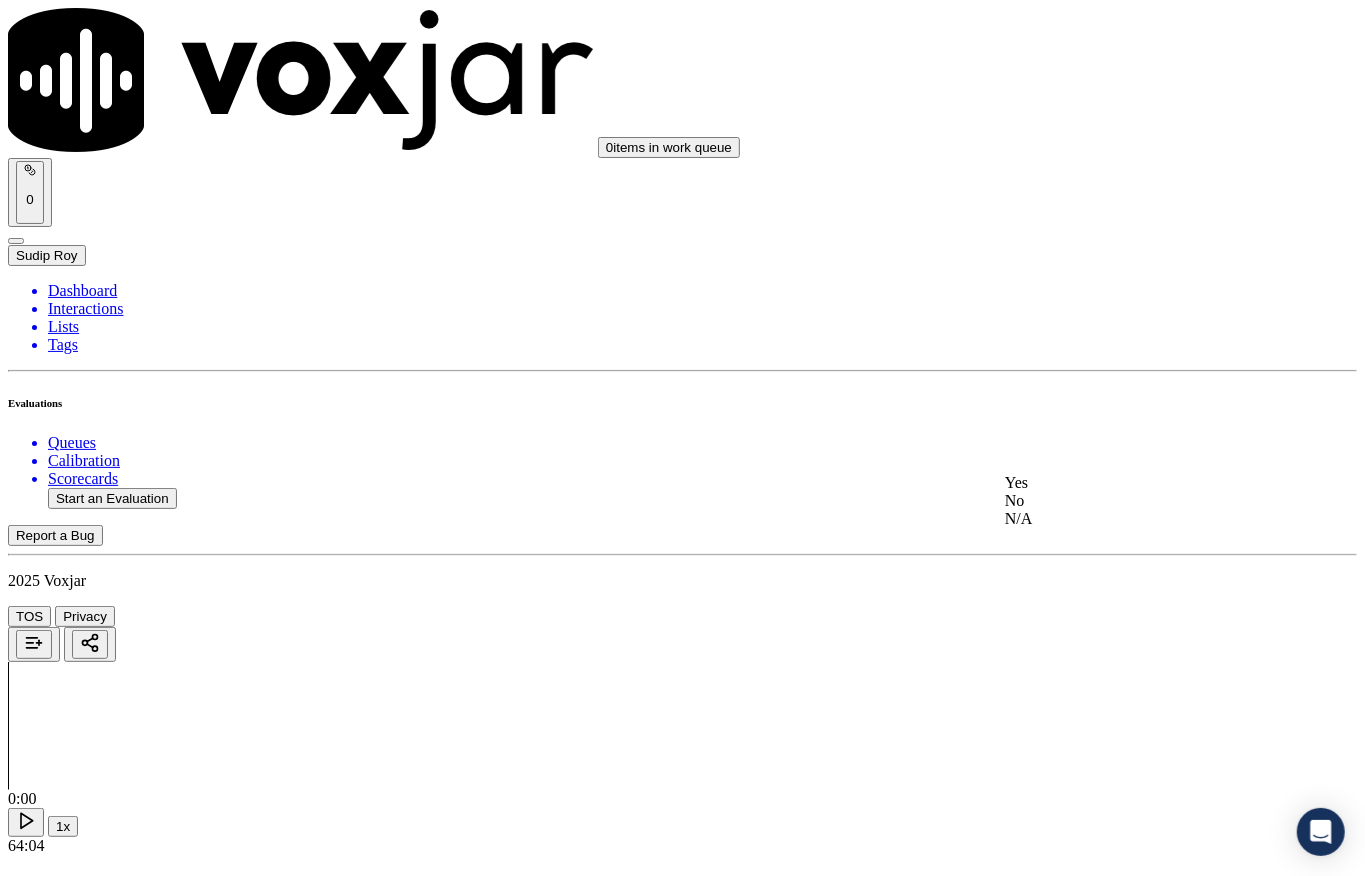 click on "No" 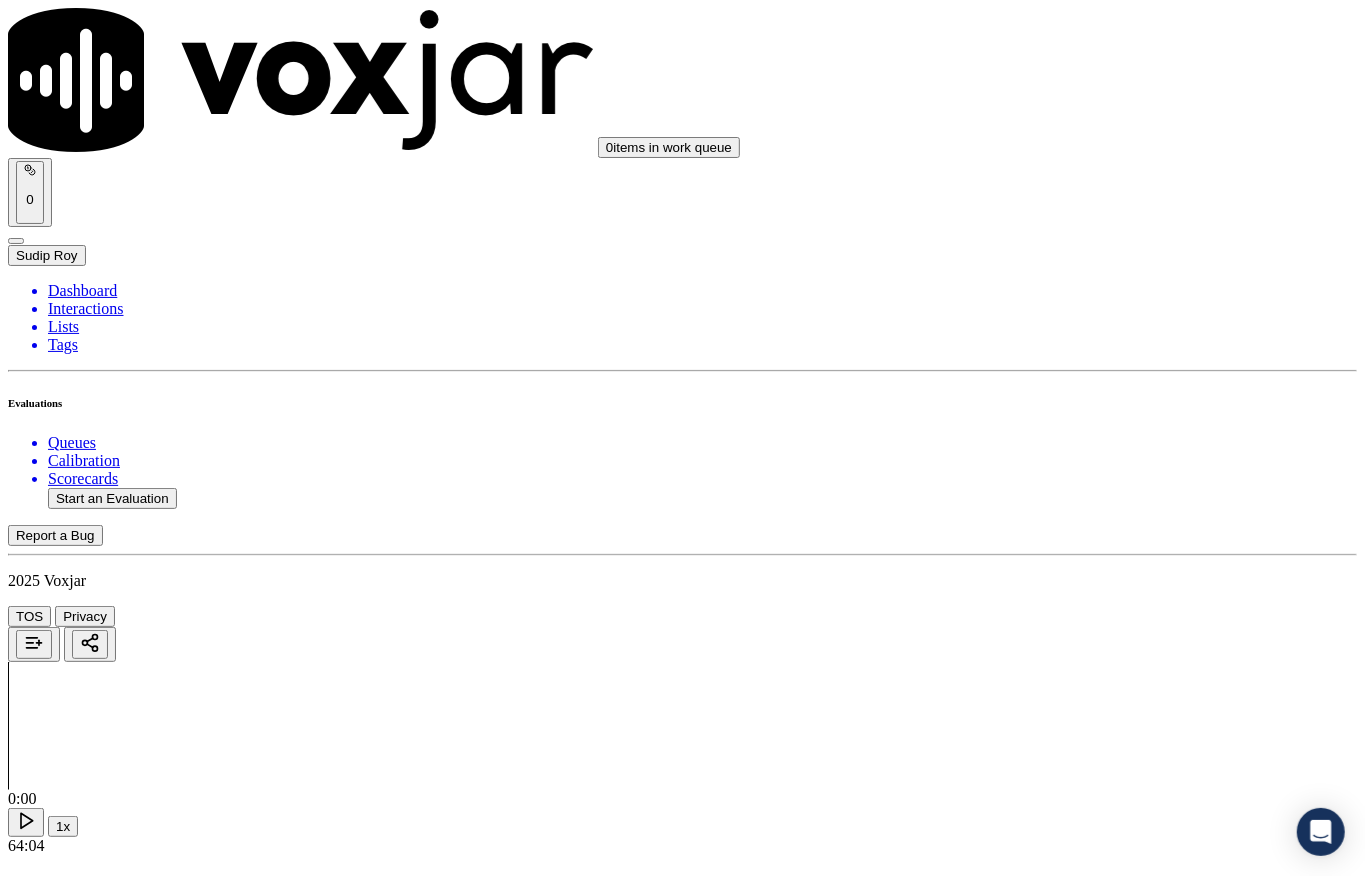 scroll, scrollTop: 1466, scrollLeft: 0, axis: vertical 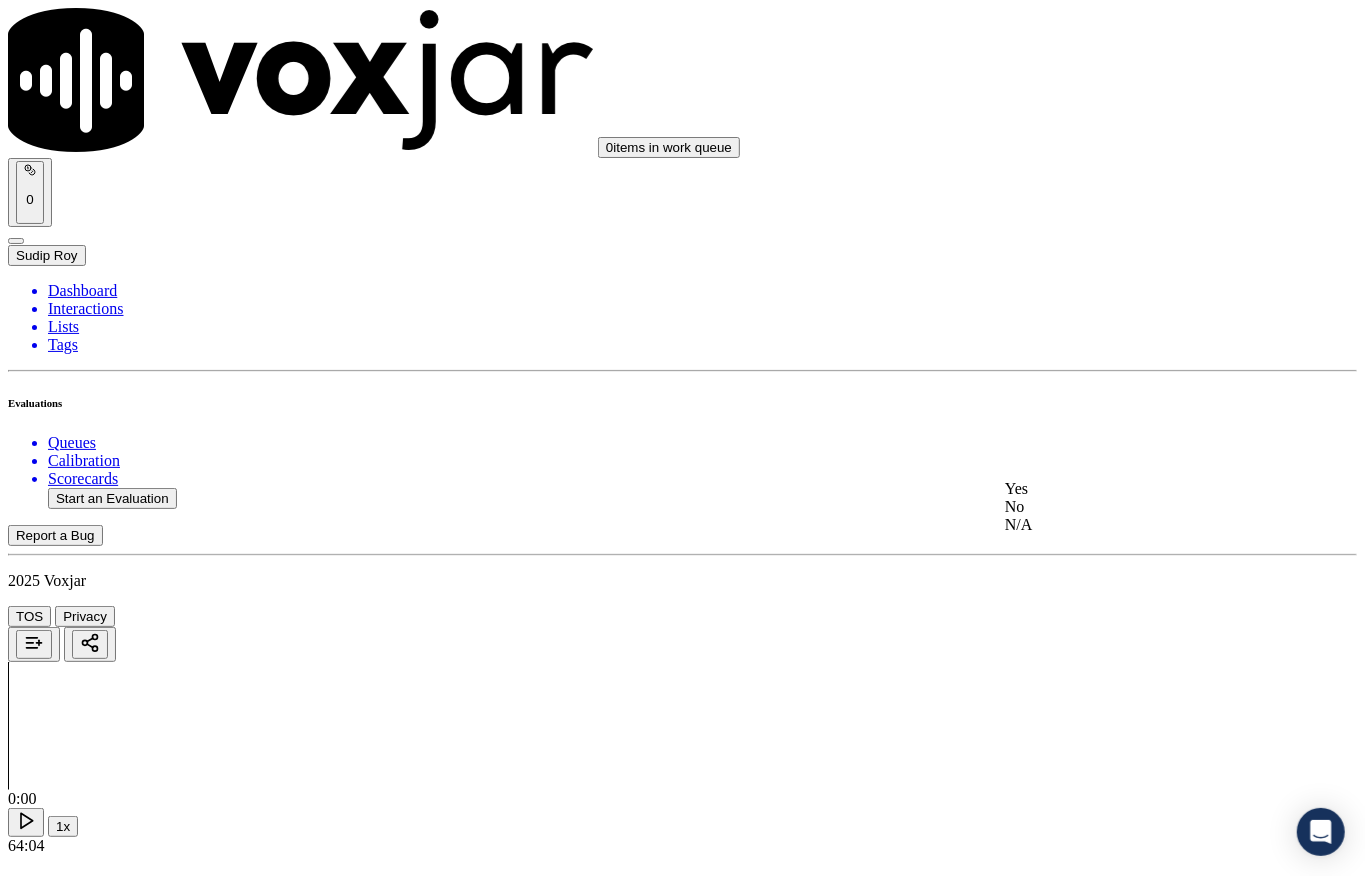 click on "Yes" at bounding box center [1126, 489] 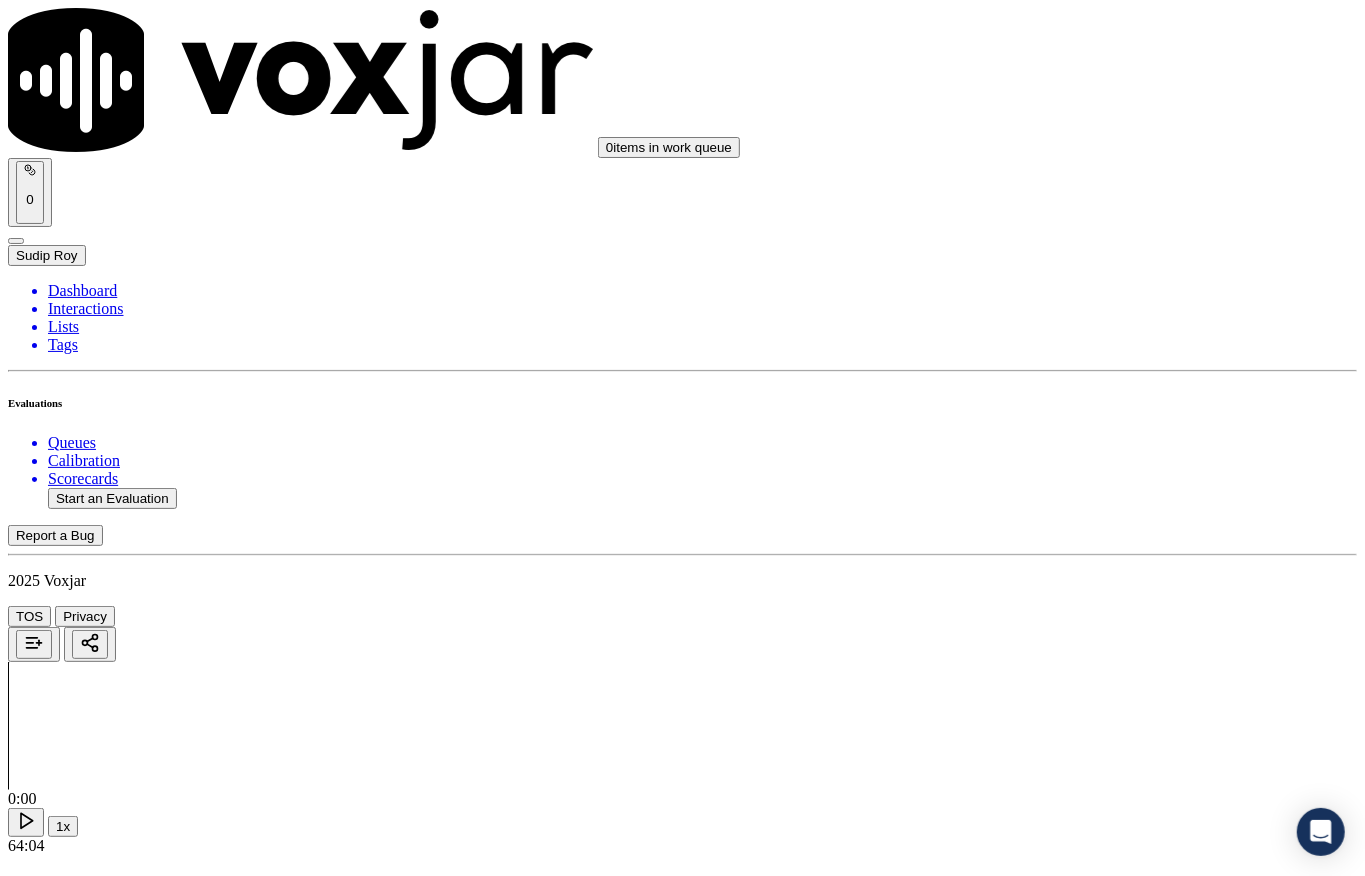 scroll, scrollTop: 1866, scrollLeft: 0, axis: vertical 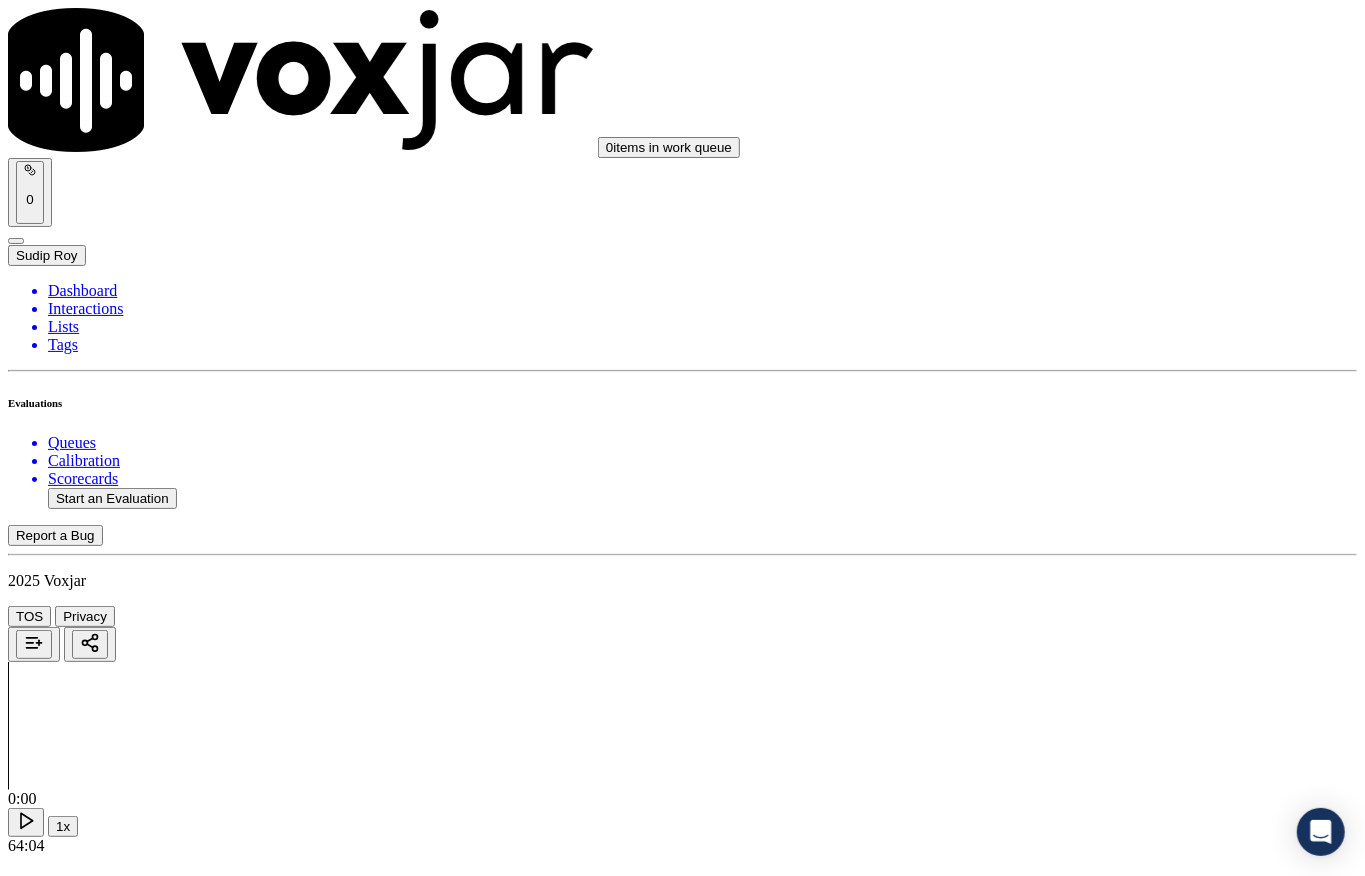 click on "Select an answer" at bounding box center (67, 3912) 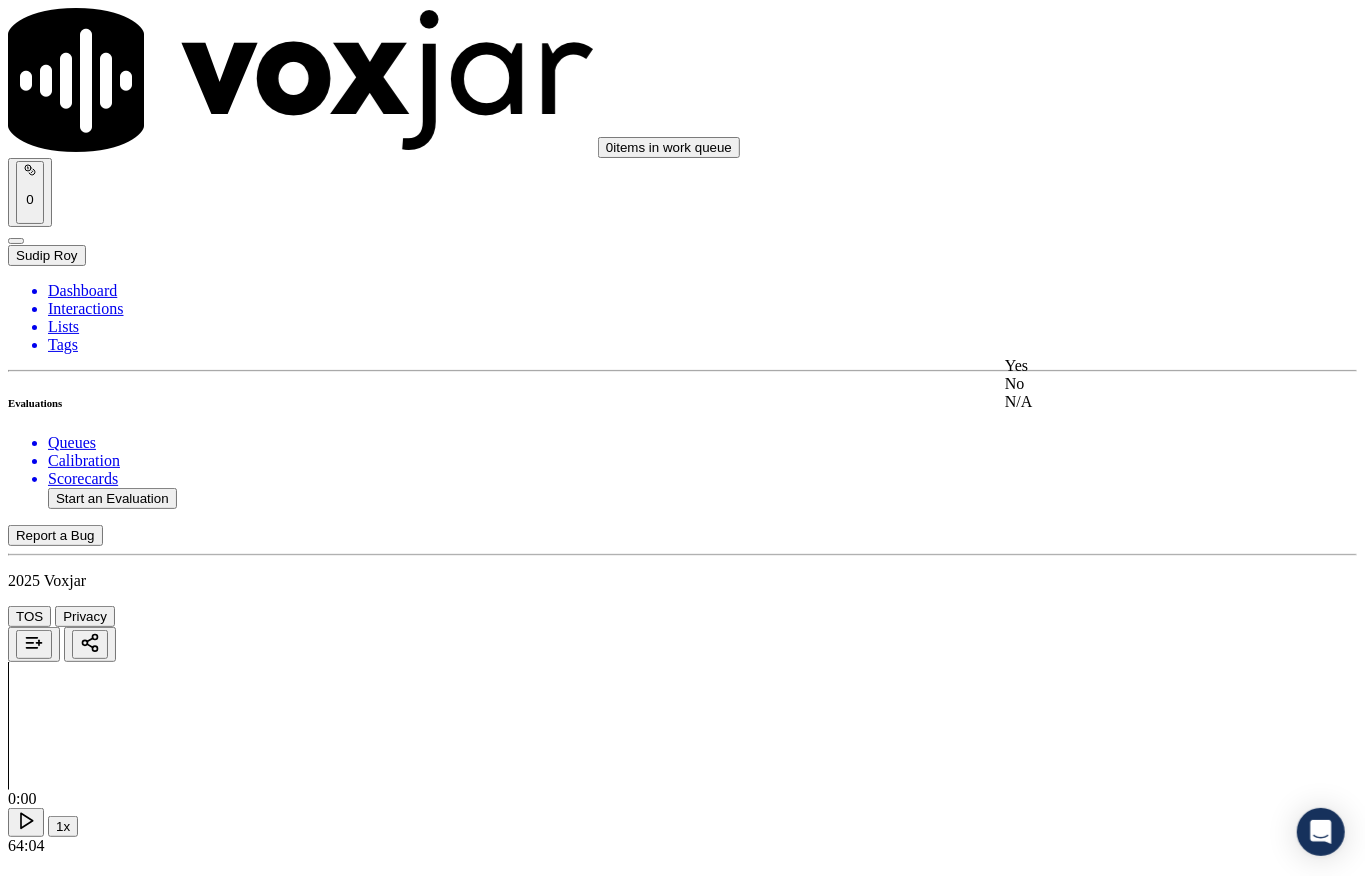click on "N/A" 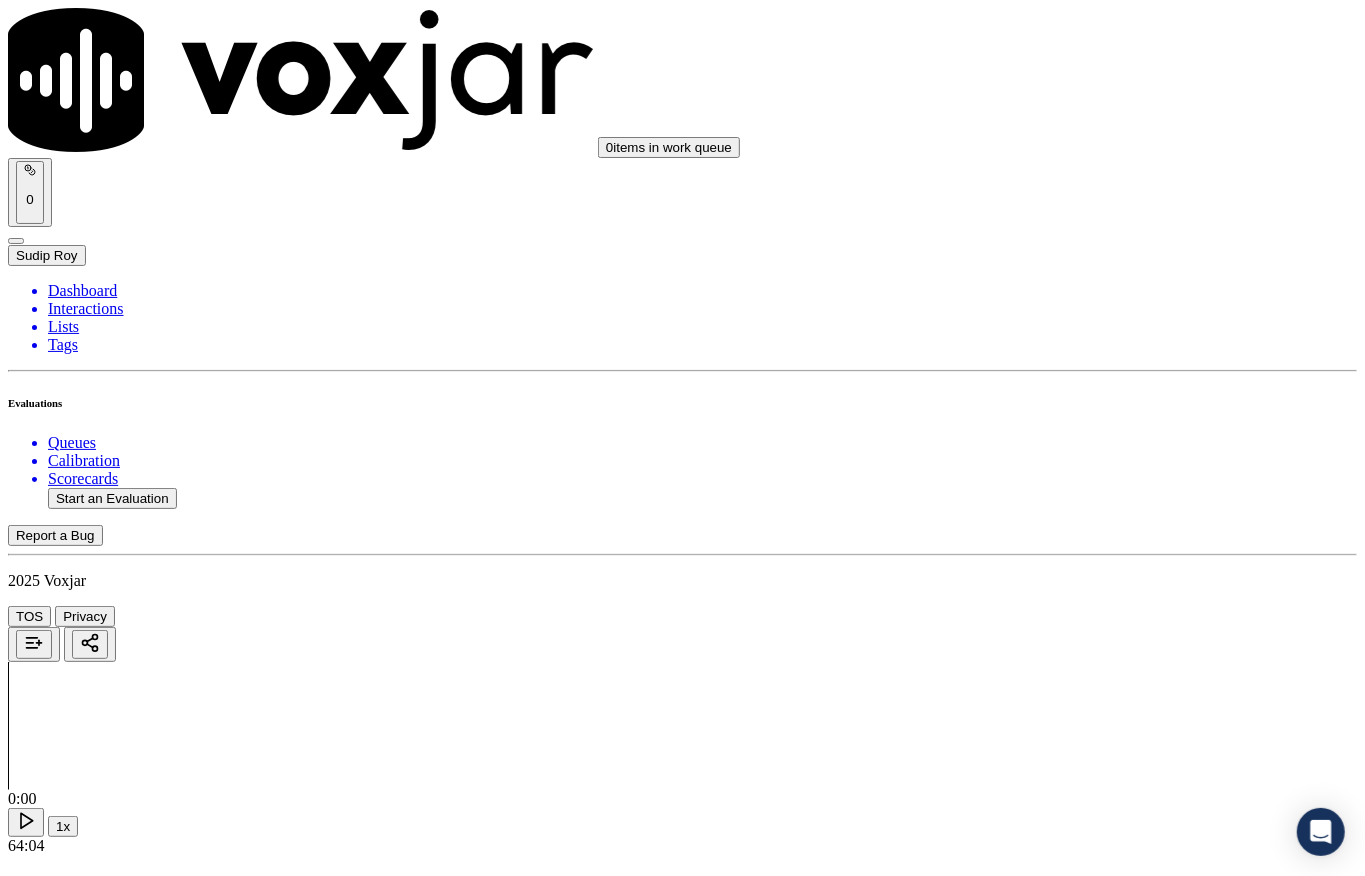 scroll, scrollTop: 2133, scrollLeft: 0, axis: vertical 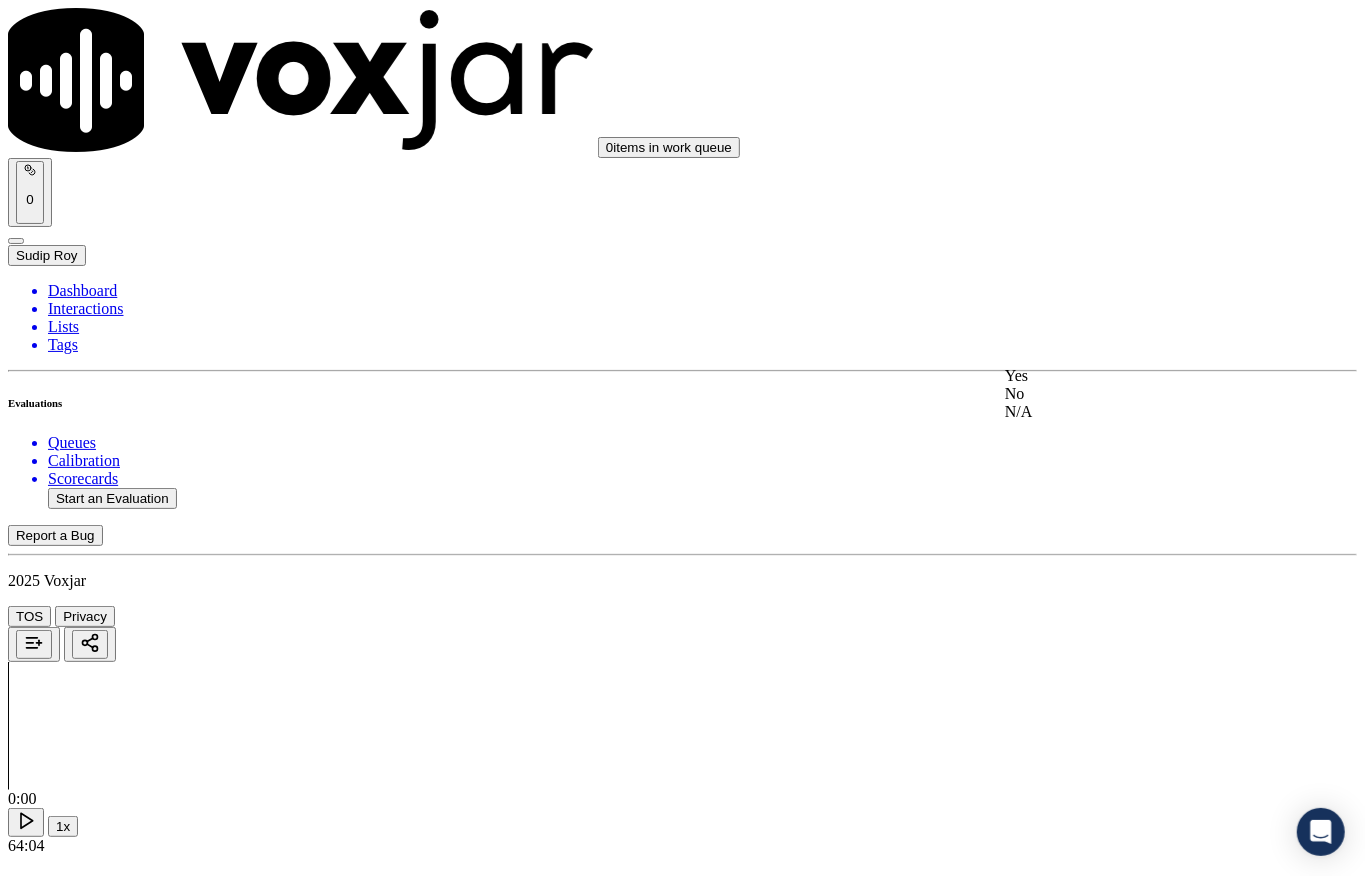 click on "Yes" at bounding box center [1126, 376] 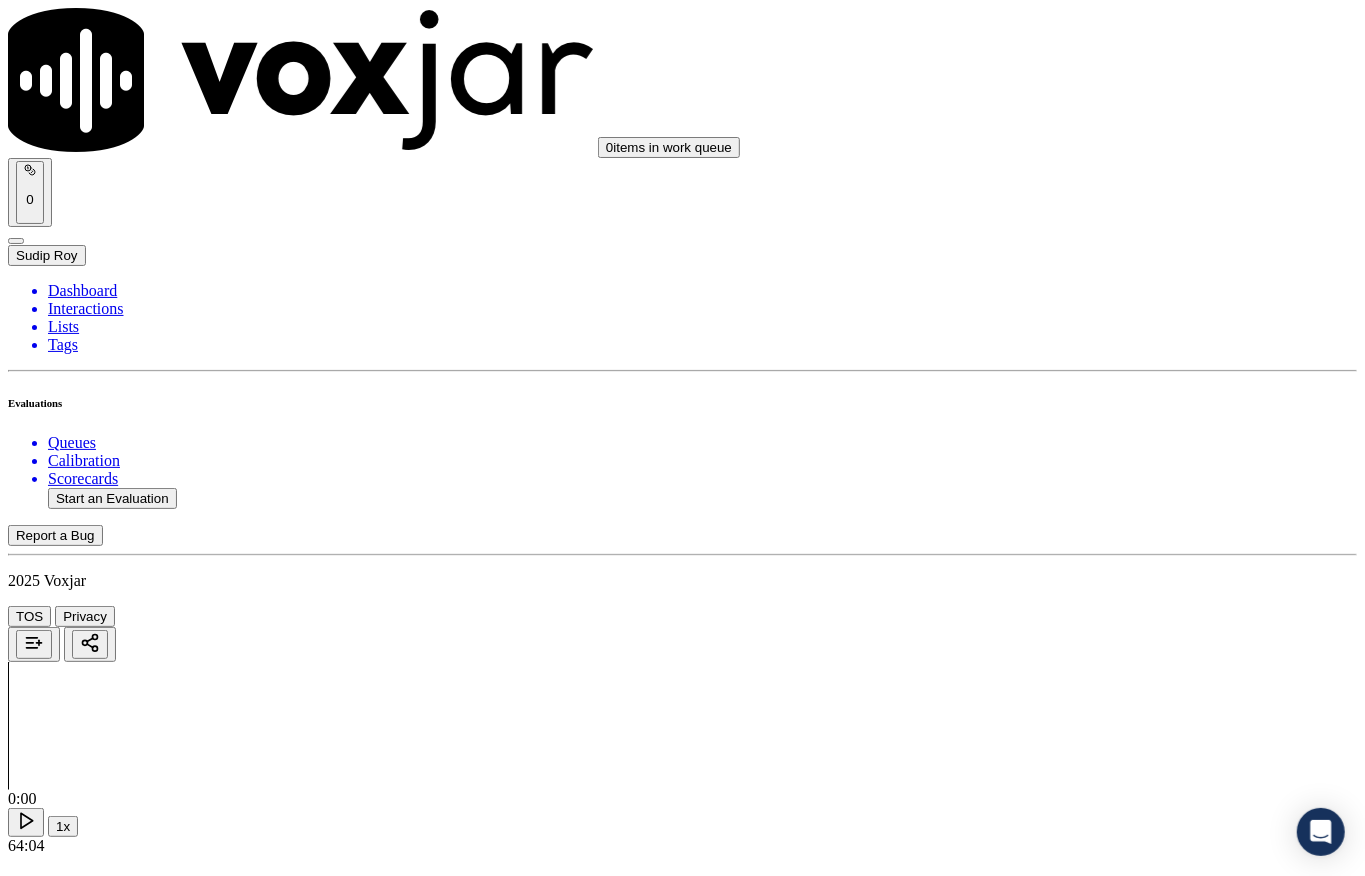 scroll, scrollTop: 4000, scrollLeft: 0, axis: vertical 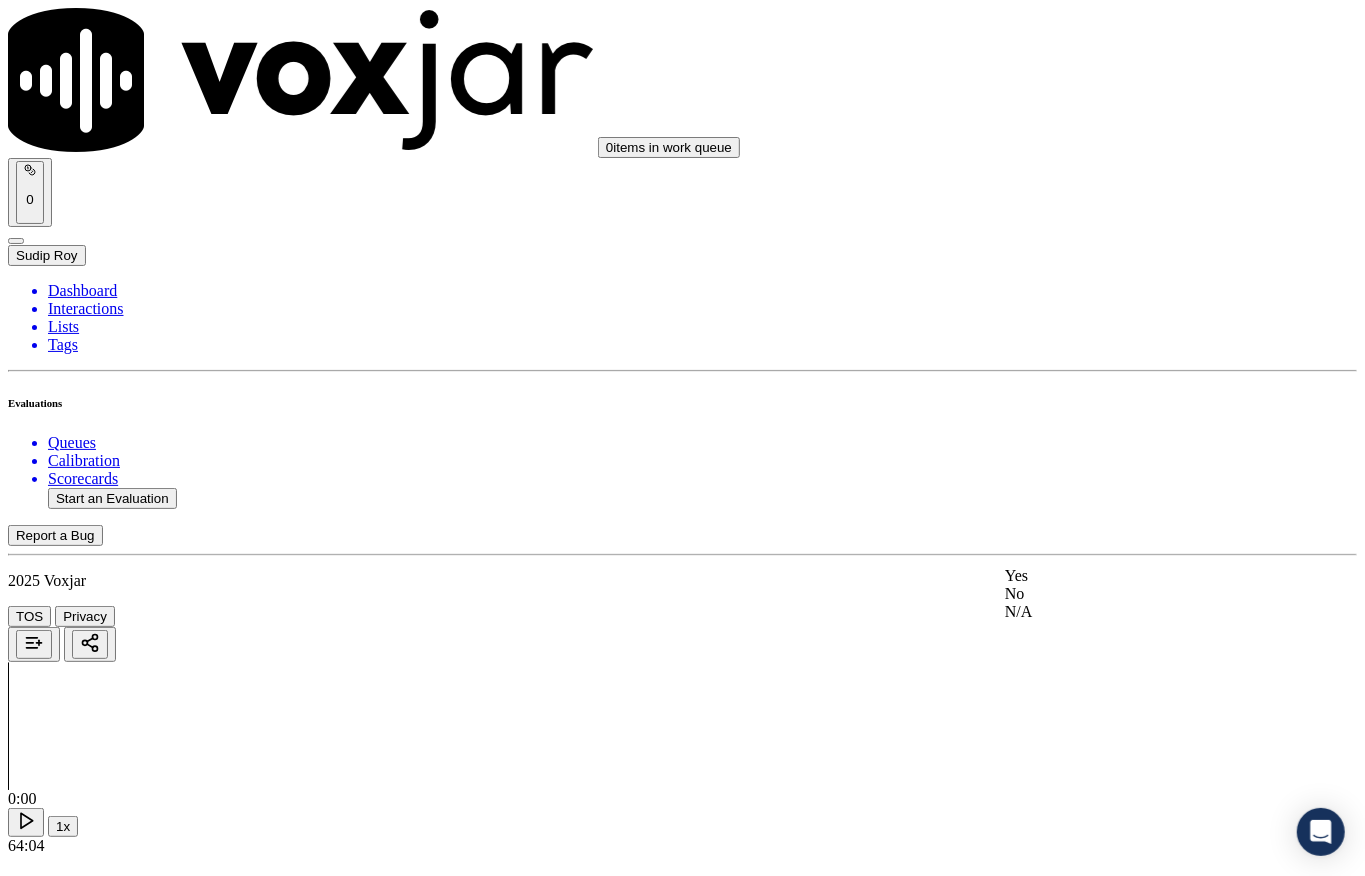 click on "Yes" at bounding box center (1126, 576) 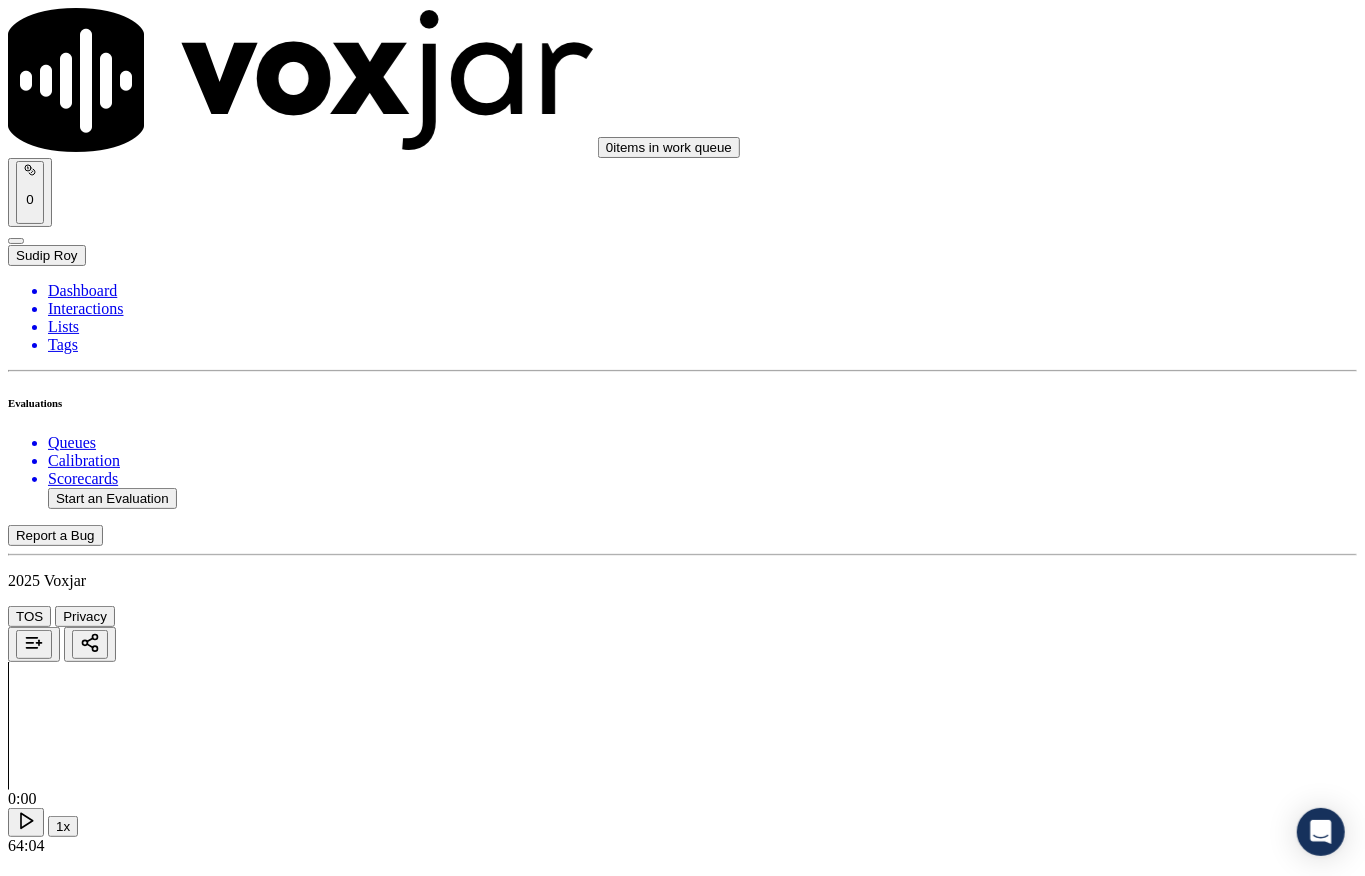 scroll, scrollTop: 5066, scrollLeft: 0, axis: vertical 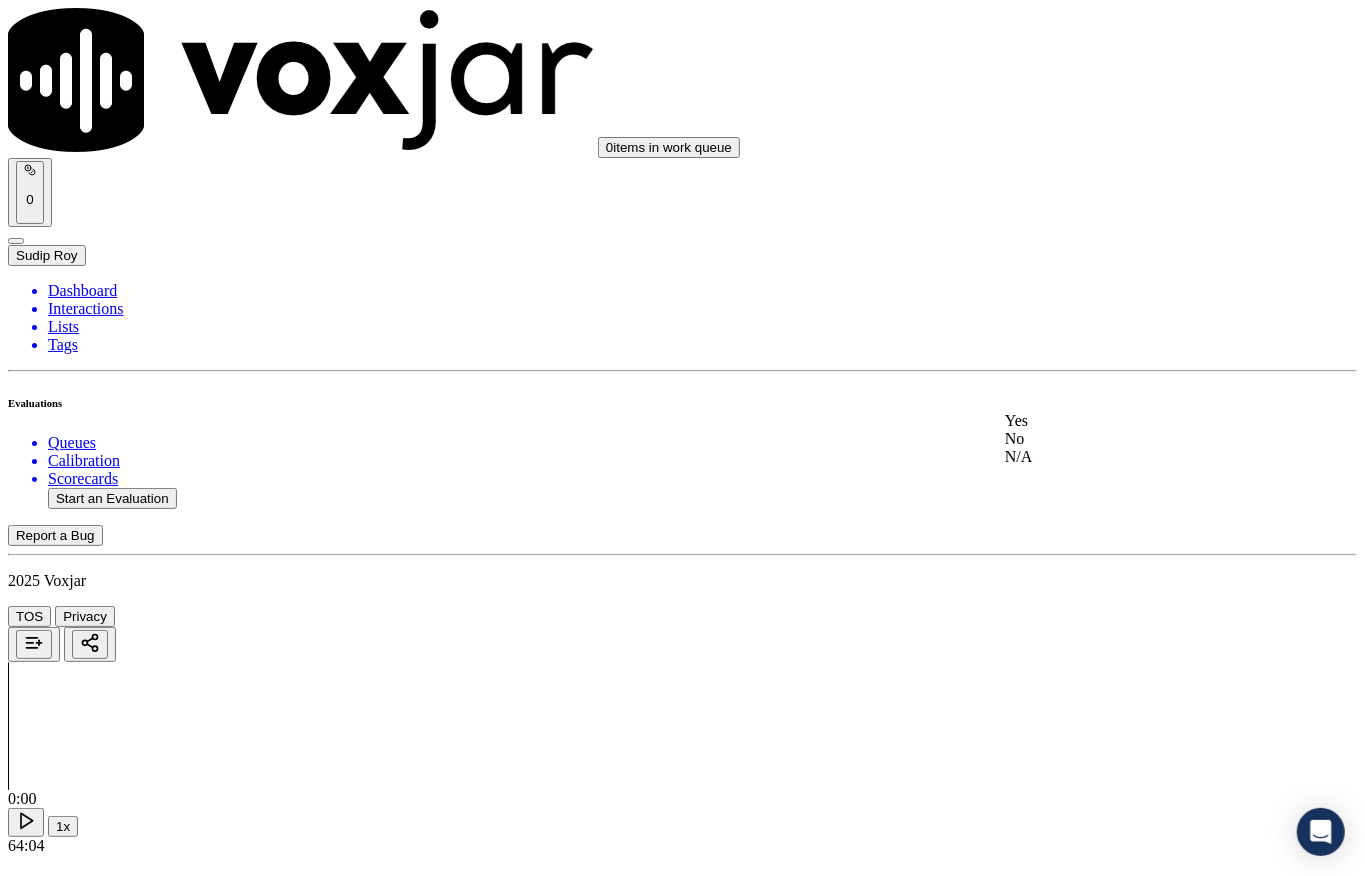 click on "Yes" at bounding box center (1126, 421) 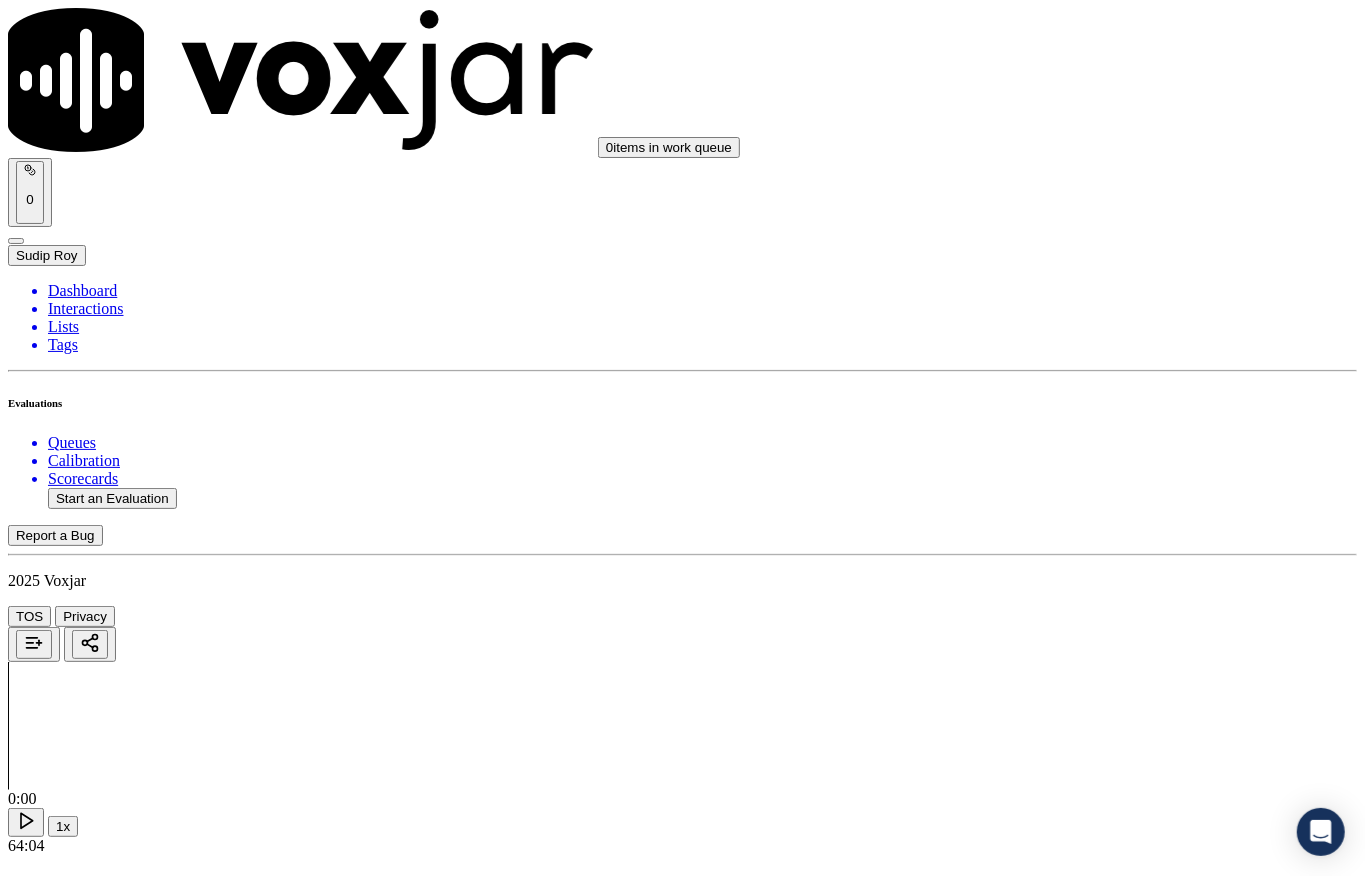 scroll, scrollTop: 0, scrollLeft: 0, axis: both 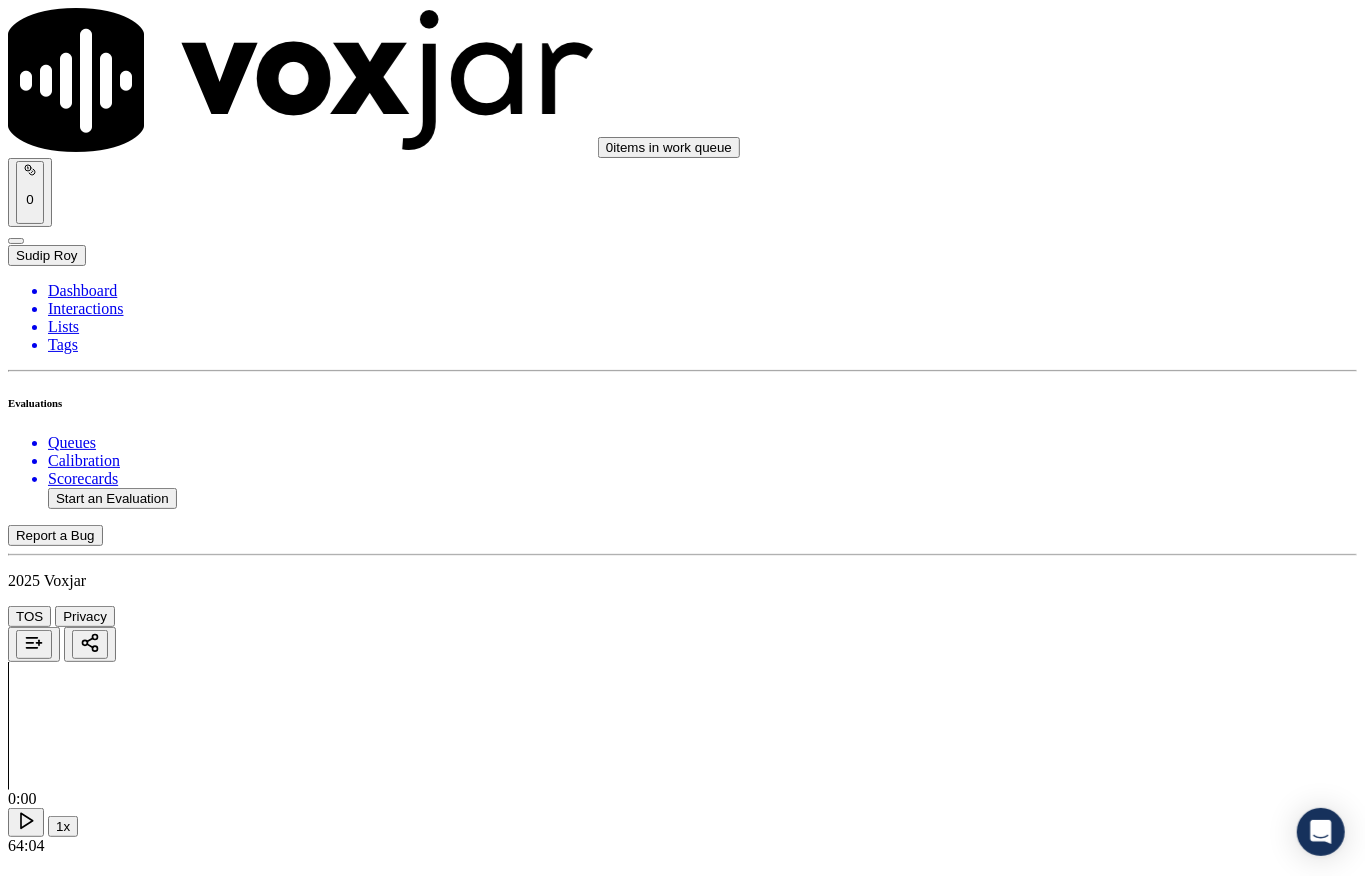 click on "Select an answer" at bounding box center (67, 7634) 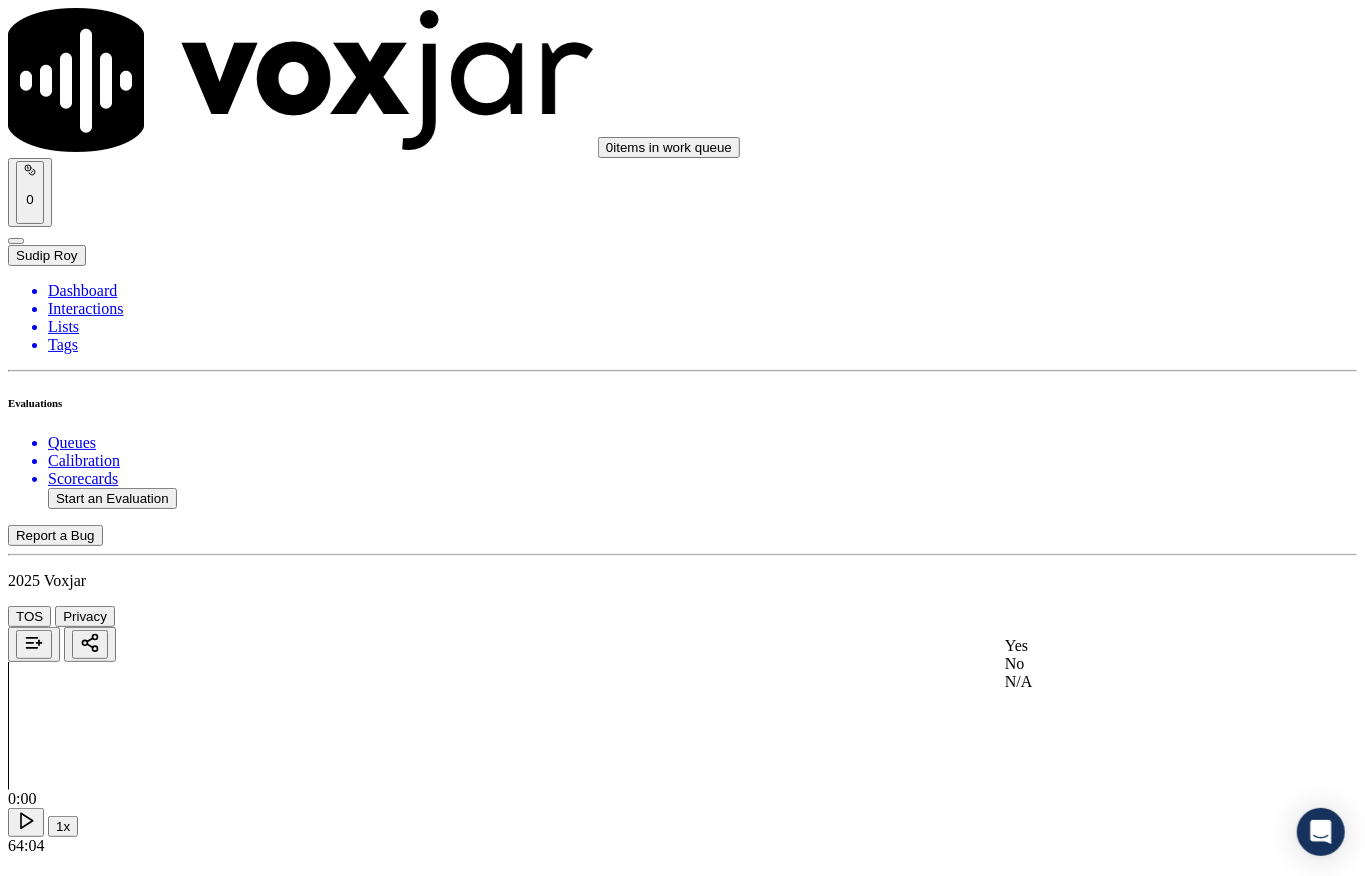 click on "No" 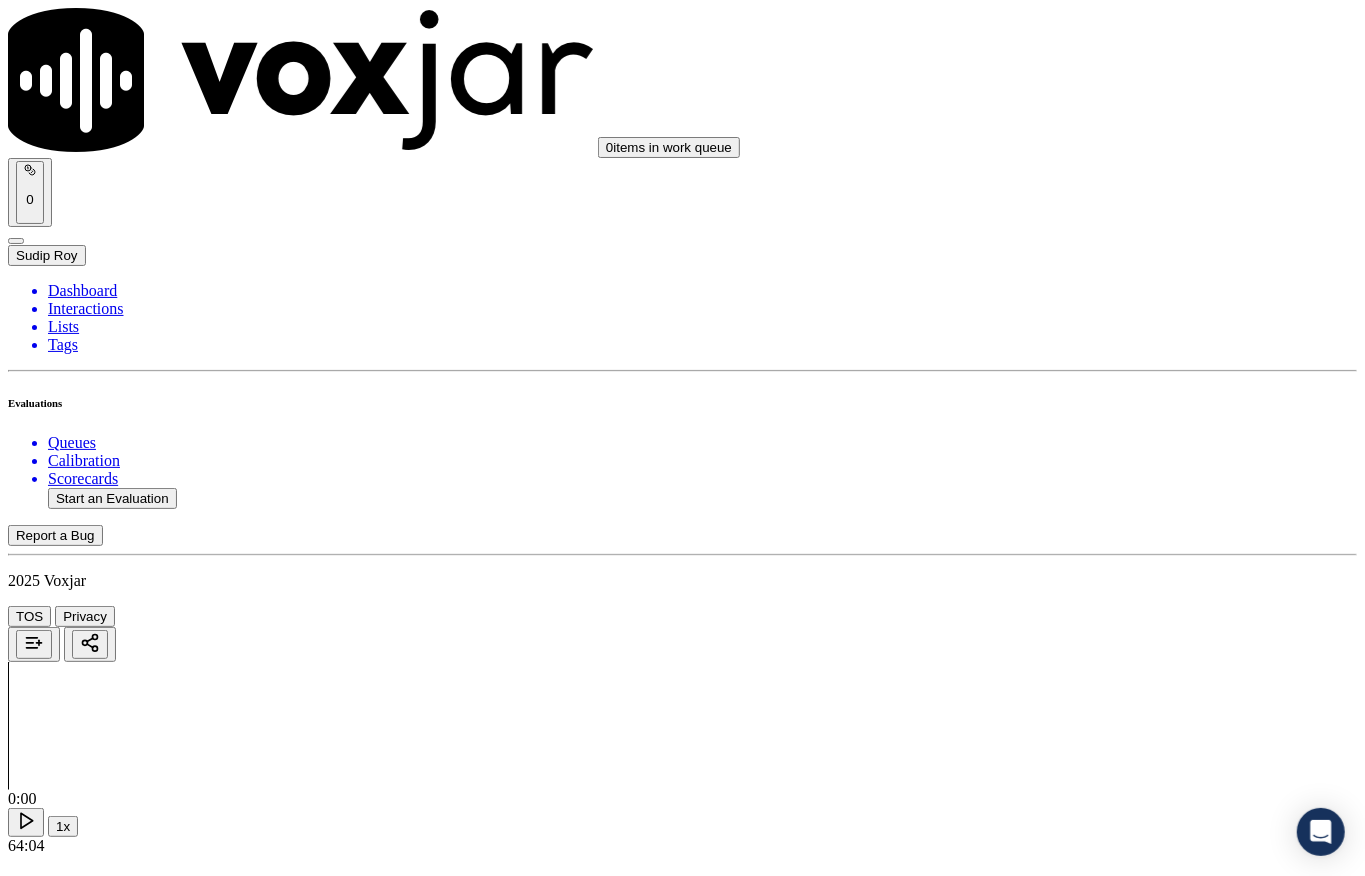scroll, scrollTop: 5970, scrollLeft: 0, axis: vertical 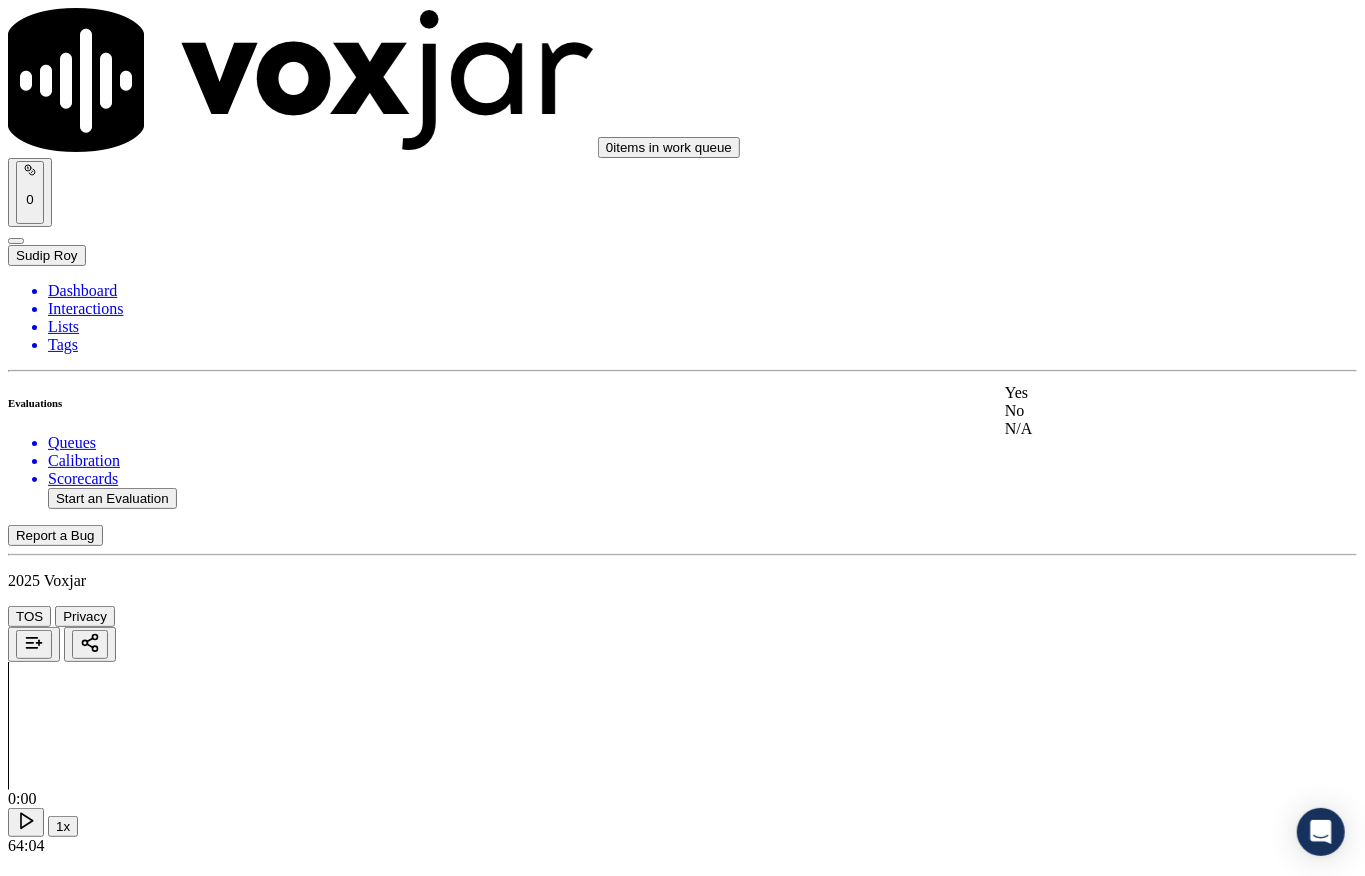 click on "No" 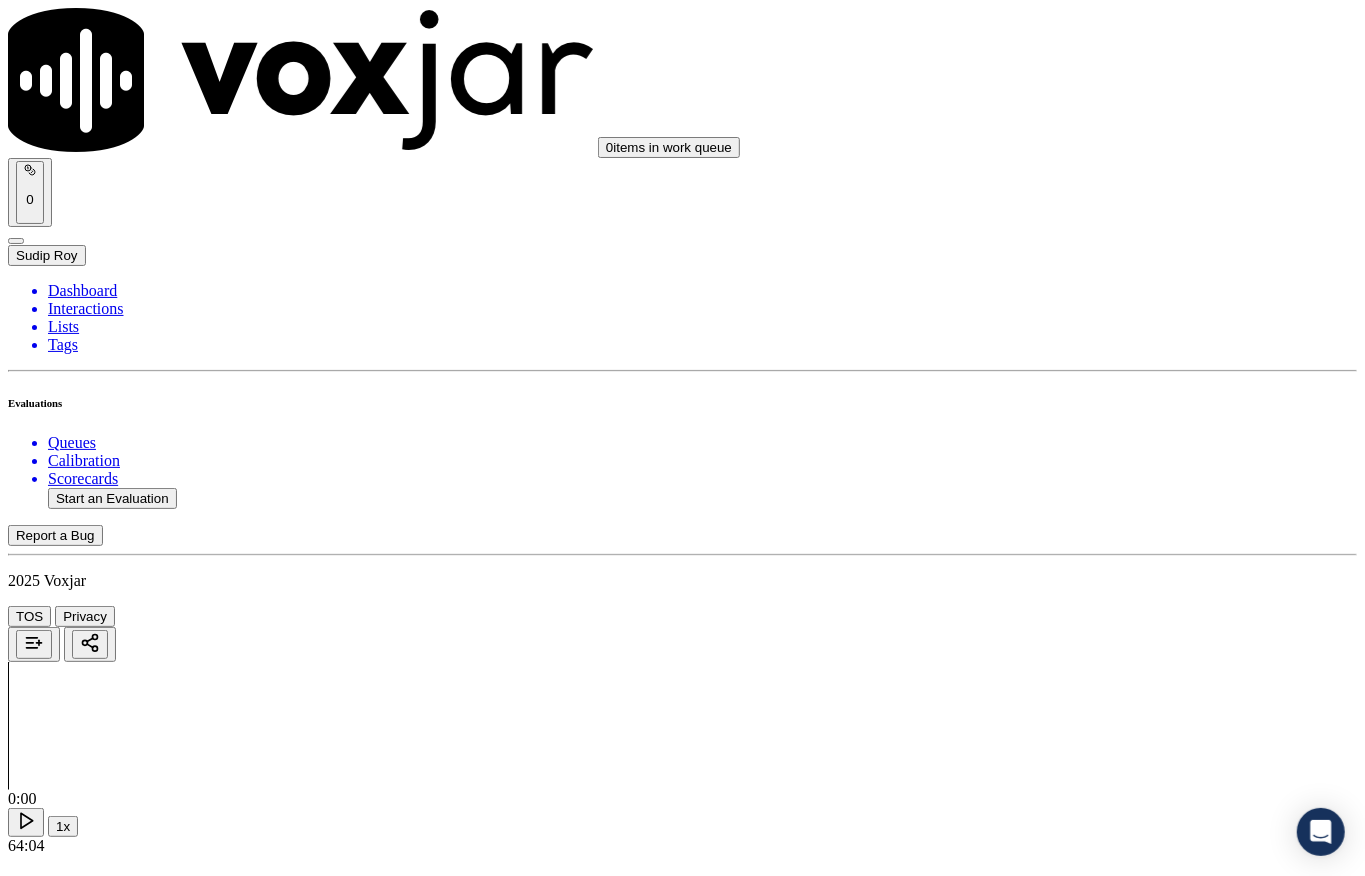 scroll, scrollTop: 5570, scrollLeft: 0, axis: vertical 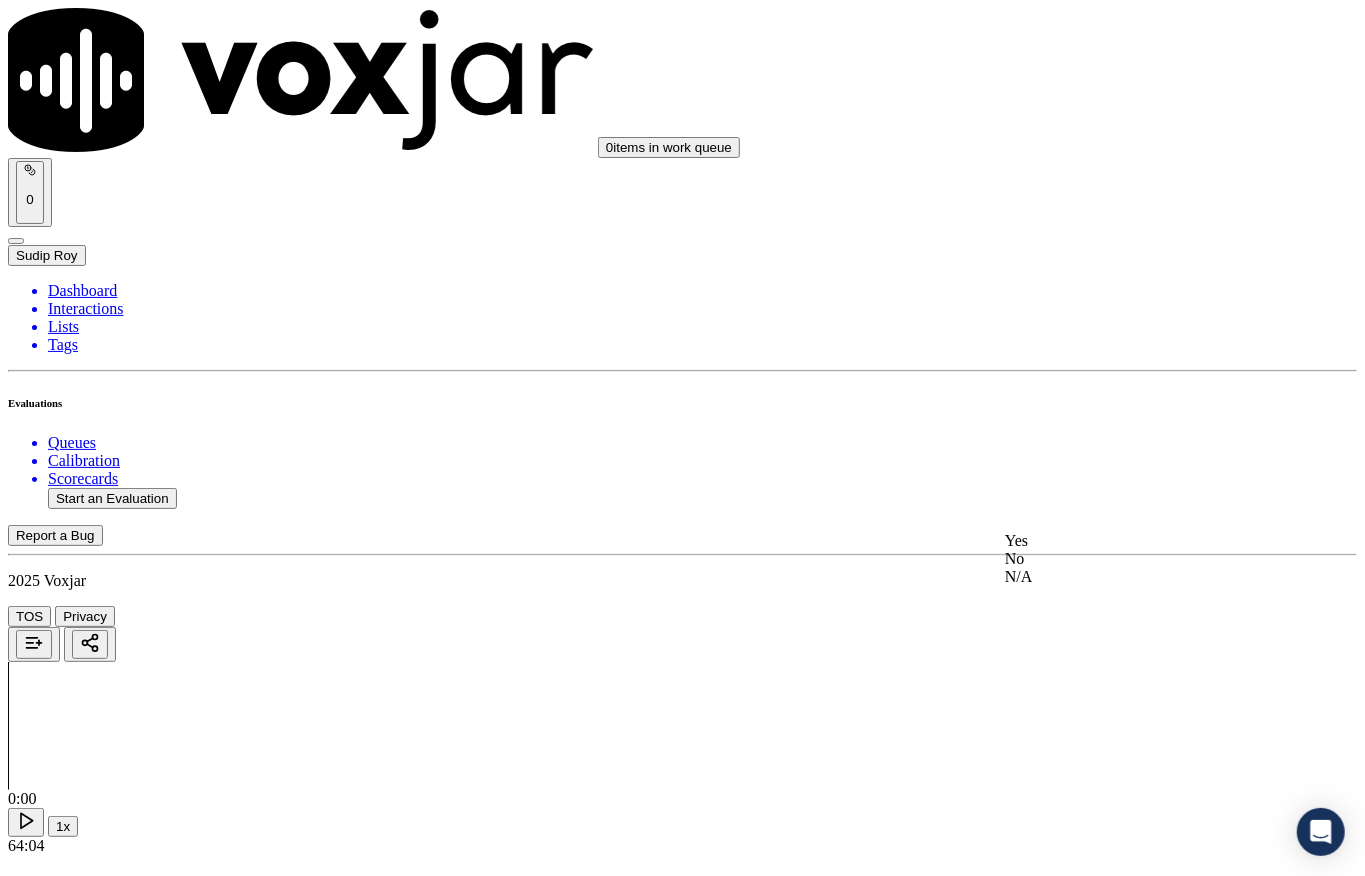 click on "No" 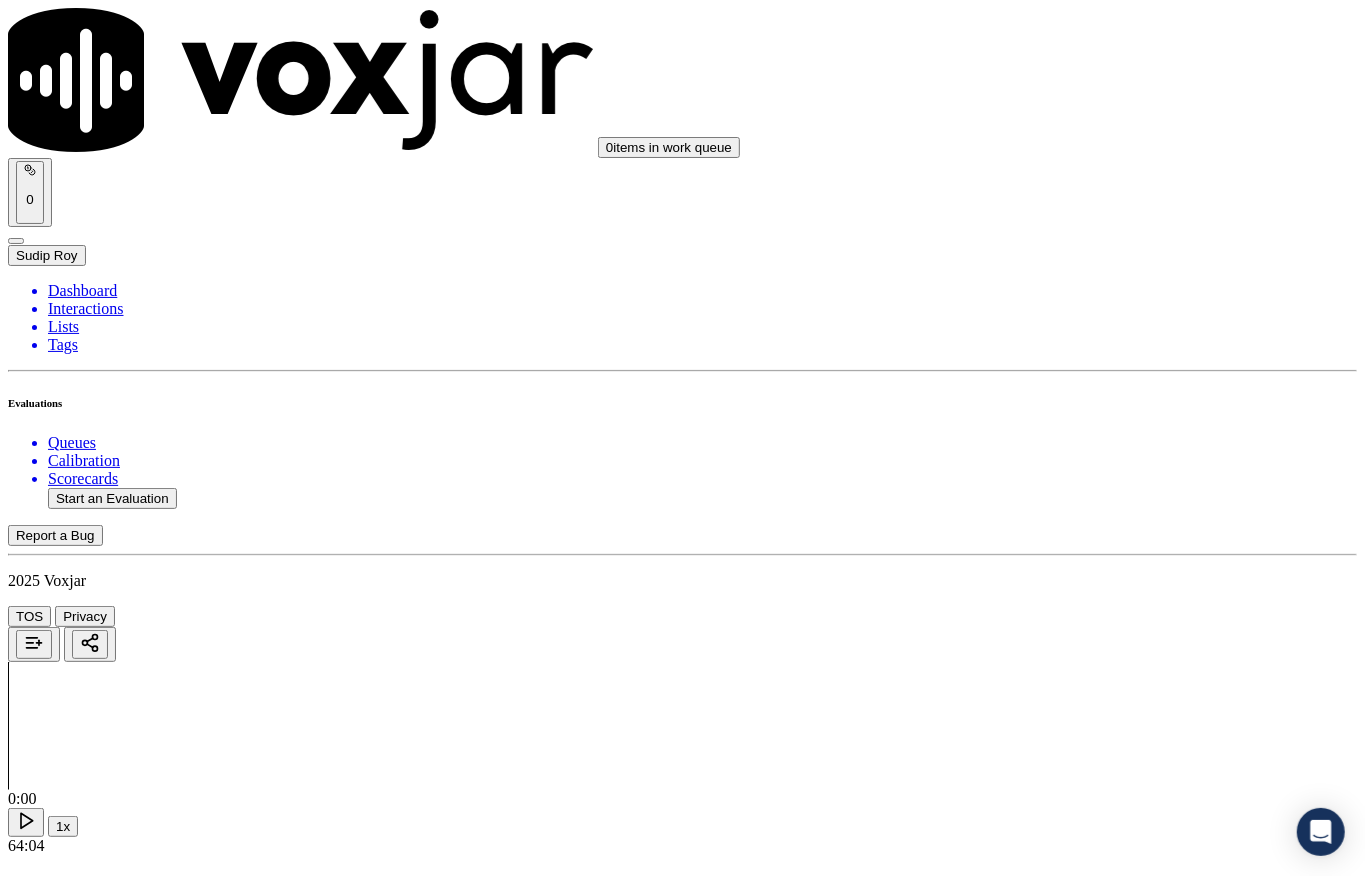 scroll, scrollTop: 5304, scrollLeft: 0, axis: vertical 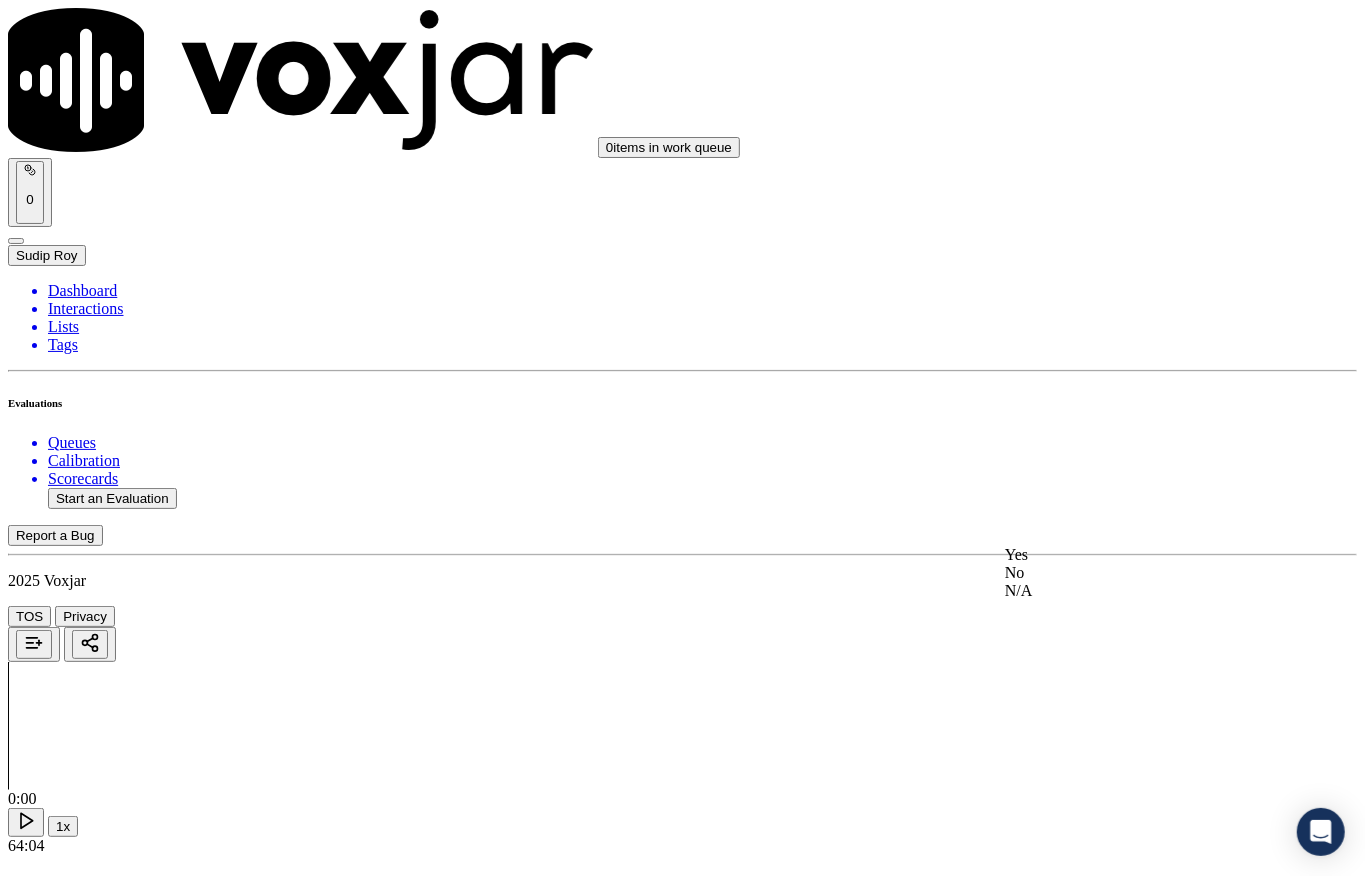 click on "Yes" at bounding box center (1126, 555) 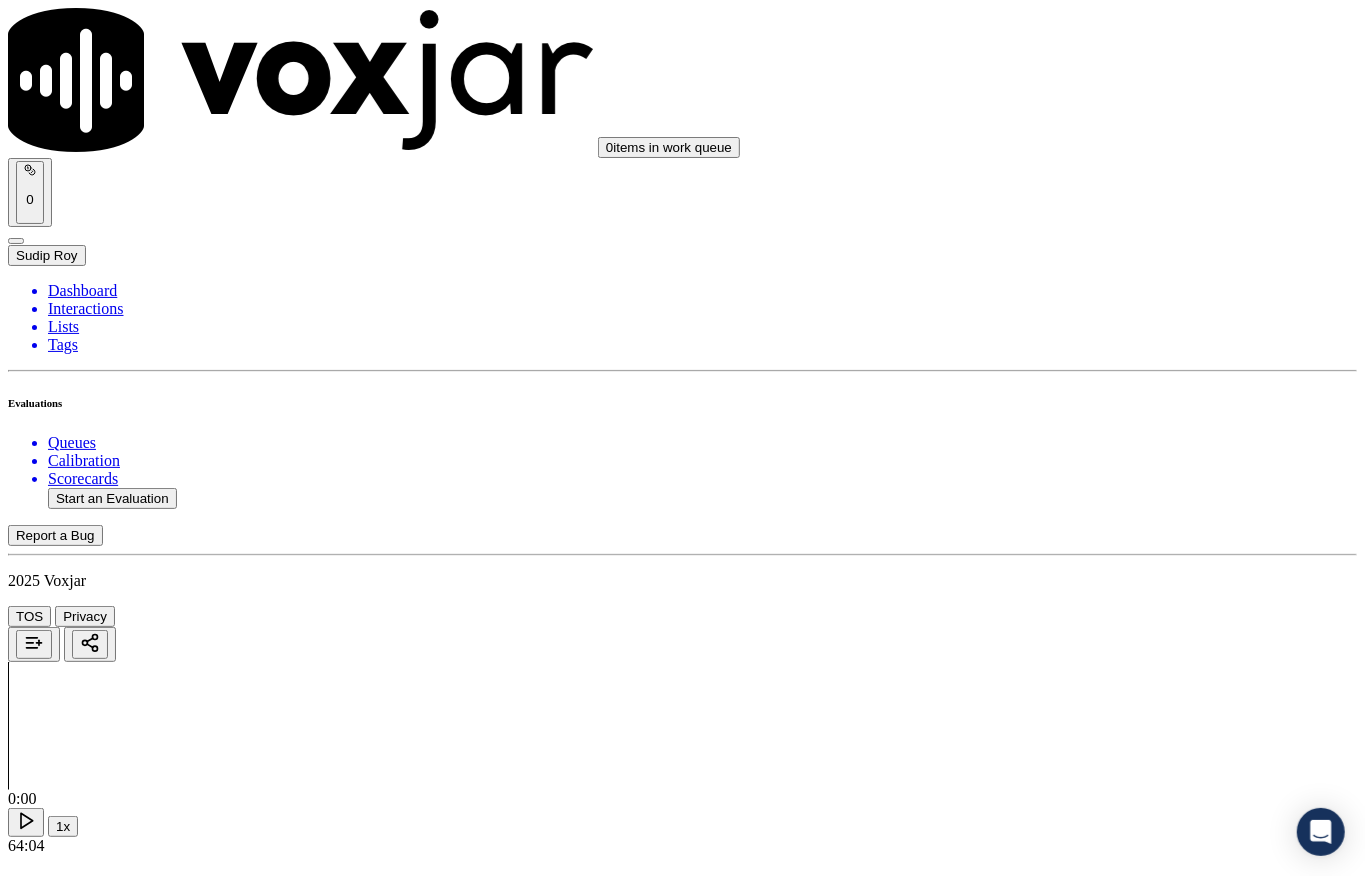 click on "Yes" at bounding box center (28, 6884) 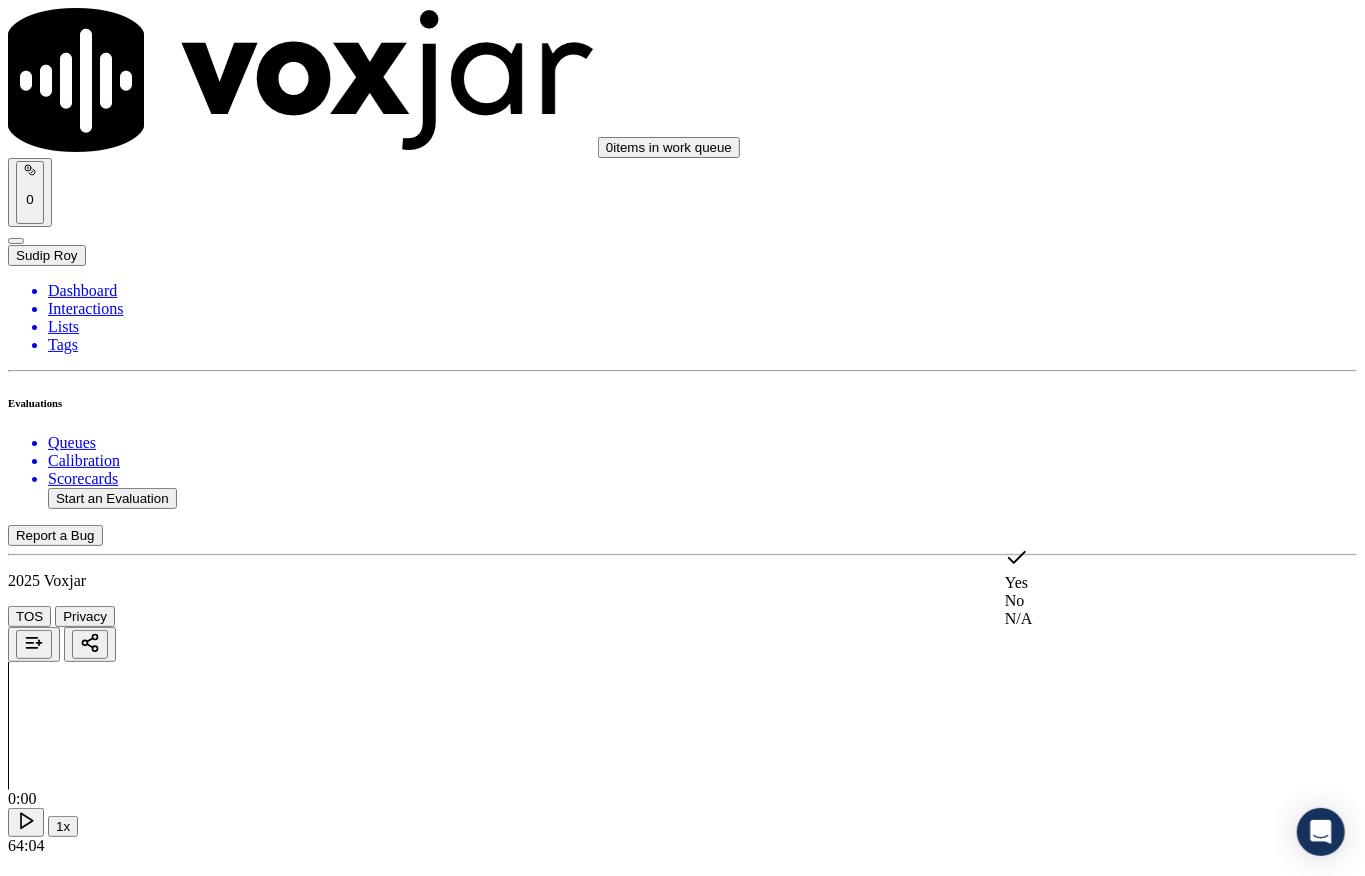 click on "Yes" at bounding box center [1126, 569] 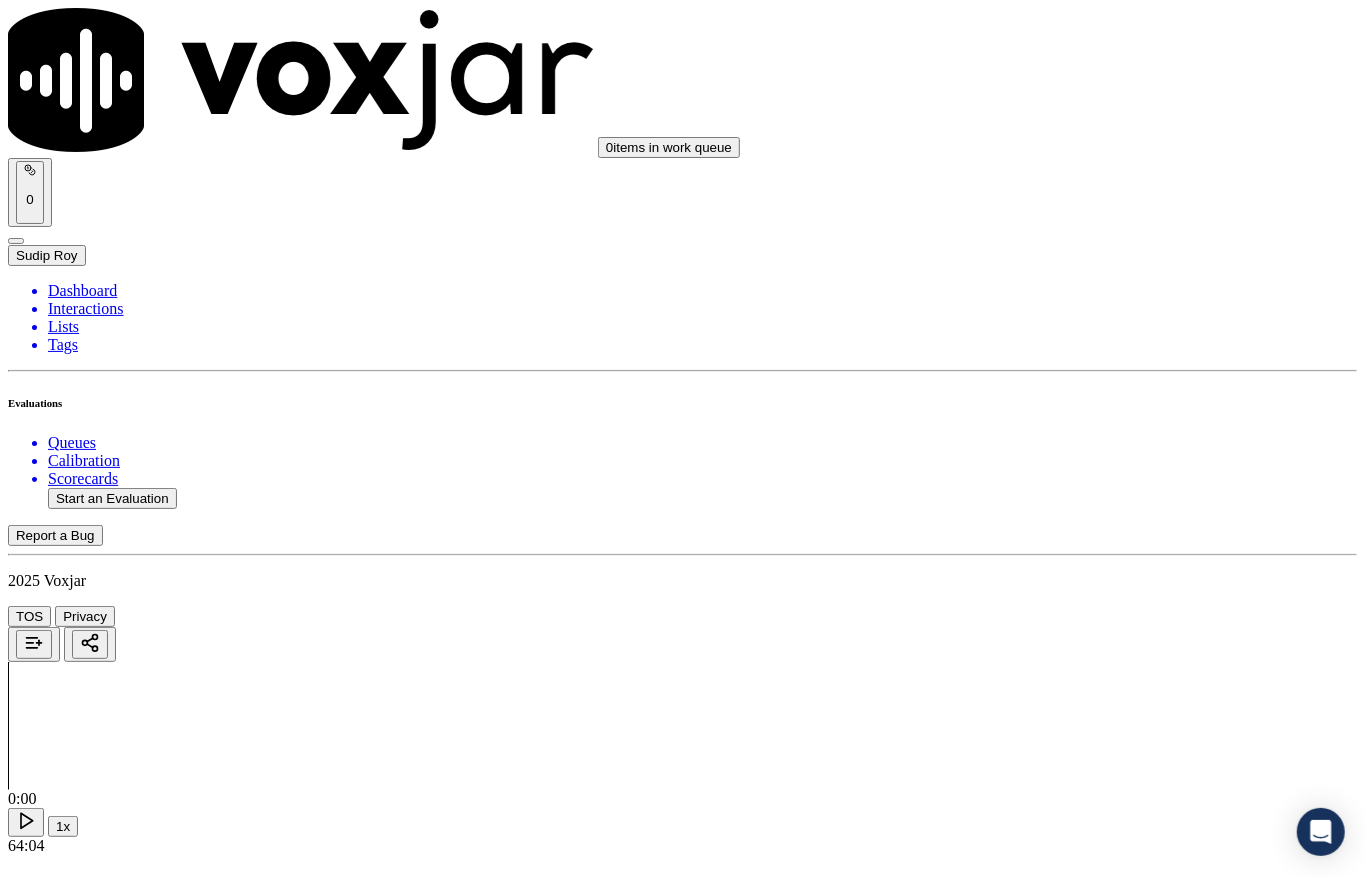 click on "Yes" at bounding box center [28, 6884] 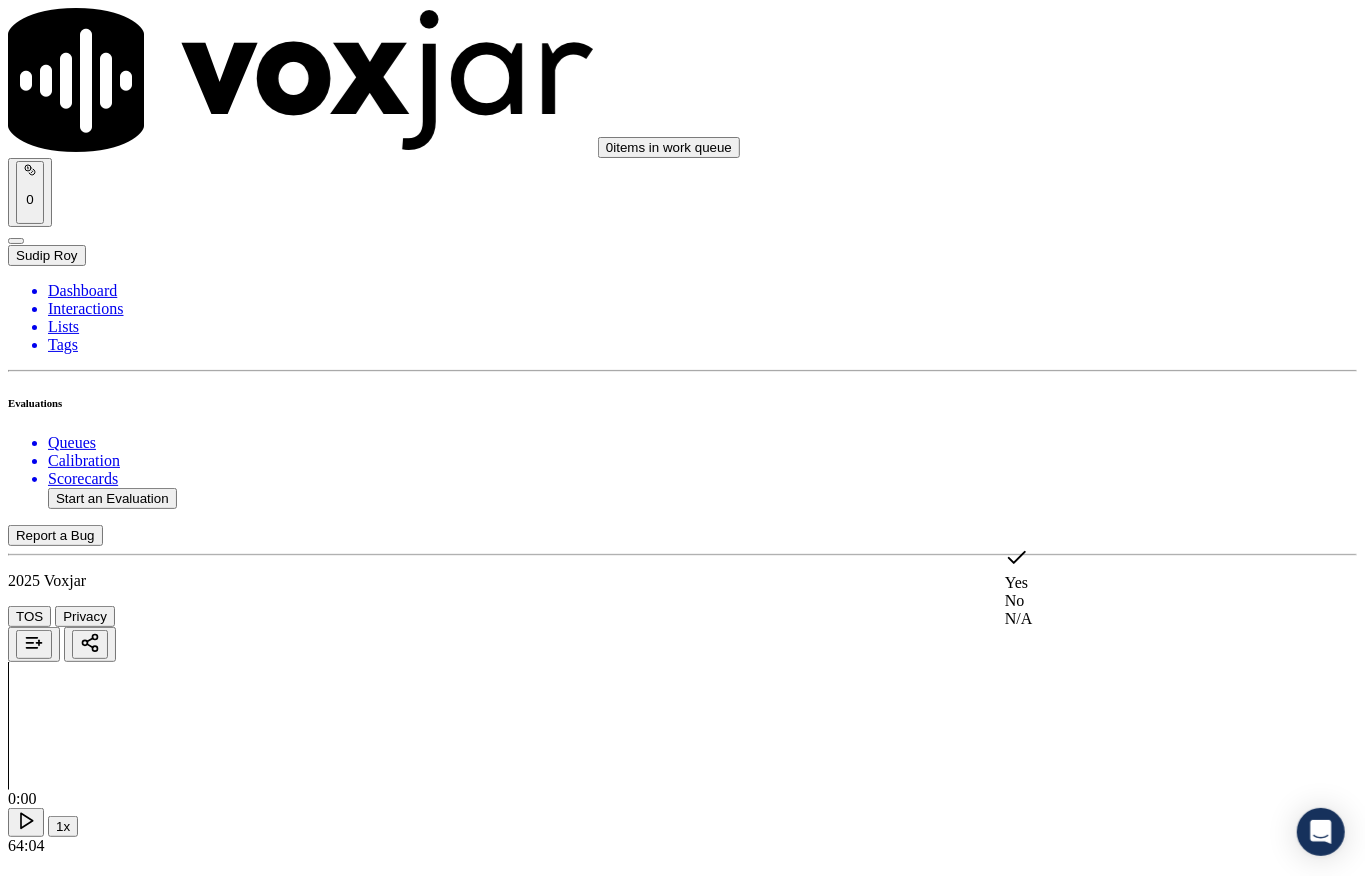 click on "No" 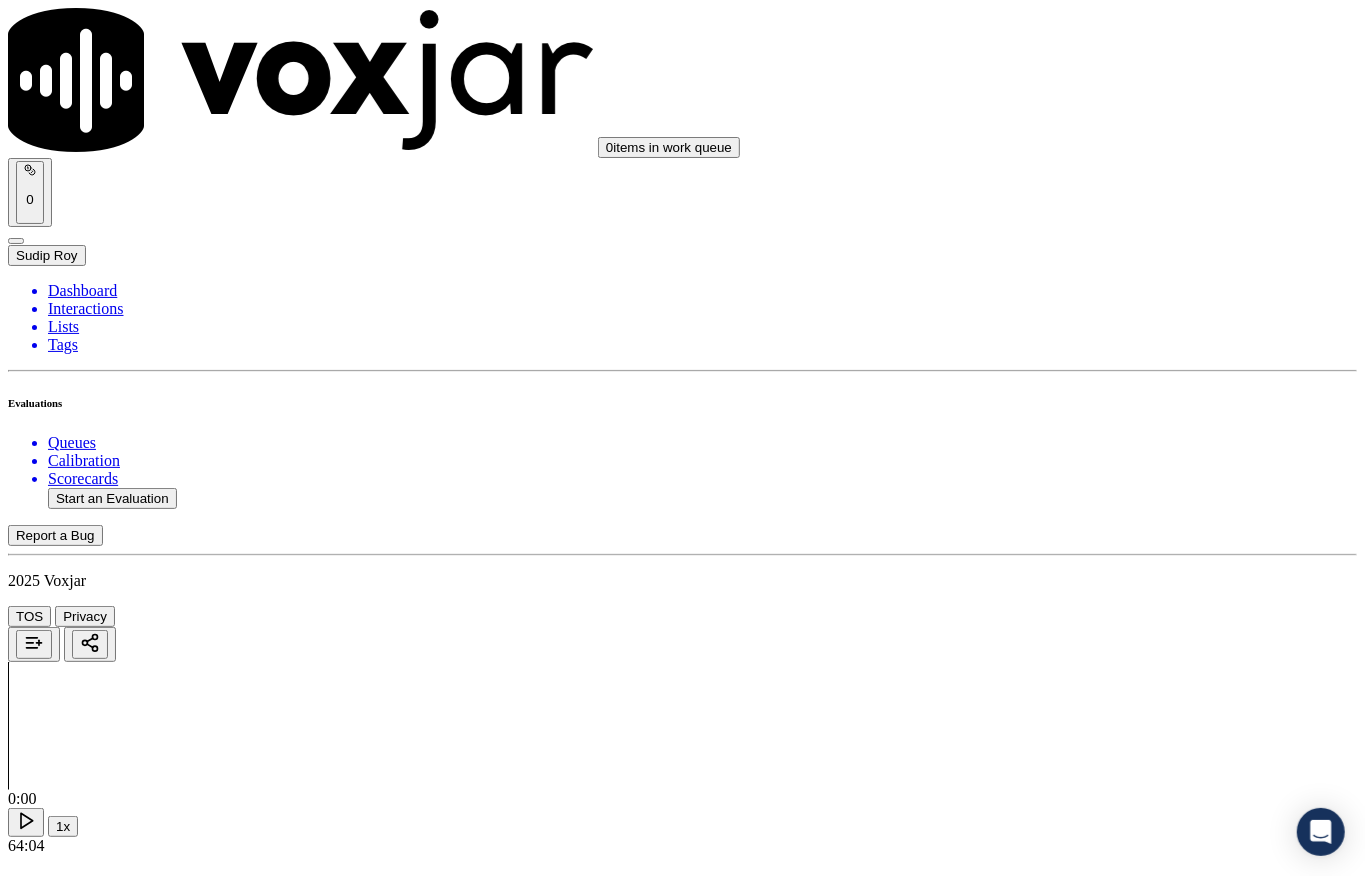 scroll, scrollTop: 6237, scrollLeft: 0, axis: vertical 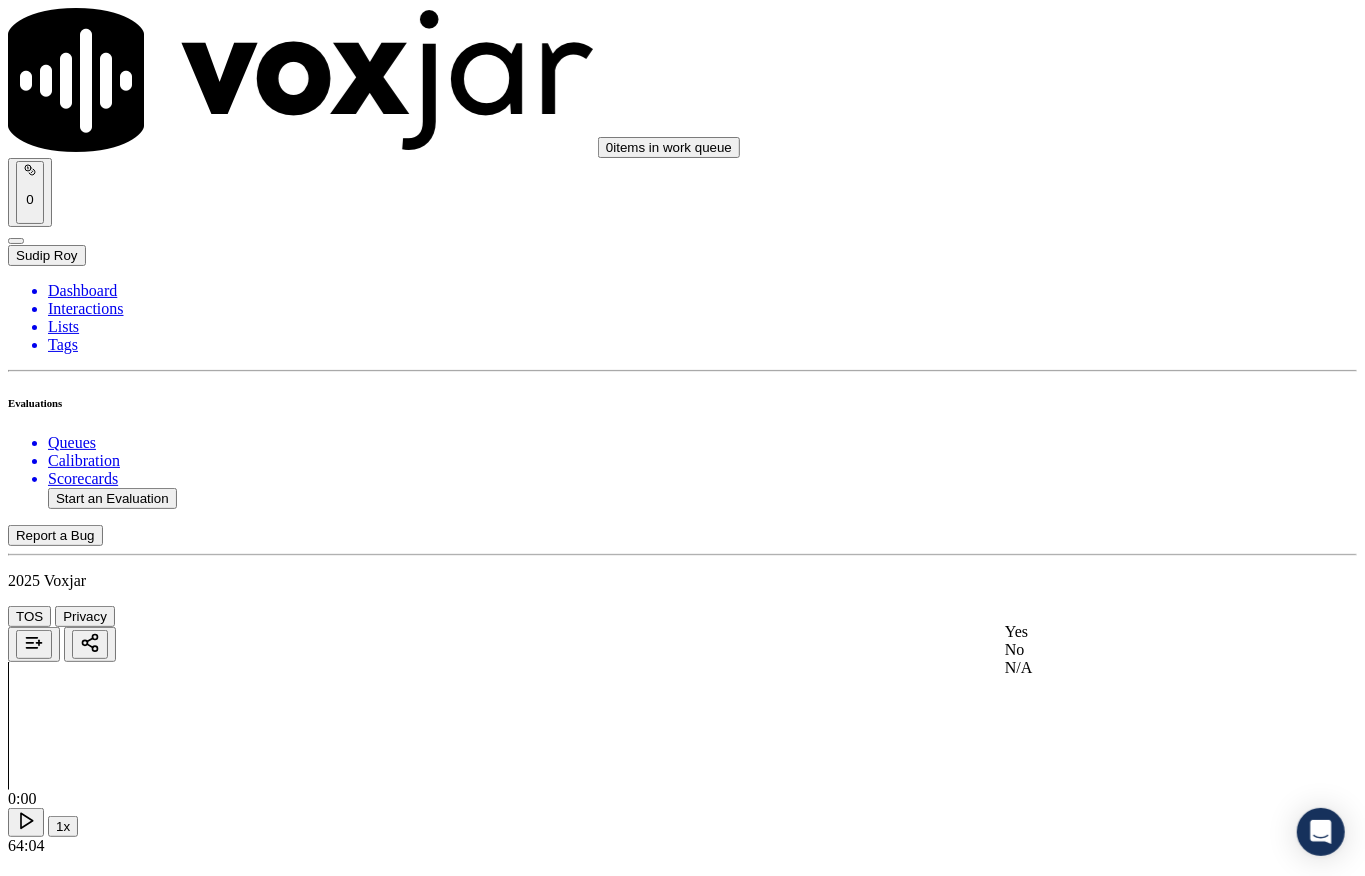 drag, startPoint x: 1061, startPoint y: 630, endPoint x: 1094, endPoint y: 688, distance: 66.730804 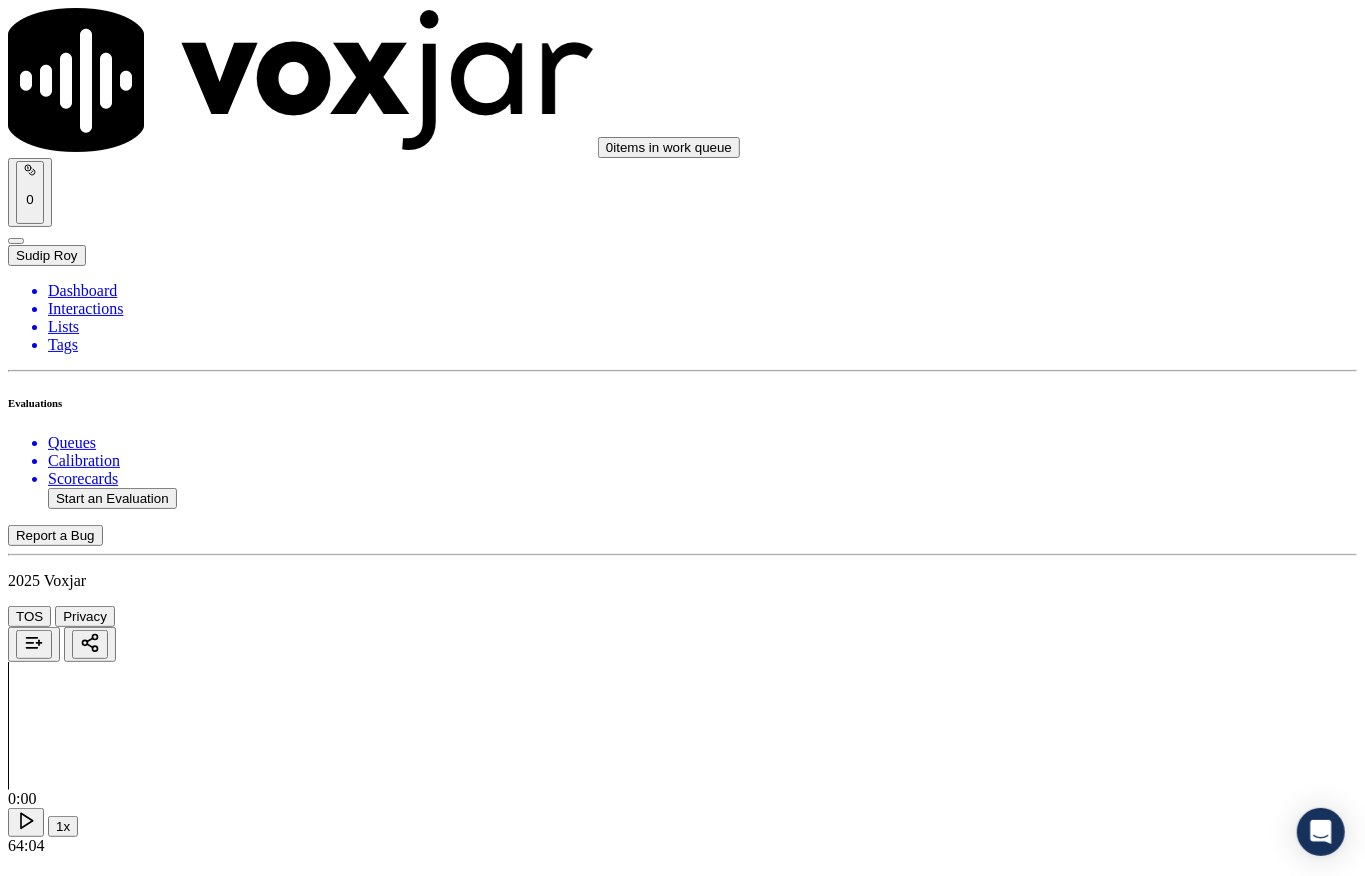 scroll, scrollTop: 4422, scrollLeft: 0, axis: vertical 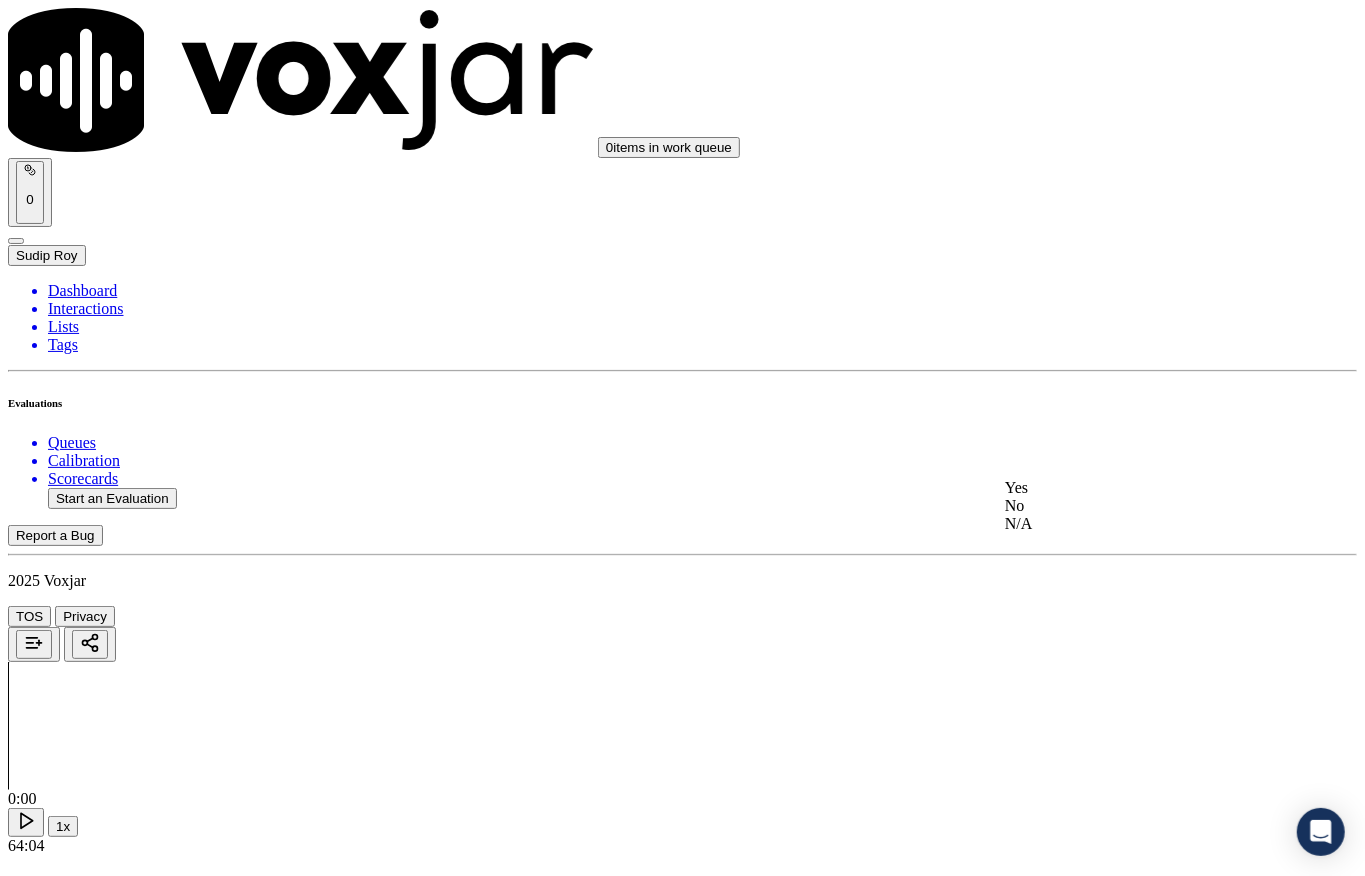 click on "Yes" at bounding box center (1126, 488) 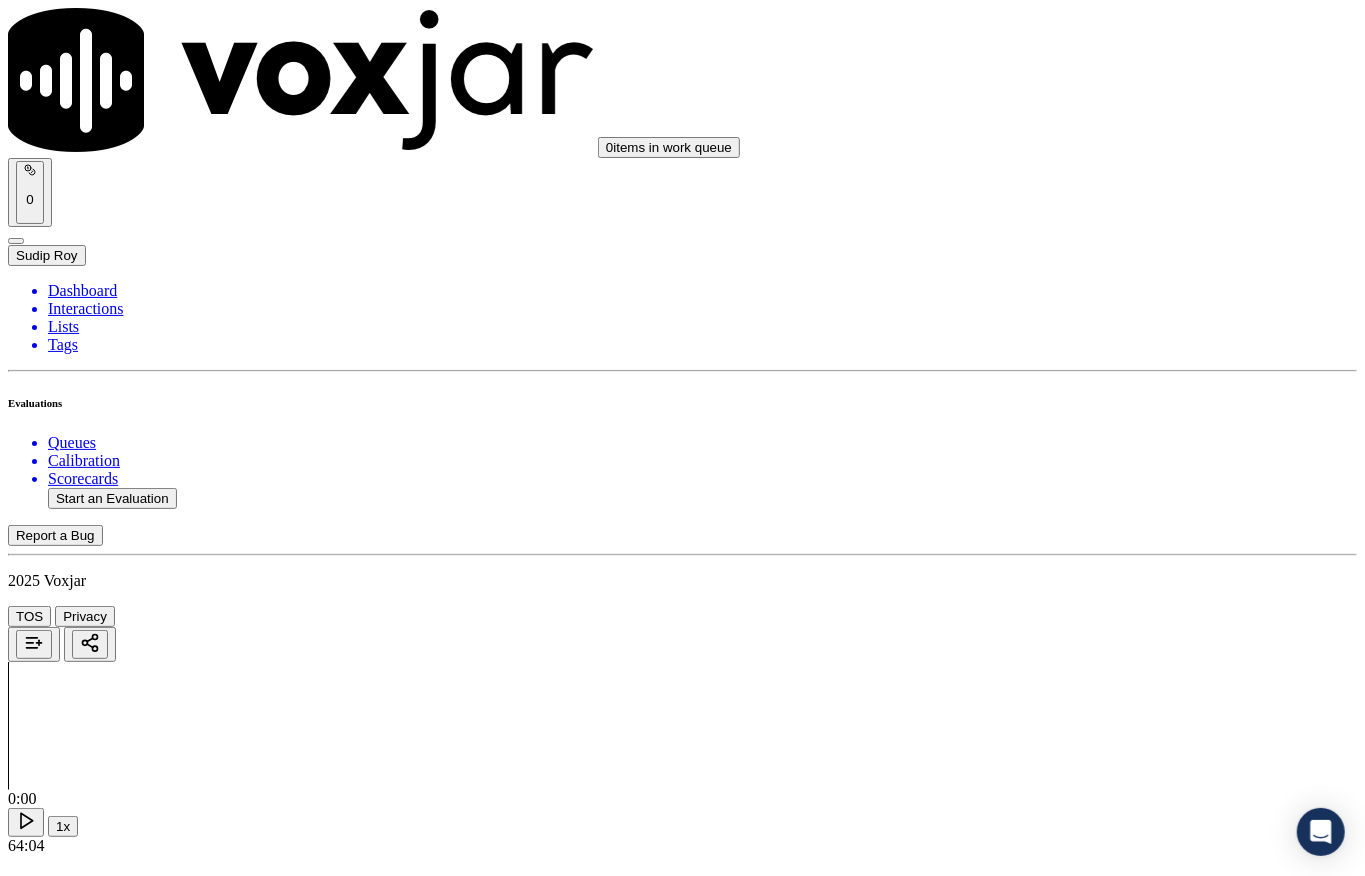 scroll, scrollTop: 2674, scrollLeft: 0, axis: vertical 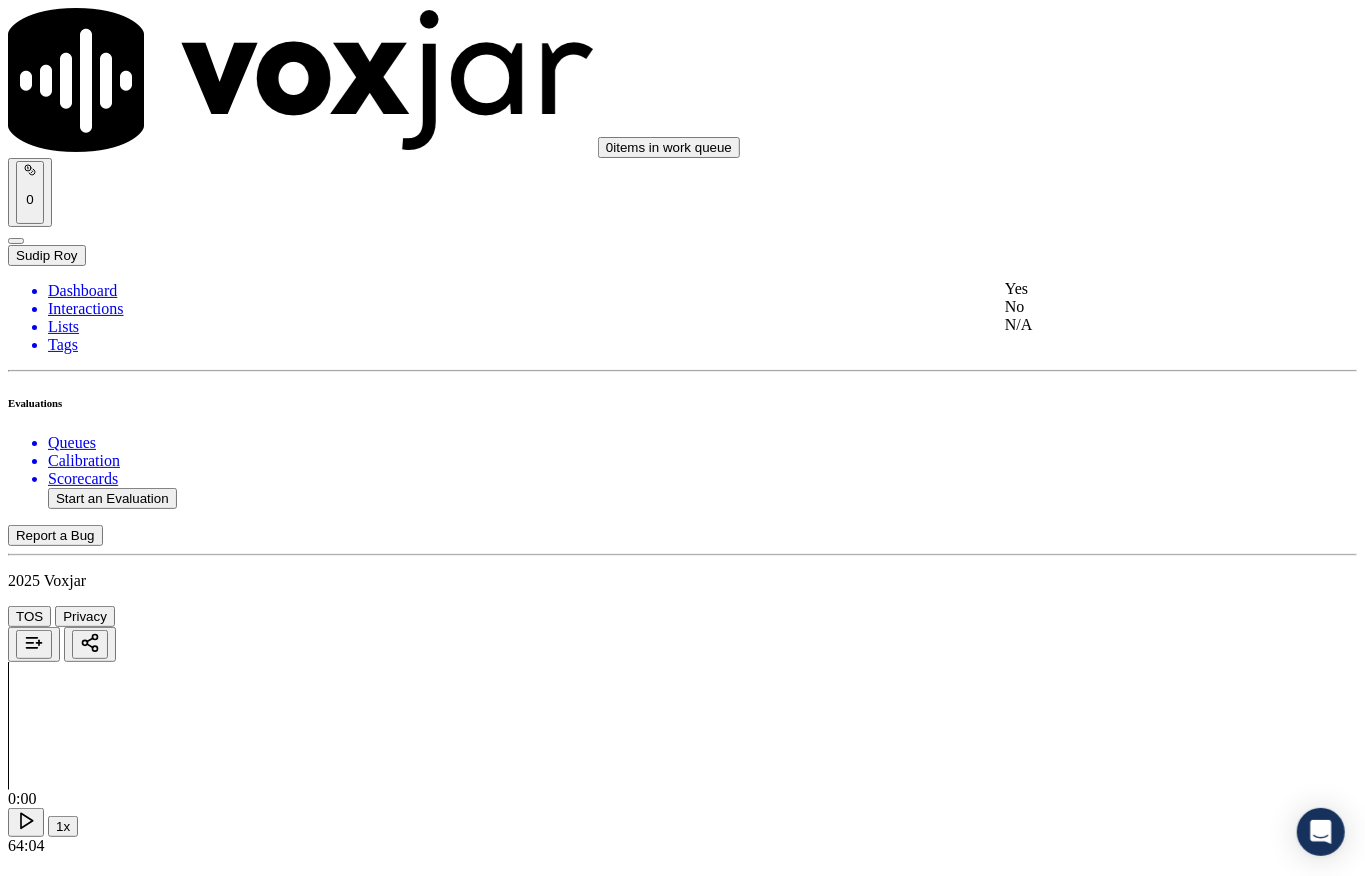 click on "Yes" at bounding box center (1126, 289) 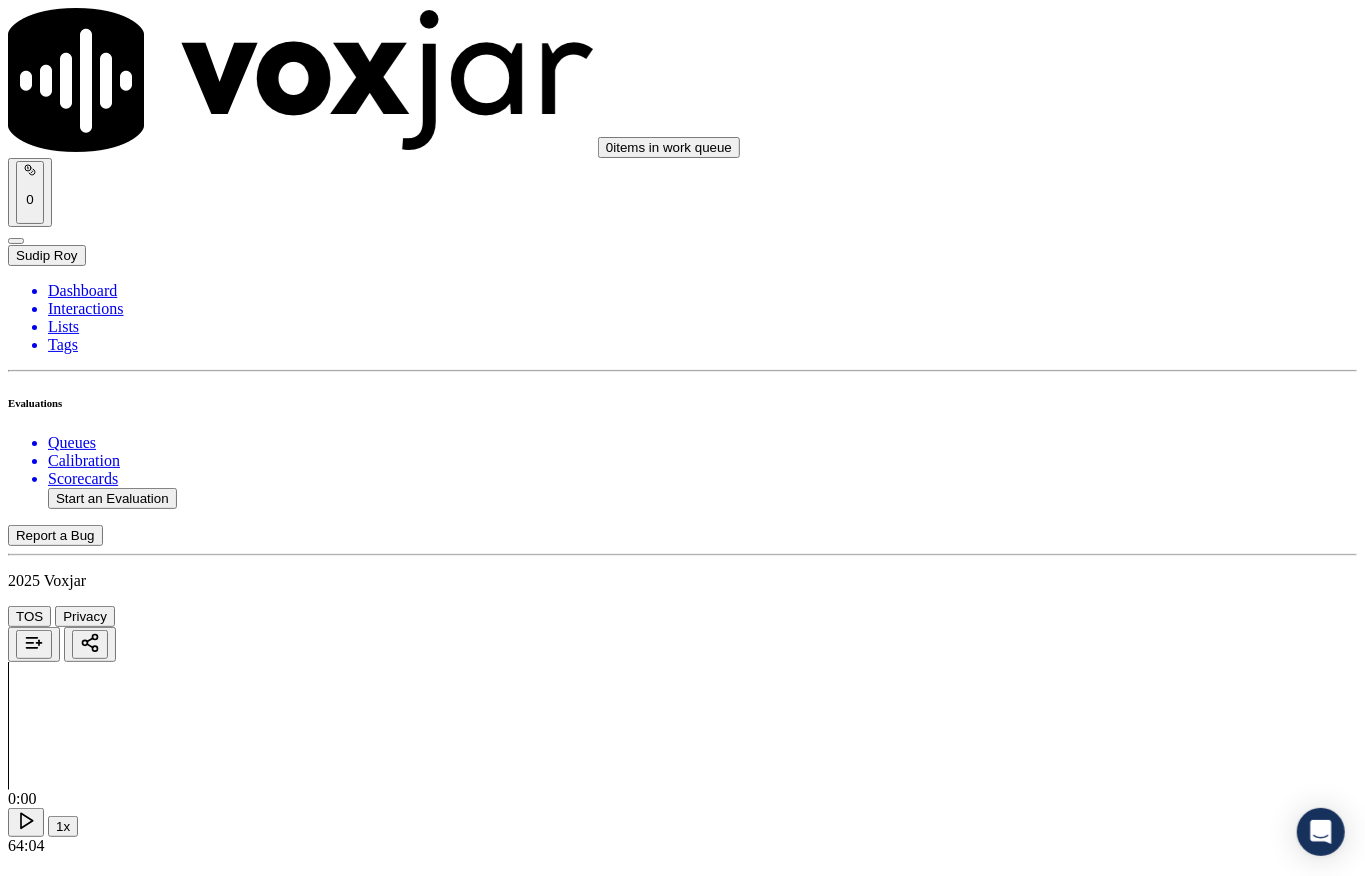 scroll, scrollTop: 2941, scrollLeft: 0, axis: vertical 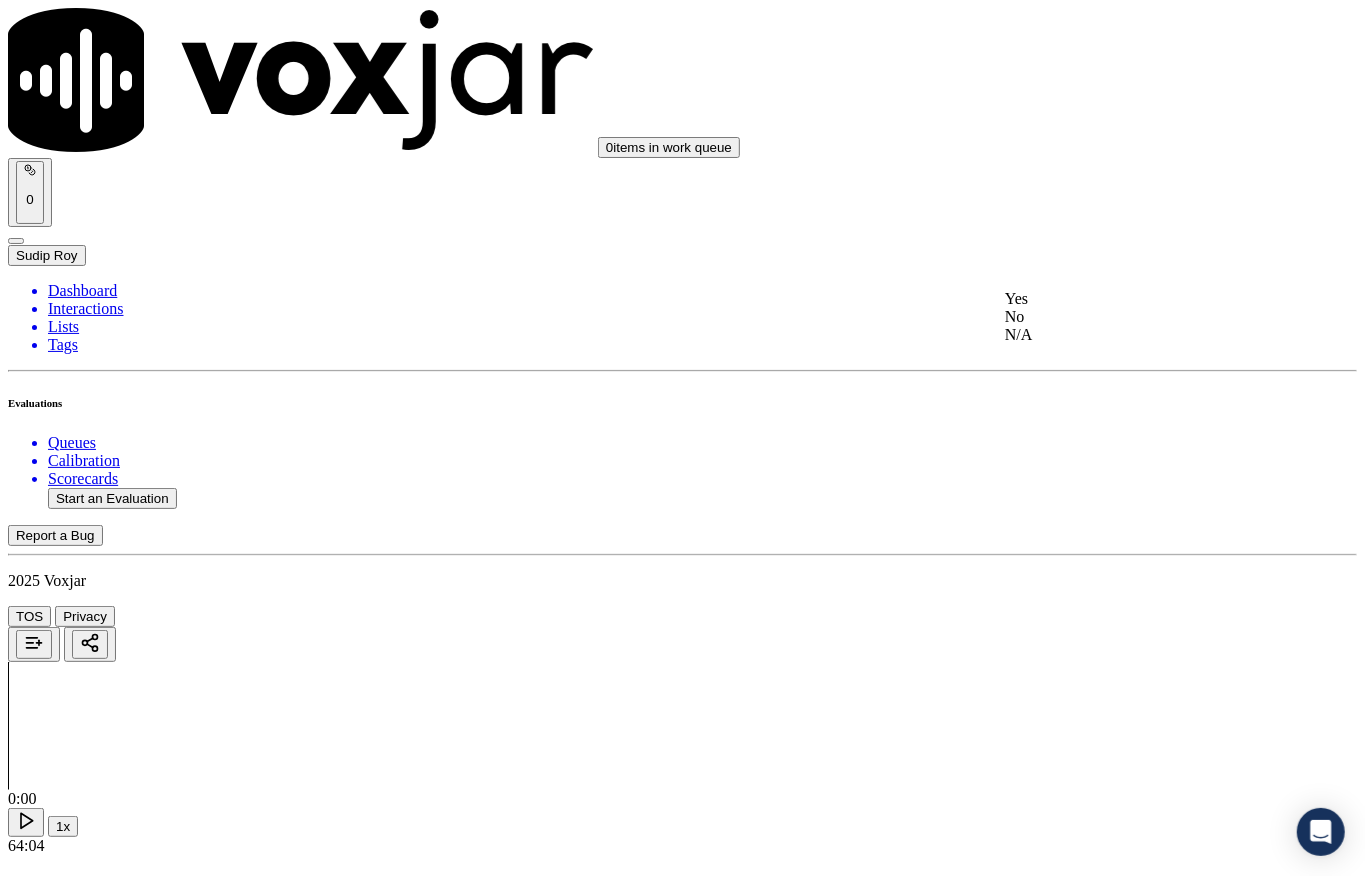 click on "No" 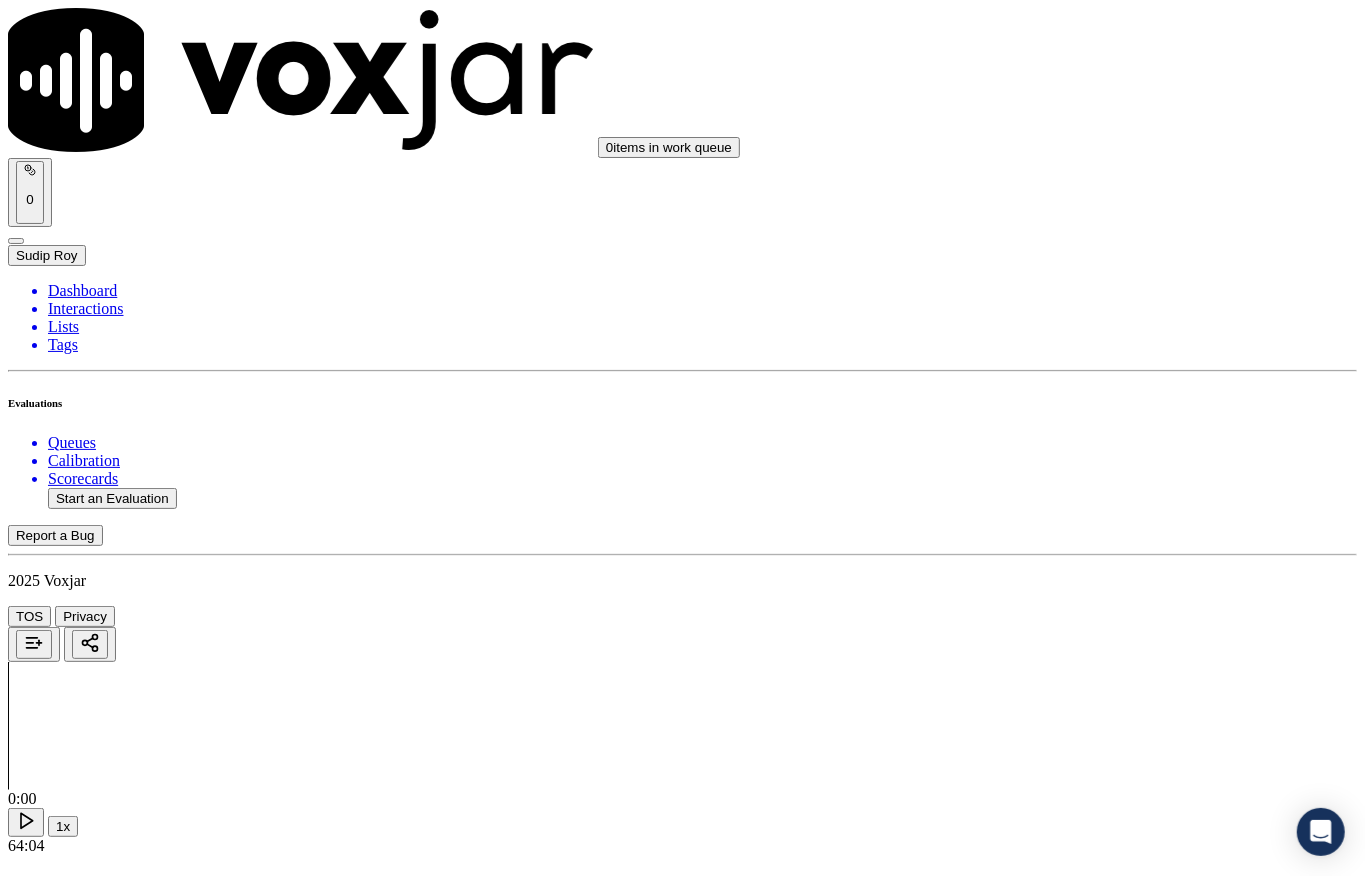 scroll, scrollTop: 3074, scrollLeft: 0, axis: vertical 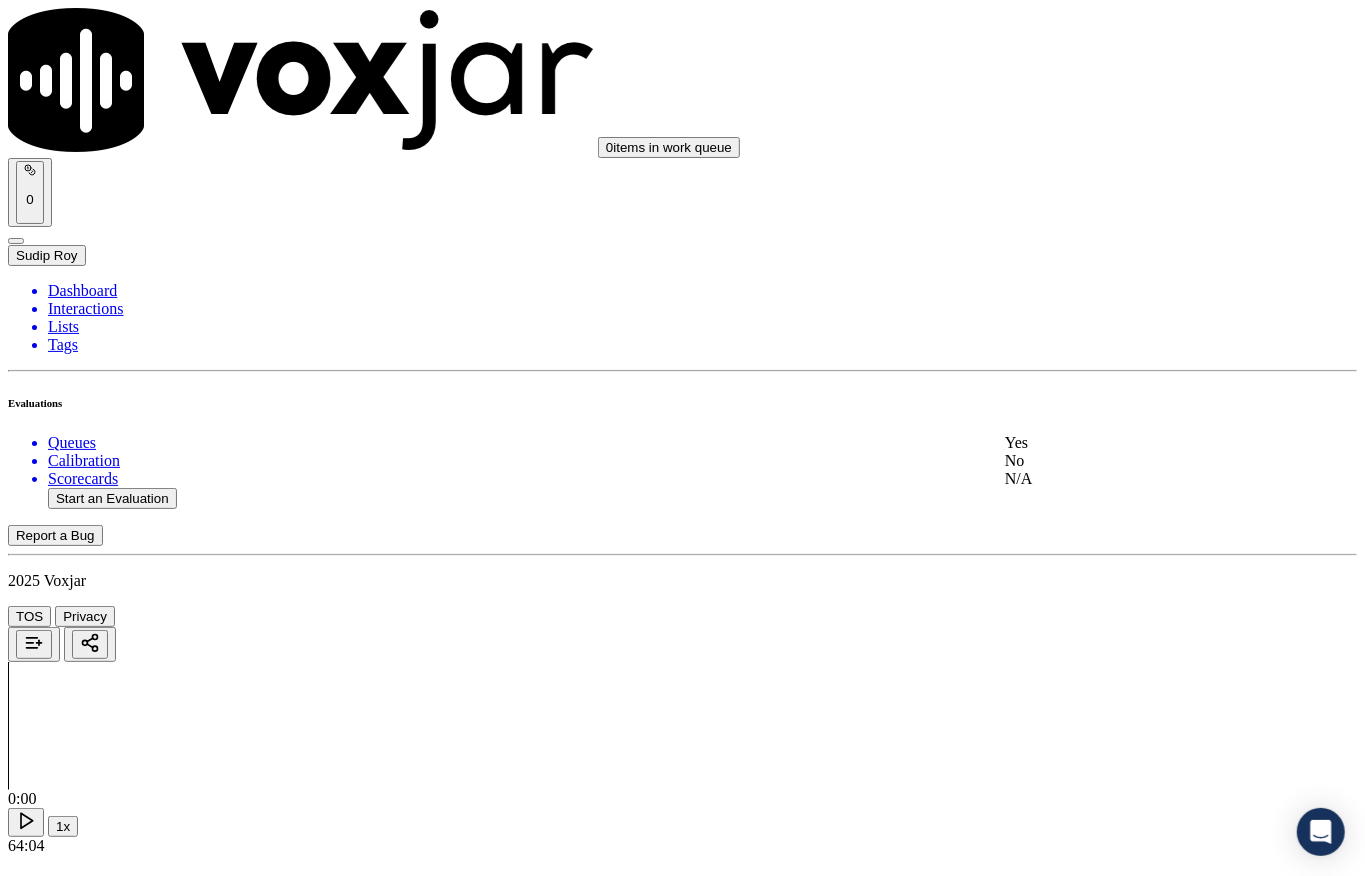 click on "No" 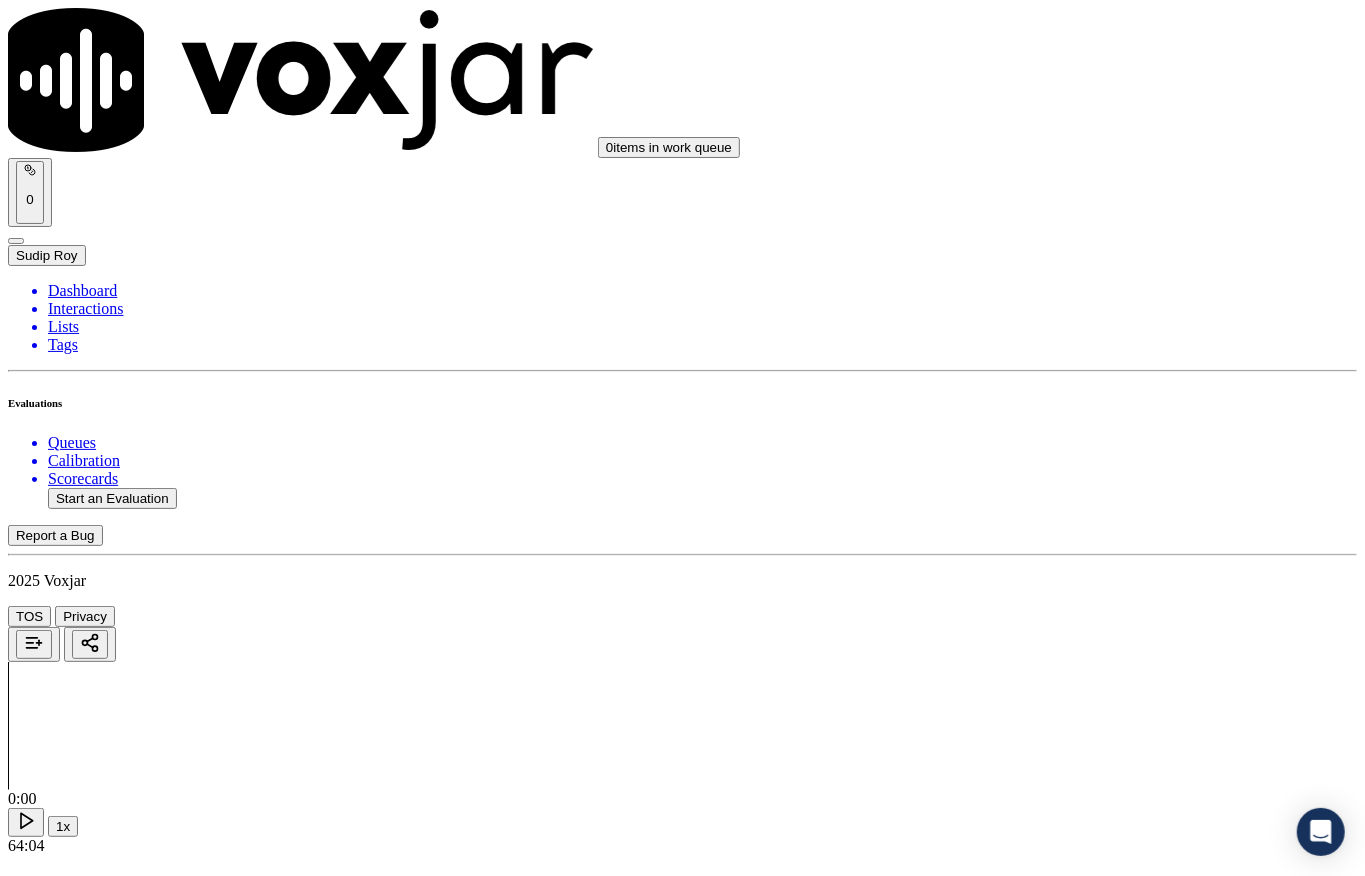 scroll, scrollTop: 3341, scrollLeft: 0, axis: vertical 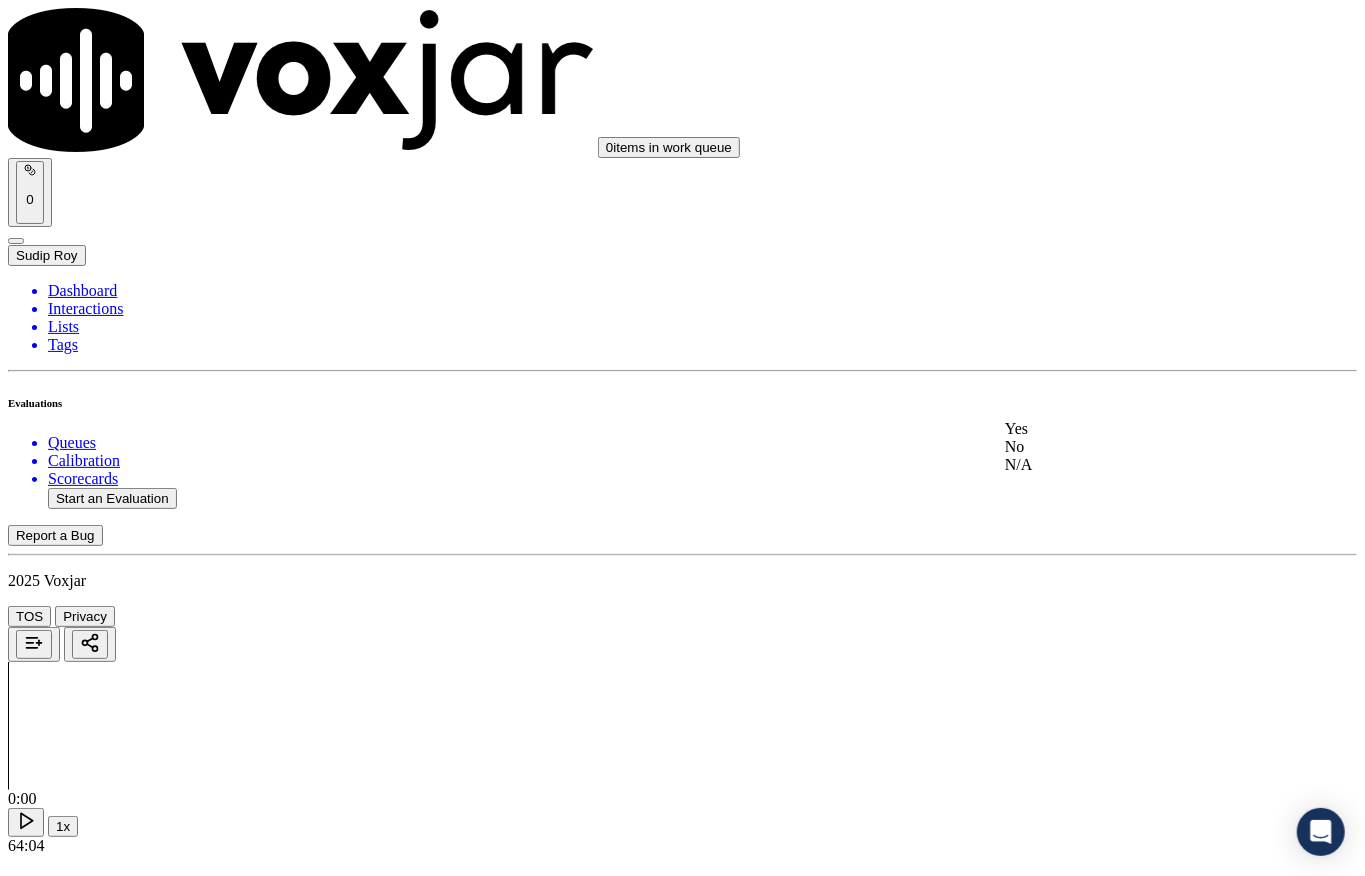 click on "Yes" at bounding box center [1126, 429] 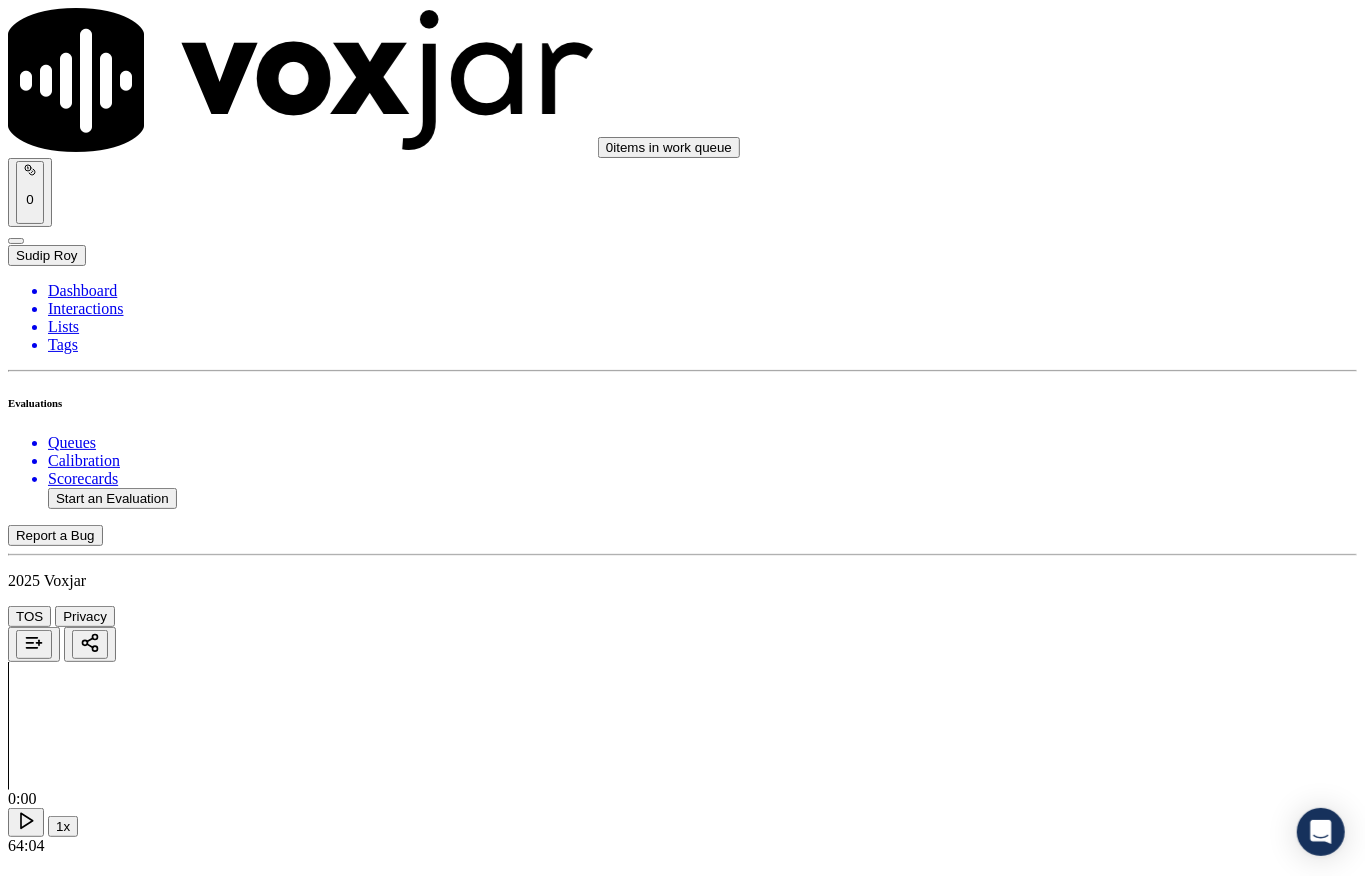 scroll, scrollTop: 3608, scrollLeft: 0, axis: vertical 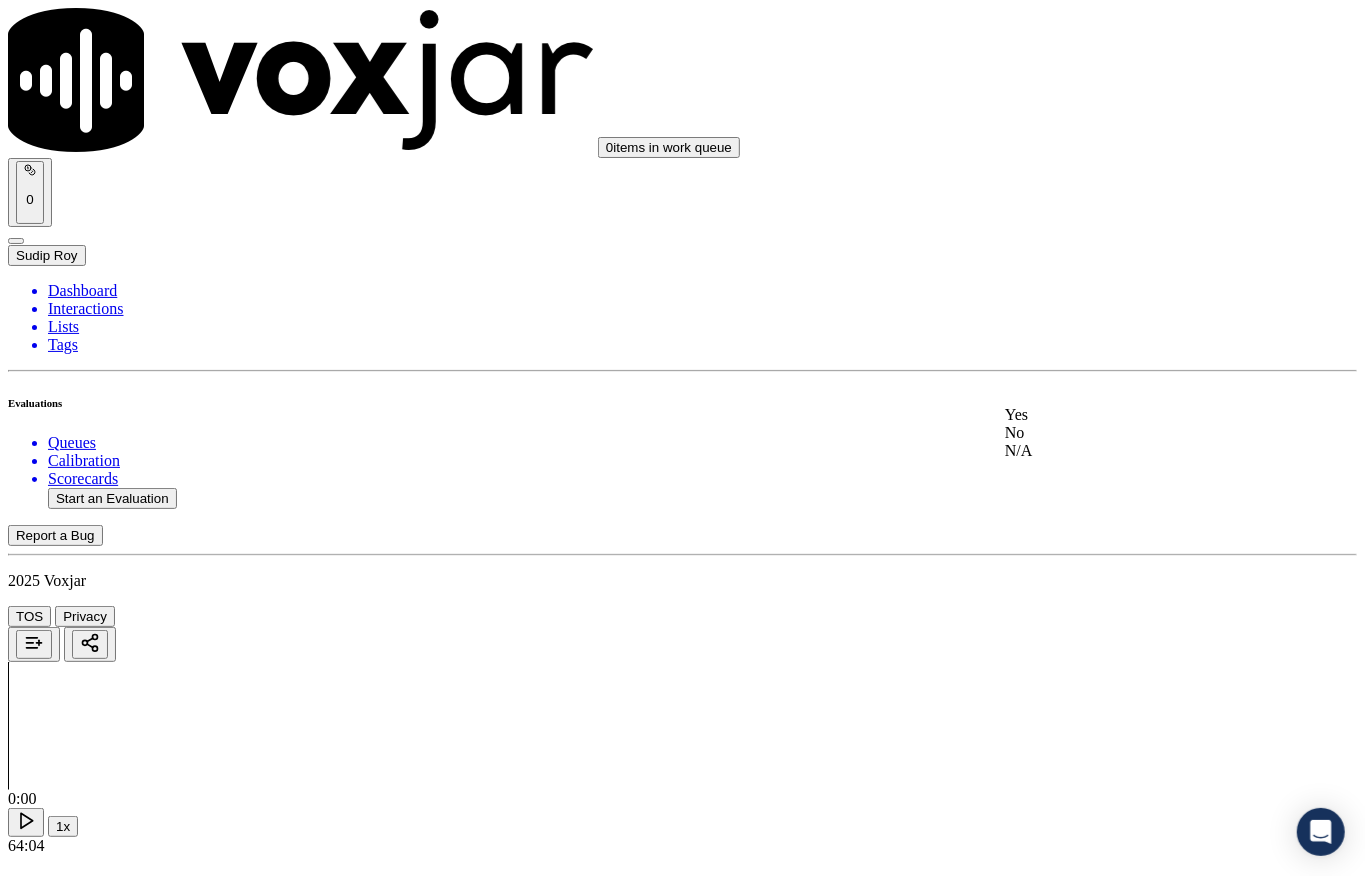 click on "No" 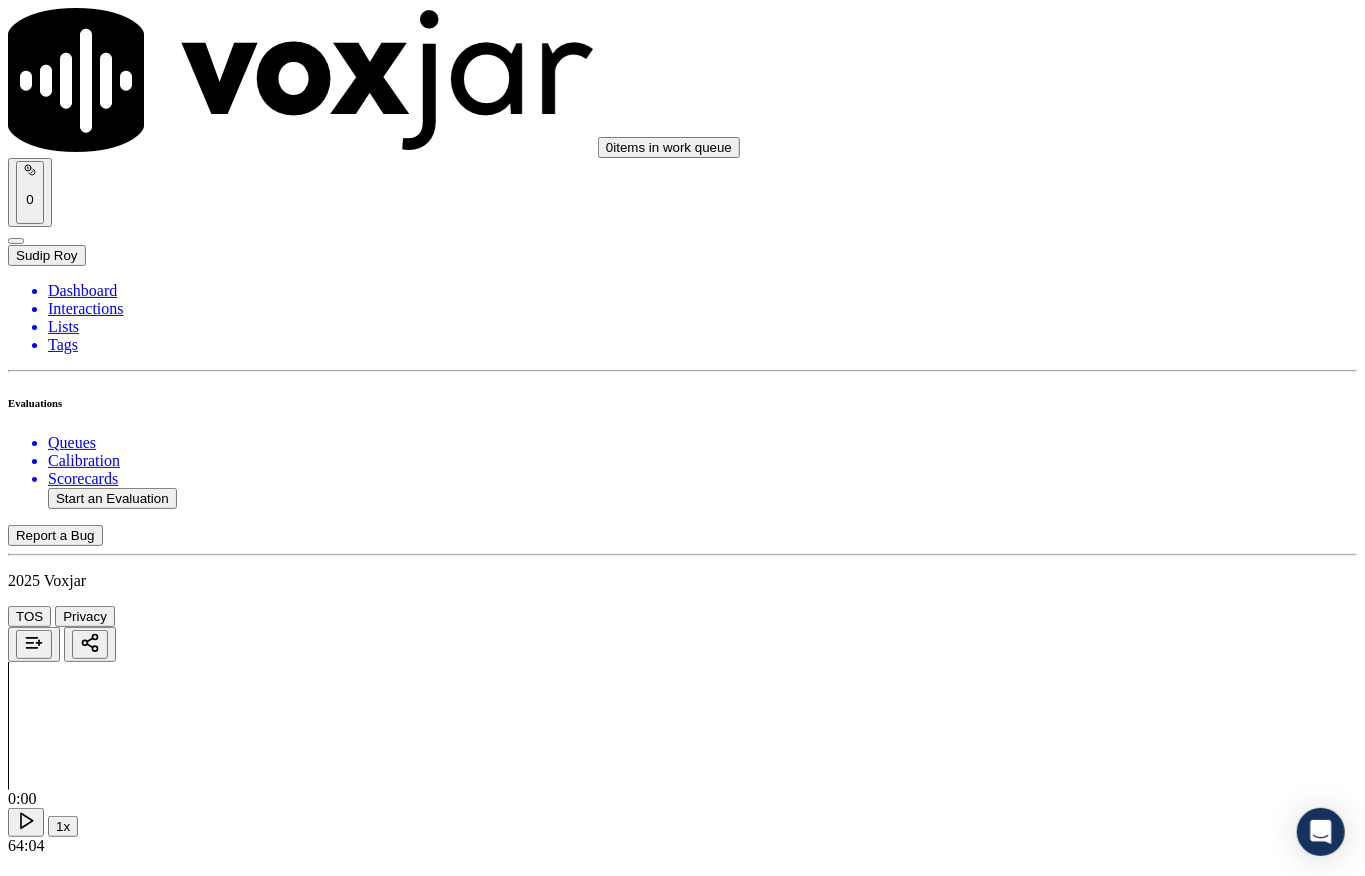 scroll, scrollTop: 4008, scrollLeft: 0, axis: vertical 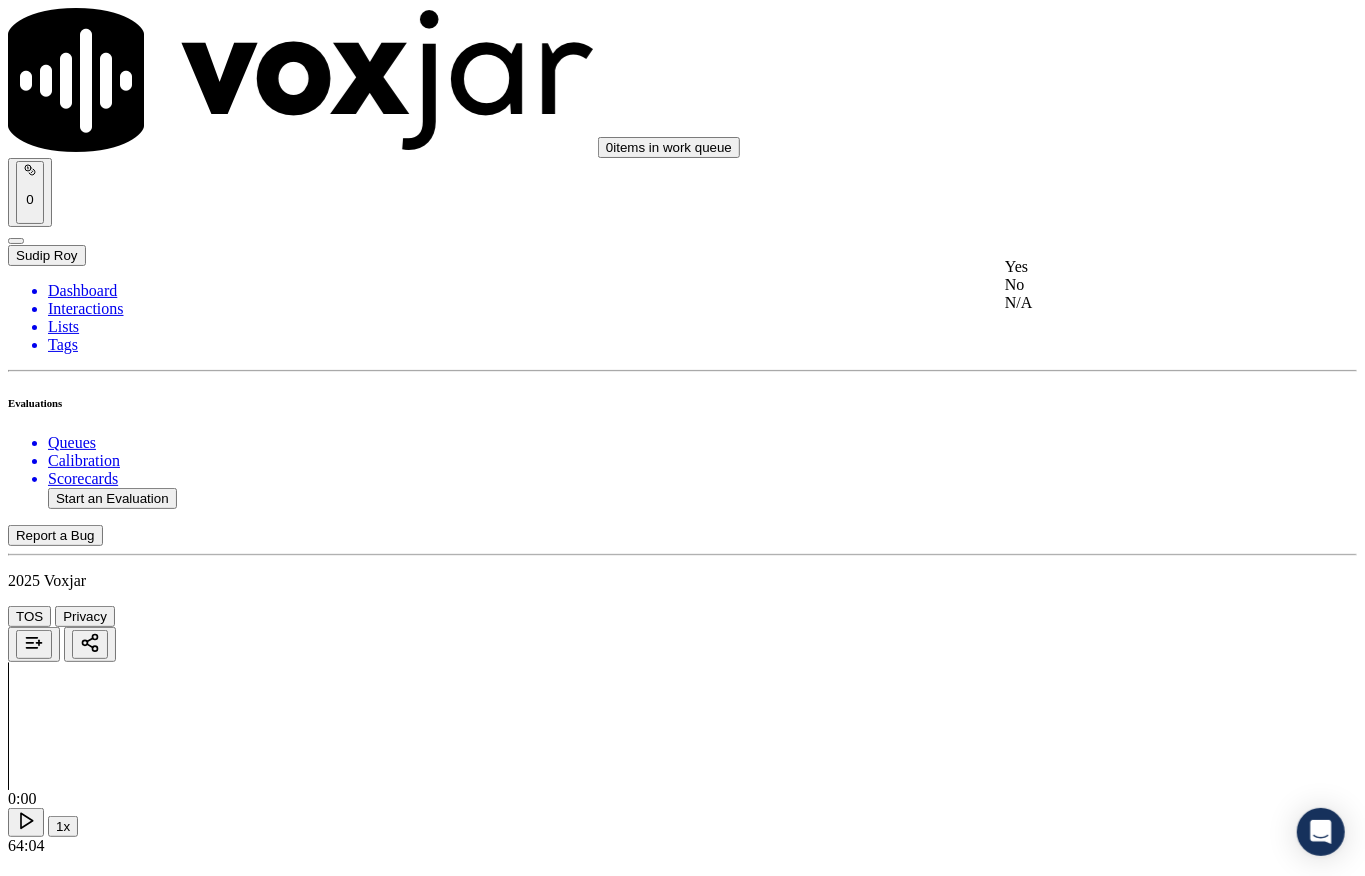 click on "Yes" at bounding box center (1126, 267) 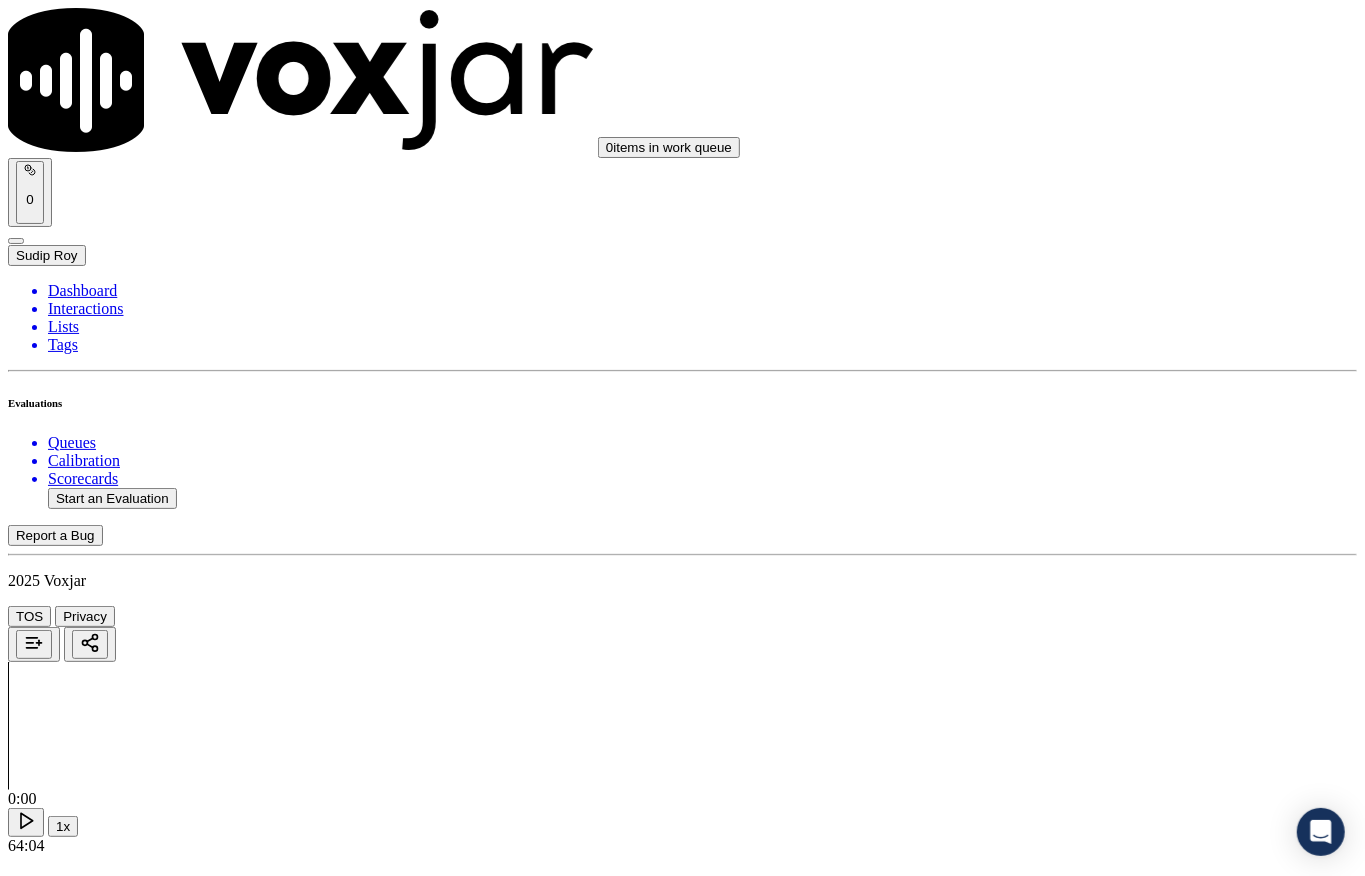 scroll, scrollTop: 3741, scrollLeft: 0, axis: vertical 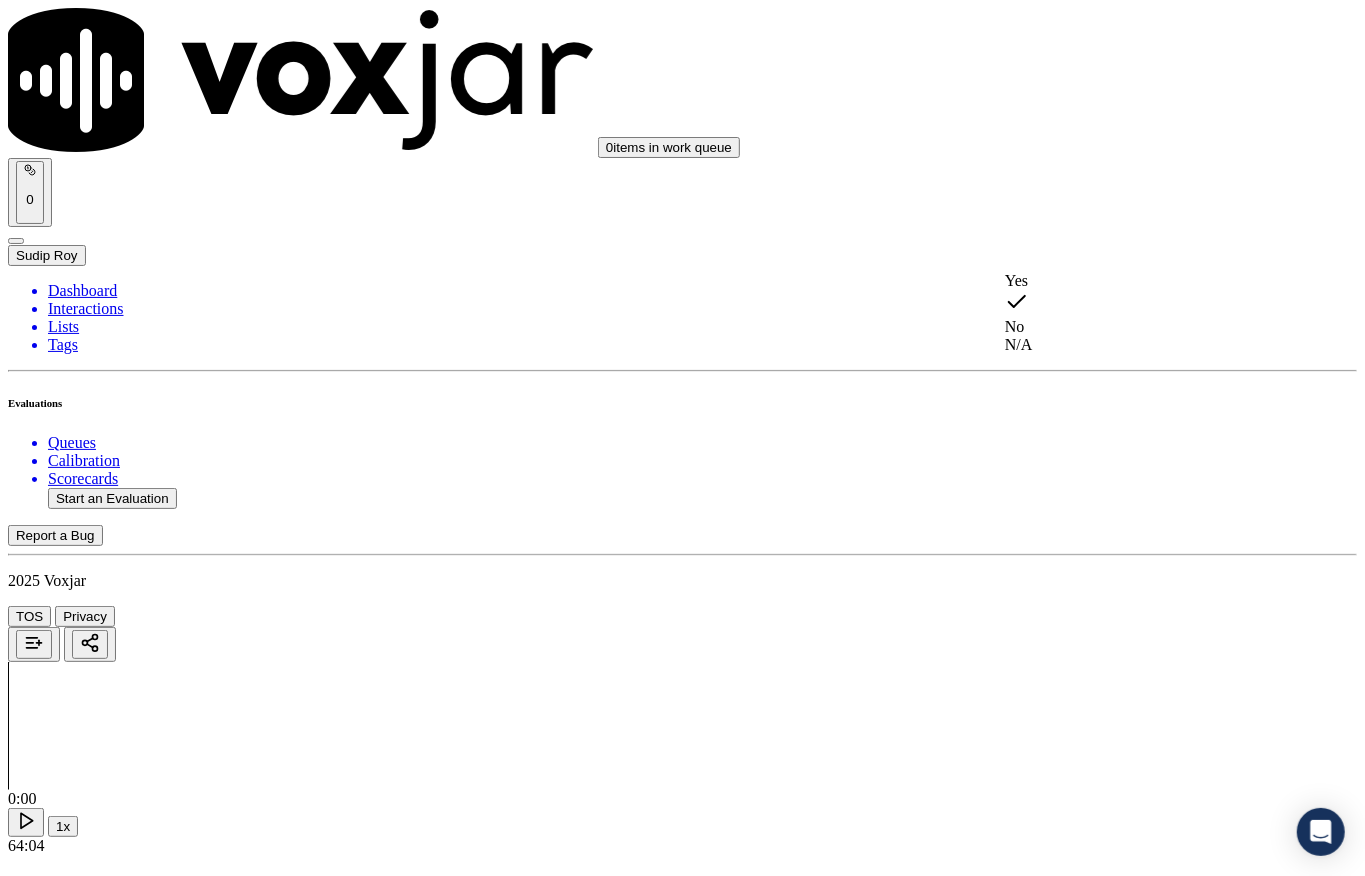 click on "Yes" at bounding box center (1126, 281) 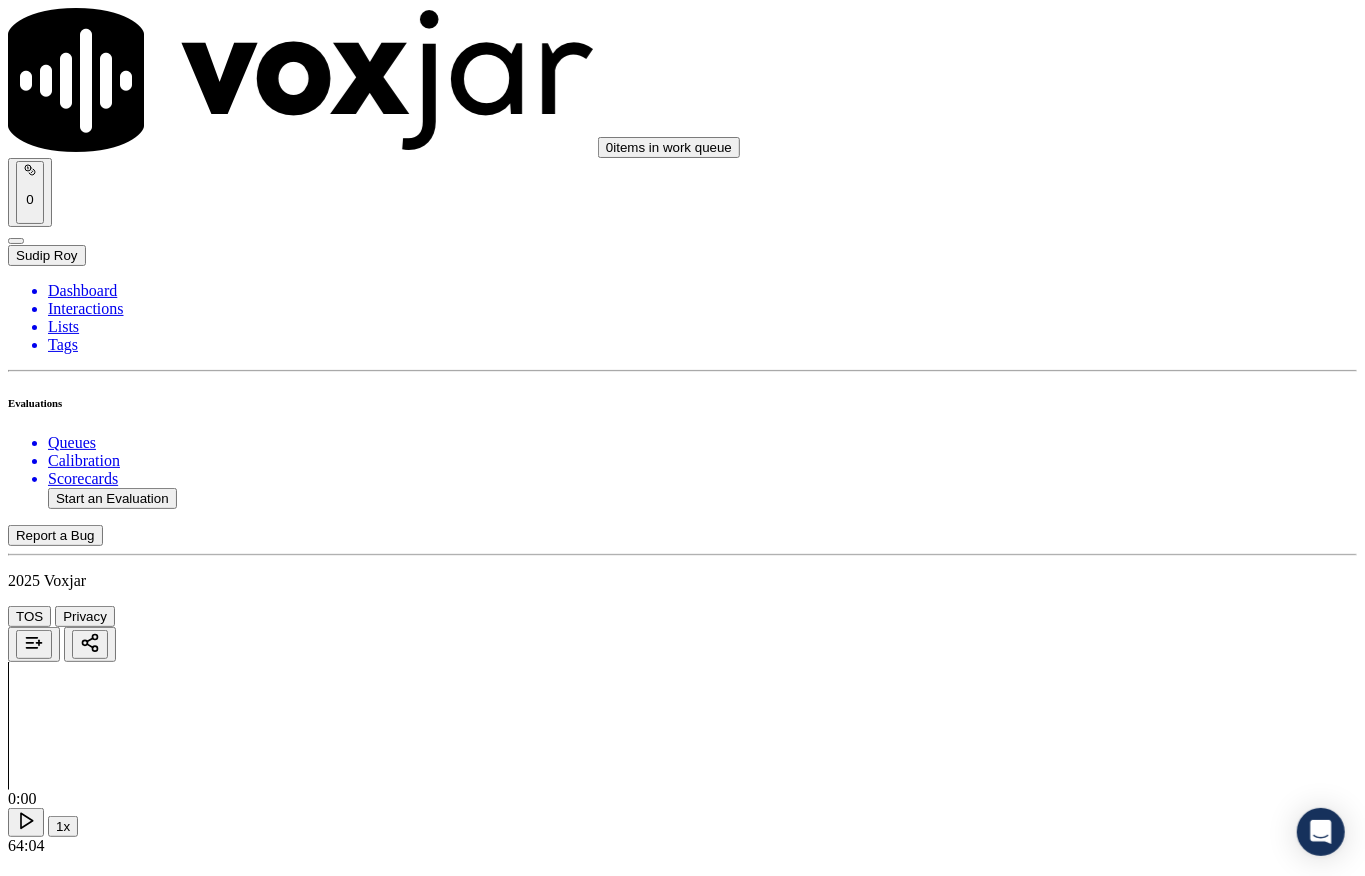 scroll, scrollTop: 4808, scrollLeft: 0, axis: vertical 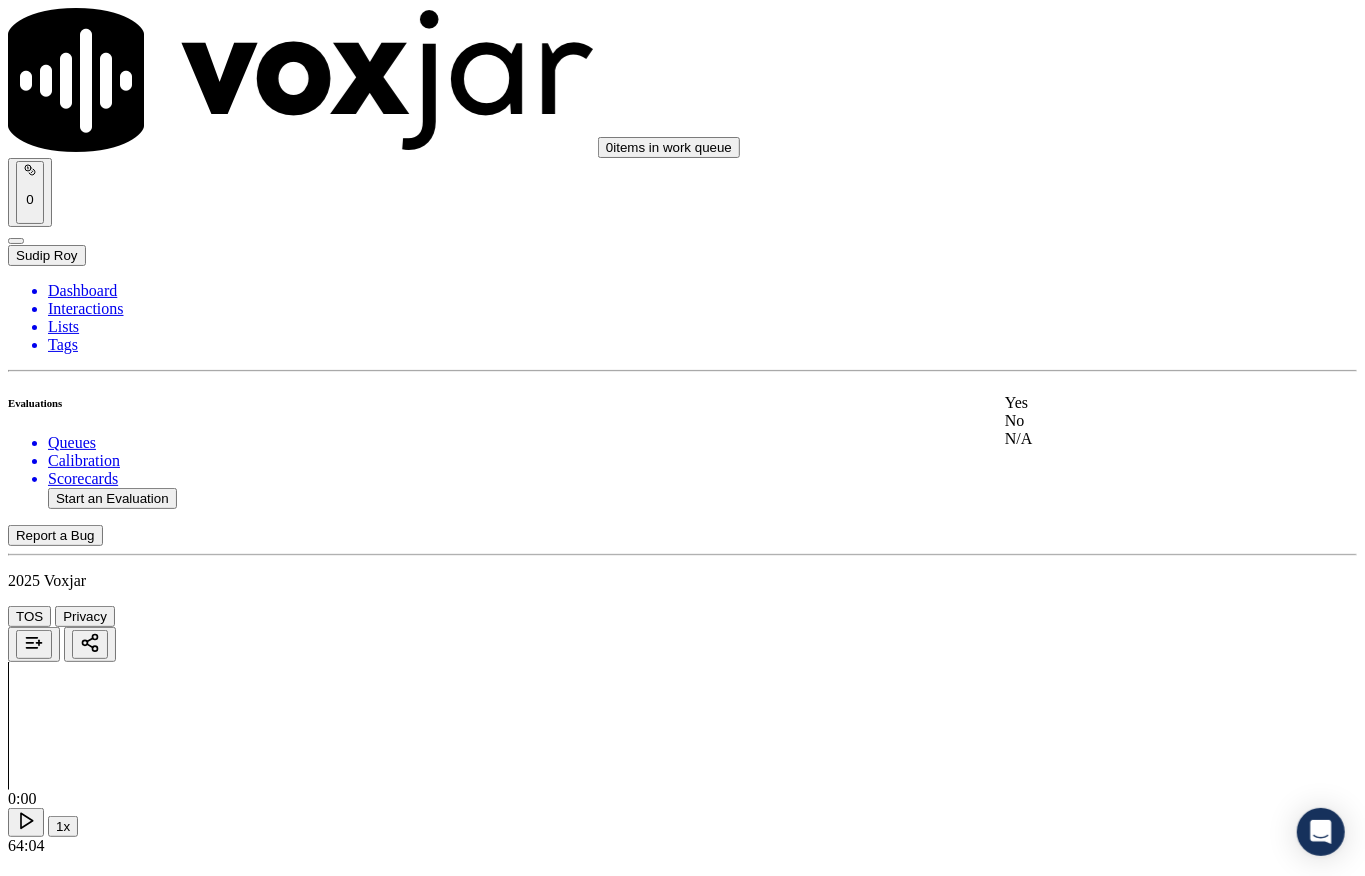 click on "Yes" at bounding box center [1126, 403] 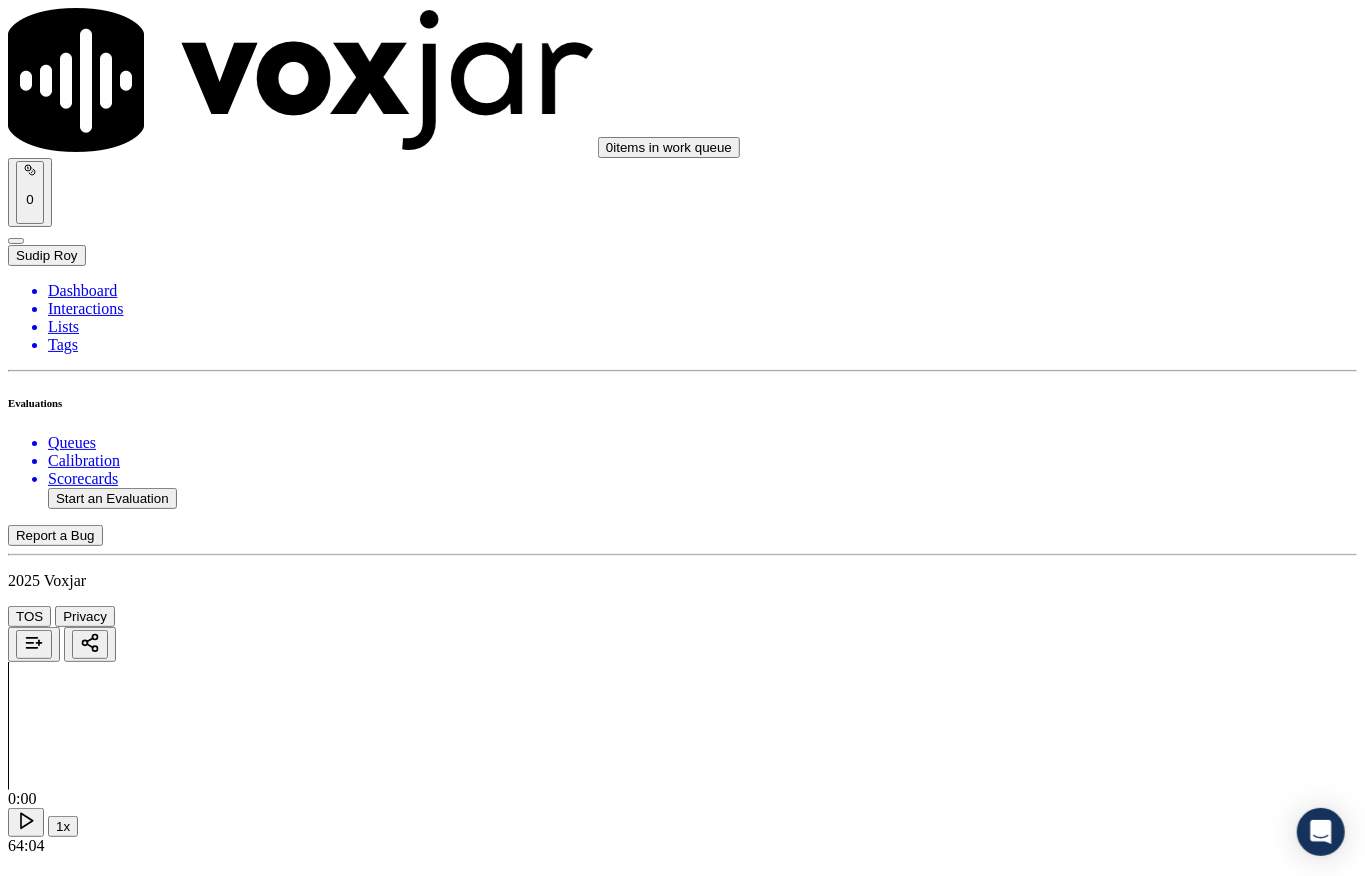 scroll, scrollTop: 6237, scrollLeft: 0, axis: vertical 